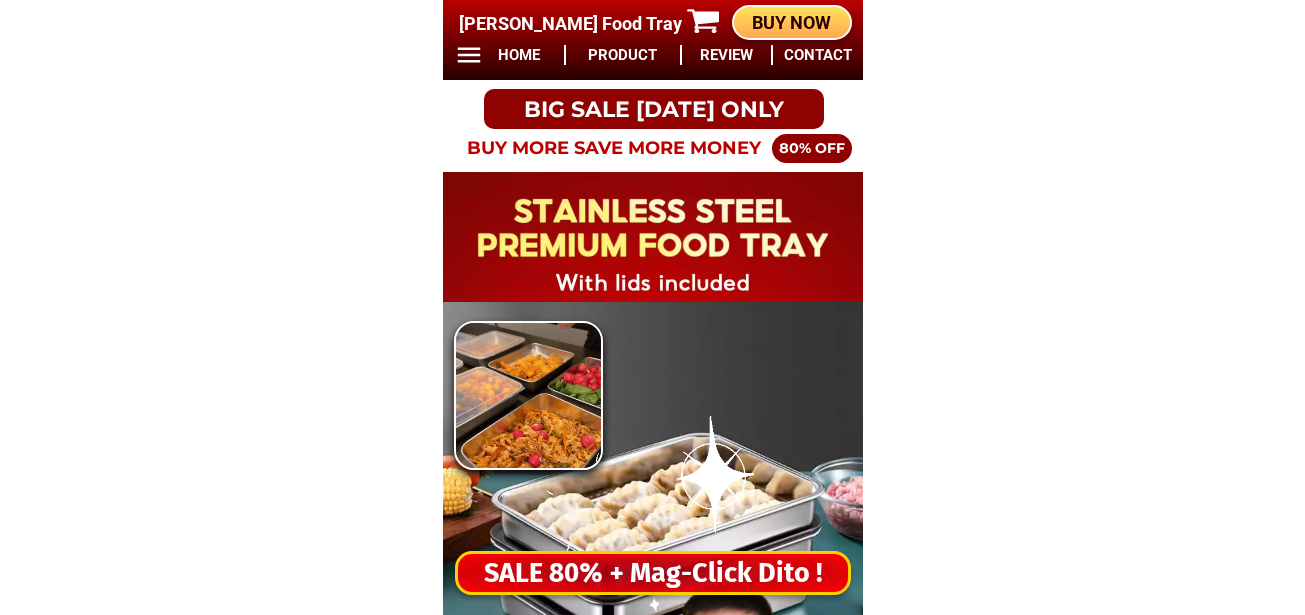 scroll, scrollTop: 0, scrollLeft: 0, axis: both 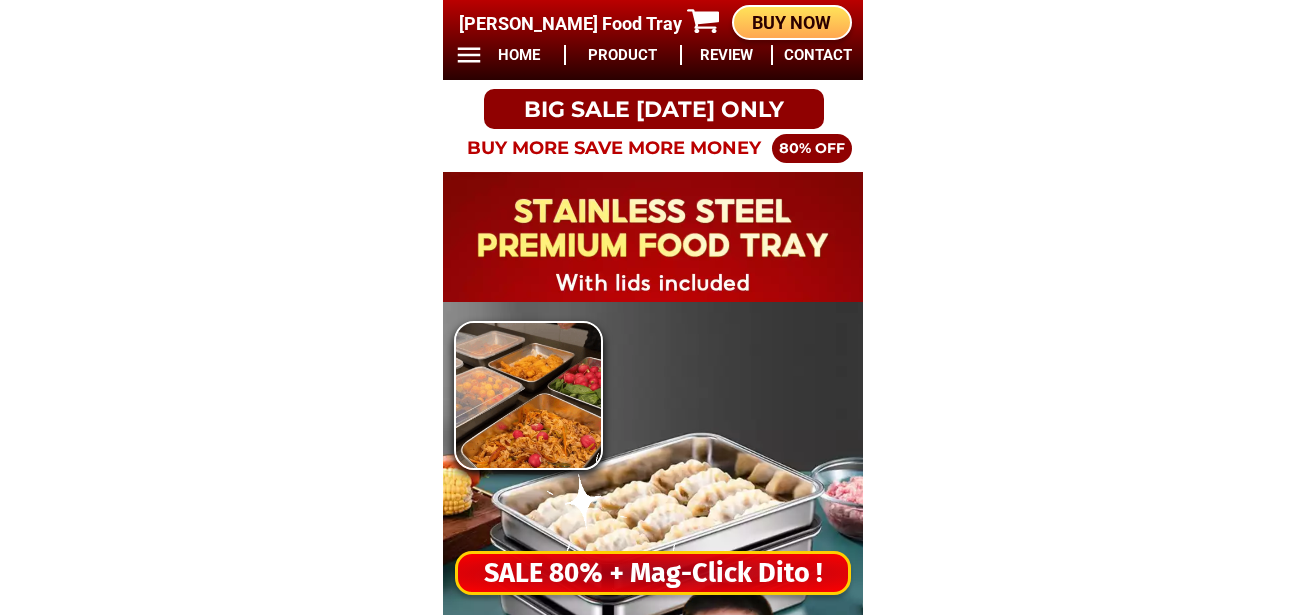 click on "SALE 80% + Mag-Click Dito !" at bounding box center [653, 573] 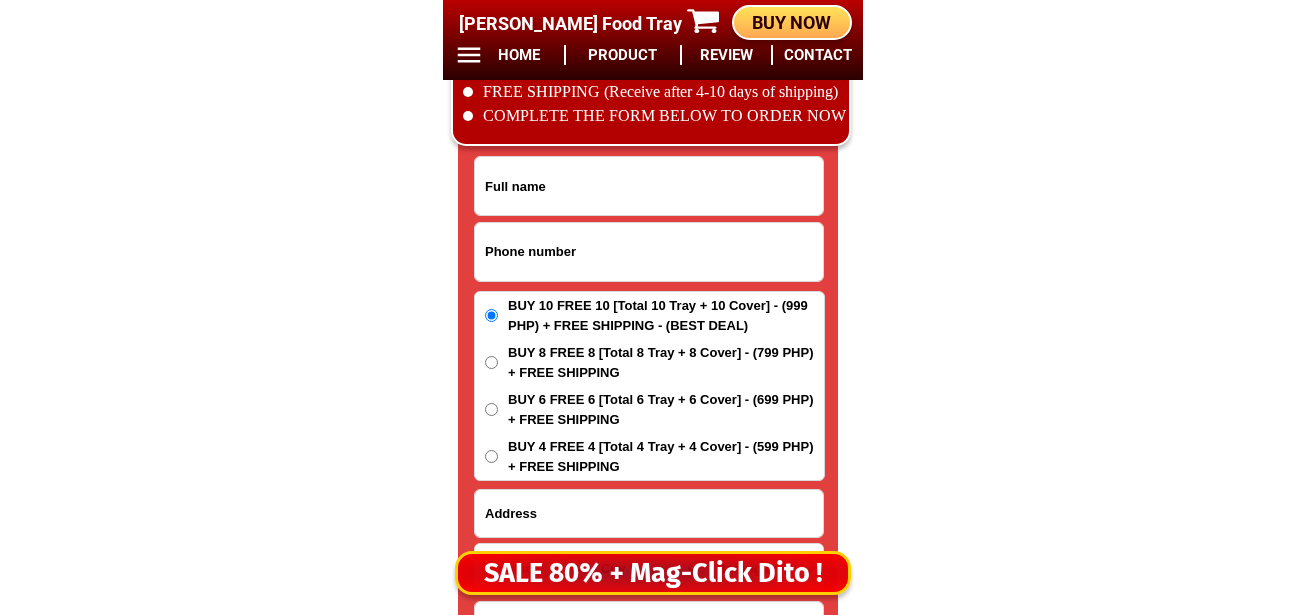 scroll, scrollTop: 16678, scrollLeft: 0, axis: vertical 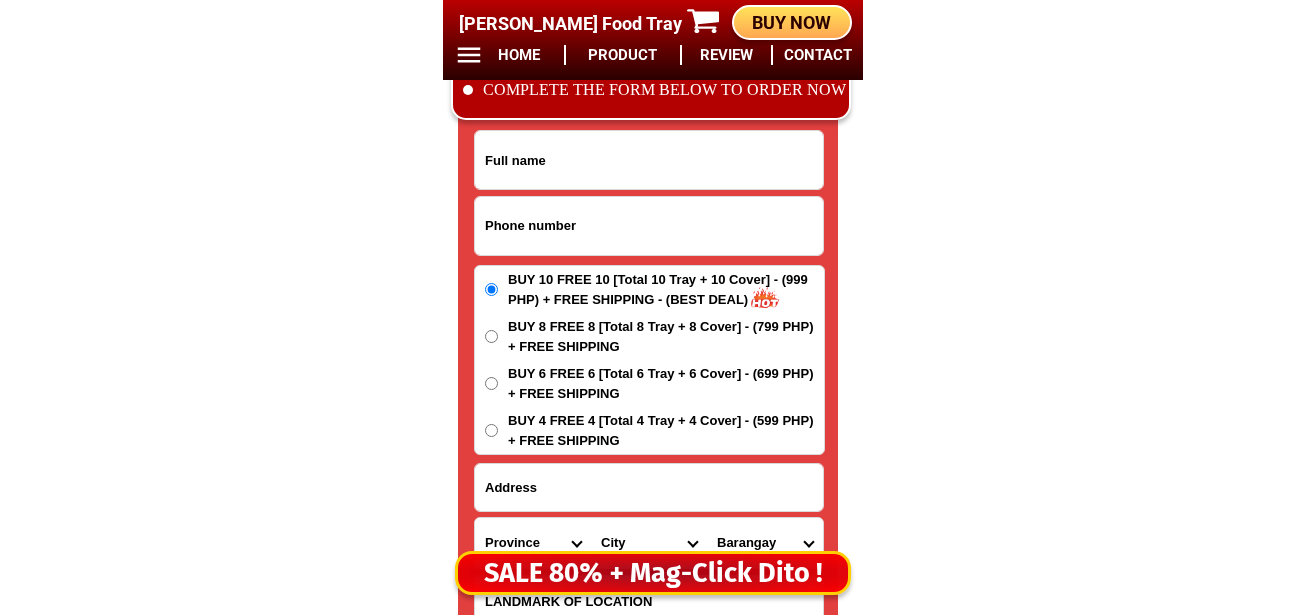 click at bounding box center [649, 226] 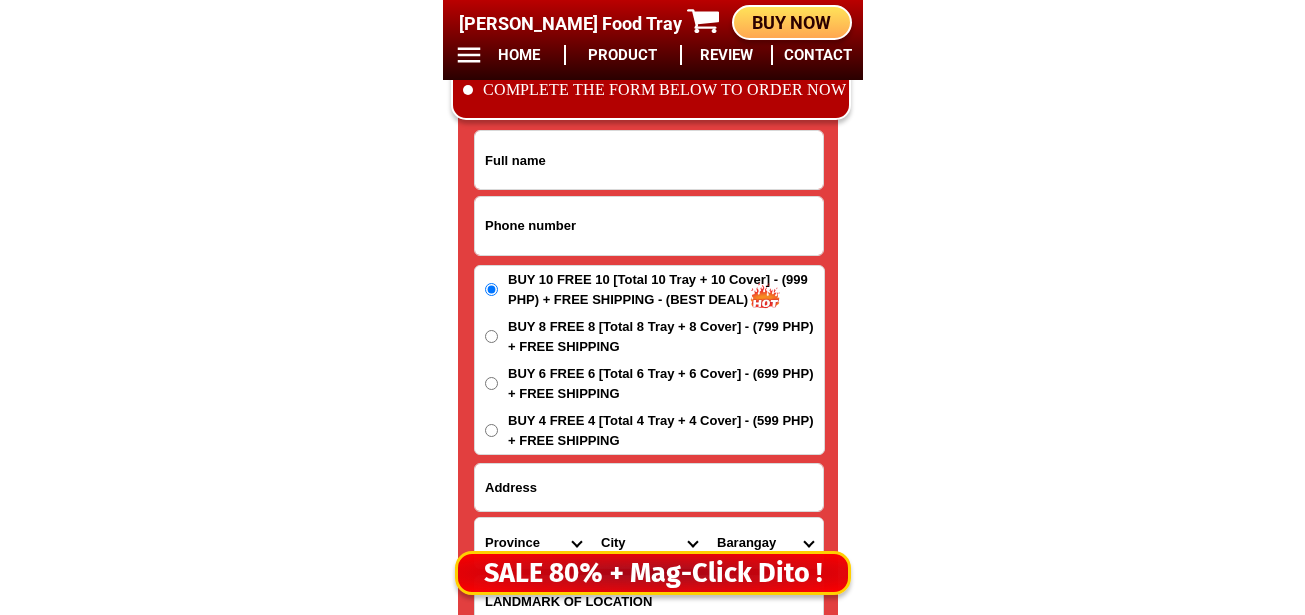 paste on "09074192626" 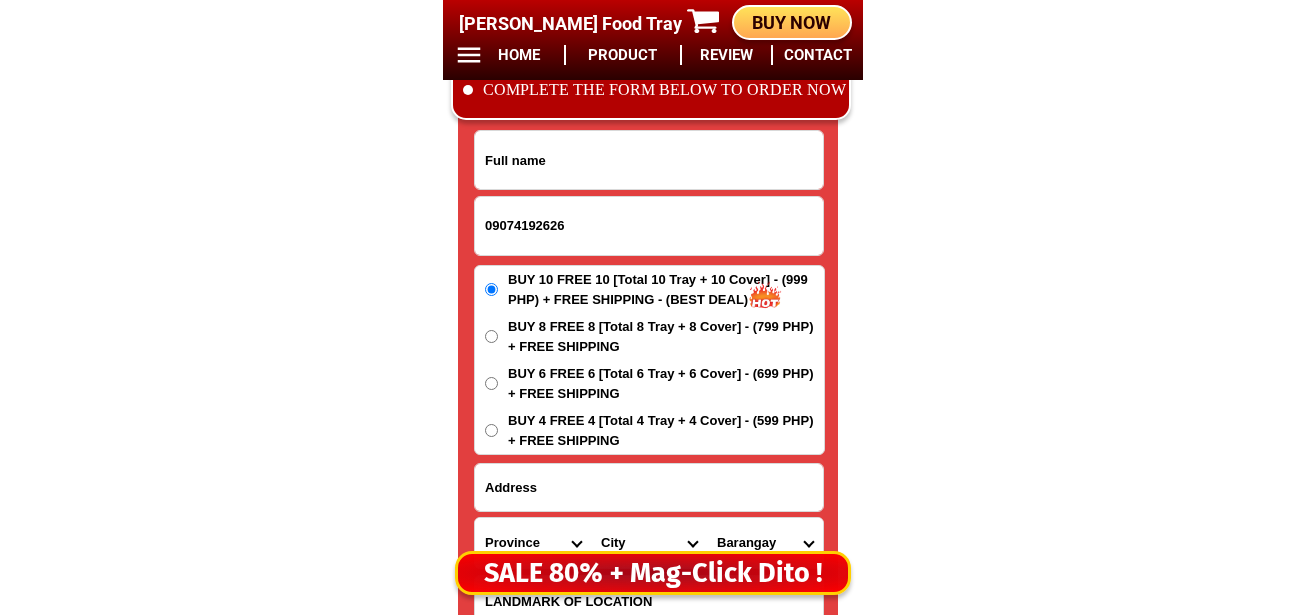 type on "09074192626" 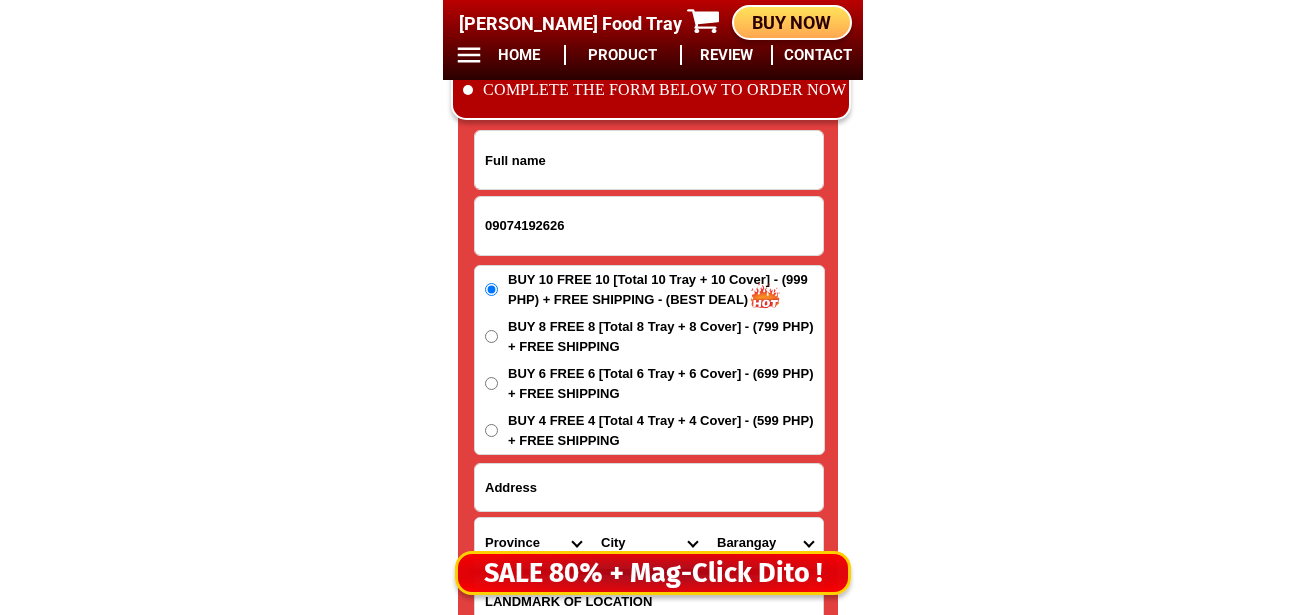 click on "BUY 4 FREE 4 [Total 4 Tray + 4 Cover] - (599 PHP) + FREE SHIPPING" at bounding box center (491, 430) 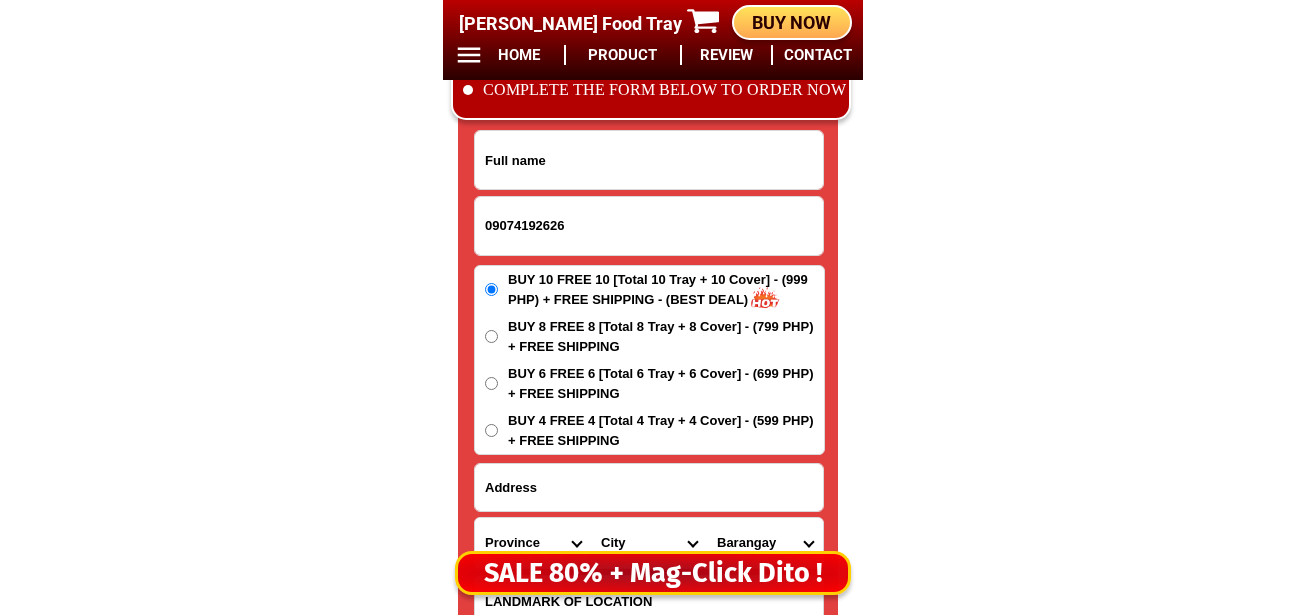 radio on "true" 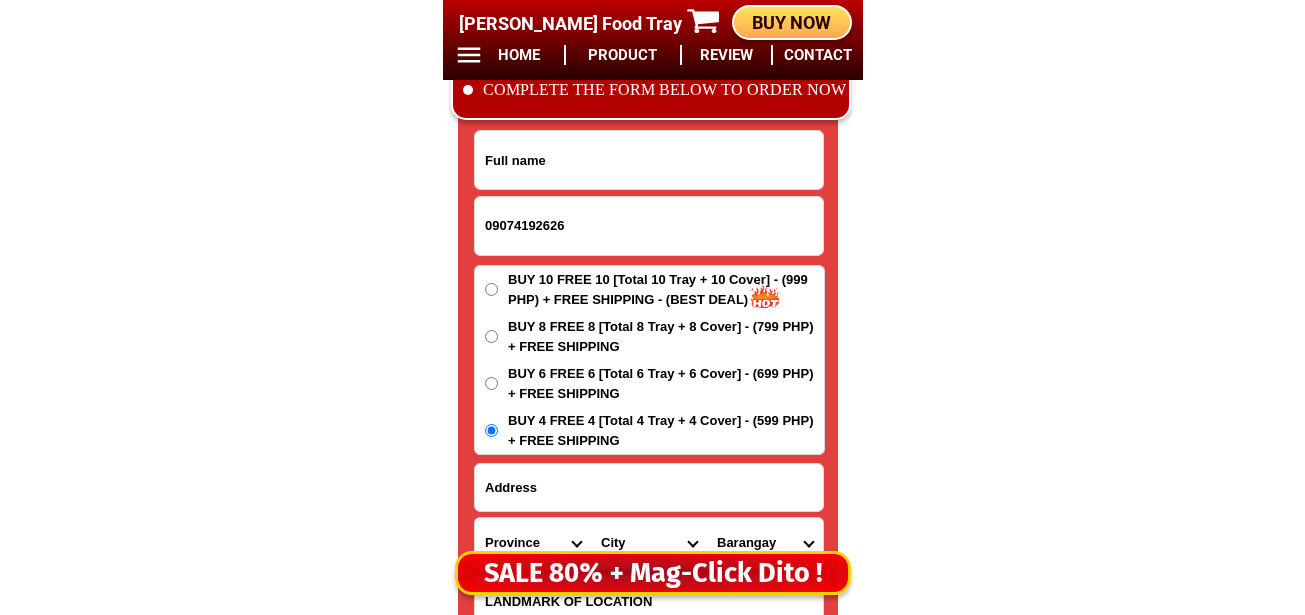 click at bounding box center [649, 160] 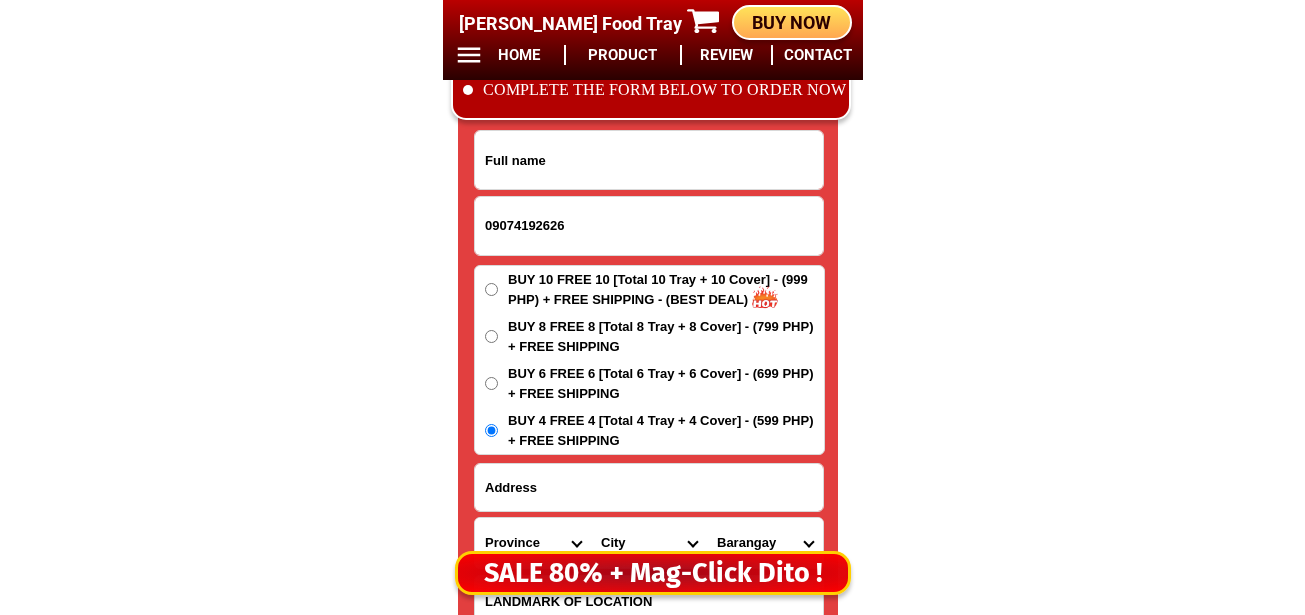 paste on "Mayla Arendain" 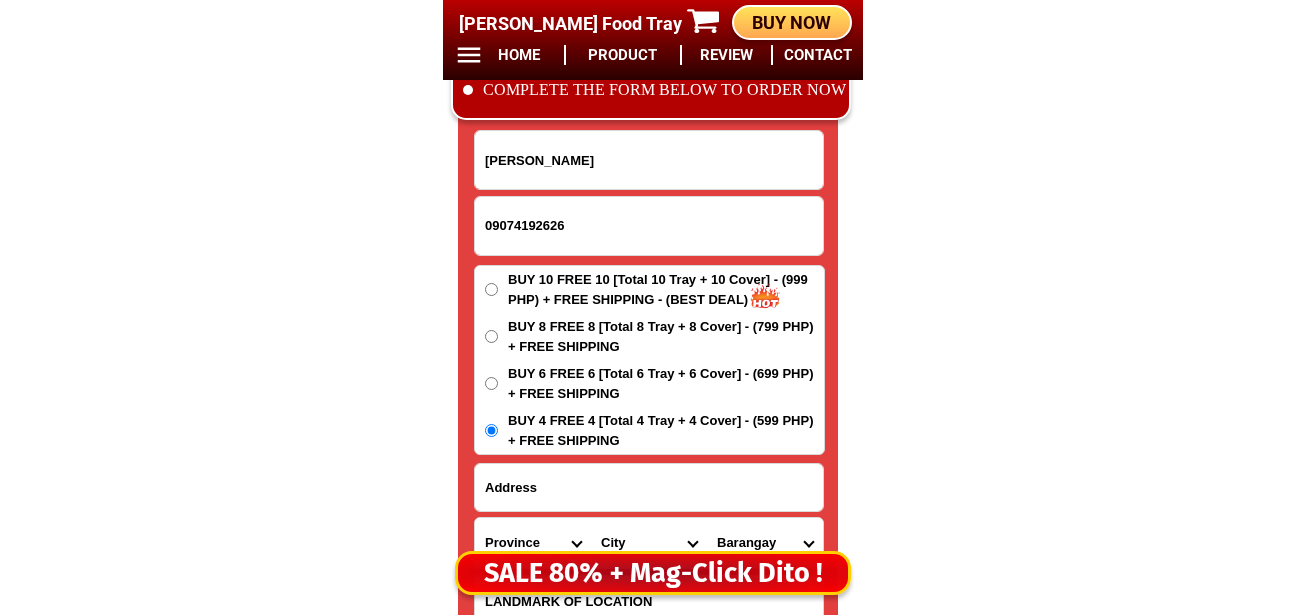 scroll, scrollTop: 16778, scrollLeft: 0, axis: vertical 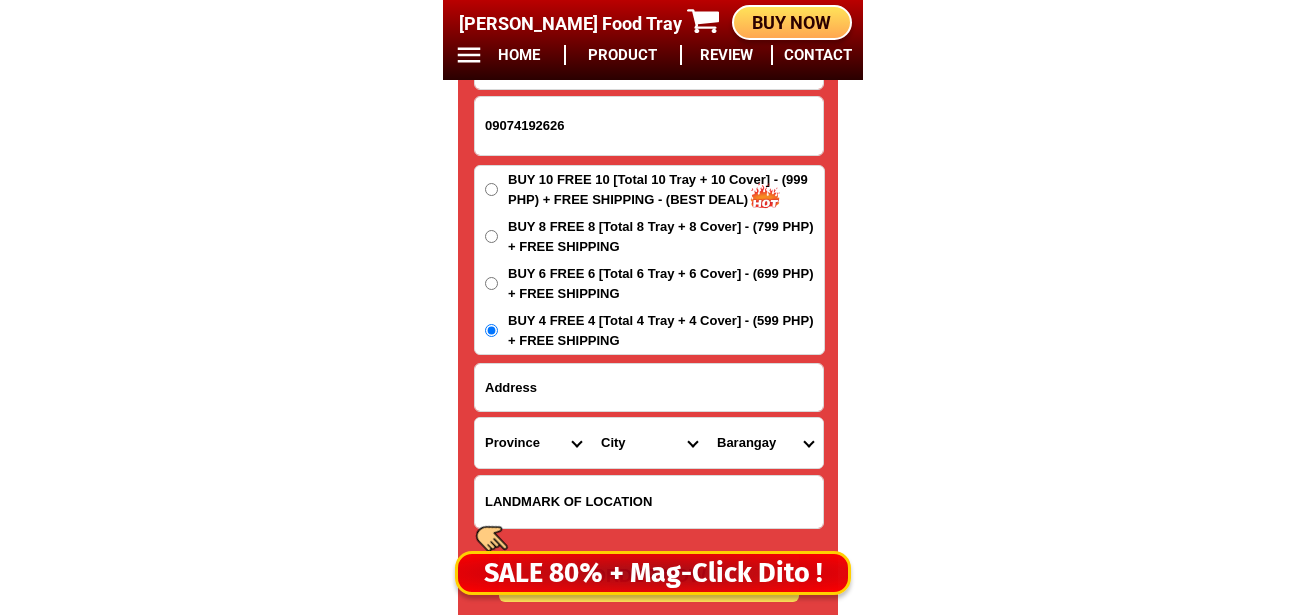 type on "Mayla Arendain" 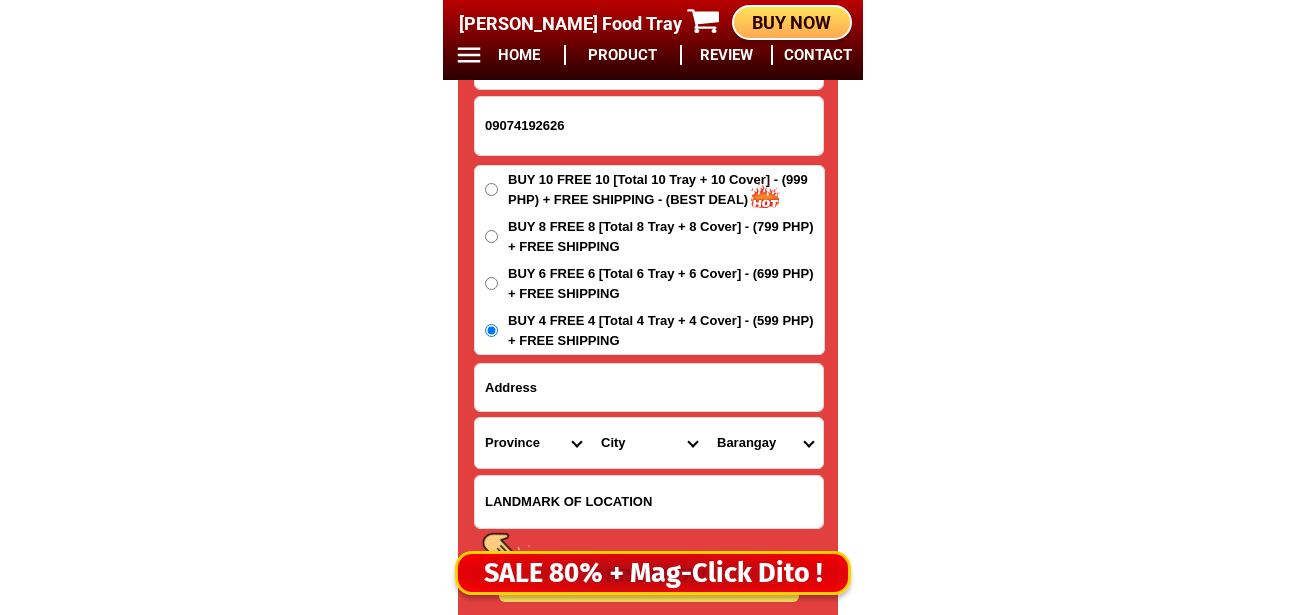 click at bounding box center (649, 387) 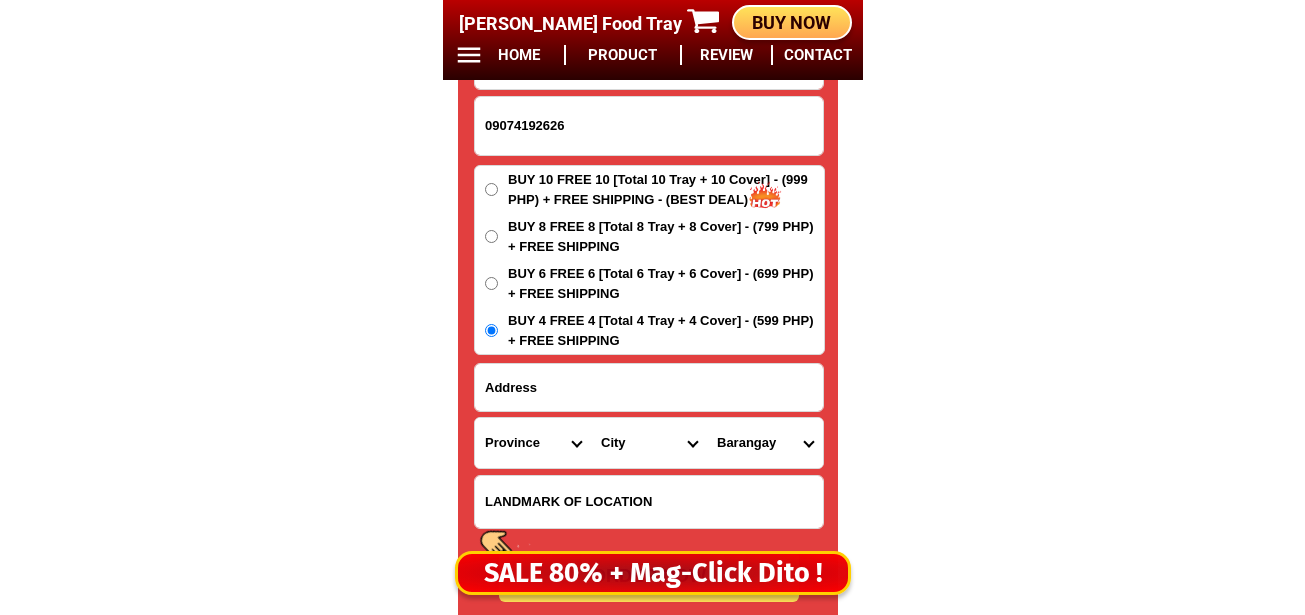 click on "Province [GEOGRAPHIC_DATA] [GEOGRAPHIC_DATA][PERSON_NAME][GEOGRAPHIC_DATA][GEOGRAPHIC_DATA] [GEOGRAPHIC_DATA] [GEOGRAPHIC_DATA][PERSON_NAME][GEOGRAPHIC_DATA][GEOGRAPHIC_DATA] [GEOGRAPHIC_DATA][PERSON_NAME][GEOGRAPHIC_DATA][GEOGRAPHIC_DATA] [GEOGRAPHIC_DATA][PERSON_NAME][GEOGRAPHIC_DATA][GEOGRAPHIC_DATA] [GEOGRAPHIC_DATA] [GEOGRAPHIC_DATA]-[GEOGRAPHIC_DATA] [GEOGRAPHIC_DATA][PERSON_NAME][GEOGRAPHIC_DATA] [GEOGRAPHIC_DATA] [GEOGRAPHIC_DATA] [GEOGRAPHIC_DATA] [GEOGRAPHIC_DATA] [GEOGRAPHIC_DATA] [GEOGRAPHIC_DATA]-occidental [GEOGRAPHIC_DATA] [GEOGRAPHIC_DATA] Eastern-[GEOGRAPHIC_DATA][PERSON_NAME][GEOGRAPHIC_DATA][GEOGRAPHIC_DATA] [GEOGRAPHIC_DATA]-norte [GEOGRAPHIC_DATA]-[GEOGRAPHIC_DATA] [GEOGRAPHIC_DATA][PERSON_NAME][GEOGRAPHIC_DATA] [GEOGRAPHIC_DATA] [GEOGRAPHIC_DATA] [GEOGRAPHIC_DATA][PERSON_NAME][GEOGRAPHIC_DATA][GEOGRAPHIC_DATA] [GEOGRAPHIC_DATA] Metro-[GEOGRAPHIC_DATA] [GEOGRAPHIC_DATA]-[GEOGRAPHIC_DATA]-[GEOGRAPHIC_DATA]-province [GEOGRAPHIC_DATA]-[GEOGRAPHIC_DATA]-oriental [GEOGRAPHIC_DATA] [GEOGRAPHIC_DATA] [GEOGRAPHIC_DATA]-[GEOGRAPHIC_DATA]-[GEOGRAPHIC_DATA] [GEOGRAPHIC_DATA] [GEOGRAPHIC_DATA] [GEOGRAPHIC_DATA] [GEOGRAPHIC_DATA] [GEOGRAPHIC_DATA][PERSON_NAME][GEOGRAPHIC_DATA][GEOGRAPHIC_DATA] [GEOGRAPHIC_DATA][PERSON_NAME][GEOGRAPHIC_DATA][GEOGRAPHIC_DATA] [GEOGRAPHIC_DATA]-[GEOGRAPHIC_DATA]-[GEOGRAPHIC_DATA]-[GEOGRAPHIC_DATA] [GEOGRAPHIC_DATA] [GEOGRAPHIC_DATA]-[GEOGRAPHIC_DATA]-[GEOGRAPHIC_DATA][PERSON_NAME][GEOGRAPHIC_DATA] [GEOGRAPHIC_DATA] [GEOGRAPHIC_DATA]" at bounding box center [533, 443] 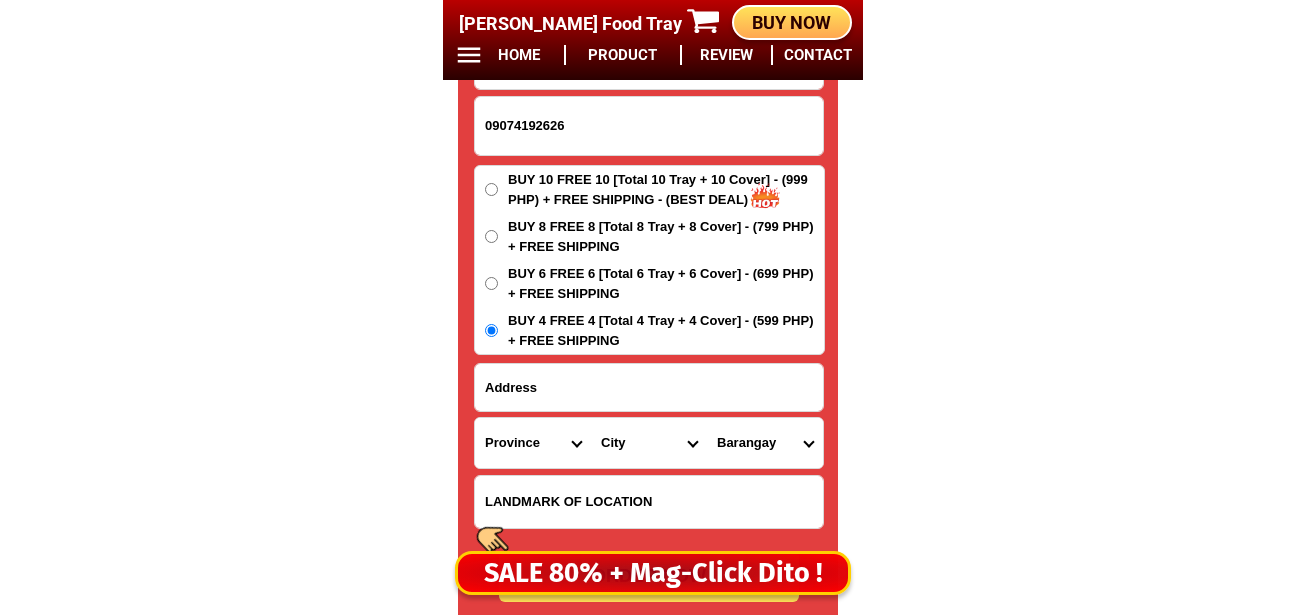 select on "63_151" 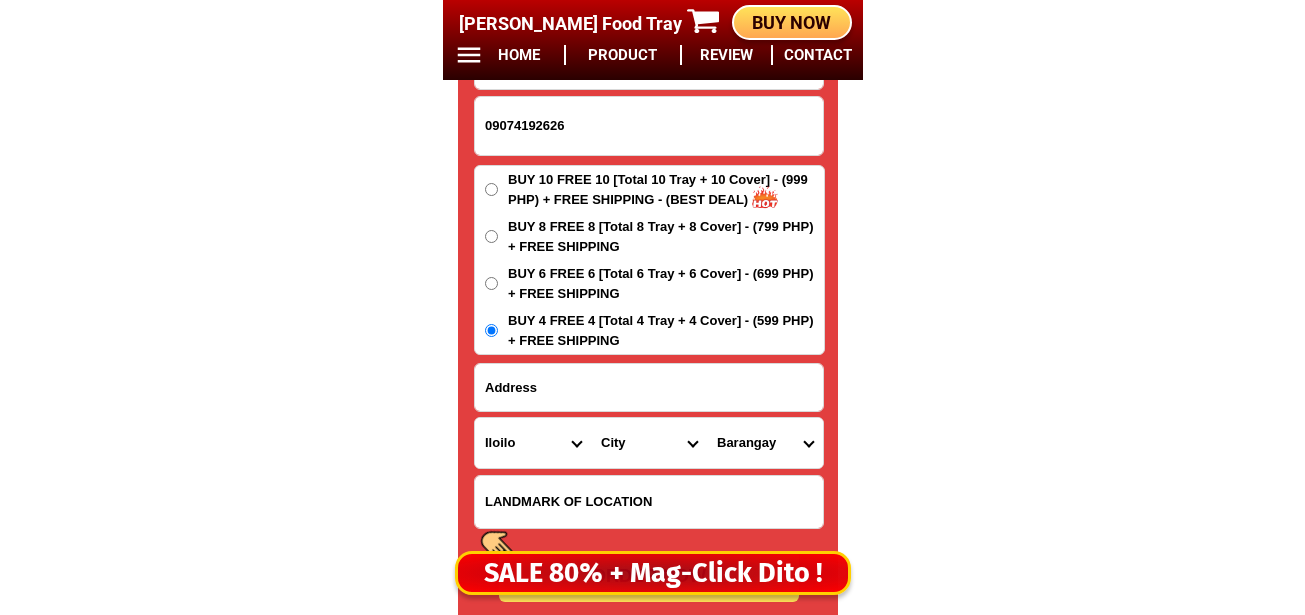 click on "Province [GEOGRAPHIC_DATA] [GEOGRAPHIC_DATA][PERSON_NAME][GEOGRAPHIC_DATA][GEOGRAPHIC_DATA] [GEOGRAPHIC_DATA] [GEOGRAPHIC_DATA][PERSON_NAME][GEOGRAPHIC_DATA][GEOGRAPHIC_DATA] [GEOGRAPHIC_DATA][PERSON_NAME][GEOGRAPHIC_DATA][GEOGRAPHIC_DATA] [GEOGRAPHIC_DATA][PERSON_NAME][GEOGRAPHIC_DATA][GEOGRAPHIC_DATA] [GEOGRAPHIC_DATA] [GEOGRAPHIC_DATA]-[GEOGRAPHIC_DATA] [GEOGRAPHIC_DATA][PERSON_NAME][GEOGRAPHIC_DATA] [GEOGRAPHIC_DATA] [GEOGRAPHIC_DATA] [GEOGRAPHIC_DATA] [GEOGRAPHIC_DATA] [GEOGRAPHIC_DATA] [GEOGRAPHIC_DATA]-occidental [GEOGRAPHIC_DATA] [GEOGRAPHIC_DATA] Eastern-[GEOGRAPHIC_DATA][PERSON_NAME][GEOGRAPHIC_DATA][GEOGRAPHIC_DATA] [GEOGRAPHIC_DATA]-norte [GEOGRAPHIC_DATA]-[GEOGRAPHIC_DATA] [GEOGRAPHIC_DATA][PERSON_NAME][GEOGRAPHIC_DATA] [GEOGRAPHIC_DATA] [GEOGRAPHIC_DATA] [GEOGRAPHIC_DATA][PERSON_NAME][GEOGRAPHIC_DATA][GEOGRAPHIC_DATA] [GEOGRAPHIC_DATA] Metro-[GEOGRAPHIC_DATA] [GEOGRAPHIC_DATA]-[GEOGRAPHIC_DATA]-[GEOGRAPHIC_DATA]-province [GEOGRAPHIC_DATA]-[GEOGRAPHIC_DATA]-oriental [GEOGRAPHIC_DATA] [GEOGRAPHIC_DATA] [GEOGRAPHIC_DATA]-[GEOGRAPHIC_DATA]-[GEOGRAPHIC_DATA] [GEOGRAPHIC_DATA] [GEOGRAPHIC_DATA] [GEOGRAPHIC_DATA] [GEOGRAPHIC_DATA] [GEOGRAPHIC_DATA][PERSON_NAME][GEOGRAPHIC_DATA][GEOGRAPHIC_DATA] [GEOGRAPHIC_DATA][PERSON_NAME][GEOGRAPHIC_DATA][GEOGRAPHIC_DATA] [GEOGRAPHIC_DATA]-[GEOGRAPHIC_DATA]-[GEOGRAPHIC_DATA]-[GEOGRAPHIC_DATA] [GEOGRAPHIC_DATA] [GEOGRAPHIC_DATA]-[GEOGRAPHIC_DATA]-[GEOGRAPHIC_DATA][PERSON_NAME][GEOGRAPHIC_DATA] [GEOGRAPHIC_DATA] [GEOGRAPHIC_DATA]" at bounding box center [533, 443] 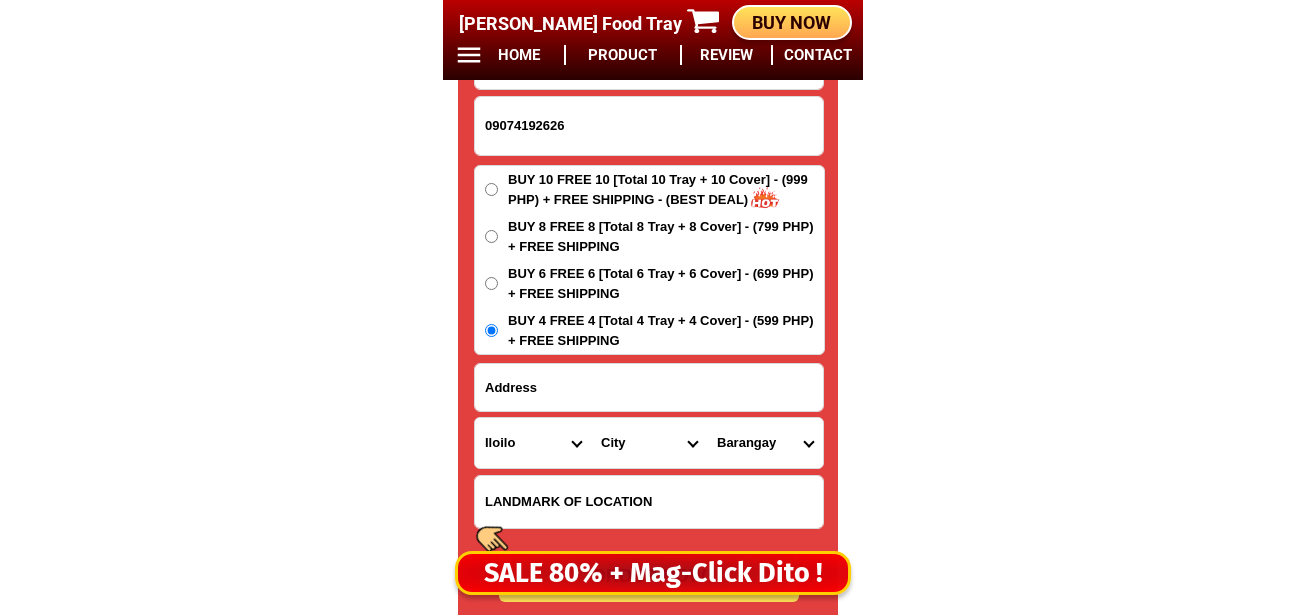 click at bounding box center (649, 387) 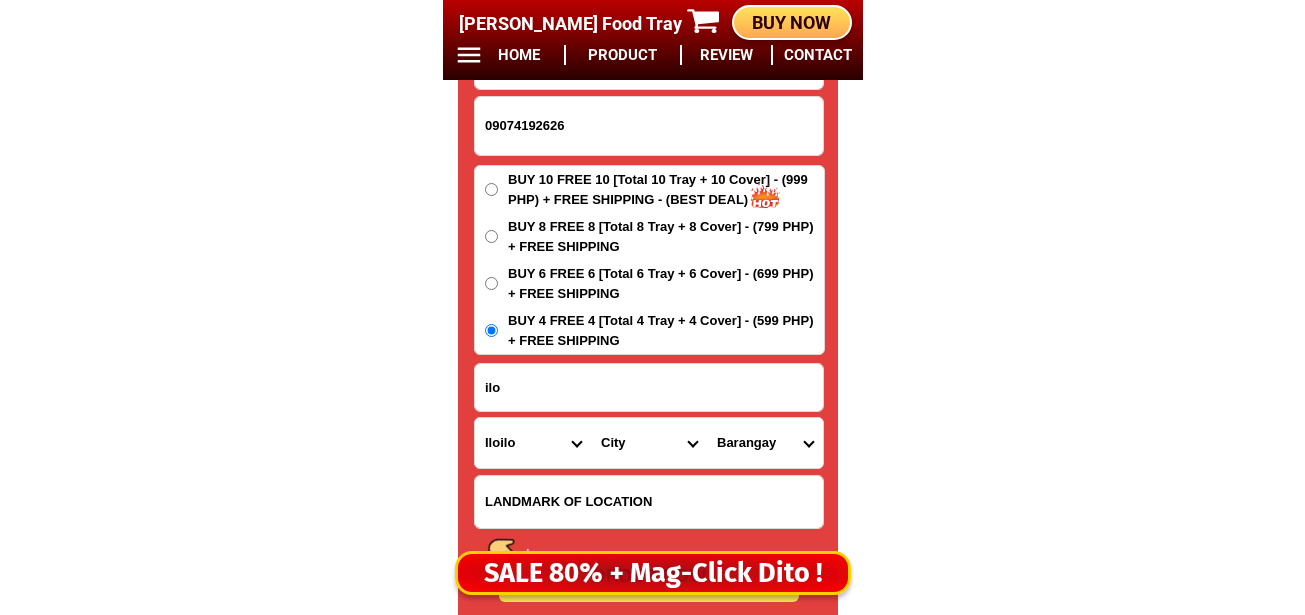 click on "ilo" at bounding box center [649, 387] 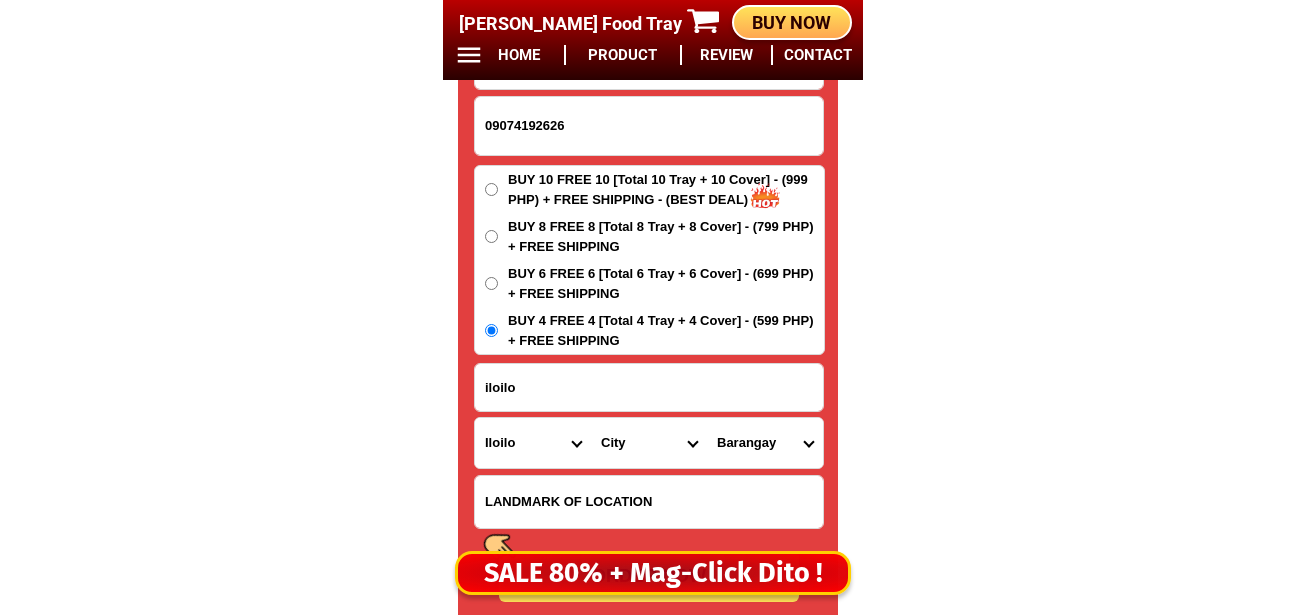 type on "iloilo" 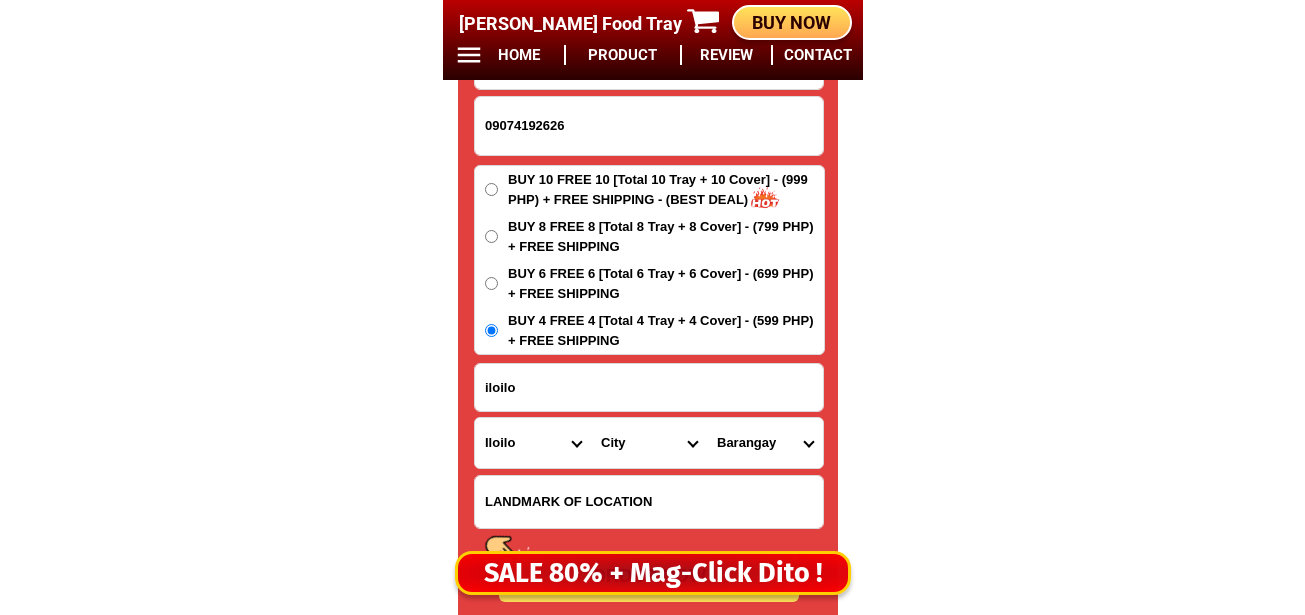 click on "City Ajuy Alimodian Anilao Badiangan Balasan Banate Barotac-nuevo Barotac-viejo Batad Bingawan Calinog Carles Dingle Duenas Dumangas Estancia Guimbal Igbaras Iloilo-cabatuan Iloilo-city Iloilo-concepcion Iloilo-lemery Iloilo-maasin Iloilo-san-enrique Iloilo-san-miguel Iloilo-san-rafael Iloilo-santa-barbara Janiuay Lambunao Leganes Leon Miagao Mina New-lucena Oton Passi-city Pavia Pototan San-dionisio San-joaquin Sara Tigbauan Tubungan Zarraga" at bounding box center (649, 443) 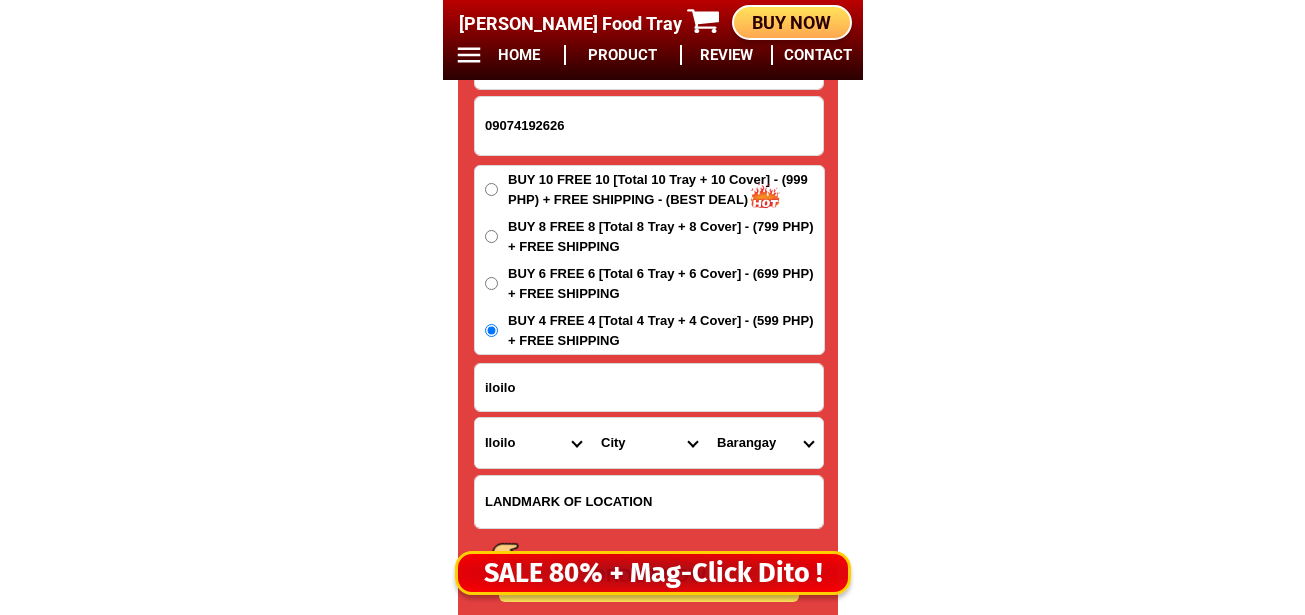 select on "63_1519432" 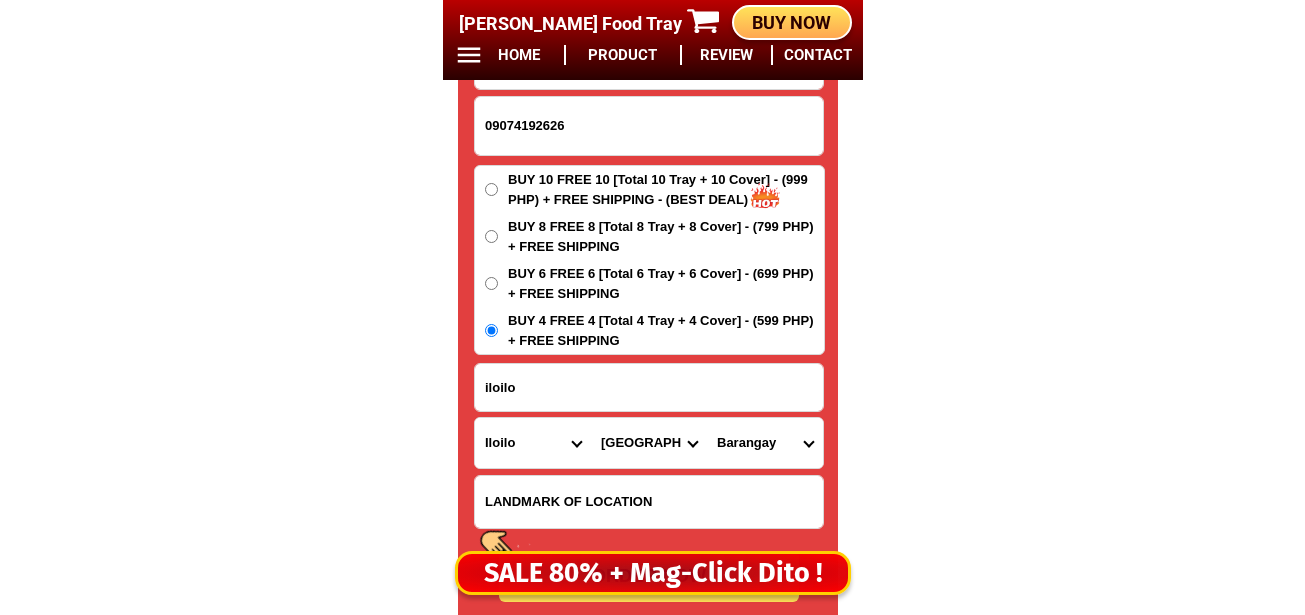 click on "City Ajuy Alimodian Anilao Badiangan Balasan Banate Barotac-nuevo Barotac-viejo Batad Bingawan Calinog Carles Dingle Duenas Dumangas Estancia Guimbal Igbaras Iloilo-cabatuan Iloilo-city Iloilo-concepcion Iloilo-lemery Iloilo-maasin Iloilo-san-enrique Iloilo-san-miguel Iloilo-san-rafael Iloilo-santa-barbara Janiuay Lambunao Leganes Leon Miagao Mina New-lucena Oton Passi-city Pavia Pototan San-dionisio San-joaquin Sara Tigbauan Tubungan Zarraga" at bounding box center (649, 443) 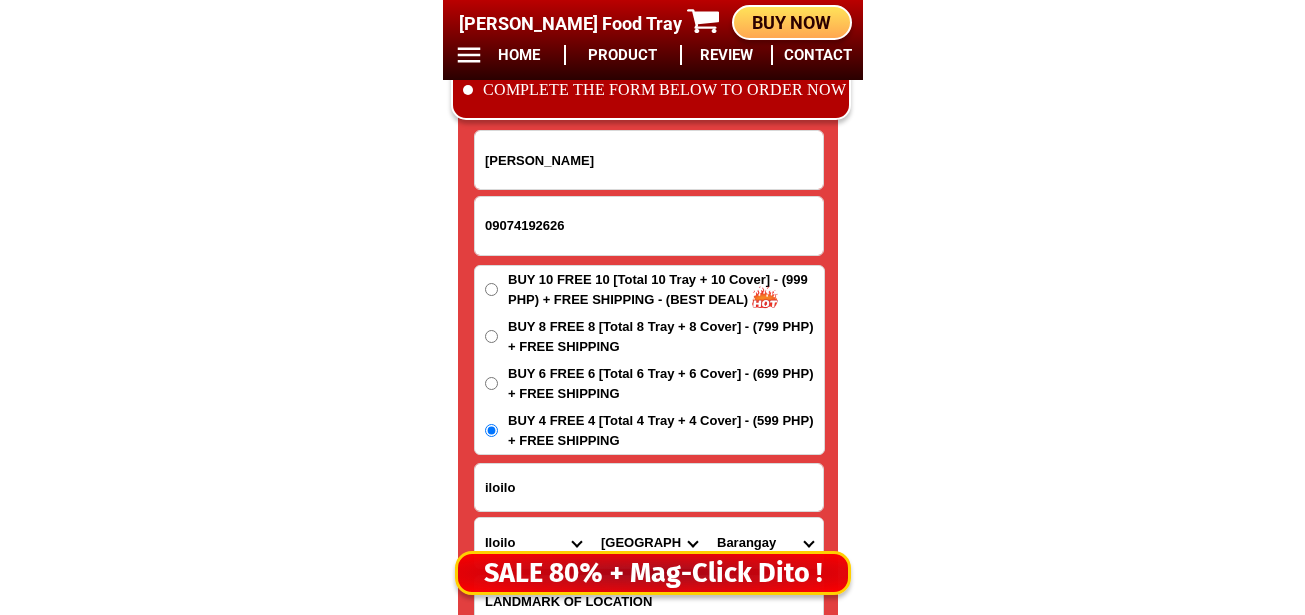 scroll, scrollTop: 16978, scrollLeft: 0, axis: vertical 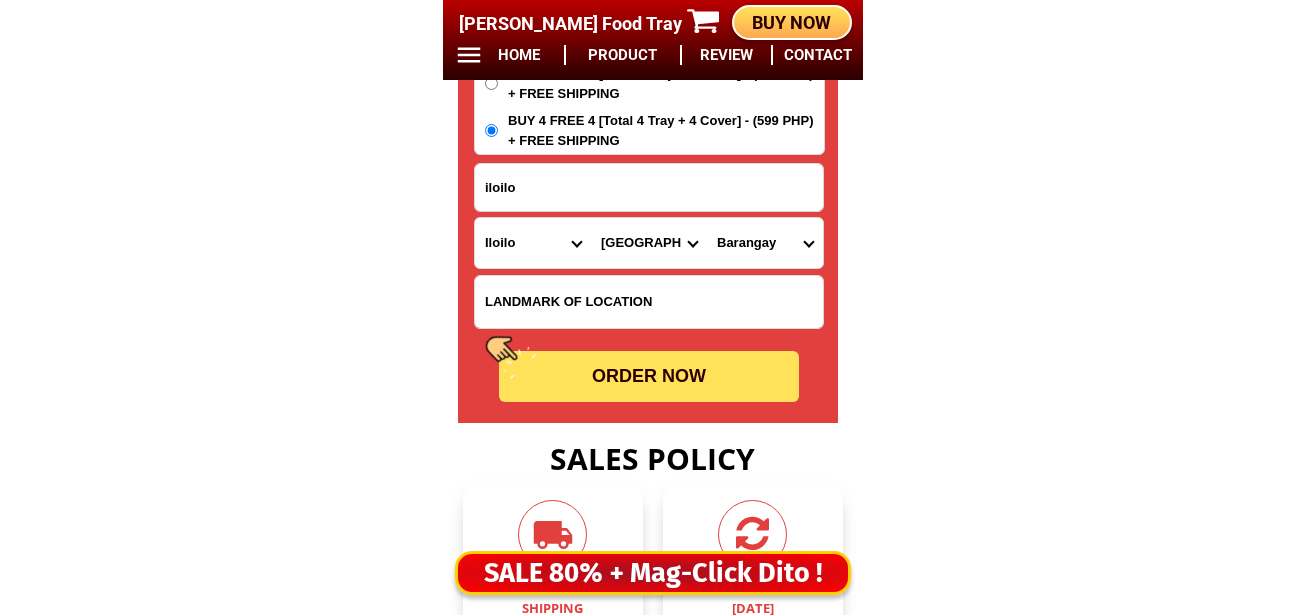 click on "ORDER NOW" at bounding box center (649, 376) 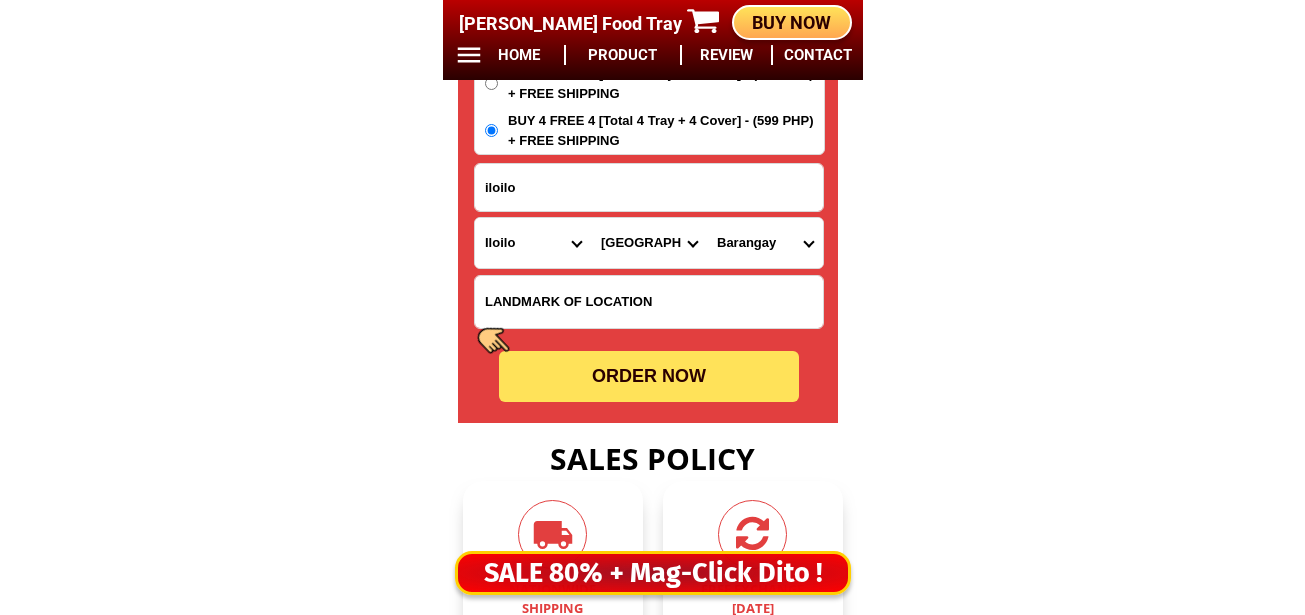radio on "true" 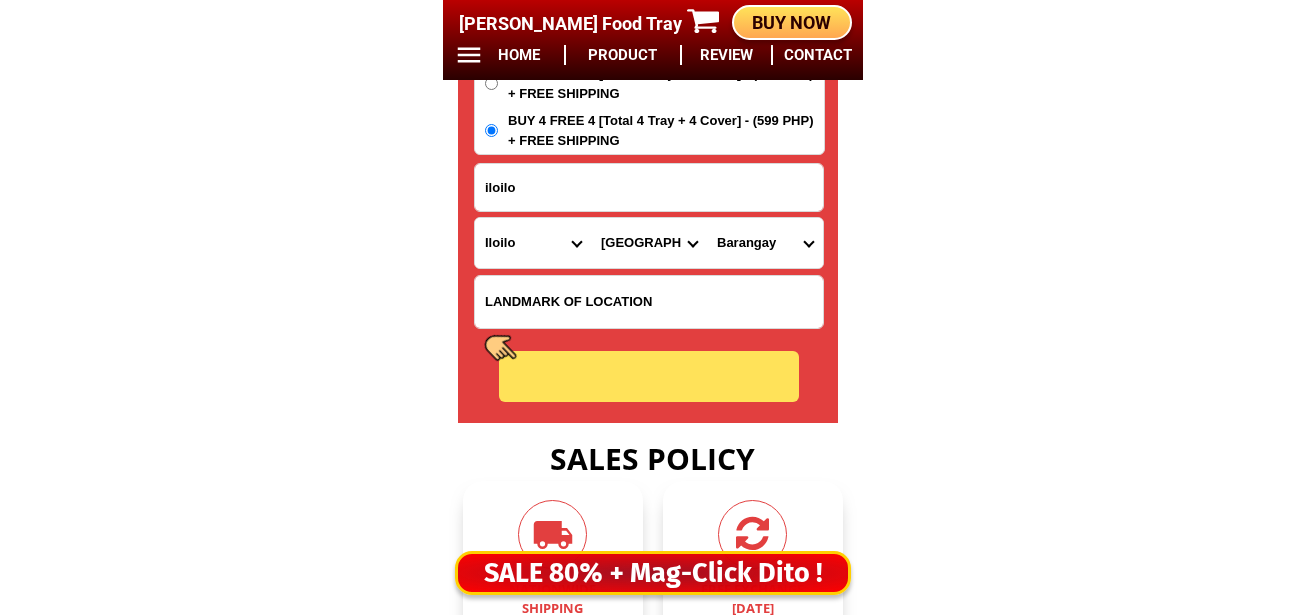 radio on "true" 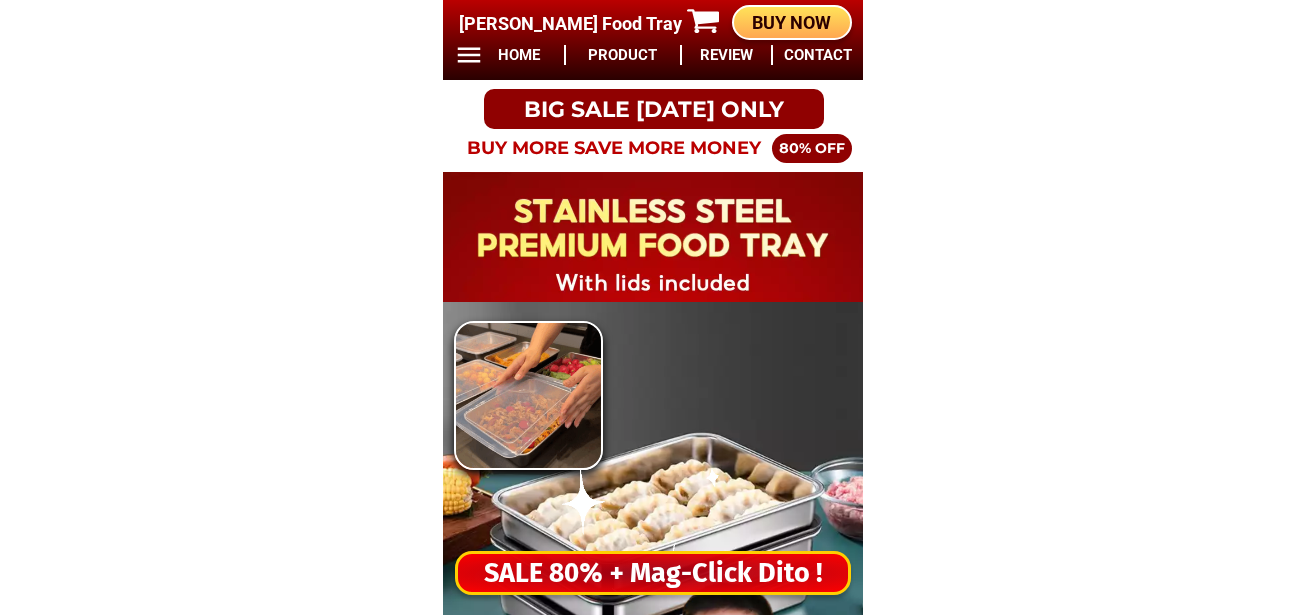 scroll, scrollTop: 0, scrollLeft: 0, axis: both 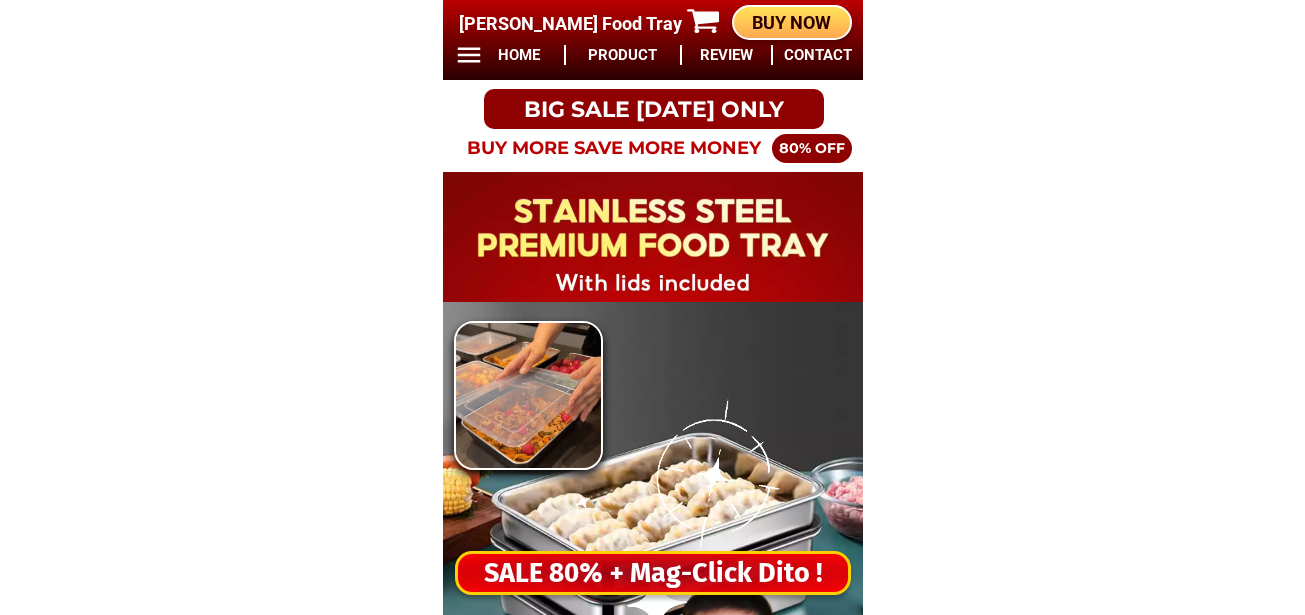 click on "SALE 80% + Mag-Click Dito !" at bounding box center [653, 573] 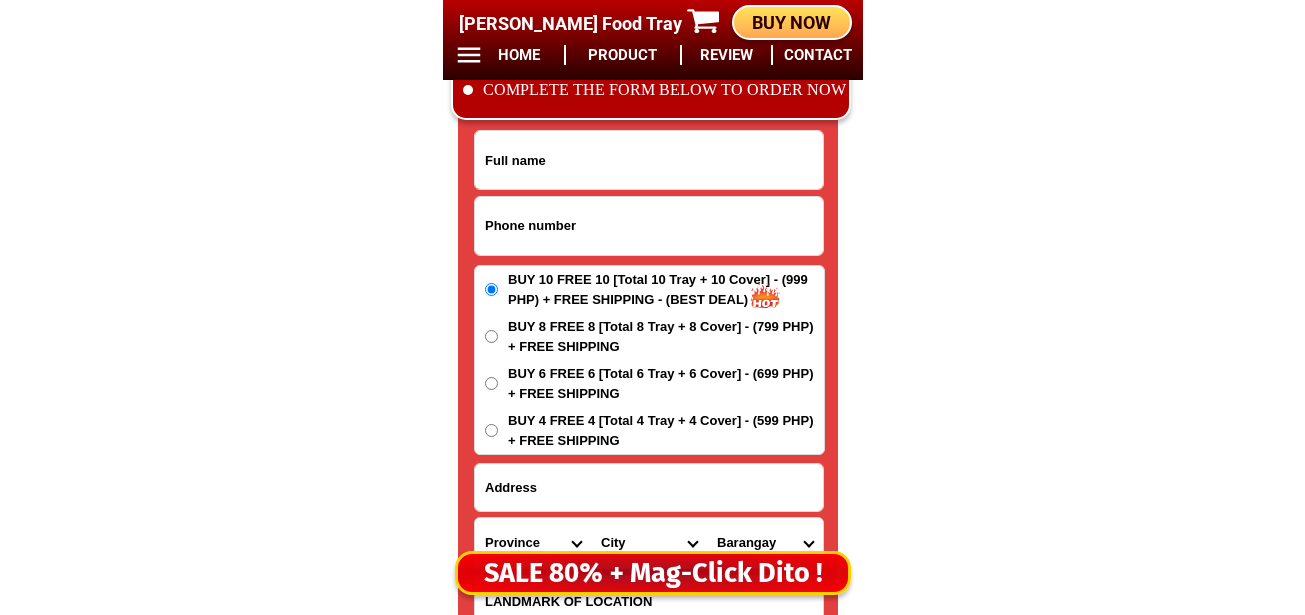 scroll, scrollTop: 3160, scrollLeft: 0, axis: vertical 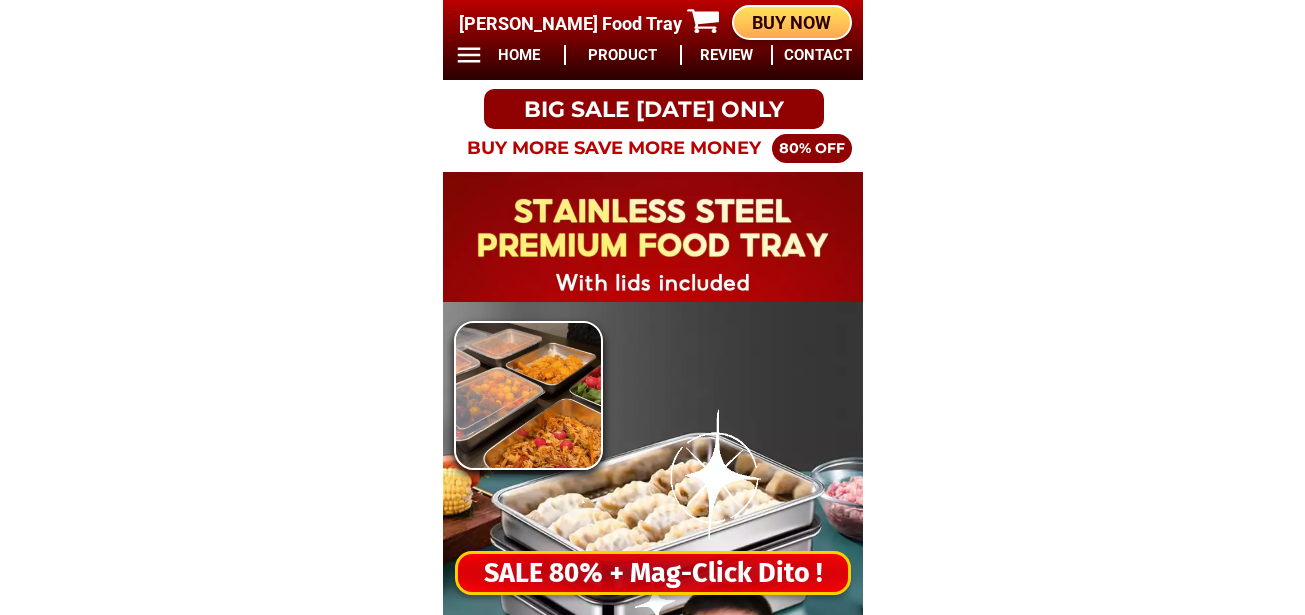 click on "SALE 80% + Mag-Click Dito !" at bounding box center (653, 573) 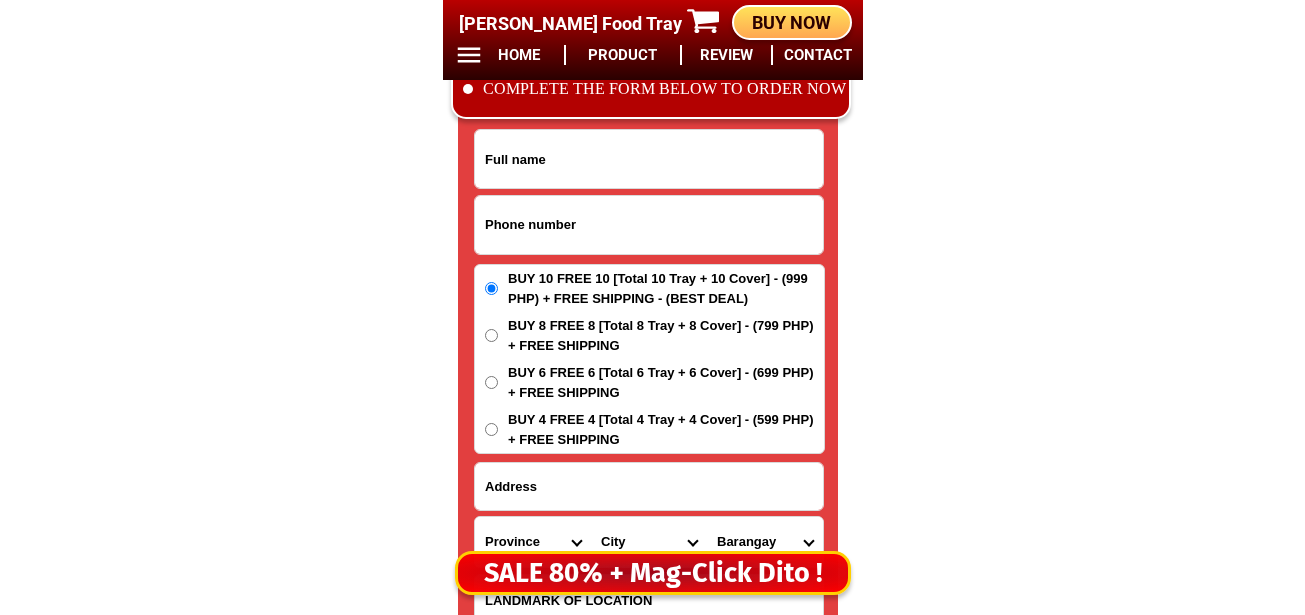 scroll, scrollTop: 16678, scrollLeft: 0, axis: vertical 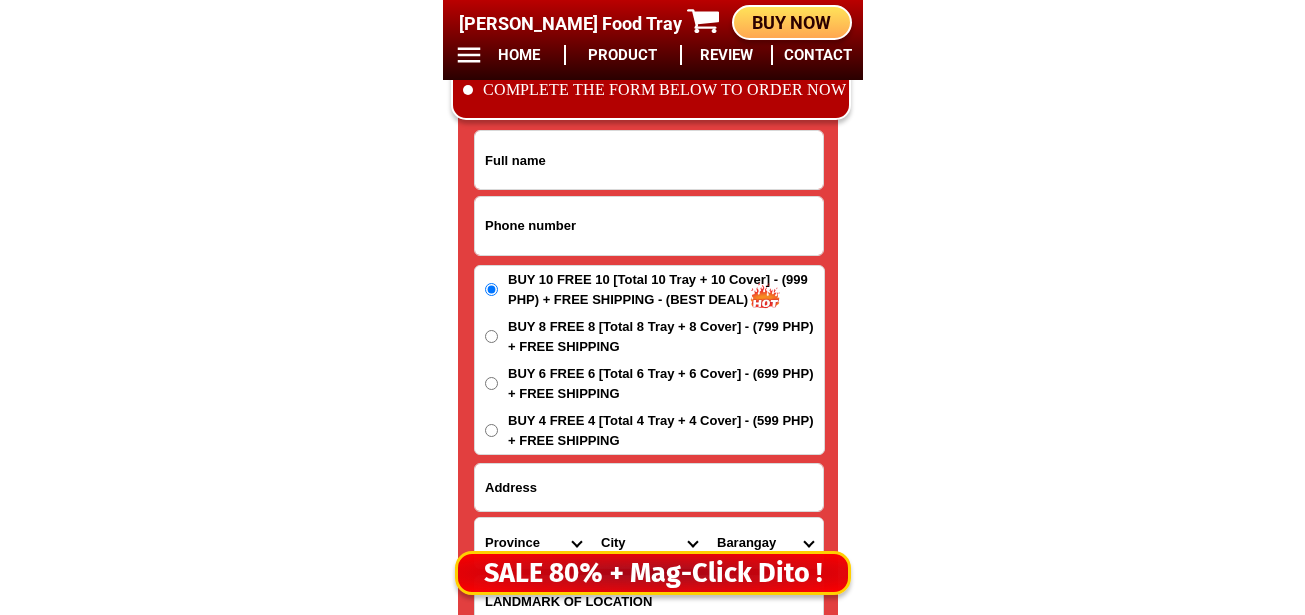 click at bounding box center (649, 226) 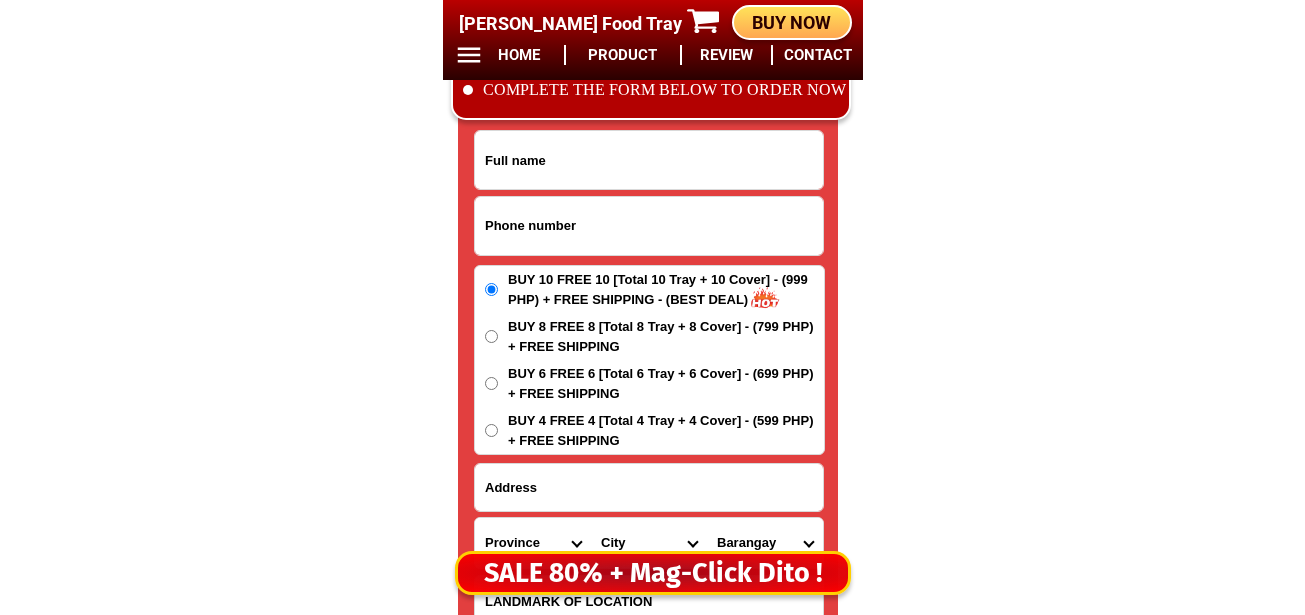 paste on "09277956022" 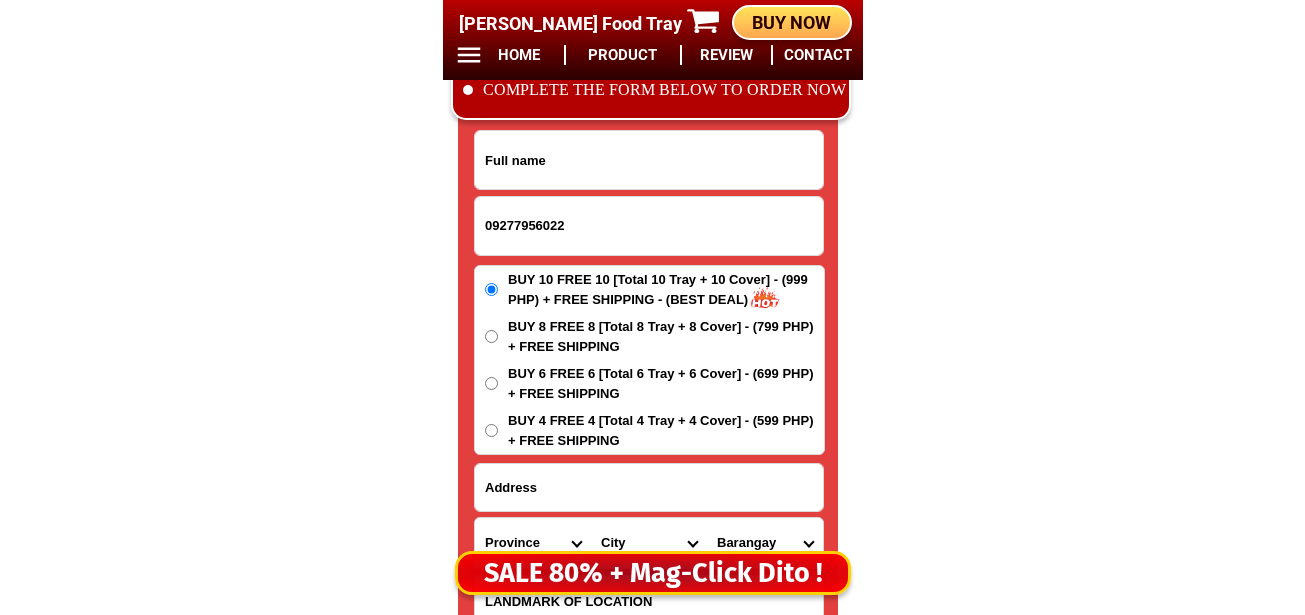 type on "09277956022" 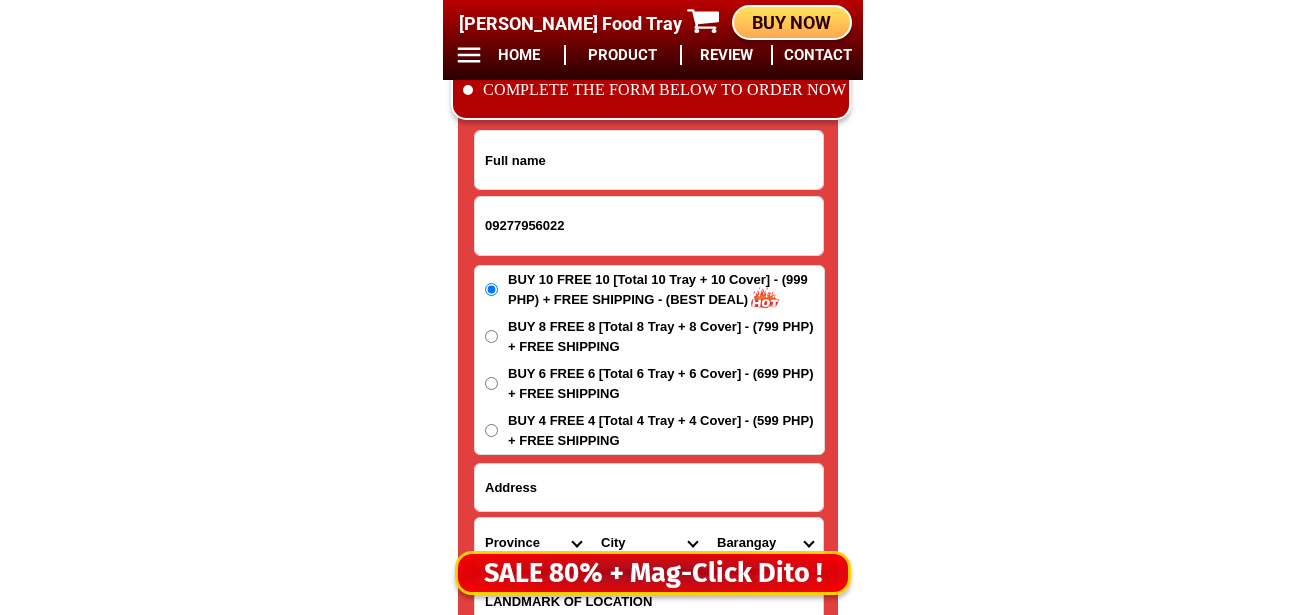 click at bounding box center (649, 160) 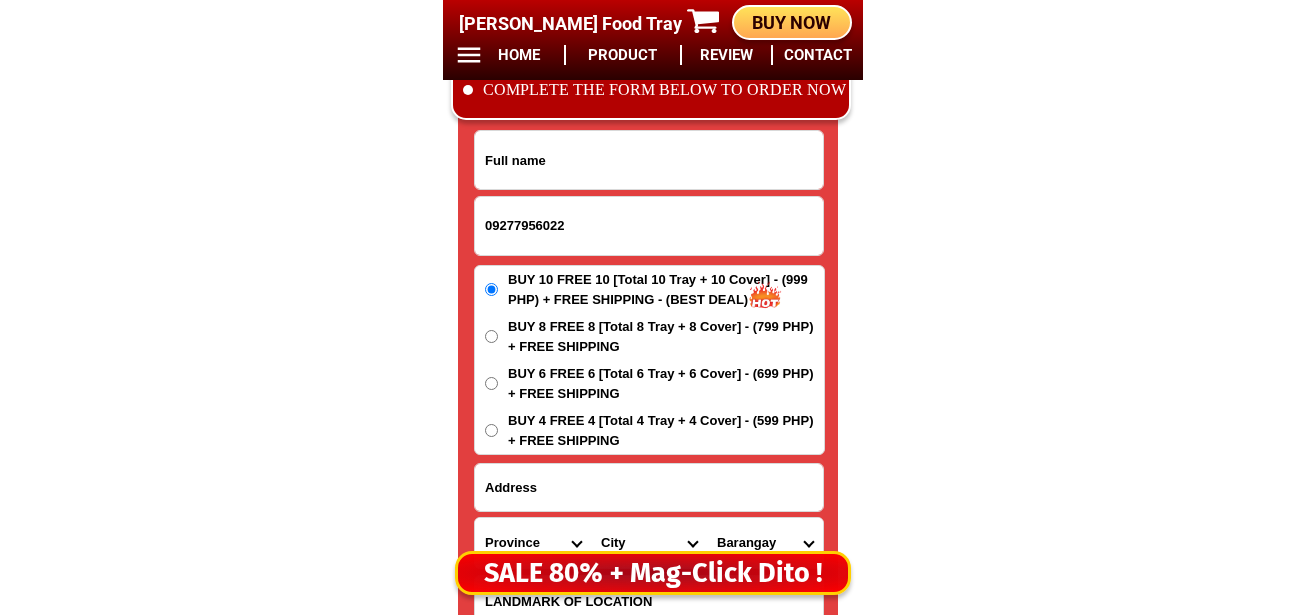 paste on "Maria Teresa C. GOMEZ" 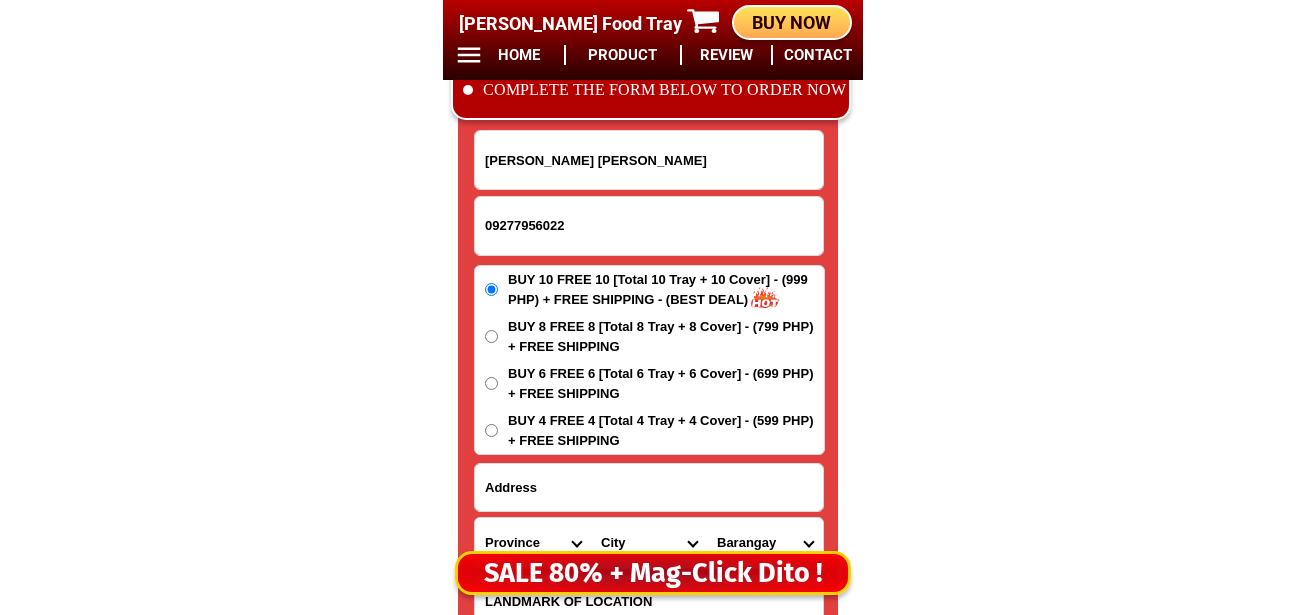 type on "Maria Teresa C. GOMEZ" 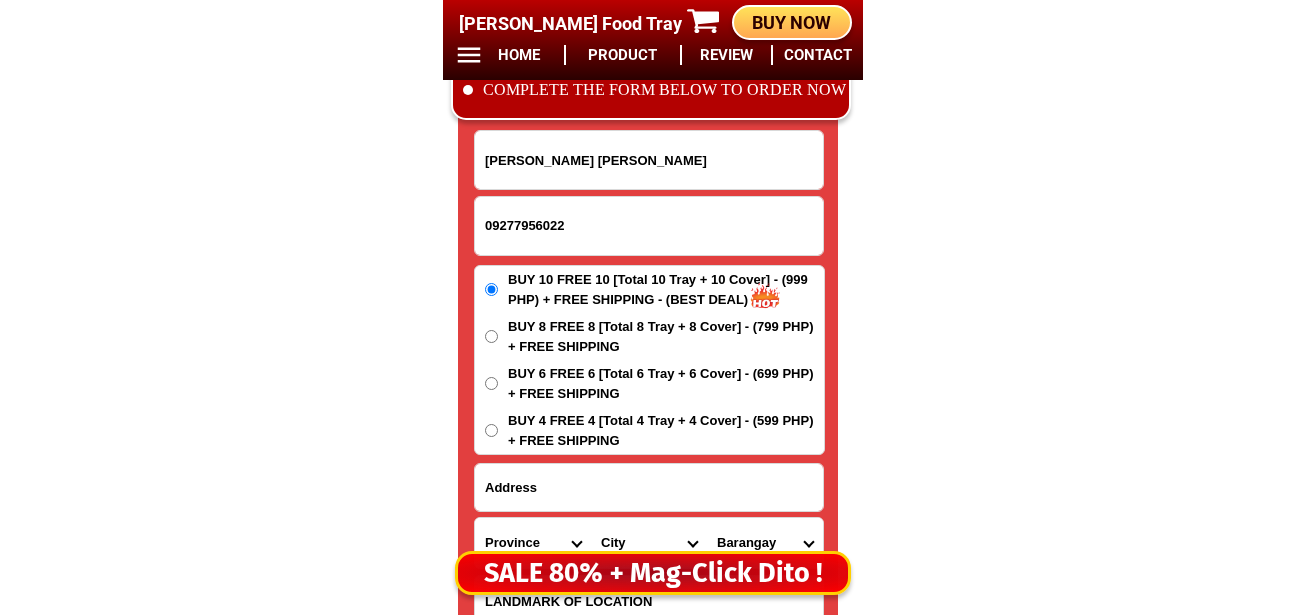 drag, startPoint x: 558, startPoint y: 431, endPoint x: 591, endPoint y: 448, distance: 37.12142 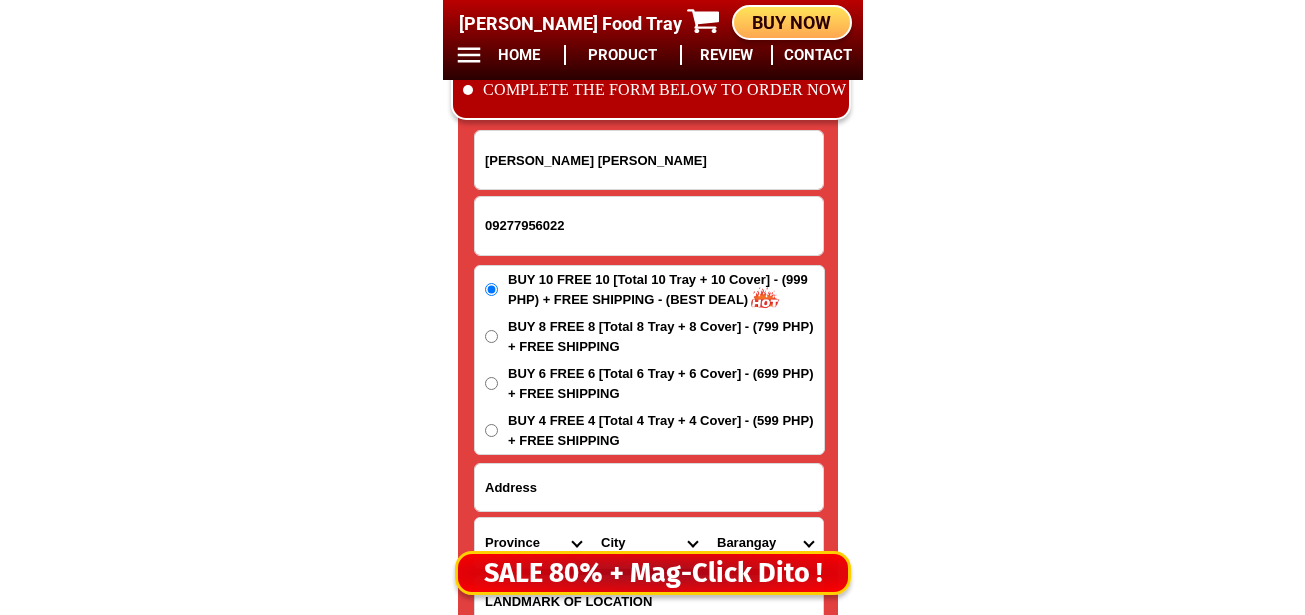 click on "BUY 4 FREE 4 [Total 4 Tray + 4 Cover] - (599 PHP) + FREE SHIPPING" at bounding box center (666, 430) 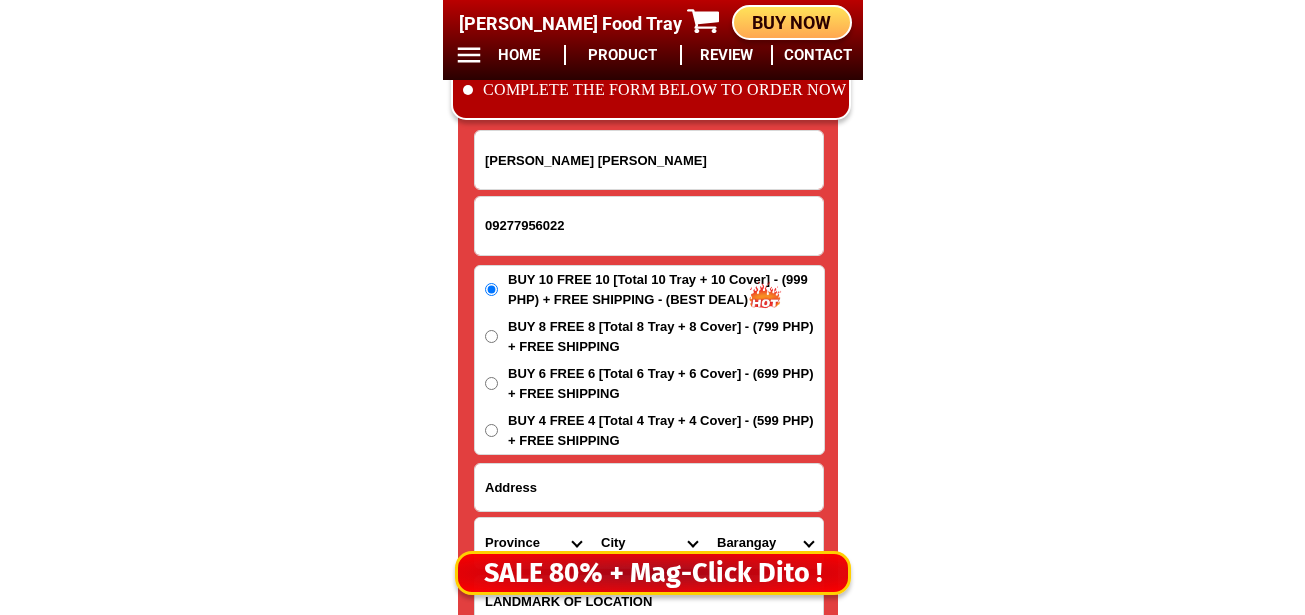 click on "BUY 4 FREE 4 [Total 4 Tray + 4 Cover] - (599 PHP) + FREE SHIPPING" at bounding box center (491, 430) 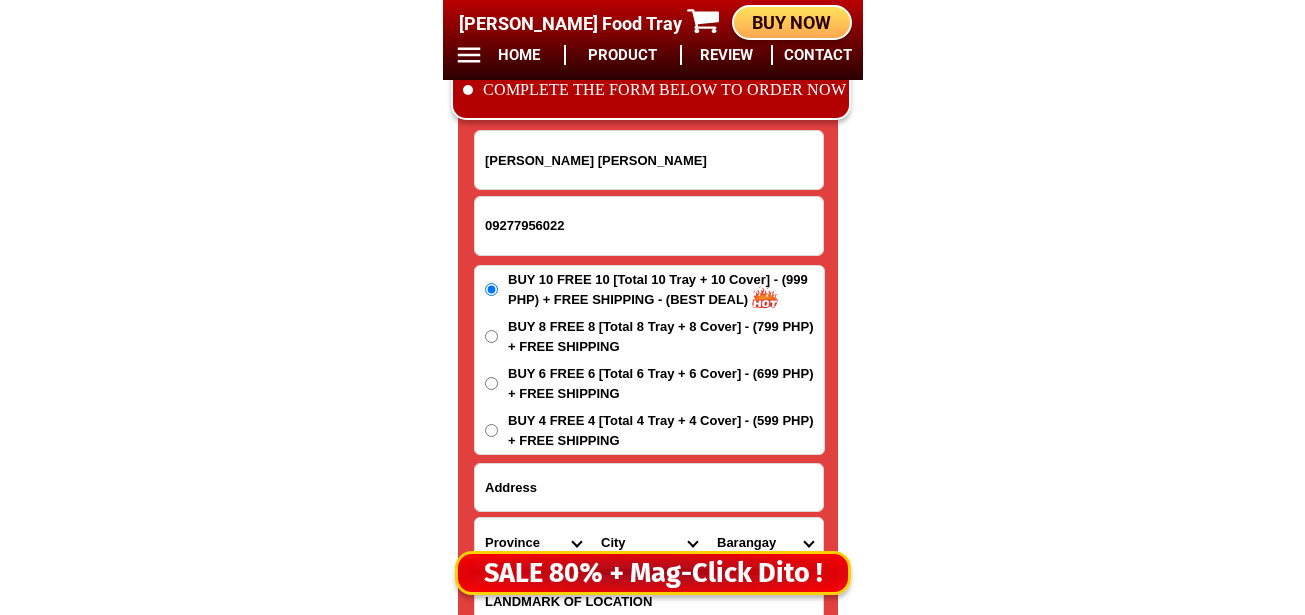 radio on "true" 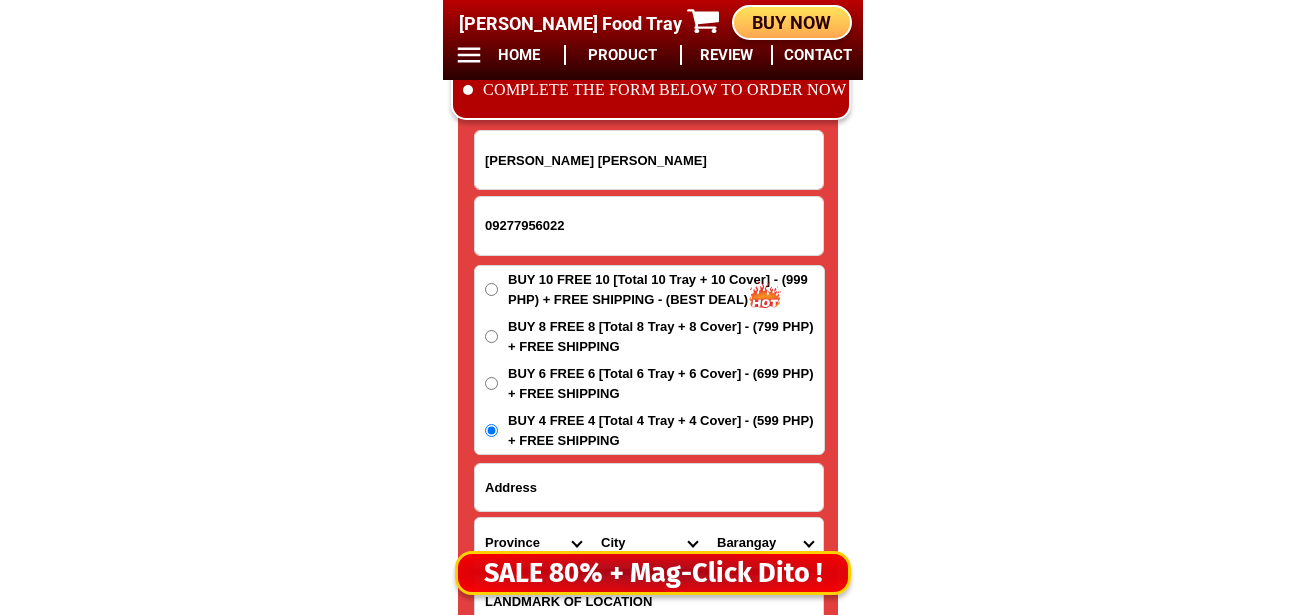 click at bounding box center (649, 487) 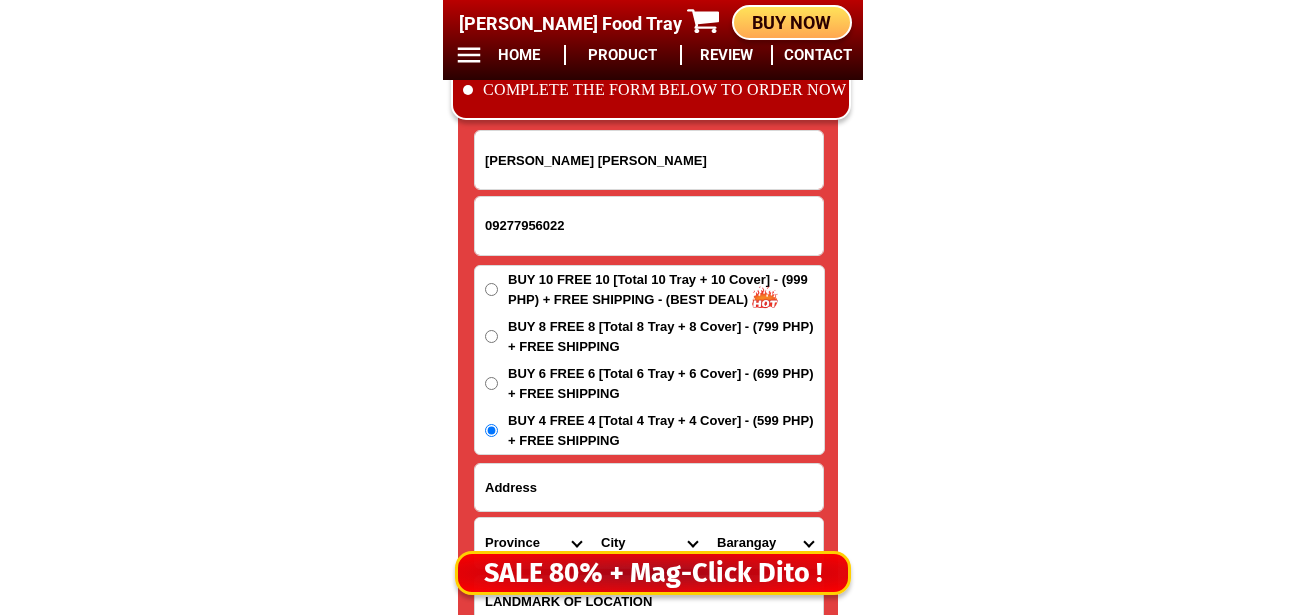 paste on "Manila" 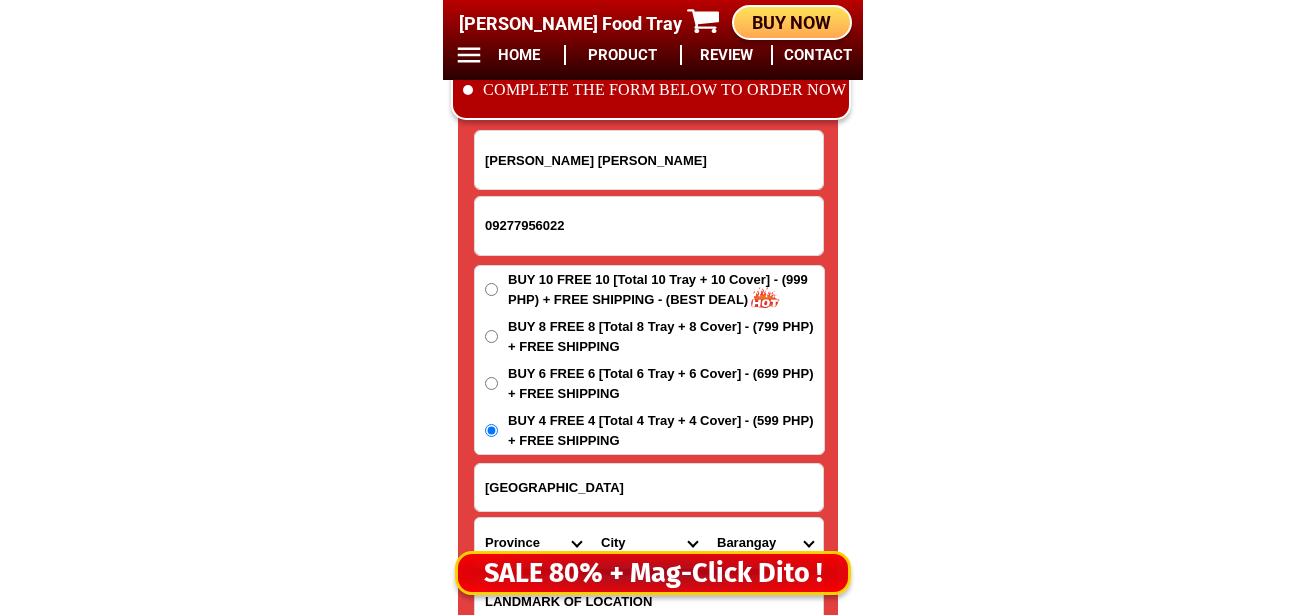 scroll, scrollTop: 16778, scrollLeft: 0, axis: vertical 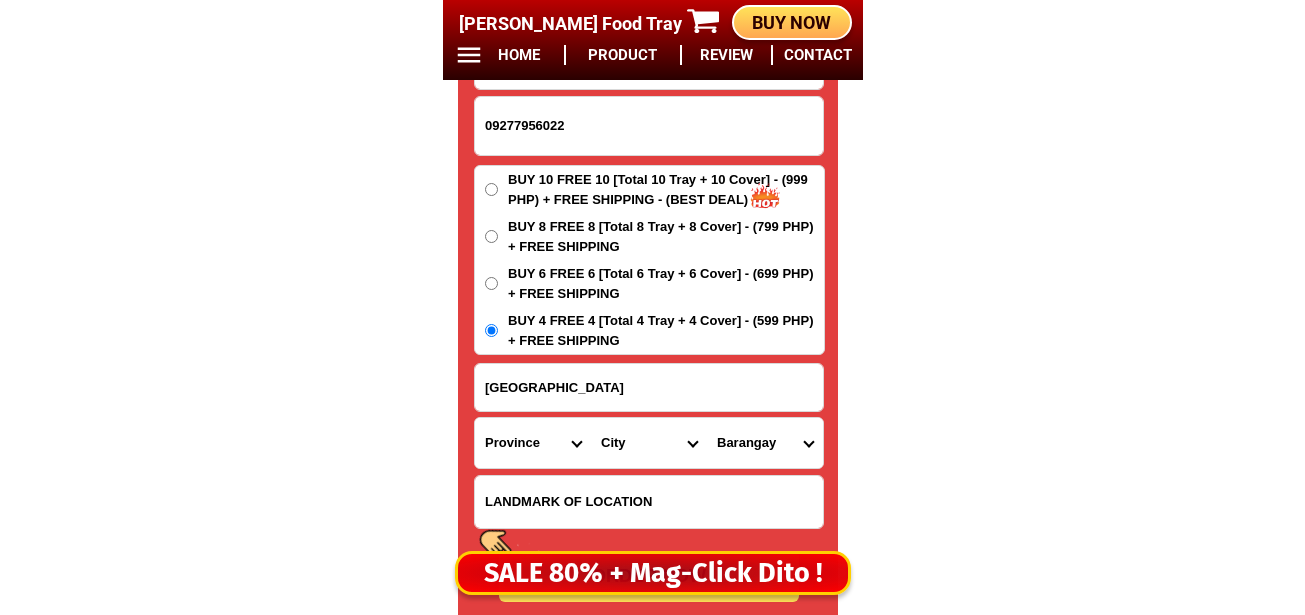 type on "Manila" 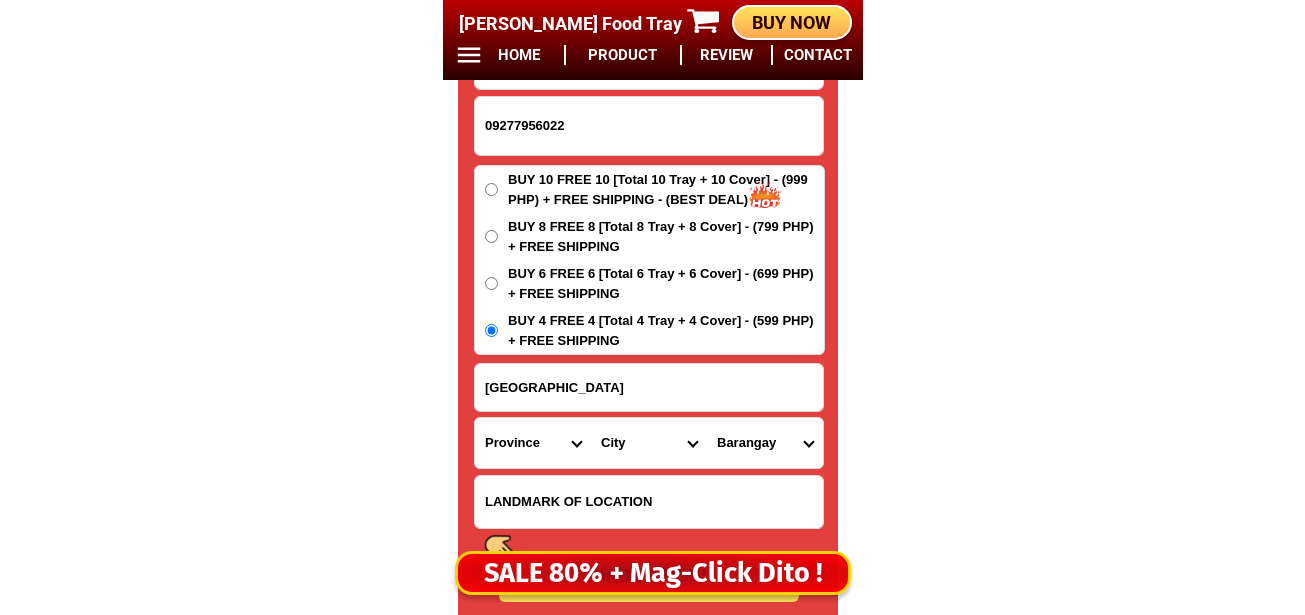 click on "Province [GEOGRAPHIC_DATA] [GEOGRAPHIC_DATA][PERSON_NAME][GEOGRAPHIC_DATA][GEOGRAPHIC_DATA] [GEOGRAPHIC_DATA] [GEOGRAPHIC_DATA][PERSON_NAME][GEOGRAPHIC_DATA][GEOGRAPHIC_DATA] [GEOGRAPHIC_DATA][PERSON_NAME][GEOGRAPHIC_DATA][GEOGRAPHIC_DATA] [GEOGRAPHIC_DATA][PERSON_NAME][GEOGRAPHIC_DATA][GEOGRAPHIC_DATA] [GEOGRAPHIC_DATA] [GEOGRAPHIC_DATA]-[GEOGRAPHIC_DATA] [GEOGRAPHIC_DATA][PERSON_NAME][GEOGRAPHIC_DATA] [GEOGRAPHIC_DATA] [GEOGRAPHIC_DATA] [GEOGRAPHIC_DATA] [GEOGRAPHIC_DATA] [GEOGRAPHIC_DATA] [GEOGRAPHIC_DATA]-occidental [GEOGRAPHIC_DATA] [GEOGRAPHIC_DATA] Eastern-[GEOGRAPHIC_DATA][PERSON_NAME][GEOGRAPHIC_DATA][GEOGRAPHIC_DATA] [GEOGRAPHIC_DATA]-norte [GEOGRAPHIC_DATA]-[GEOGRAPHIC_DATA] [GEOGRAPHIC_DATA][PERSON_NAME][GEOGRAPHIC_DATA] [GEOGRAPHIC_DATA] [GEOGRAPHIC_DATA] [GEOGRAPHIC_DATA][PERSON_NAME][GEOGRAPHIC_DATA][GEOGRAPHIC_DATA] [GEOGRAPHIC_DATA] Metro-[GEOGRAPHIC_DATA] [GEOGRAPHIC_DATA]-[GEOGRAPHIC_DATA]-[GEOGRAPHIC_DATA]-province [GEOGRAPHIC_DATA]-[GEOGRAPHIC_DATA]-oriental [GEOGRAPHIC_DATA] [GEOGRAPHIC_DATA] [GEOGRAPHIC_DATA]-[GEOGRAPHIC_DATA]-[GEOGRAPHIC_DATA] [GEOGRAPHIC_DATA] [GEOGRAPHIC_DATA] [GEOGRAPHIC_DATA] [GEOGRAPHIC_DATA] [GEOGRAPHIC_DATA][PERSON_NAME][GEOGRAPHIC_DATA][GEOGRAPHIC_DATA] [GEOGRAPHIC_DATA][PERSON_NAME][GEOGRAPHIC_DATA][GEOGRAPHIC_DATA] [GEOGRAPHIC_DATA]-[GEOGRAPHIC_DATA]-[GEOGRAPHIC_DATA]-[GEOGRAPHIC_DATA] [GEOGRAPHIC_DATA] [GEOGRAPHIC_DATA]-[GEOGRAPHIC_DATA]-[GEOGRAPHIC_DATA][PERSON_NAME][GEOGRAPHIC_DATA] [GEOGRAPHIC_DATA] [GEOGRAPHIC_DATA]" at bounding box center (533, 443) 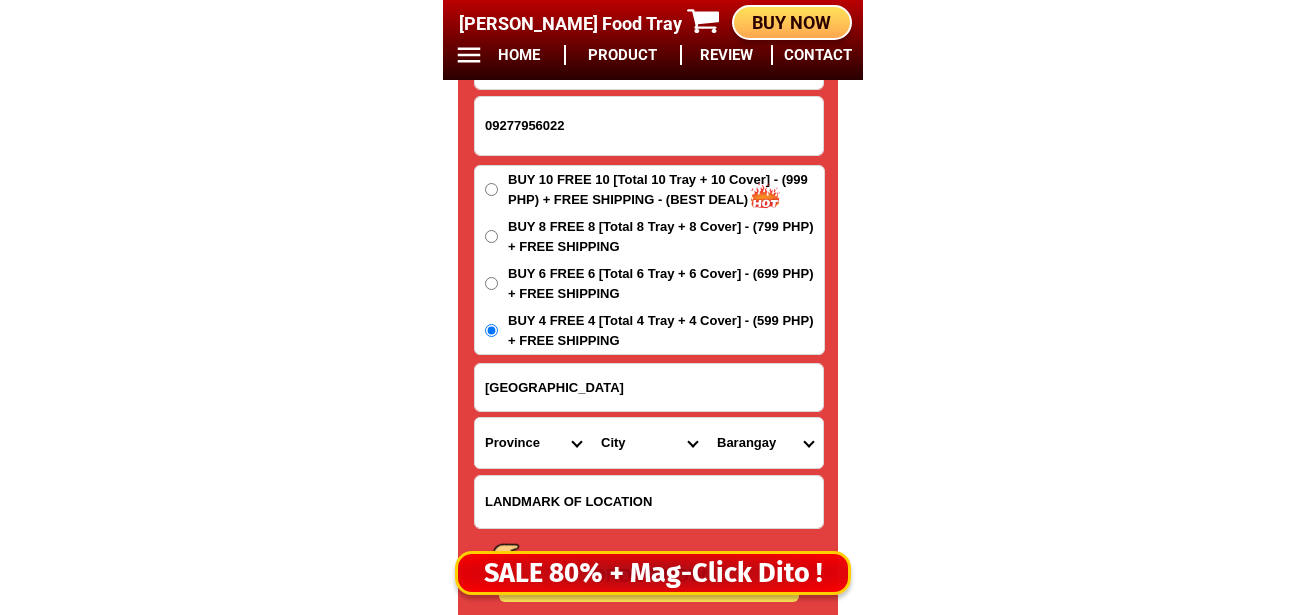 select on "63_219" 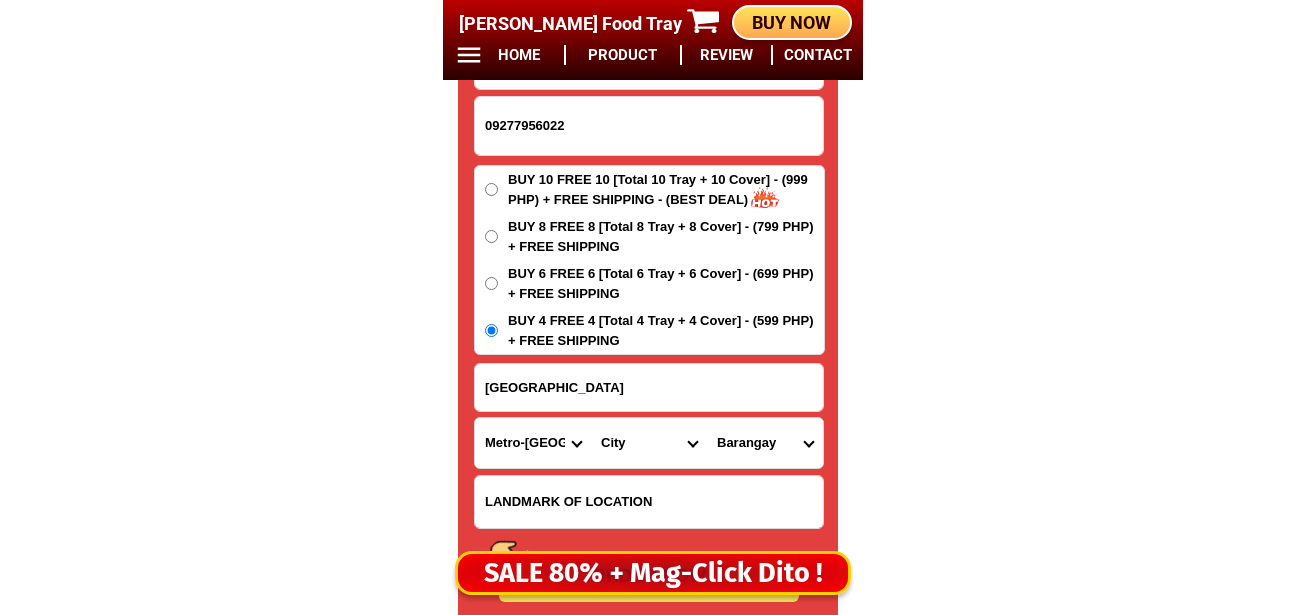 click on "Province [GEOGRAPHIC_DATA] [GEOGRAPHIC_DATA][PERSON_NAME][GEOGRAPHIC_DATA][GEOGRAPHIC_DATA] [GEOGRAPHIC_DATA] [GEOGRAPHIC_DATA][PERSON_NAME][GEOGRAPHIC_DATA][GEOGRAPHIC_DATA] [GEOGRAPHIC_DATA][PERSON_NAME][GEOGRAPHIC_DATA][GEOGRAPHIC_DATA] [GEOGRAPHIC_DATA][PERSON_NAME][GEOGRAPHIC_DATA][GEOGRAPHIC_DATA] [GEOGRAPHIC_DATA] [GEOGRAPHIC_DATA]-[GEOGRAPHIC_DATA] [GEOGRAPHIC_DATA][PERSON_NAME][GEOGRAPHIC_DATA] [GEOGRAPHIC_DATA] [GEOGRAPHIC_DATA] [GEOGRAPHIC_DATA] [GEOGRAPHIC_DATA] [GEOGRAPHIC_DATA] [GEOGRAPHIC_DATA]-occidental [GEOGRAPHIC_DATA] [GEOGRAPHIC_DATA] Eastern-[GEOGRAPHIC_DATA][PERSON_NAME][GEOGRAPHIC_DATA][GEOGRAPHIC_DATA] [GEOGRAPHIC_DATA]-norte [GEOGRAPHIC_DATA]-[GEOGRAPHIC_DATA] [GEOGRAPHIC_DATA][PERSON_NAME][GEOGRAPHIC_DATA] [GEOGRAPHIC_DATA] [GEOGRAPHIC_DATA] [GEOGRAPHIC_DATA][PERSON_NAME][GEOGRAPHIC_DATA][GEOGRAPHIC_DATA] [GEOGRAPHIC_DATA] Metro-[GEOGRAPHIC_DATA] [GEOGRAPHIC_DATA]-[GEOGRAPHIC_DATA]-[GEOGRAPHIC_DATA]-province [GEOGRAPHIC_DATA]-[GEOGRAPHIC_DATA]-oriental [GEOGRAPHIC_DATA] [GEOGRAPHIC_DATA] [GEOGRAPHIC_DATA]-[GEOGRAPHIC_DATA]-[GEOGRAPHIC_DATA] [GEOGRAPHIC_DATA] [GEOGRAPHIC_DATA] [GEOGRAPHIC_DATA] [GEOGRAPHIC_DATA] [GEOGRAPHIC_DATA][PERSON_NAME][GEOGRAPHIC_DATA][GEOGRAPHIC_DATA] [GEOGRAPHIC_DATA][PERSON_NAME][GEOGRAPHIC_DATA][GEOGRAPHIC_DATA] [GEOGRAPHIC_DATA]-[GEOGRAPHIC_DATA]-[GEOGRAPHIC_DATA]-[GEOGRAPHIC_DATA] [GEOGRAPHIC_DATA] [GEOGRAPHIC_DATA]-[GEOGRAPHIC_DATA]-[GEOGRAPHIC_DATA][PERSON_NAME][GEOGRAPHIC_DATA] [GEOGRAPHIC_DATA] [GEOGRAPHIC_DATA]" at bounding box center [533, 443] 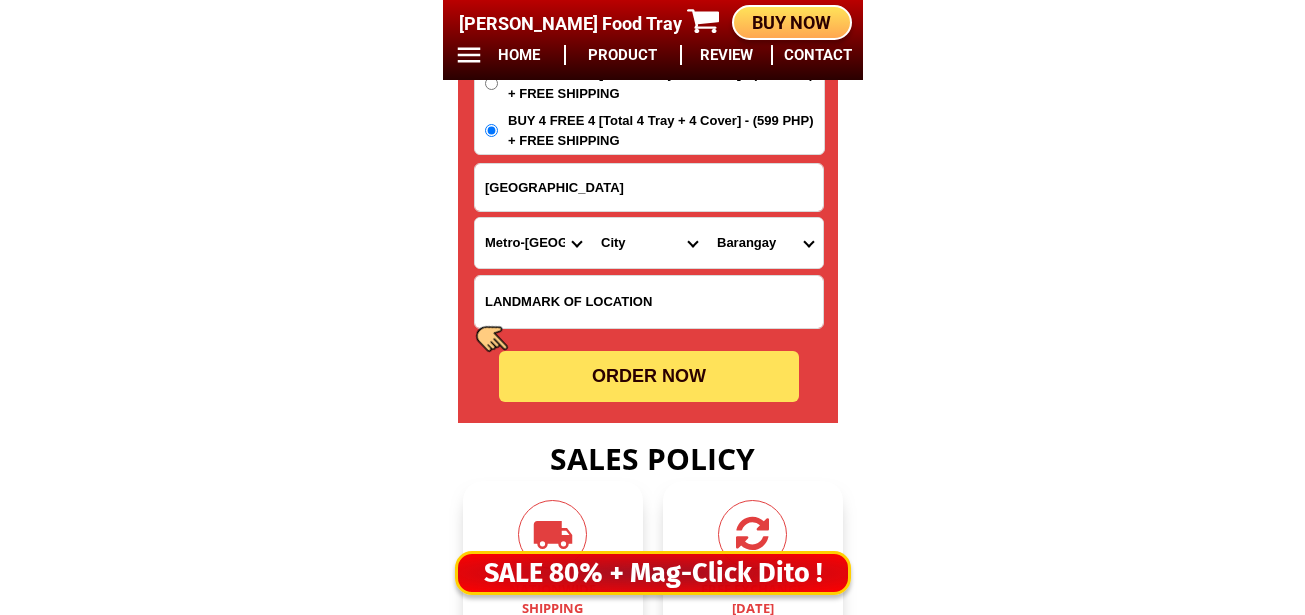 scroll, scrollTop: 17078, scrollLeft: 0, axis: vertical 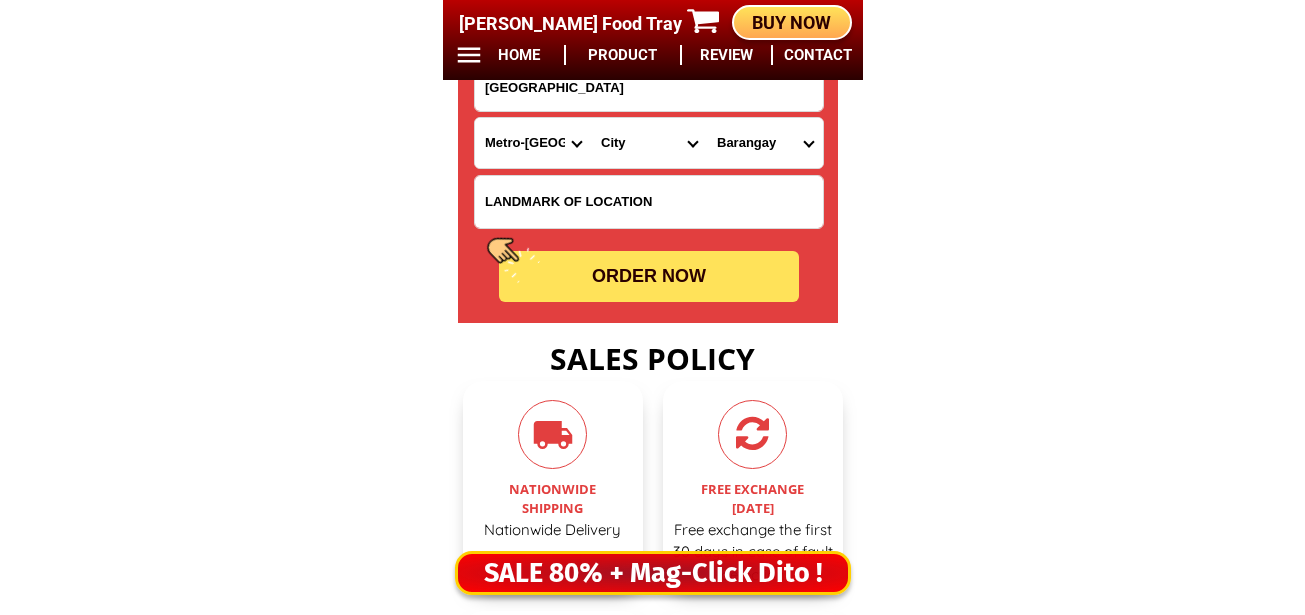 click on "ORDER NOW" at bounding box center (649, 276) 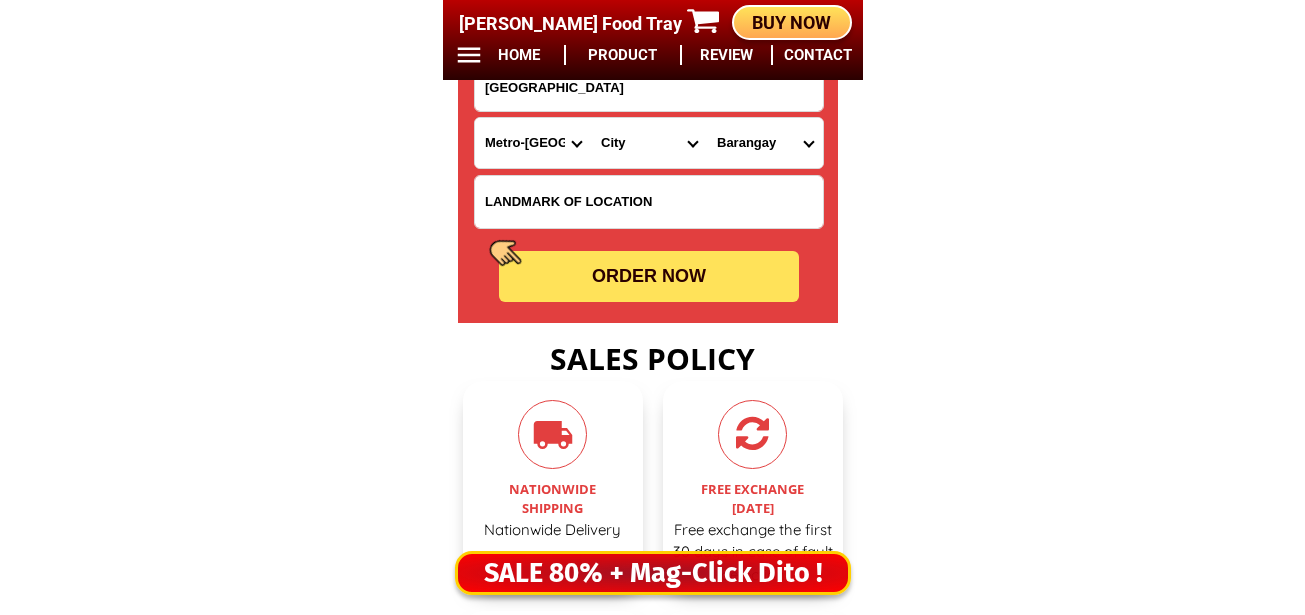 radio on "true" 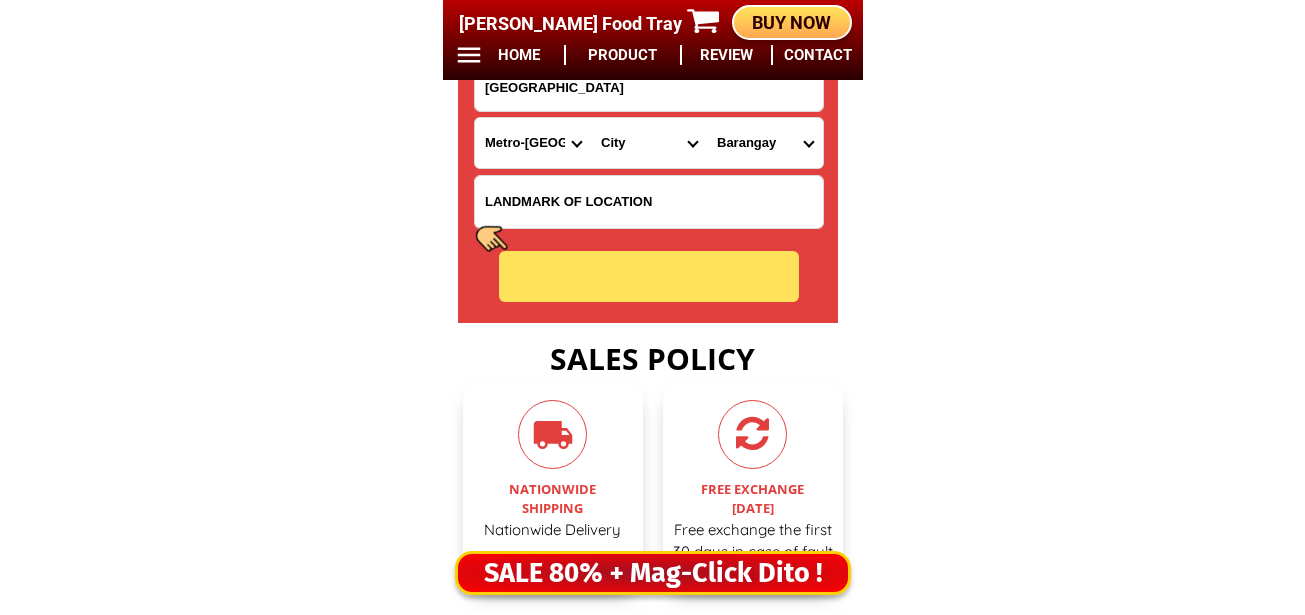 radio on "true" 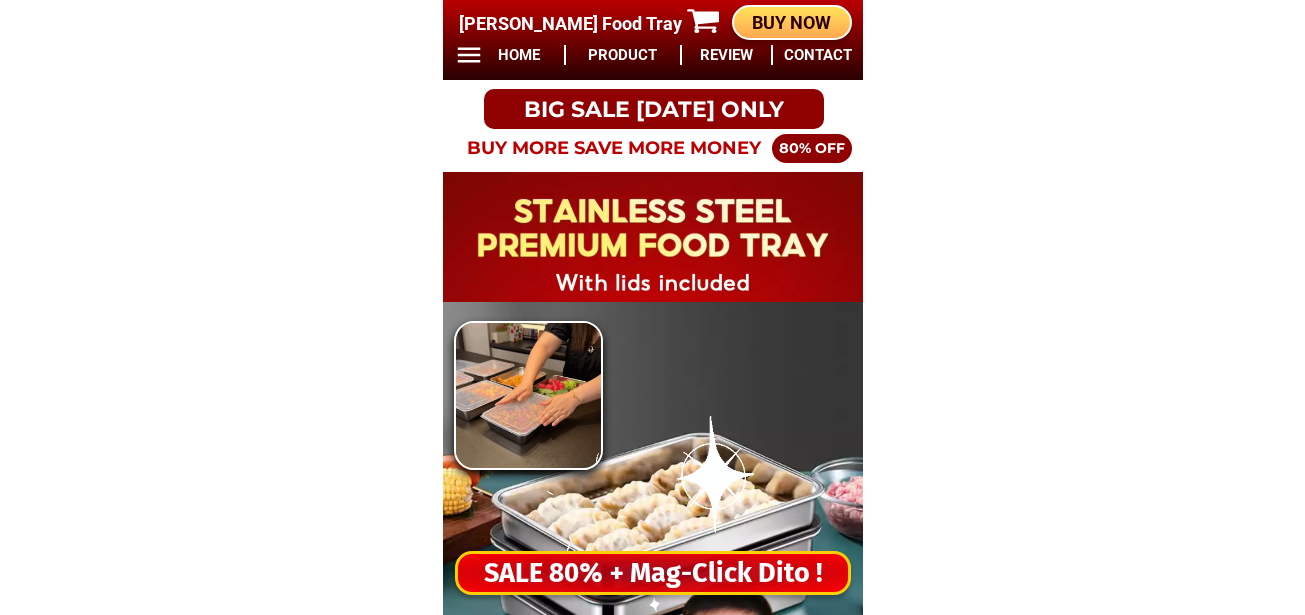 scroll, scrollTop: 0, scrollLeft: 0, axis: both 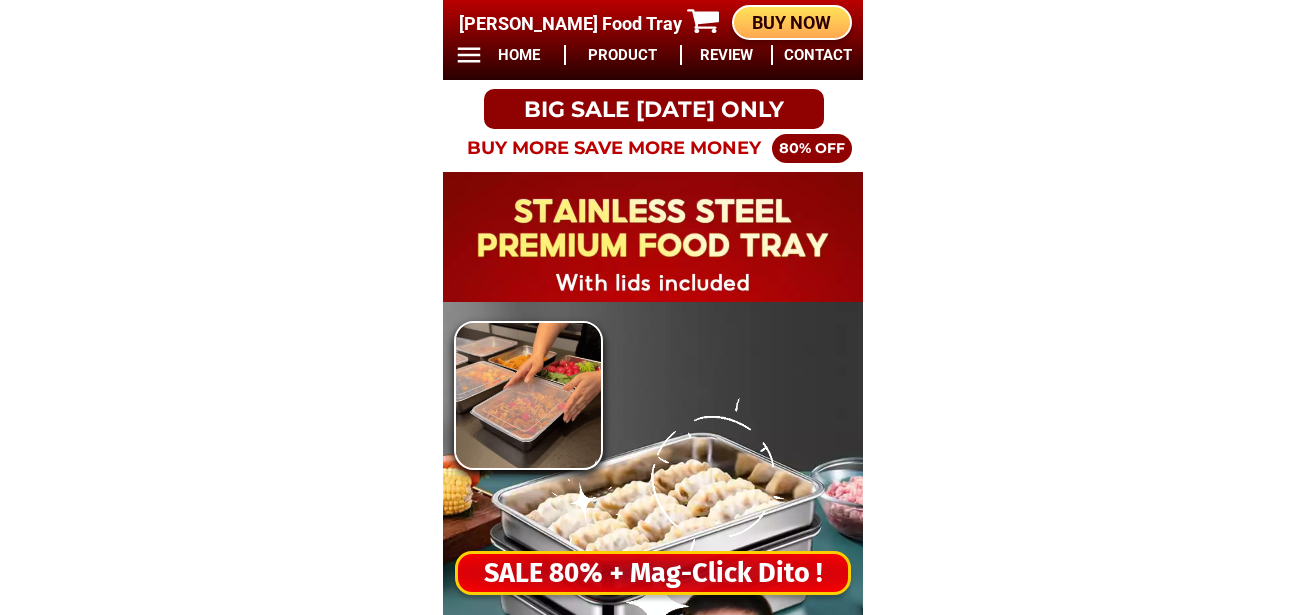 click on "SALE 80% + Mag-Click Dito !" at bounding box center (653, 573) 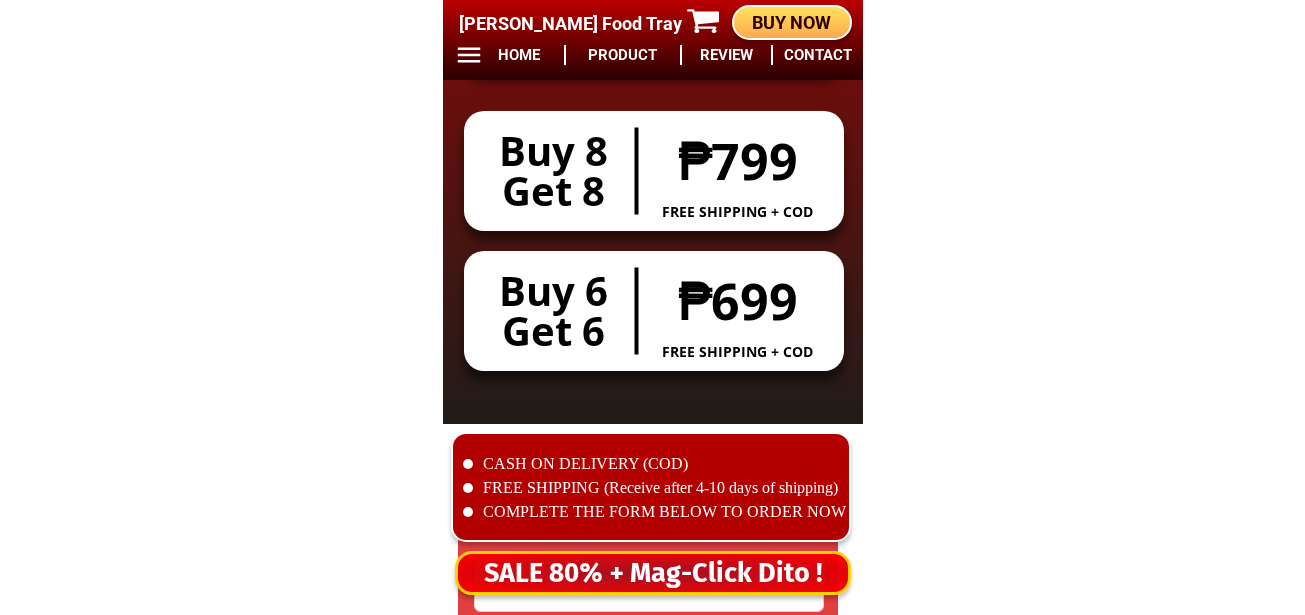 scroll, scrollTop: 16678, scrollLeft: 0, axis: vertical 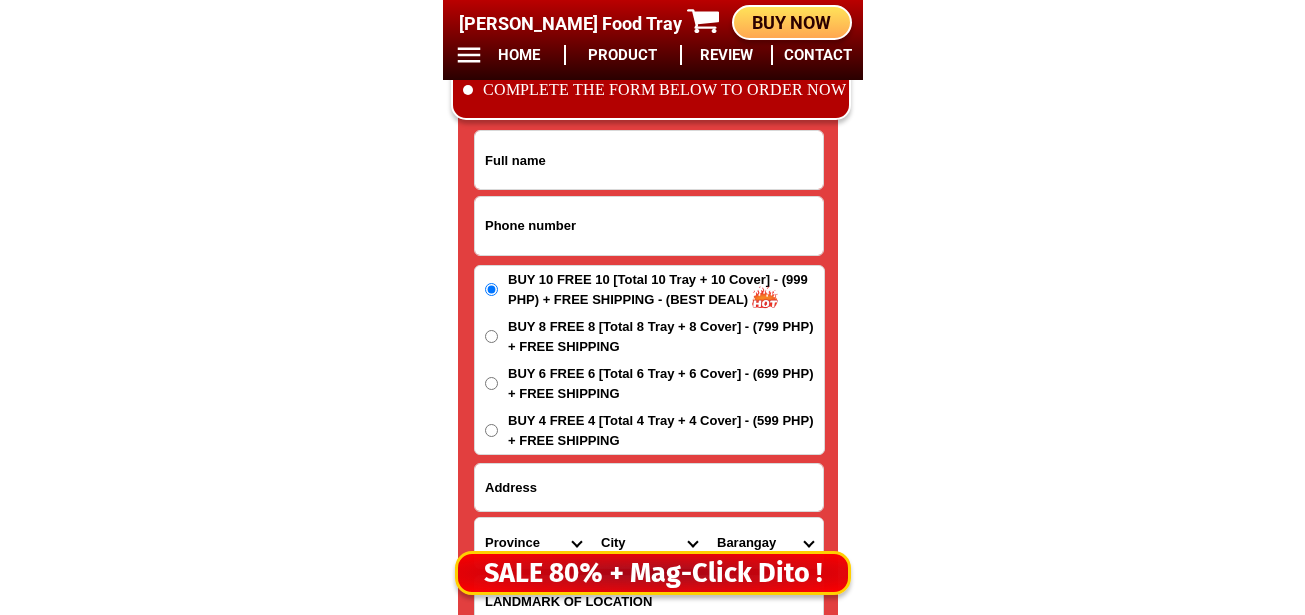 click at bounding box center [649, 226] 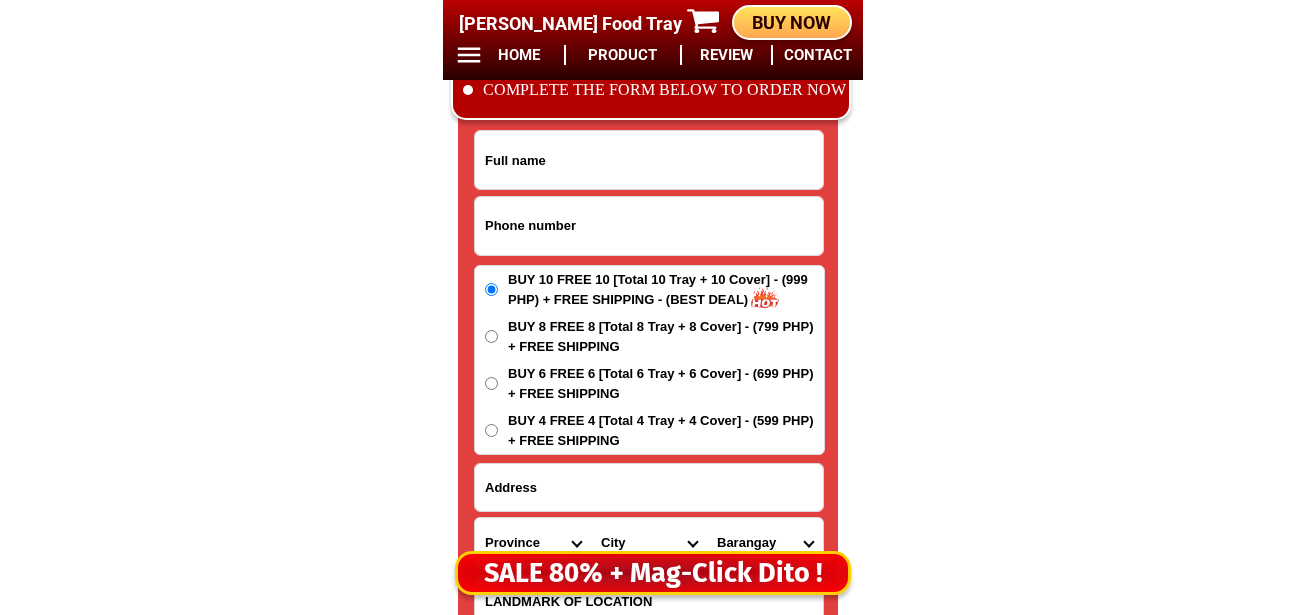 paste on "09708196294" 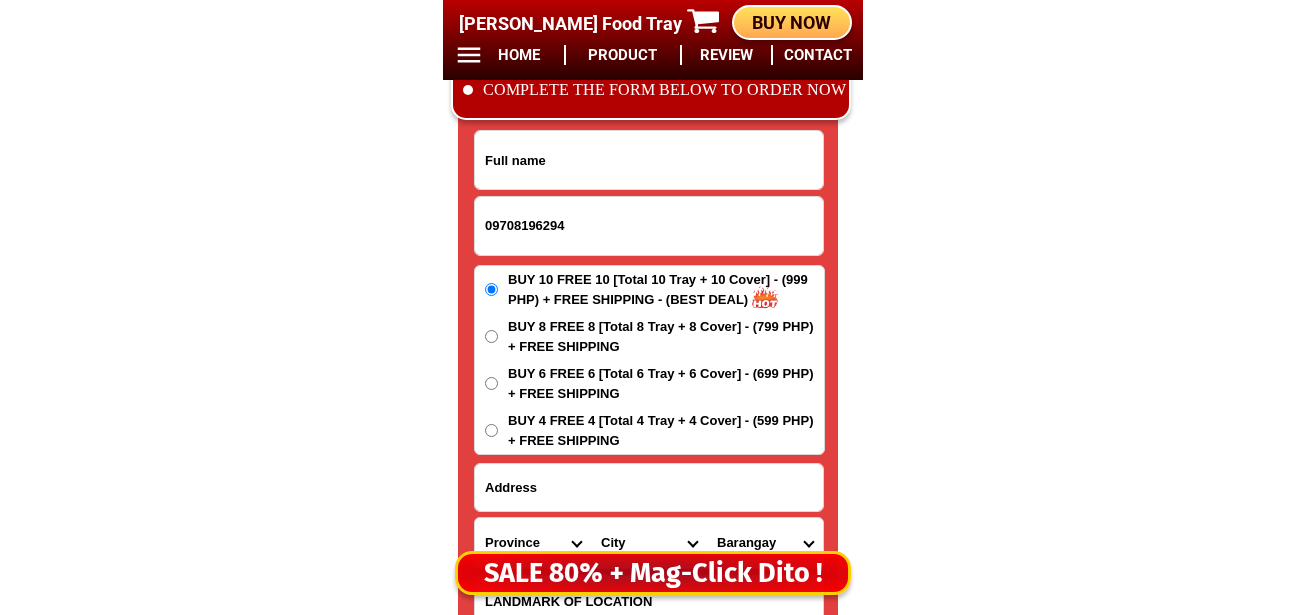 type on "09708196294" 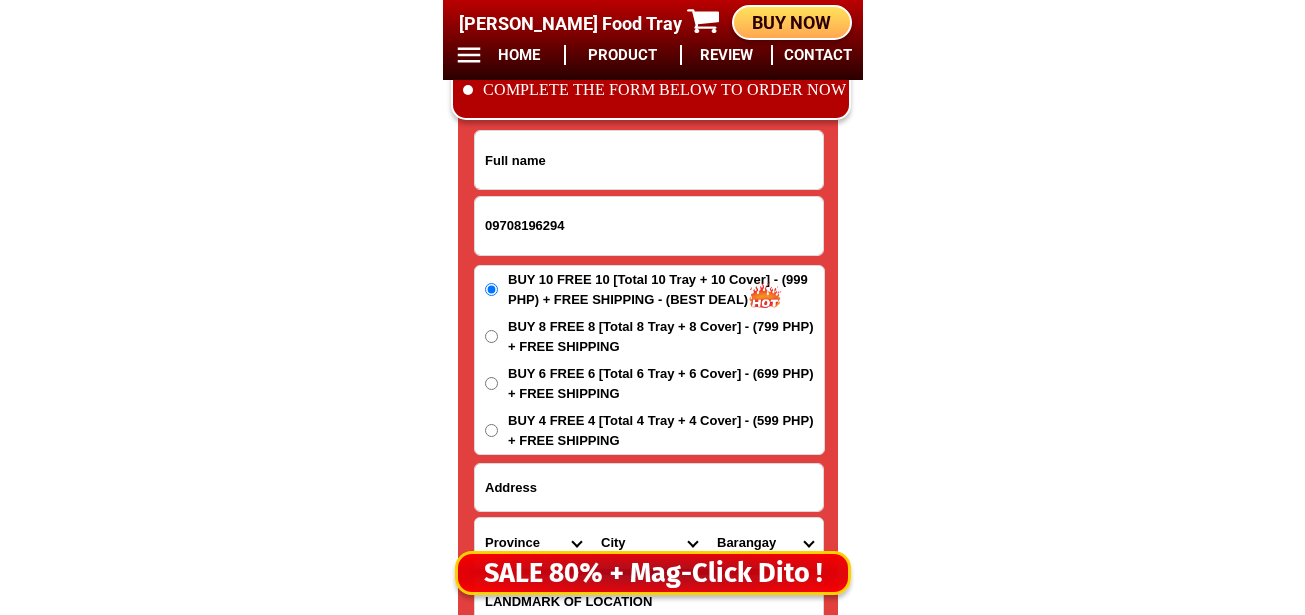 click at bounding box center [649, 160] 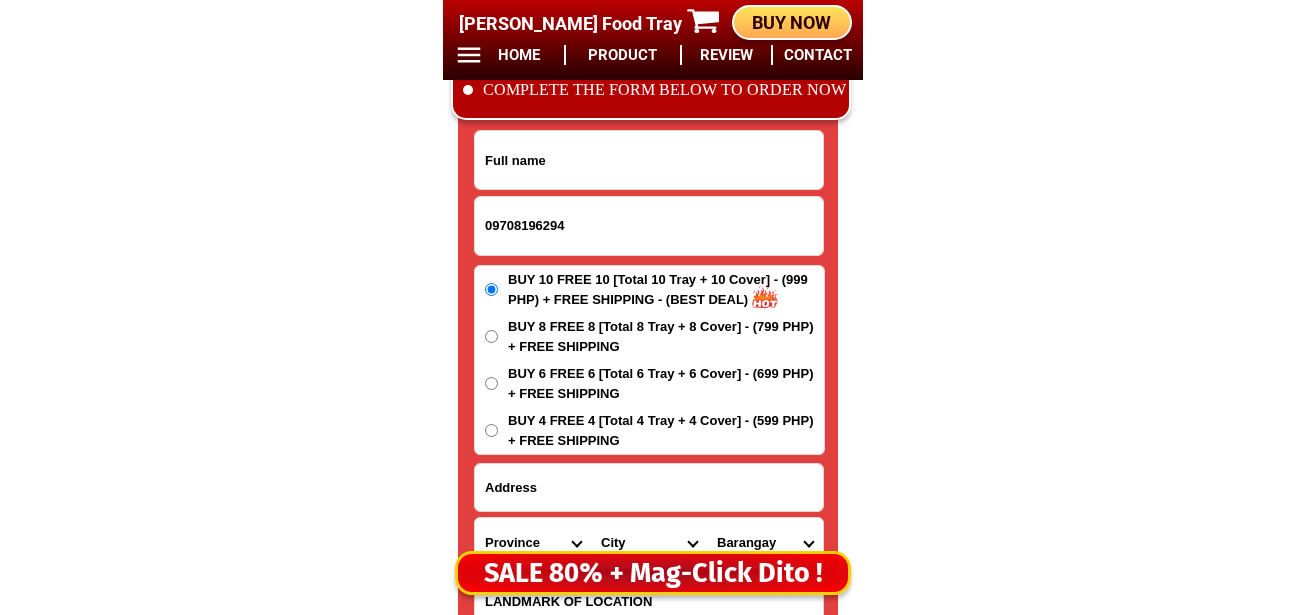 paste on "Leah g.cabanero jampang argao cebu" 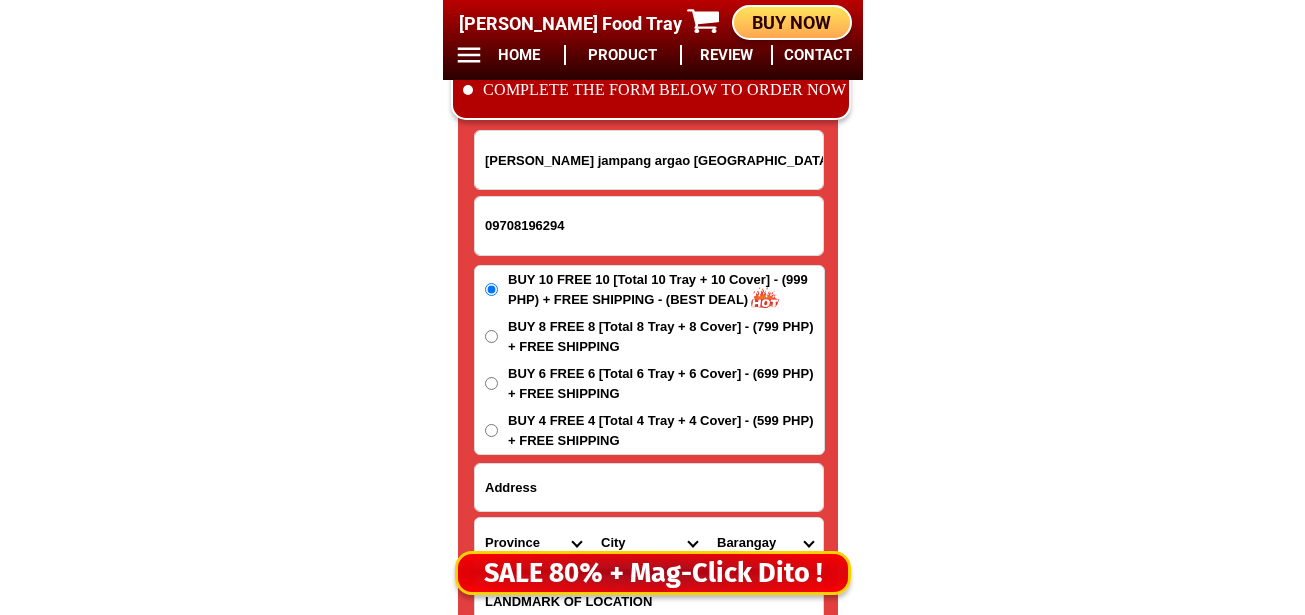 drag, startPoint x: 755, startPoint y: 153, endPoint x: 590, endPoint y: 172, distance: 166.09033 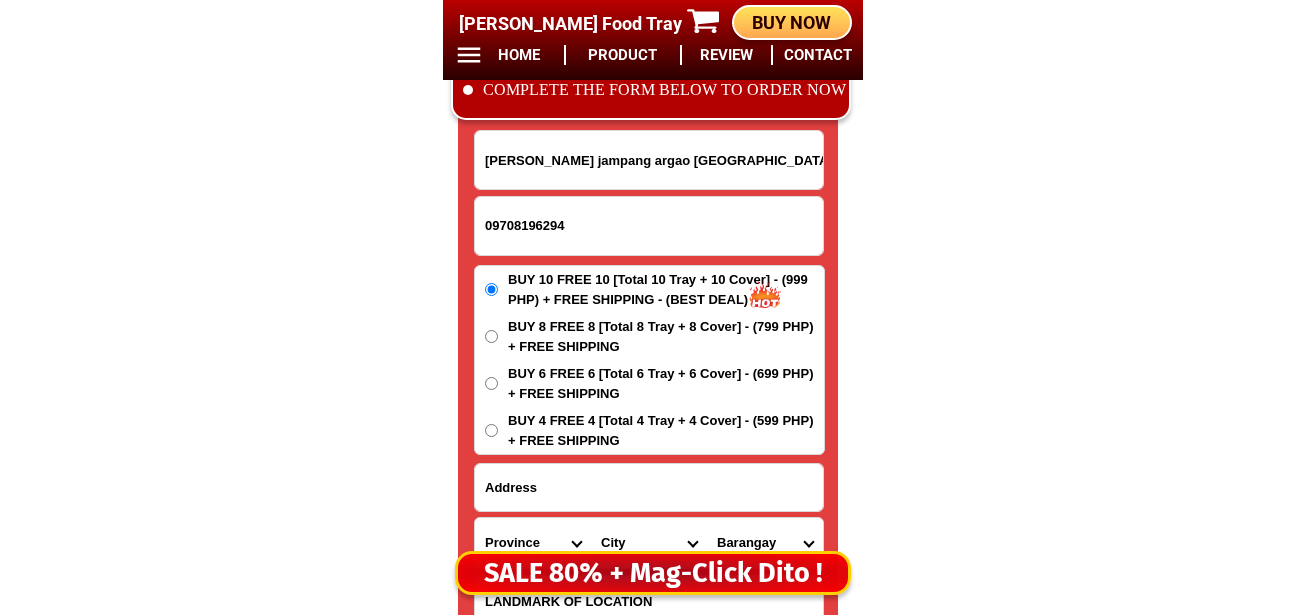 drag, startPoint x: 746, startPoint y: 158, endPoint x: 532, endPoint y: 176, distance: 214.75568 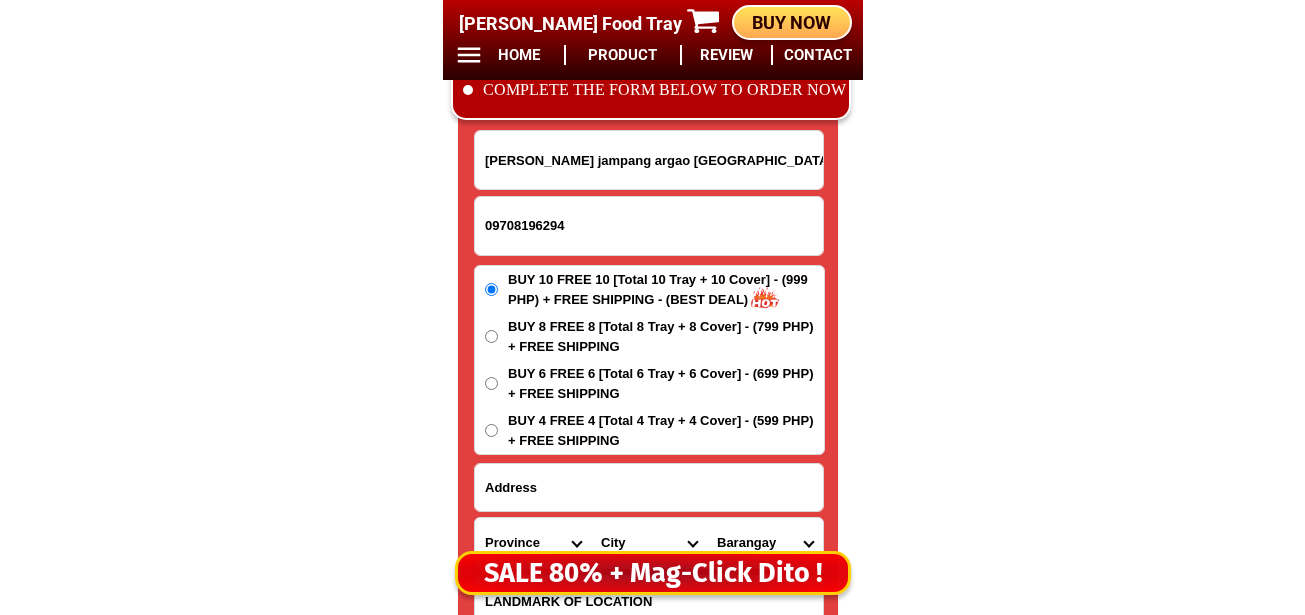 click on "Leah g.cabanero jampang argao cebu" at bounding box center [649, 160] 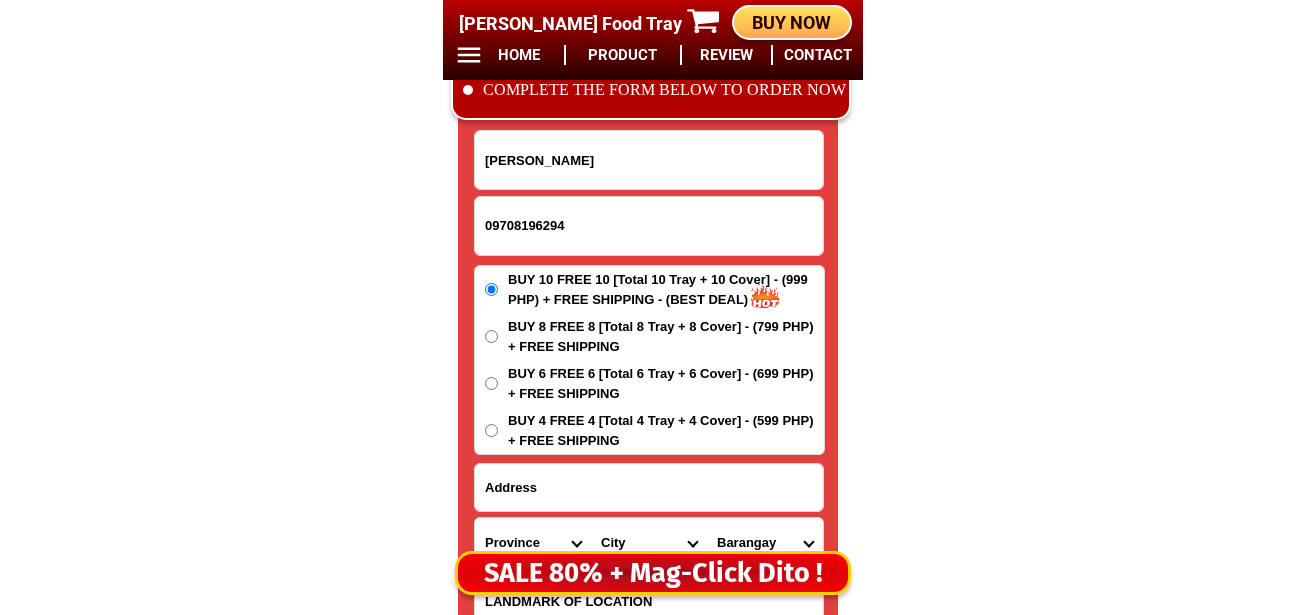 scroll, scrollTop: 16778, scrollLeft: 0, axis: vertical 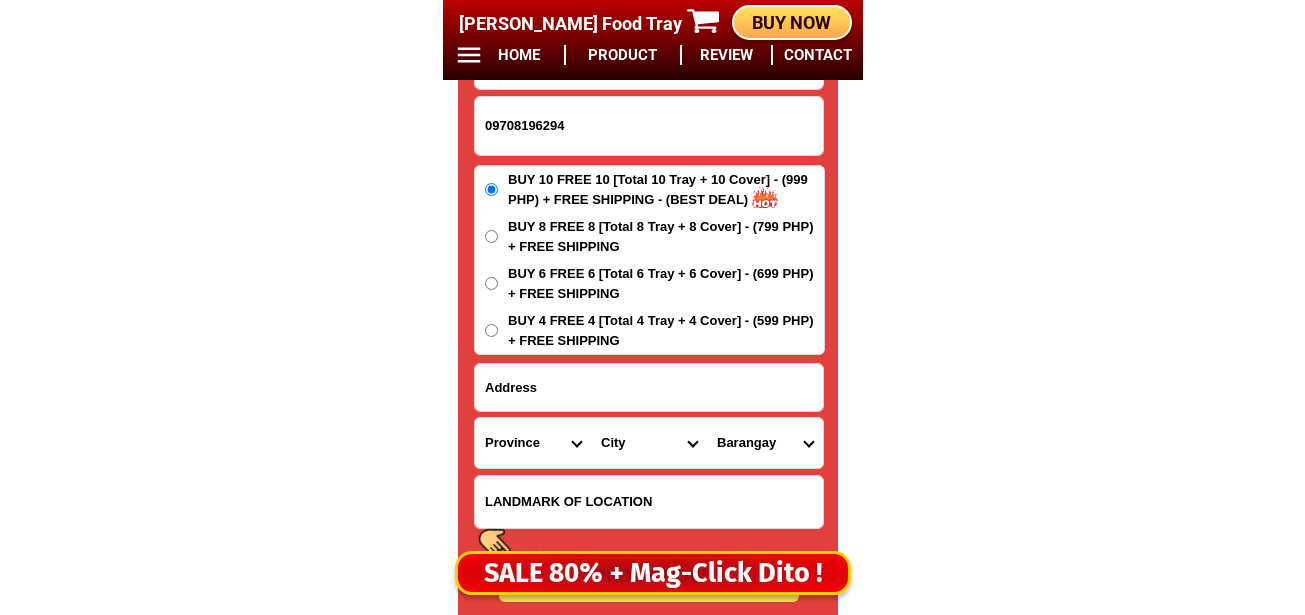 type on "Leah g." 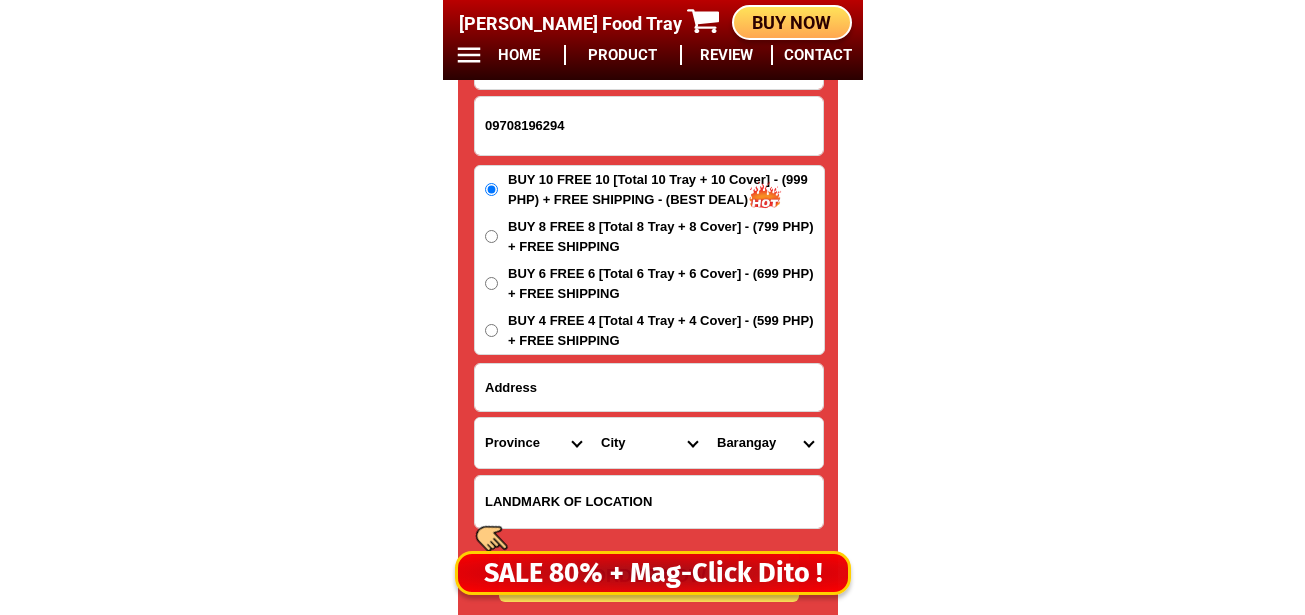 click at bounding box center (649, 387) 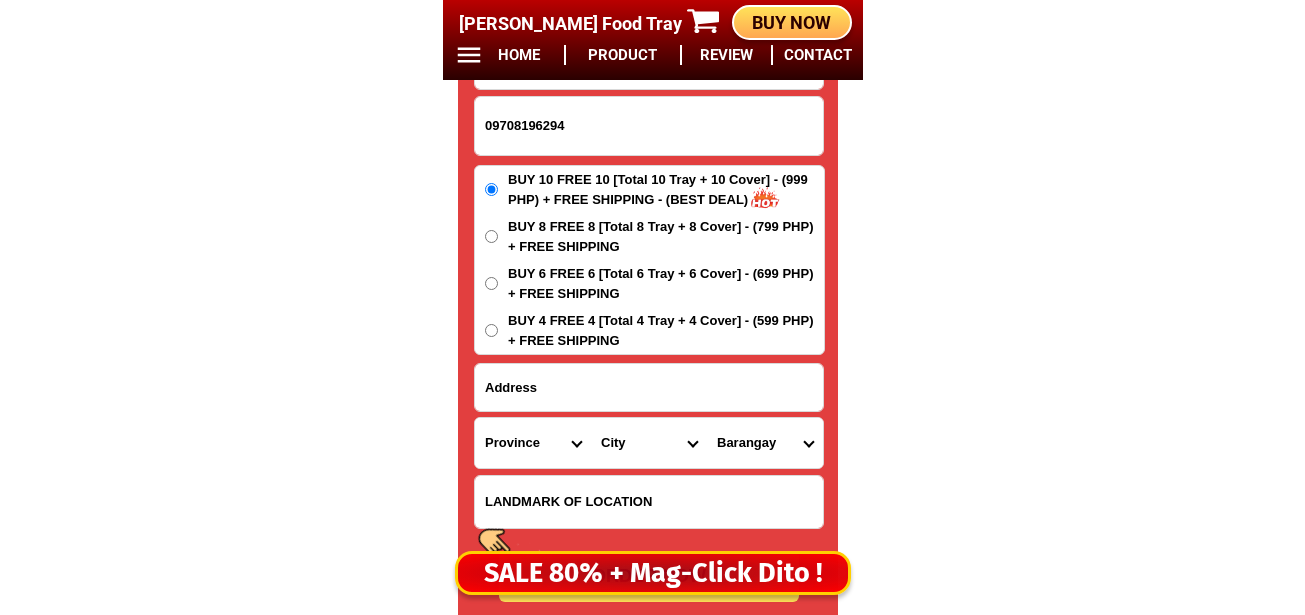 paste on "cabanero jampang argao cebu" 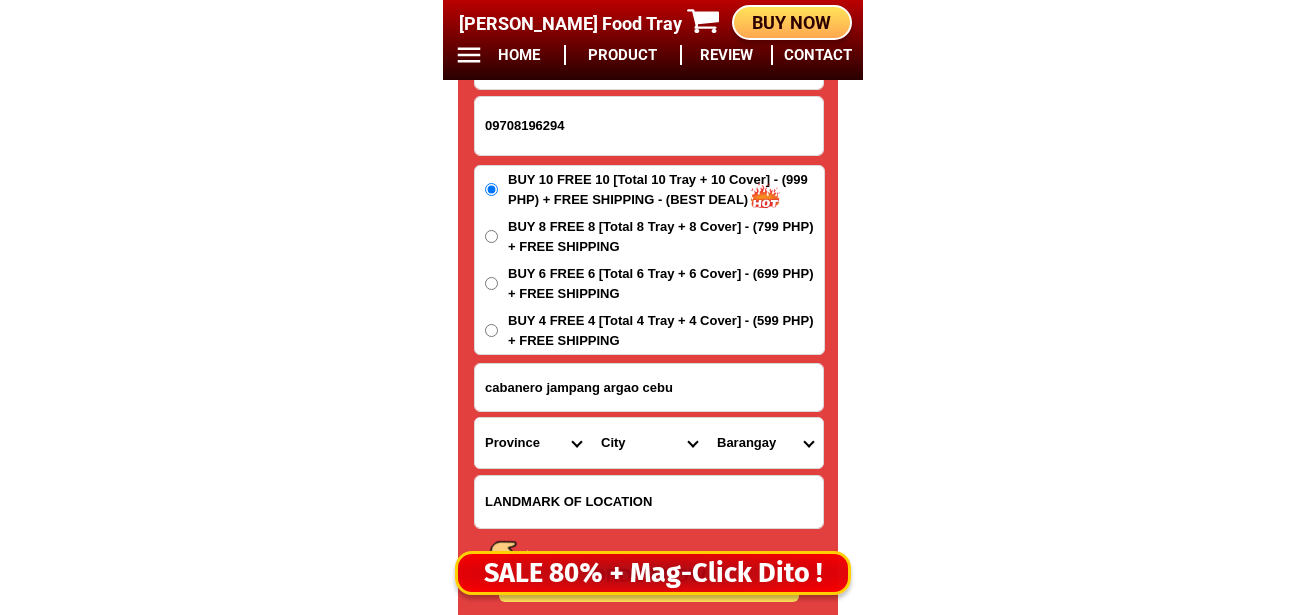 type on "cabanero jampang argao cebu" 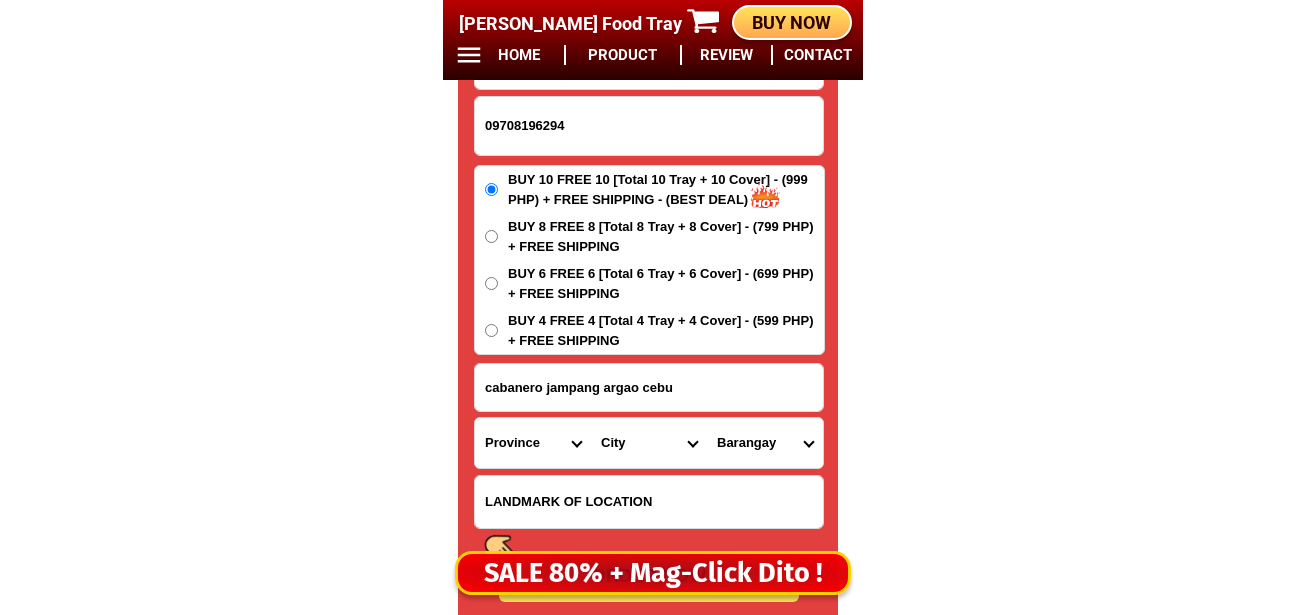 click on "BUY 4 FREE 4 [Total 4 Tray + 4 Cover] - (599 PHP) + FREE SHIPPING" at bounding box center (666, 330) 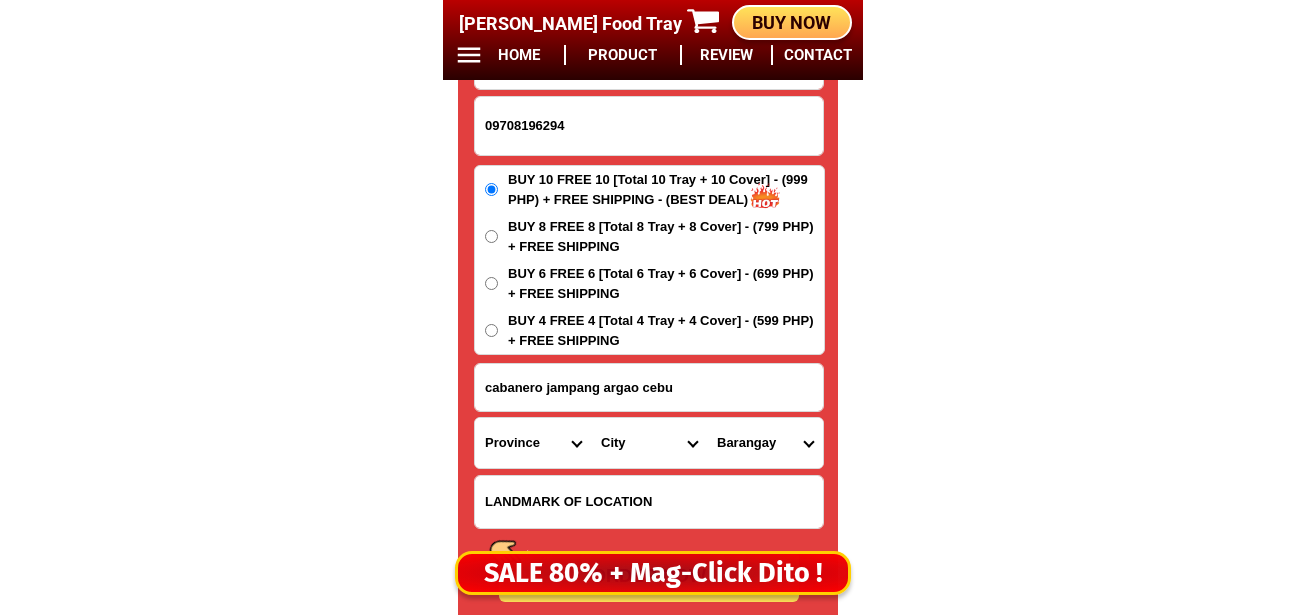click on "BUY 4 FREE 4 [Total 4 Tray + 4 Cover] - (599 PHP) + FREE SHIPPING" at bounding box center (491, 330) 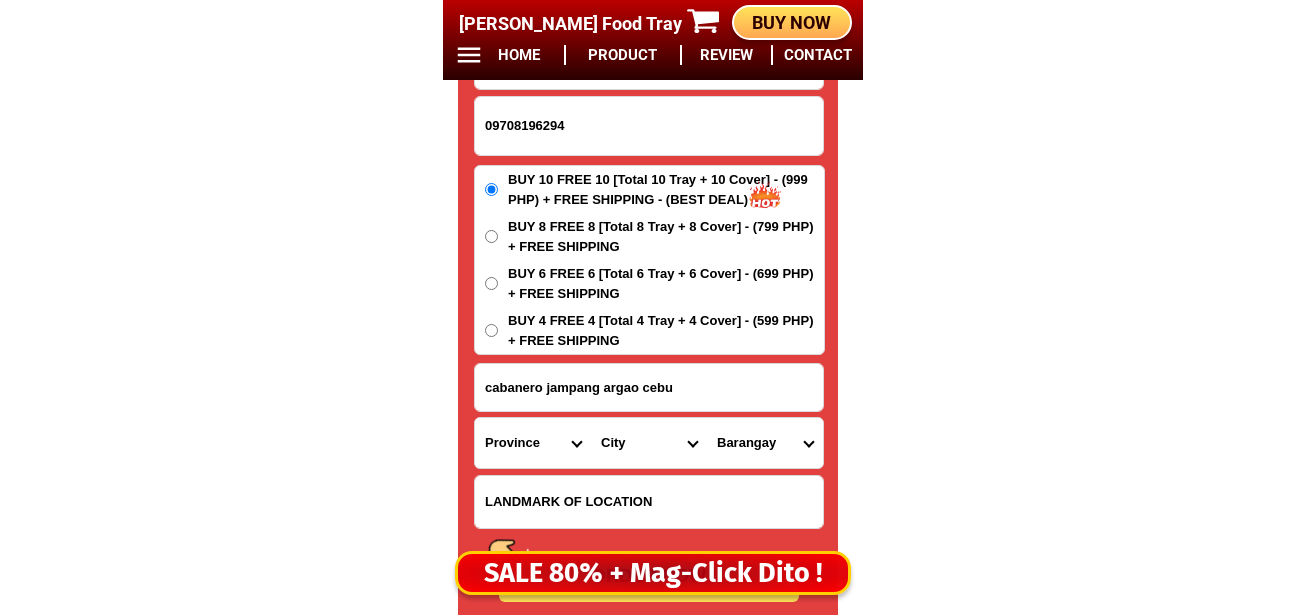 radio on "true" 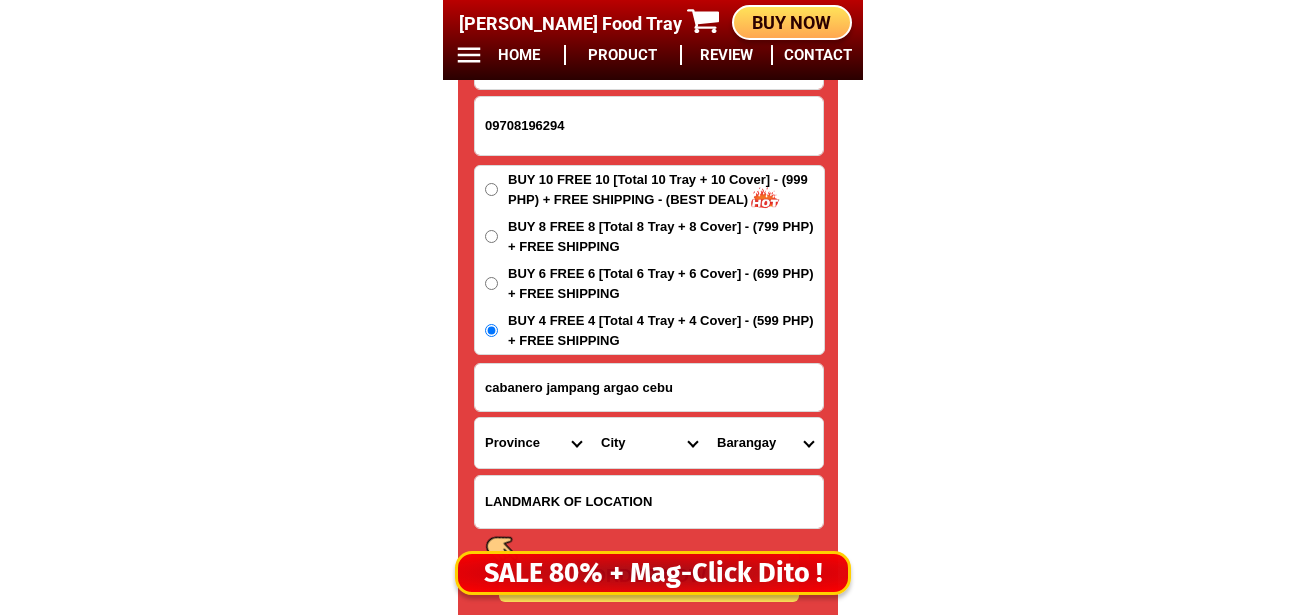 click on "Province [GEOGRAPHIC_DATA] [GEOGRAPHIC_DATA] [GEOGRAPHIC_DATA] [GEOGRAPHIC_DATA] [GEOGRAPHIC_DATA] [GEOGRAPHIC_DATA][PERSON_NAME][GEOGRAPHIC_DATA] [GEOGRAPHIC_DATA] [GEOGRAPHIC_DATA] [GEOGRAPHIC_DATA] [GEOGRAPHIC_DATA] [GEOGRAPHIC_DATA] [GEOGRAPHIC_DATA] [GEOGRAPHIC_DATA] [GEOGRAPHIC_DATA] [GEOGRAPHIC_DATA]-[GEOGRAPHIC_DATA] [GEOGRAPHIC_DATA] [GEOGRAPHIC_DATA] [GEOGRAPHIC_DATA] [GEOGRAPHIC_DATA] [GEOGRAPHIC_DATA] [GEOGRAPHIC_DATA]-de-oro [GEOGRAPHIC_DATA] [GEOGRAPHIC_DATA]-occidental [GEOGRAPHIC_DATA] [GEOGRAPHIC_DATA] Eastern-[GEOGRAPHIC_DATA] [GEOGRAPHIC_DATA] [GEOGRAPHIC_DATA] [GEOGRAPHIC_DATA]-norte [GEOGRAPHIC_DATA]-[GEOGRAPHIC_DATA] [GEOGRAPHIC_DATA] [GEOGRAPHIC_DATA] [GEOGRAPHIC_DATA] [GEOGRAPHIC_DATA] [GEOGRAPHIC_DATA] [GEOGRAPHIC_DATA] [GEOGRAPHIC_DATA] [GEOGRAPHIC_DATA] Metro-[GEOGRAPHIC_DATA] [GEOGRAPHIC_DATA]-[GEOGRAPHIC_DATA]-[GEOGRAPHIC_DATA]-province [GEOGRAPHIC_DATA]-[GEOGRAPHIC_DATA]-oriental [GEOGRAPHIC_DATA] [GEOGRAPHIC_DATA] [GEOGRAPHIC_DATA]-[GEOGRAPHIC_DATA]-[GEOGRAPHIC_DATA] [GEOGRAPHIC_DATA] [GEOGRAPHIC_DATA] [GEOGRAPHIC_DATA] [GEOGRAPHIC_DATA] [GEOGRAPHIC_DATA][PERSON_NAME][GEOGRAPHIC_DATA] [GEOGRAPHIC_DATA] [GEOGRAPHIC_DATA] [GEOGRAPHIC_DATA] [GEOGRAPHIC_DATA] [GEOGRAPHIC_DATA]-[GEOGRAPHIC_DATA]-[GEOGRAPHIC_DATA]-[GEOGRAPHIC_DATA] [GEOGRAPHIC_DATA] [GEOGRAPHIC_DATA]-[GEOGRAPHIC_DATA]-[GEOGRAPHIC_DATA] [GEOGRAPHIC_DATA] [GEOGRAPHIC_DATA] [GEOGRAPHIC_DATA]" at bounding box center [533, 443] 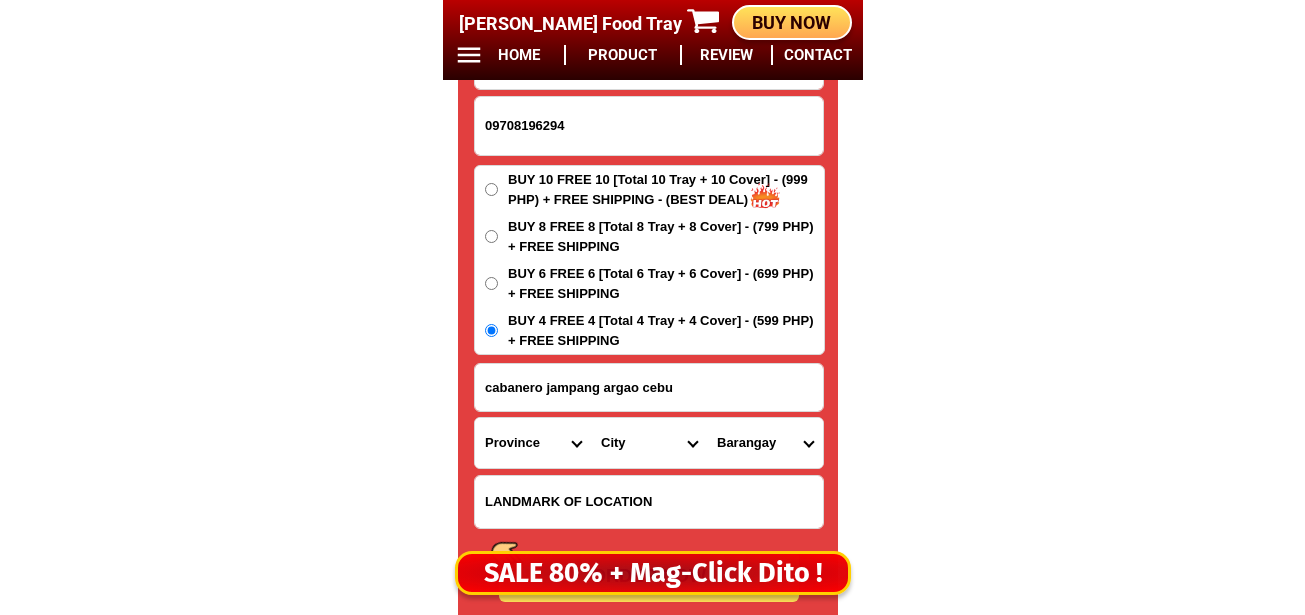select on "63_8" 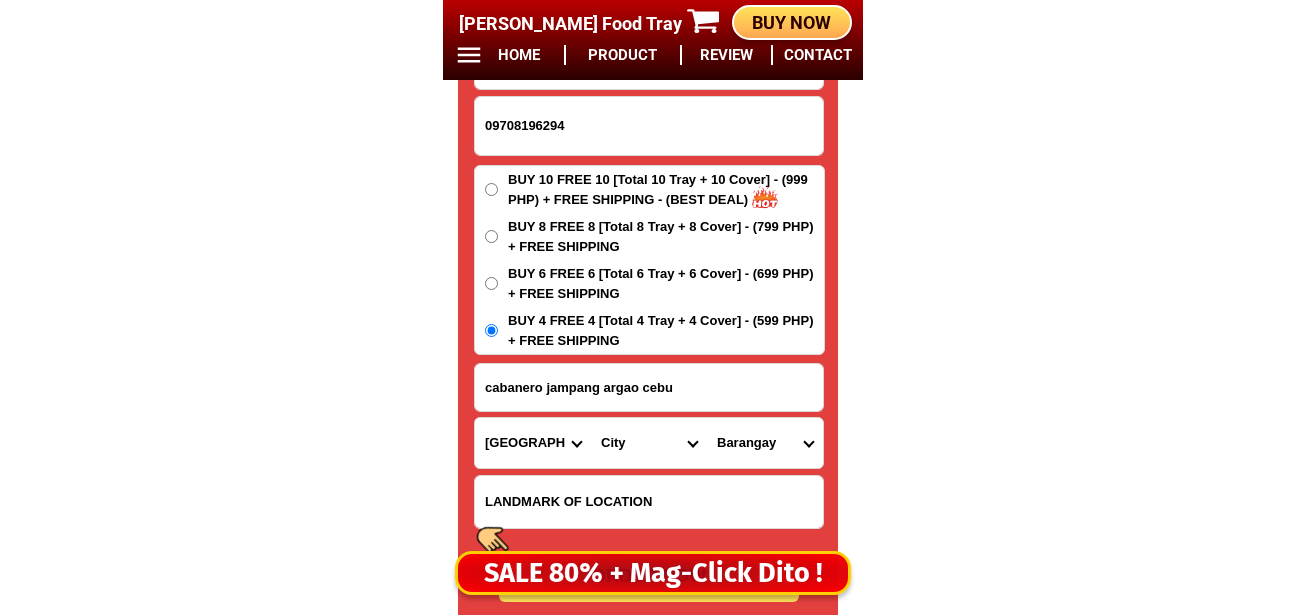 click on "Province [GEOGRAPHIC_DATA] [GEOGRAPHIC_DATA] [GEOGRAPHIC_DATA] [GEOGRAPHIC_DATA] [GEOGRAPHIC_DATA] [GEOGRAPHIC_DATA][PERSON_NAME][GEOGRAPHIC_DATA] [GEOGRAPHIC_DATA] [GEOGRAPHIC_DATA] [GEOGRAPHIC_DATA] [GEOGRAPHIC_DATA] [GEOGRAPHIC_DATA] [GEOGRAPHIC_DATA] [GEOGRAPHIC_DATA] [GEOGRAPHIC_DATA] [GEOGRAPHIC_DATA]-[GEOGRAPHIC_DATA] [GEOGRAPHIC_DATA] [GEOGRAPHIC_DATA] [GEOGRAPHIC_DATA] [GEOGRAPHIC_DATA] [GEOGRAPHIC_DATA] [GEOGRAPHIC_DATA]-de-oro [GEOGRAPHIC_DATA] [GEOGRAPHIC_DATA]-occidental [GEOGRAPHIC_DATA] [GEOGRAPHIC_DATA] Eastern-[GEOGRAPHIC_DATA] [GEOGRAPHIC_DATA] [GEOGRAPHIC_DATA] [GEOGRAPHIC_DATA]-norte [GEOGRAPHIC_DATA]-[GEOGRAPHIC_DATA] [GEOGRAPHIC_DATA] [GEOGRAPHIC_DATA] [GEOGRAPHIC_DATA] [GEOGRAPHIC_DATA] [GEOGRAPHIC_DATA] [GEOGRAPHIC_DATA] [GEOGRAPHIC_DATA] [GEOGRAPHIC_DATA] Metro-[GEOGRAPHIC_DATA] [GEOGRAPHIC_DATA]-[GEOGRAPHIC_DATA]-[GEOGRAPHIC_DATA]-province [GEOGRAPHIC_DATA]-[GEOGRAPHIC_DATA]-oriental [GEOGRAPHIC_DATA] [GEOGRAPHIC_DATA] [GEOGRAPHIC_DATA]-[GEOGRAPHIC_DATA]-[GEOGRAPHIC_DATA] [GEOGRAPHIC_DATA] [GEOGRAPHIC_DATA] [GEOGRAPHIC_DATA] [GEOGRAPHIC_DATA] [GEOGRAPHIC_DATA][PERSON_NAME][GEOGRAPHIC_DATA] [GEOGRAPHIC_DATA] [GEOGRAPHIC_DATA] [GEOGRAPHIC_DATA] [GEOGRAPHIC_DATA] [GEOGRAPHIC_DATA]-[GEOGRAPHIC_DATA]-[GEOGRAPHIC_DATA]-[GEOGRAPHIC_DATA] [GEOGRAPHIC_DATA] [GEOGRAPHIC_DATA]-[GEOGRAPHIC_DATA]-[GEOGRAPHIC_DATA] [GEOGRAPHIC_DATA] [GEOGRAPHIC_DATA] [GEOGRAPHIC_DATA]" at bounding box center (533, 443) 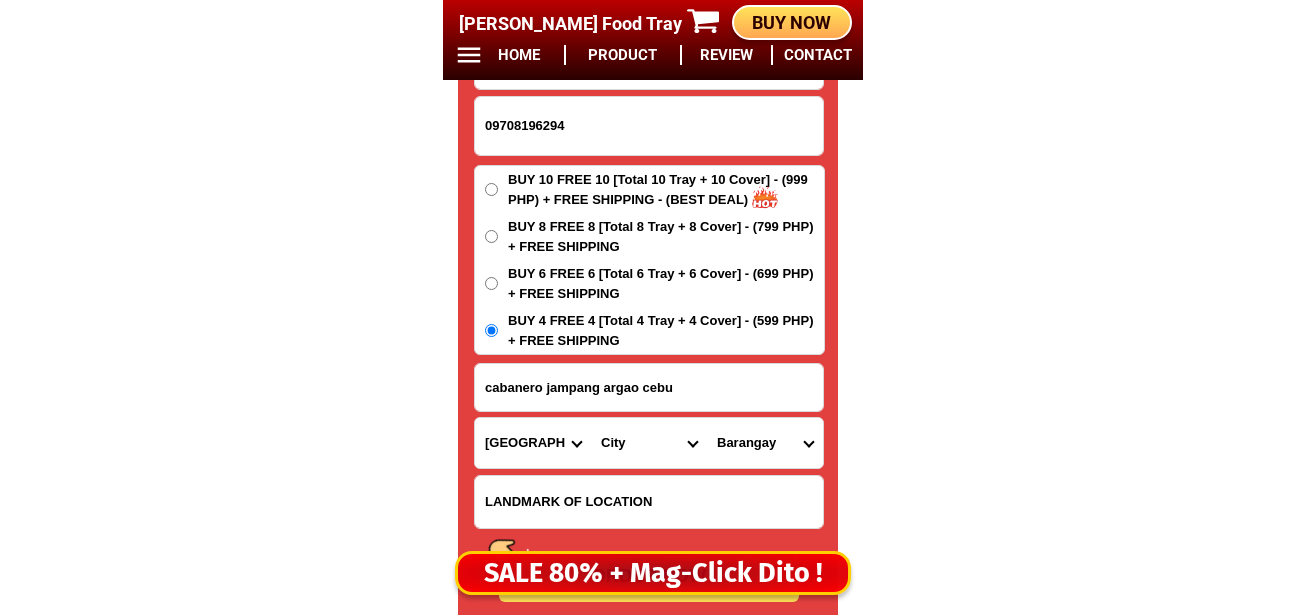 drag, startPoint x: 617, startPoint y: 441, endPoint x: 617, endPoint y: 421, distance: 20 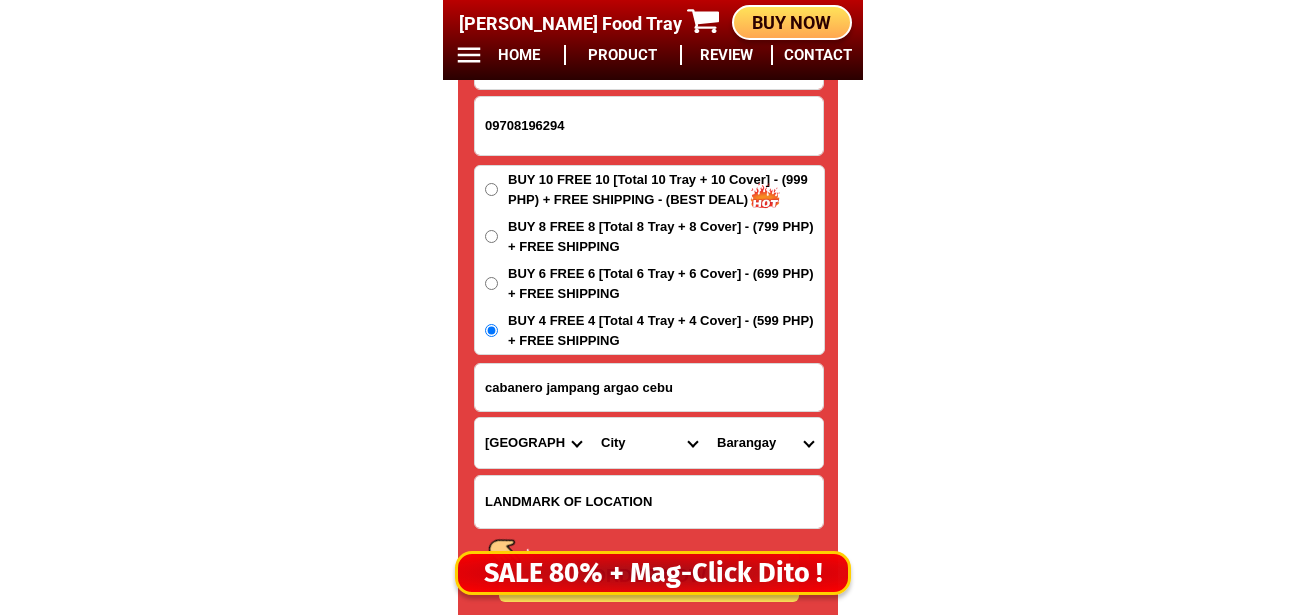 click on "City Alcoy Aloguinsan Argao Asturias Badian Balamban Bantayan Barili Bogo-city Boljoon Borbon Carcar-city Catmon Cebu-alcantara Cebu-alegria Cebu-carmen Cebu-city Cebu-compostela Cebu-liloan Cebu-naga-city Cebu-pilar Cebu-san-fernando Cebu-san-francisco Cebu-san-remigio Cebu-santa-fe Cebu-sogod Cebu-talisay-city Cebu-tuburan Cebu-tudela Consolacion CORDOVA Daanbantayan Dalaguete Danao-city Dumanjug Ginatilan Lapu-lapu-city Madridejos Malabuyoc Mandaue-city Medellin Minglanilla Moalboal Oslob Pinamungahan Poro Ronda Samboan Santander Sibonga Tabogon Tabuelan Toledo-city" at bounding box center [649, 443] 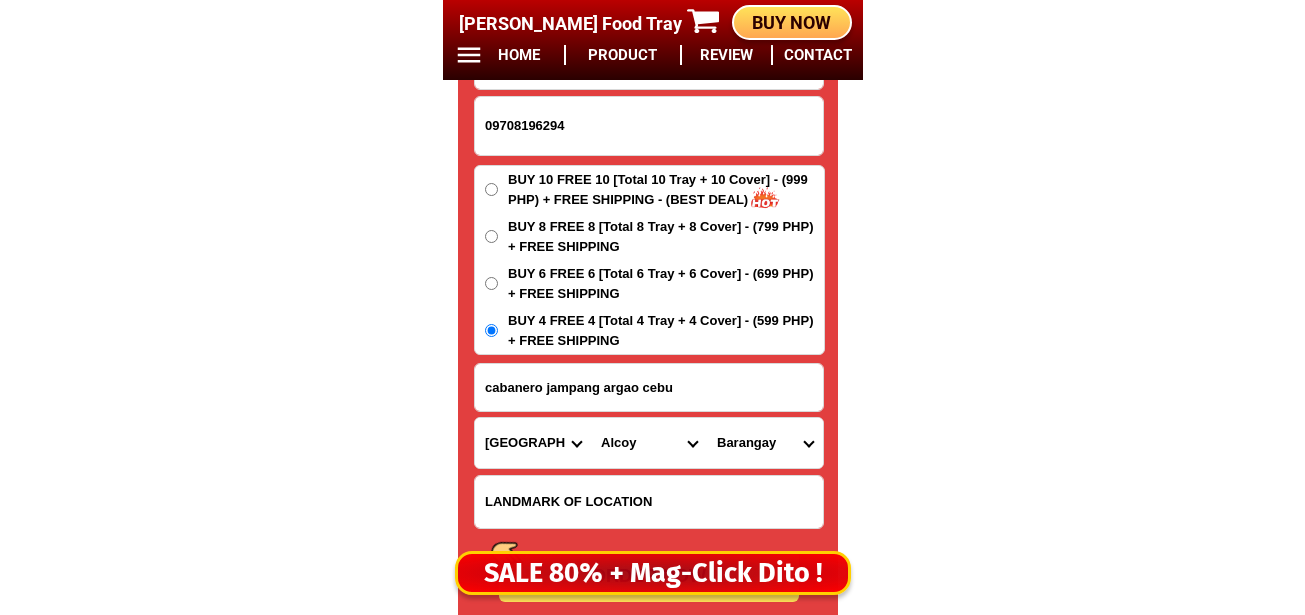 click on "City Alcoy Aloguinsan Argao Asturias Badian Balamban Bantayan Barili Bogo-city Boljoon Borbon Carcar-city Catmon Cebu-alcantara Cebu-alegria Cebu-carmen Cebu-city Cebu-compostela Cebu-liloan Cebu-naga-city Cebu-pilar Cebu-san-fernando Cebu-san-francisco Cebu-san-remigio Cebu-santa-fe Cebu-sogod Cebu-talisay-city Cebu-tuburan Cebu-tudela Consolacion CORDOVA Daanbantayan Dalaguete Danao-city Dumanjug Ginatilan Lapu-lapu-city Madridejos Malabuyoc Mandaue-city Medellin Minglanilla Moalboal Oslob Pinamungahan Poro Ronda Samboan Santander Sibonga Tabogon Tabuelan Toledo-city" at bounding box center (649, 443) 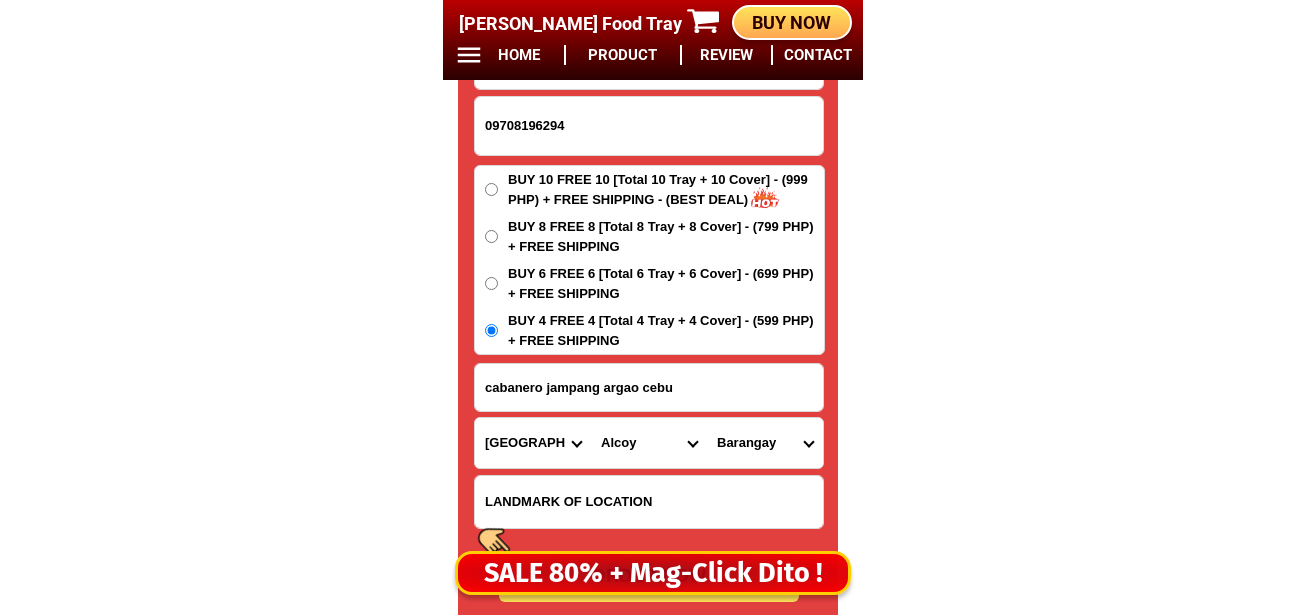 click on "City Alcoy Aloguinsan Argao Asturias Badian Balamban Bantayan Barili Bogo-city Boljoon Borbon Carcar-city Catmon Cebu-alcantara Cebu-alegria Cebu-carmen Cebu-city Cebu-compostela Cebu-liloan Cebu-naga-city Cebu-pilar Cebu-san-fernando Cebu-san-francisco Cebu-san-remigio Cebu-santa-fe Cebu-sogod Cebu-talisay-city Cebu-tuburan Cebu-tudela Consolacion CORDOVA Daanbantayan Dalaguete Danao-city Dumanjug Ginatilan Lapu-lapu-city Madridejos Malabuyoc Mandaue-city Medellin Minglanilla Moalboal Oslob Pinamungahan Poro Ronda Samboan Santander Sibonga Tabogon Tabuelan Toledo-city" at bounding box center [649, 443] 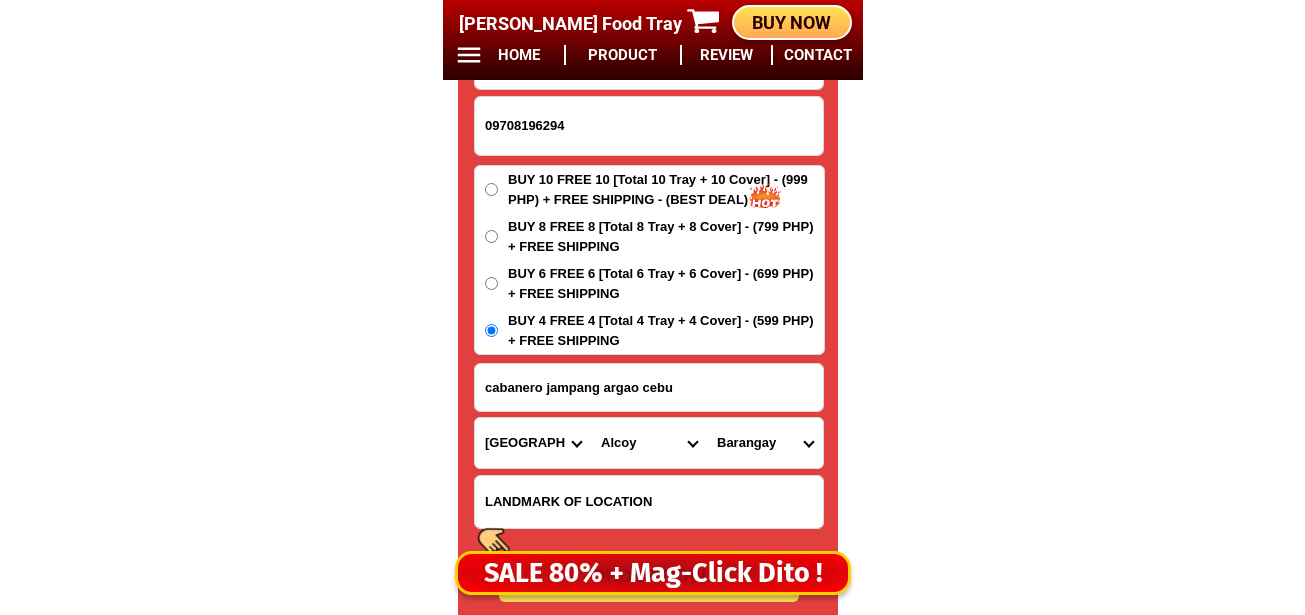 select on "63_8746" 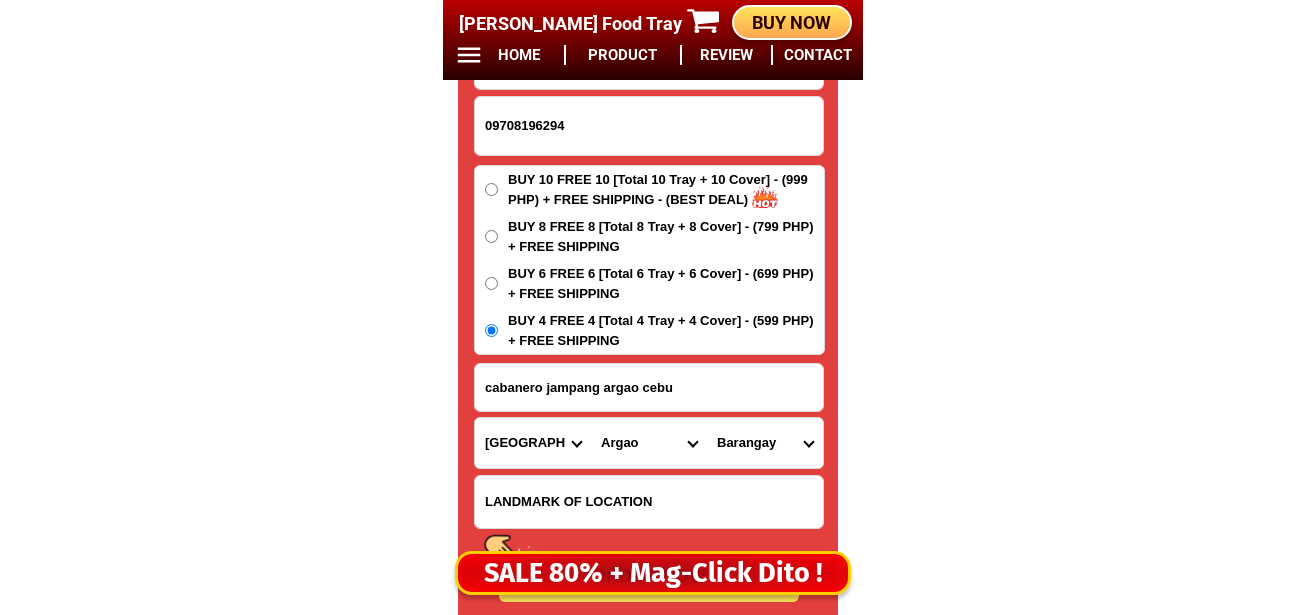 click on "City Alcoy Aloguinsan Argao Asturias Badian Balamban Bantayan Barili Bogo-city Boljoon Borbon Carcar-city Catmon Cebu-alcantara Cebu-alegria Cebu-carmen Cebu-city Cebu-compostela Cebu-liloan Cebu-naga-city Cebu-pilar Cebu-san-fernando Cebu-san-francisco Cebu-san-remigio Cebu-santa-fe Cebu-sogod Cebu-talisay-city Cebu-tuburan Cebu-tudela Consolacion CORDOVA Daanbantayan Dalaguete Danao-city Dumanjug Ginatilan Lapu-lapu-city Madridejos Malabuyoc Mandaue-city Medellin Minglanilla Moalboal Oslob Pinamungahan Poro Ronda Samboan Santander Sibonga Tabogon Tabuelan Toledo-city" at bounding box center [649, 443] 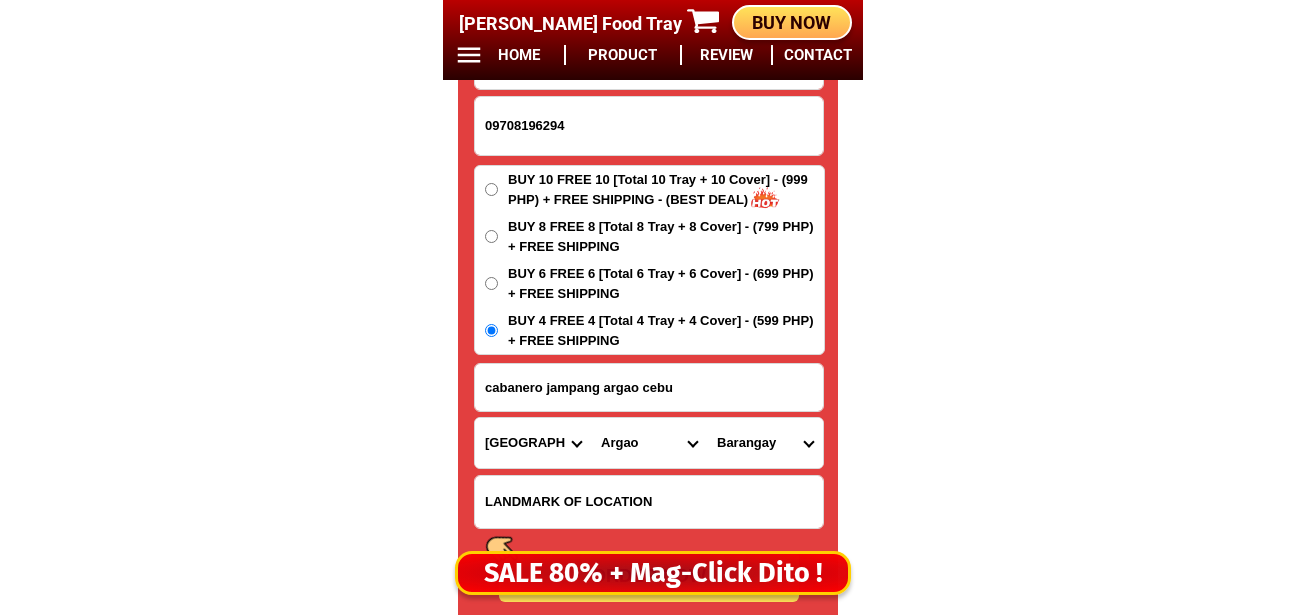click on "Barangay Alambijud Anajao Apo Balaas Balisong Binlod Bogo Bug-ot Bulasa Butong Calagasan Canbantug Canbanua Cansuje Capio-an Casay Catang Colawin Conalum Guiwanon Gutlang Jampang Jomgao Lamacan Langtad Langub Lapay Lengigon Linut-od Mabasa Mandilikit Mompeller Panadtaran Poblacion Sua Sumaguan Tabayag Talaga Talaytay Talo-ot Tiguib Tulang Tulic Ubaub Usmad" at bounding box center (765, 443) 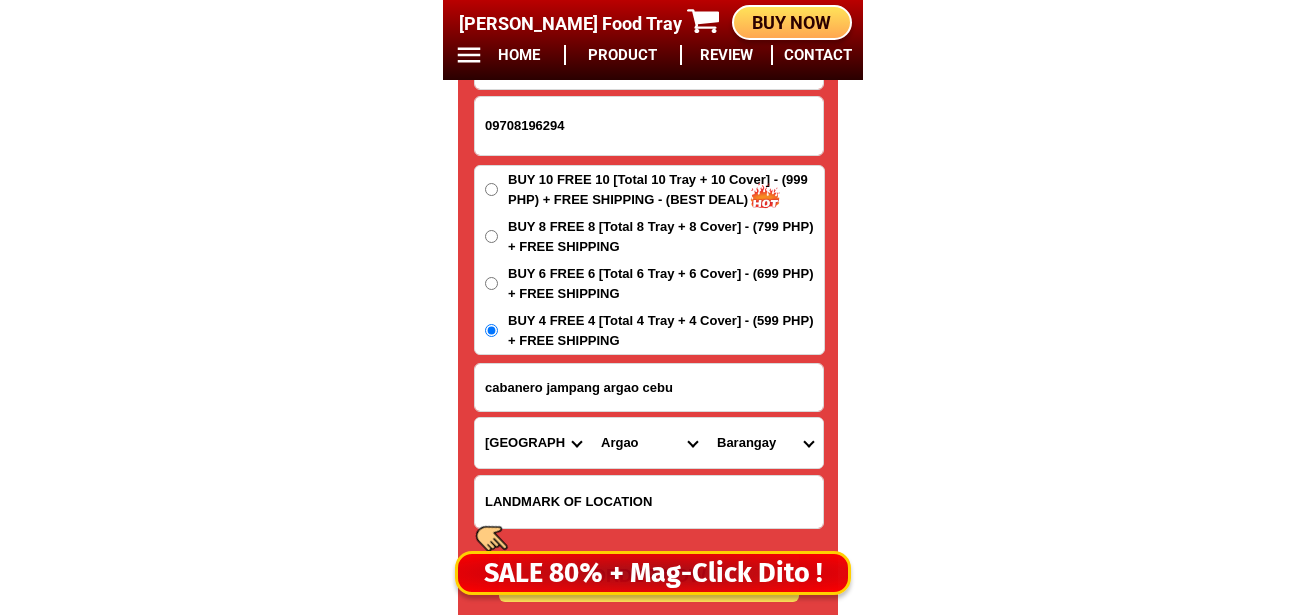 select on "63_87468692" 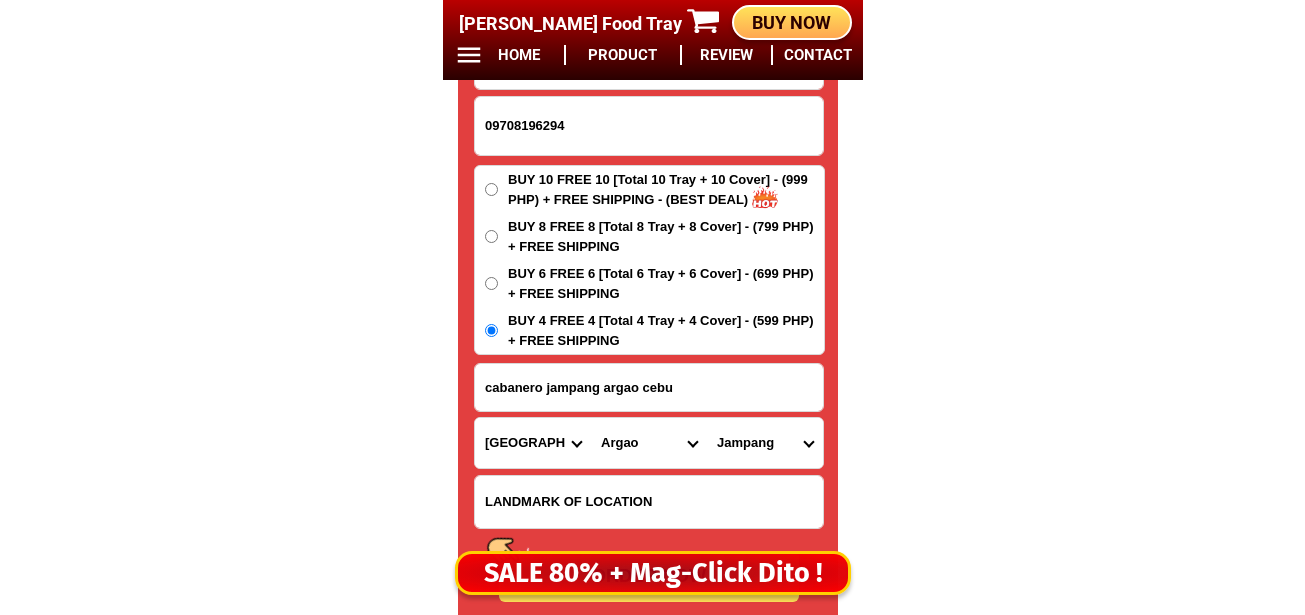 click on "Barangay Alambijud Anajao Apo Balaas Balisong Binlod Bogo Bug-ot Bulasa Butong Calagasan Canbantug Canbanua Cansuje Capio-an Casay Catang Colawin Conalum Guiwanon Gutlang Jampang Jomgao Lamacan Langtad Langub Lapay Lengigon Linut-od Mabasa Mandilikit Mompeller Panadtaran Poblacion Sua Sumaguan Tabayag Talaga Talaytay Talo-ot Tiguib Tulang Tulic Ubaub Usmad" at bounding box center (765, 443) 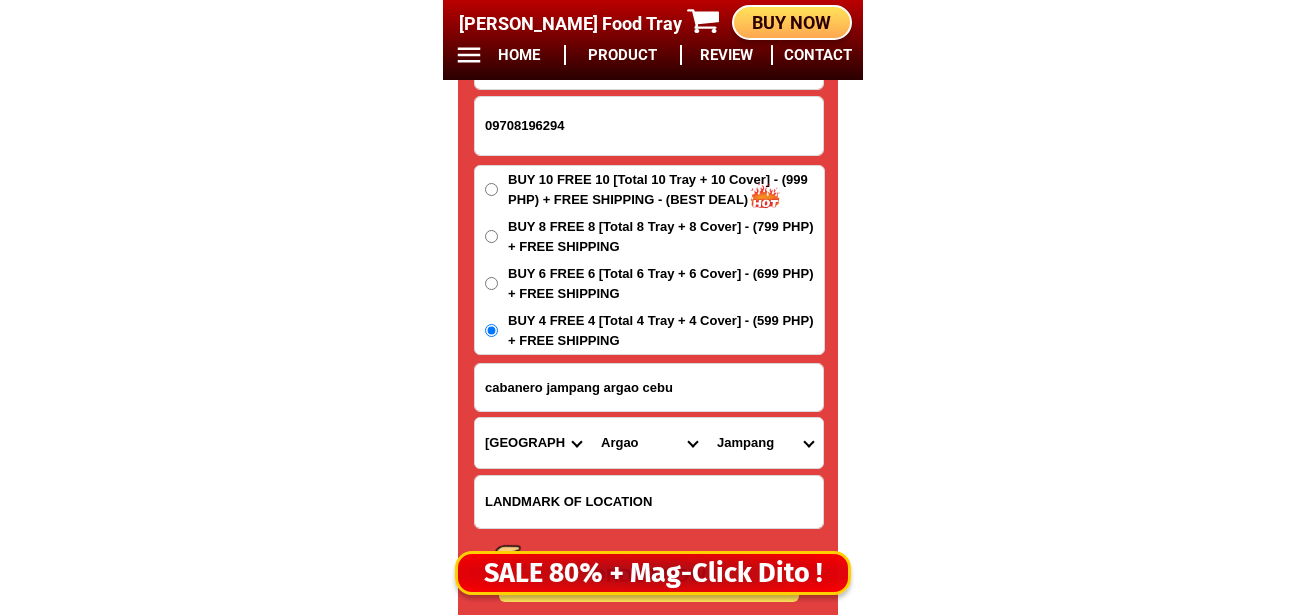 drag, startPoint x: 544, startPoint y: 381, endPoint x: 483, endPoint y: 385, distance: 61.13101 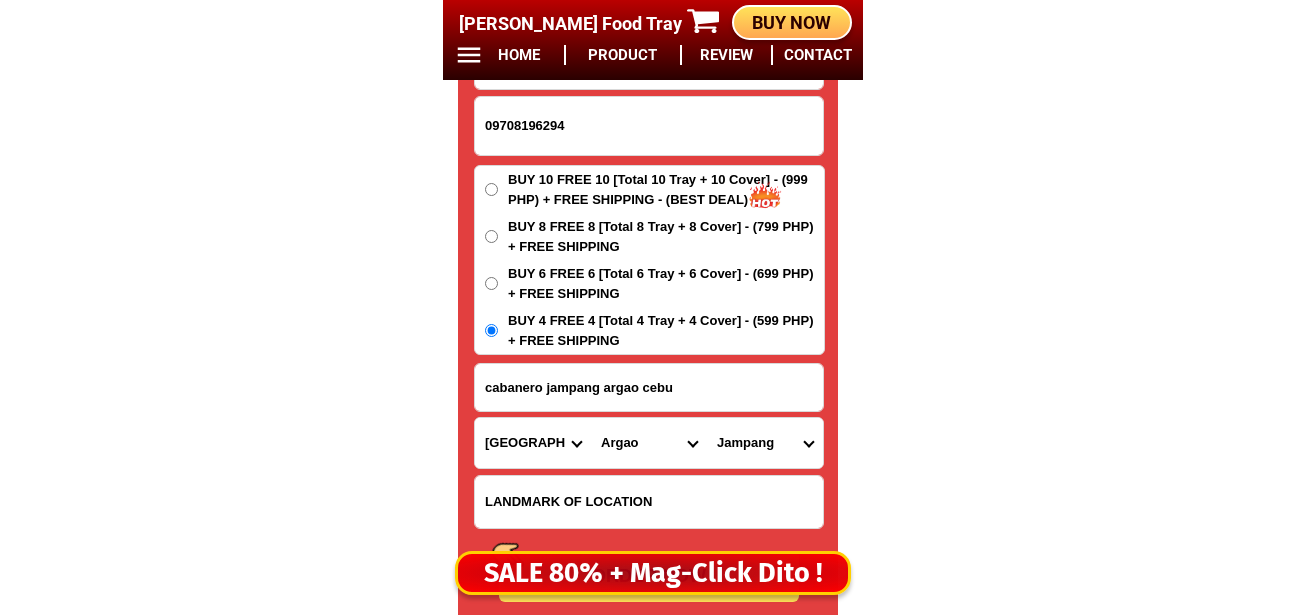 click on "cabanero jampang argao cebu" at bounding box center (649, 387) 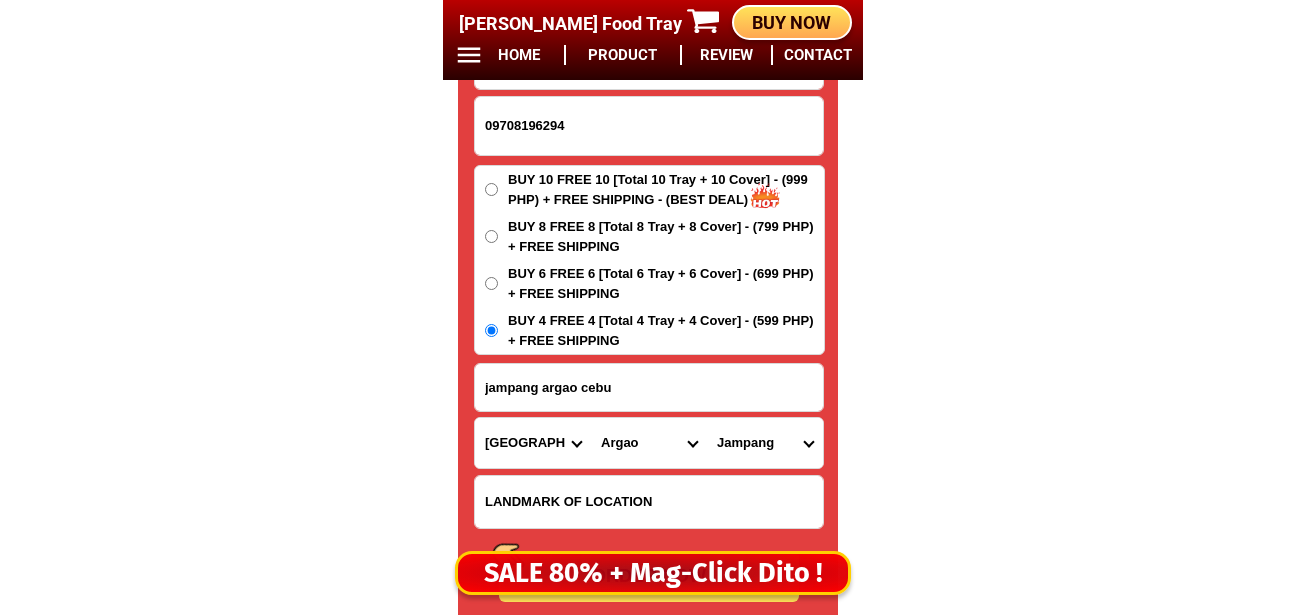 scroll, scrollTop: 16678, scrollLeft: 0, axis: vertical 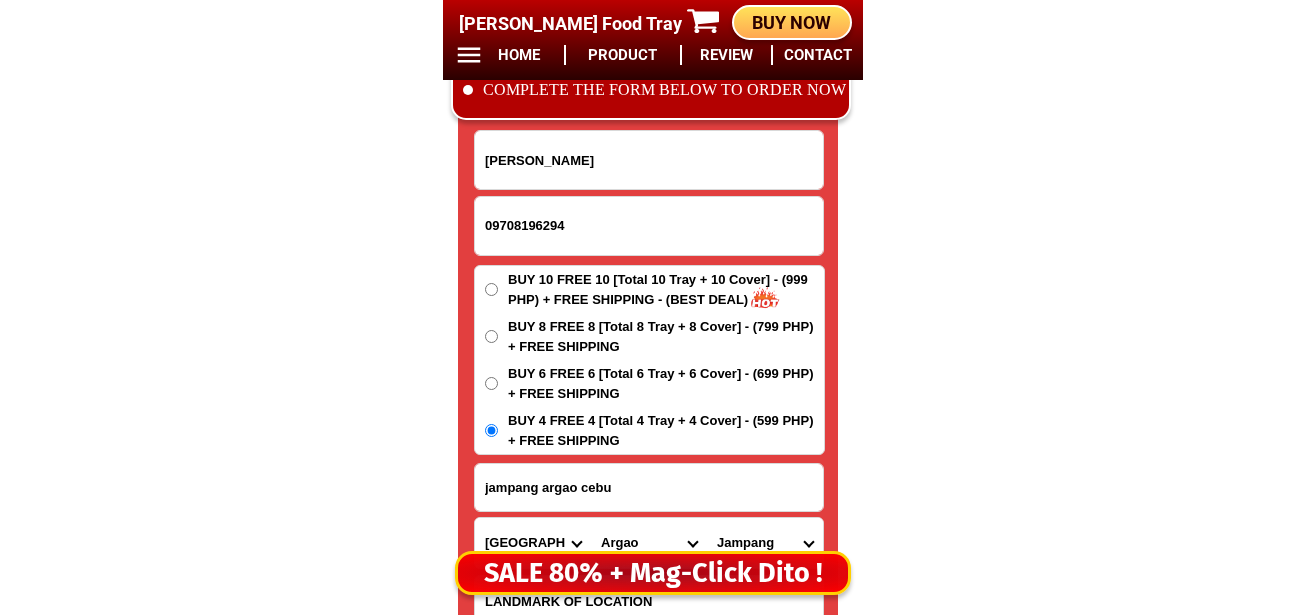 type on "jampang argao cebu" 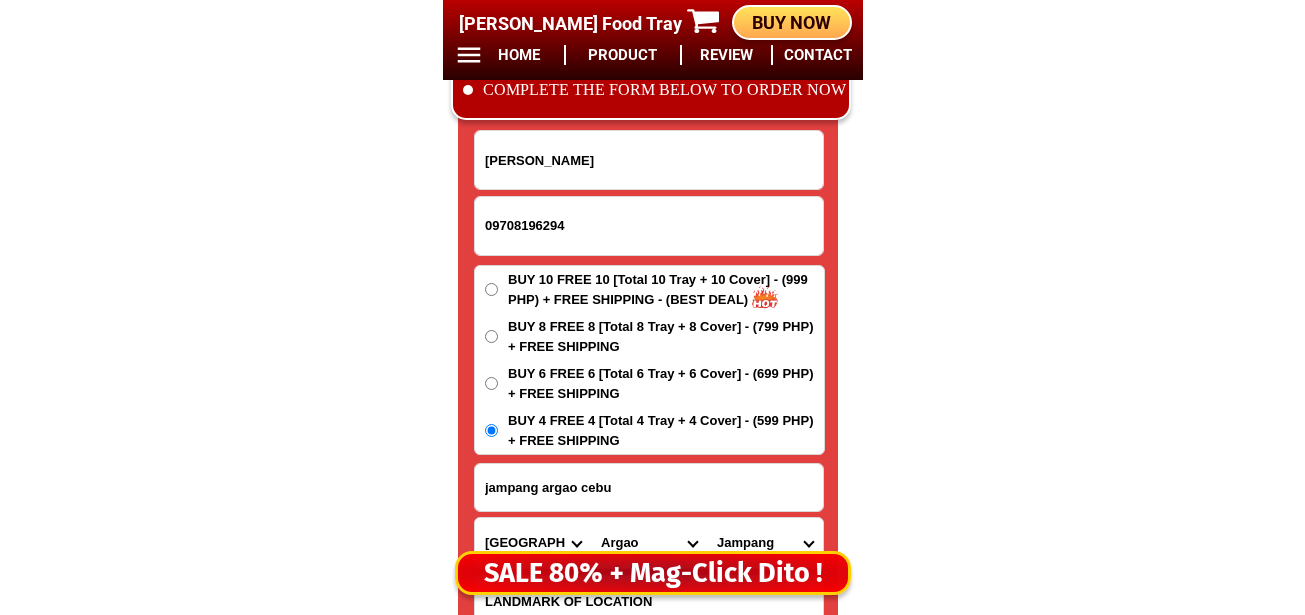 click on "Leah g." at bounding box center [649, 160] 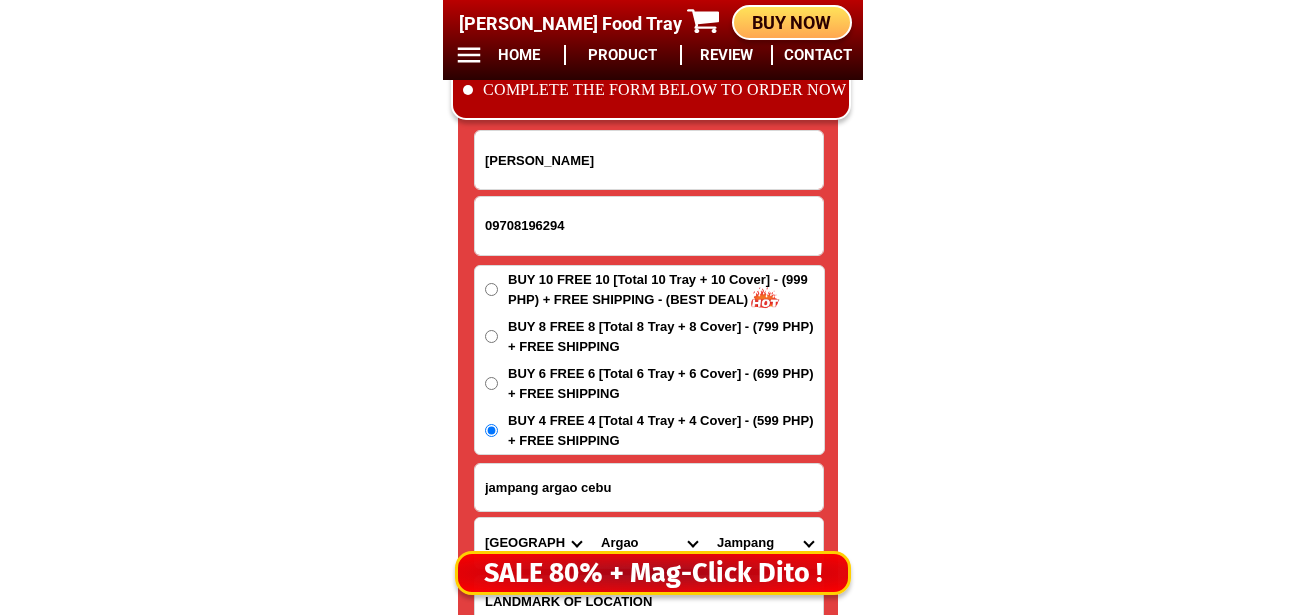 paste on "cabanero" 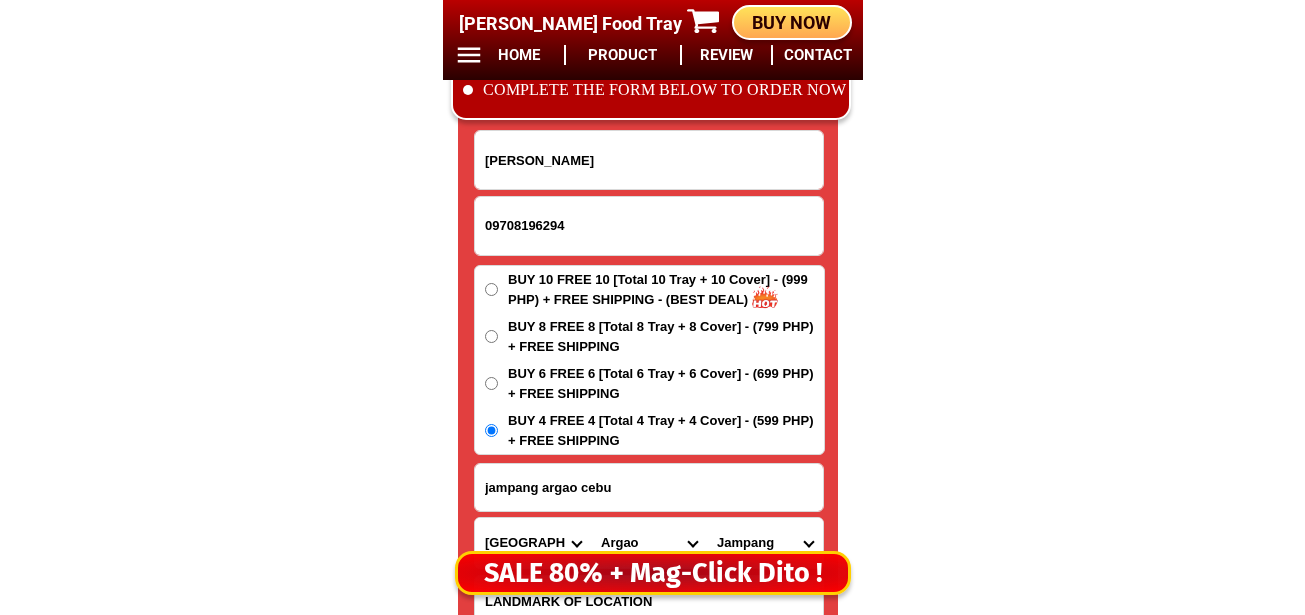 type on "Leah g.cabanero" 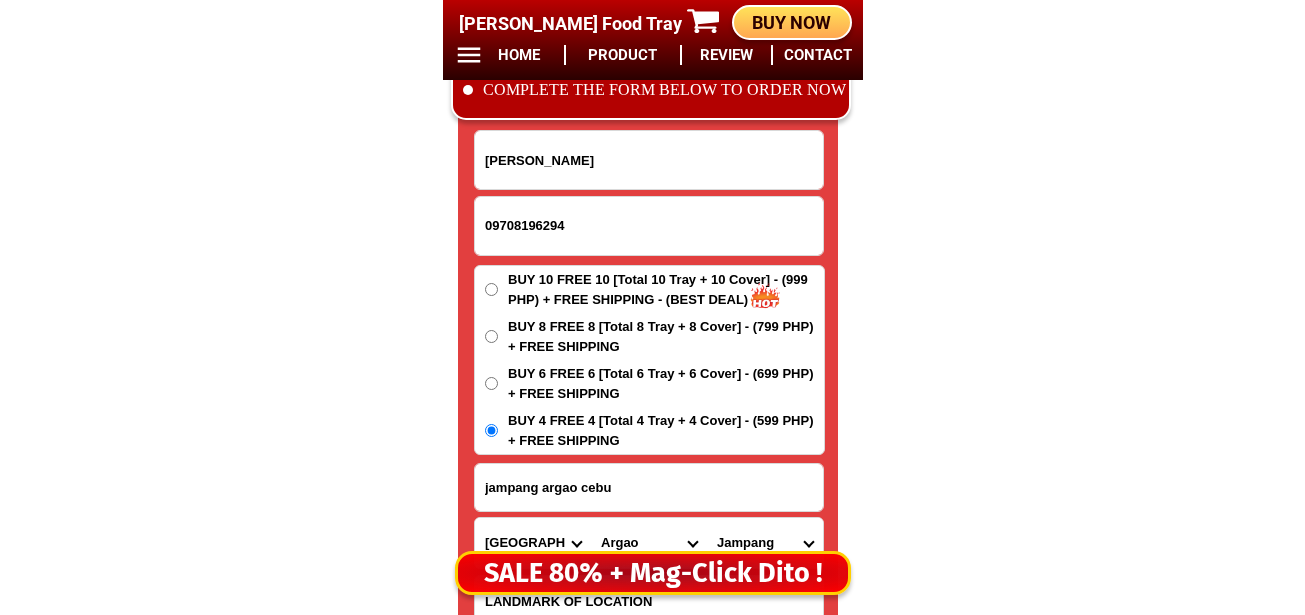click on "BUY 6 FREE 6 [Total 6 Tray + 6 Cover] - (699 PHP) + FREE SHIPPING" at bounding box center [666, 383] 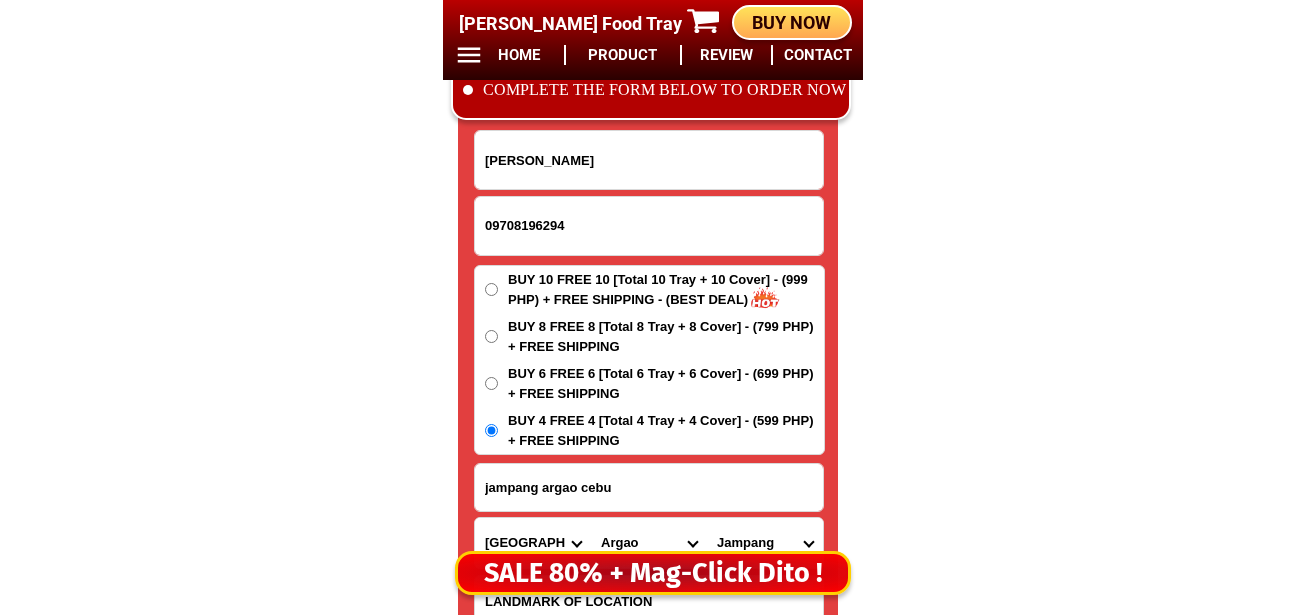 radio on "true" 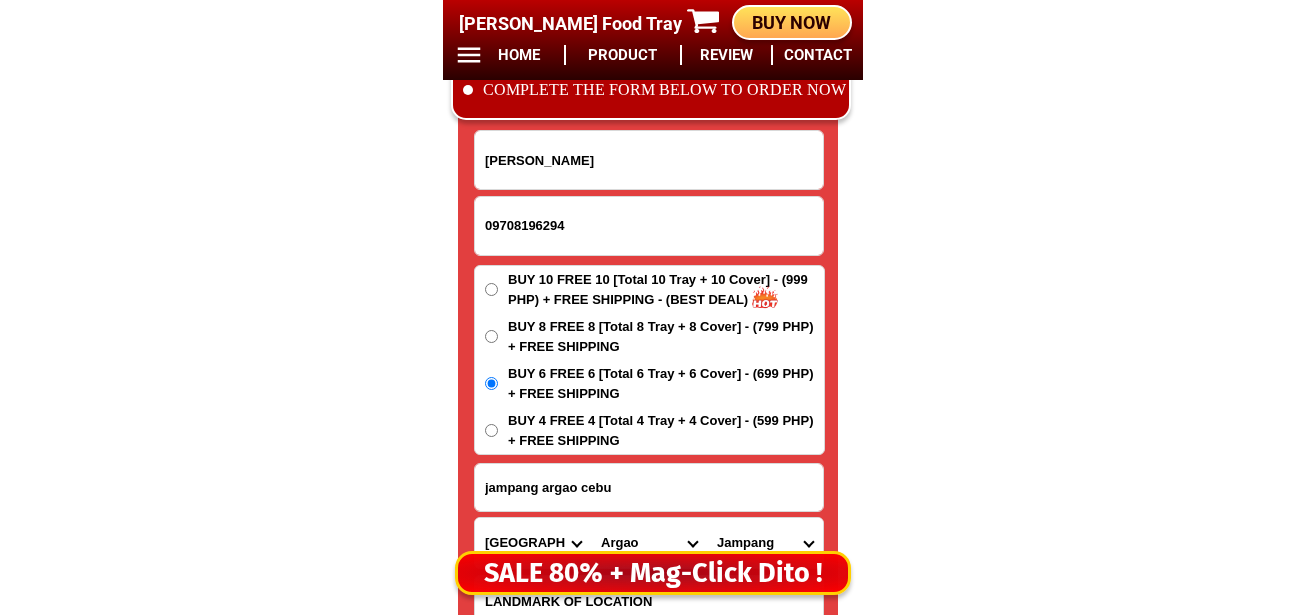 scroll, scrollTop: 16878, scrollLeft: 0, axis: vertical 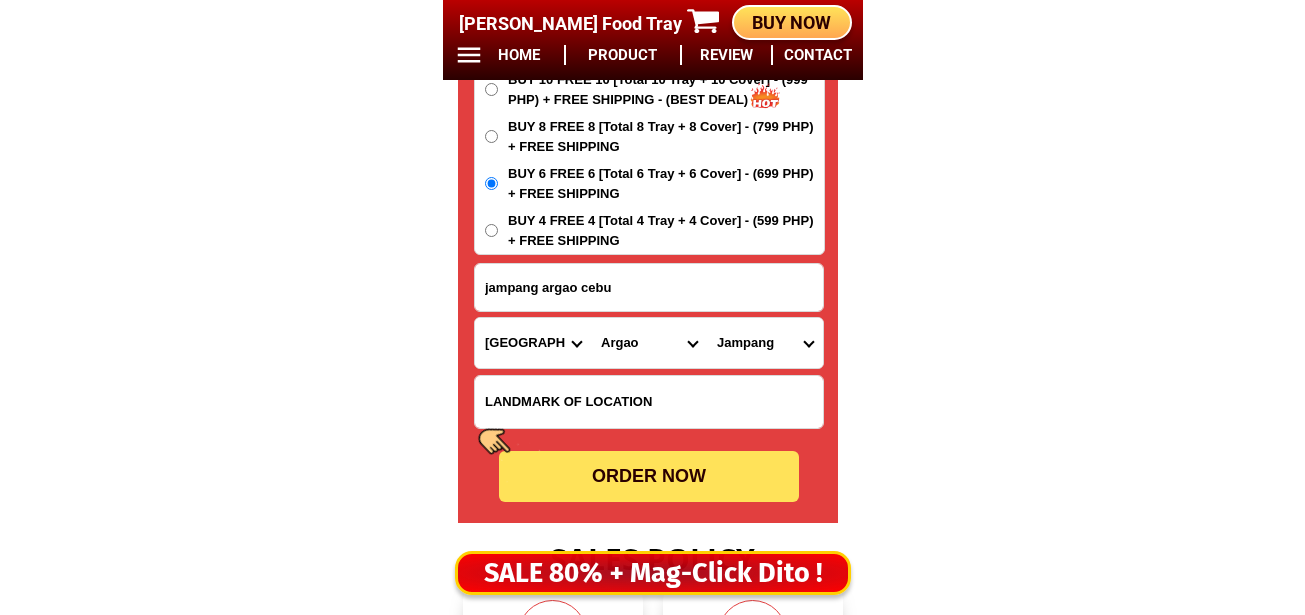click on "ORDER NOW" at bounding box center [649, 476] 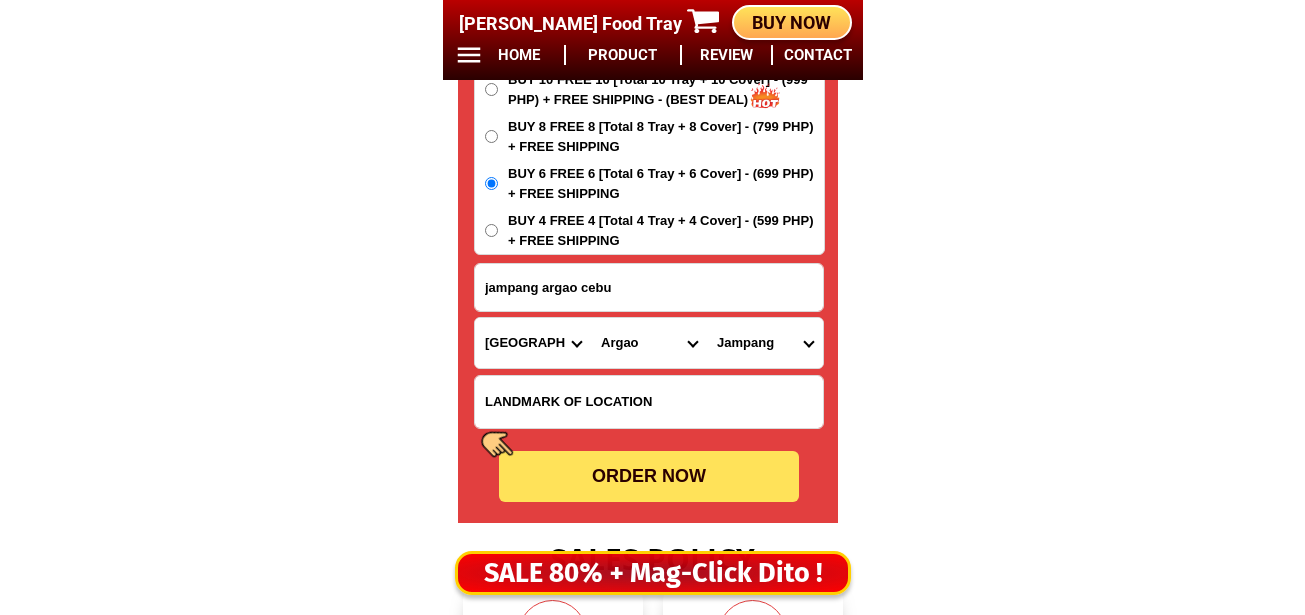 type on "jampang argao cebu" 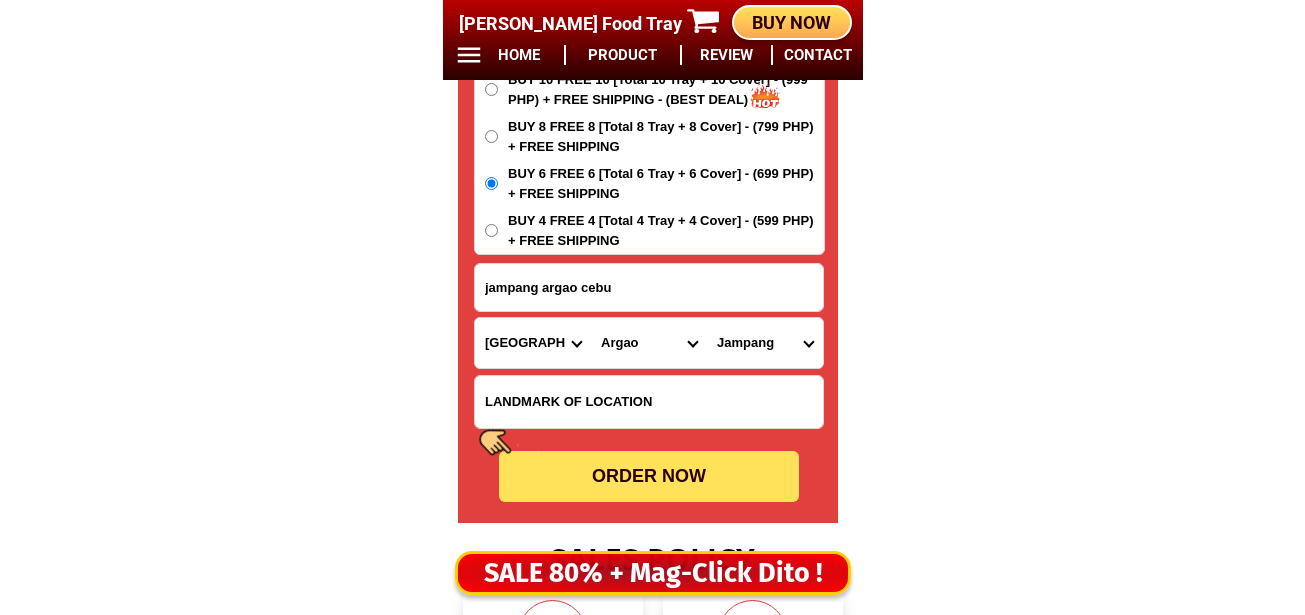 radio on "true" 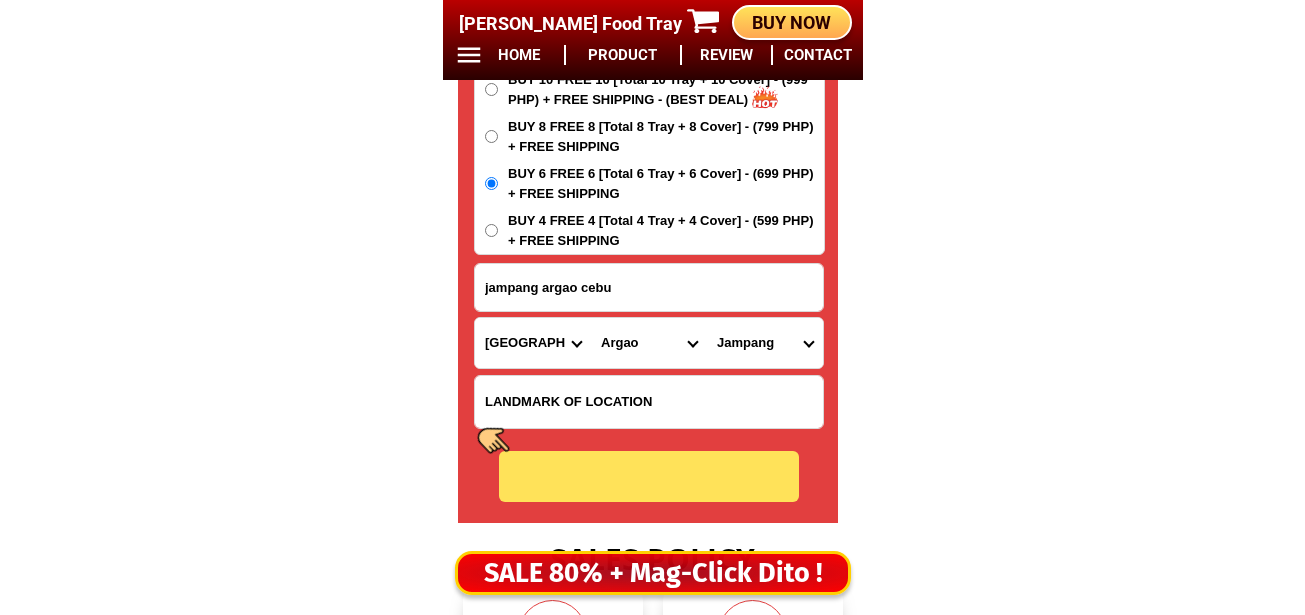 radio on "true" 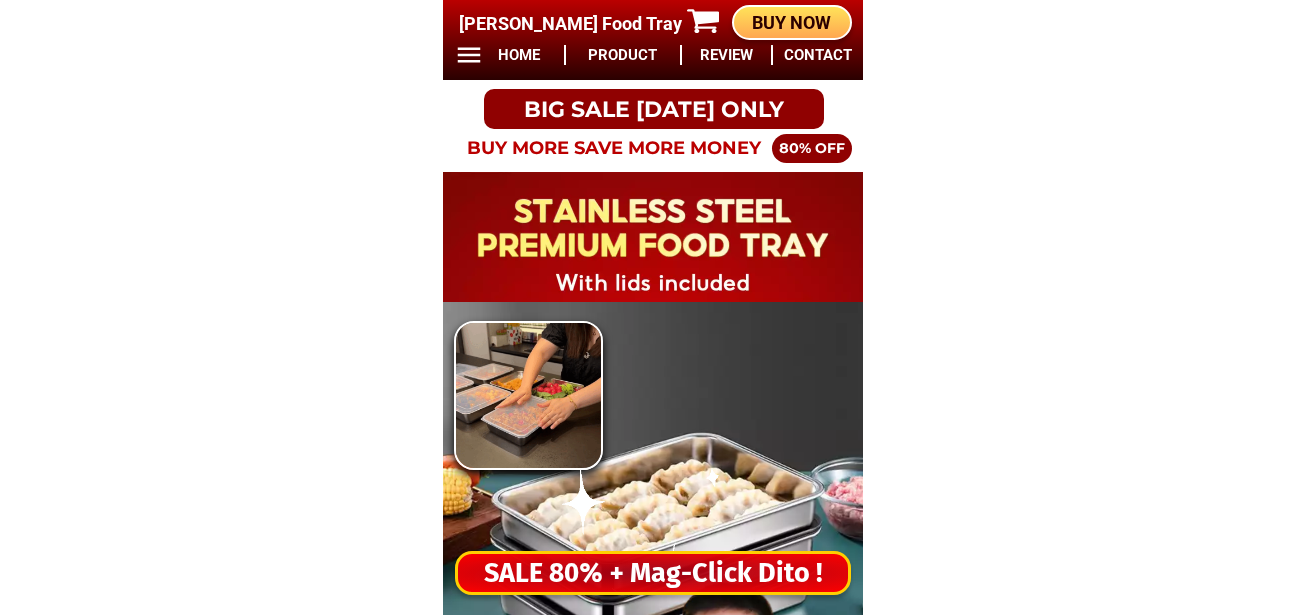 scroll, scrollTop: 0, scrollLeft: 0, axis: both 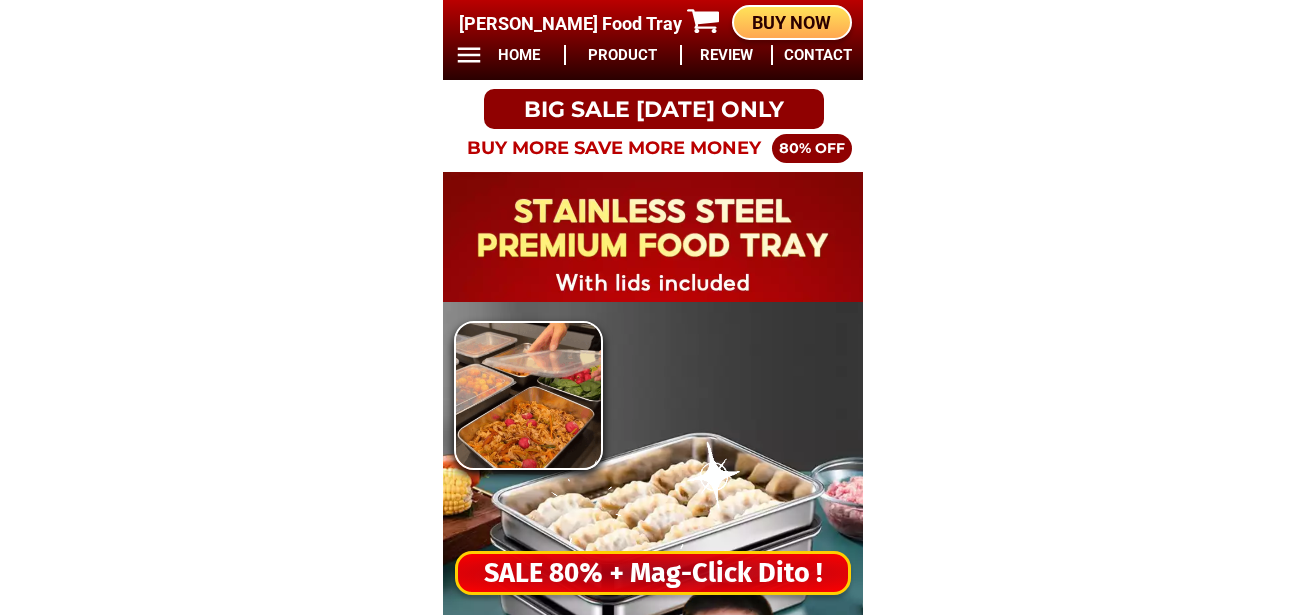 click on "SALE 80% + Mag-Click Dito !" at bounding box center [653, 573] 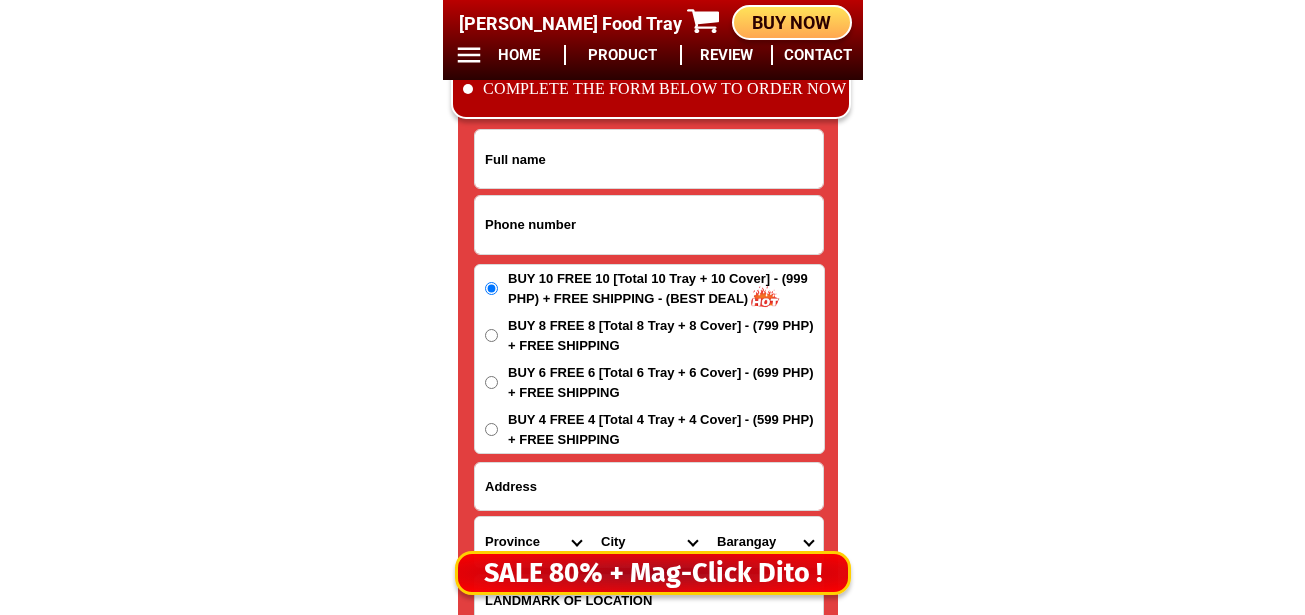 scroll, scrollTop: 16678, scrollLeft: 0, axis: vertical 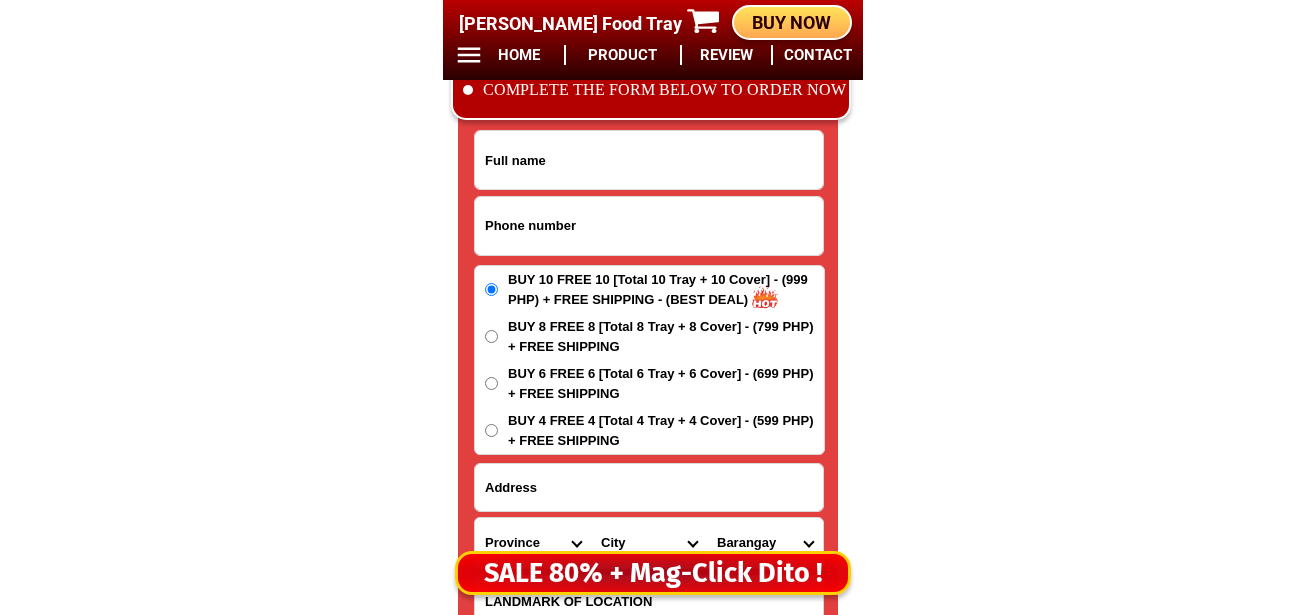 click at bounding box center [649, 226] 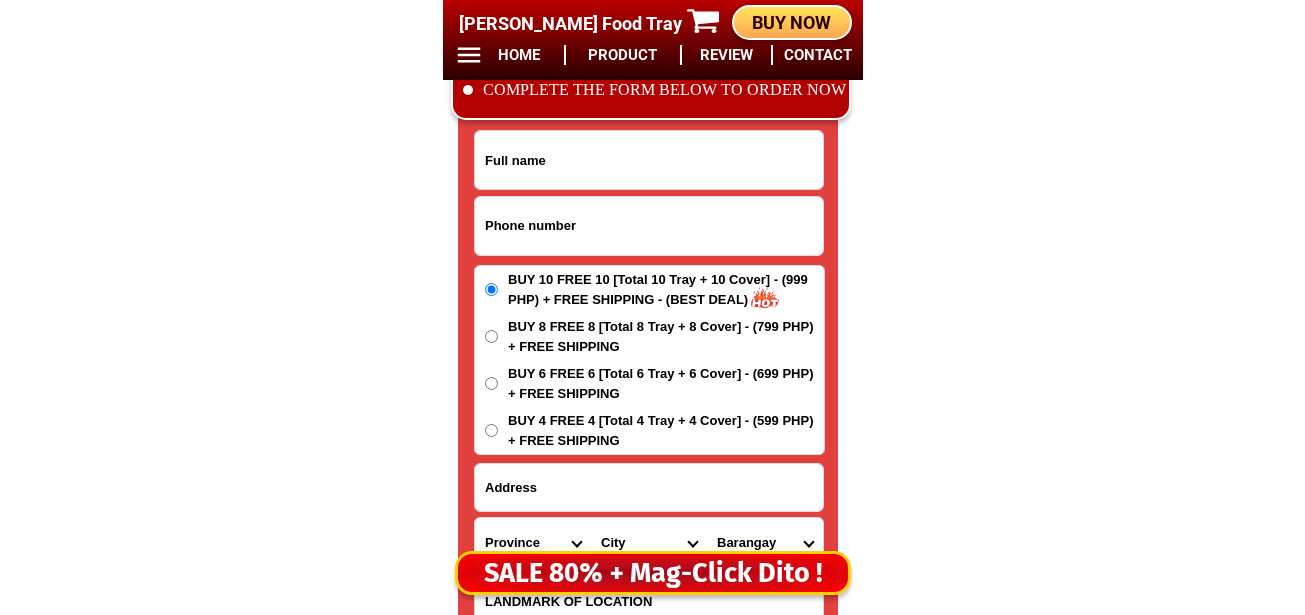 paste on "09128505649" 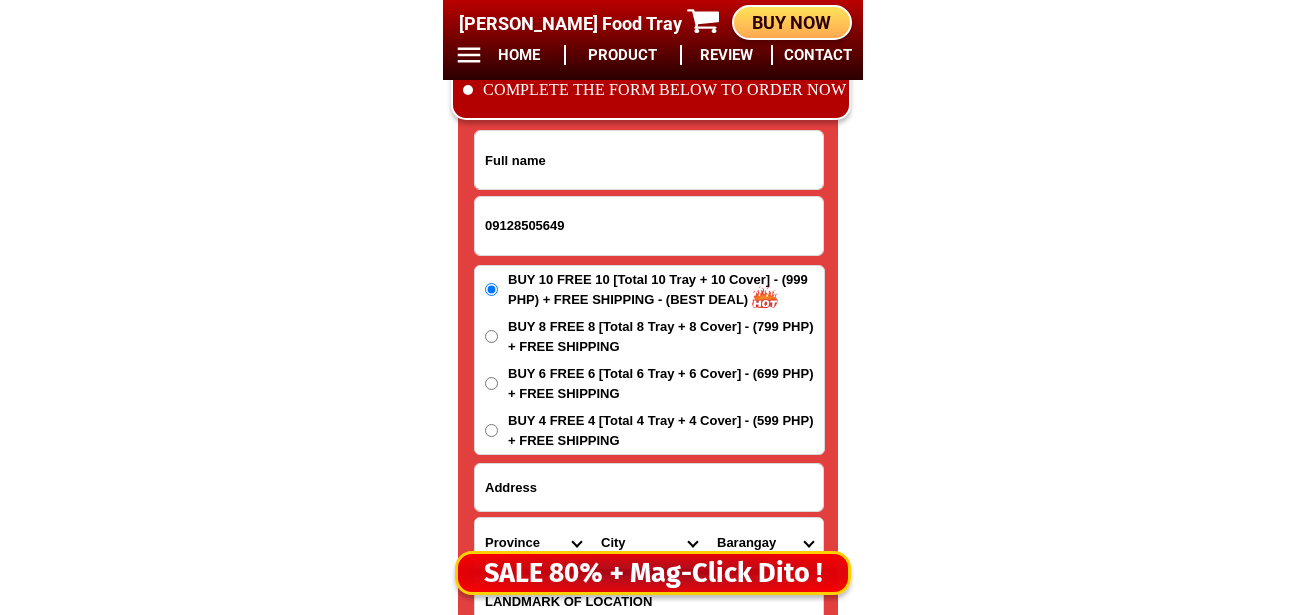 type on "09128505649" 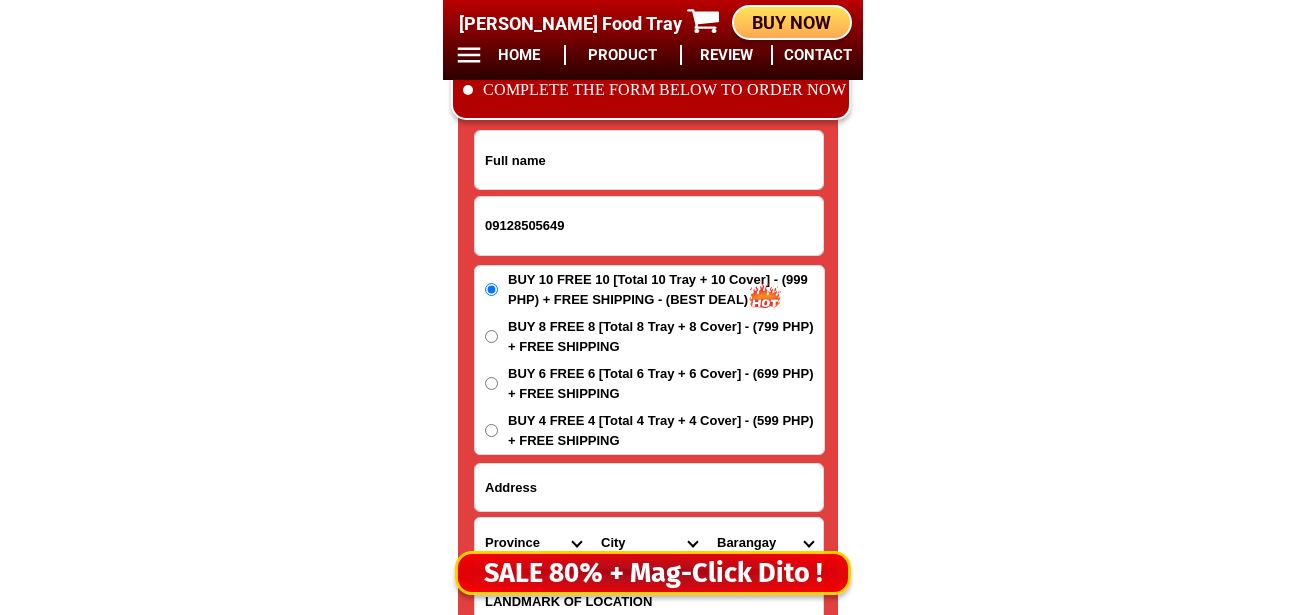 click at bounding box center (649, 487) 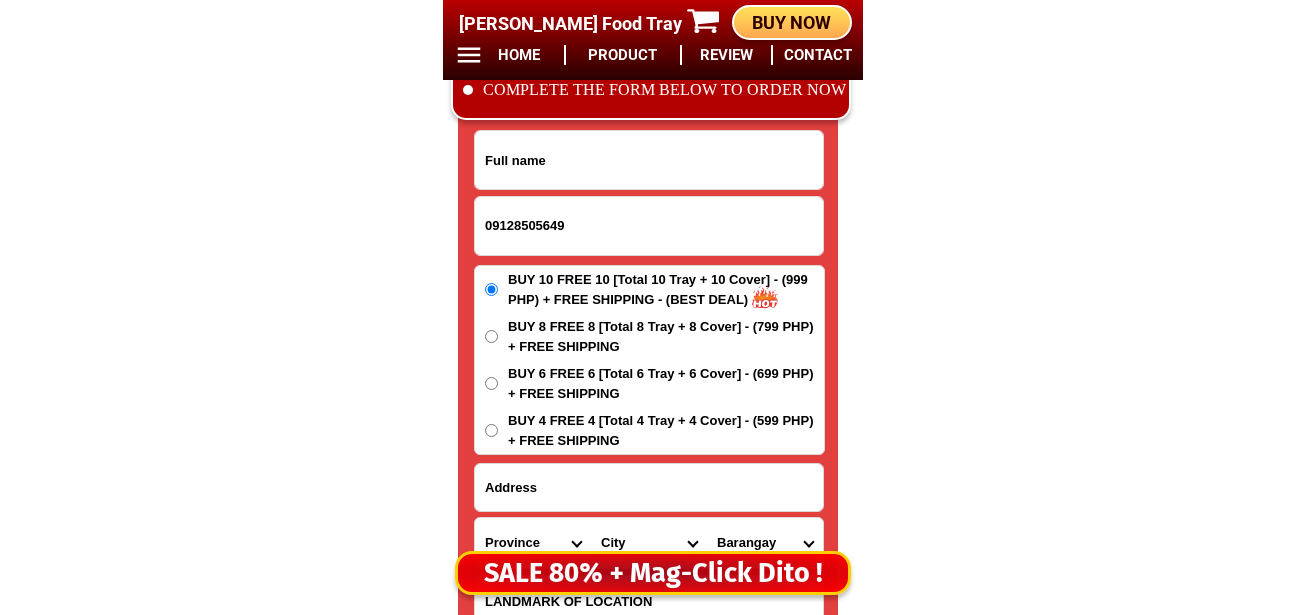 paste on "Havemarbo villlege" 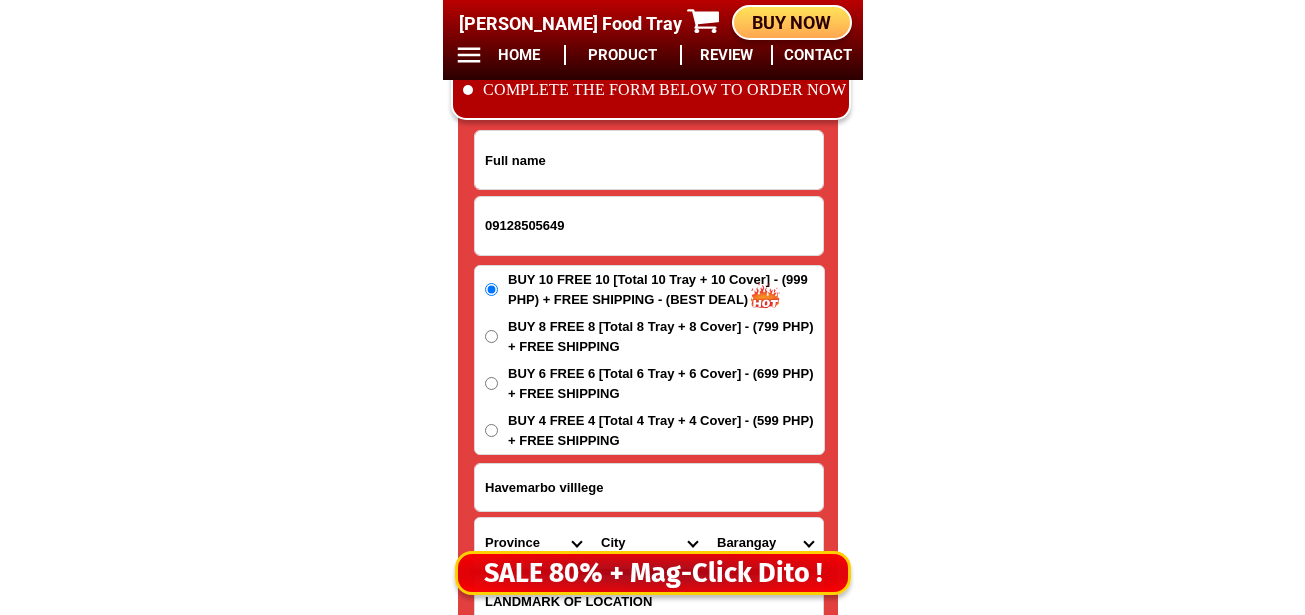 type on "Havemarbo villlege" 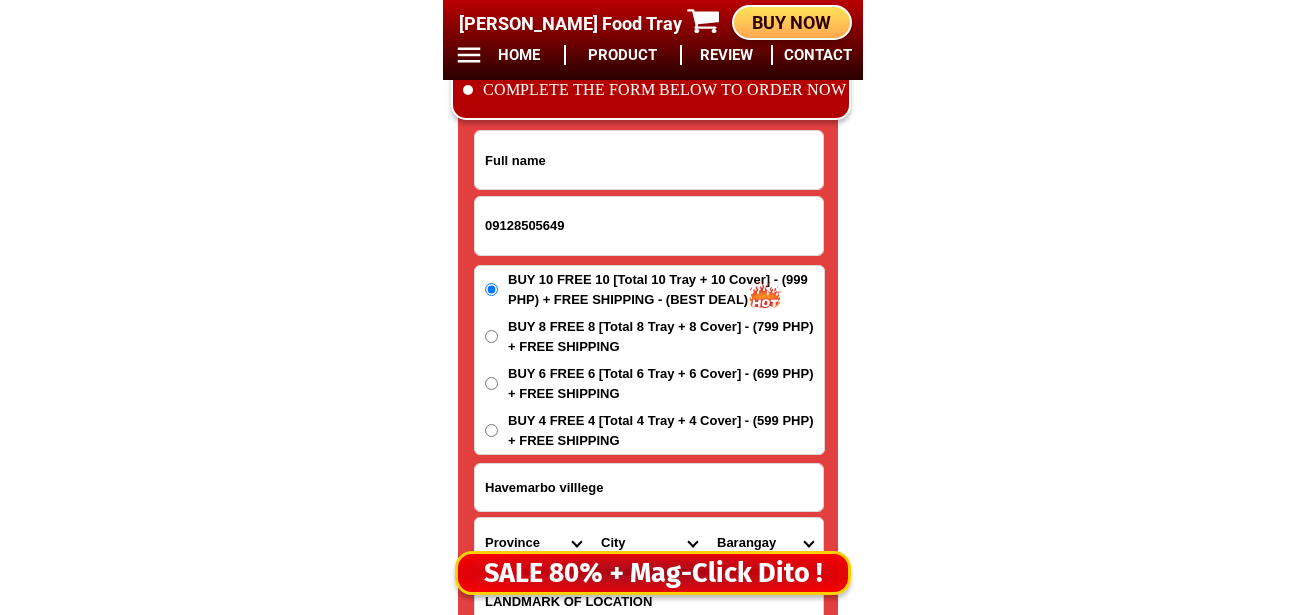 drag, startPoint x: 511, startPoint y: 536, endPoint x: 520, endPoint y: 523, distance: 15.811388 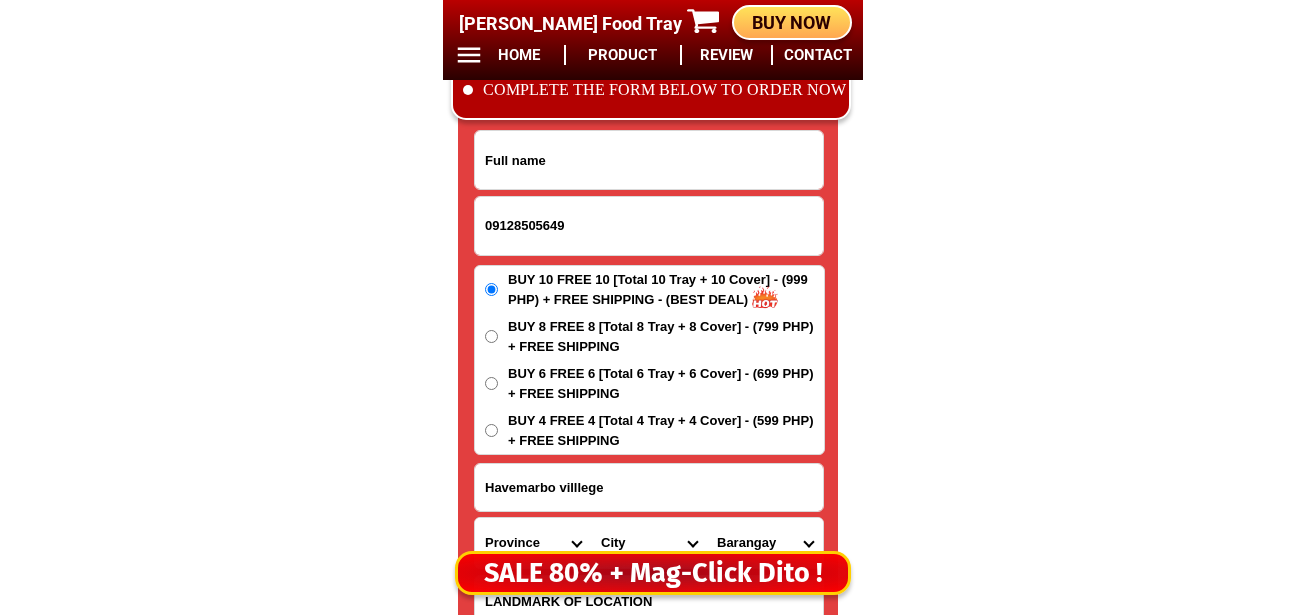 click on "Province [GEOGRAPHIC_DATA] [GEOGRAPHIC_DATA] [GEOGRAPHIC_DATA] [GEOGRAPHIC_DATA] [GEOGRAPHIC_DATA] [GEOGRAPHIC_DATA][PERSON_NAME][GEOGRAPHIC_DATA] [GEOGRAPHIC_DATA] [GEOGRAPHIC_DATA] [GEOGRAPHIC_DATA] [GEOGRAPHIC_DATA] [GEOGRAPHIC_DATA] [GEOGRAPHIC_DATA] [GEOGRAPHIC_DATA] [GEOGRAPHIC_DATA] [GEOGRAPHIC_DATA]-[GEOGRAPHIC_DATA] [GEOGRAPHIC_DATA] [GEOGRAPHIC_DATA] [GEOGRAPHIC_DATA] [GEOGRAPHIC_DATA] [GEOGRAPHIC_DATA] [GEOGRAPHIC_DATA]-de-oro [GEOGRAPHIC_DATA] [GEOGRAPHIC_DATA]-occidental [GEOGRAPHIC_DATA] [GEOGRAPHIC_DATA] Eastern-[GEOGRAPHIC_DATA] [GEOGRAPHIC_DATA] [GEOGRAPHIC_DATA] [GEOGRAPHIC_DATA]-norte [GEOGRAPHIC_DATA]-[GEOGRAPHIC_DATA] [GEOGRAPHIC_DATA] [GEOGRAPHIC_DATA] [GEOGRAPHIC_DATA] [GEOGRAPHIC_DATA] [GEOGRAPHIC_DATA] [GEOGRAPHIC_DATA] [GEOGRAPHIC_DATA] [GEOGRAPHIC_DATA] Metro-[GEOGRAPHIC_DATA] [GEOGRAPHIC_DATA]-[GEOGRAPHIC_DATA]-[GEOGRAPHIC_DATA]-province [GEOGRAPHIC_DATA]-[GEOGRAPHIC_DATA]-oriental [GEOGRAPHIC_DATA] [GEOGRAPHIC_DATA] [GEOGRAPHIC_DATA]-[GEOGRAPHIC_DATA]-[GEOGRAPHIC_DATA] [GEOGRAPHIC_DATA] [GEOGRAPHIC_DATA] [GEOGRAPHIC_DATA] [GEOGRAPHIC_DATA] [GEOGRAPHIC_DATA][PERSON_NAME][GEOGRAPHIC_DATA] [GEOGRAPHIC_DATA] [GEOGRAPHIC_DATA] [GEOGRAPHIC_DATA] [GEOGRAPHIC_DATA] [GEOGRAPHIC_DATA]-[GEOGRAPHIC_DATA]-[GEOGRAPHIC_DATA]-[GEOGRAPHIC_DATA] [GEOGRAPHIC_DATA] [GEOGRAPHIC_DATA]-[GEOGRAPHIC_DATA]-[GEOGRAPHIC_DATA] [GEOGRAPHIC_DATA] [GEOGRAPHIC_DATA] [GEOGRAPHIC_DATA]" at bounding box center (533, 543) 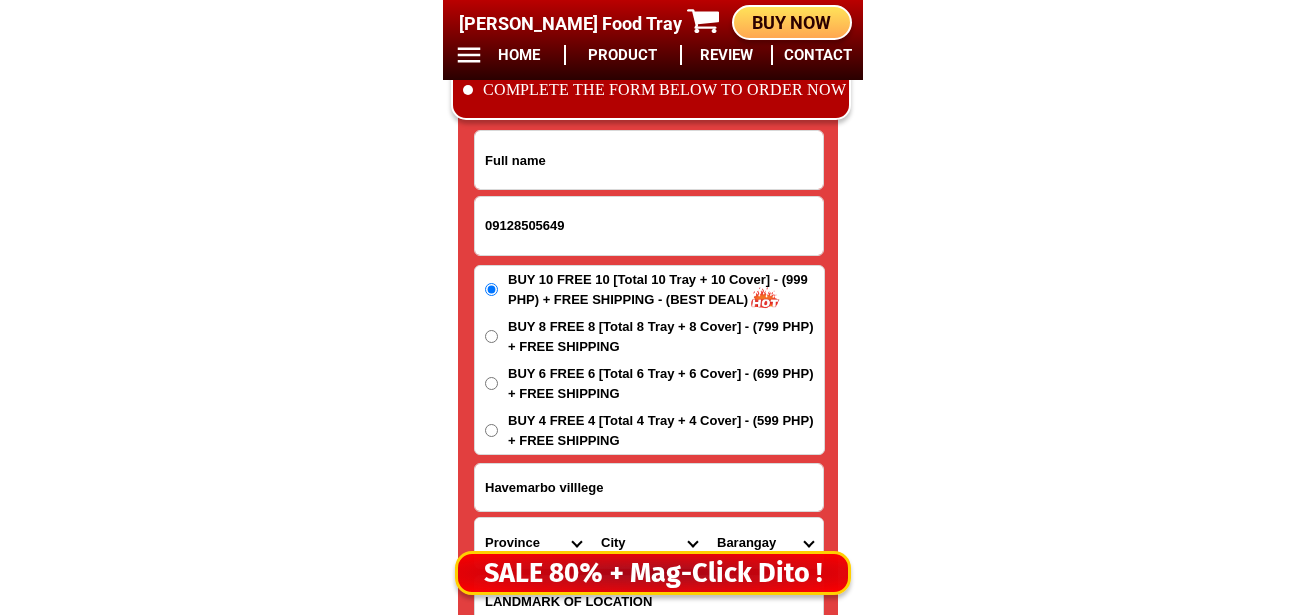 select on "63_396" 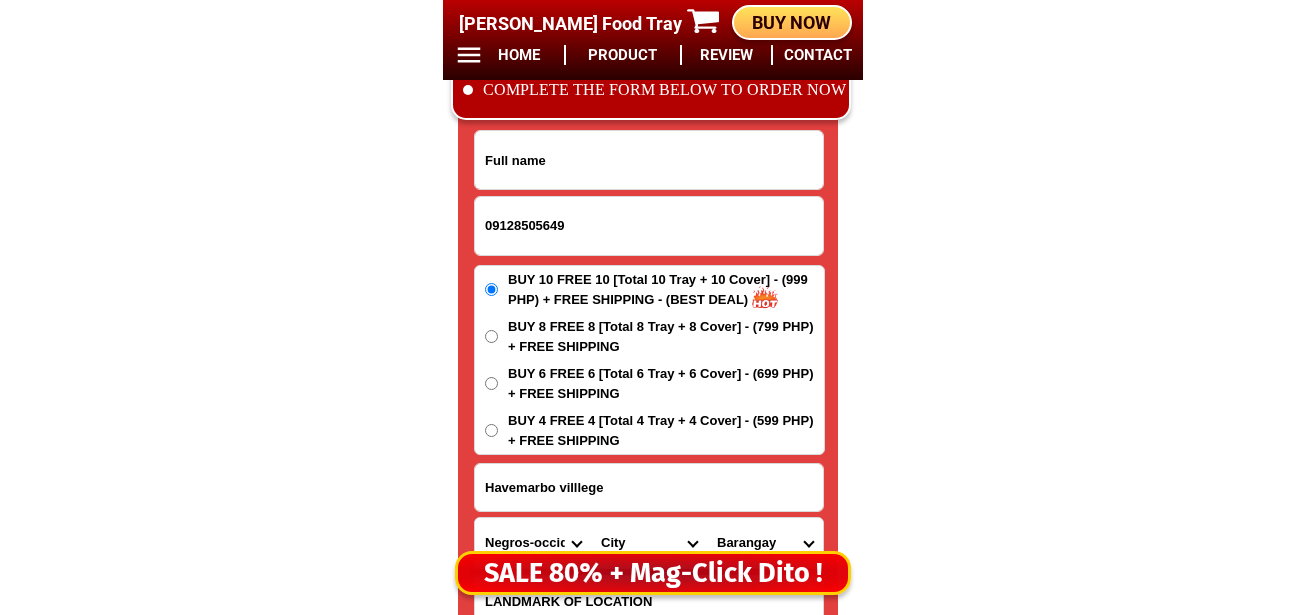click on "Province [GEOGRAPHIC_DATA] [GEOGRAPHIC_DATA] [GEOGRAPHIC_DATA] [GEOGRAPHIC_DATA] [GEOGRAPHIC_DATA] [GEOGRAPHIC_DATA][PERSON_NAME][GEOGRAPHIC_DATA] [GEOGRAPHIC_DATA] [GEOGRAPHIC_DATA] [GEOGRAPHIC_DATA] [GEOGRAPHIC_DATA] [GEOGRAPHIC_DATA] [GEOGRAPHIC_DATA] [GEOGRAPHIC_DATA] [GEOGRAPHIC_DATA] [GEOGRAPHIC_DATA]-[GEOGRAPHIC_DATA] [GEOGRAPHIC_DATA] [GEOGRAPHIC_DATA] [GEOGRAPHIC_DATA] [GEOGRAPHIC_DATA] [GEOGRAPHIC_DATA] [GEOGRAPHIC_DATA]-de-oro [GEOGRAPHIC_DATA] [GEOGRAPHIC_DATA]-occidental [GEOGRAPHIC_DATA] [GEOGRAPHIC_DATA] Eastern-[GEOGRAPHIC_DATA] [GEOGRAPHIC_DATA] [GEOGRAPHIC_DATA] [GEOGRAPHIC_DATA]-norte [GEOGRAPHIC_DATA]-[GEOGRAPHIC_DATA] [GEOGRAPHIC_DATA] [GEOGRAPHIC_DATA] [GEOGRAPHIC_DATA] [GEOGRAPHIC_DATA] [GEOGRAPHIC_DATA] [GEOGRAPHIC_DATA] [GEOGRAPHIC_DATA] [GEOGRAPHIC_DATA] Metro-[GEOGRAPHIC_DATA] [GEOGRAPHIC_DATA]-[GEOGRAPHIC_DATA]-[GEOGRAPHIC_DATA]-province [GEOGRAPHIC_DATA]-[GEOGRAPHIC_DATA]-oriental [GEOGRAPHIC_DATA] [GEOGRAPHIC_DATA] [GEOGRAPHIC_DATA]-[GEOGRAPHIC_DATA]-[GEOGRAPHIC_DATA] [GEOGRAPHIC_DATA] [GEOGRAPHIC_DATA] [GEOGRAPHIC_DATA] [GEOGRAPHIC_DATA] [GEOGRAPHIC_DATA][PERSON_NAME][GEOGRAPHIC_DATA] [GEOGRAPHIC_DATA] [GEOGRAPHIC_DATA] [GEOGRAPHIC_DATA] [GEOGRAPHIC_DATA] [GEOGRAPHIC_DATA]-[GEOGRAPHIC_DATA]-[GEOGRAPHIC_DATA]-[GEOGRAPHIC_DATA] [GEOGRAPHIC_DATA] [GEOGRAPHIC_DATA]-[GEOGRAPHIC_DATA]-[GEOGRAPHIC_DATA] [GEOGRAPHIC_DATA] [GEOGRAPHIC_DATA] [GEOGRAPHIC_DATA]" at bounding box center [533, 543] 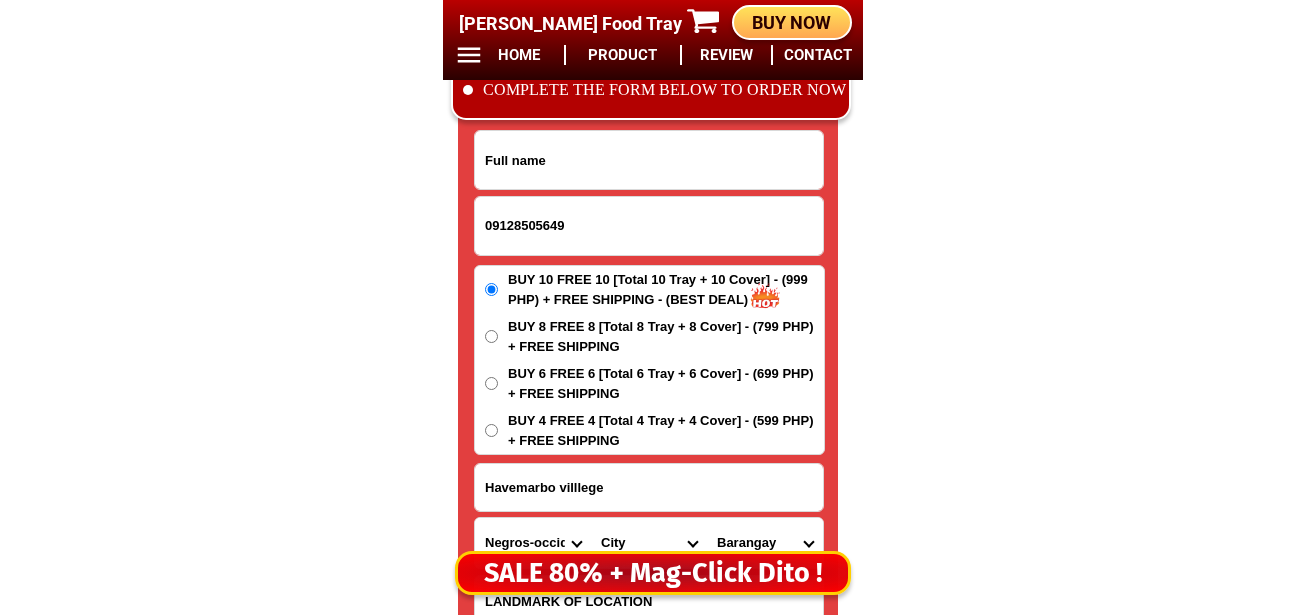 drag, startPoint x: 615, startPoint y: 539, endPoint x: 618, endPoint y: 519, distance: 20.22375 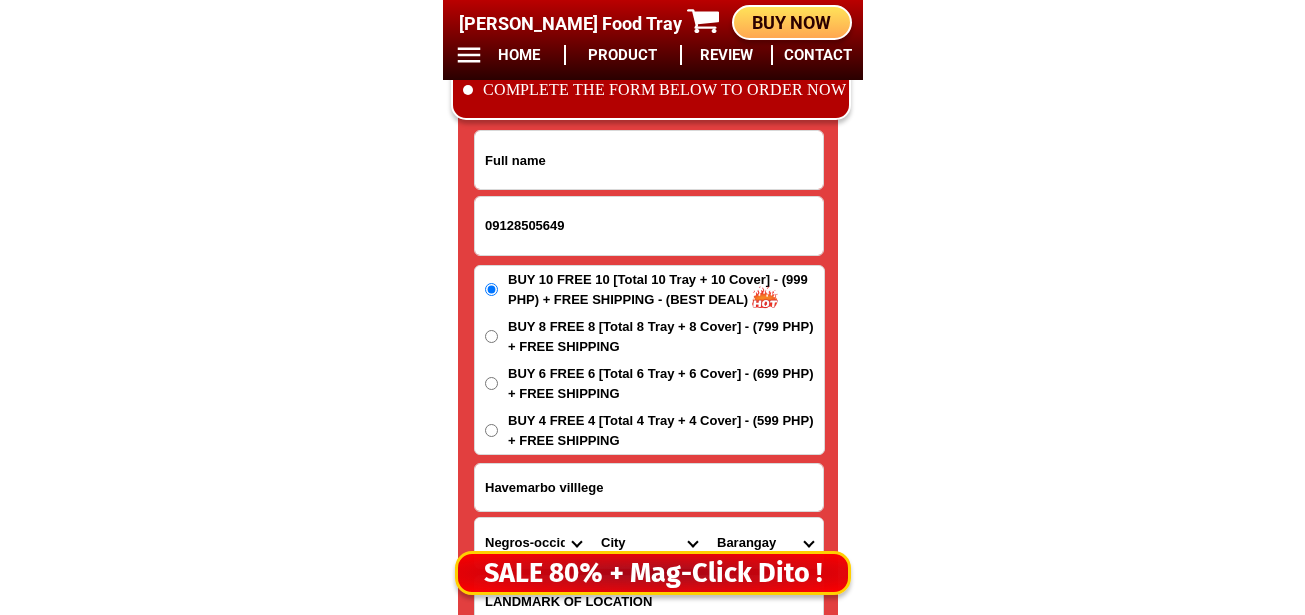 click on "City Bacolod-city Bago-city Binalbagan Cadiz-city Candoni Cauayan Enrique-b.-magalona Escalante-city Himamaylan-city Hinigaran Hinoba-an Ilog Isabela Kabankalan-city La-carlota-city La-castellana Manapla Moises-padilla Murcia Negros-occidental-calatrava Negros-occidental-pontevedra Negros-occidental-san-carlos Negros-occidental-san-enrique Negros-occidental-talisay-city Pulupandan Sagay-city Salvador-benedicto Silay-city Sipalay-city Toboso Valladolid Victorias-city" at bounding box center [649, 543] 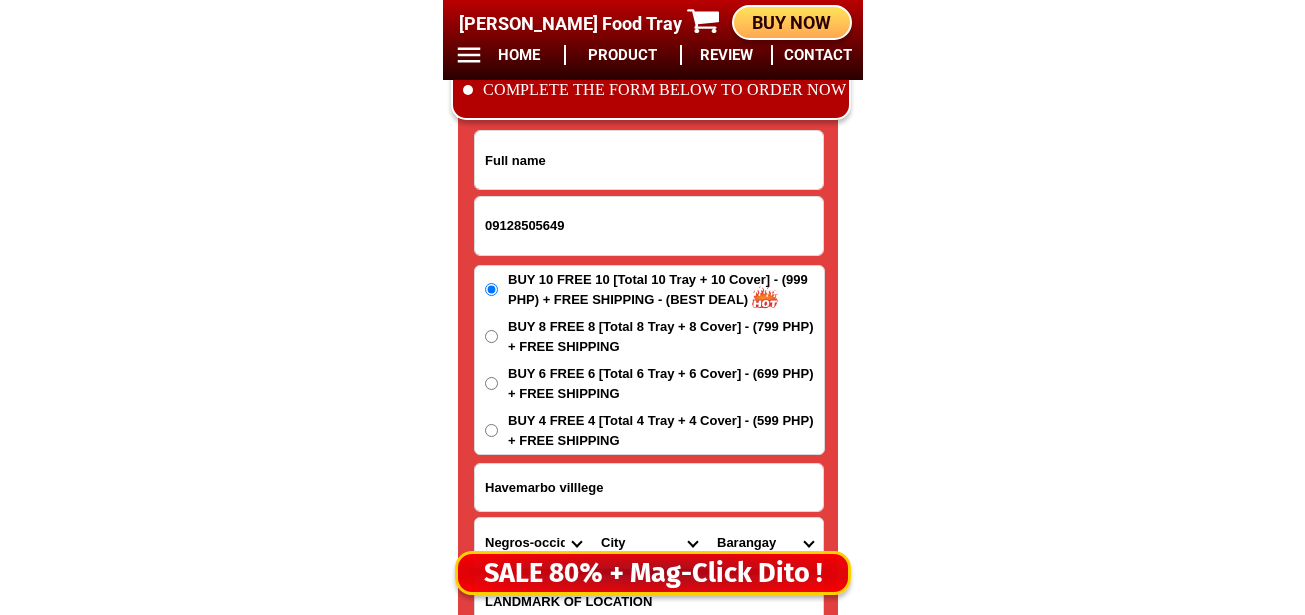 select on "63_3966289" 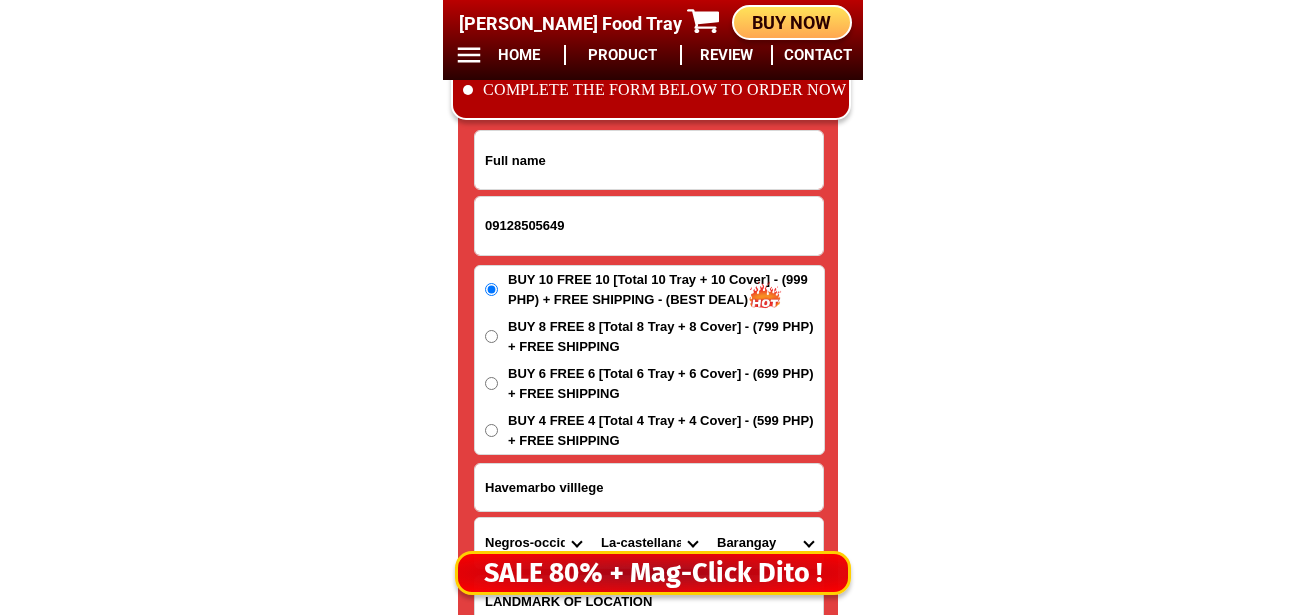 click on "City Bacolod-city Bago-city Binalbagan Cadiz-city Candoni Cauayan Enrique-b.-magalona Escalante-city Himamaylan-city Hinigaran Hinoba-an Ilog Isabela Kabankalan-city La-carlota-city La-castellana Manapla Moises-padilla Murcia Negros-occidental-calatrava Negros-occidental-pontevedra Negros-occidental-san-carlos Negros-occidental-san-enrique Negros-occidental-talisay-city Pulupandan Sagay-city Salvador-benedicto Silay-city Sipalay-city Toboso Valladolid Victorias-city" at bounding box center [649, 543] 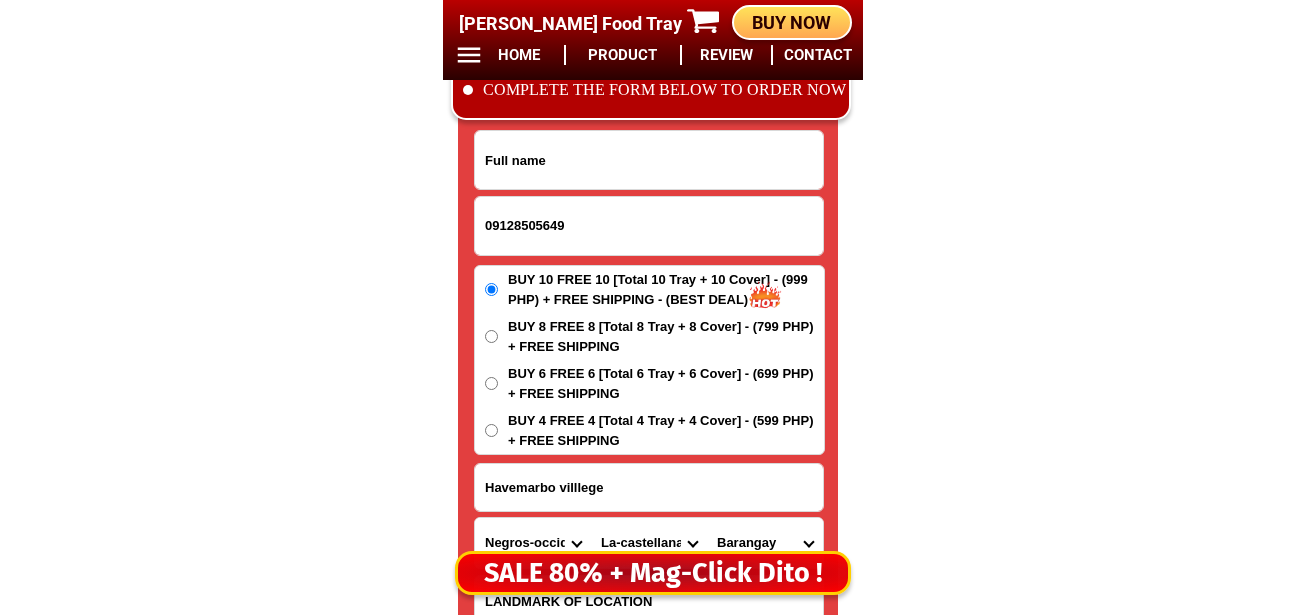 click on "Barangay Biaknabato Cabacungan Cabagnaan Camandag Lalagsan Manghanoy Mansalanao Masulog Nato Puso Robles (pob.) Sag-ang Talaptap" at bounding box center [765, 543] 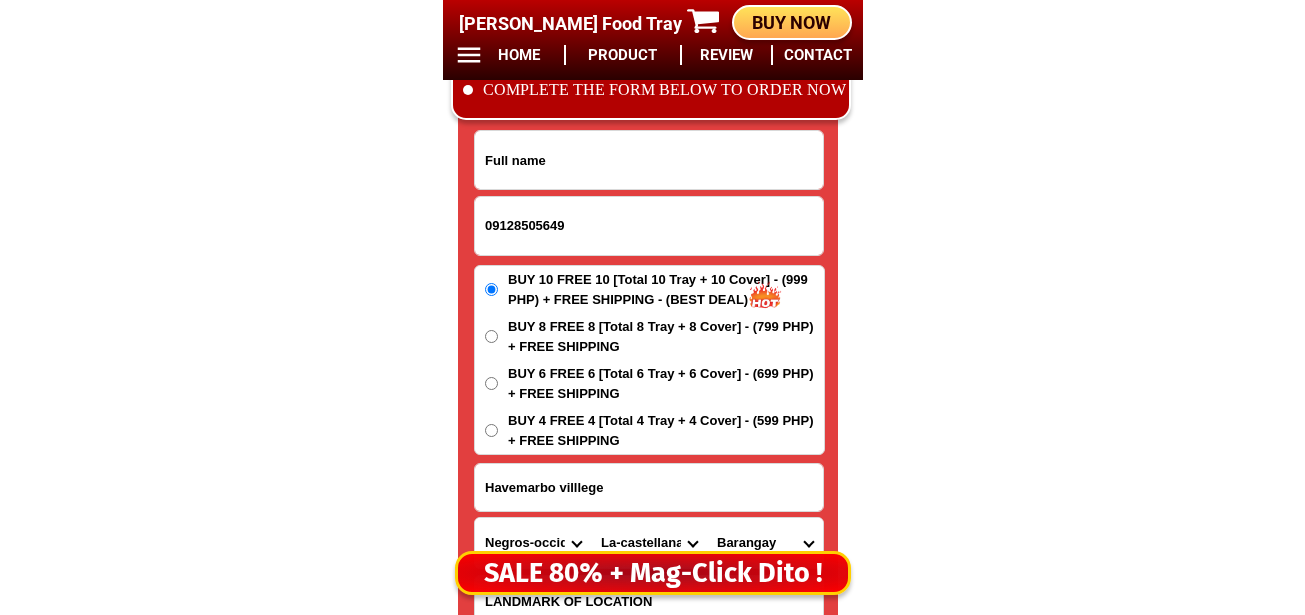 select on "63_396628931295" 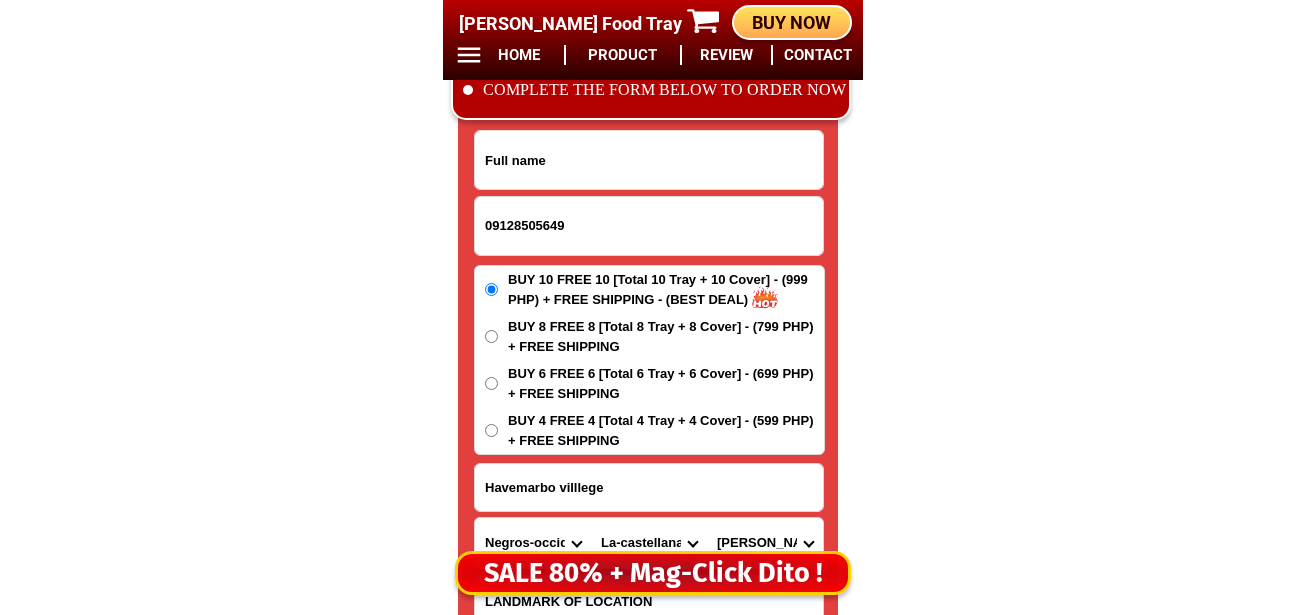 click on "Barangay Biaknabato Cabacungan Cabagnaan Camandag Lalagsan Manghanoy Mansalanao Masulog Nato Puso Robles (pob.) Sag-ang Talaptap" at bounding box center [765, 543] 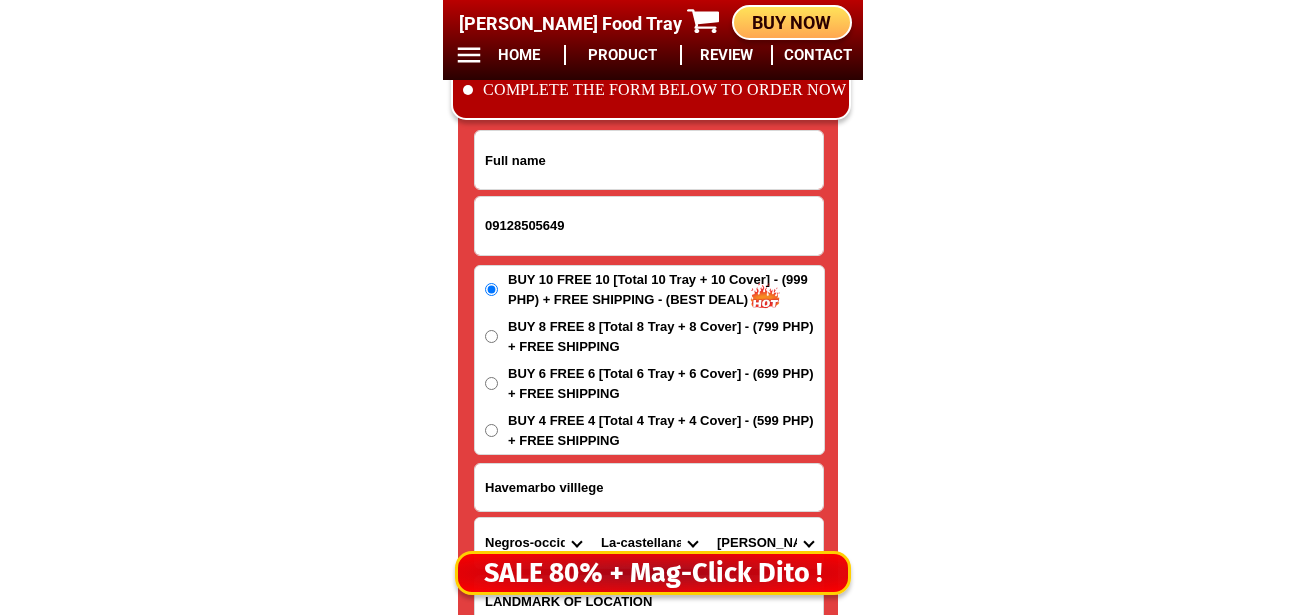 click at bounding box center (649, 160) 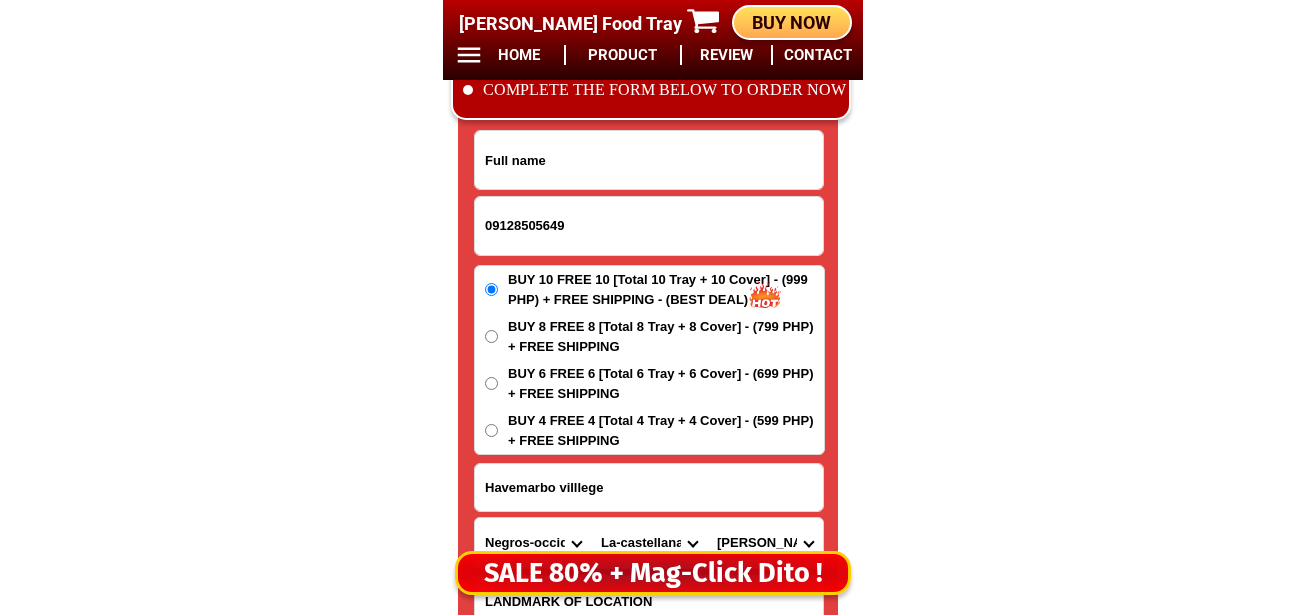 paste on "Mina sioco" 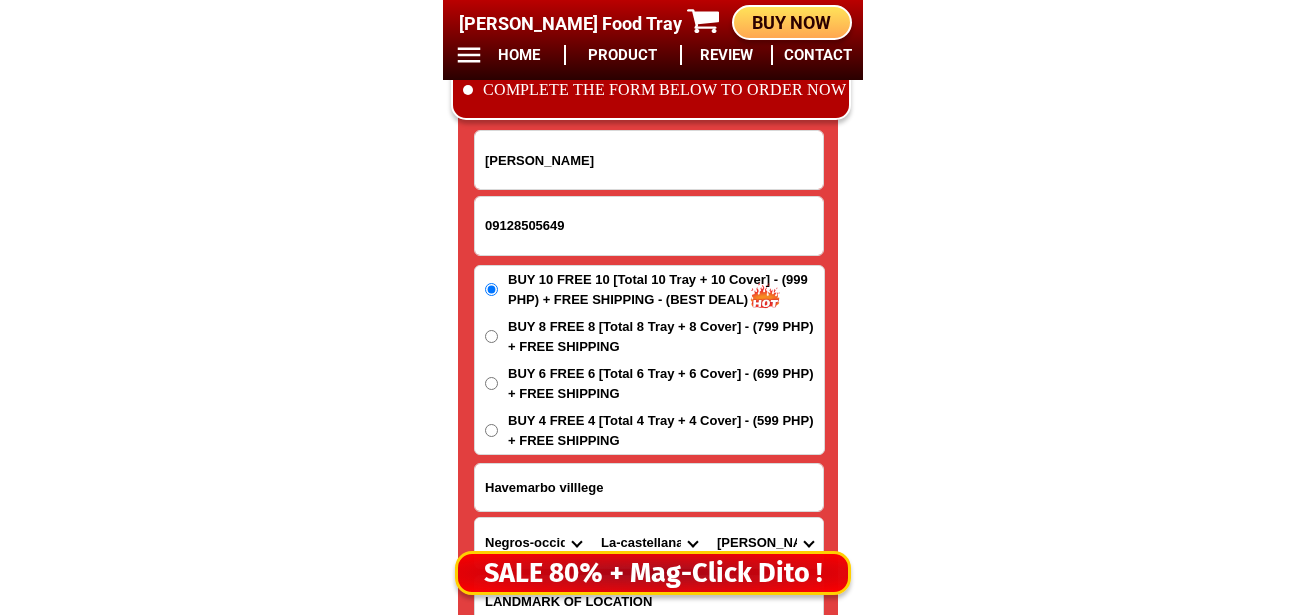 type on "Mina sioco" 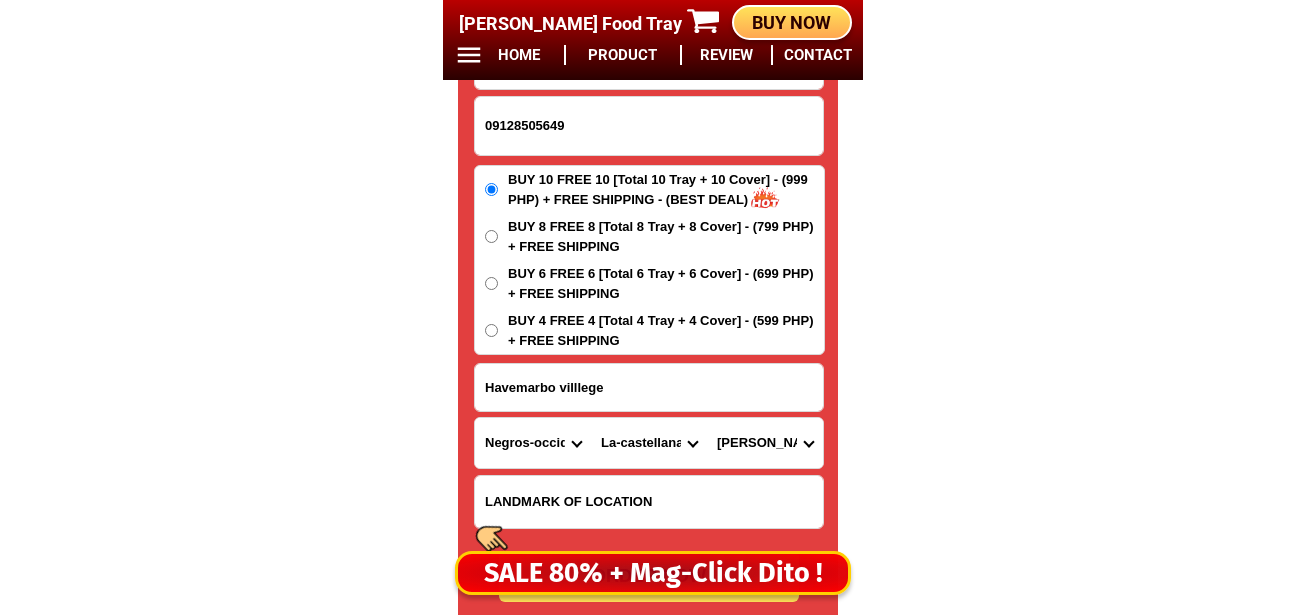 scroll, scrollTop: 16878, scrollLeft: 0, axis: vertical 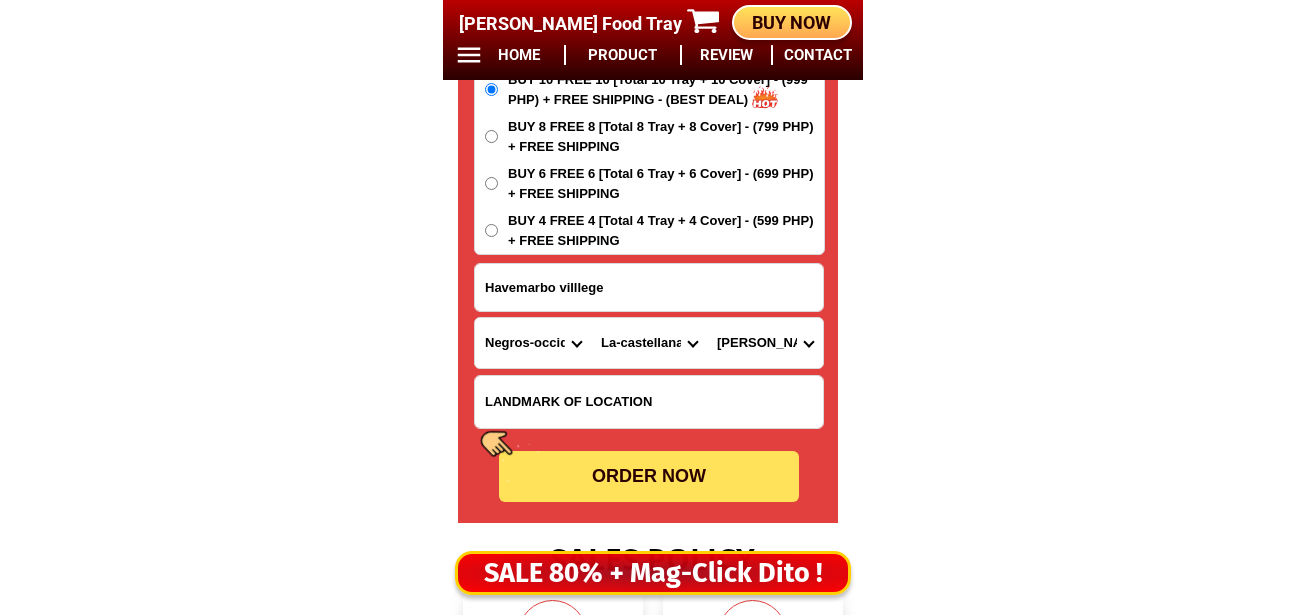 click on "ORDER NOW" at bounding box center [649, 476] 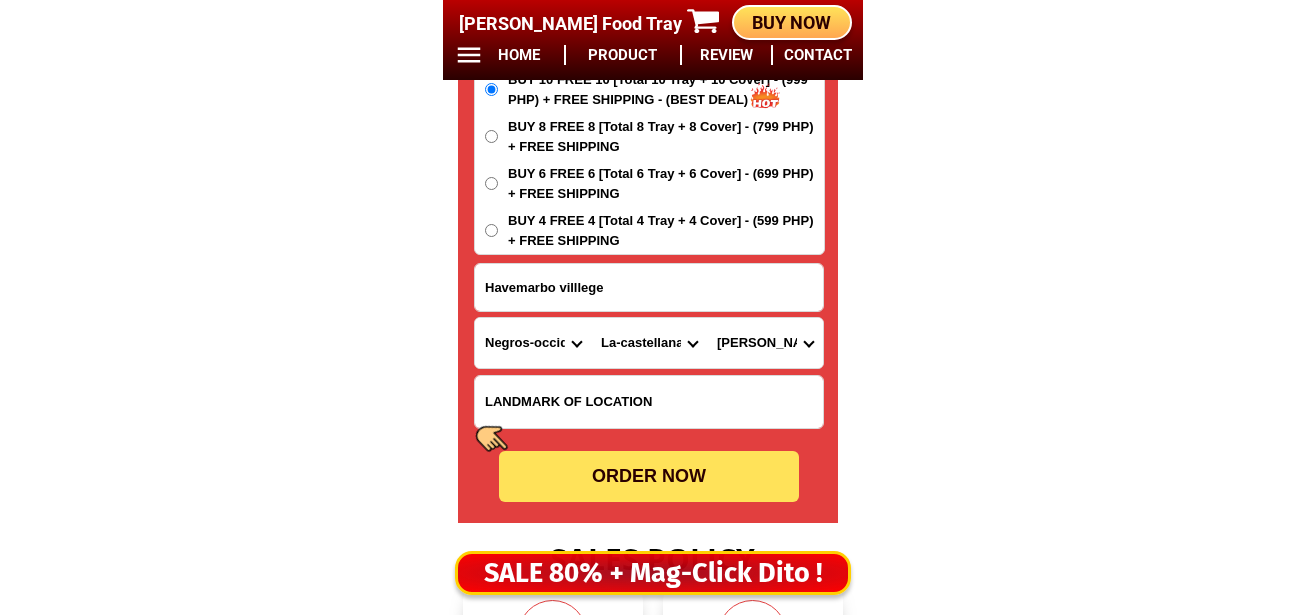 radio on "true" 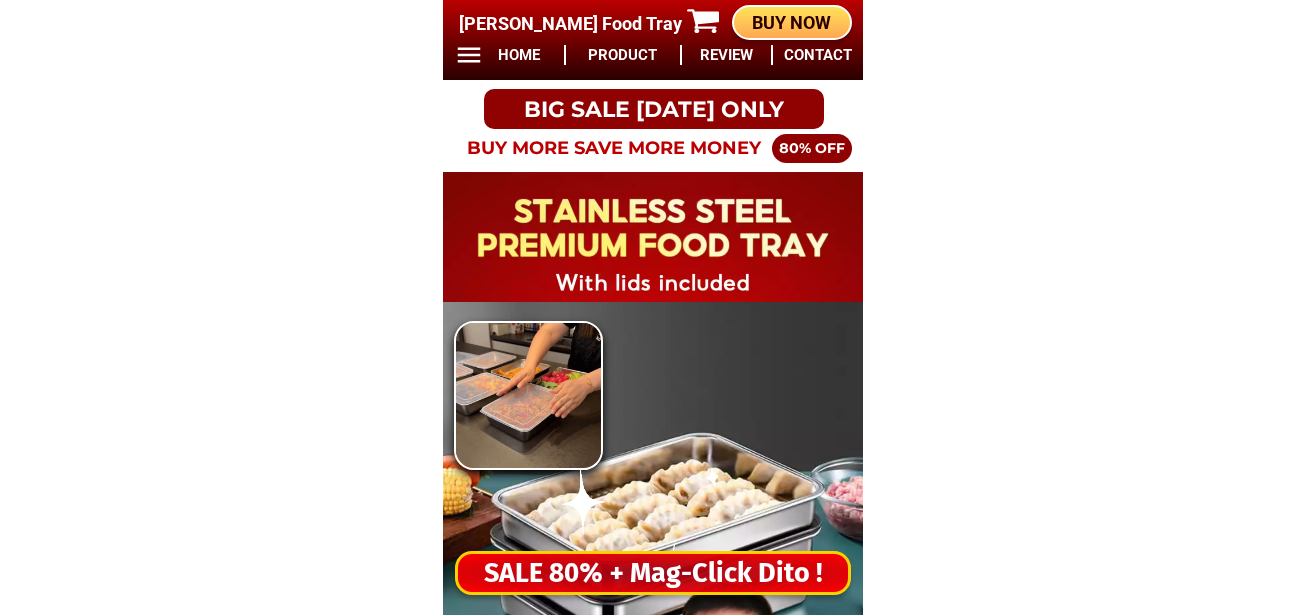 scroll, scrollTop: 0, scrollLeft: 0, axis: both 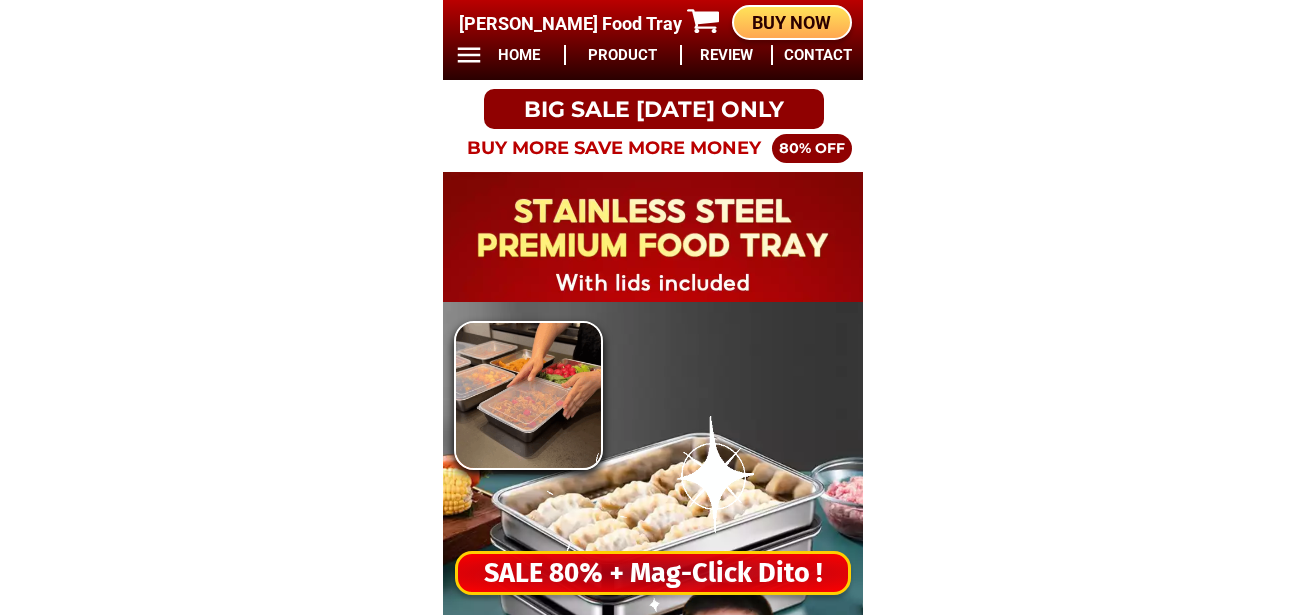 click on "SALE 80% + Mag-Click Dito !" at bounding box center [653, 573] 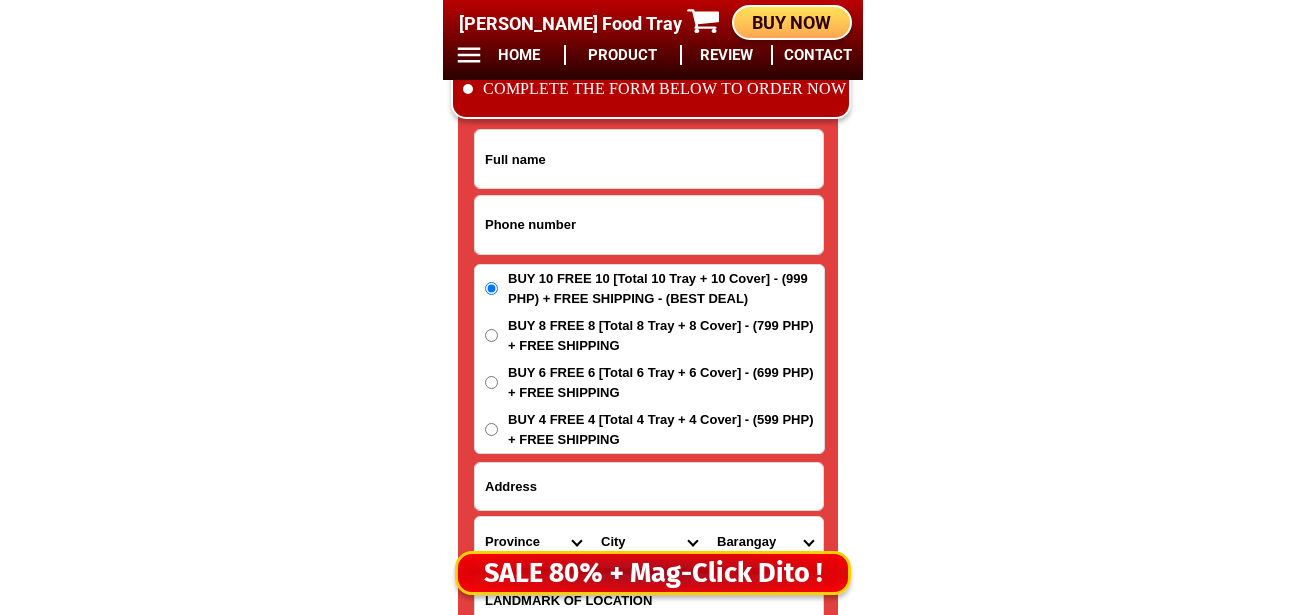 scroll, scrollTop: 16678, scrollLeft: 0, axis: vertical 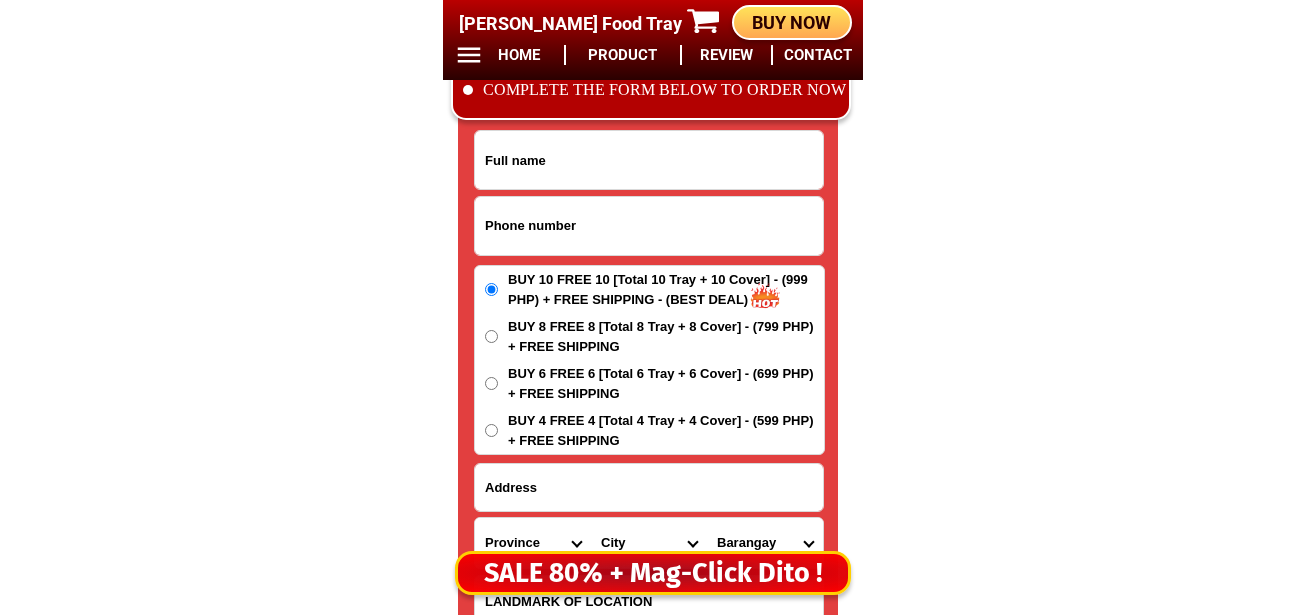 click at bounding box center (649, 226) 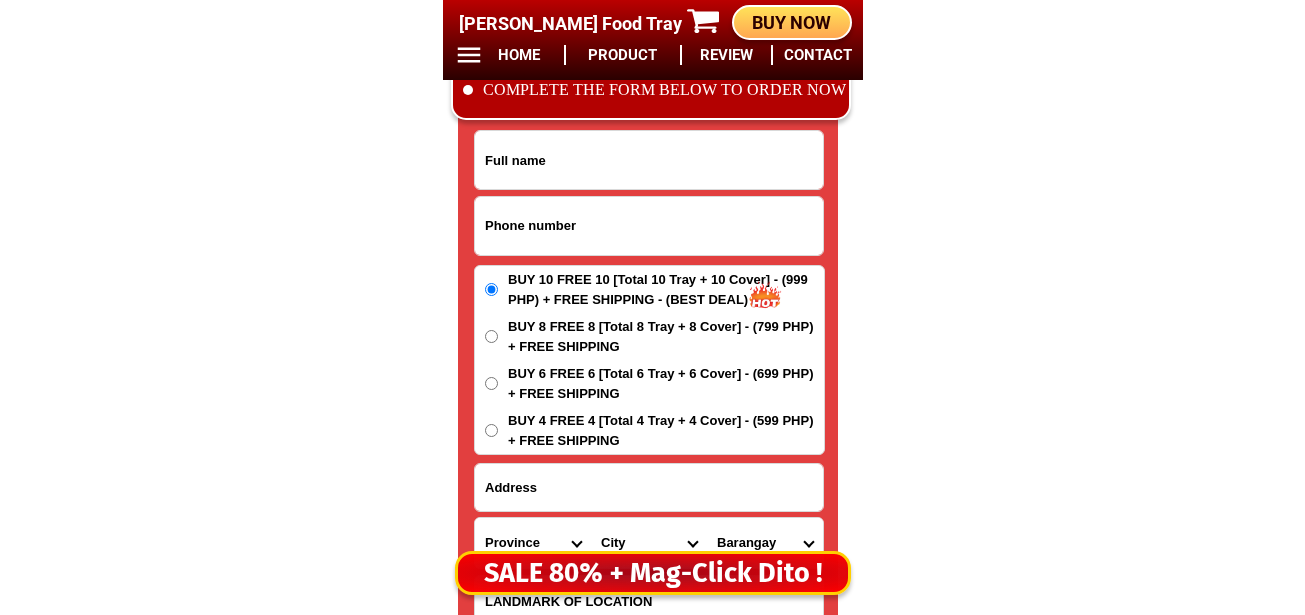 paste on "09462167207" 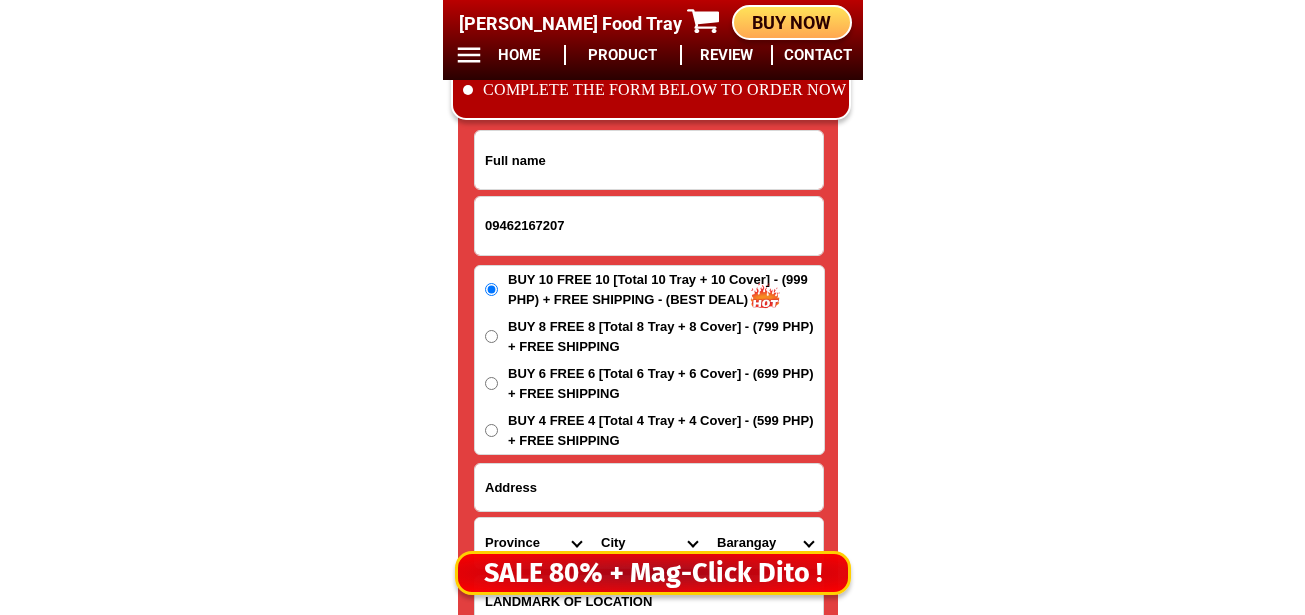 type on "09462167207" 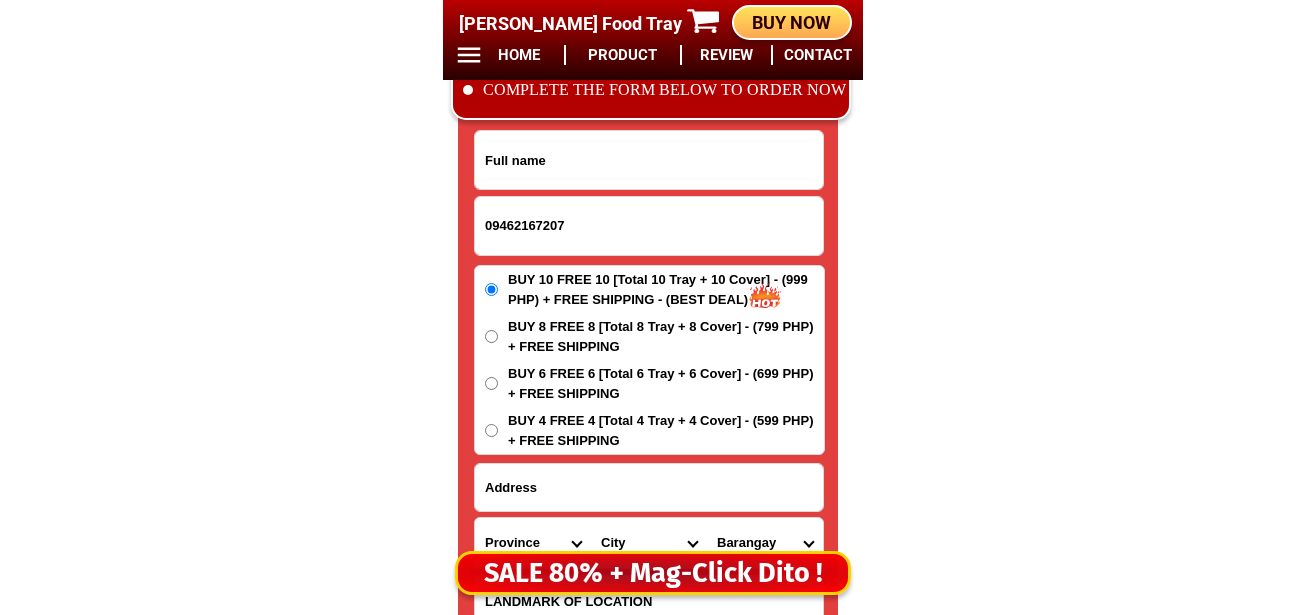 click at bounding box center [649, 160] 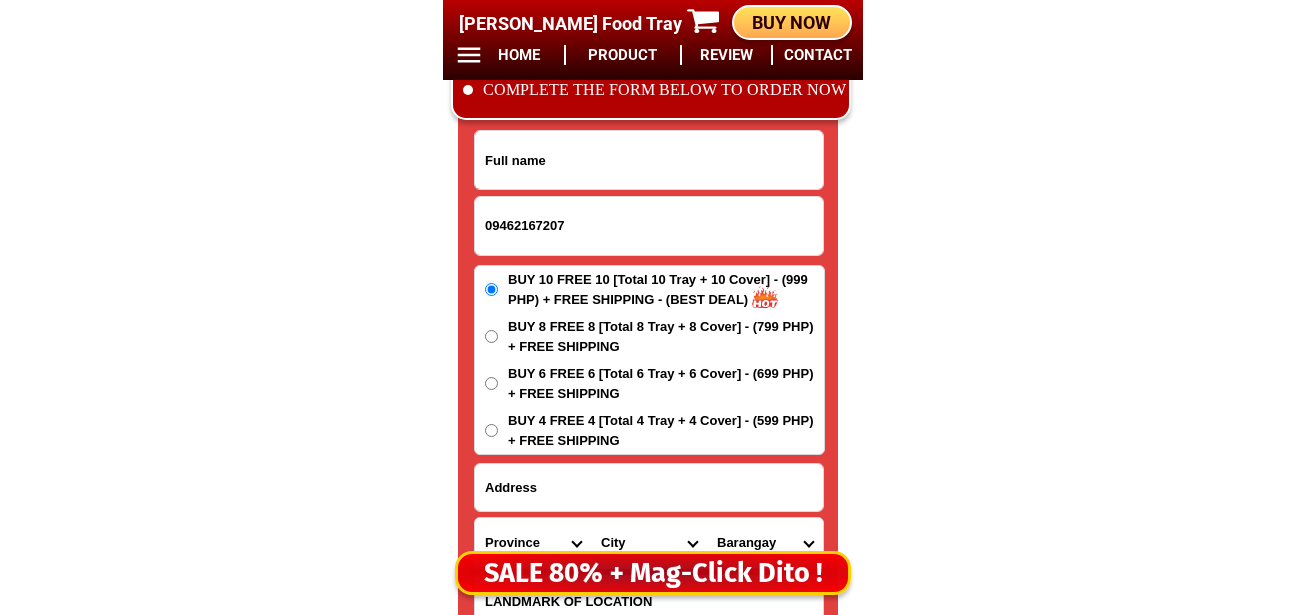 paste on ""Llani L. Samson P 3 Delmonte Talacogon Agusan del Sur" 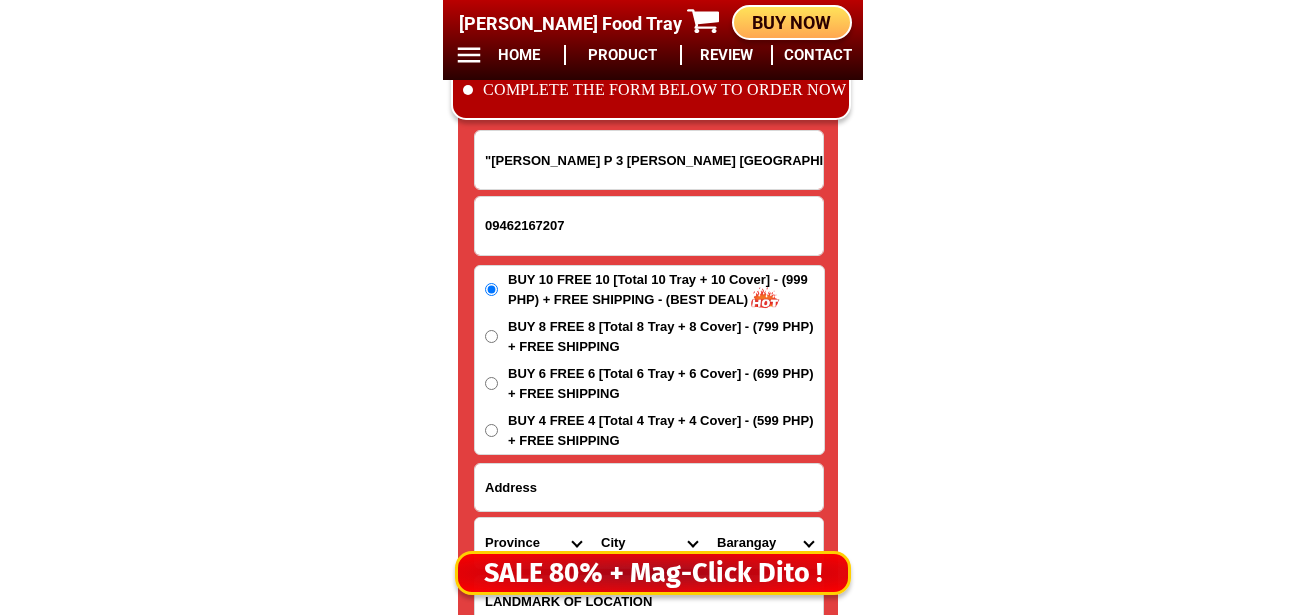 scroll, scrollTop: 0, scrollLeft: 19, axis: horizontal 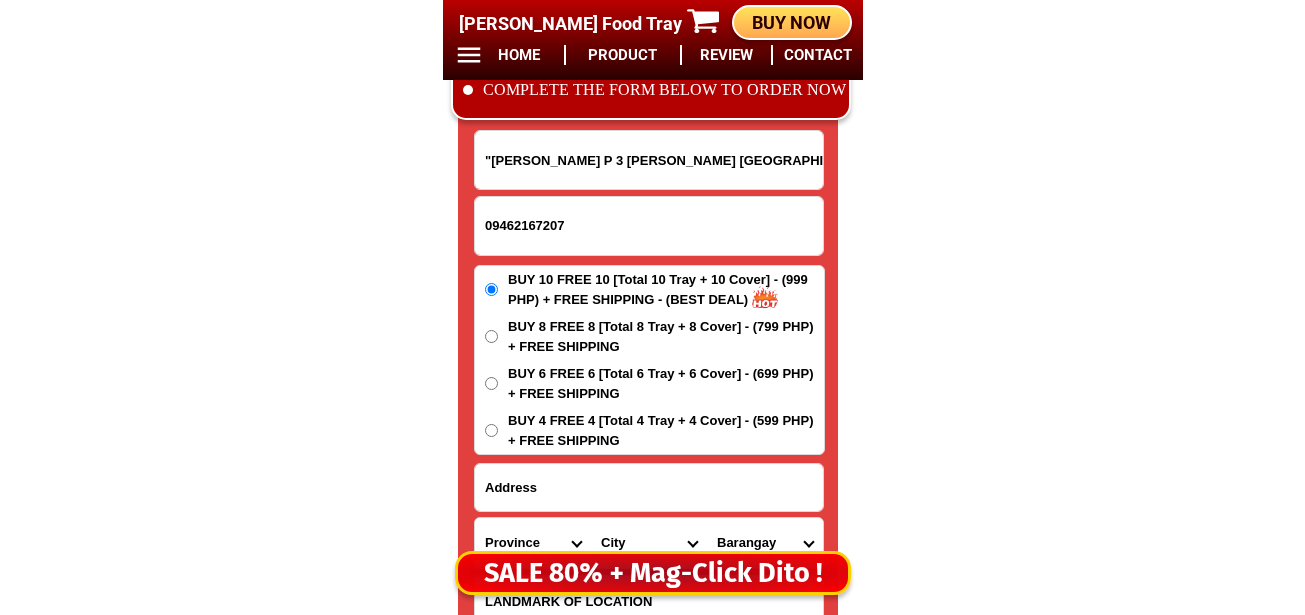 drag, startPoint x: 482, startPoint y: 168, endPoint x: 350, endPoint y: 175, distance: 132.18547 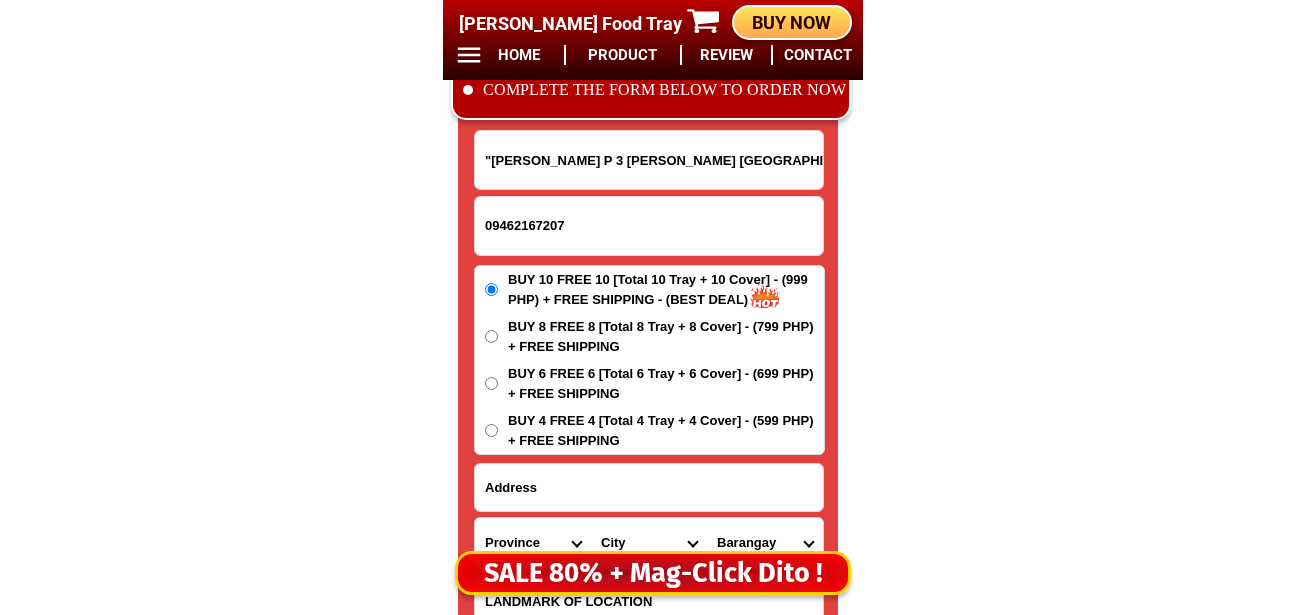 click on "BIG SALE TODAY ONLY BUY MORE SAVE MORE MONEY 80% OFF BUY 10 + FREE SHIPPING FREE 10 Marvin Augustin Food Tray CONTACT REVIEW PRODUCT HOME BUY NOW Product Information Type Made in Send from Food Tray Japan Metro Manila Details Material :  304 Stainless Steel Tray and PVC Flexible Lid
Product Size :  25.5 x 20 x 5,5 (cm)
Rolled Edge:  Prevent cut to hands
Healthy:  Anti-bacterial, anti-grease, non-stick, easy to clean
Usage:  Food preservation, food storage, baking trays, cooking trays, BBQ trays   FREE SHIPPING
BUY 10 GET 10   49 ONLY THIS WEEK 80% OFF FLASH SALE TODAY 00 Days 00 Hours 00 Minutes 00 Seconds Day Hour Minute Second BUY 10 GET 10 FREE SHIPPING + COD ₱999 Best Saving Buy 8 Get 8 ₱799 FREE SHIPPING + COD PHP 3,599 (80% off) Buy 6 Get 6 ₱699 FREE SHIPPING + COD "Llani L. Samson P 3 Delmonte Talacogon Agusan del Sur 09462167207 ORDER NOW Province Abra Agusan-del-norte Agusan-del-sur Aklan Albay Antique Apayao Aurora Basilan Bataan Batanes Batangas Benguet Biliran" at bounding box center (652, -6452) 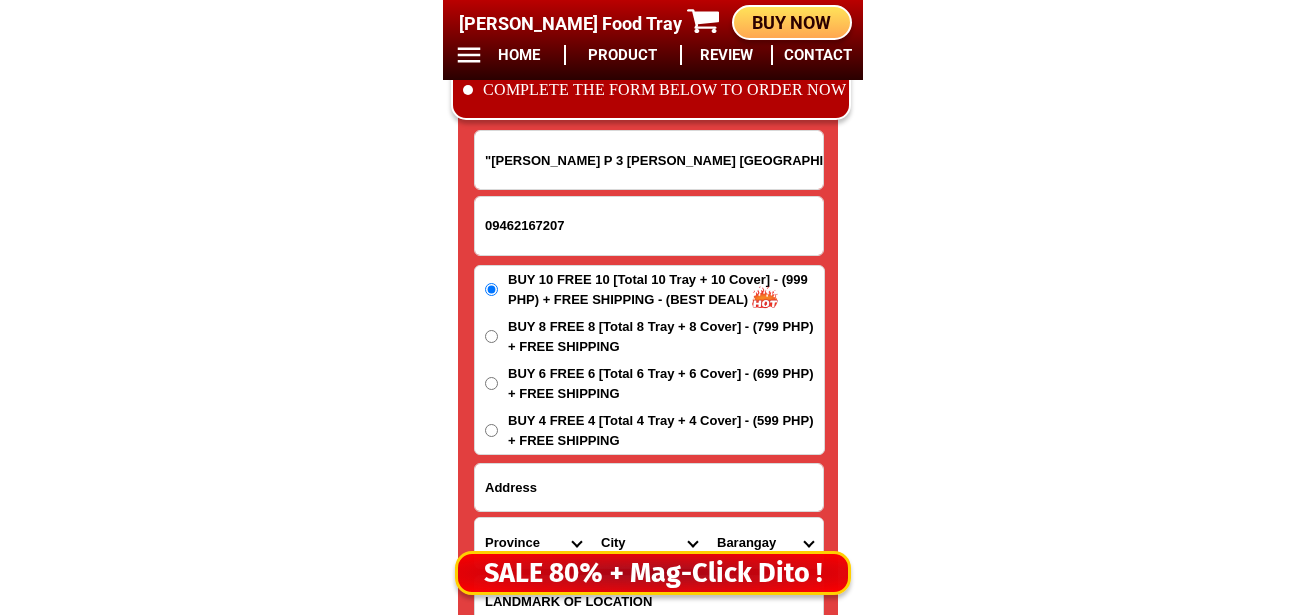 click at bounding box center (648, 367) 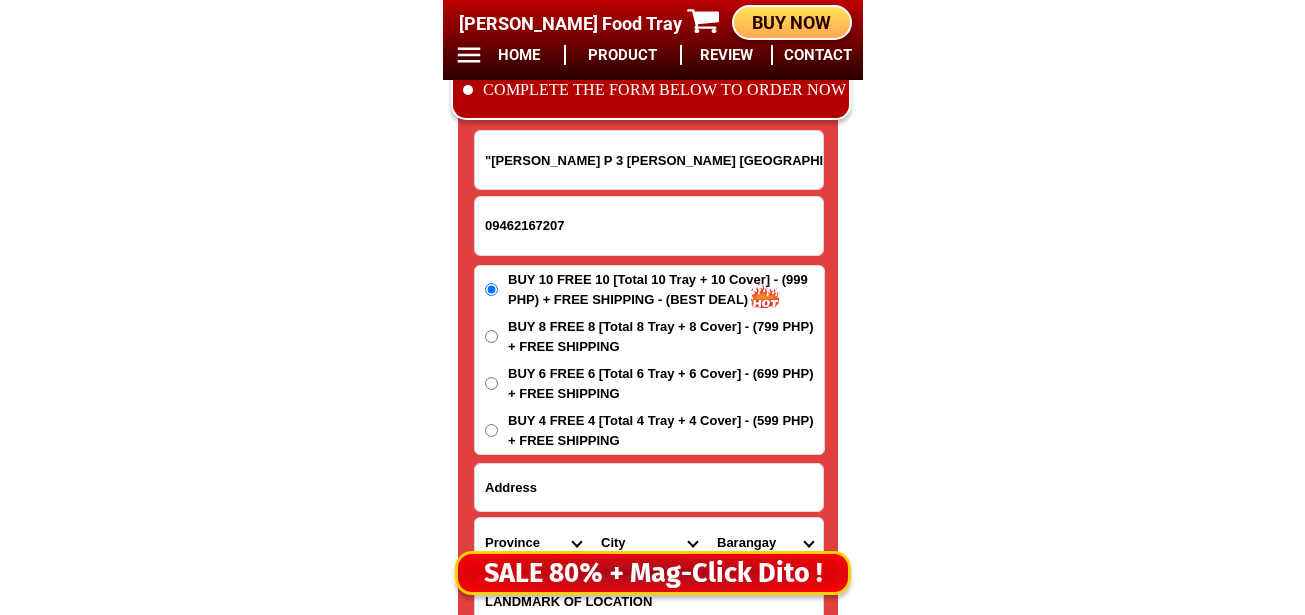 scroll, scrollTop: 0, scrollLeft: 20, axis: horizontal 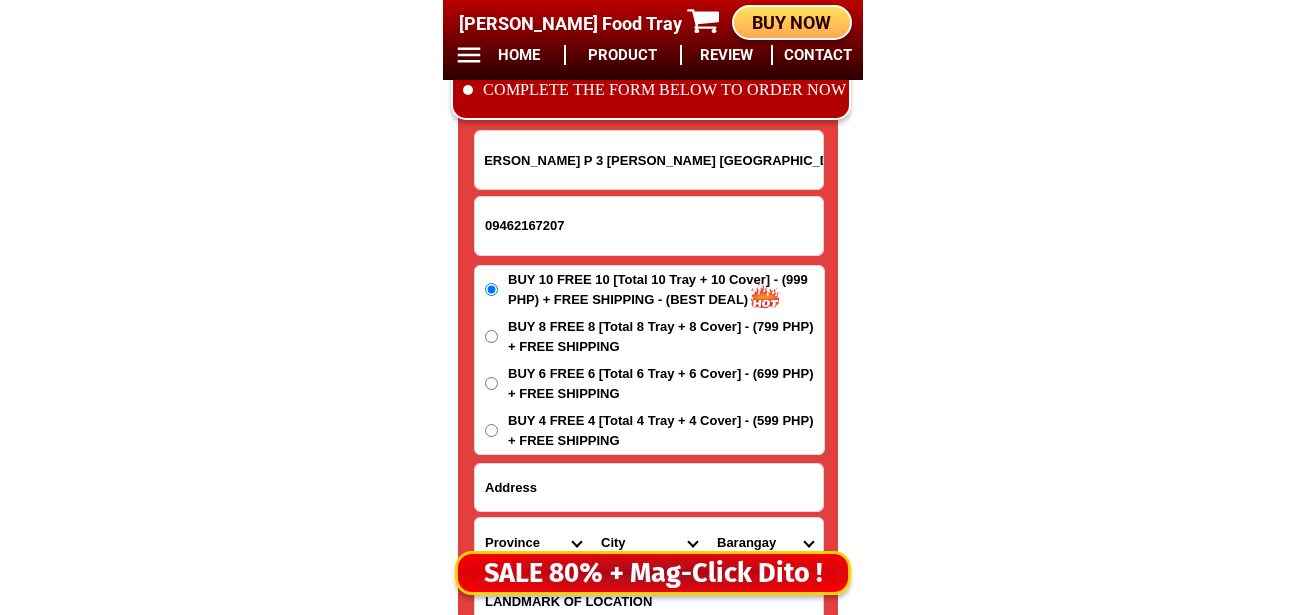 drag, startPoint x: 594, startPoint y: 158, endPoint x: 866, endPoint y: 167, distance: 272.14886 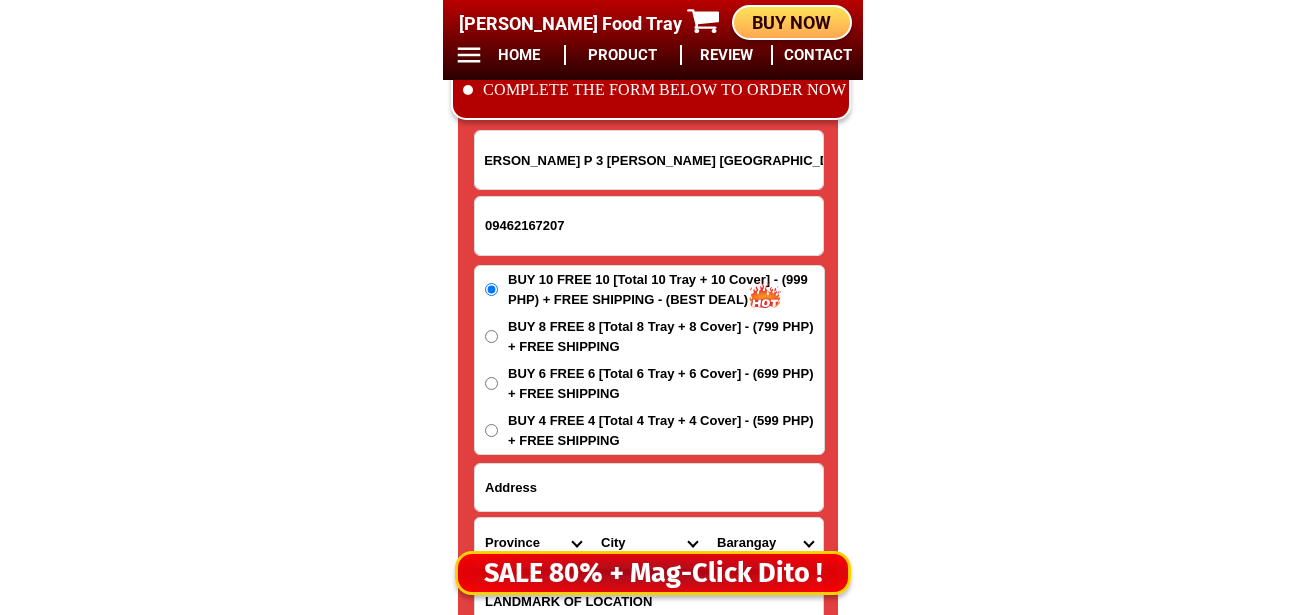 click on "BIG SALE TODAY ONLY BUY MORE SAVE MORE MONEY 80% OFF BUY 10 + FREE SHIPPING FREE 10 Marvin Augustin Food Tray CONTACT REVIEW PRODUCT HOME BUY NOW Product Information Type Made in Send from Food Tray Japan Metro Manila Details Material :  304 Stainless Steel Tray and PVC Flexible Lid
Product Size :  25.5 x 20 x 5,5 (cm)
Rolled Edge:  Prevent cut to hands
Healthy:  Anti-bacterial, anti-grease, non-stick, easy to clean
Usage:  Food preservation, food storage, baking trays, cooking trays, BBQ trays   FREE SHIPPING
BUY 10 GET 10   49 ONLY THIS WEEK 80% OFF FLASH SALE TODAY 00 Days 00 Hours 00 Minutes 00 Seconds Day Hour Minute Second BUY 10 GET 10 FREE SHIPPING + COD ₱999 Best Saving Buy 8 Get 8 ₱799 FREE SHIPPING + COD PHP 3,599 (80% off) Buy 6 Get 6 ₱699 FREE SHIPPING + COD "Llani L. Samson P 3 Delmonte Talacogon Agusan del Sur 09462167207 ORDER NOW Province Abra Agusan-del-norte Agusan-del-sur Aklan Albay Antique Apayao Aurora Basilan Bataan Batanes Batangas Benguet Biliran" at bounding box center [652, -6452] 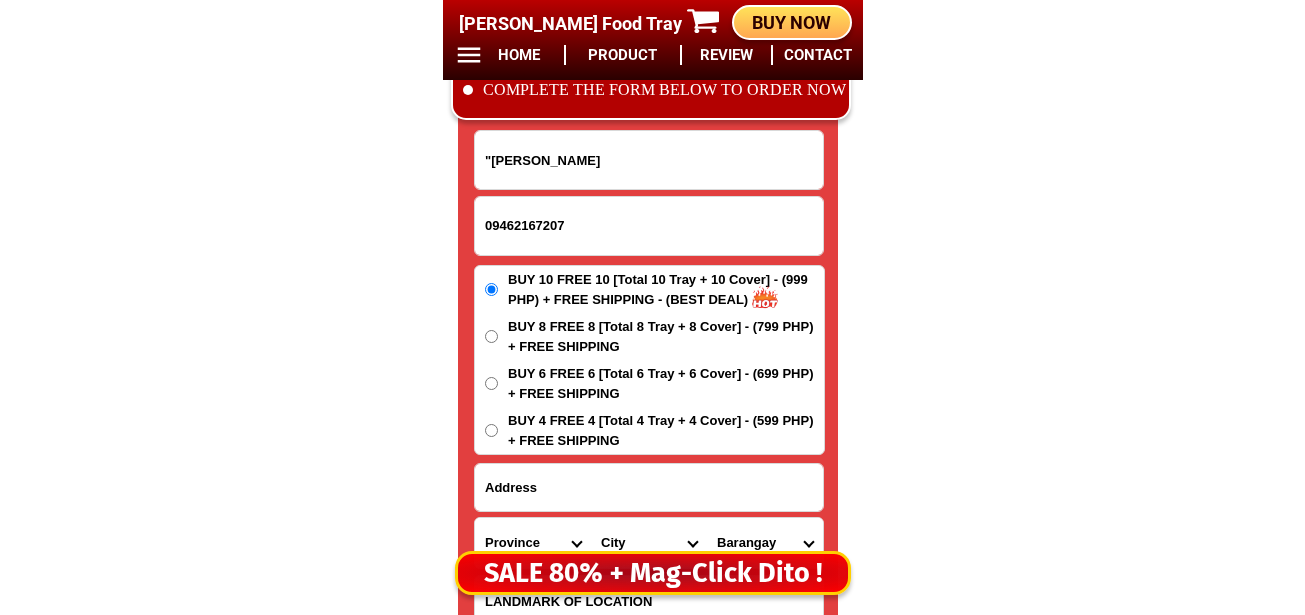scroll, scrollTop: 0, scrollLeft: 0, axis: both 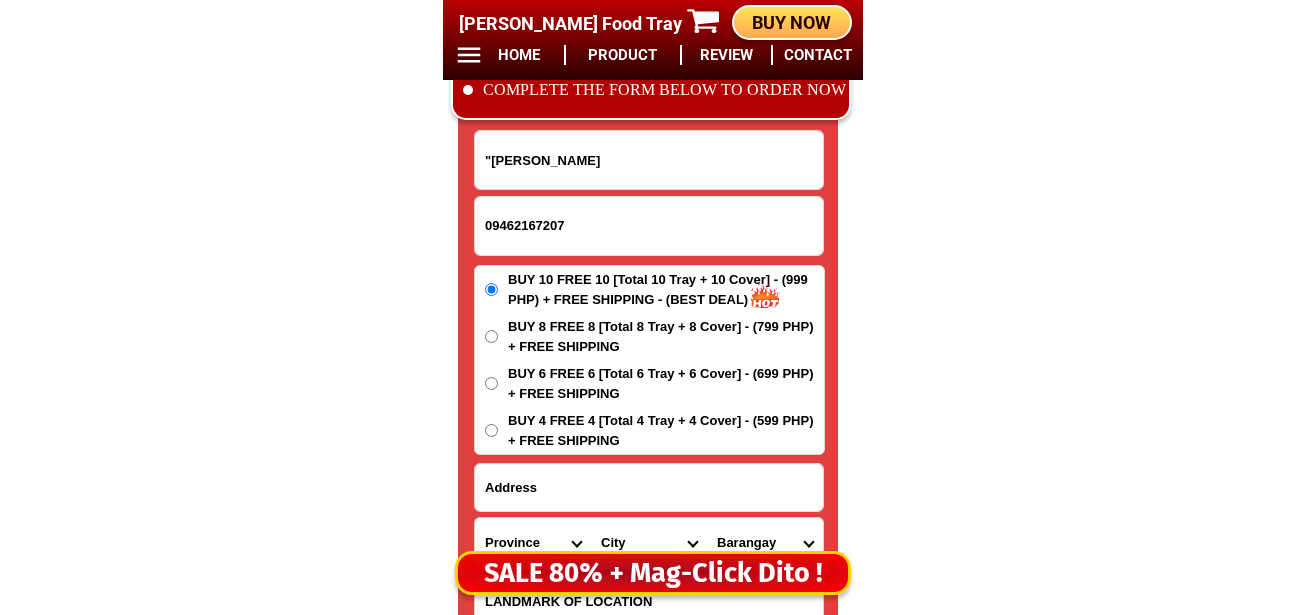 click at bounding box center (649, 487) 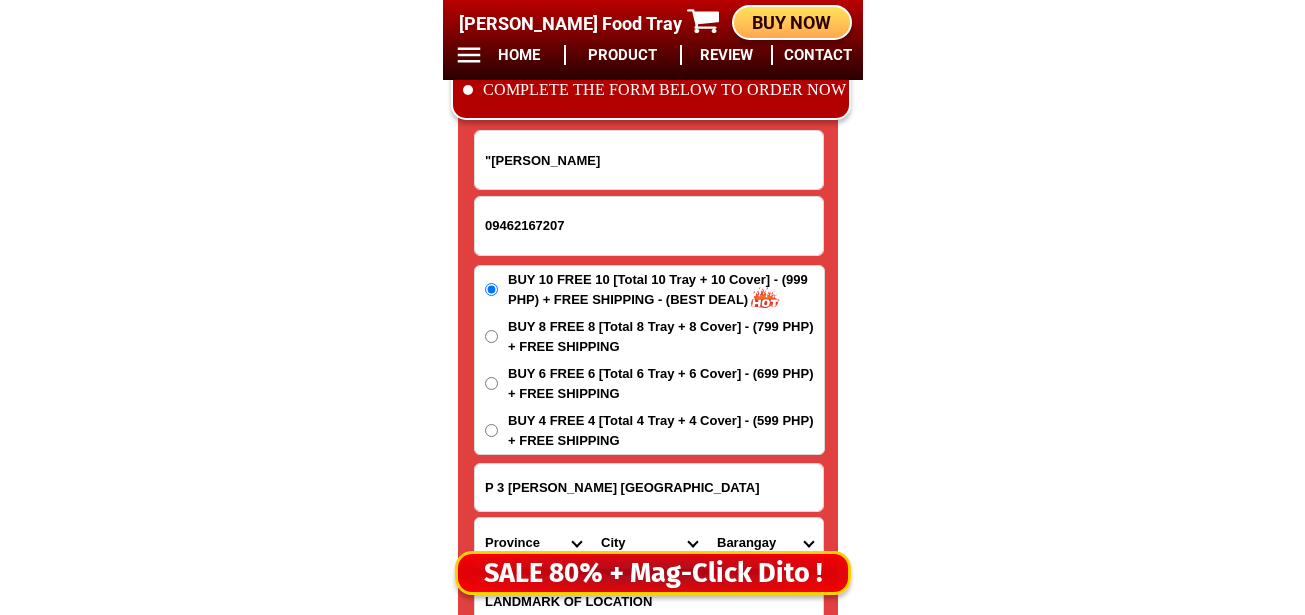 type on "P 3 Delmonte Talacogon Agusan del Sur" 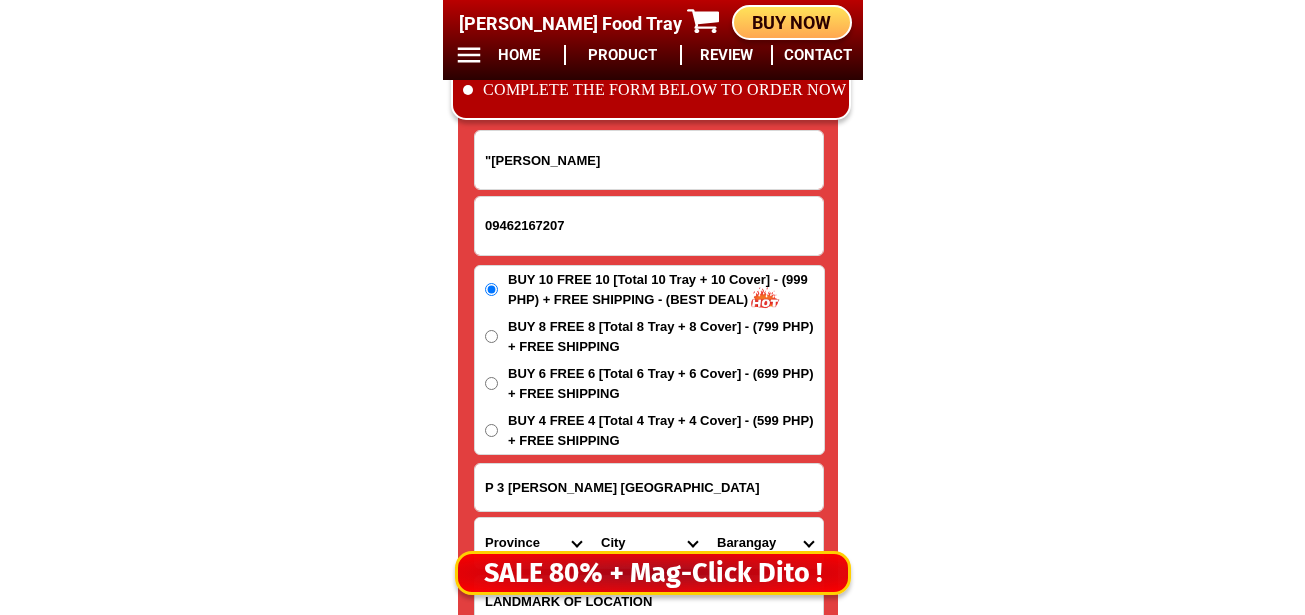click on "P 3 Delmonte Talacogon Agusan del Sur" at bounding box center [649, 487] 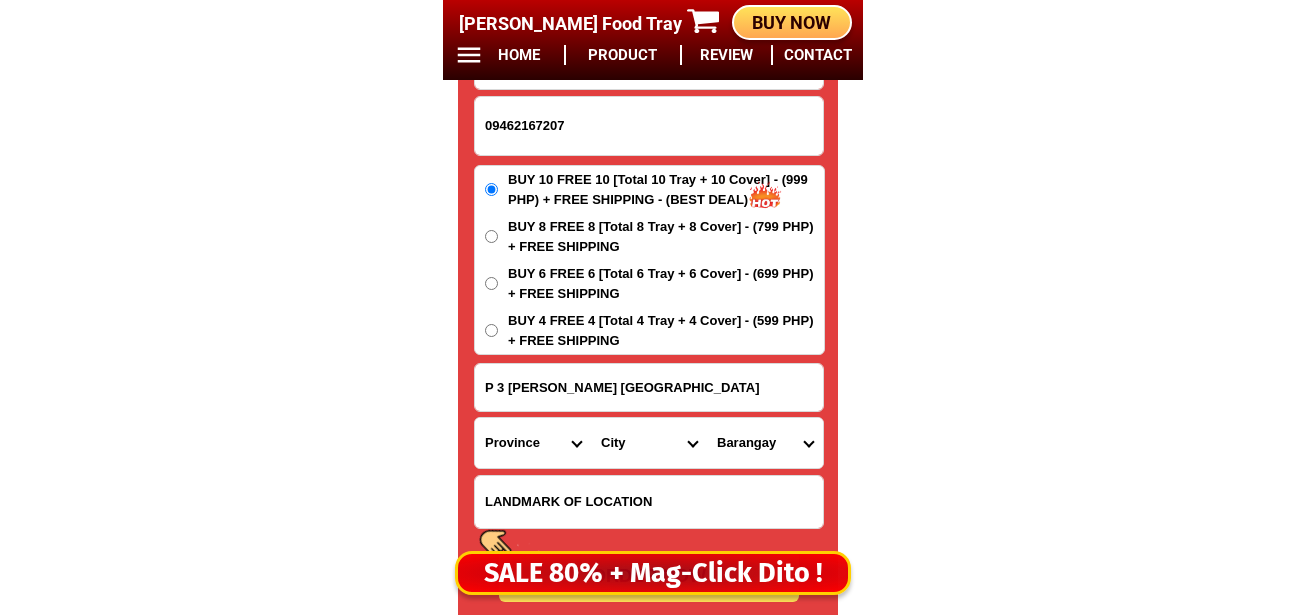 scroll, scrollTop: 16878, scrollLeft: 0, axis: vertical 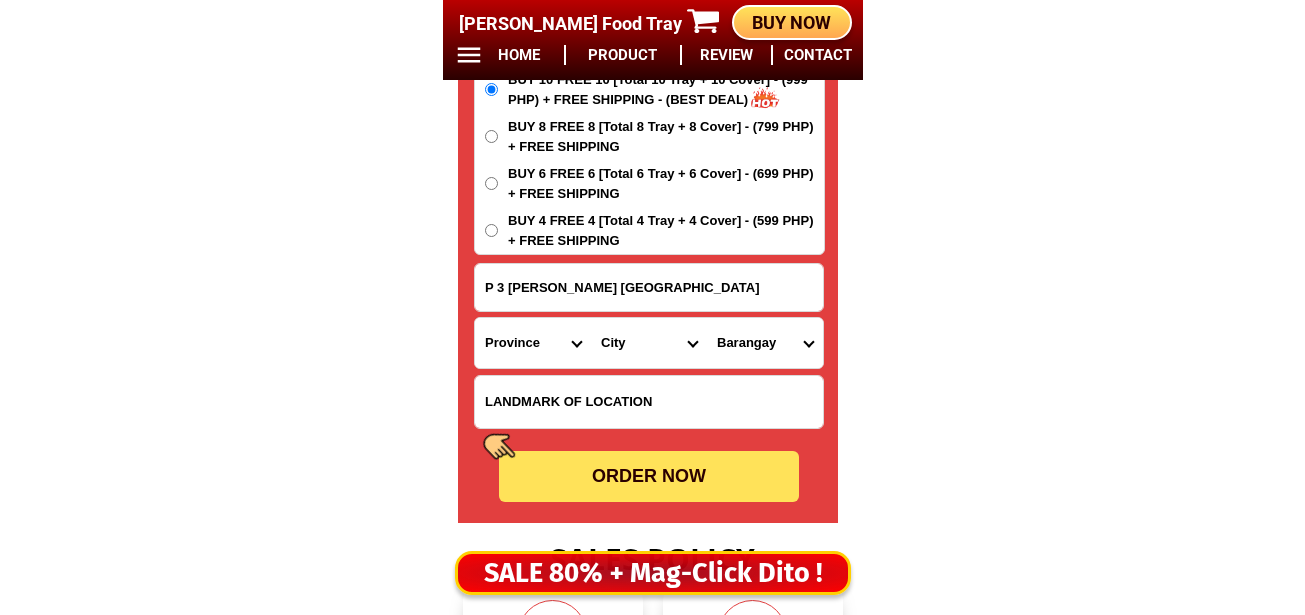 drag, startPoint x: 902, startPoint y: 298, endPoint x: 686, endPoint y: 340, distance: 220.04546 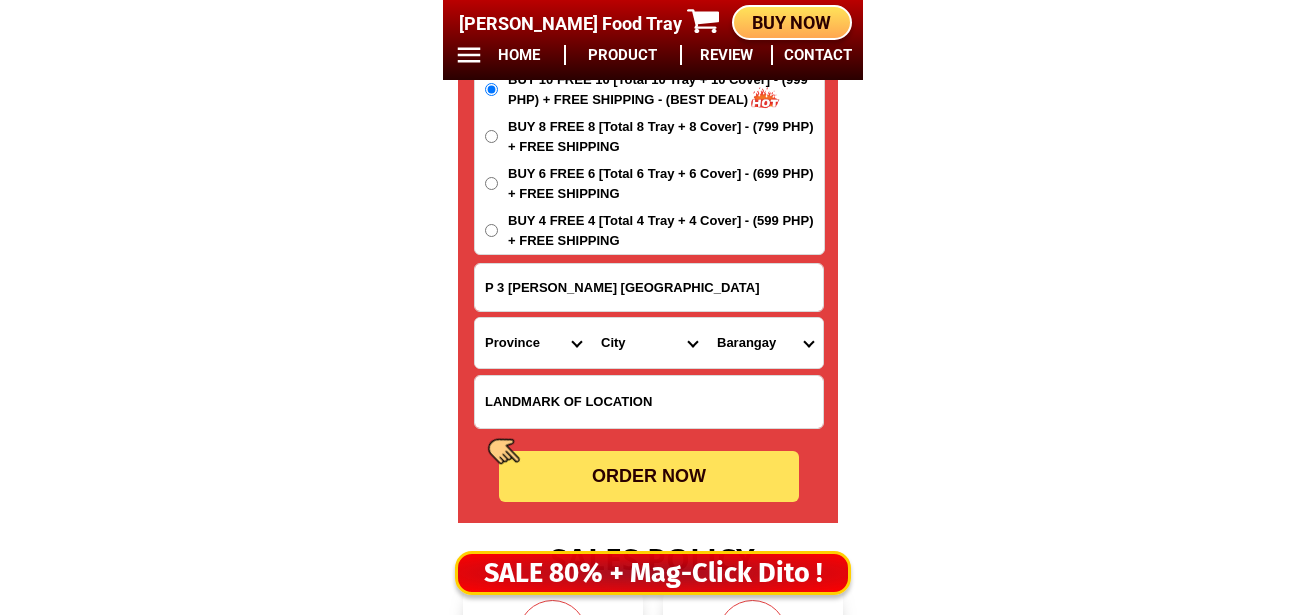 click on "BIG SALE TODAY ONLY BUY MORE SAVE MORE MONEY 80% OFF BUY 10 + FREE SHIPPING FREE 10 Marvin Augustin Food Tray CONTACT REVIEW PRODUCT HOME BUY NOW Product Information Type Made in Send from Food Tray Japan Metro Manila Details Material :  304 Stainless Steel Tray and PVC Flexible Lid
Product Size :  25.5 x 20 x 5,5 (cm)
Rolled Edge:  Prevent cut to hands
Healthy:  Anti-bacterial, anti-grease, non-stick, easy to clean
Usage:  Food preservation, food storage, baking trays, cooking trays, BBQ trays   FREE SHIPPING
BUY 10 GET 10   49 ONLY THIS WEEK 80% OFF FLASH SALE TODAY 00 Days 00 Hours 00 Minutes 00 Seconds Day Hour Minute Second BUY 10 GET 10 FREE SHIPPING + COD ₱999 Best Saving Buy 8 Get 8 ₱799 FREE SHIPPING + COD PHP 3,599 (80% off) Buy 6 Get 6 ₱699 FREE SHIPPING + COD "Llani L. Samson 09462167207 ORDER NOW P 3 Delmonte Talacogon Agusan del Sur Province Abra Agusan-del-norte Agusan-del-sur Aklan Albay Antique Apayao Aurora Basilan Bataan Batanes Batangas Benguet Biliran" at bounding box center (652, -6652) 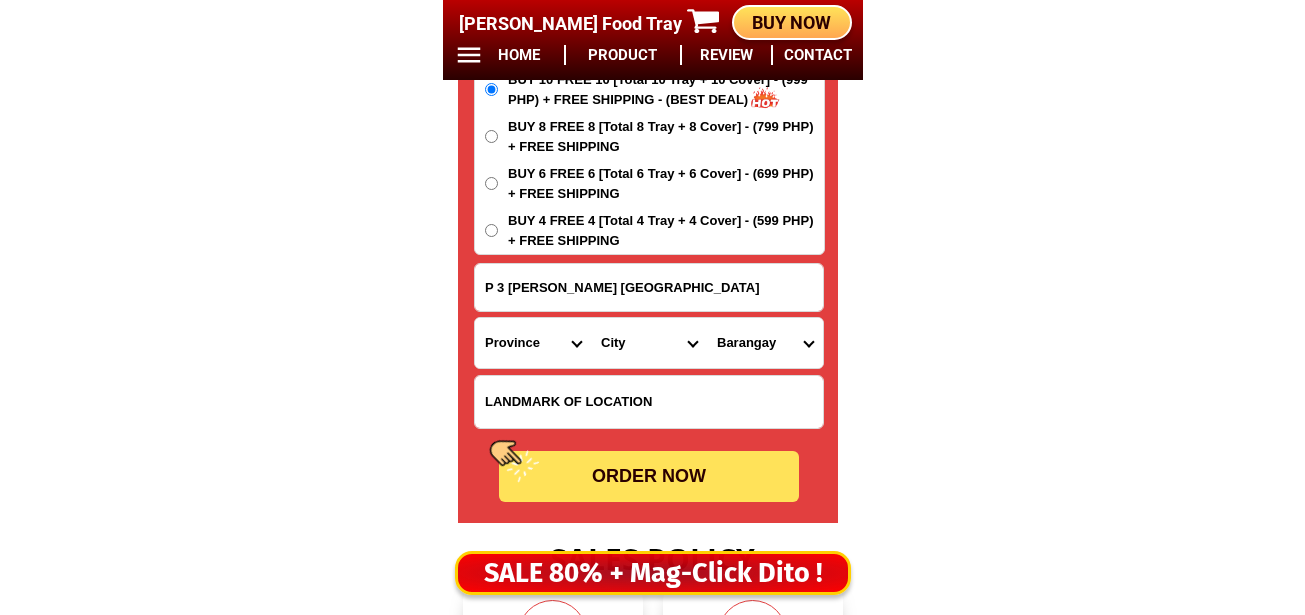 click on "Province Abra Agusan-del-norte Agusan-del-sur Aklan Albay Antique Apayao Aurora Basilan Bataan Batanes Batangas Benguet Biliran Bohol Bukidnon Bulacan Cagayan Camarines-norte Camarines-sur Camiguin Capiz Catanduanes Cavite Cebu Cotabato Davao-de-oro Davao-del-norte Davao-del-sur Davao-occidental Davao-oriental Dinagat-islands Eastern-samar Guimaras Ifugao Ilocos-norte Ilocos-sur Iloilo Isabela Kalinga La-union Laguna Lanao-del-norte Lanao-del-sur Leyte Maguindanao Marinduque Masbate Metro-manila Misamis-occidental Misamis-oriental Mountain-province Negros-occidental Negros-oriental Northern-samar Nueva-ecija Nueva-vizcaya Occidental-mindoro Oriental-mindoro Palawan Pampanga Pangasinan Quezon Quirino Rizal Romblon Sarangani Siquijor Sorsogon South-cotabato Southern-leyte Sultan-kudarat Sulu Surigao-del-norte Surigao-del-sur Tarlac Tawi-tawi Western-samar Zambales Zamboanga-del-norte Zamboanga-del-sur Zamboanga-sibugay" at bounding box center [533, 343] 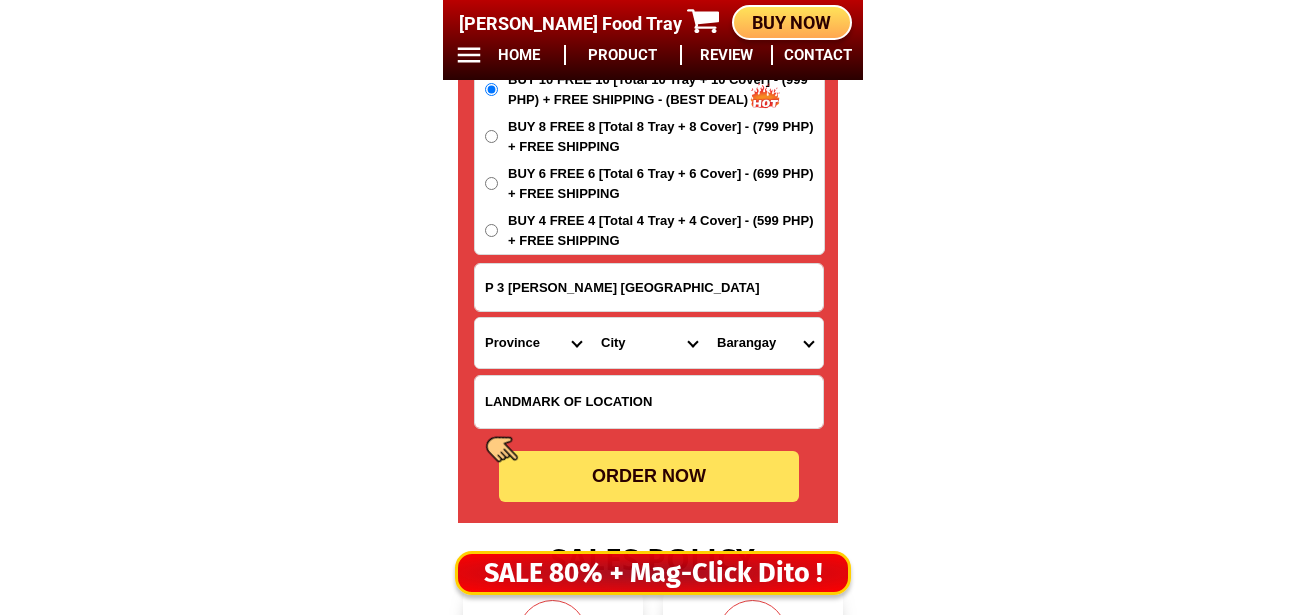 select on "63_701" 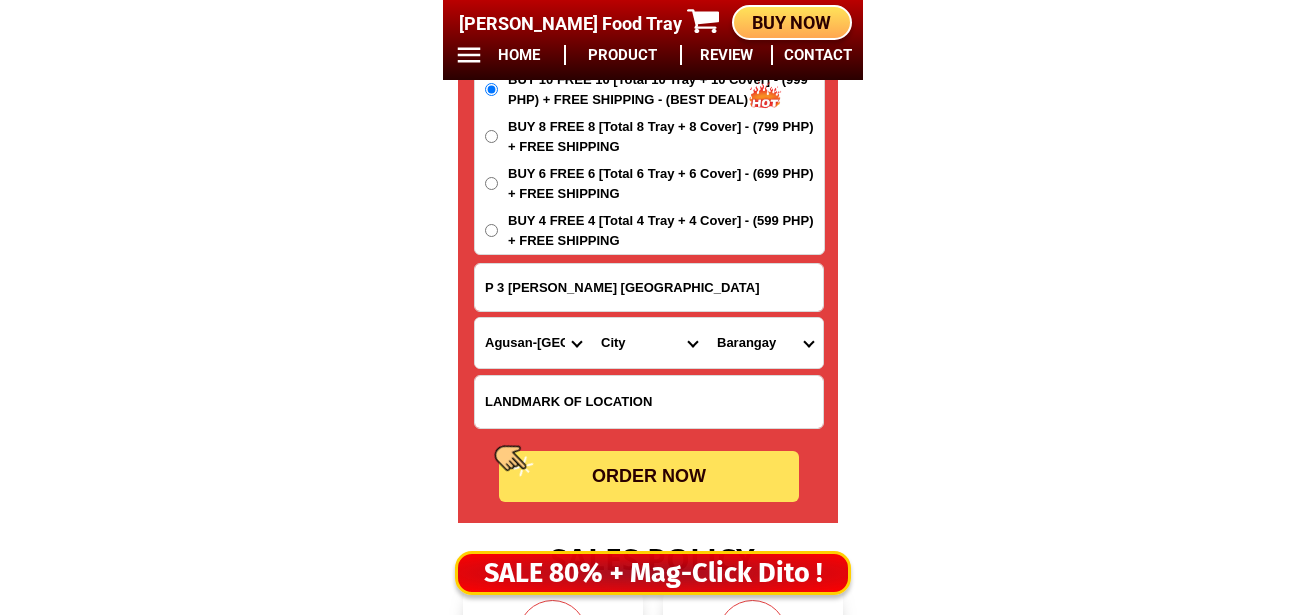 click on "Province Abra Agusan-del-norte Agusan-del-sur Aklan Albay Antique Apayao Aurora Basilan Bataan Batanes Batangas Benguet Biliran Bohol Bukidnon Bulacan Cagayan Camarines-norte Camarines-sur Camiguin Capiz Catanduanes Cavite Cebu Cotabato Davao-de-oro Davao-del-norte Davao-del-sur Davao-occidental Davao-oriental Dinagat-islands Eastern-samar Guimaras Ifugao Ilocos-norte Ilocos-sur Iloilo Isabela Kalinga La-union Laguna Lanao-del-norte Lanao-del-sur Leyte Maguindanao Marinduque Masbate Metro-manila Misamis-occidental Misamis-oriental Mountain-province Negros-occidental Negros-oriental Northern-samar Nueva-ecija Nueva-vizcaya Occidental-mindoro Oriental-mindoro Palawan Pampanga Pangasinan Quezon Quirino Rizal Romblon Sarangani Siquijor Sorsogon South-cotabato Southern-leyte Sultan-kudarat Sulu Surigao-del-norte Surigao-del-sur Tarlac Tawi-tawi Western-samar Zambales Zamboanga-del-norte Zamboanga-del-sur Zamboanga-sibugay" at bounding box center (533, 343) 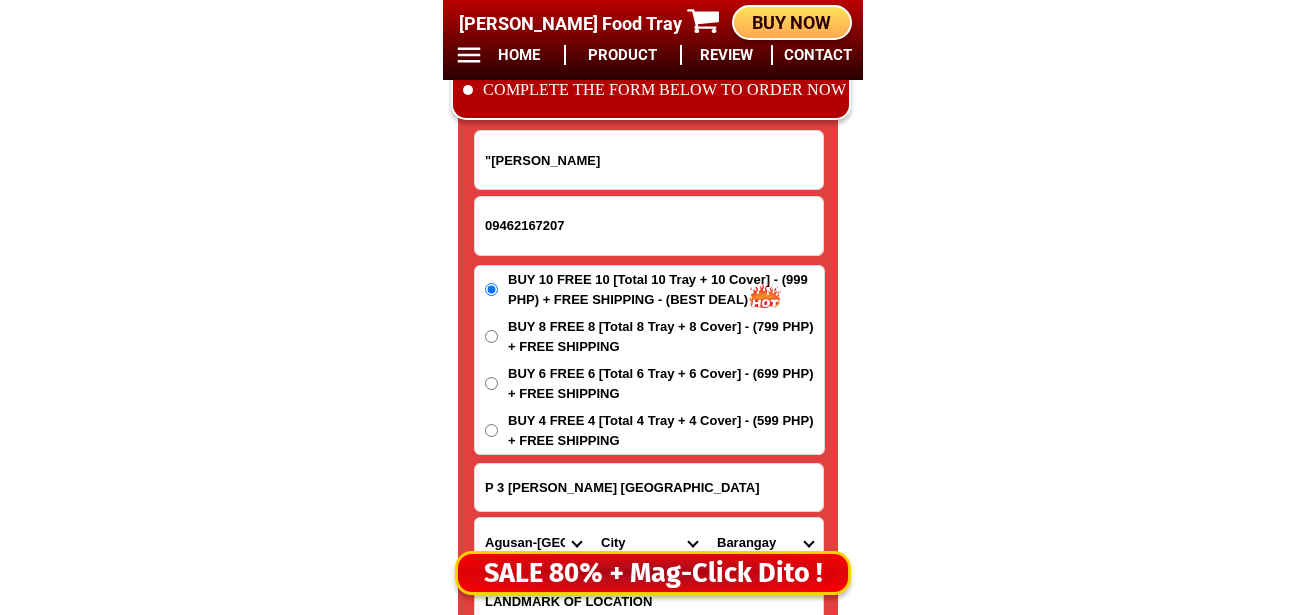 scroll, scrollTop: 16778, scrollLeft: 0, axis: vertical 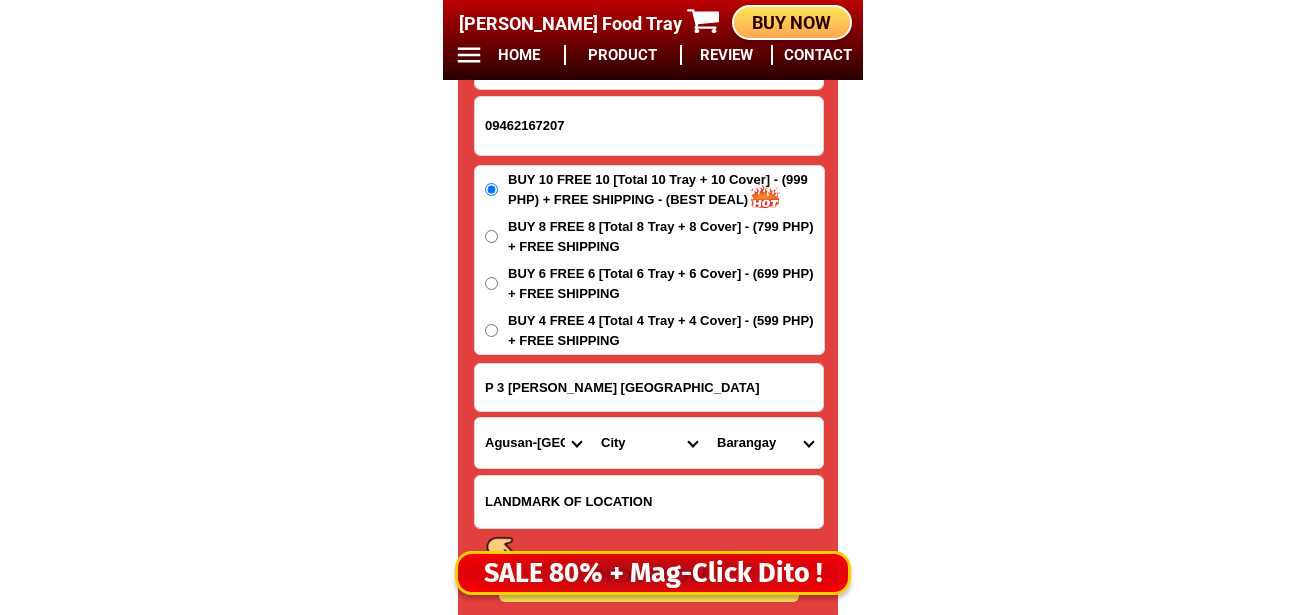 click on "City Agusan-del-sur-esperanza Agusan-del-sur-la-paz Agusan-del-sur-loreto Agusan-del-sur-rosario Agusan-del-sur-san-francisco Agusan-del-sur-san-luis Bayugan-city Bunawan Prosperidad Santa-josefa Sibagat Talacogon Trento Veruela" at bounding box center (649, 443) 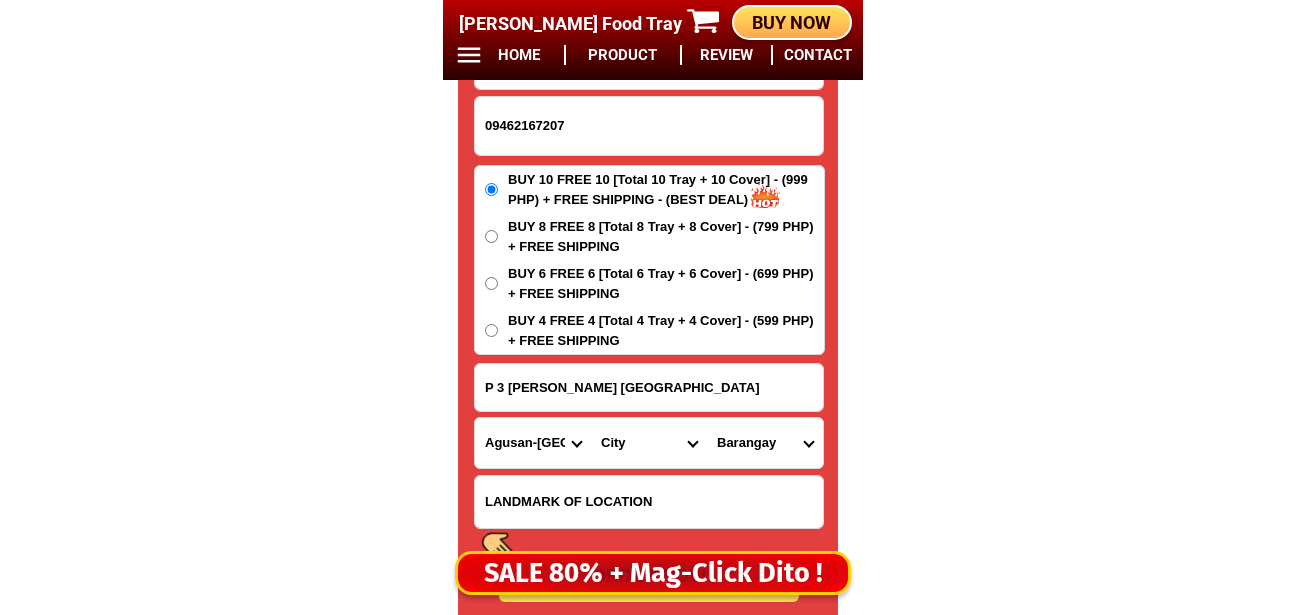 select on "63_7018525" 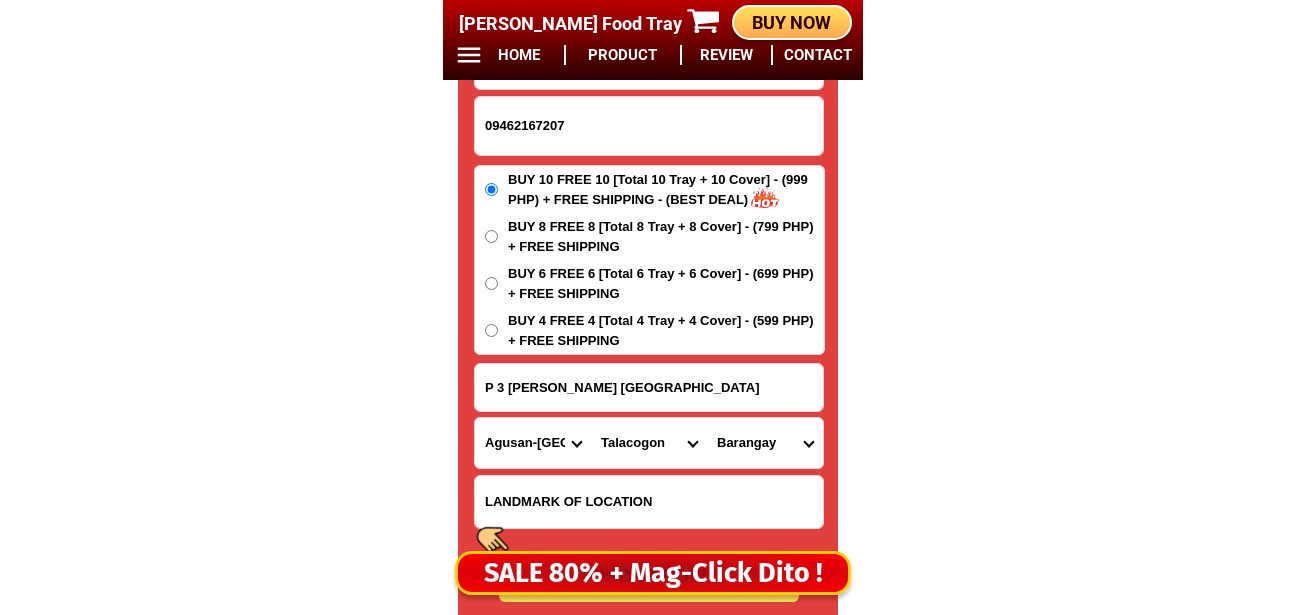 click on "City Agusan-del-sur-esperanza Agusan-del-sur-la-paz Agusan-del-sur-loreto Agusan-del-sur-rosario Agusan-del-sur-san-francisco Agusan-del-sur-san-luis Bayugan-city Bunawan Prosperidad Santa-josefa Sibagat Talacogon Trento Veruela" at bounding box center (649, 443) 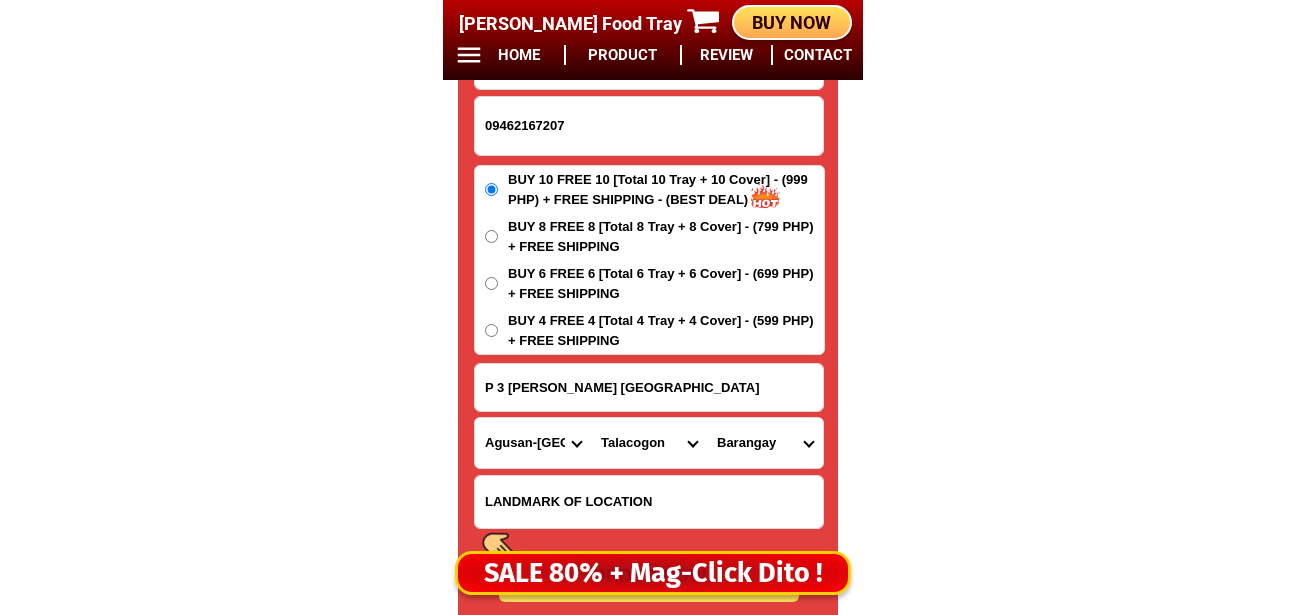 drag, startPoint x: 747, startPoint y: 445, endPoint x: 754, endPoint y: 422, distance: 24.04163 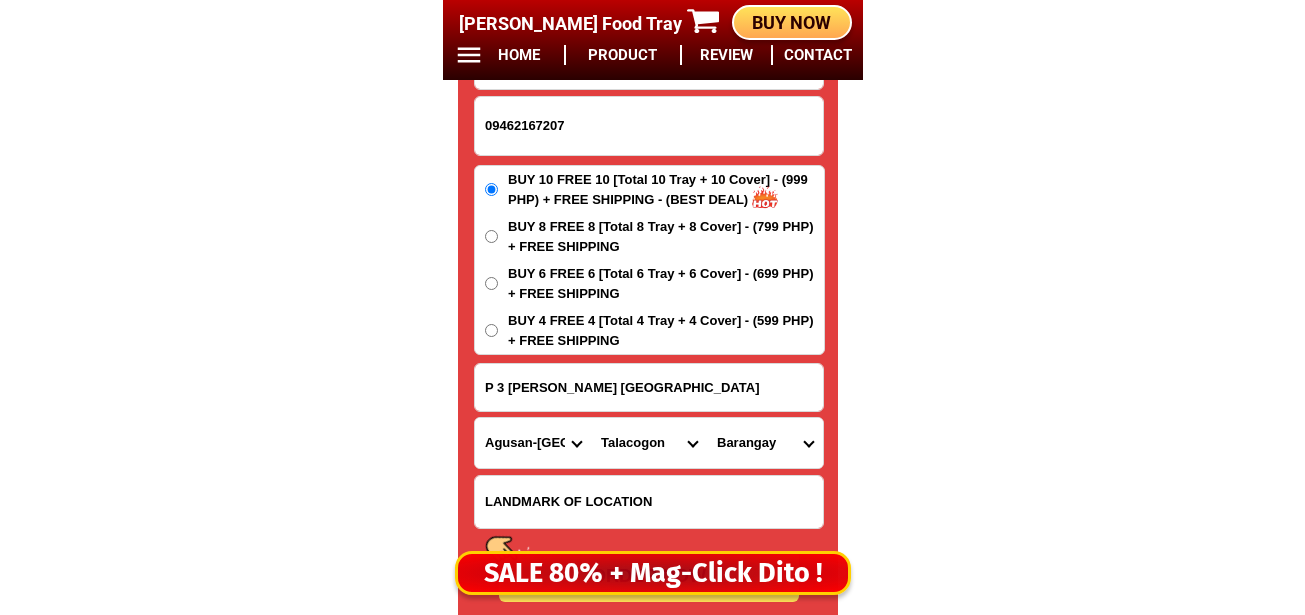 click on "Barangay Batucan Buenagracia Causwagan Culi Del monte Desamparados La flora Labnig Maharlika Marbon Sabang gibung San agustin (pob.) San isidro (pob.) San nicolas (pob.) Zamora Zillovia" at bounding box center (765, 443) 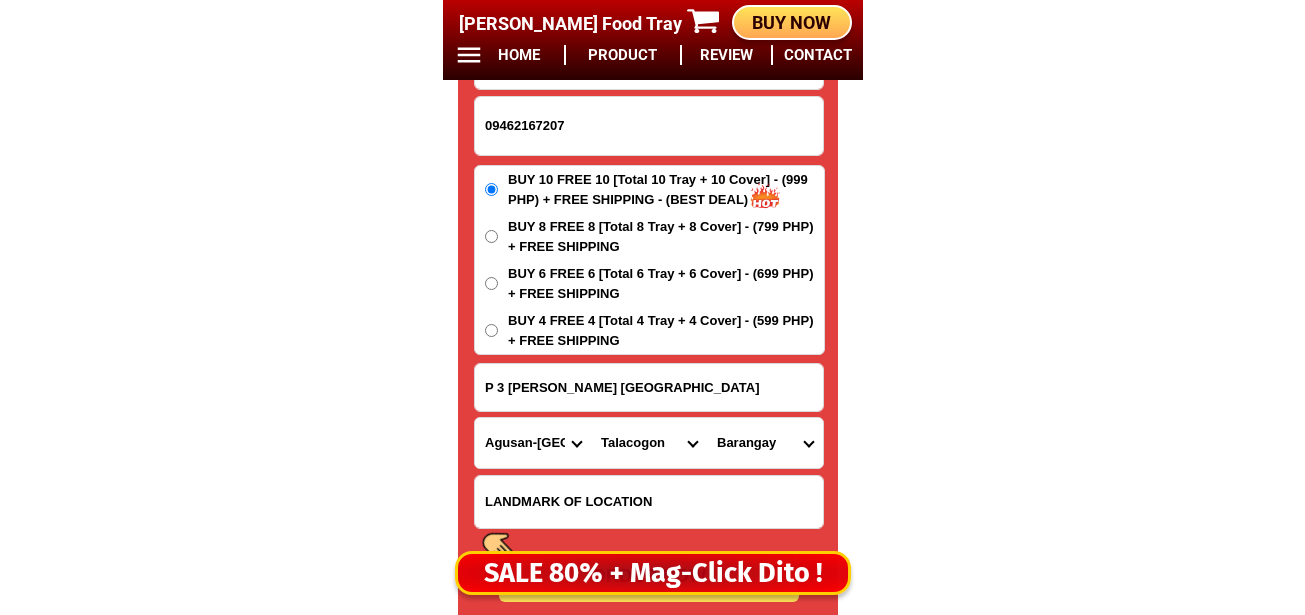 select on "63_70185254488" 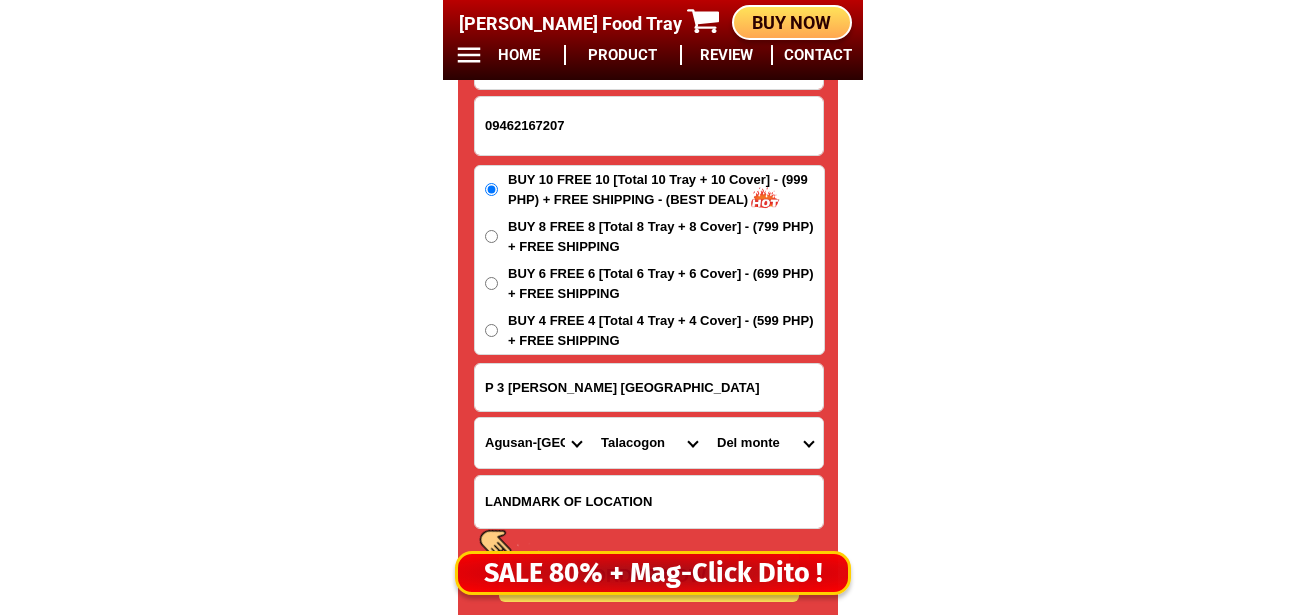 click on "Barangay Batucan Buenagracia Causwagan Culi Del monte Desamparados La flora Labnig Maharlika Marbon Sabang gibung San agustin (pob.) San isidro (pob.) San nicolas (pob.) Zamora Zillovia" at bounding box center [765, 443] 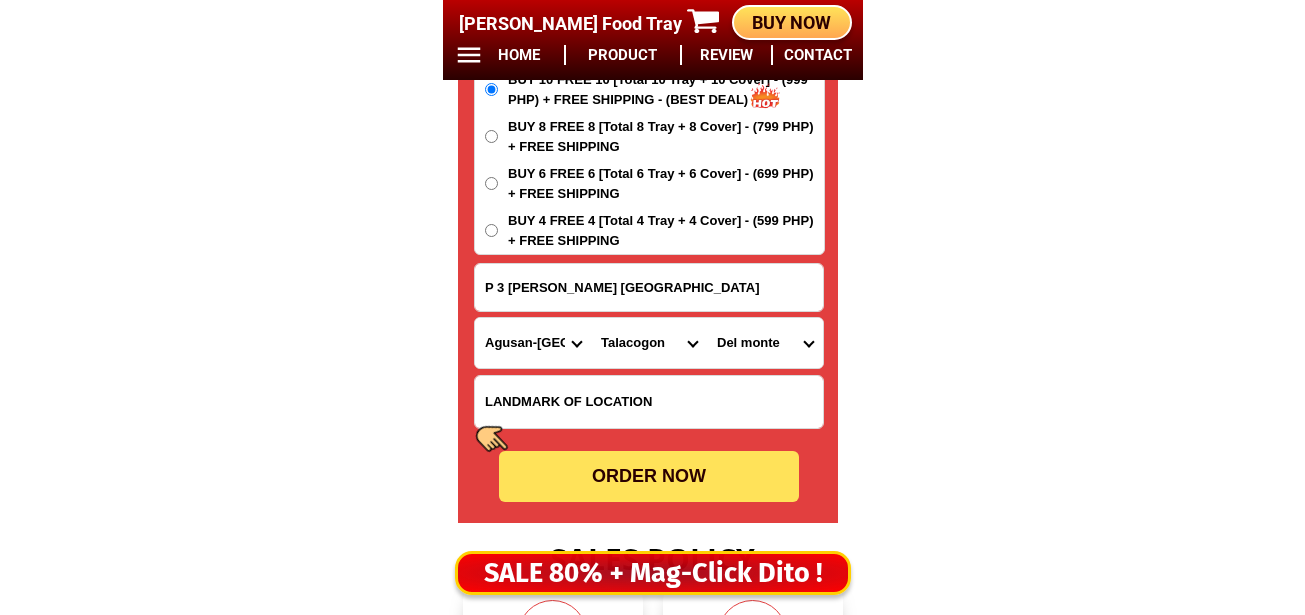 scroll, scrollTop: 16978, scrollLeft: 0, axis: vertical 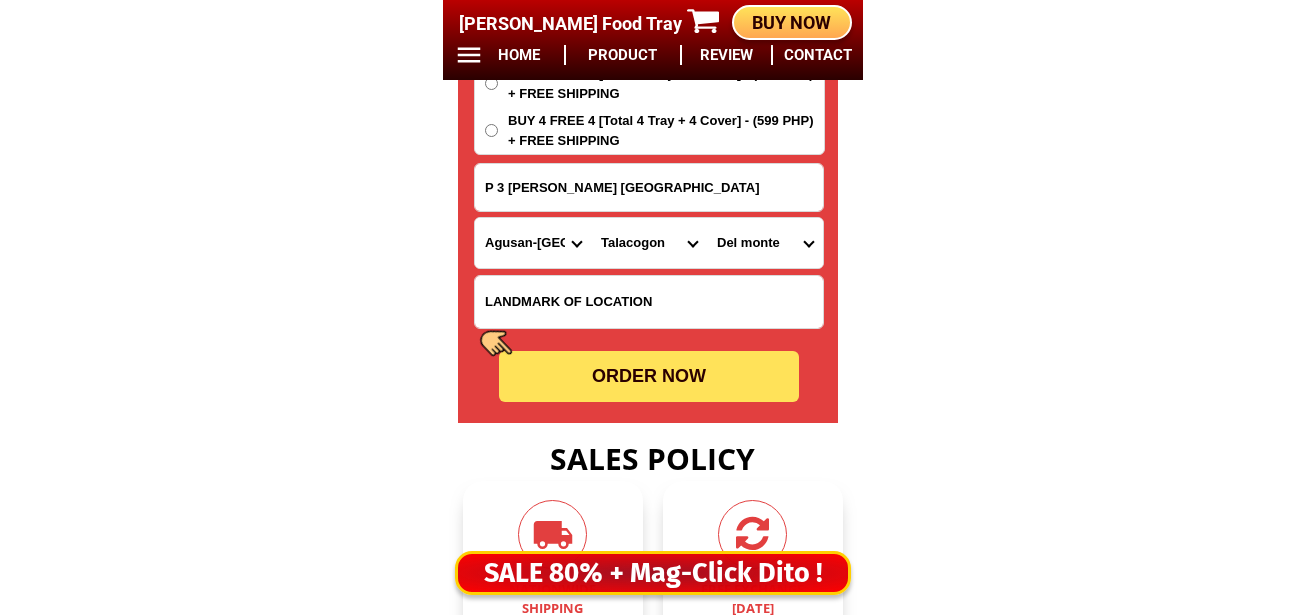 click on "ORDER NOW" at bounding box center [649, 376] 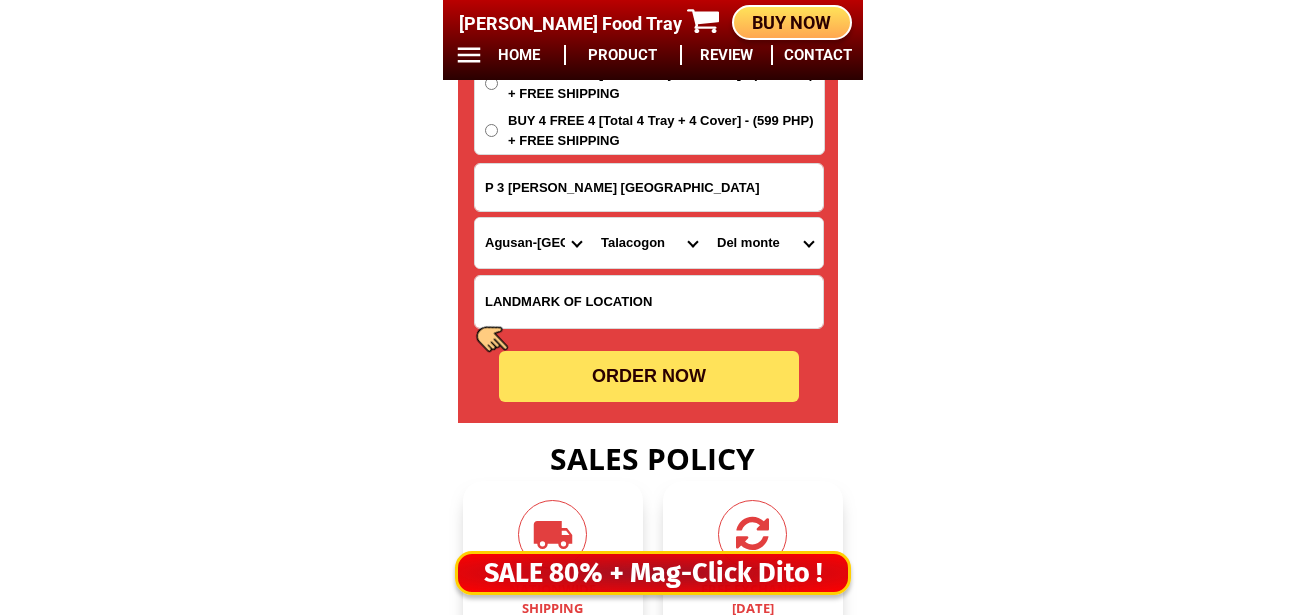 type on ""Llani L. Samson" 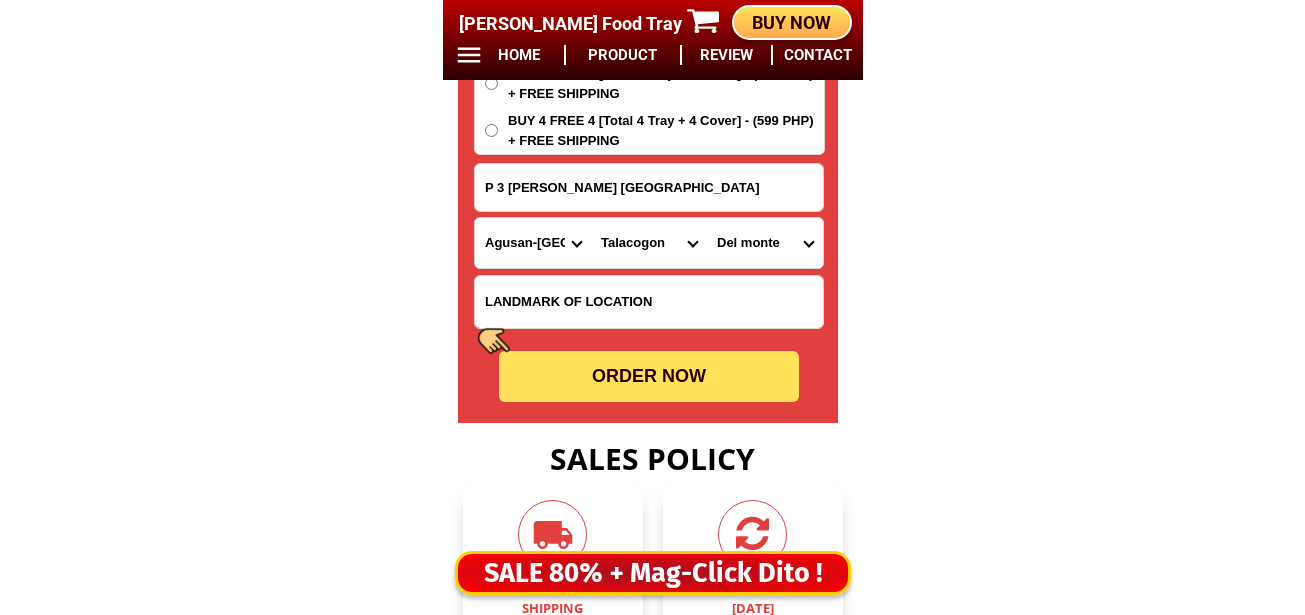 radio on "true" 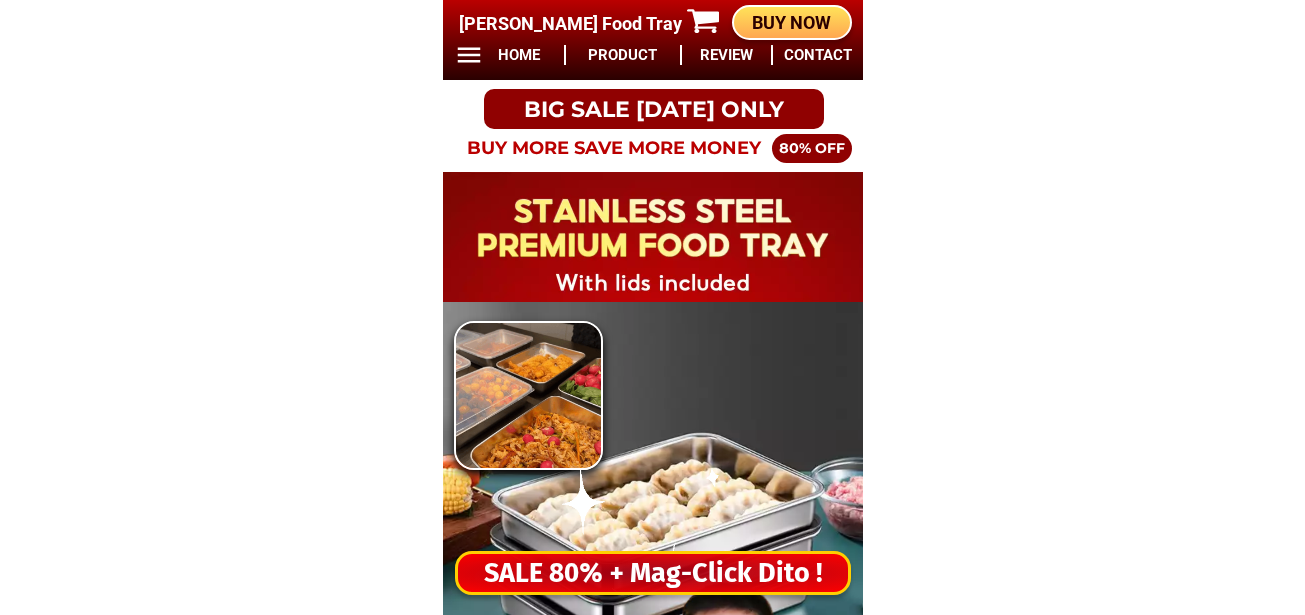 scroll, scrollTop: 0, scrollLeft: 0, axis: both 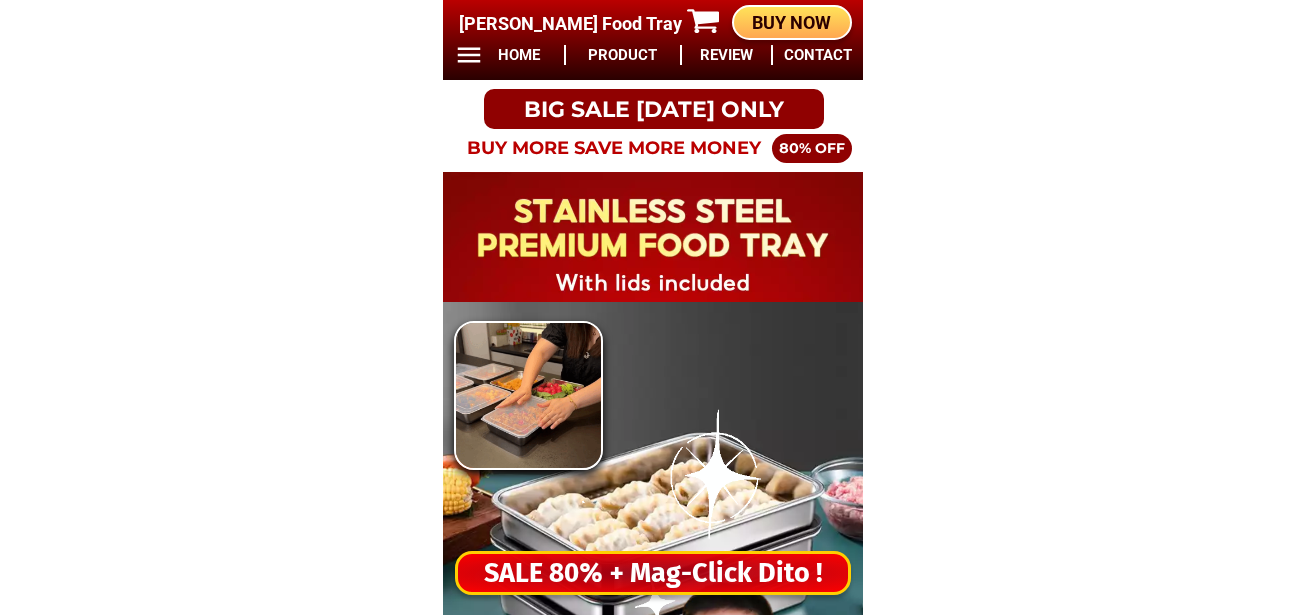 click on "SALE 80% + Mag-Click Dito !" at bounding box center (653, 573) 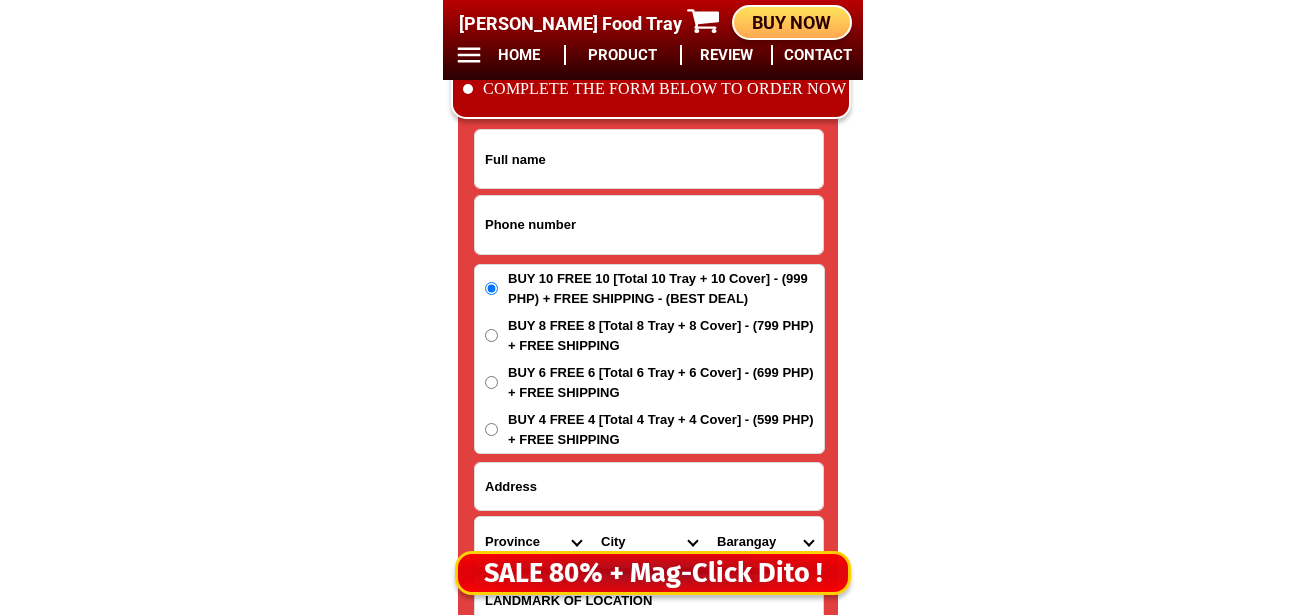 scroll, scrollTop: 16678, scrollLeft: 0, axis: vertical 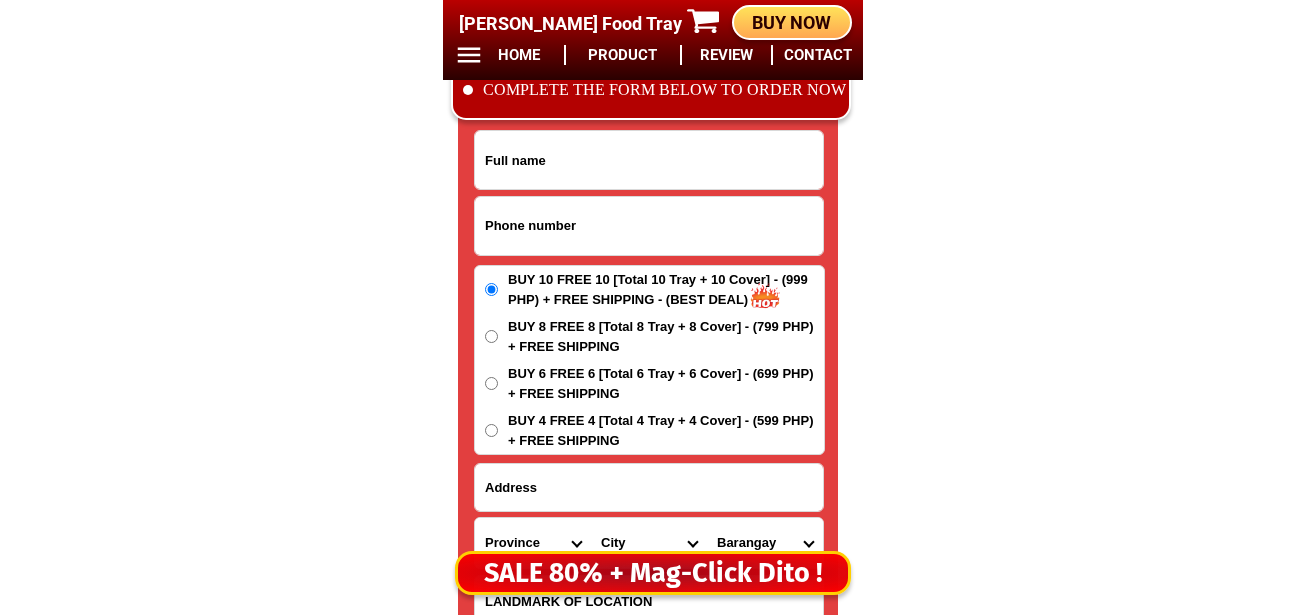 click at bounding box center [649, 226] 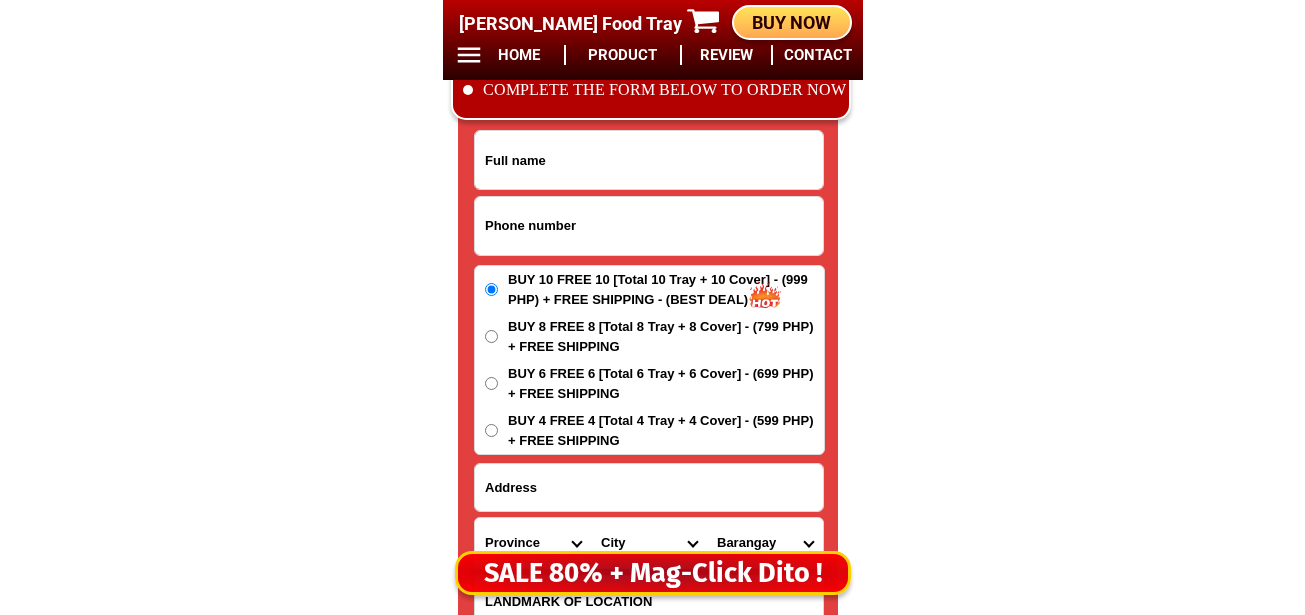 paste on "09462167207" 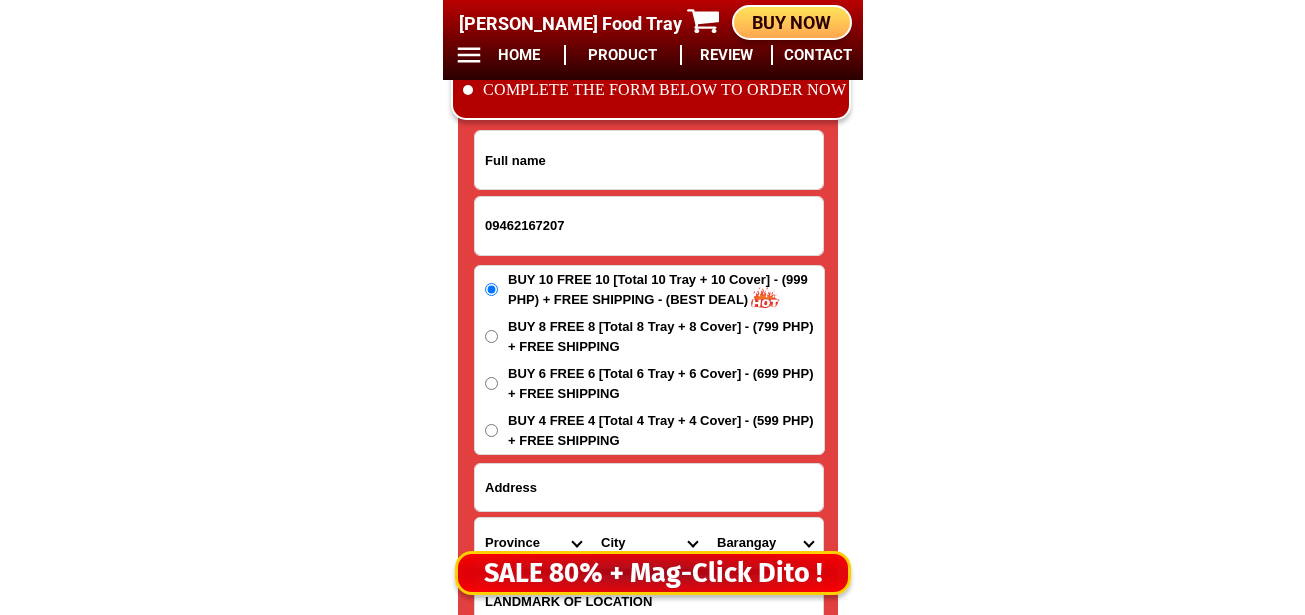 type on "09462167207" 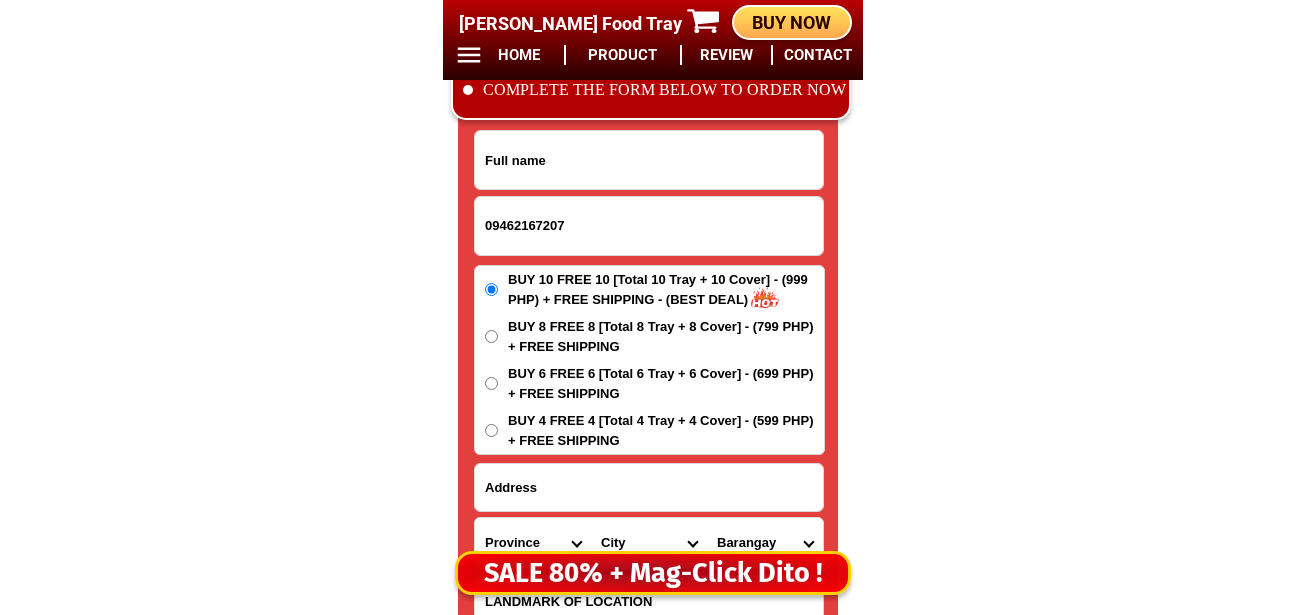 click at bounding box center (649, 160) 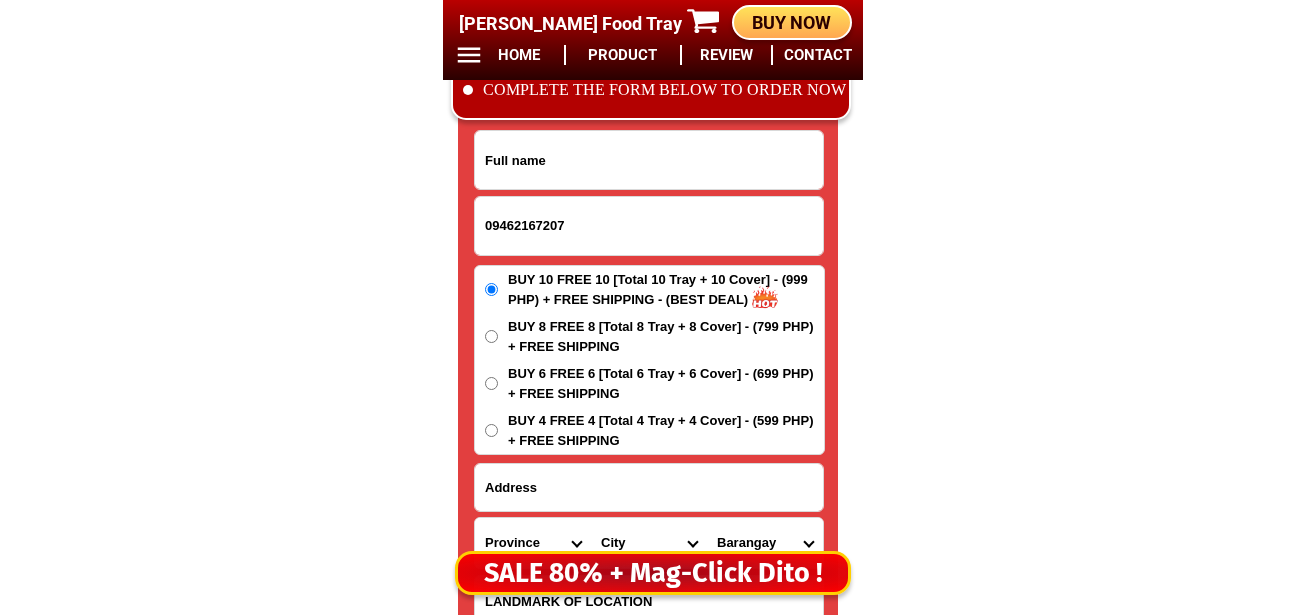 paste on "[PERSON_NAME] P 3 [PERSON_NAME] Talacogon [GEOGRAPHIC_DATA]"" 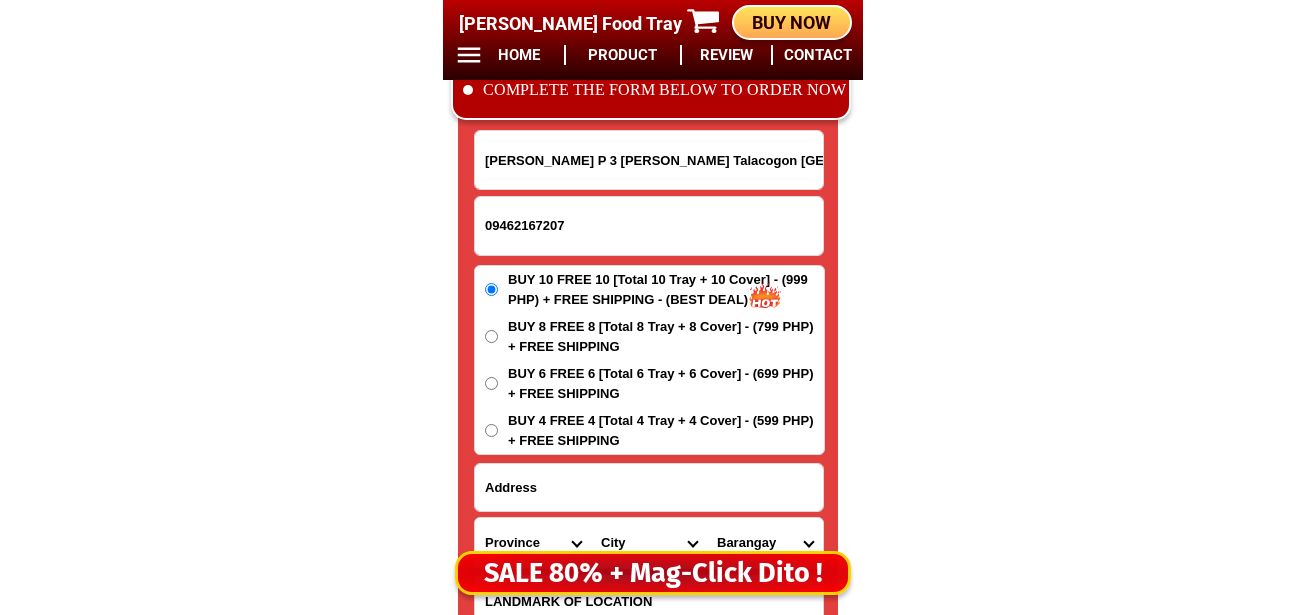 scroll, scrollTop: 0, scrollLeft: 19, axis: horizontal 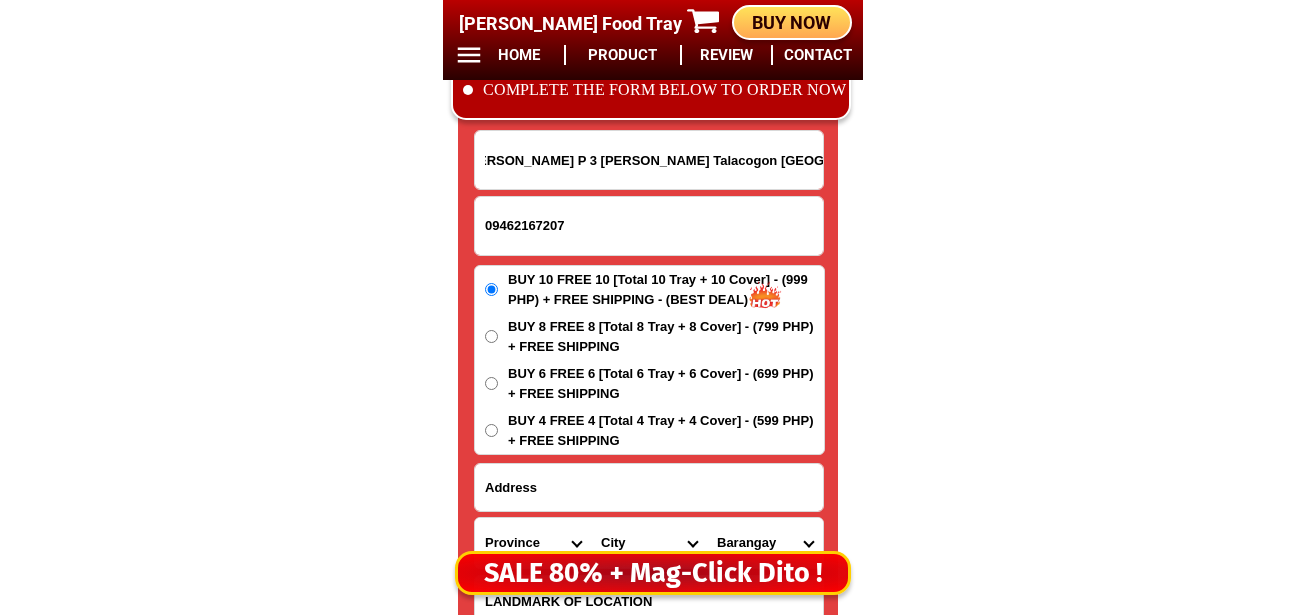 drag, startPoint x: 567, startPoint y: 158, endPoint x: 1098, endPoint y: 158, distance: 531 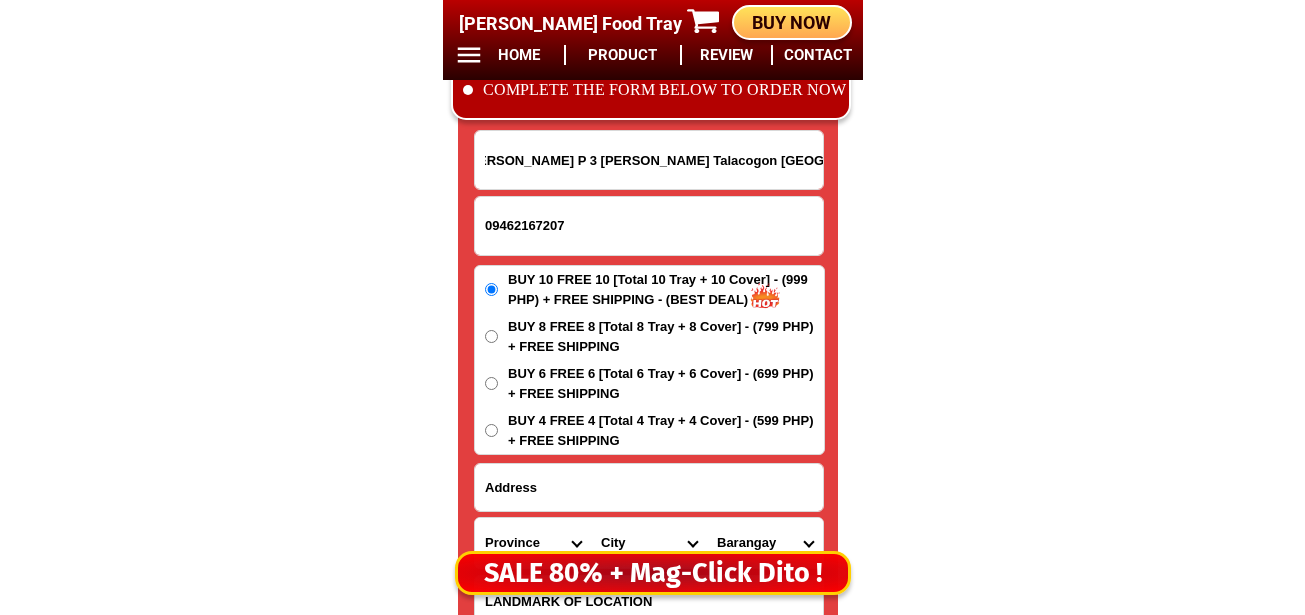 click on "BIG SALE [DATE] ONLY BUY MORE SAVE MORE MONEY 80% OFF BUY 10 + FREE SHIPPING FREE 10 [PERSON_NAME] Food Tray CONTACT REVIEW PRODUCT HOME BUY NOW Product Information Type Made in Send from Food Tray [GEOGRAPHIC_DATA] [GEOGRAPHIC_DATA] Details Material :  304 Stainless Steel Tray and PVC Flexible Lid
Product Size :  25.5 x 20 x 5,5 (cm)
Rolled Edge:  Prevent cut to hands
Healthy:  Anti-bacterial, anti-grease, non-stick, easy to clean
Usage:  Food preservation, food storage, baking trays, cooking trays, BBQ trays   FREE SHIPPING
BUY 10 GET 10   49 ONLY THIS WEEK 80% OFF FLASH SALE [DATE] 00 Days 00 Hours 00 Minutes 00 Seconds Day Hour Minute Second BUY 10 GET 10 FREE SHIPPING + COD ₱999 Best Saving Buy 8 Get 8 ₱799 FREE SHIPPING + COD PHP 3,599 (80% off) Buy 6 Get 6 ₱699 FREE SHIPPING + COD [PERSON_NAME] P 3 [PERSON_NAME] Talacogon [GEOGRAPHIC_DATA]" 09462167207 ORDER NOW Province [GEOGRAPHIC_DATA] [GEOGRAPHIC_DATA] [GEOGRAPHIC_DATA] [GEOGRAPHIC_DATA] [GEOGRAPHIC_DATA][PERSON_NAME][GEOGRAPHIC_DATA] [GEOGRAPHIC_DATA] [GEOGRAPHIC_DATA] [GEOGRAPHIC_DATA] [GEOGRAPHIC_DATA] [GEOGRAPHIC_DATA]" at bounding box center [652, -6452] 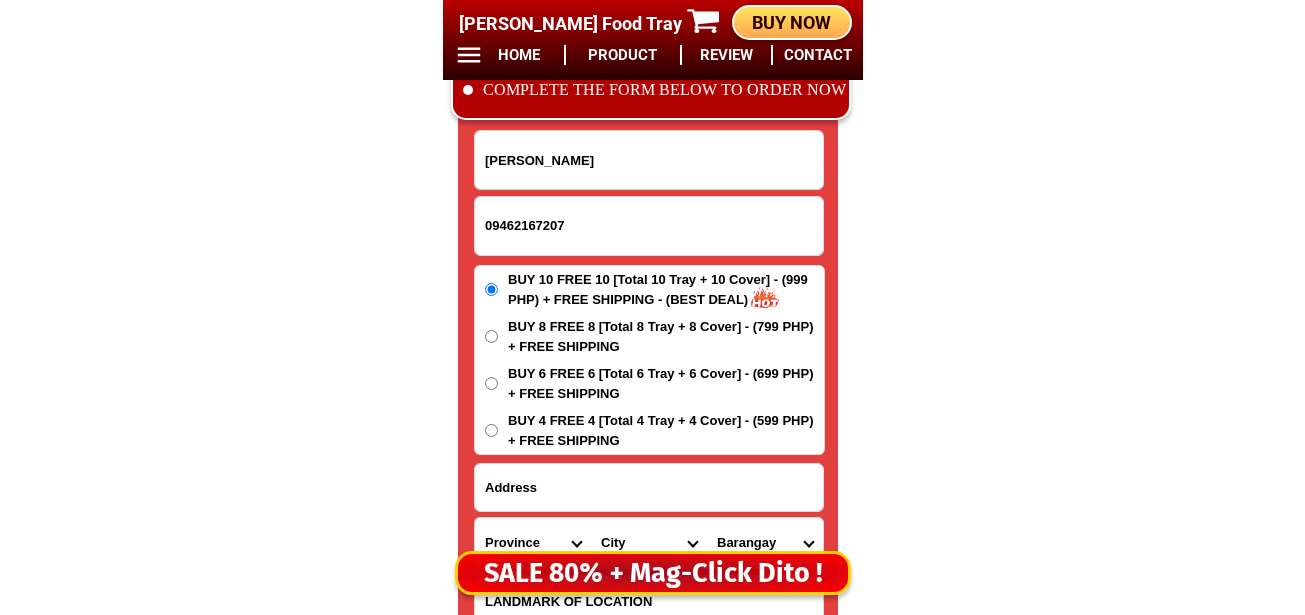 scroll, scrollTop: 0, scrollLeft: 0, axis: both 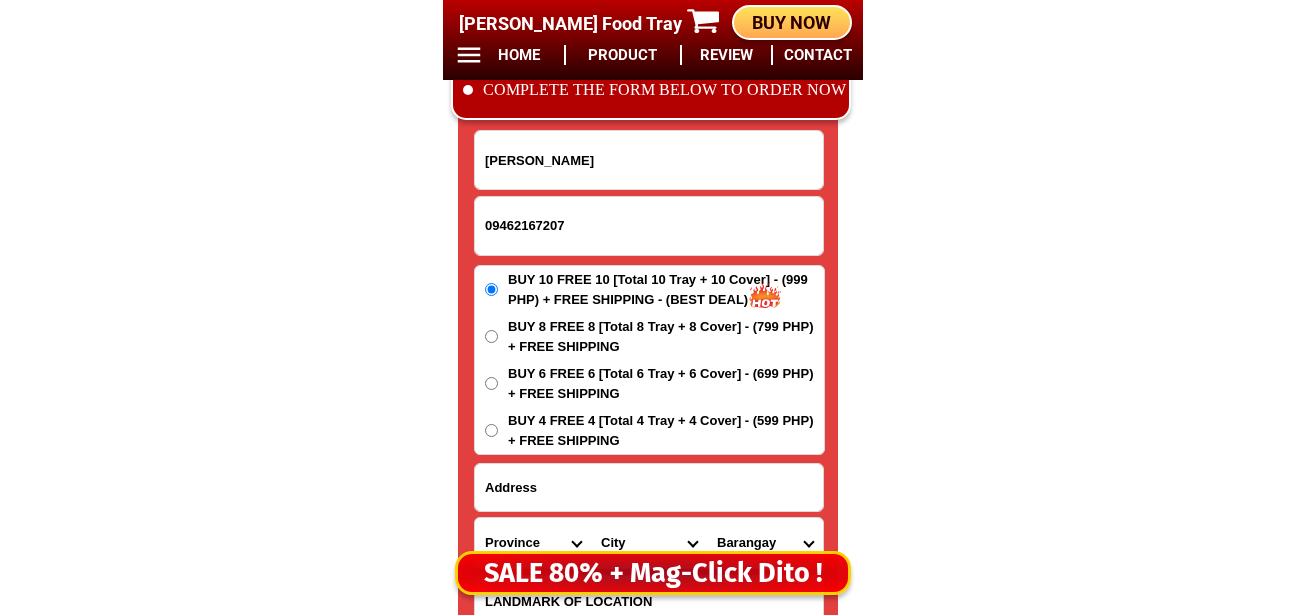 type on "[PERSON_NAME]" 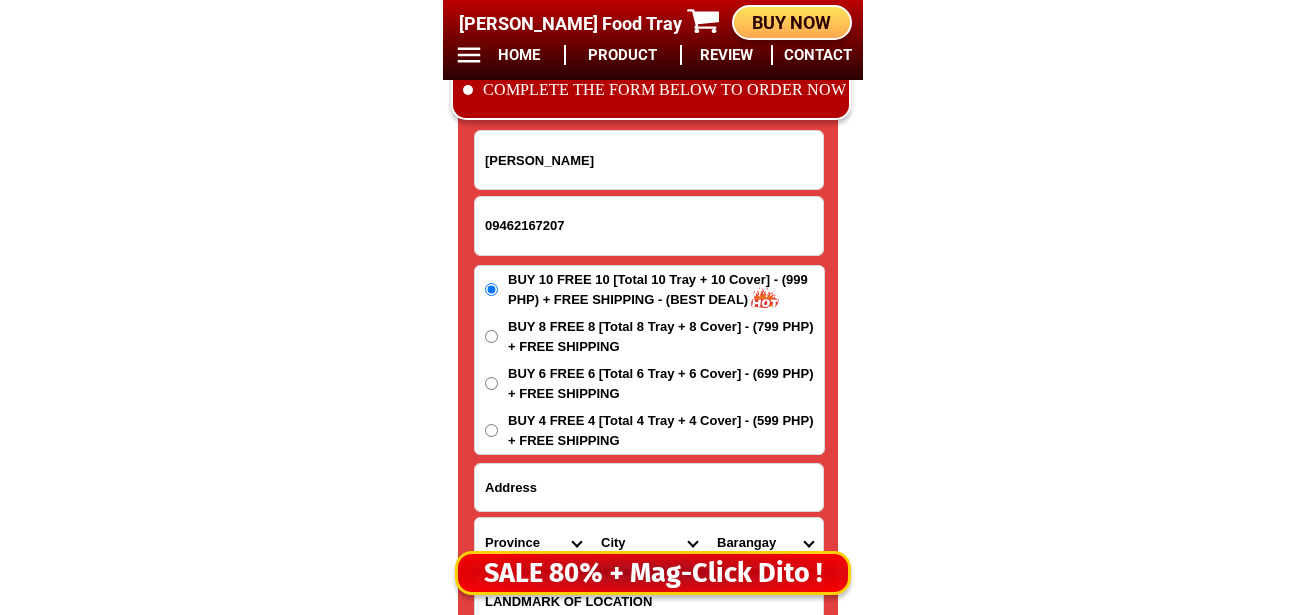 paste on "P 3 [PERSON_NAME] Talacogon [GEOGRAPHIC_DATA]"" 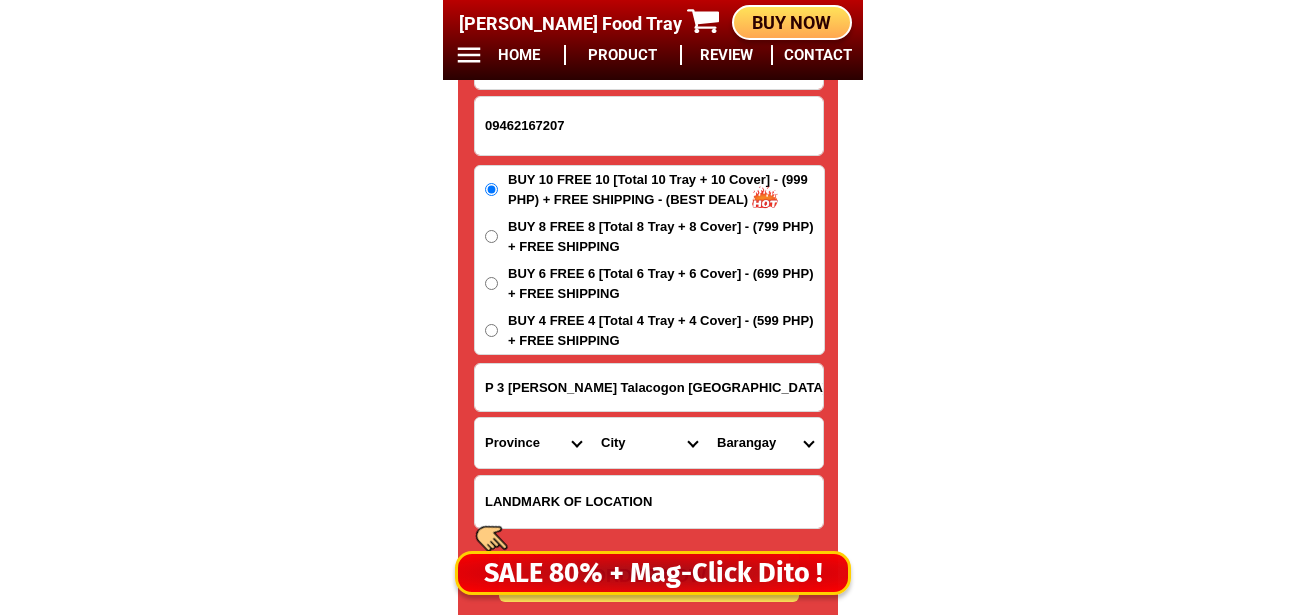 scroll, scrollTop: 16878, scrollLeft: 0, axis: vertical 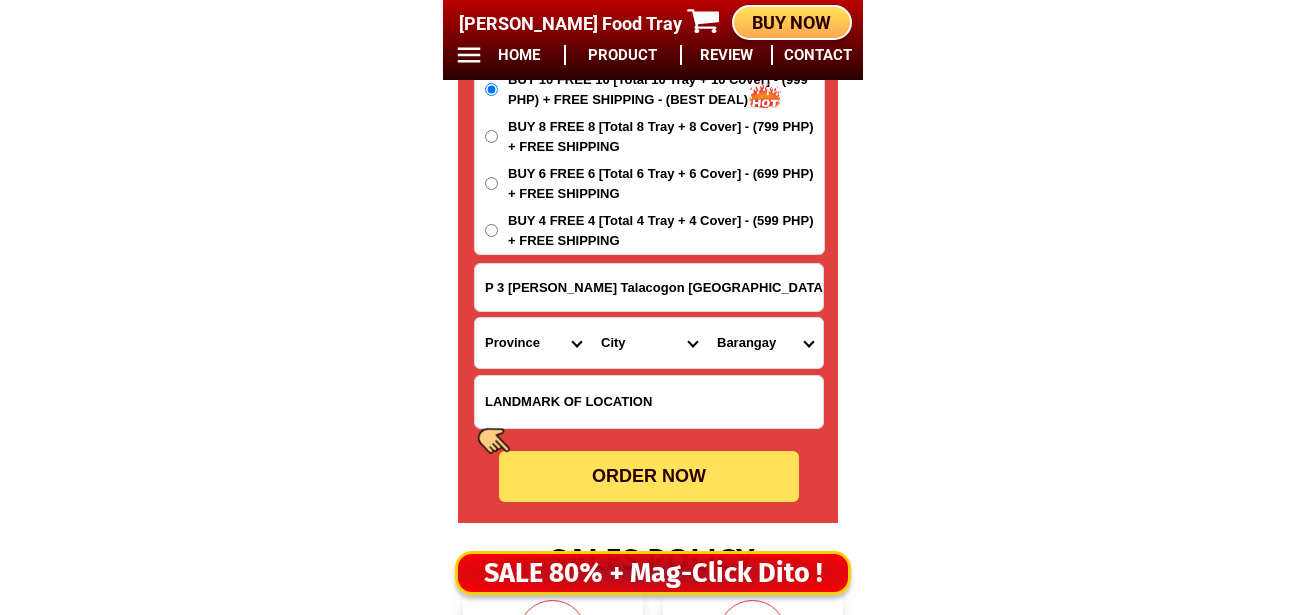 type on "P 3 [PERSON_NAME] Talacogon [GEOGRAPHIC_DATA]"" 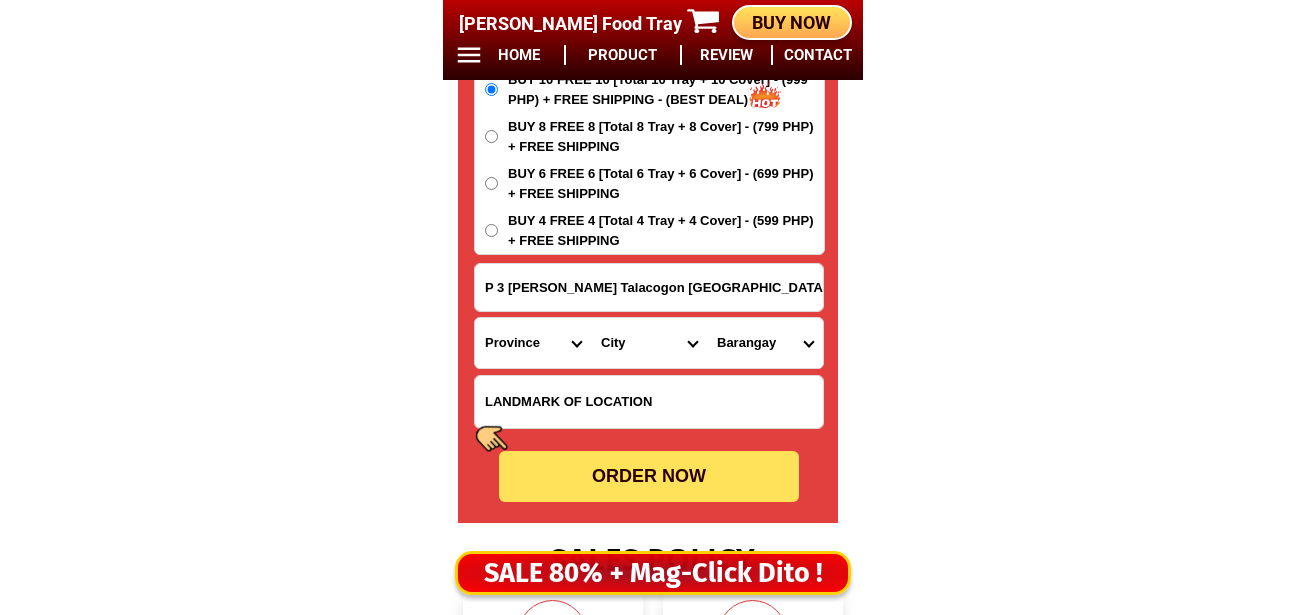click on "Province [GEOGRAPHIC_DATA] [GEOGRAPHIC_DATA] [GEOGRAPHIC_DATA] [GEOGRAPHIC_DATA] [GEOGRAPHIC_DATA] [GEOGRAPHIC_DATA][PERSON_NAME][GEOGRAPHIC_DATA] [GEOGRAPHIC_DATA] [GEOGRAPHIC_DATA] [GEOGRAPHIC_DATA] [GEOGRAPHIC_DATA] [GEOGRAPHIC_DATA] [GEOGRAPHIC_DATA] [GEOGRAPHIC_DATA] [GEOGRAPHIC_DATA] [GEOGRAPHIC_DATA]-[GEOGRAPHIC_DATA] [GEOGRAPHIC_DATA] [GEOGRAPHIC_DATA] [GEOGRAPHIC_DATA] [GEOGRAPHIC_DATA] [GEOGRAPHIC_DATA] [GEOGRAPHIC_DATA]-de-oro [GEOGRAPHIC_DATA] [GEOGRAPHIC_DATA]-occidental [GEOGRAPHIC_DATA] [GEOGRAPHIC_DATA] Eastern-[GEOGRAPHIC_DATA] [GEOGRAPHIC_DATA] [GEOGRAPHIC_DATA] [GEOGRAPHIC_DATA]-norte [GEOGRAPHIC_DATA]-[GEOGRAPHIC_DATA] [GEOGRAPHIC_DATA] [GEOGRAPHIC_DATA] [GEOGRAPHIC_DATA] [GEOGRAPHIC_DATA] [GEOGRAPHIC_DATA] [GEOGRAPHIC_DATA] [GEOGRAPHIC_DATA] [GEOGRAPHIC_DATA] Metro-[GEOGRAPHIC_DATA] [GEOGRAPHIC_DATA]-[GEOGRAPHIC_DATA]-[GEOGRAPHIC_DATA]-province [GEOGRAPHIC_DATA]-[GEOGRAPHIC_DATA]-oriental [GEOGRAPHIC_DATA] [GEOGRAPHIC_DATA] [GEOGRAPHIC_DATA]-[GEOGRAPHIC_DATA]-[GEOGRAPHIC_DATA] [GEOGRAPHIC_DATA] [GEOGRAPHIC_DATA] [GEOGRAPHIC_DATA] [GEOGRAPHIC_DATA] [GEOGRAPHIC_DATA][PERSON_NAME][GEOGRAPHIC_DATA] [GEOGRAPHIC_DATA] [GEOGRAPHIC_DATA] [GEOGRAPHIC_DATA] [GEOGRAPHIC_DATA] [GEOGRAPHIC_DATA]-[GEOGRAPHIC_DATA]-[GEOGRAPHIC_DATA]-[GEOGRAPHIC_DATA] [GEOGRAPHIC_DATA] [GEOGRAPHIC_DATA]-[GEOGRAPHIC_DATA]-[GEOGRAPHIC_DATA] [GEOGRAPHIC_DATA] [GEOGRAPHIC_DATA] [GEOGRAPHIC_DATA]" at bounding box center (533, 343) 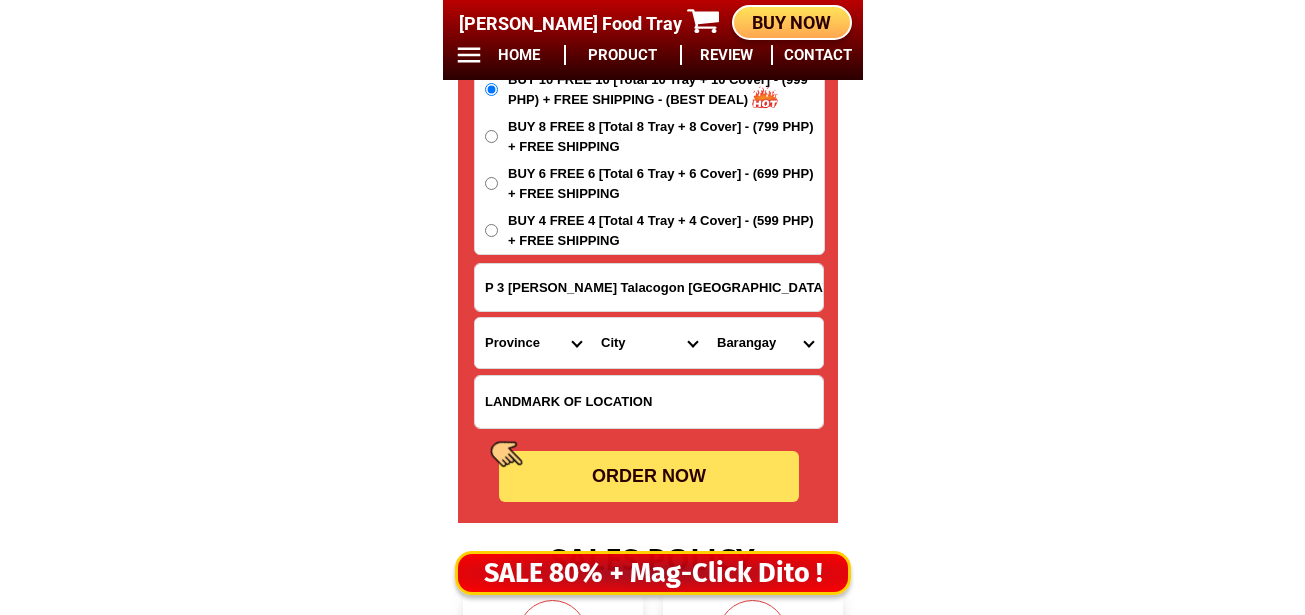 select on "63_701" 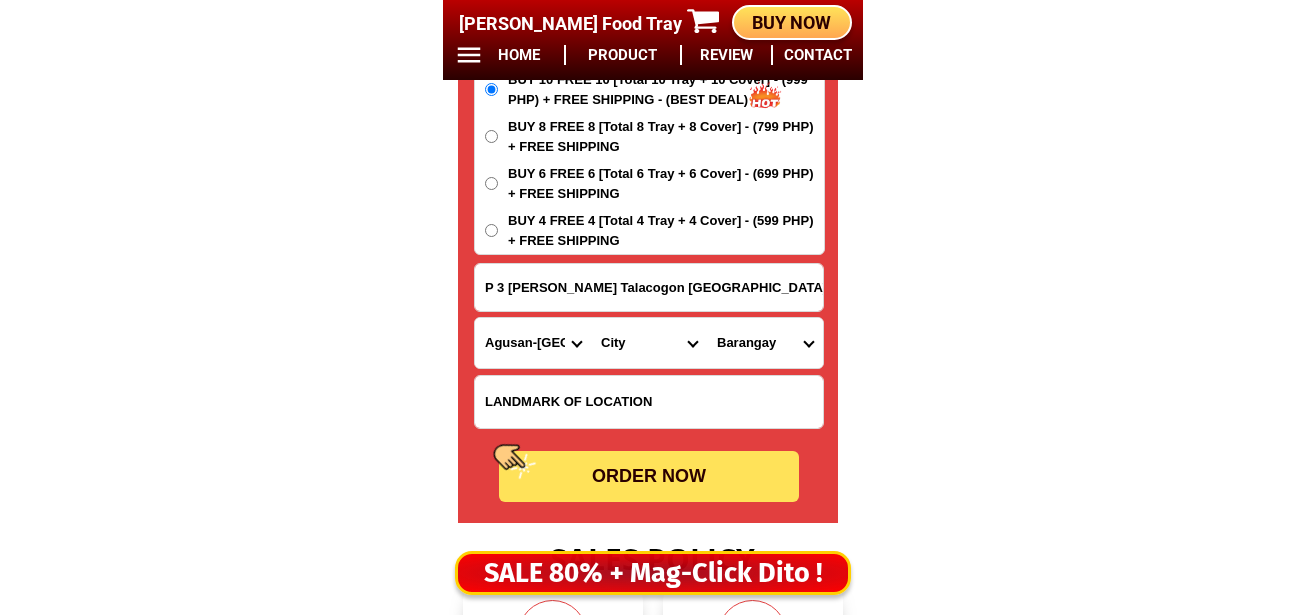 click on "Province [GEOGRAPHIC_DATA] [GEOGRAPHIC_DATA] [GEOGRAPHIC_DATA] [GEOGRAPHIC_DATA] [GEOGRAPHIC_DATA] [GEOGRAPHIC_DATA][PERSON_NAME][GEOGRAPHIC_DATA] [GEOGRAPHIC_DATA] [GEOGRAPHIC_DATA] [GEOGRAPHIC_DATA] [GEOGRAPHIC_DATA] [GEOGRAPHIC_DATA] [GEOGRAPHIC_DATA] [GEOGRAPHIC_DATA] [GEOGRAPHIC_DATA] [GEOGRAPHIC_DATA]-[GEOGRAPHIC_DATA] [GEOGRAPHIC_DATA] [GEOGRAPHIC_DATA] [GEOGRAPHIC_DATA] [GEOGRAPHIC_DATA] [GEOGRAPHIC_DATA] [GEOGRAPHIC_DATA]-de-oro [GEOGRAPHIC_DATA] [GEOGRAPHIC_DATA]-occidental [GEOGRAPHIC_DATA] [GEOGRAPHIC_DATA] Eastern-[GEOGRAPHIC_DATA] [GEOGRAPHIC_DATA] [GEOGRAPHIC_DATA] [GEOGRAPHIC_DATA]-norte [GEOGRAPHIC_DATA]-[GEOGRAPHIC_DATA] [GEOGRAPHIC_DATA] [GEOGRAPHIC_DATA] [GEOGRAPHIC_DATA] [GEOGRAPHIC_DATA] [GEOGRAPHIC_DATA] [GEOGRAPHIC_DATA] [GEOGRAPHIC_DATA] [GEOGRAPHIC_DATA] Metro-[GEOGRAPHIC_DATA] [GEOGRAPHIC_DATA]-[GEOGRAPHIC_DATA]-[GEOGRAPHIC_DATA]-province [GEOGRAPHIC_DATA]-[GEOGRAPHIC_DATA]-oriental [GEOGRAPHIC_DATA] [GEOGRAPHIC_DATA] [GEOGRAPHIC_DATA]-[GEOGRAPHIC_DATA]-[GEOGRAPHIC_DATA] [GEOGRAPHIC_DATA] [GEOGRAPHIC_DATA] [GEOGRAPHIC_DATA] [GEOGRAPHIC_DATA] [GEOGRAPHIC_DATA][PERSON_NAME][GEOGRAPHIC_DATA] [GEOGRAPHIC_DATA] [GEOGRAPHIC_DATA] [GEOGRAPHIC_DATA] [GEOGRAPHIC_DATA] [GEOGRAPHIC_DATA]-[GEOGRAPHIC_DATA]-[GEOGRAPHIC_DATA]-[GEOGRAPHIC_DATA] [GEOGRAPHIC_DATA] [GEOGRAPHIC_DATA]-[GEOGRAPHIC_DATA]-[GEOGRAPHIC_DATA] [GEOGRAPHIC_DATA] [GEOGRAPHIC_DATA] [GEOGRAPHIC_DATA]" at bounding box center (533, 343) 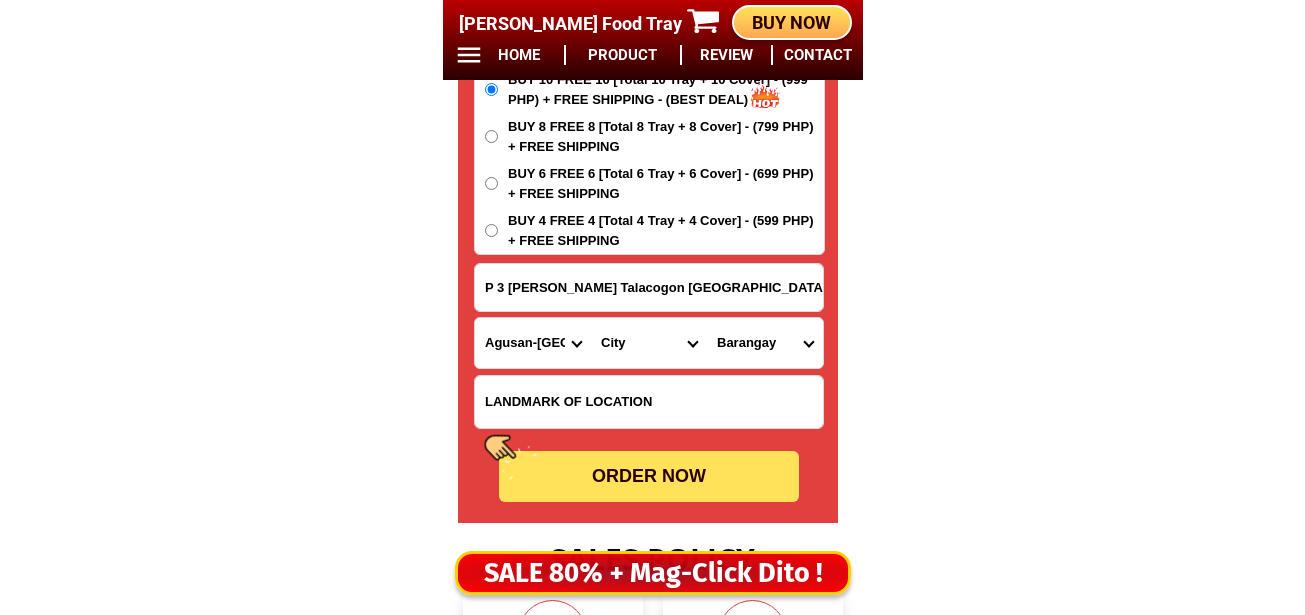 drag, startPoint x: 622, startPoint y: 346, endPoint x: 637, endPoint y: 324, distance: 26.627054 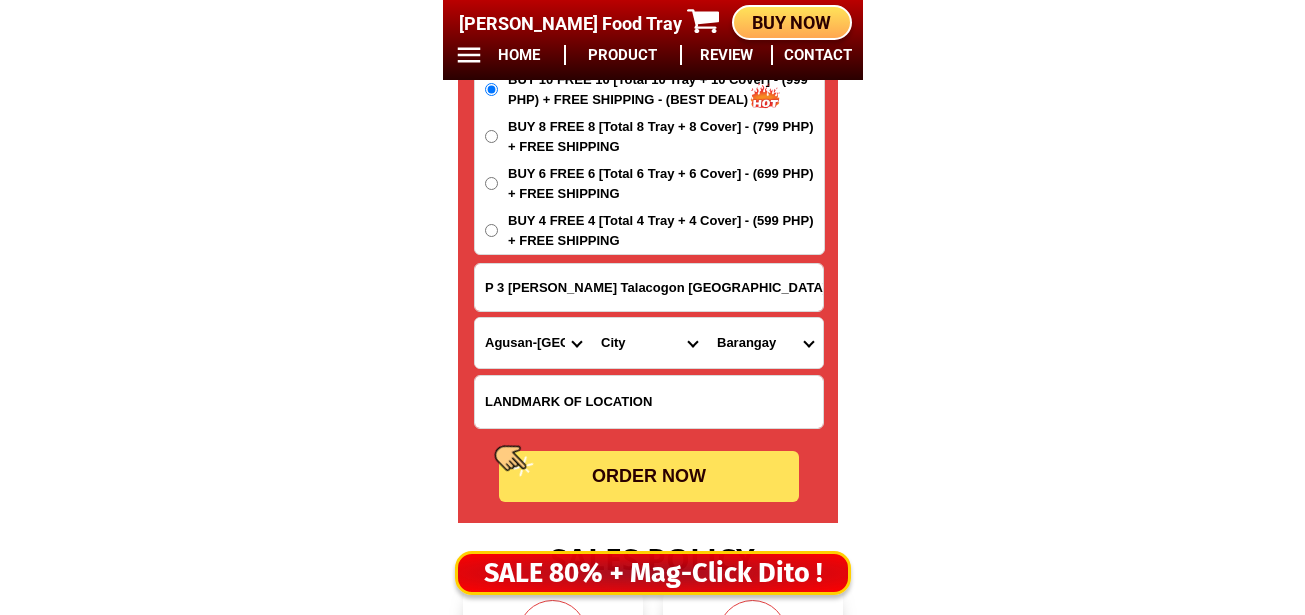 click on "City [GEOGRAPHIC_DATA][PERSON_NAME] [GEOGRAPHIC_DATA][PERSON_NAME] [GEOGRAPHIC_DATA] [GEOGRAPHIC_DATA][PERSON_NAME] [GEOGRAPHIC_DATA] [GEOGRAPHIC_DATA][PERSON_NAME]-city [GEOGRAPHIC_DATA] [GEOGRAPHIC_DATA] [GEOGRAPHIC_DATA][PERSON_NAME] Sibagat Talacogon [GEOGRAPHIC_DATA]" at bounding box center (649, 343) 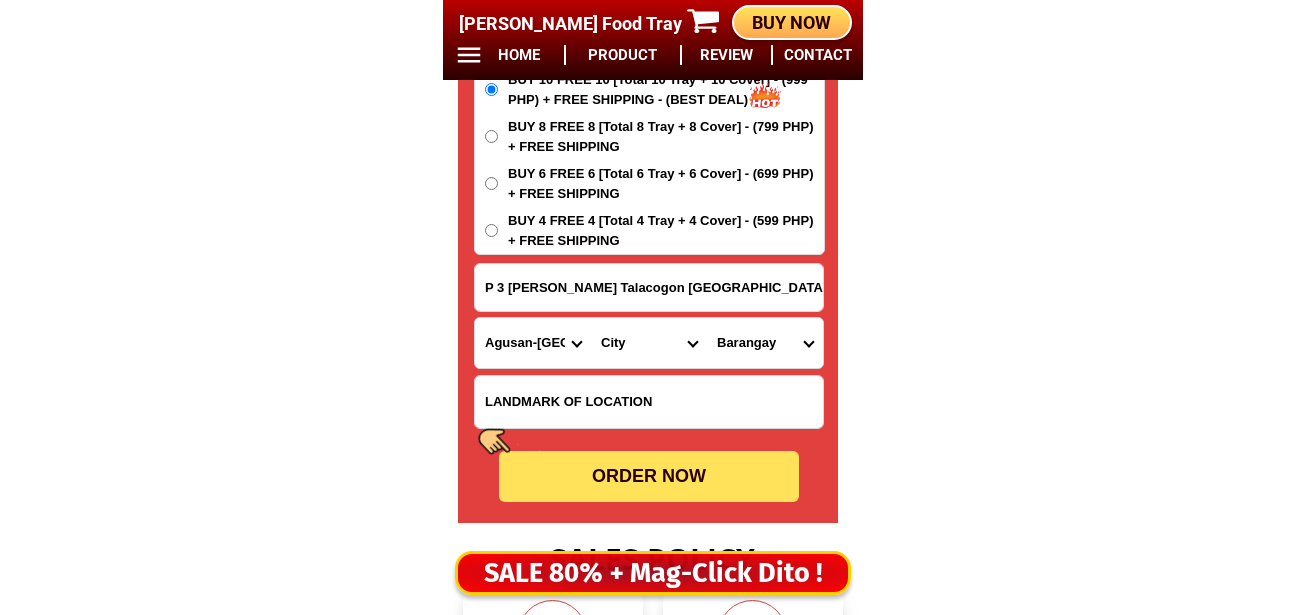 select on "63_7018525" 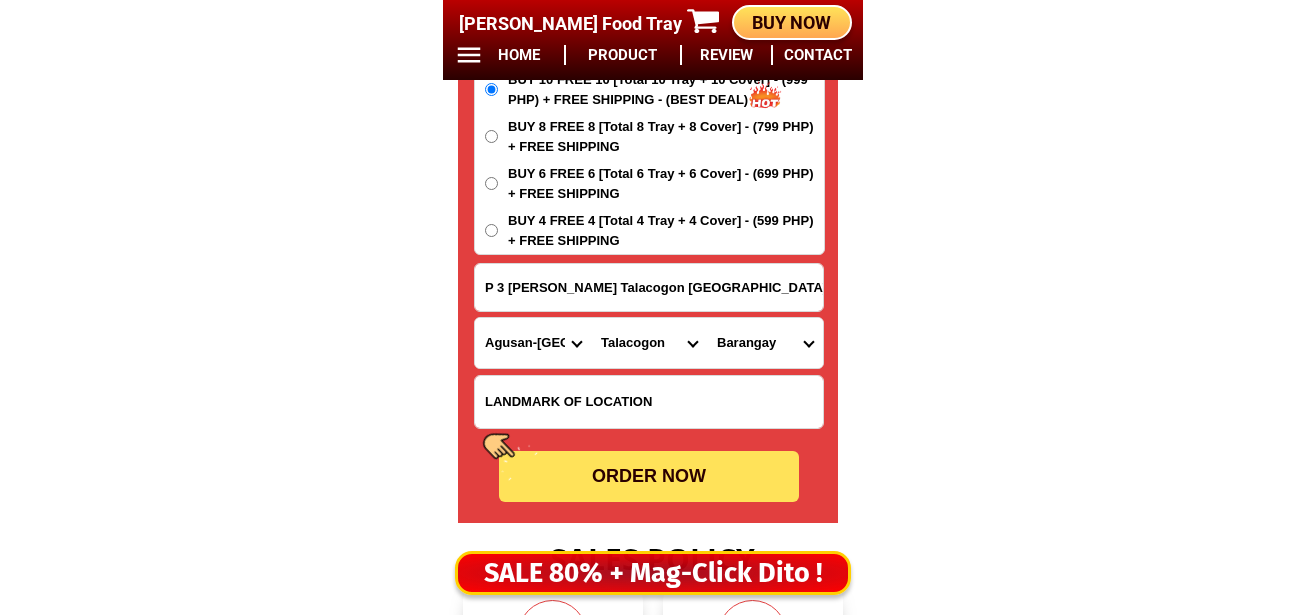 click on "City [GEOGRAPHIC_DATA][PERSON_NAME] [GEOGRAPHIC_DATA][PERSON_NAME] [GEOGRAPHIC_DATA] [GEOGRAPHIC_DATA][PERSON_NAME] [GEOGRAPHIC_DATA] [GEOGRAPHIC_DATA][PERSON_NAME]-city [GEOGRAPHIC_DATA] [GEOGRAPHIC_DATA] [GEOGRAPHIC_DATA][PERSON_NAME] Sibagat Talacogon [GEOGRAPHIC_DATA]" at bounding box center (649, 343) 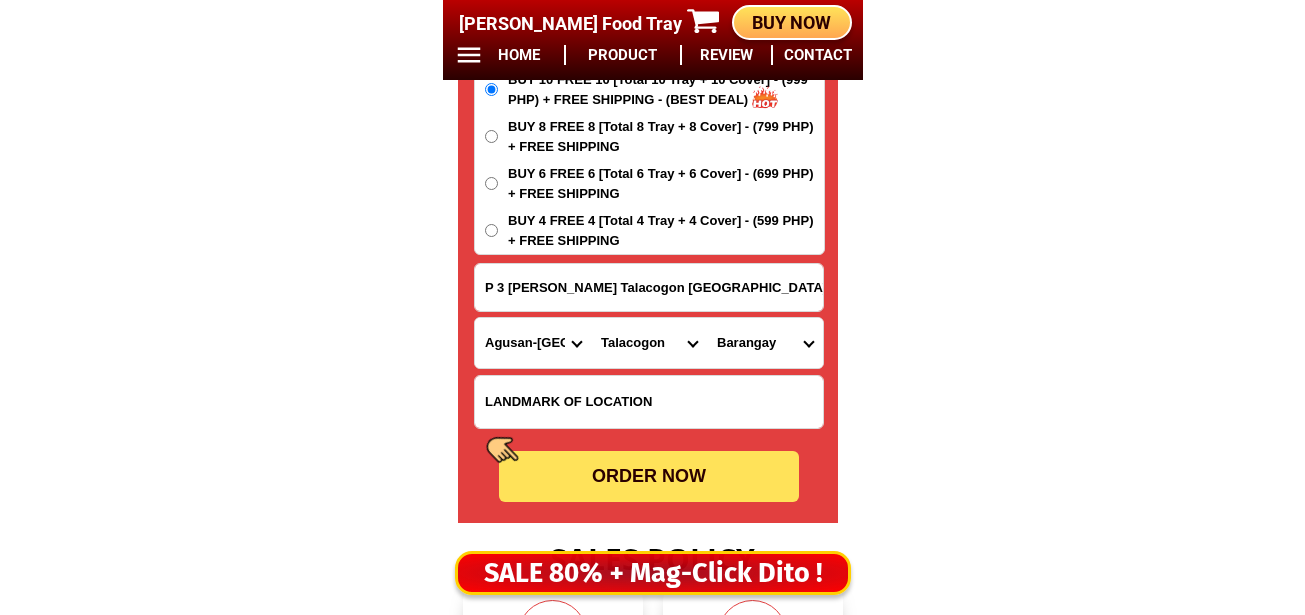 click on "[GEOGRAPHIC_DATA] Buenagracia Causwagan Culi Del monte [PERSON_NAME] Labnig Maharlika Marbon Sabang [GEOGRAPHIC_DATA][PERSON_NAME] (pob.) [GEOGRAPHIC_DATA][PERSON_NAME] (pob.) [GEOGRAPHIC_DATA] (pob.) [PERSON_NAME] Zillovia" at bounding box center (765, 343) 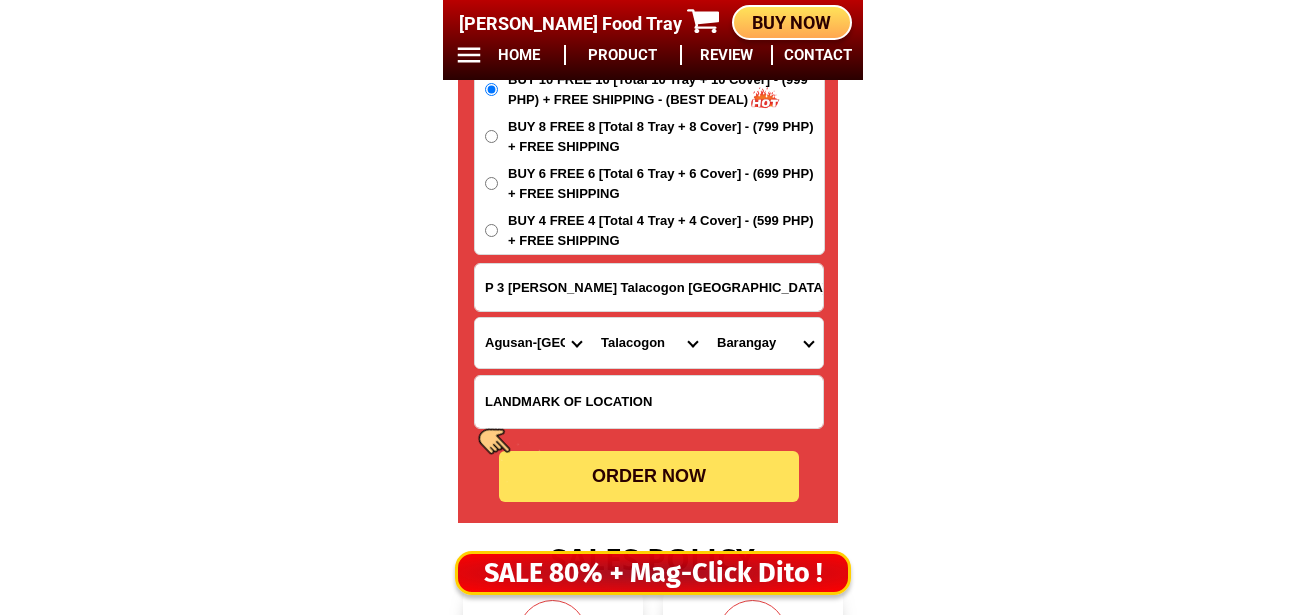 select on "63_70185254488" 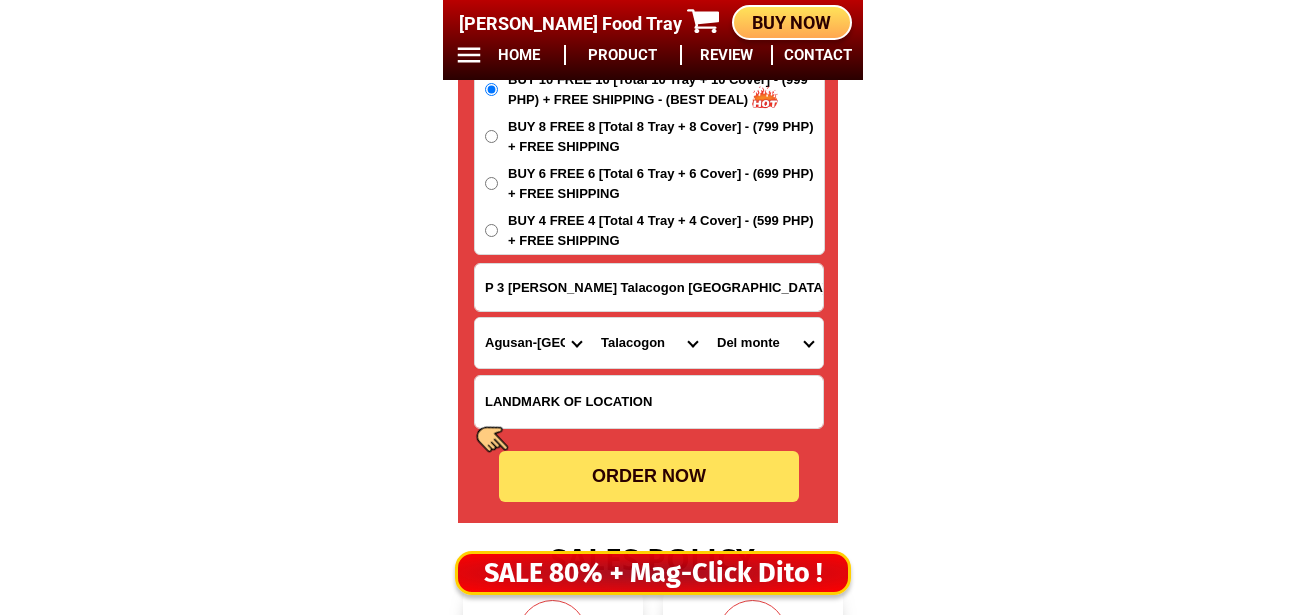 click on "[GEOGRAPHIC_DATA] Buenagracia Causwagan Culi Del monte [PERSON_NAME] Labnig Maharlika Marbon Sabang [GEOGRAPHIC_DATA][PERSON_NAME] (pob.) [GEOGRAPHIC_DATA][PERSON_NAME] (pob.) [GEOGRAPHIC_DATA] (pob.) [PERSON_NAME] Zillovia" at bounding box center [765, 343] 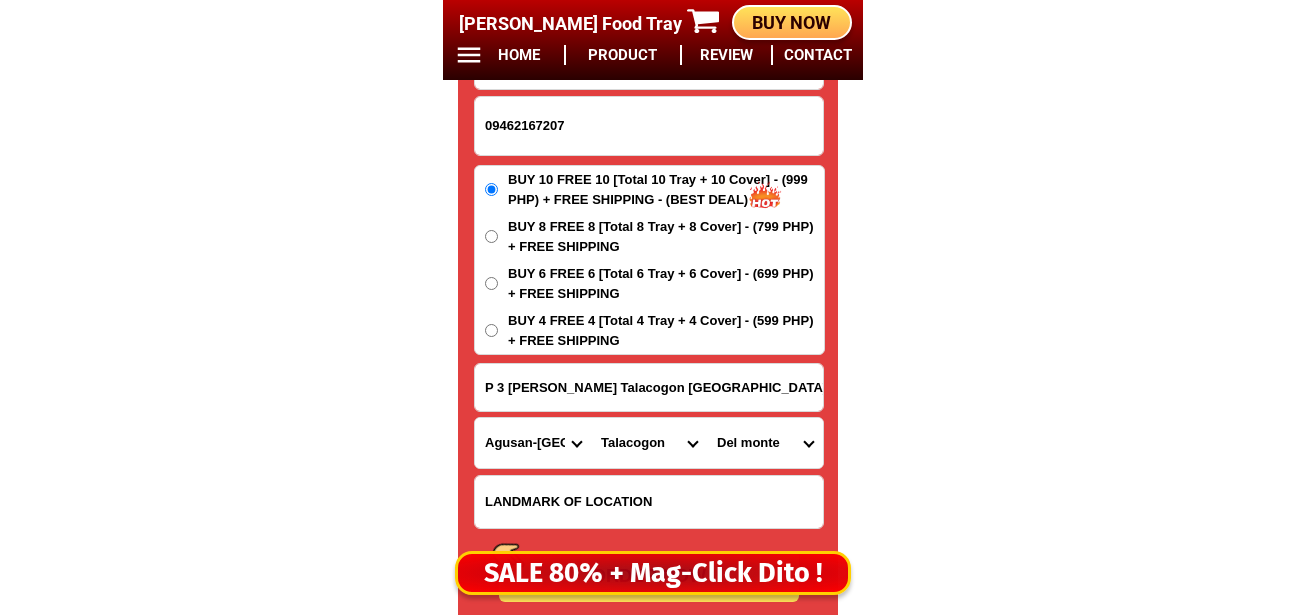 scroll, scrollTop: 16878, scrollLeft: 0, axis: vertical 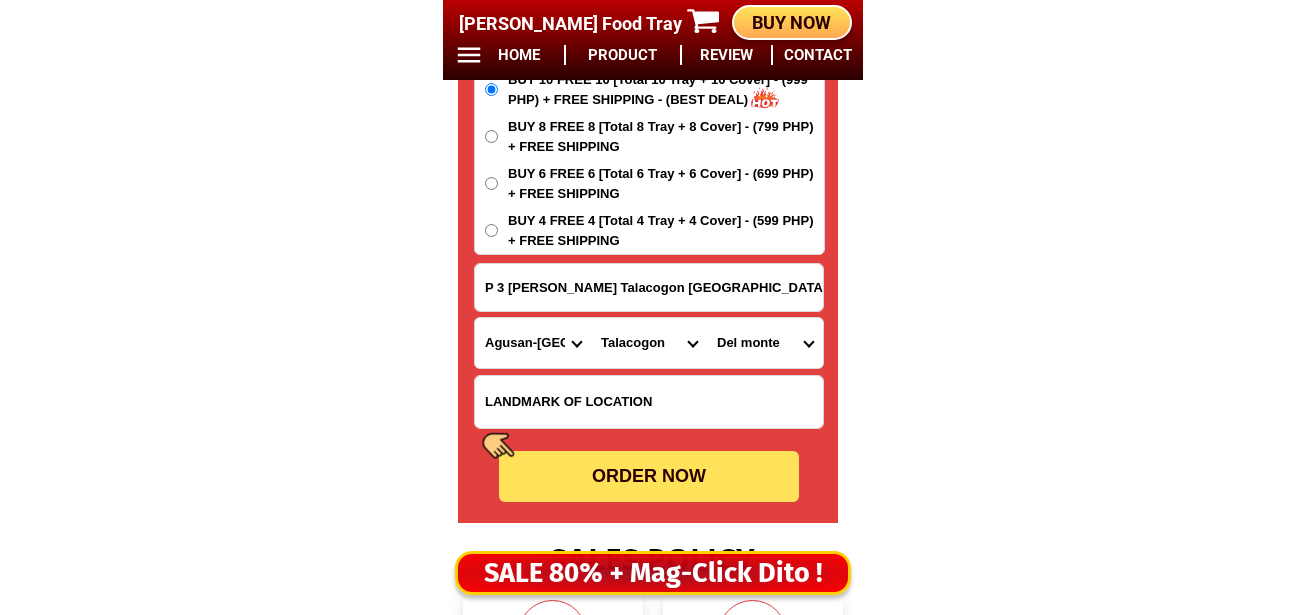 click on "ORDER NOW" at bounding box center [649, 476] 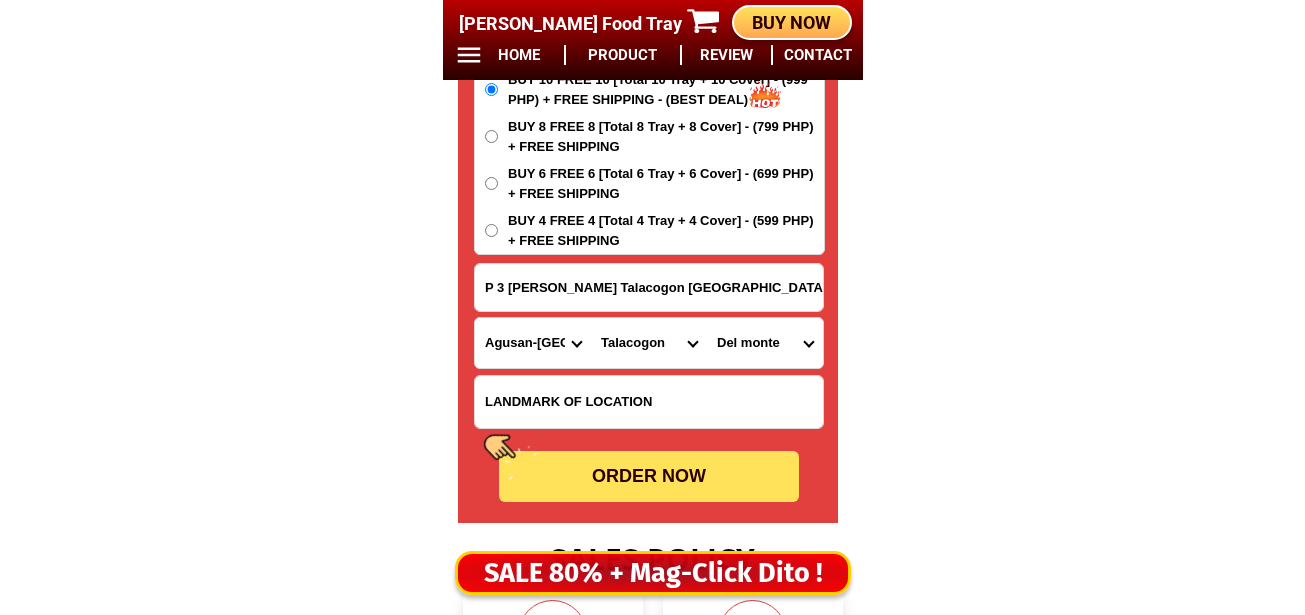 type on "P 3 [PERSON_NAME] Talacogon [GEOGRAPHIC_DATA]"" 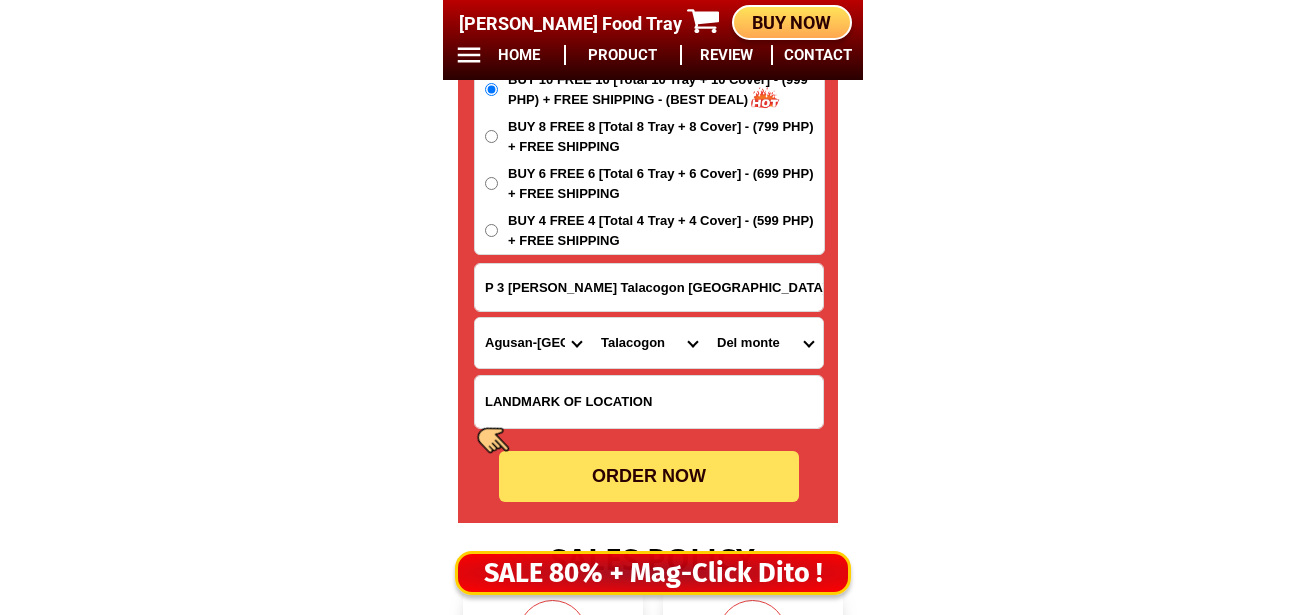 radio on "true" 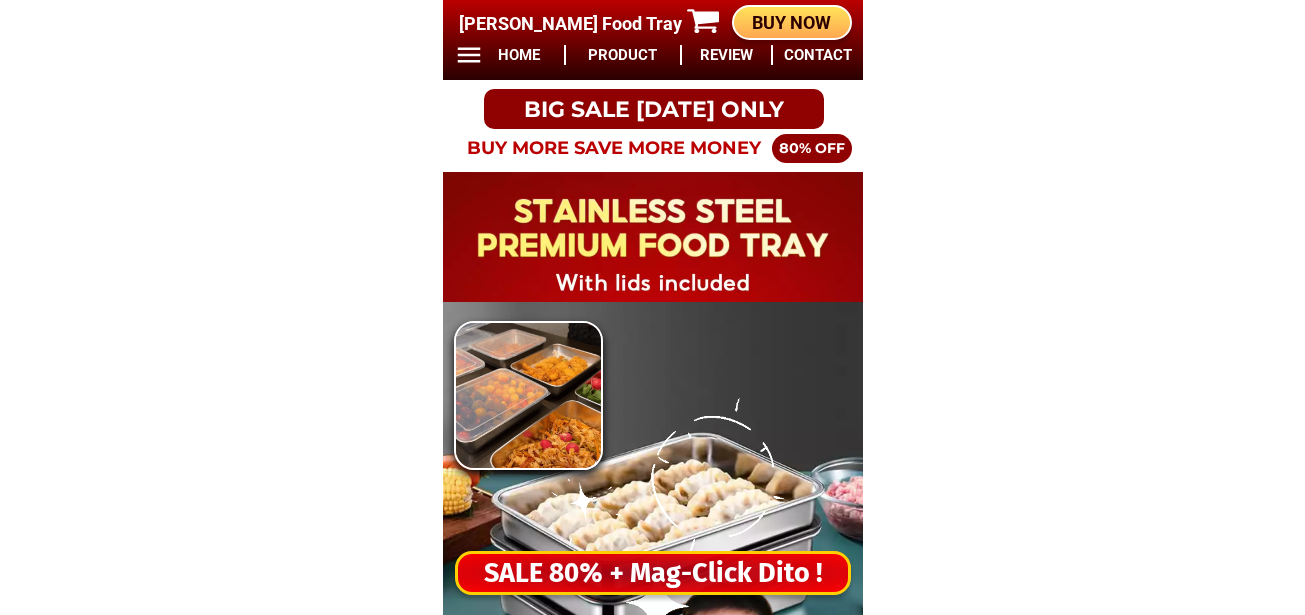 scroll, scrollTop: 0, scrollLeft: 0, axis: both 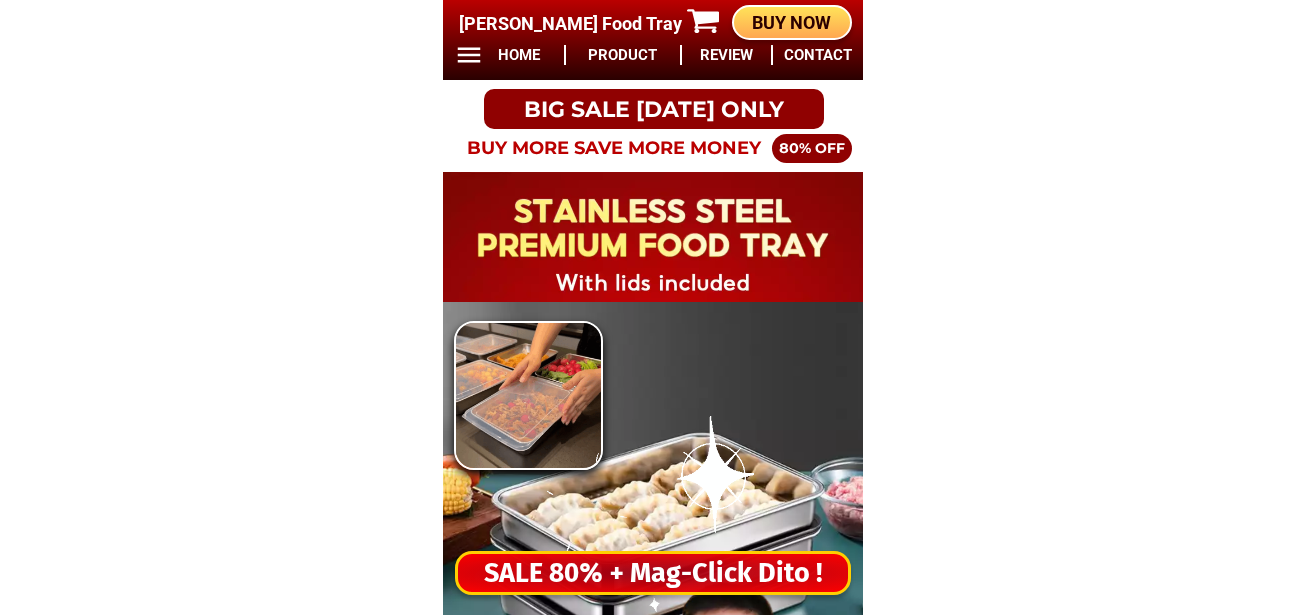 click on "SALE 80% + Mag-Click Dito !" at bounding box center (653, 573) 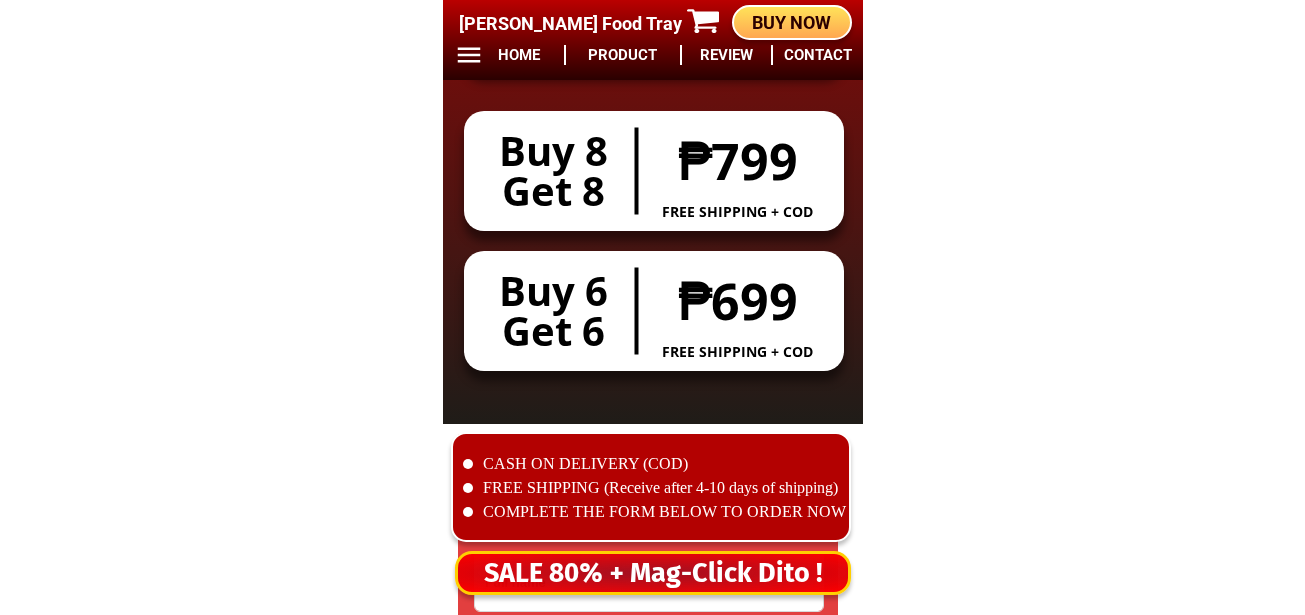 scroll, scrollTop: 16678, scrollLeft: 0, axis: vertical 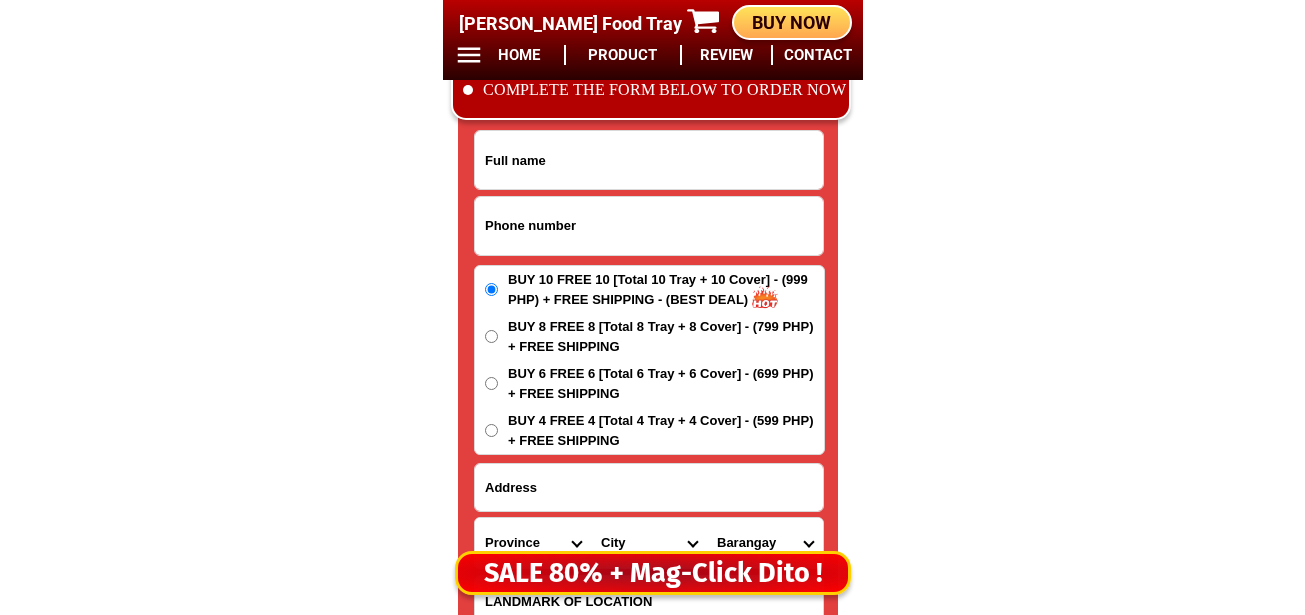 click at bounding box center (649, 226) 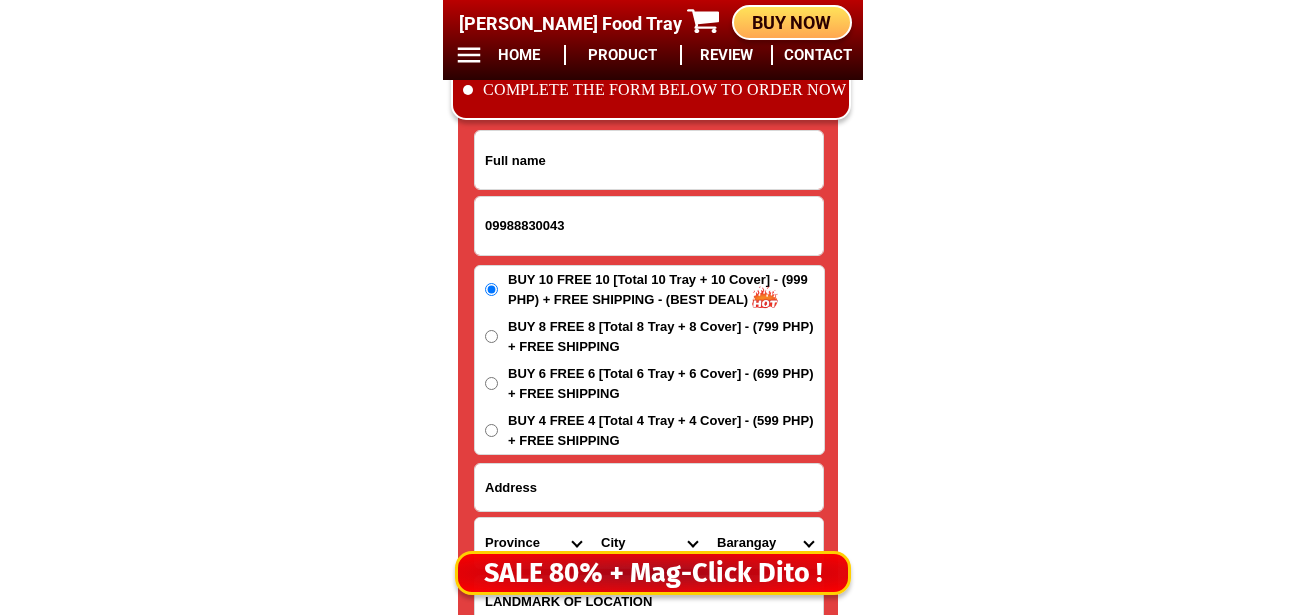 type on "09988830043" 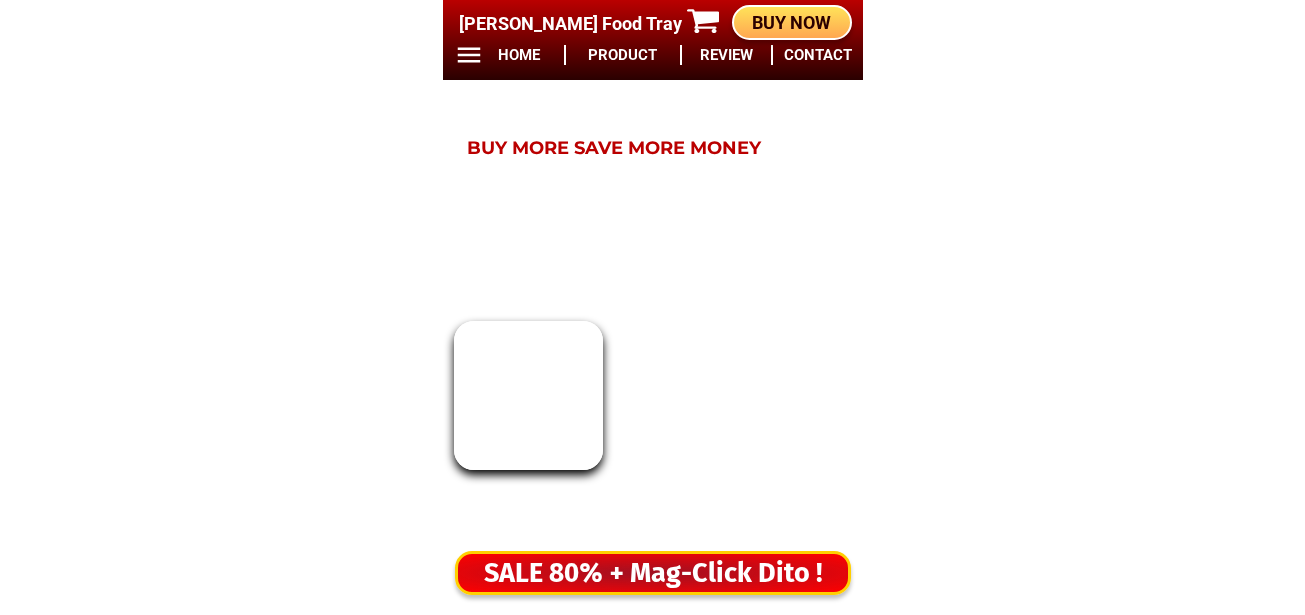 scroll, scrollTop: 16678, scrollLeft: 0, axis: vertical 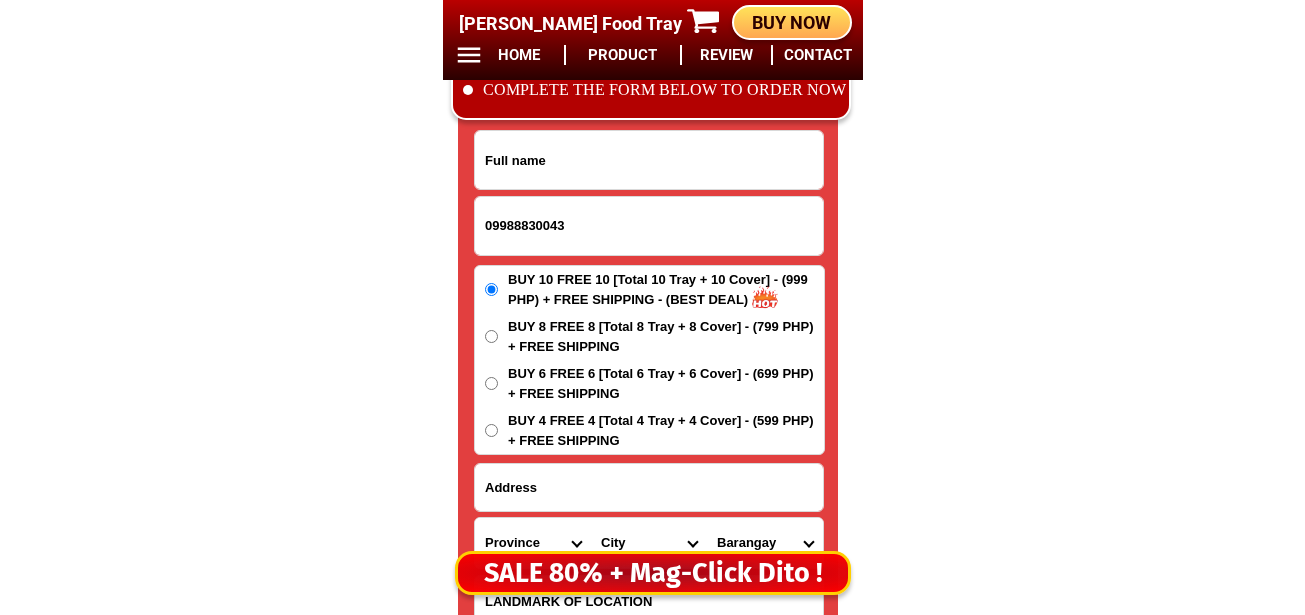 click at bounding box center (649, 160) 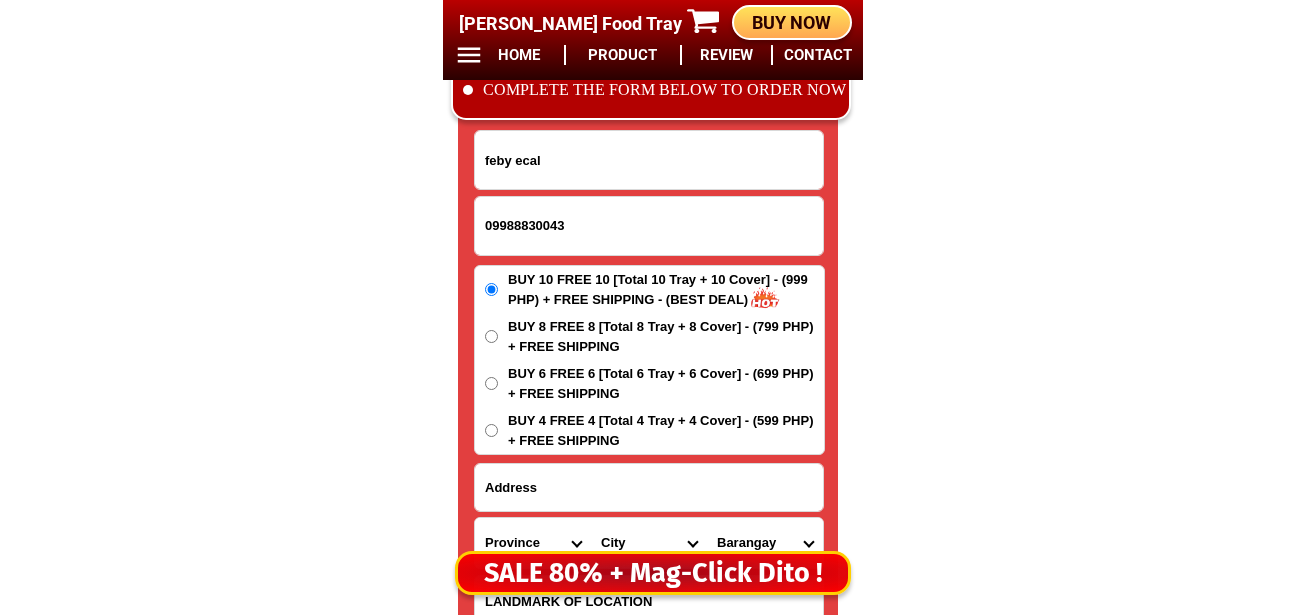 type on "feby ecal" 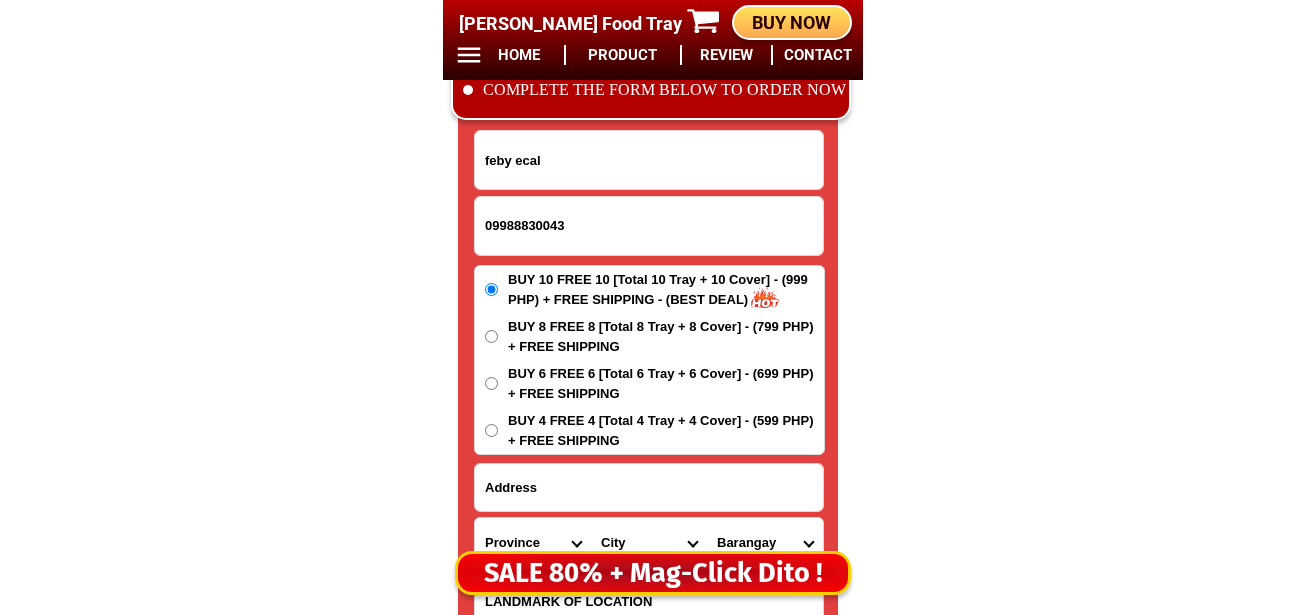 click on "09988830043" at bounding box center [649, 226] 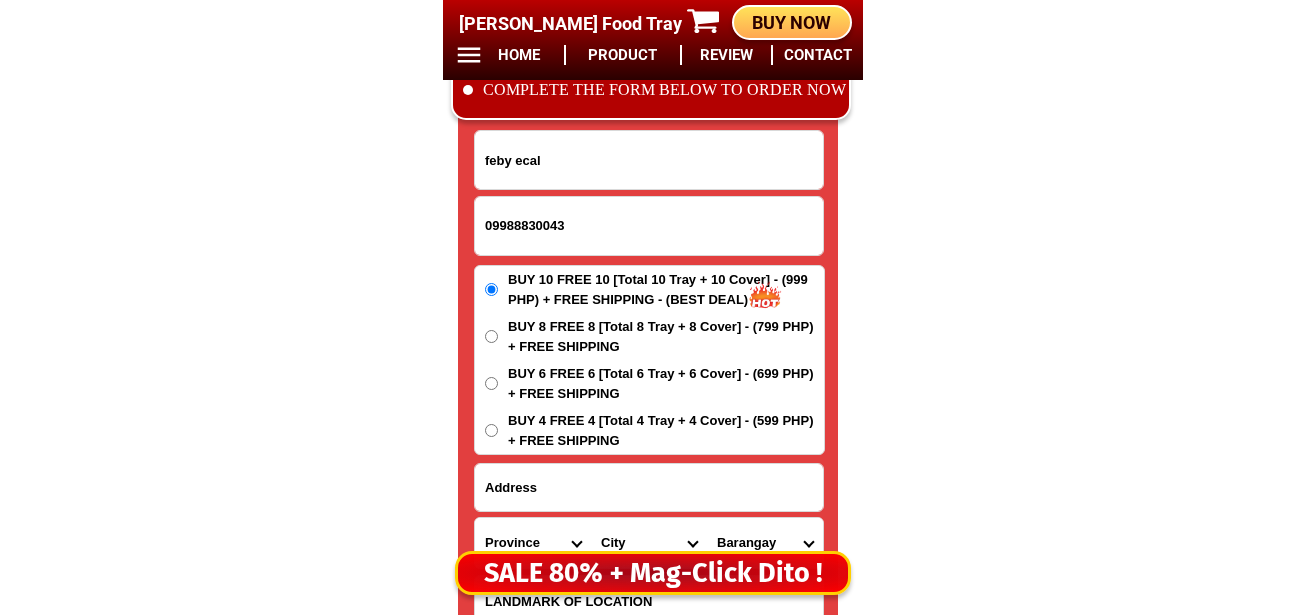 click on "09988830043" at bounding box center [649, 226] 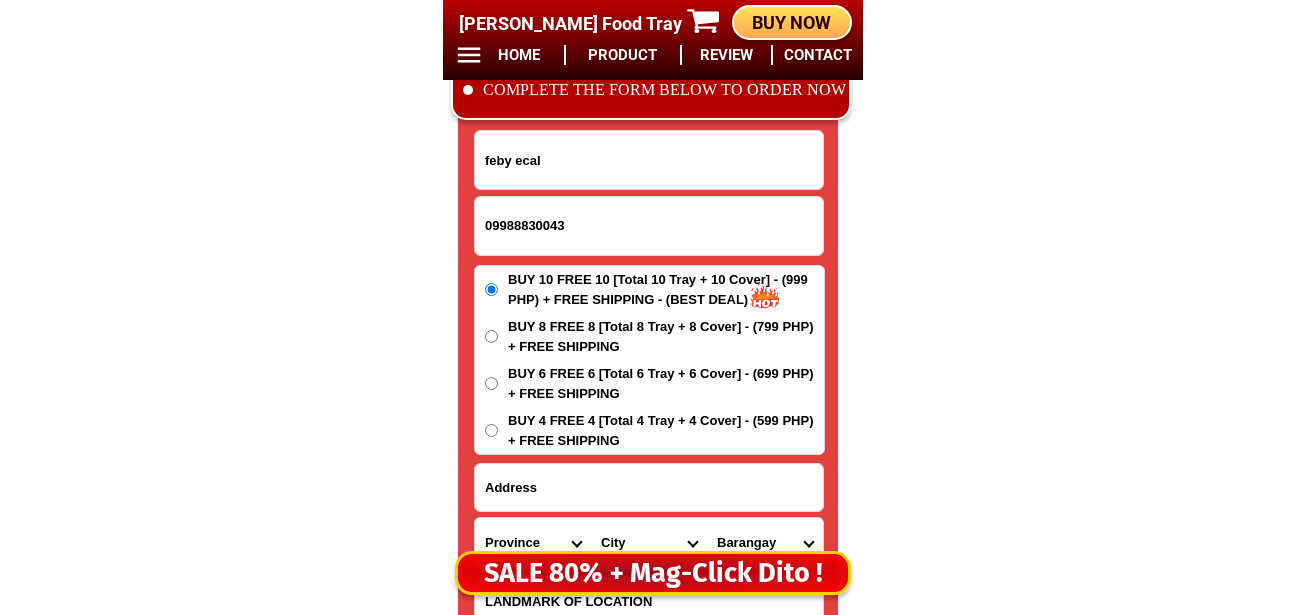 click on "BUY 8 FREE 8 [Total 8 Tray + 8 Cover] - (799 PHP) + FREE SHIPPING" at bounding box center (666, 336) 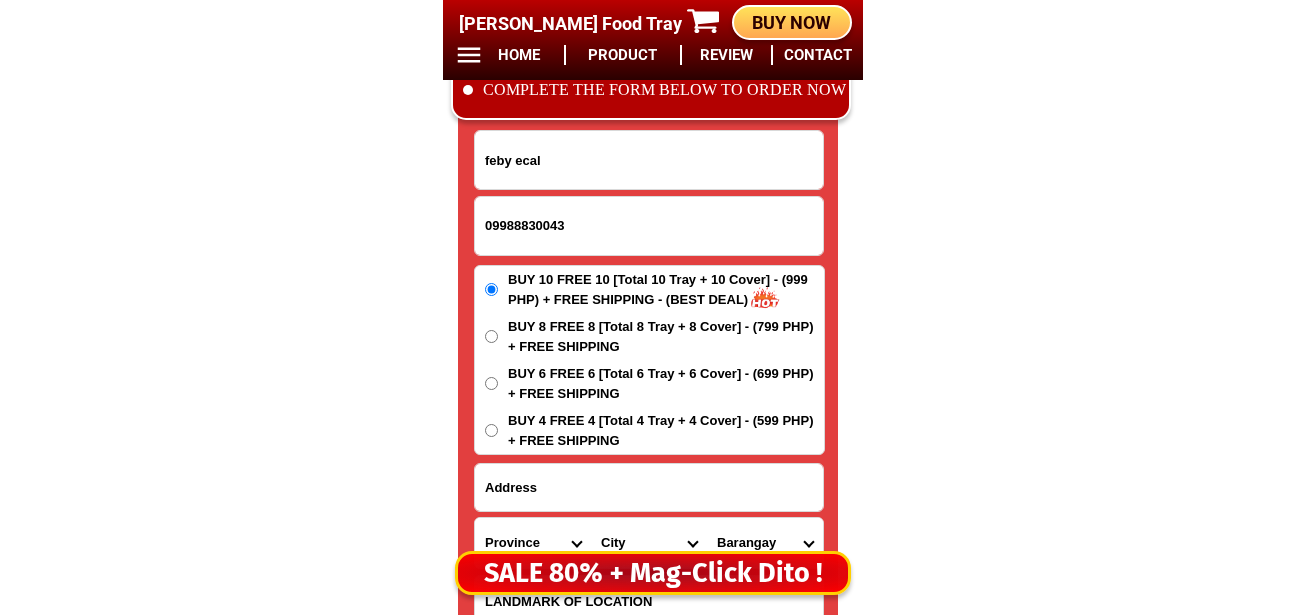 click on "BUY 8 FREE 8 [Total 8 Tray + 8 Cover] - (799 PHP) + FREE SHIPPING" at bounding box center [491, 336] 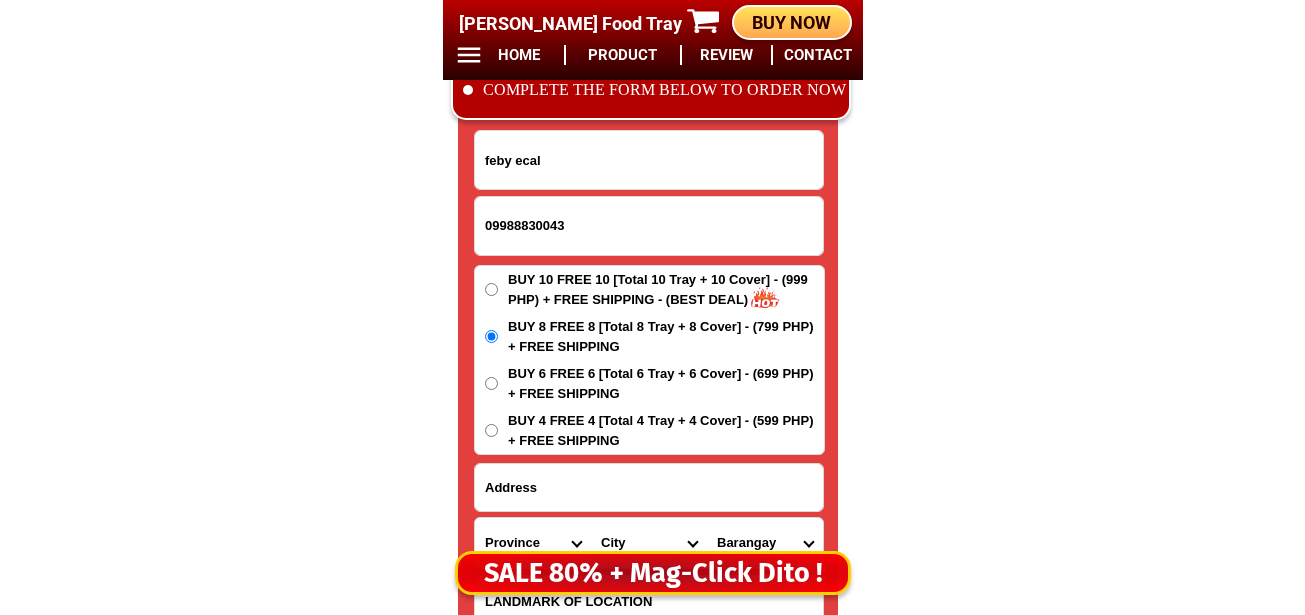 scroll, scrollTop: 16778, scrollLeft: 0, axis: vertical 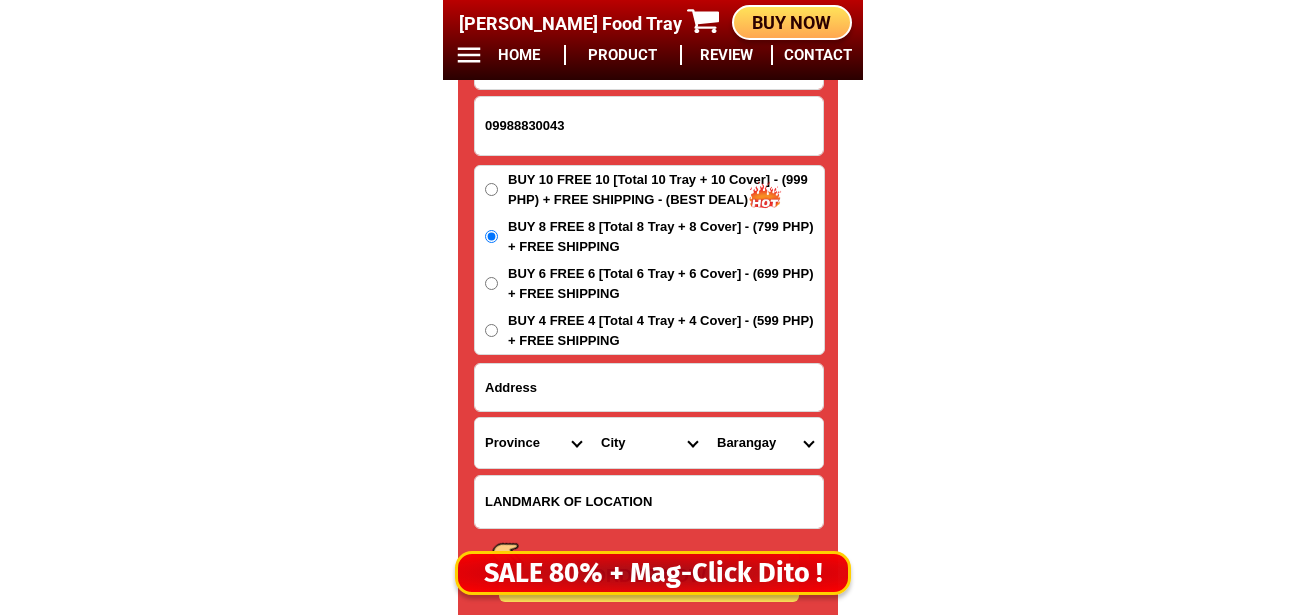 click at bounding box center [649, 387] 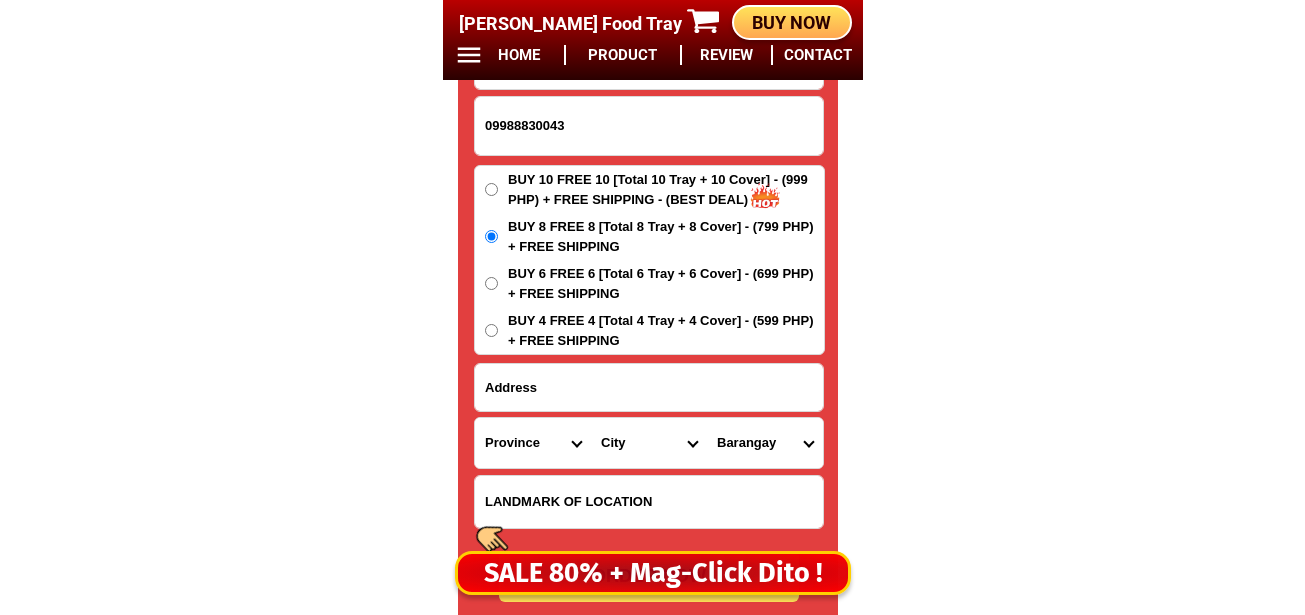 paste on "c/o gefsconstruction  macarthur hi way burol first balagtas bulac" 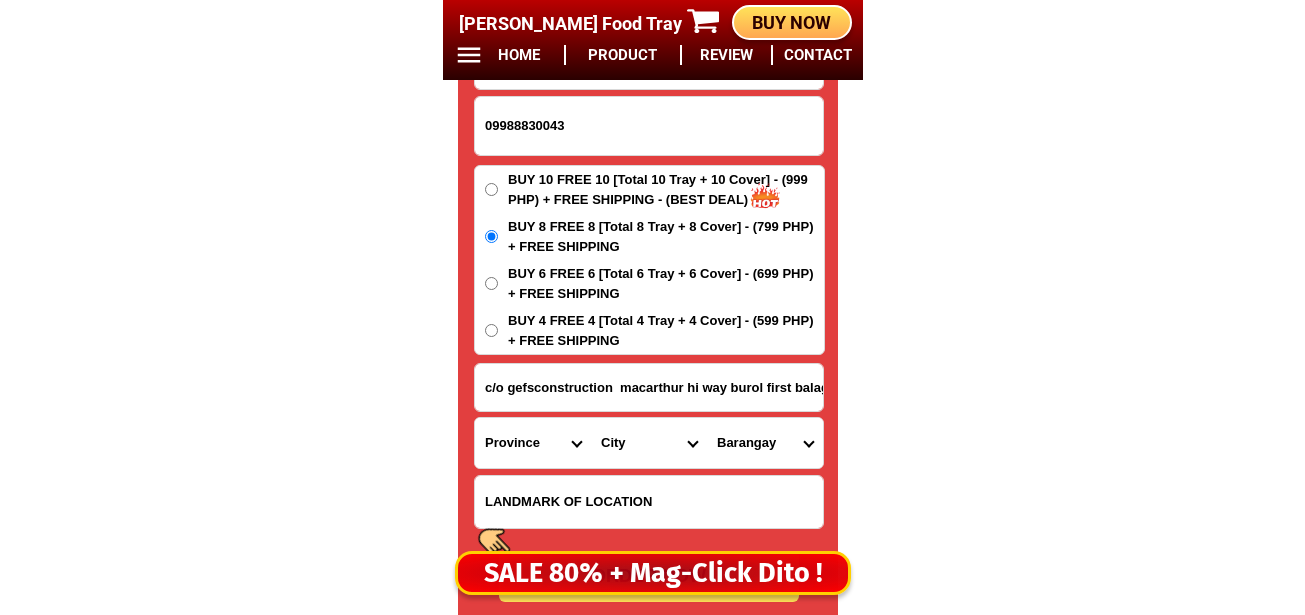 scroll, scrollTop: 0, scrollLeft: 62, axis: horizontal 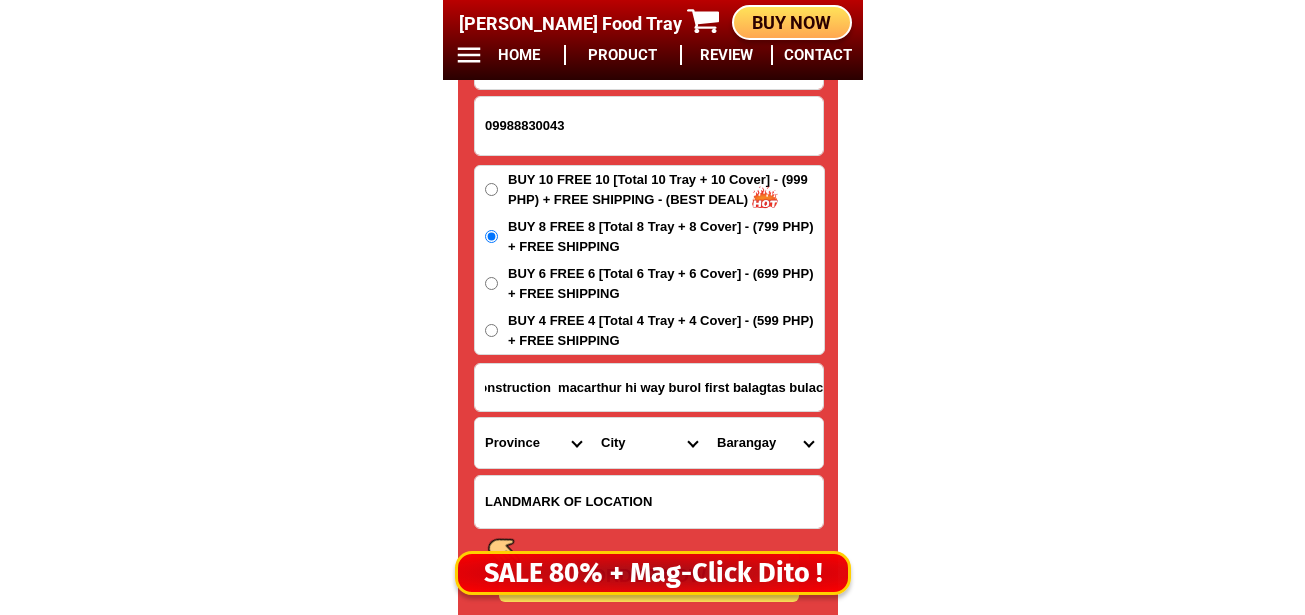 type on "c/o gefsconstruction  macarthur hi way burol first balagtas bulac" 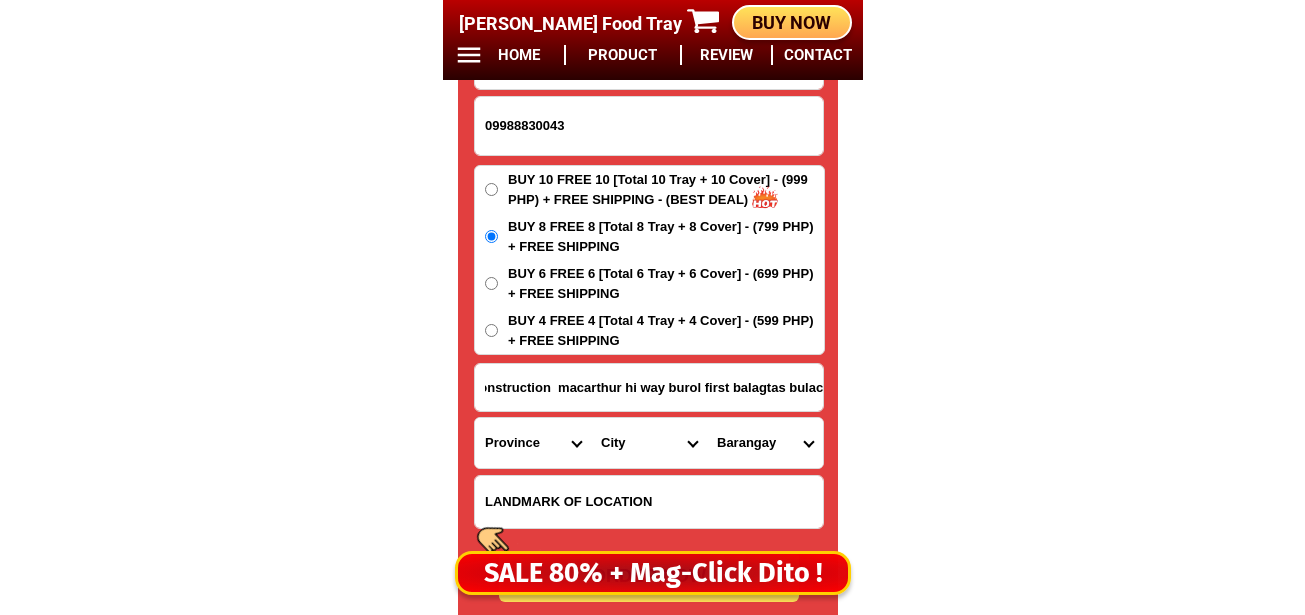 scroll, scrollTop: 0, scrollLeft: 0, axis: both 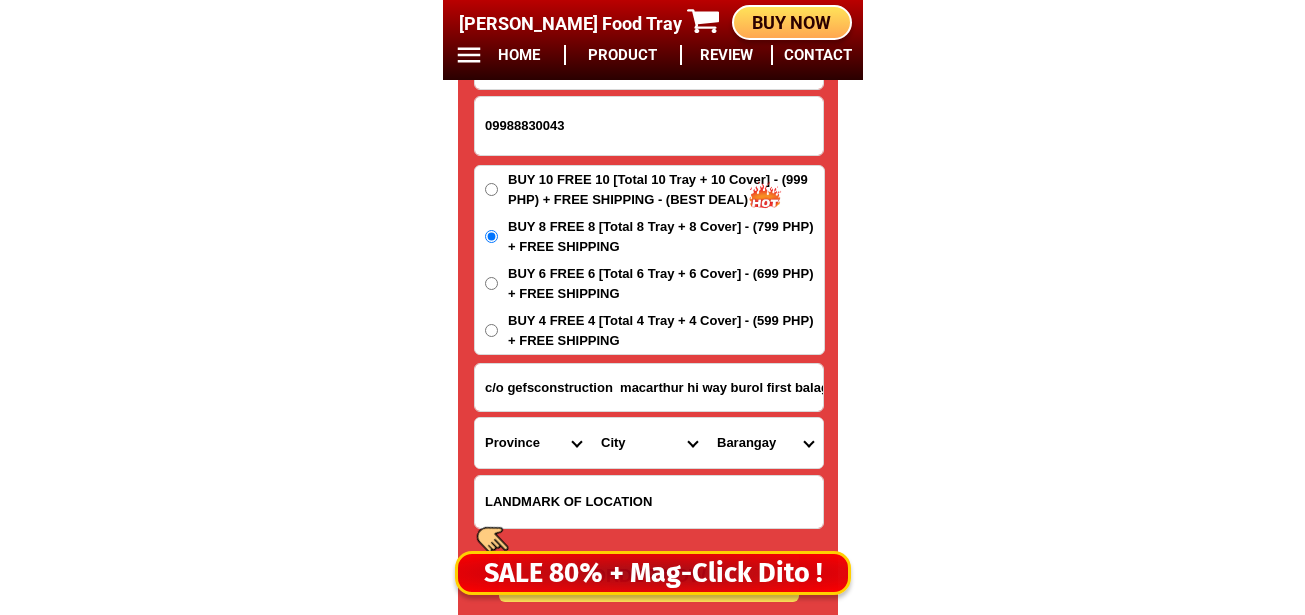 click on "Province [GEOGRAPHIC_DATA] [GEOGRAPHIC_DATA][PERSON_NAME][GEOGRAPHIC_DATA][GEOGRAPHIC_DATA] [GEOGRAPHIC_DATA] [GEOGRAPHIC_DATA][PERSON_NAME][GEOGRAPHIC_DATA][GEOGRAPHIC_DATA] [GEOGRAPHIC_DATA][PERSON_NAME][GEOGRAPHIC_DATA][GEOGRAPHIC_DATA] [GEOGRAPHIC_DATA][PERSON_NAME][GEOGRAPHIC_DATA][GEOGRAPHIC_DATA] [GEOGRAPHIC_DATA] [GEOGRAPHIC_DATA]-[GEOGRAPHIC_DATA] [GEOGRAPHIC_DATA][PERSON_NAME][GEOGRAPHIC_DATA] [GEOGRAPHIC_DATA] [GEOGRAPHIC_DATA] [GEOGRAPHIC_DATA] [GEOGRAPHIC_DATA] [GEOGRAPHIC_DATA] [GEOGRAPHIC_DATA]-occidental [GEOGRAPHIC_DATA] [GEOGRAPHIC_DATA] Eastern-[GEOGRAPHIC_DATA][PERSON_NAME][GEOGRAPHIC_DATA][GEOGRAPHIC_DATA] [GEOGRAPHIC_DATA]-norte [GEOGRAPHIC_DATA]-[GEOGRAPHIC_DATA] [GEOGRAPHIC_DATA][PERSON_NAME][GEOGRAPHIC_DATA] [GEOGRAPHIC_DATA] [GEOGRAPHIC_DATA] [GEOGRAPHIC_DATA][PERSON_NAME][GEOGRAPHIC_DATA][GEOGRAPHIC_DATA] [GEOGRAPHIC_DATA] Metro-[GEOGRAPHIC_DATA] [GEOGRAPHIC_DATA]-[GEOGRAPHIC_DATA]-[GEOGRAPHIC_DATA]-province [GEOGRAPHIC_DATA]-[GEOGRAPHIC_DATA]-oriental [GEOGRAPHIC_DATA] [GEOGRAPHIC_DATA] [GEOGRAPHIC_DATA]-[GEOGRAPHIC_DATA]-[GEOGRAPHIC_DATA] [GEOGRAPHIC_DATA] [GEOGRAPHIC_DATA] [GEOGRAPHIC_DATA] [GEOGRAPHIC_DATA] [GEOGRAPHIC_DATA][PERSON_NAME][GEOGRAPHIC_DATA][GEOGRAPHIC_DATA] [GEOGRAPHIC_DATA][PERSON_NAME][GEOGRAPHIC_DATA][GEOGRAPHIC_DATA] [GEOGRAPHIC_DATA]-[GEOGRAPHIC_DATA]-[GEOGRAPHIC_DATA]-[GEOGRAPHIC_DATA] [GEOGRAPHIC_DATA] [GEOGRAPHIC_DATA]-[GEOGRAPHIC_DATA]-[GEOGRAPHIC_DATA][PERSON_NAME][GEOGRAPHIC_DATA] [GEOGRAPHIC_DATA] [GEOGRAPHIC_DATA]" at bounding box center (533, 443) 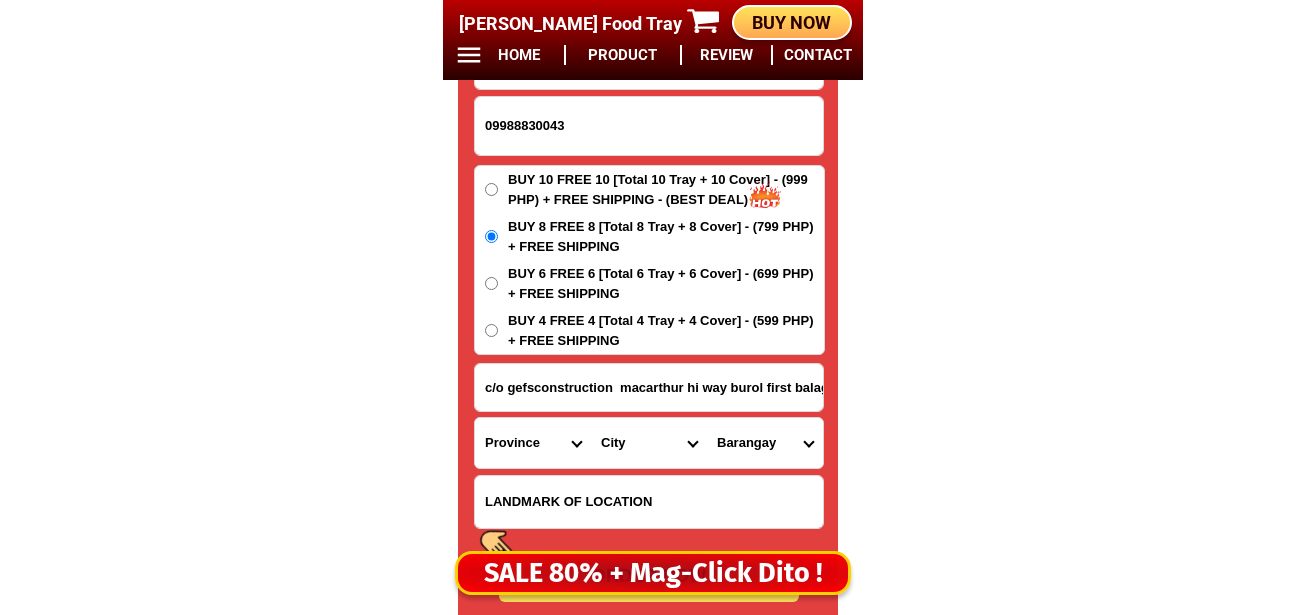 select on "63_761" 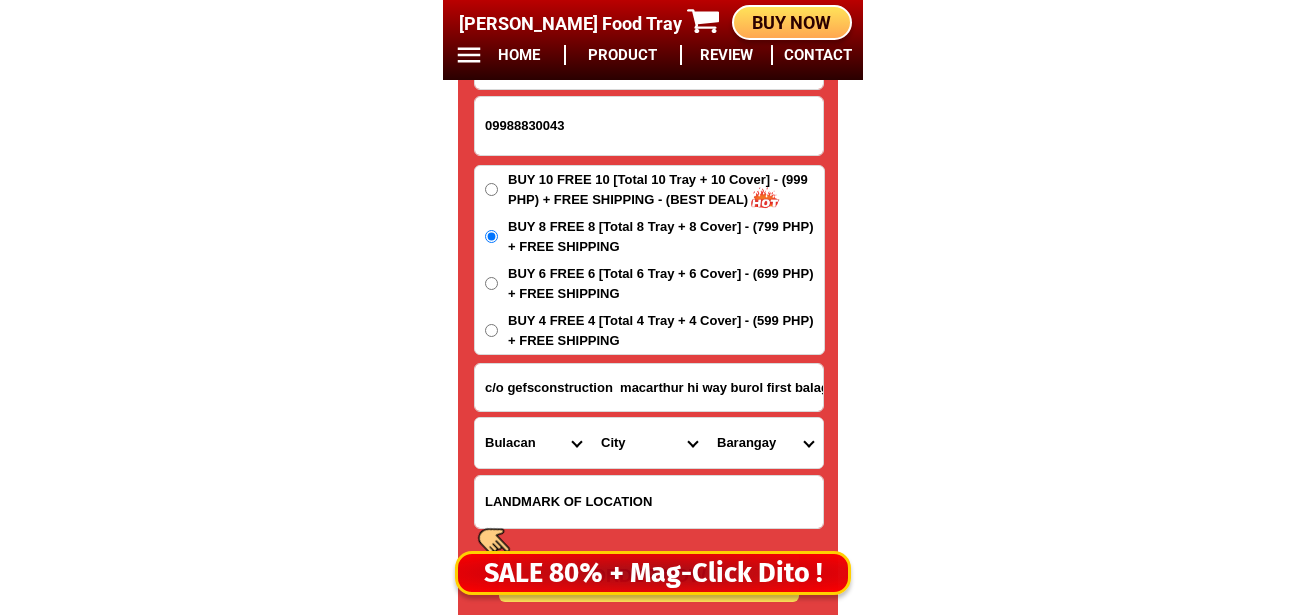 click on "Province Abra Agusan-del-norte Agusan-del-sur Aklan Albay Antique Apayao Aurora Basilan Bataan Batanes Batangas Benguet Biliran Bohol Bukidnon Bulacan Cagayan Camarines-norte Camarines-sur Camiguin Capiz Catanduanes Cavite Cebu Cotabato Davao-de-oro Davao-del-norte Davao-del-sur Davao-occidental Davao-oriental Dinagat-islands Eastern-samar Guimaras Ifugao Ilocos-norte Ilocos-sur Iloilo Isabela Kalinga La-union Laguna Lanao-del-norte Lanao-del-sur Leyte Maguindanao Marinduque Masbate Metro-manila Misamis-occidental Misamis-oriental Mountain-province Negros-occidental Negros-oriental Northern-samar Nueva-ecija Nueva-vizcaya Occidental-mindoro Oriental-mindoro Palawan Pampanga Pangasinan Quezon Quirino Rizal Romblon Sarangani Siquijor Sorsogon South-cotabato Southern-leyte Sultan-kudarat Sulu Surigao-del-norte Surigao-del-sur Tarlac Tawi-tawi Western-samar Zambales Zamboanga-del-norte Zamboanga-del-sur Zamboanga-sibugay" at bounding box center (533, 443) 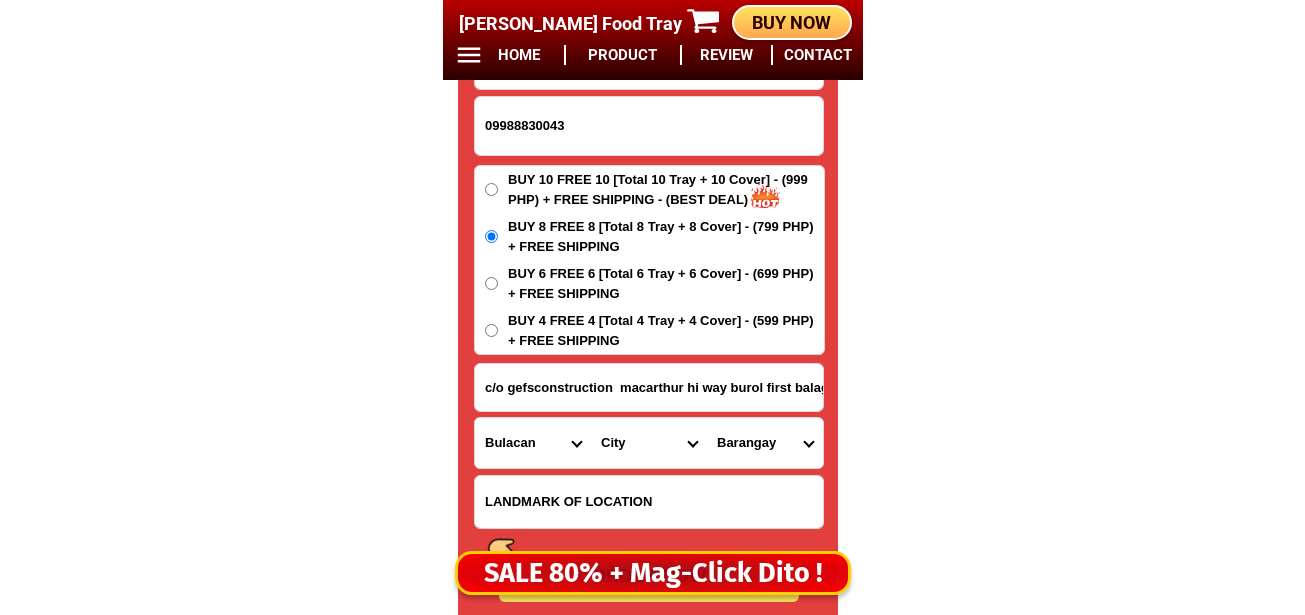 click on "City Angat Balagtas Baliuag Bocaue Bulacan Bulacan-hagonoy Bulacan-plaridel Bulacan-san-ildefonso Bulacan-san-miguel Bulacan-san-rafael Bulacan-santa-maria Bustos Calumpit Dona-remedios-trinidad Guiguinto Malolos-city Marilao Meycauayan-city Norzagaray Obando Pandi Paombong Pulilan San-jose-del-monte-city" at bounding box center [649, 443] 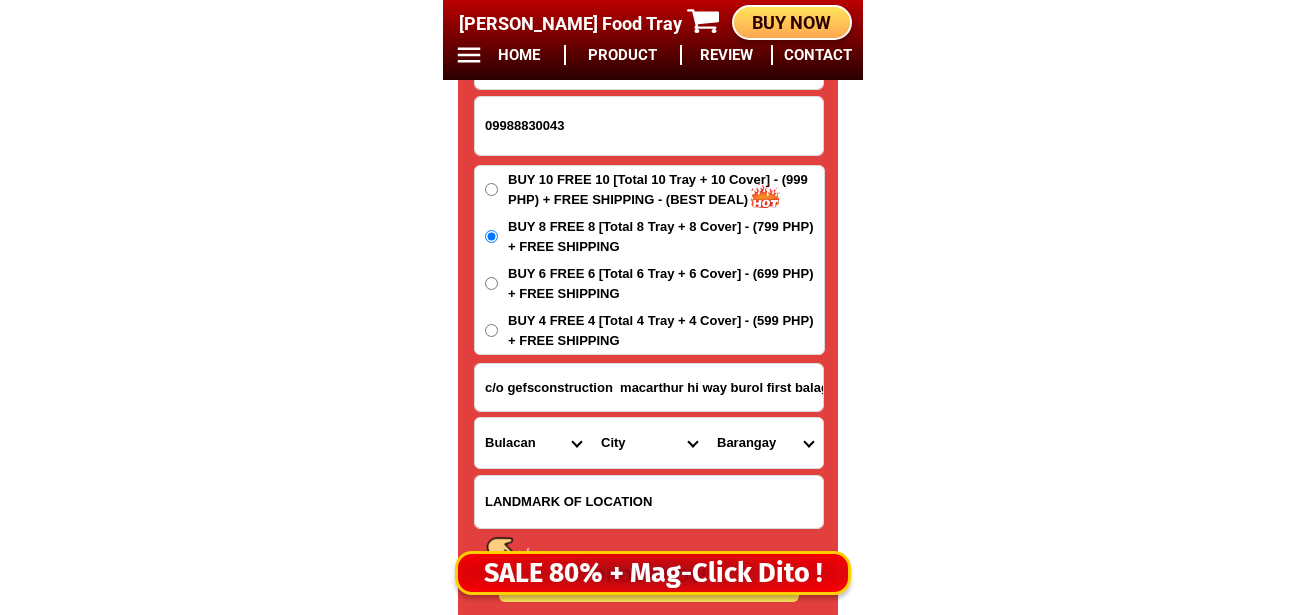 select on "63_7618673" 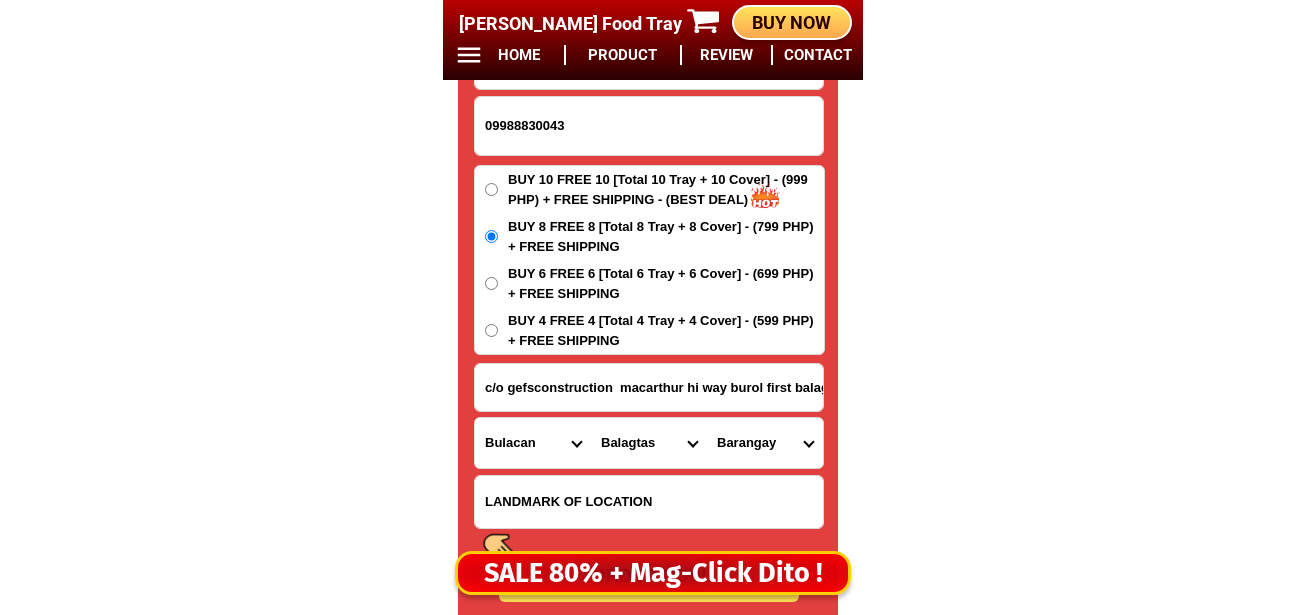click on "City Angat Balagtas Baliuag Bocaue Bulacan Bulacan-hagonoy Bulacan-plaridel Bulacan-san-ildefonso Bulacan-san-miguel Bulacan-san-rafael Bulacan-santa-maria Bustos Calumpit Dona-remedios-trinidad Guiguinto Malolos-city Marilao Meycauayan-city Norzagaray Obando Pandi Paombong Pulilan San-jose-del-monte-city" at bounding box center [649, 443] 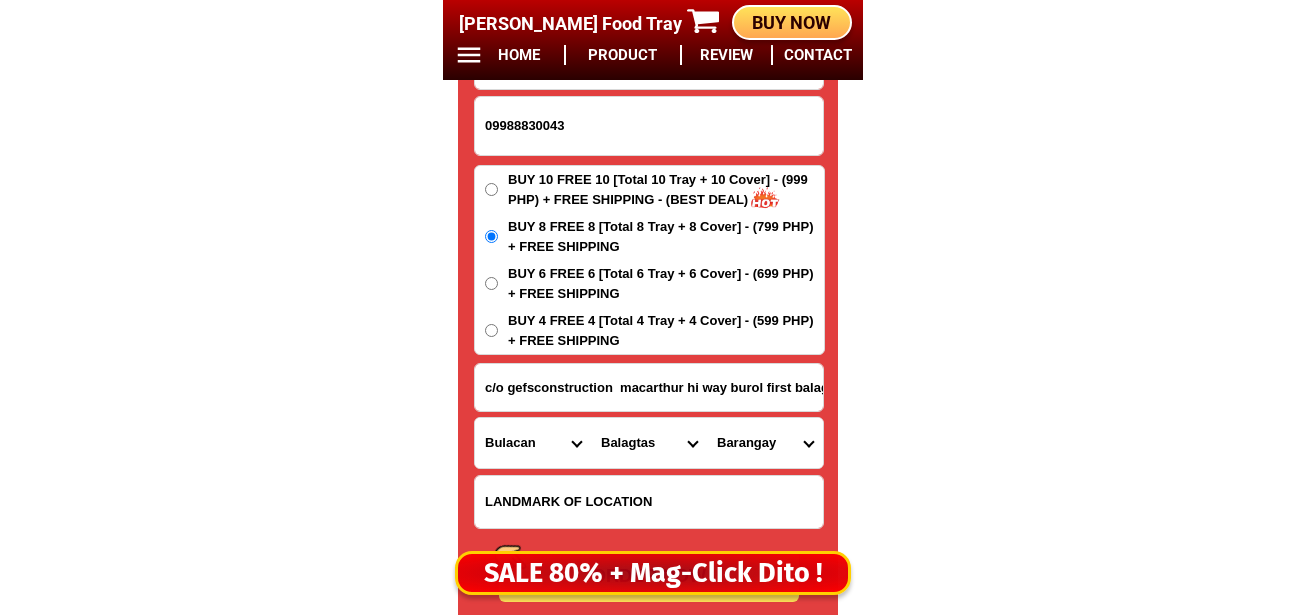 click on "Barangay Borol 1st Borol 2nd Dalig Longos Panginay Pulong gubat San juan Santol Wawa (pob.)" at bounding box center (765, 443) 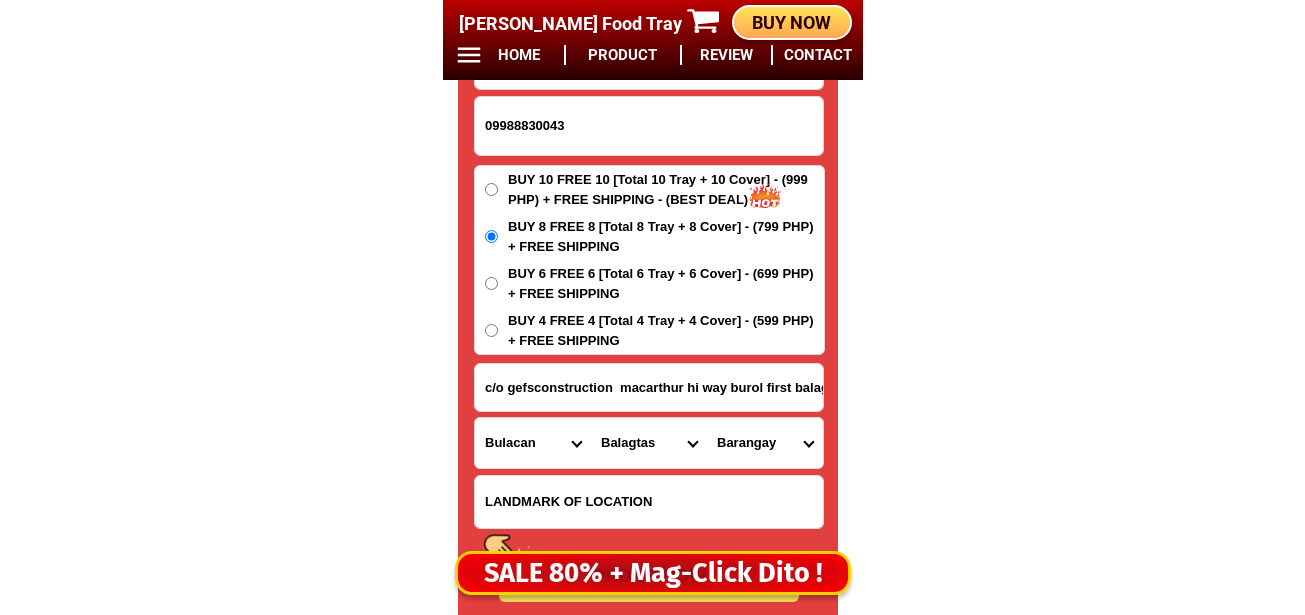 select on "63_76186733278" 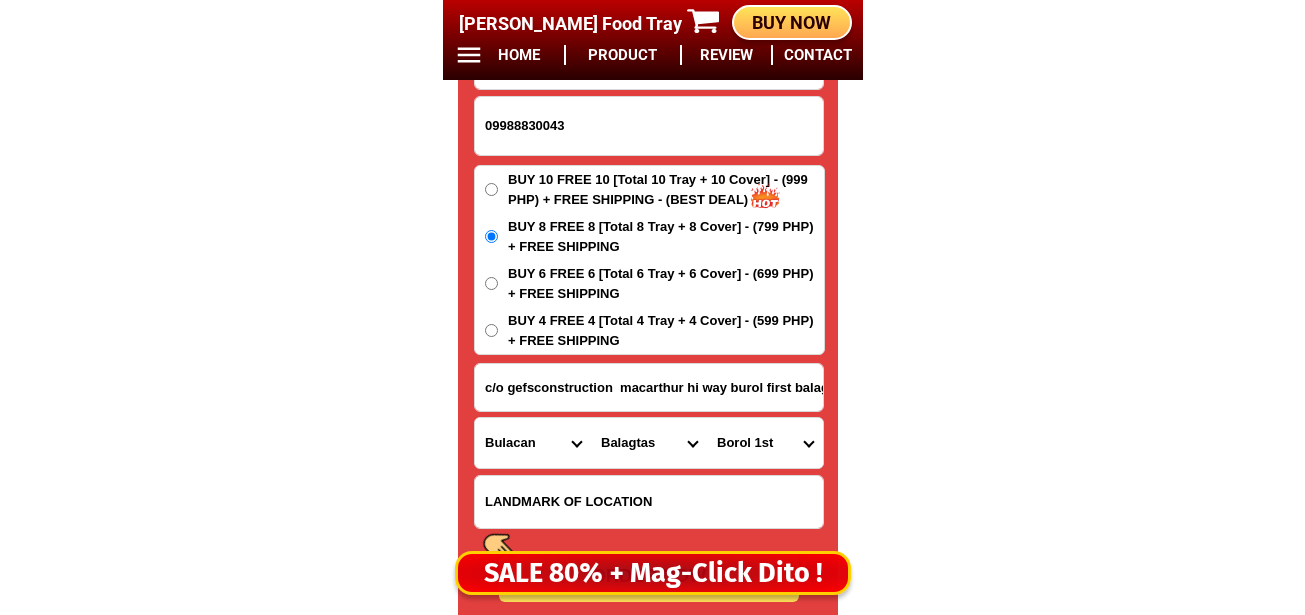 click on "Barangay Borol 1st Borol 2nd Dalig Longos Panginay Pulong gubat San juan Santol Wawa (pob.)" at bounding box center (765, 443) 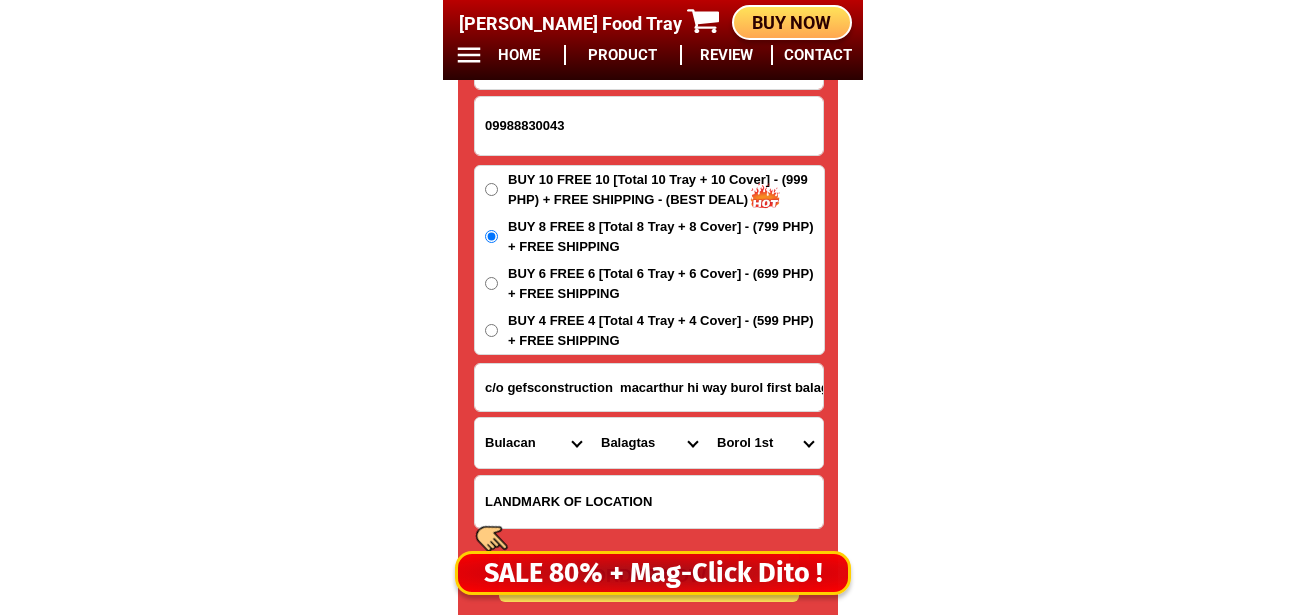 scroll, scrollTop: 16878, scrollLeft: 0, axis: vertical 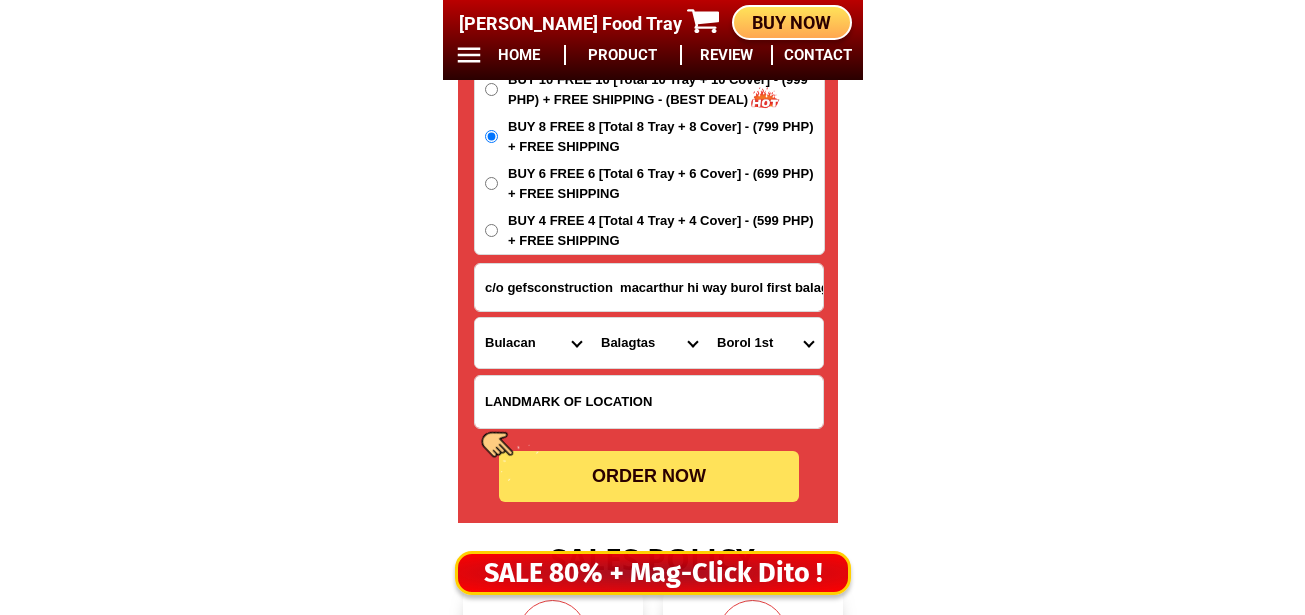 click on "ORDER NOW" at bounding box center [649, 476] 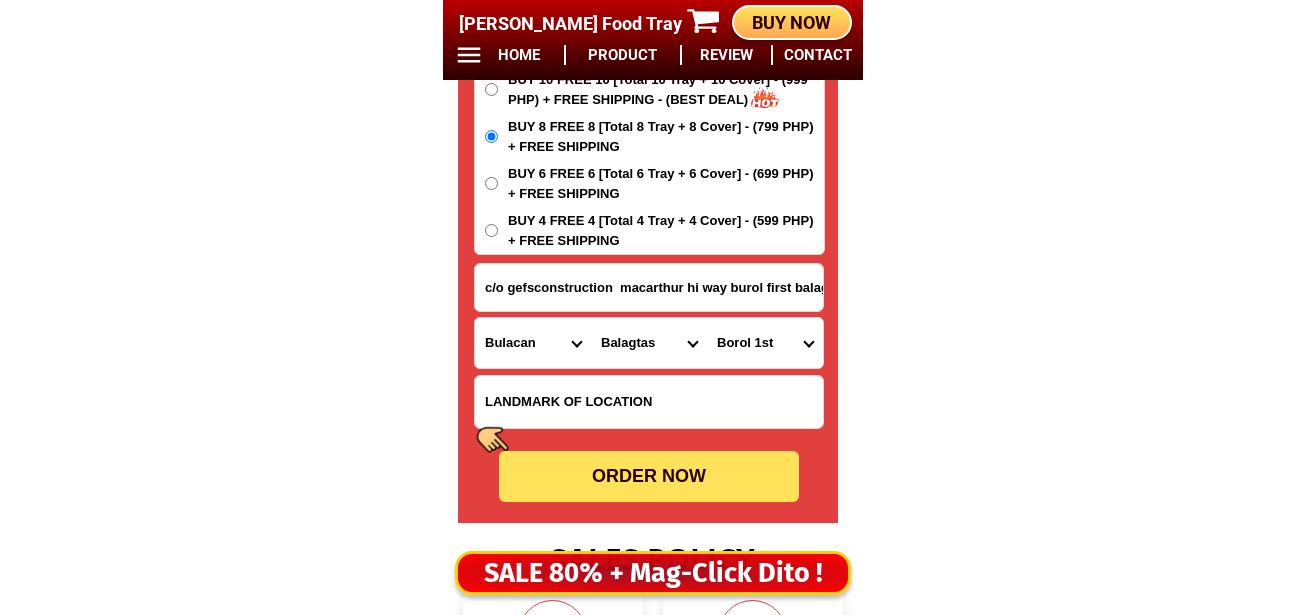 radio on "true" 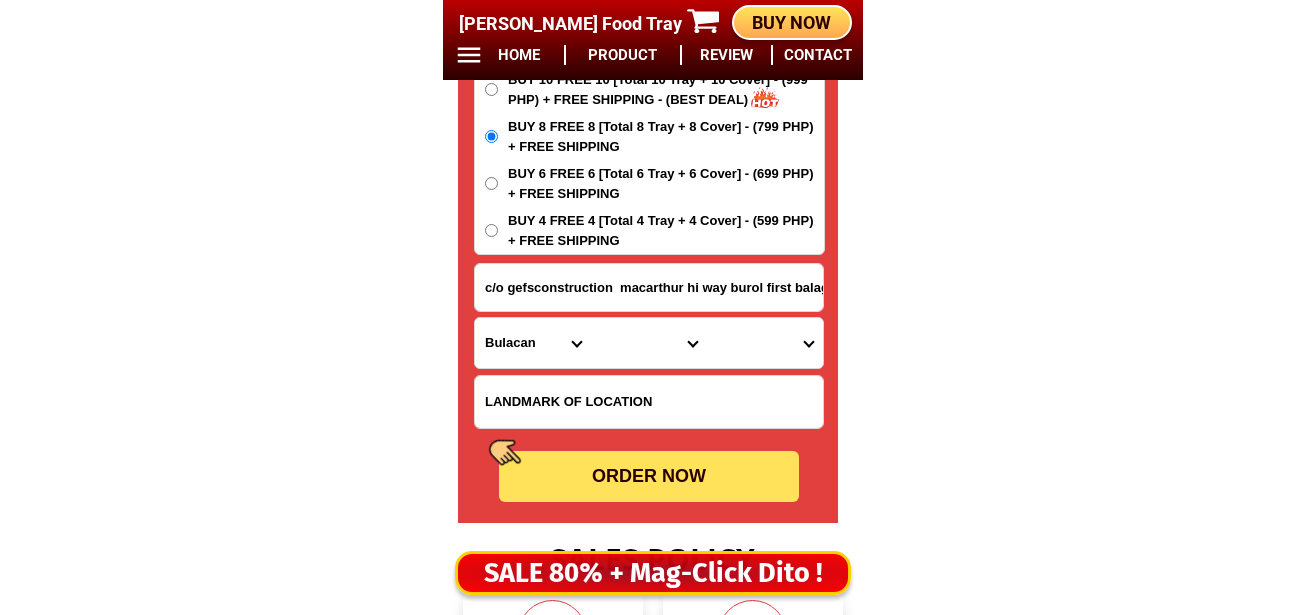 radio on "true" 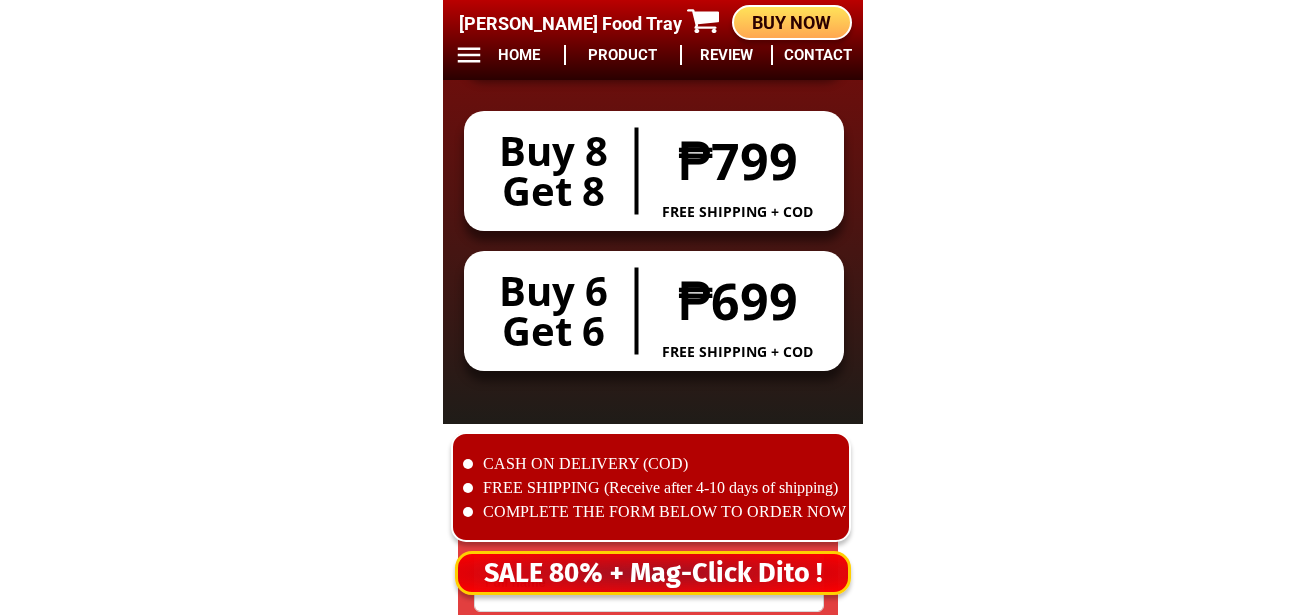 scroll, scrollTop: 16678, scrollLeft: 0, axis: vertical 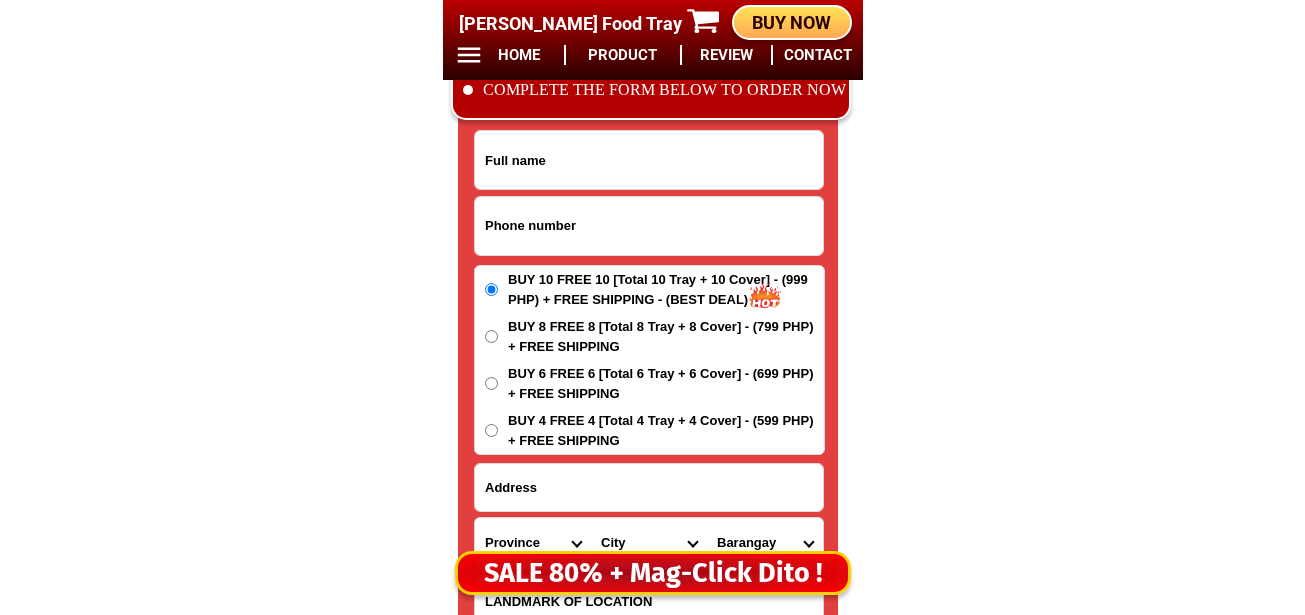 drag, startPoint x: 566, startPoint y: 221, endPoint x: 576, endPoint y: 230, distance: 13.453624 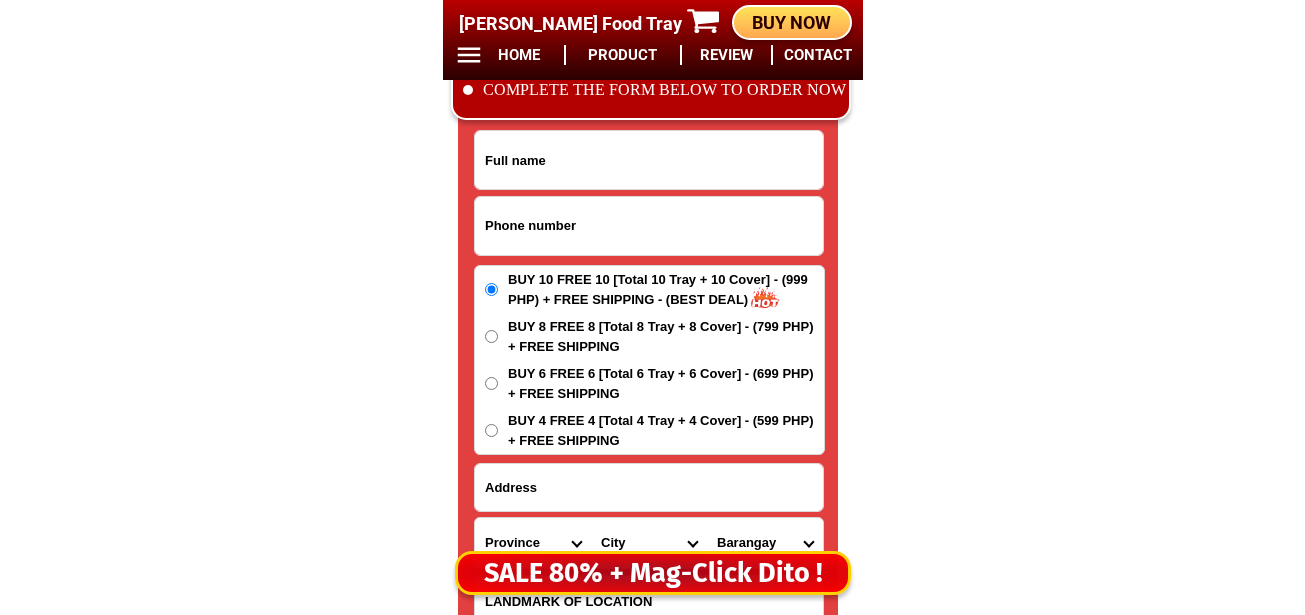click at bounding box center (649, 226) 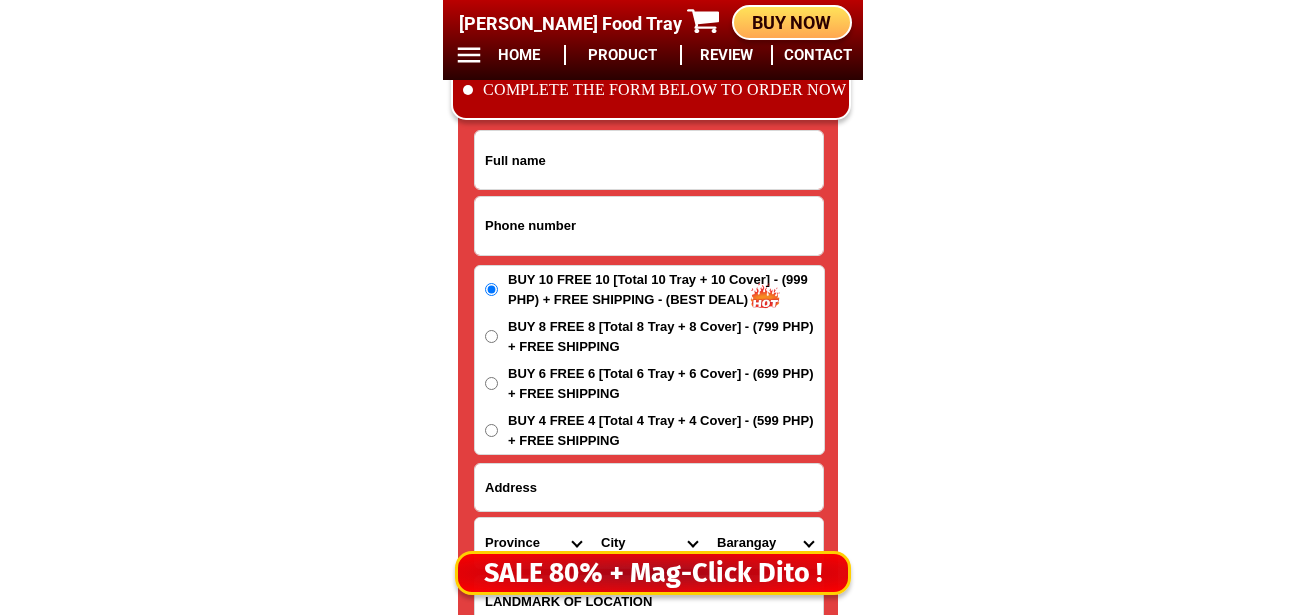 paste on "09952321241" 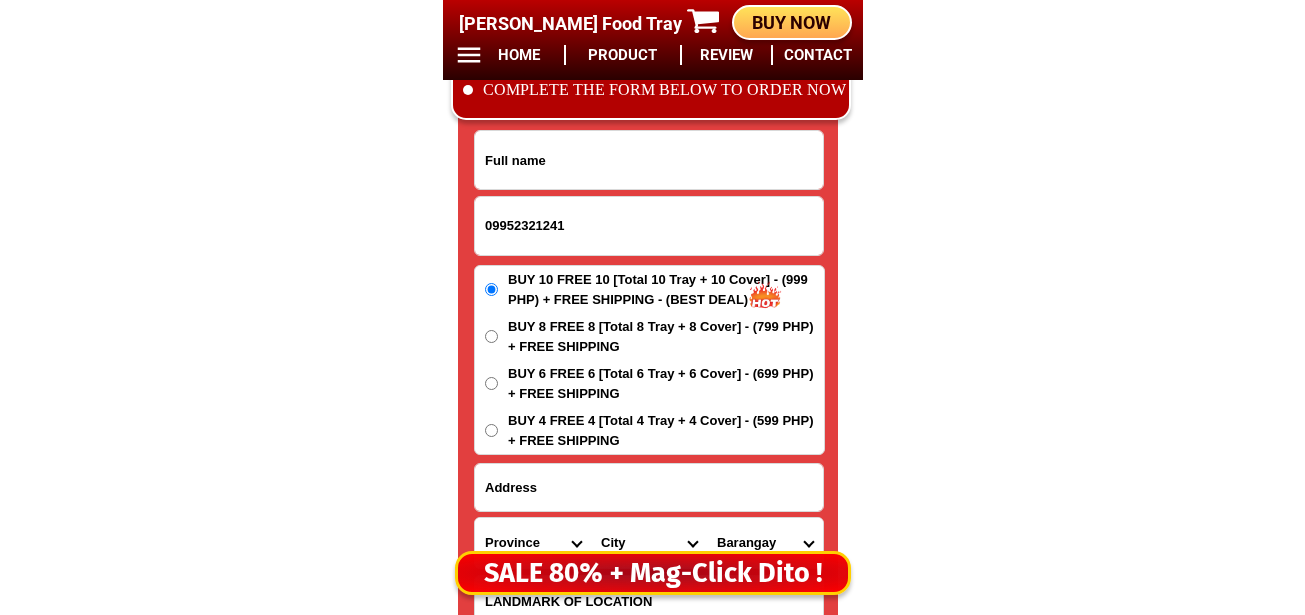 type on "09952321241" 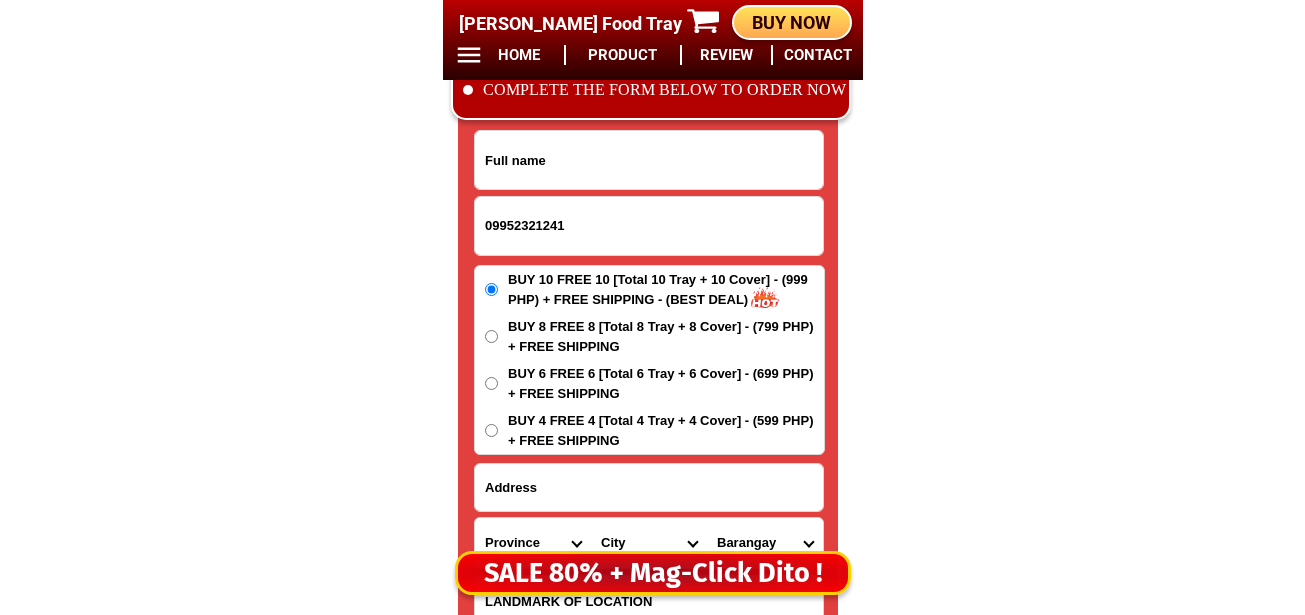 click at bounding box center (649, 160) 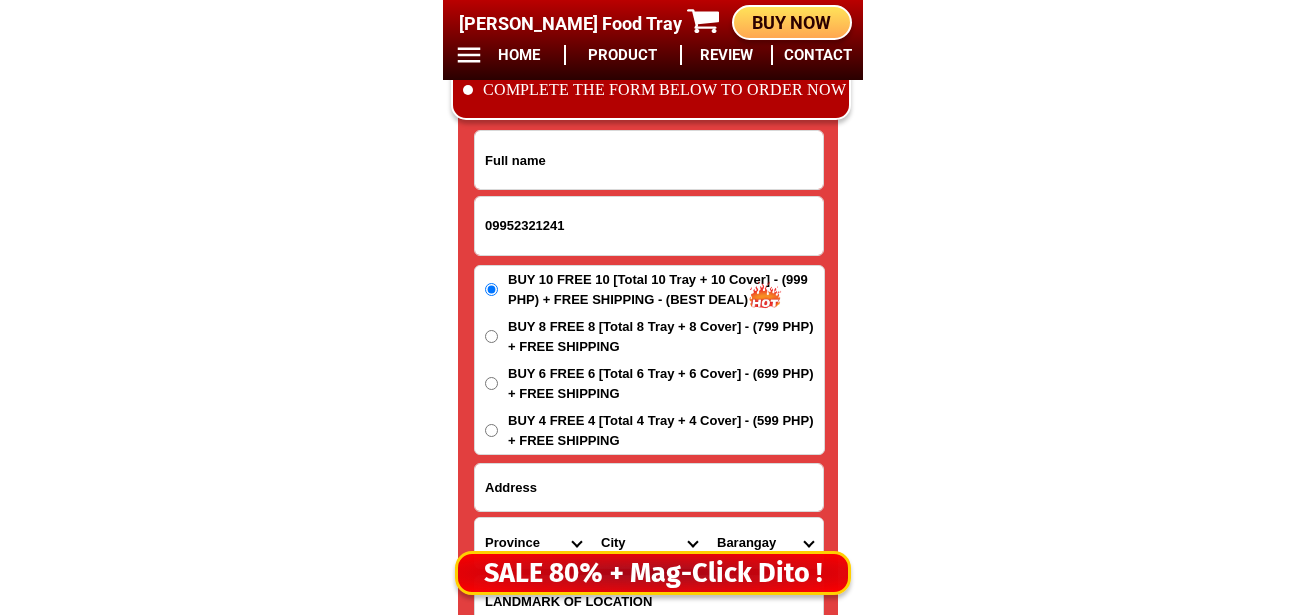 paste on "Lorenzo Diaz" 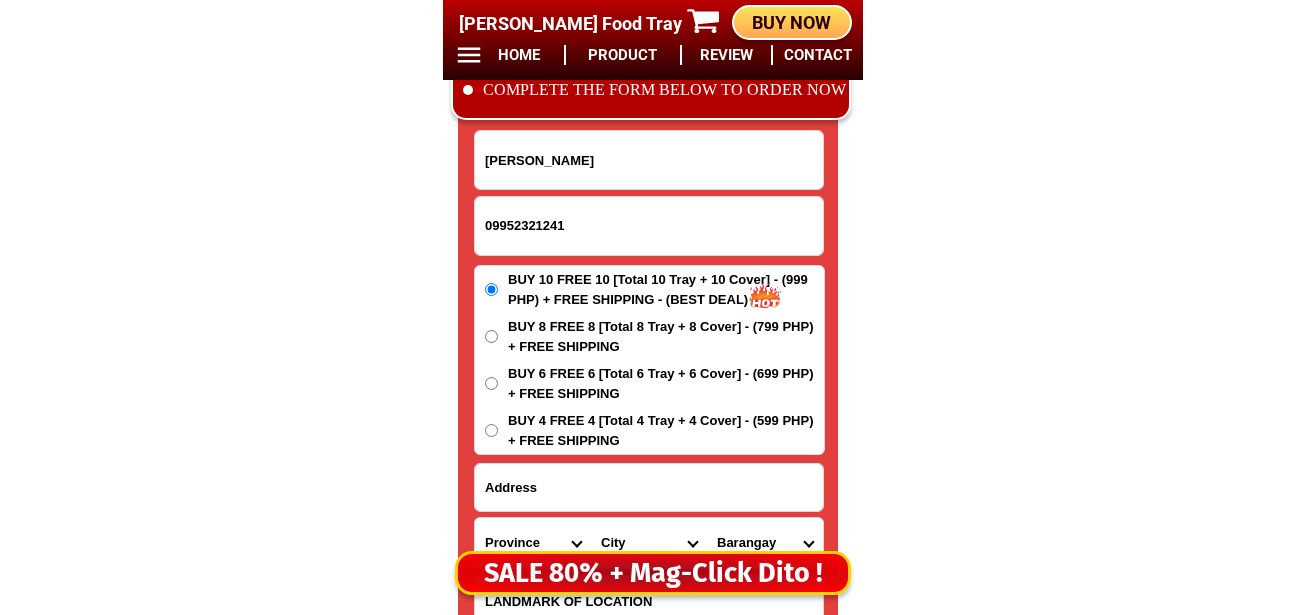 type on "Lorenzo Diaz" 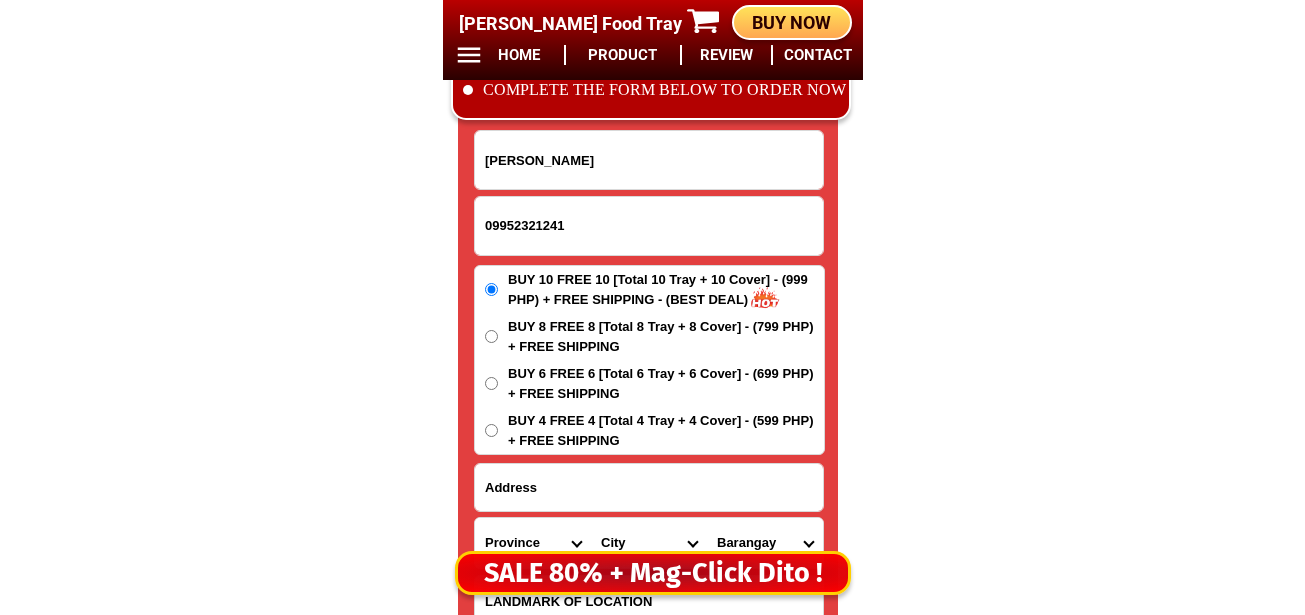 click on "BUY 4 FREE 4 [Total 4 Tray + 4 Cover] - (599 PHP) + FREE SHIPPING" at bounding box center [666, 430] 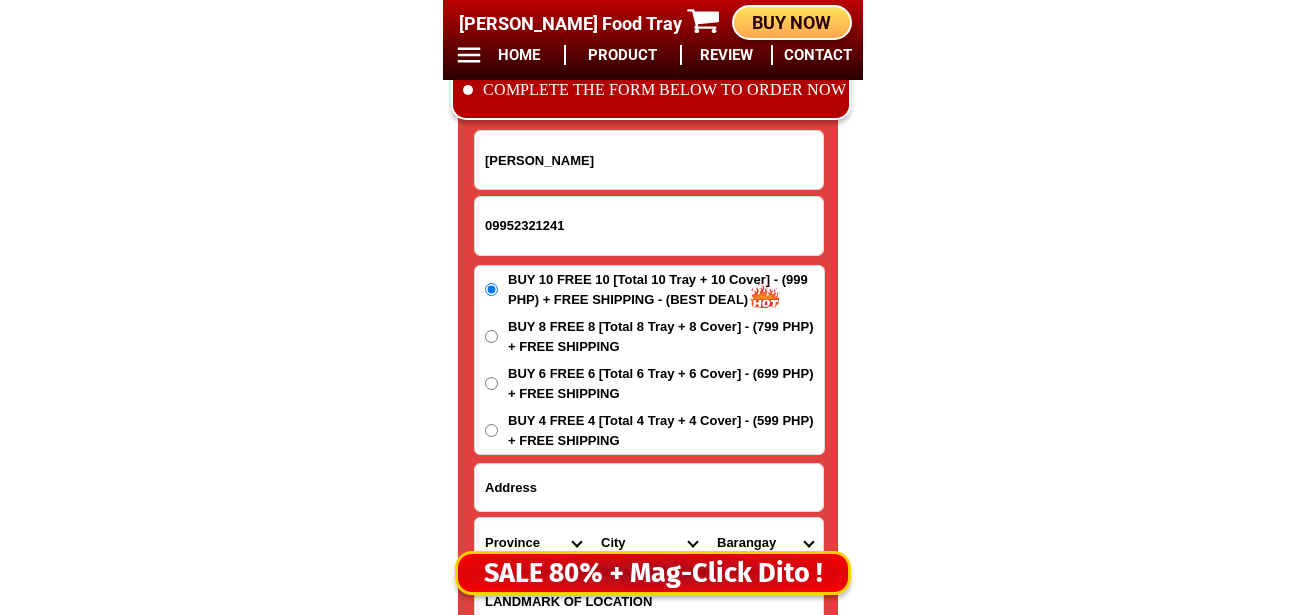 click on "BUY 4 FREE 4 [Total 4 Tray + 4 Cover] - (599 PHP) + FREE SHIPPING" at bounding box center (491, 430) 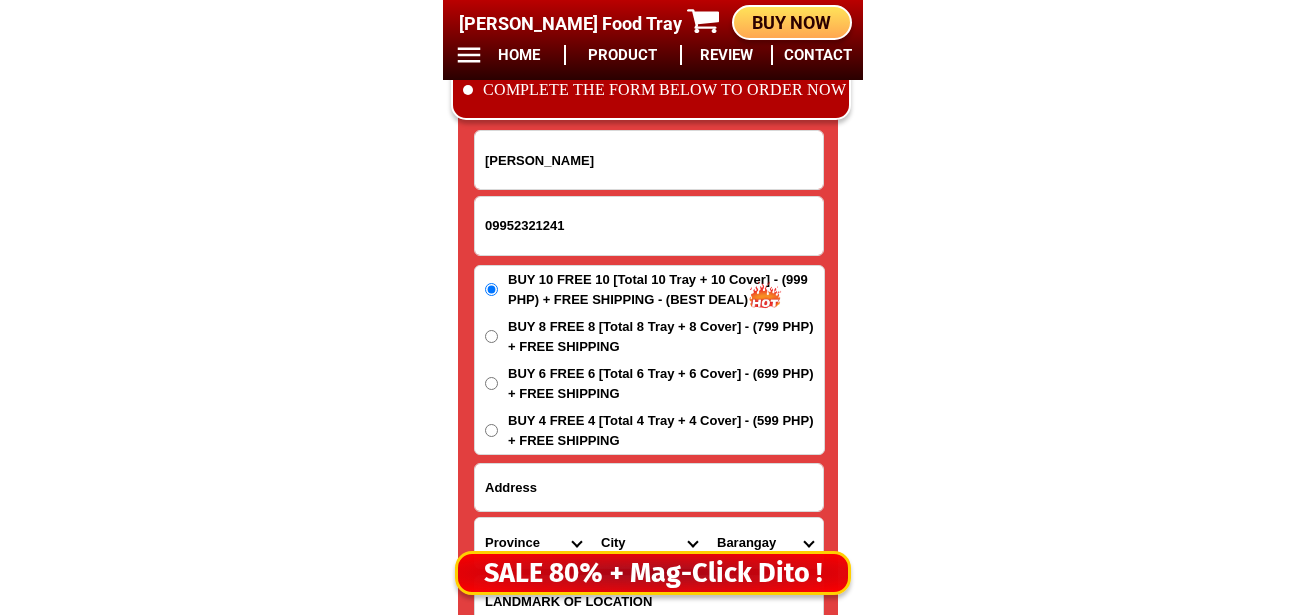 radio on "true" 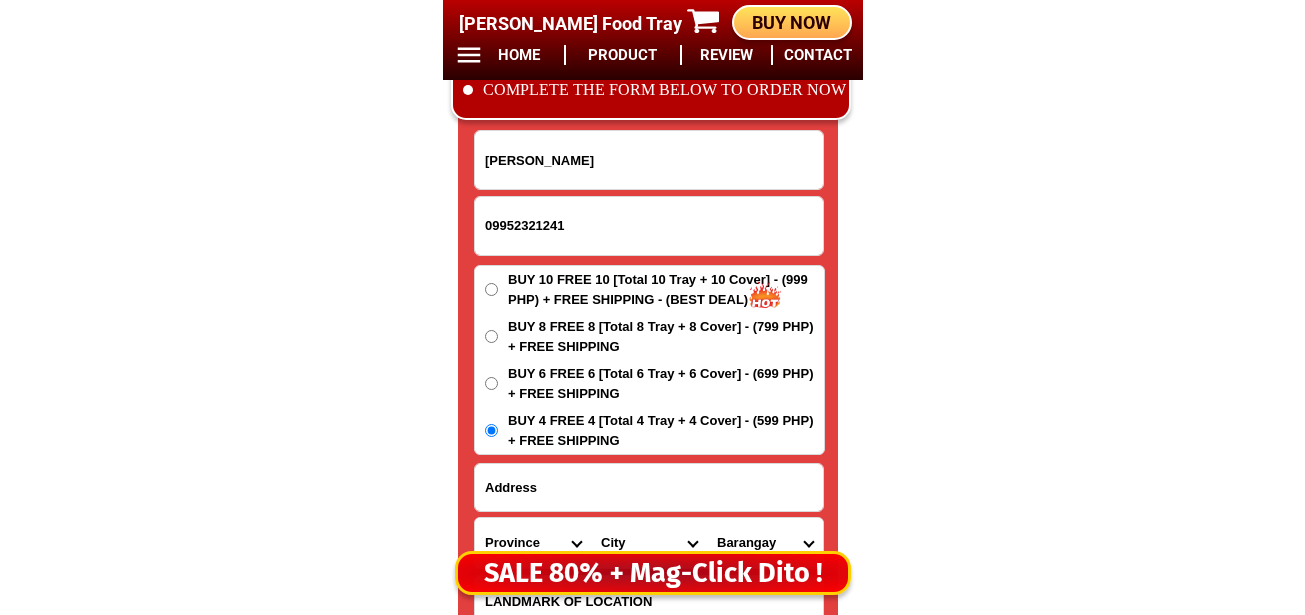 drag, startPoint x: 553, startPoint y: 483, endPoint x: 581, endPoint y: 505, distance: 35.608986 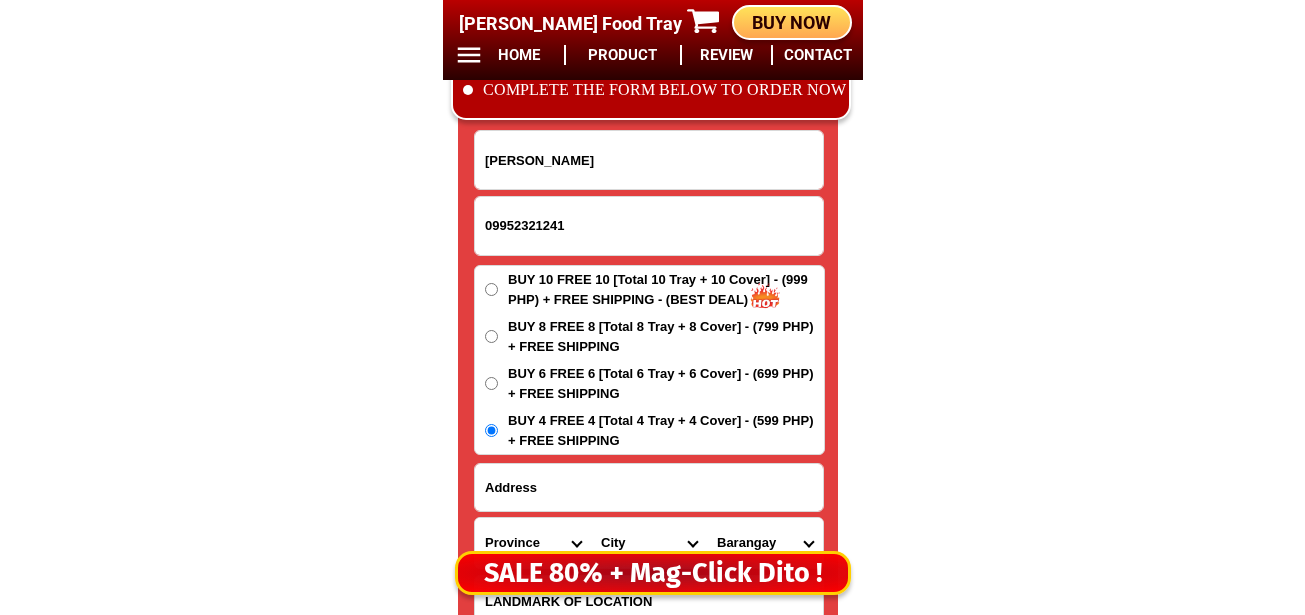 click at bounding box center (649, 487) 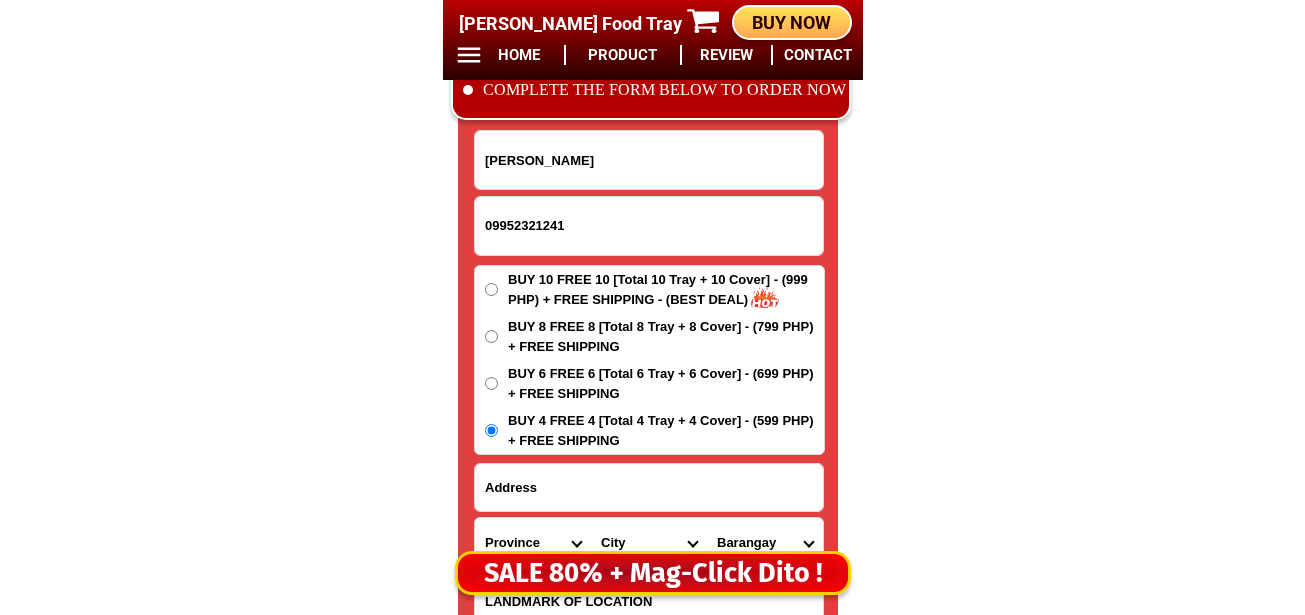 paste on "San Fernando City" 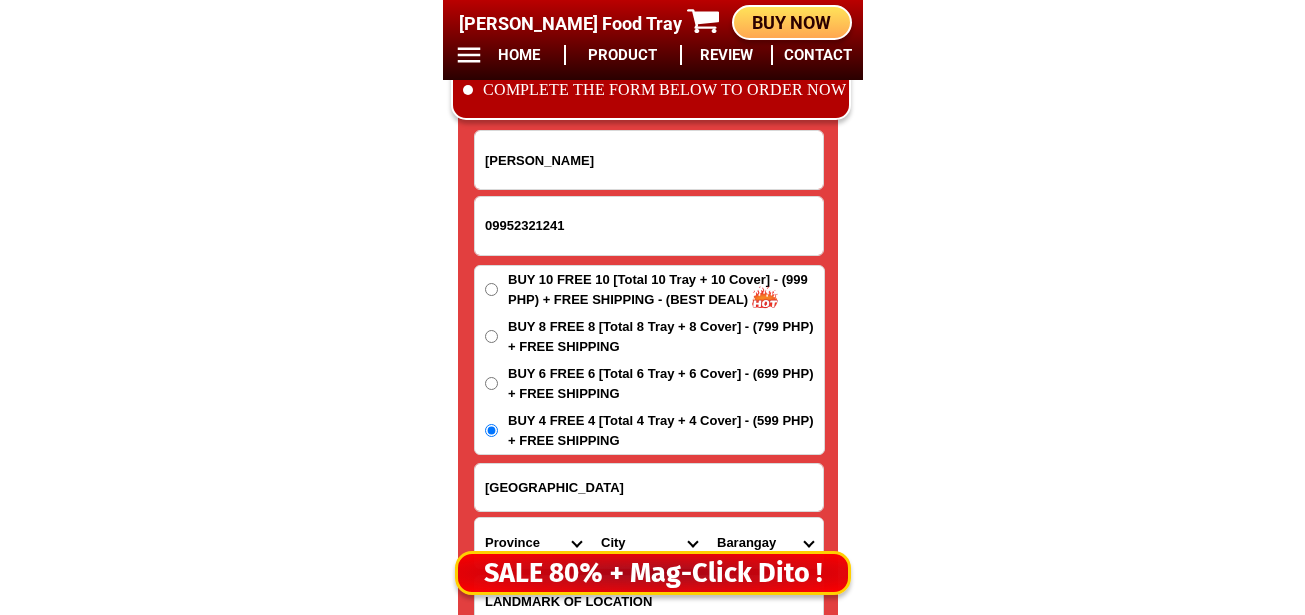 scroll, scrollTop: 16878, scrollLeft: 0, axis: vertical 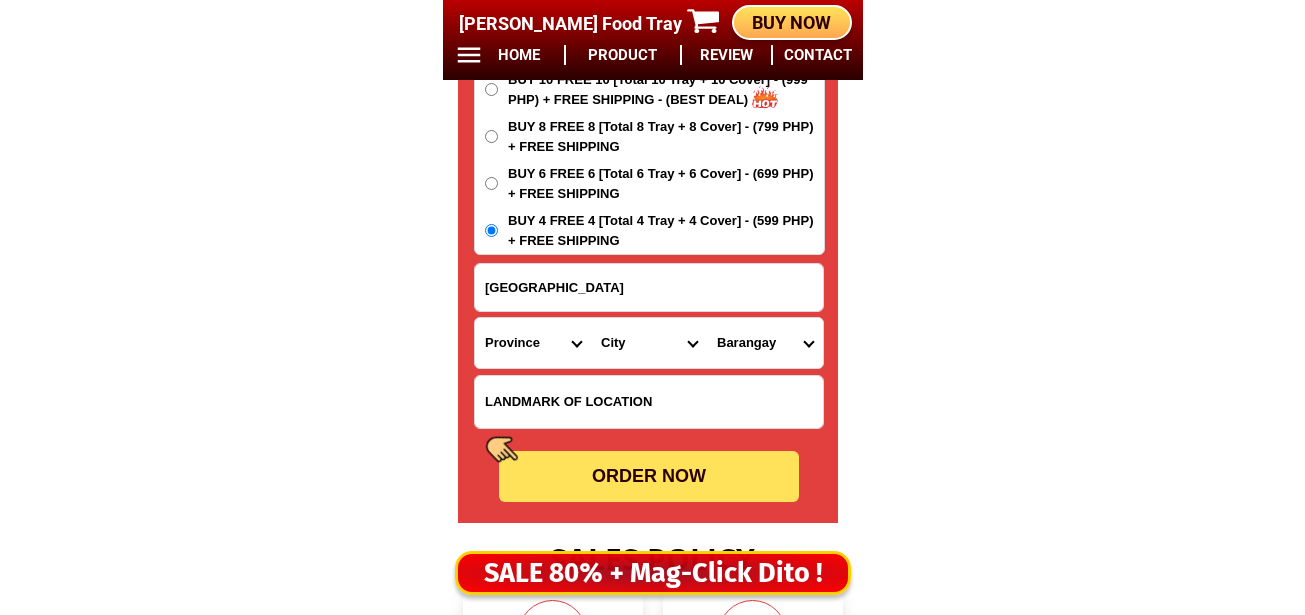 type on "San Fernando City" 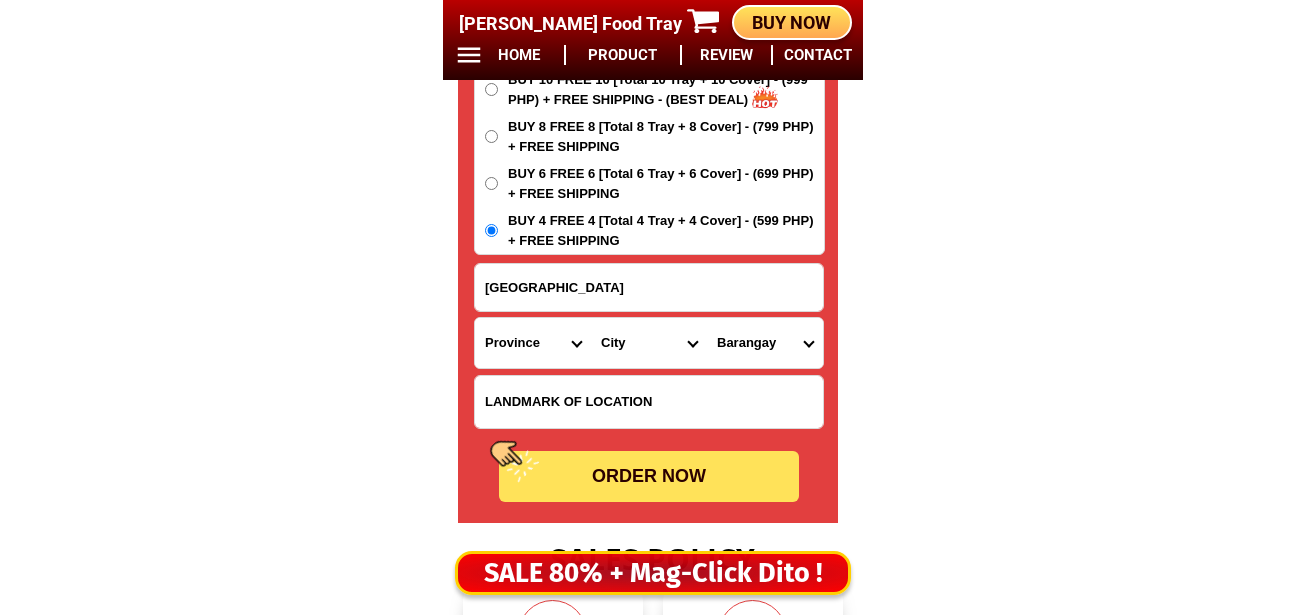 click on "ORDER NOW" at bounding box center [649, 476] 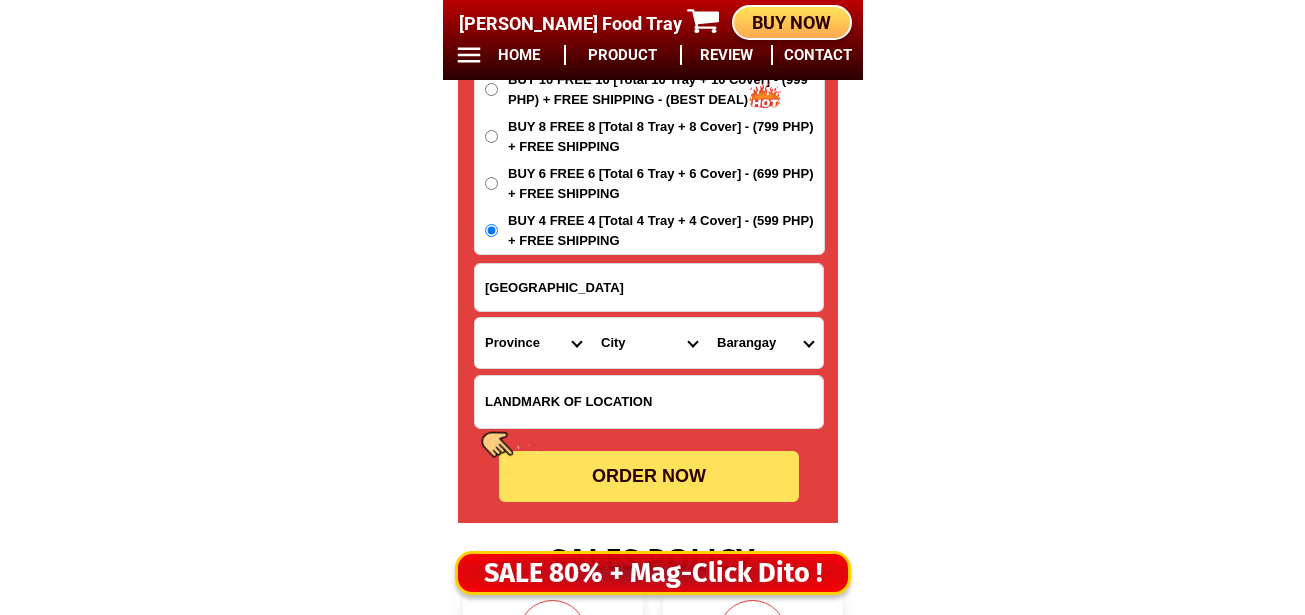 radio on "true" 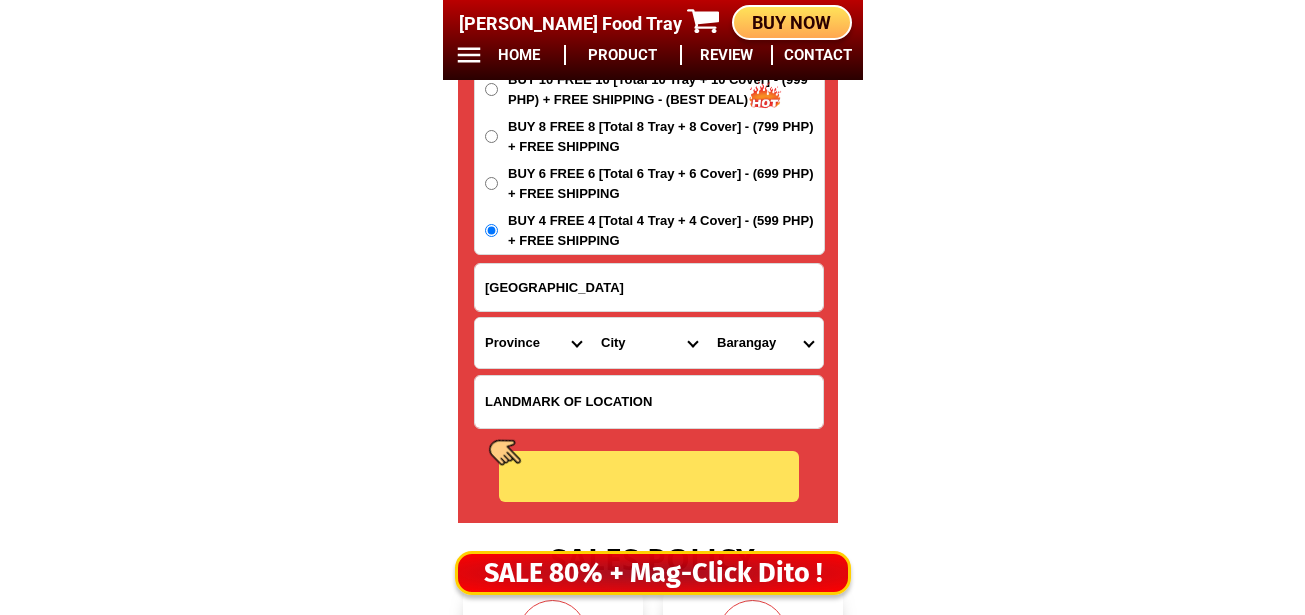 radio on "true" 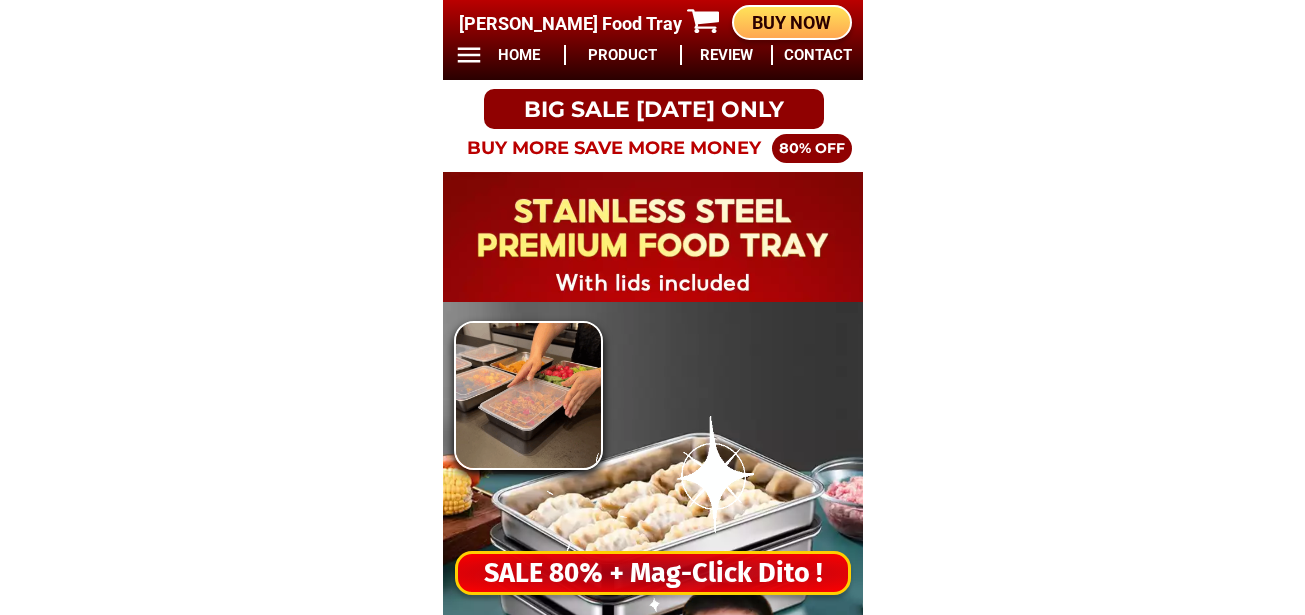 scroll, scrollTop: 0, scrollLeft: 0, axis: both 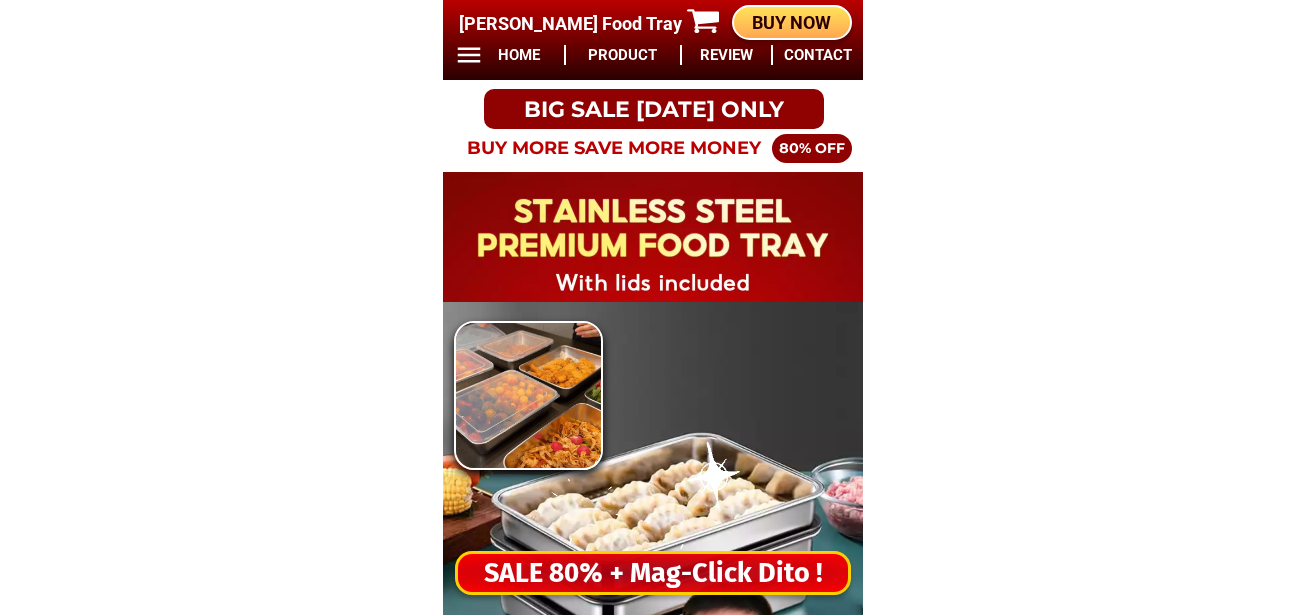 drag, startPoint x: 687, startPoint y: 569, endPoint x: 709, endPoint y: 537, distance: 38.832977 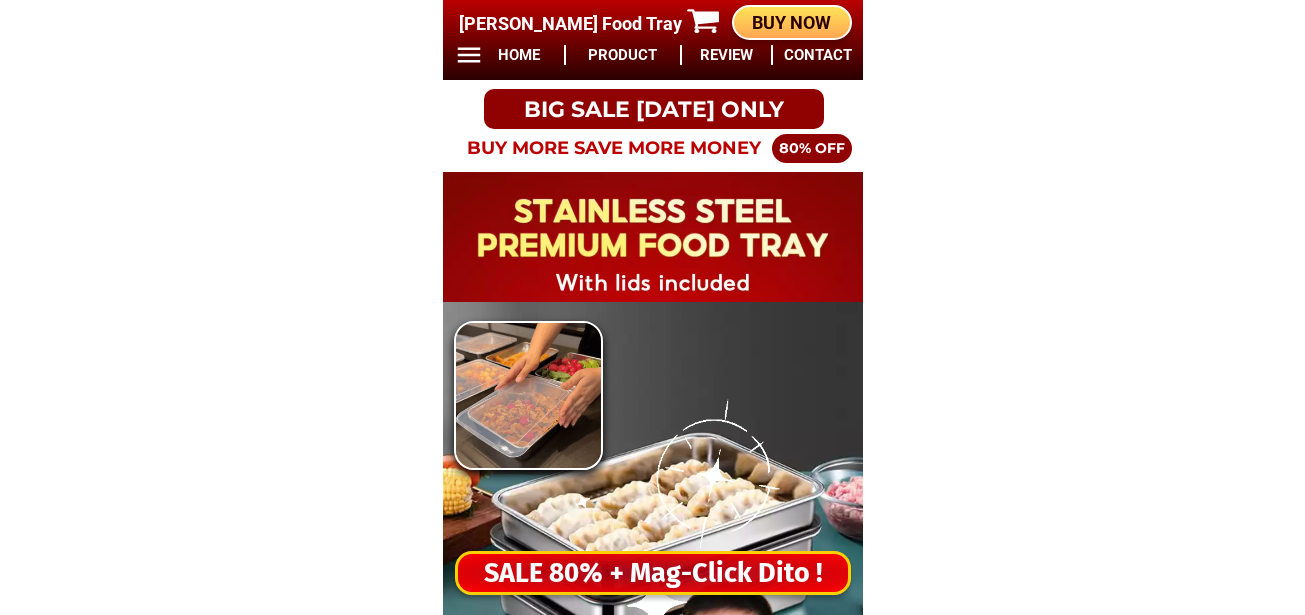 click on "SALE 80% + Mag-Click Dito !" at bounding box center [653, 573] 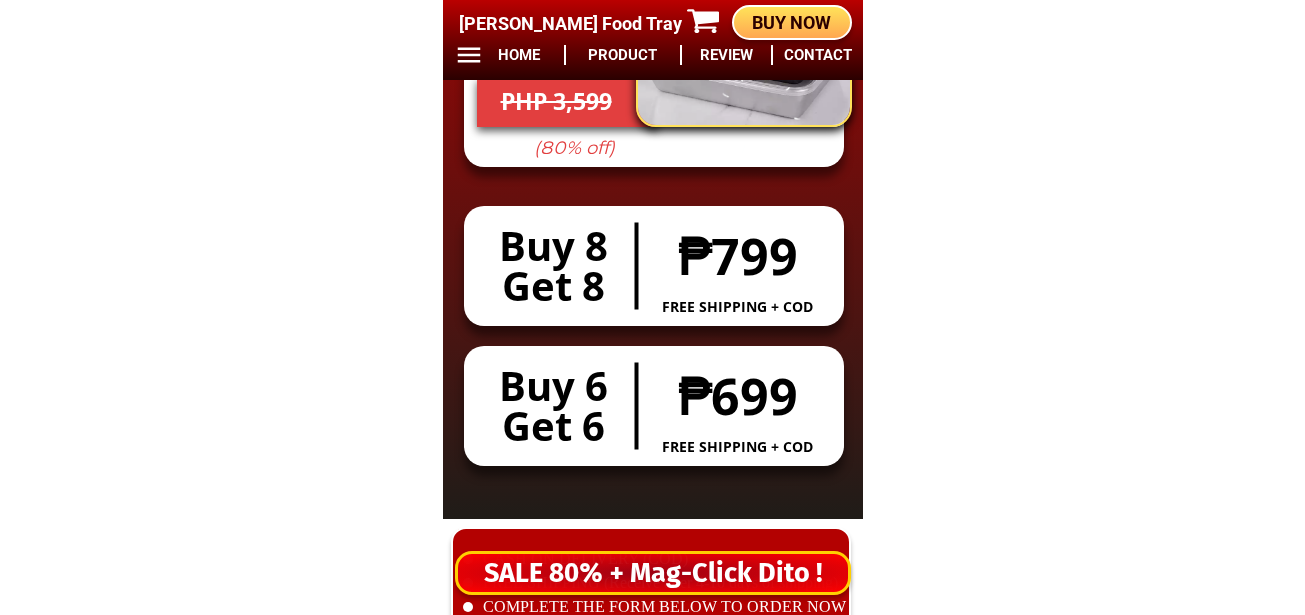 scroll, scrollTop: 16678, scrollLeft: 0, axis: vertical 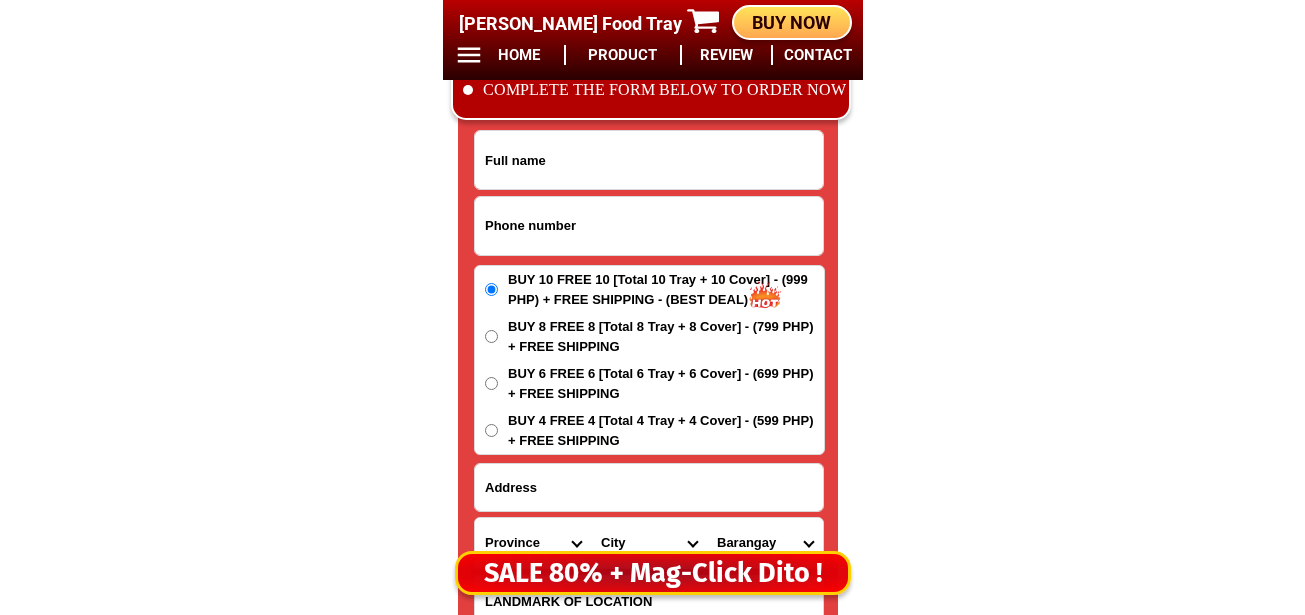 click at bounding box center [649, 226] 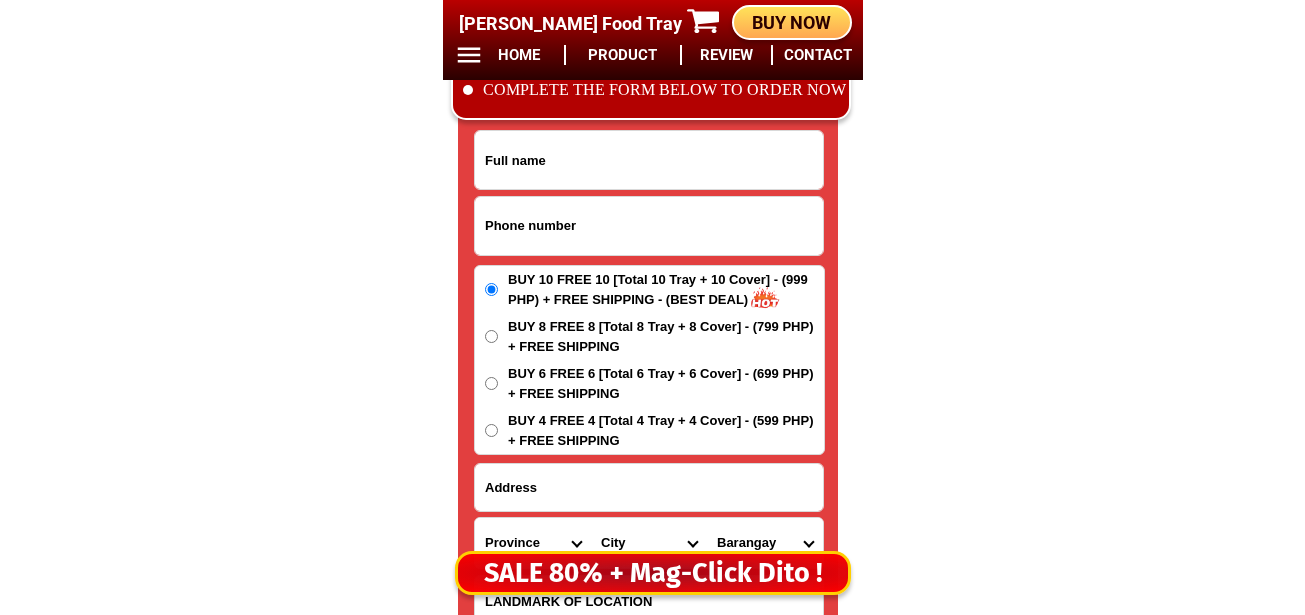 paste on "09853173132" 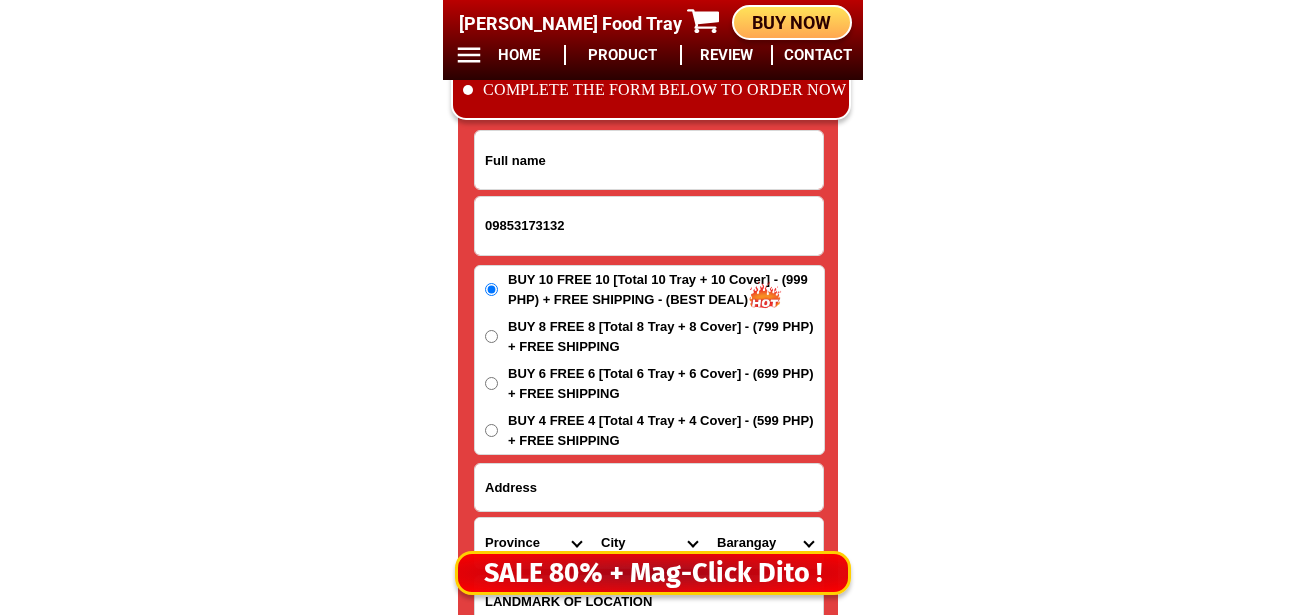 type on "09853173132" 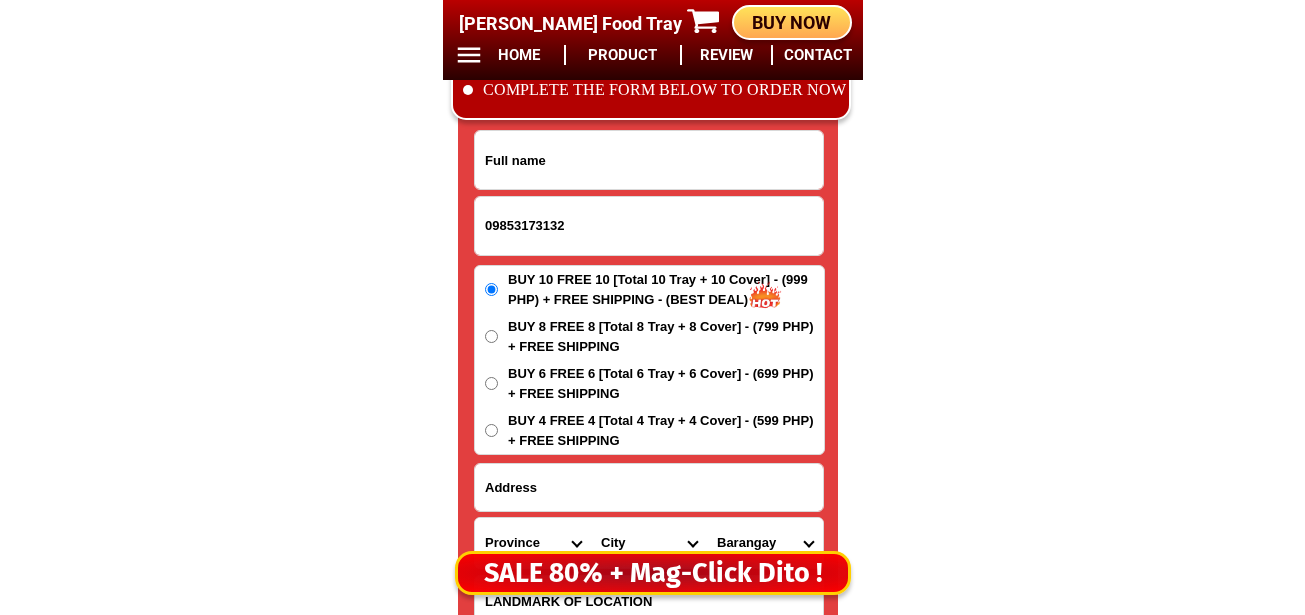 click at bounding box center (649, 160) 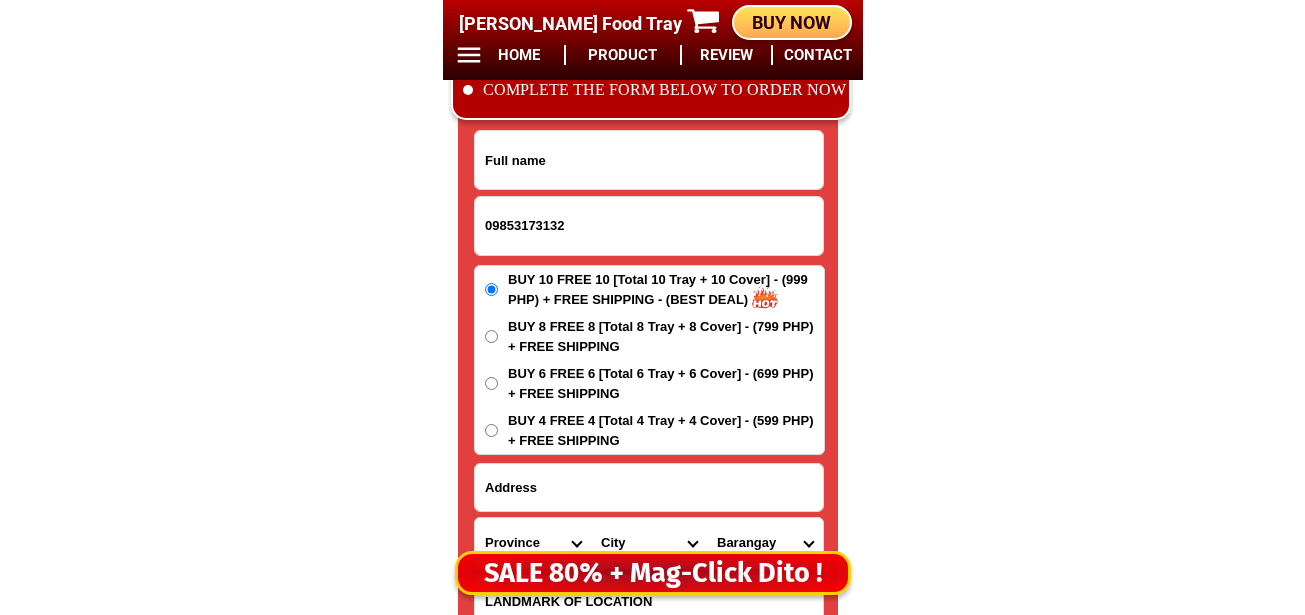 paste on "Fhe Daong" 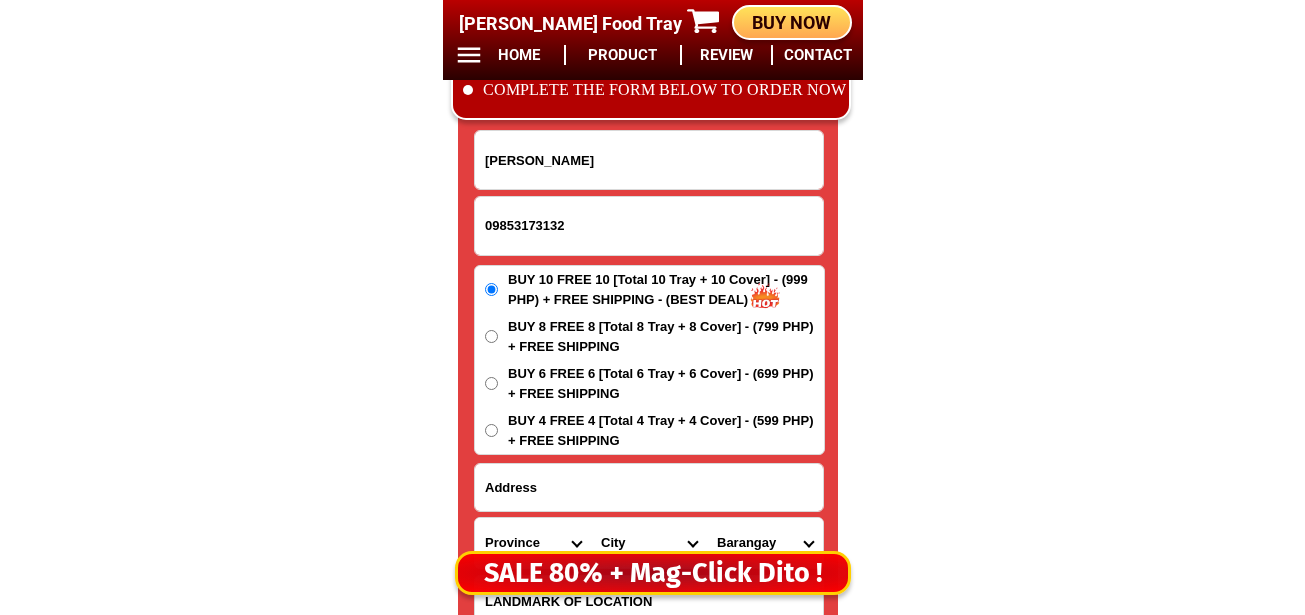 type on "Fhe Daong" 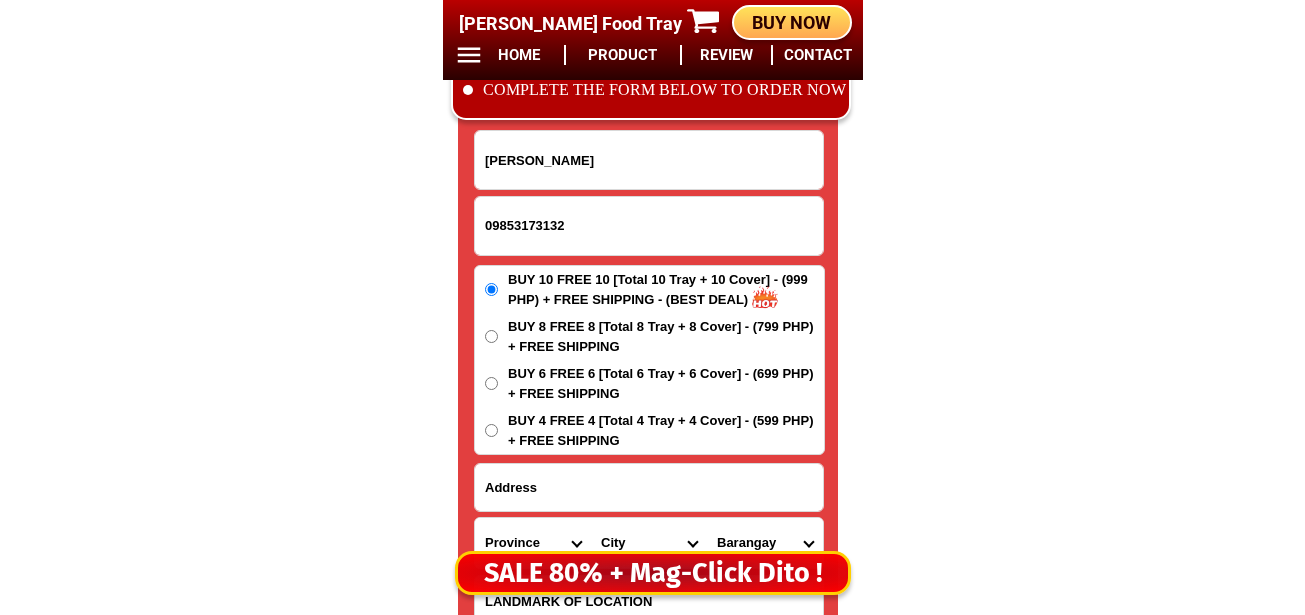 drag, startPoint x: 583, startPoint y: 418, endPoint x: 582, endPoint y: 397, distance: 21.023796 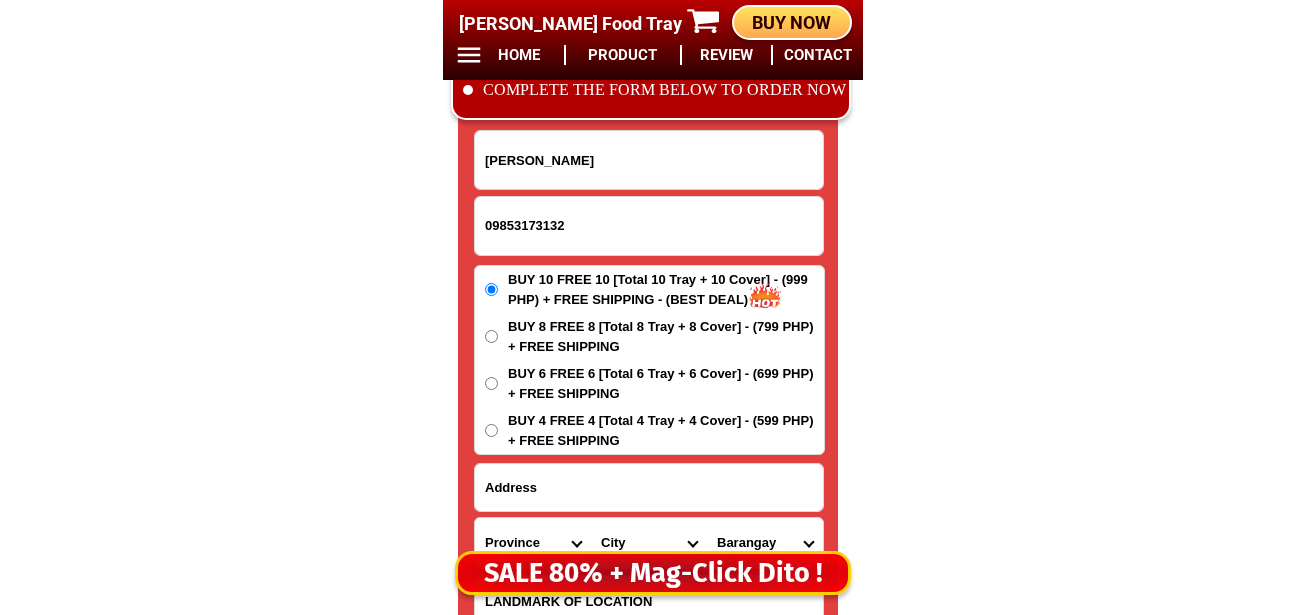 click on "BUY 4 FREE 4 [Total 4 Tray + 4 Cover] - (599 PHP) + FREE SHIPPING" at bounding box center (666, 430) 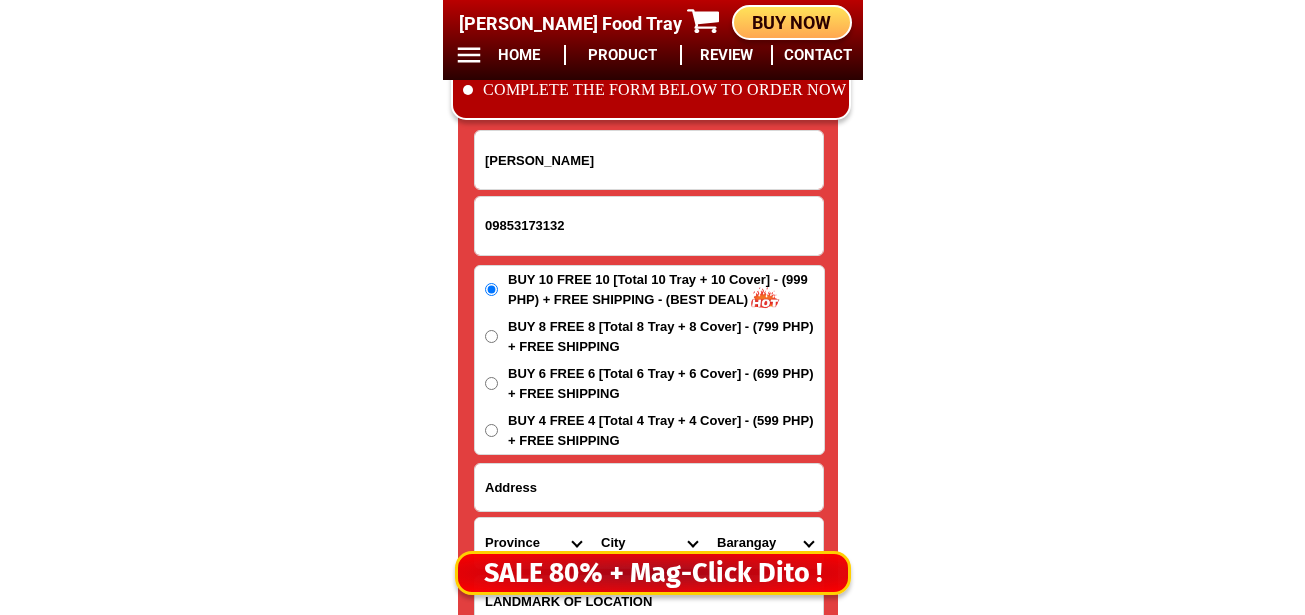 drag, startPoint x: 540, startPoint y: 438, endPoint x: 539, endPoint y: 425, distance: 13.038404 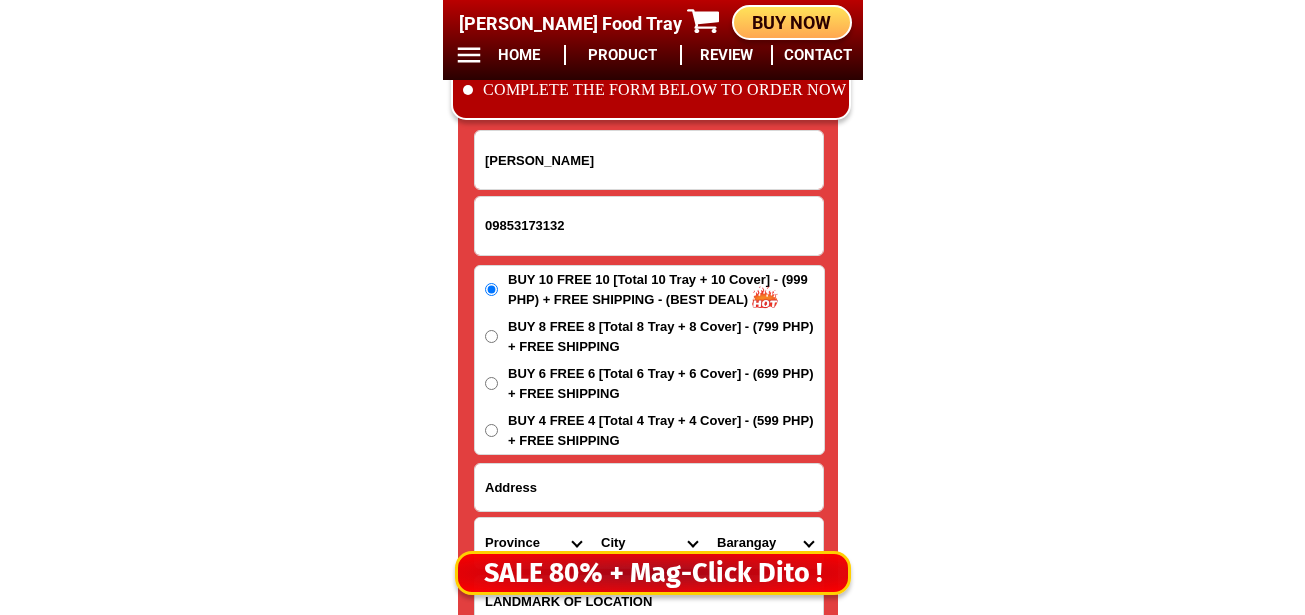 click on "BUY 4 FREE 4 [Total 4 Tray + 4 Cover] - (599 PHP) + FREE SHIPPING" at bounding box center [666, 430] 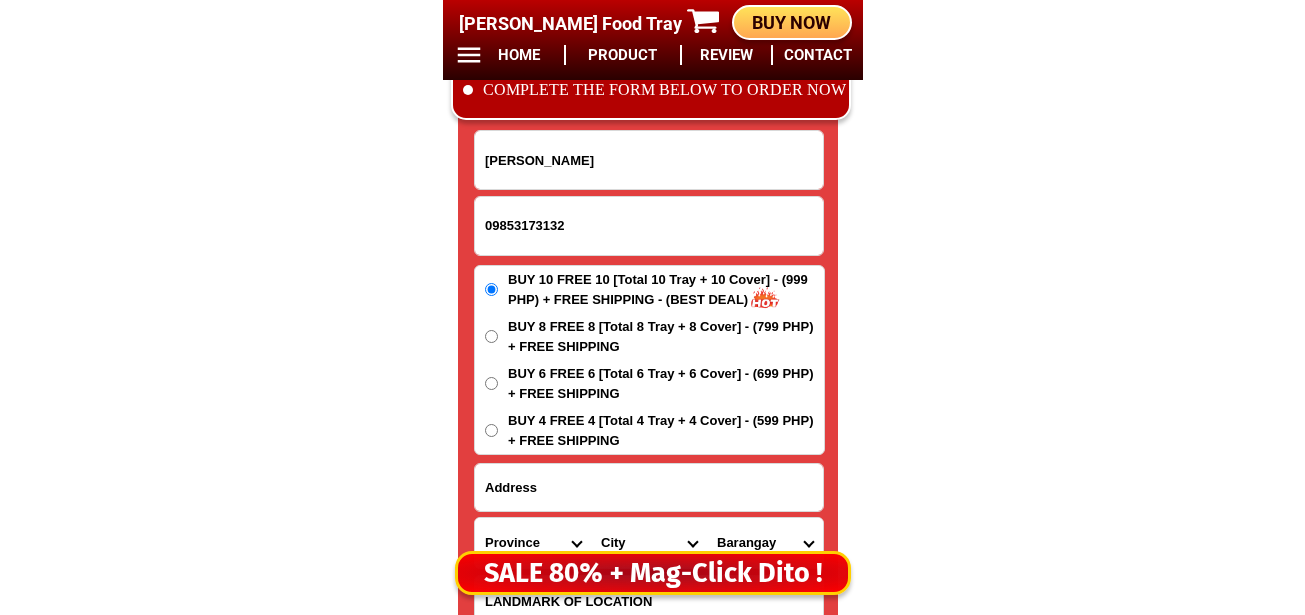 click on "BUY 4 FREE 4 [Total 4 Tray + 4 Cover] - (599 PHP) + FREE SHIPPING" at bounding box center [491, 430] 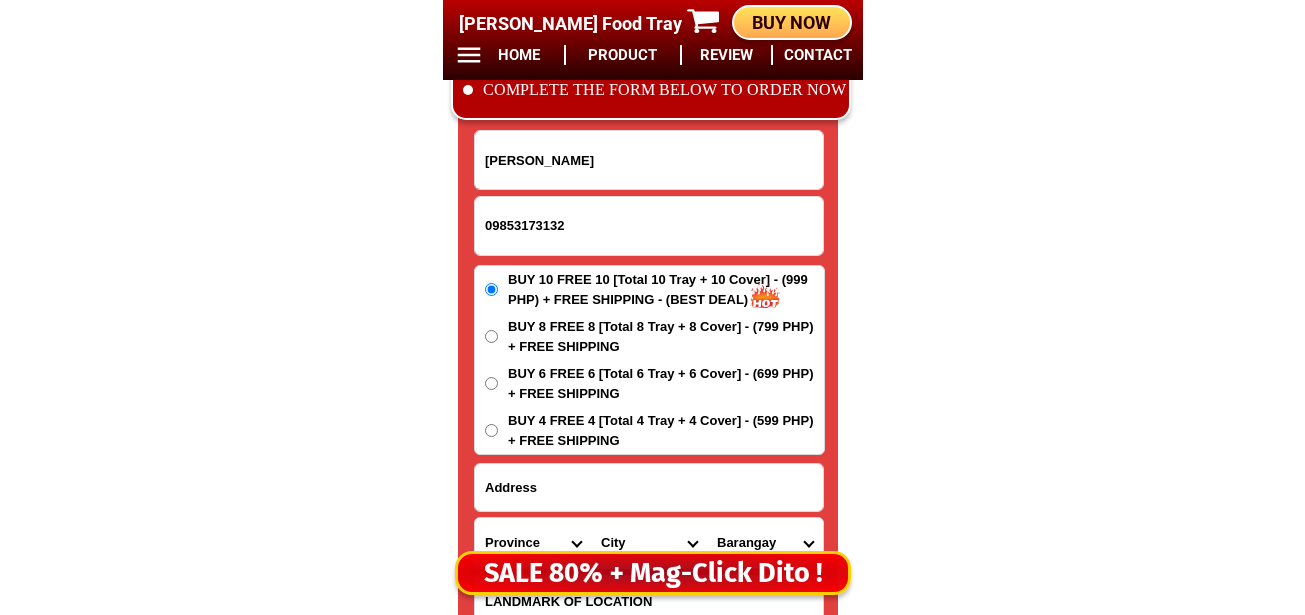 radio on "true" 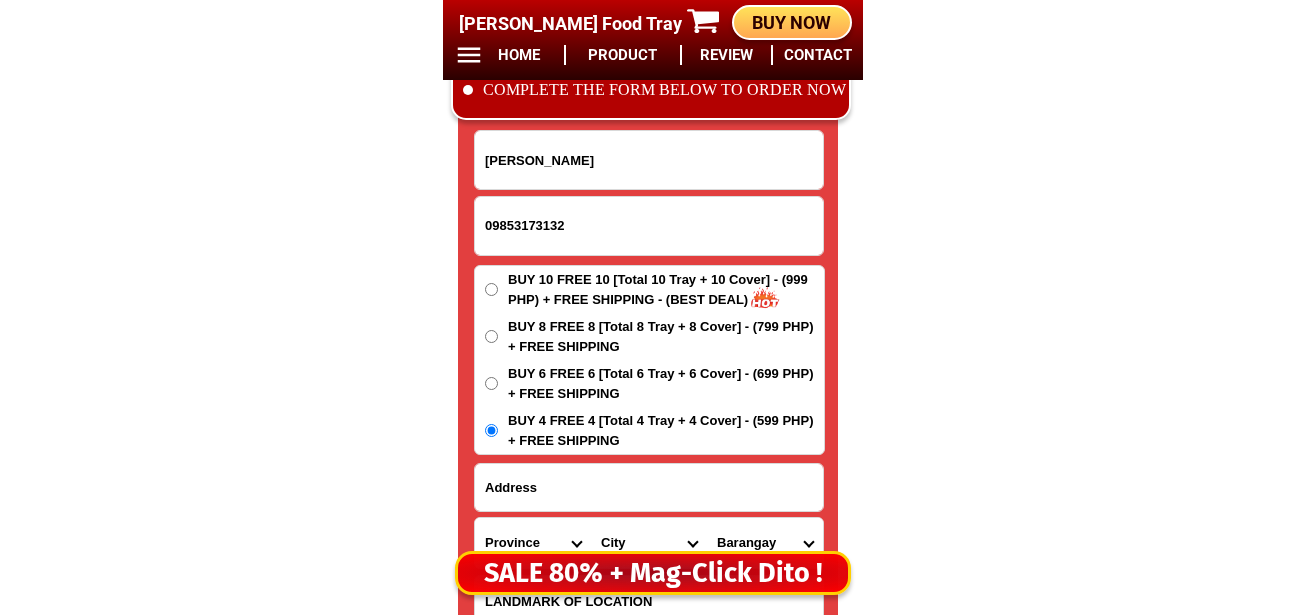 click at bounding box center (649, 487) 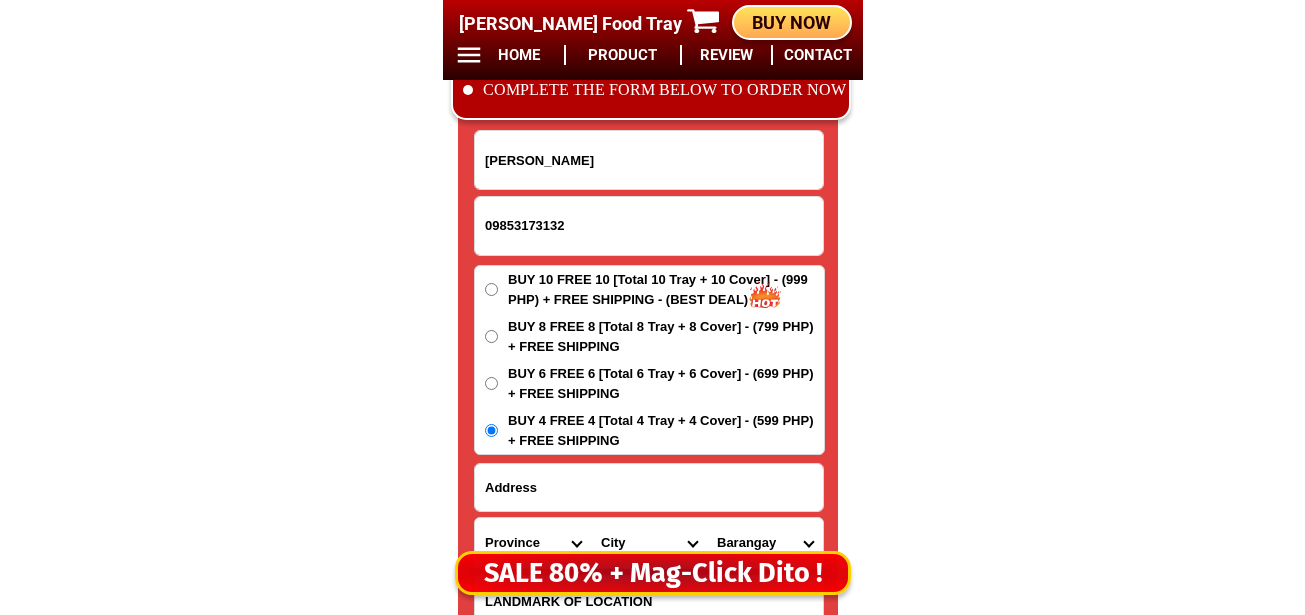 paste on "Manila" 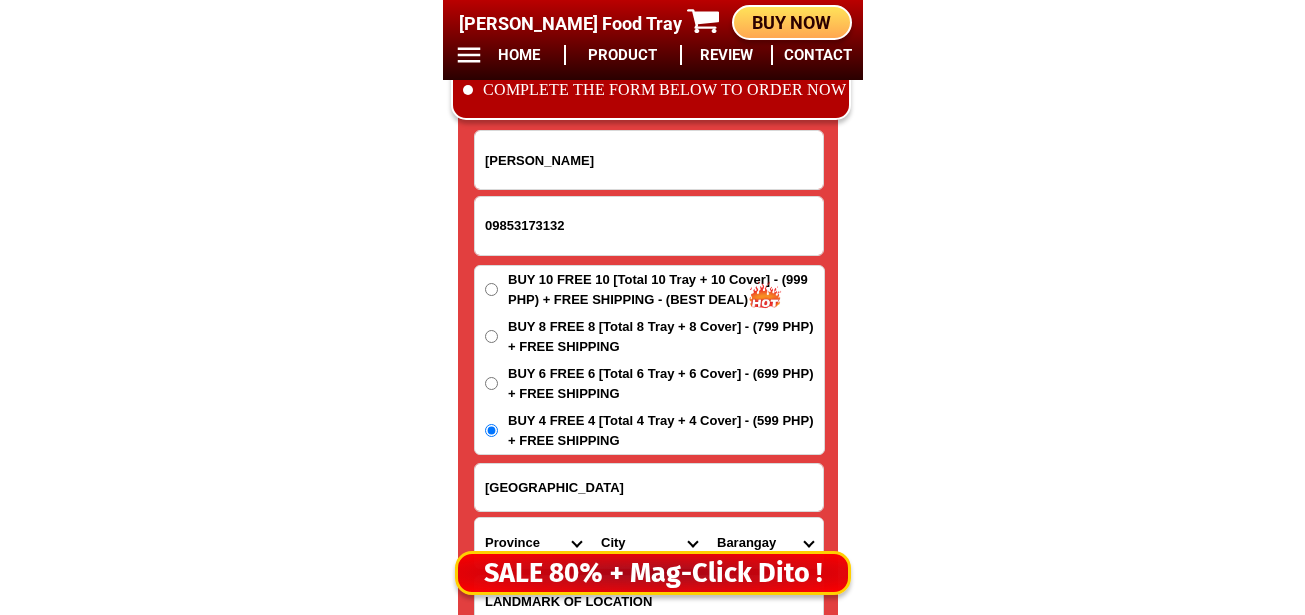 scroll, scrollTop: 16778, scrollLeft: 0, axis: vertical 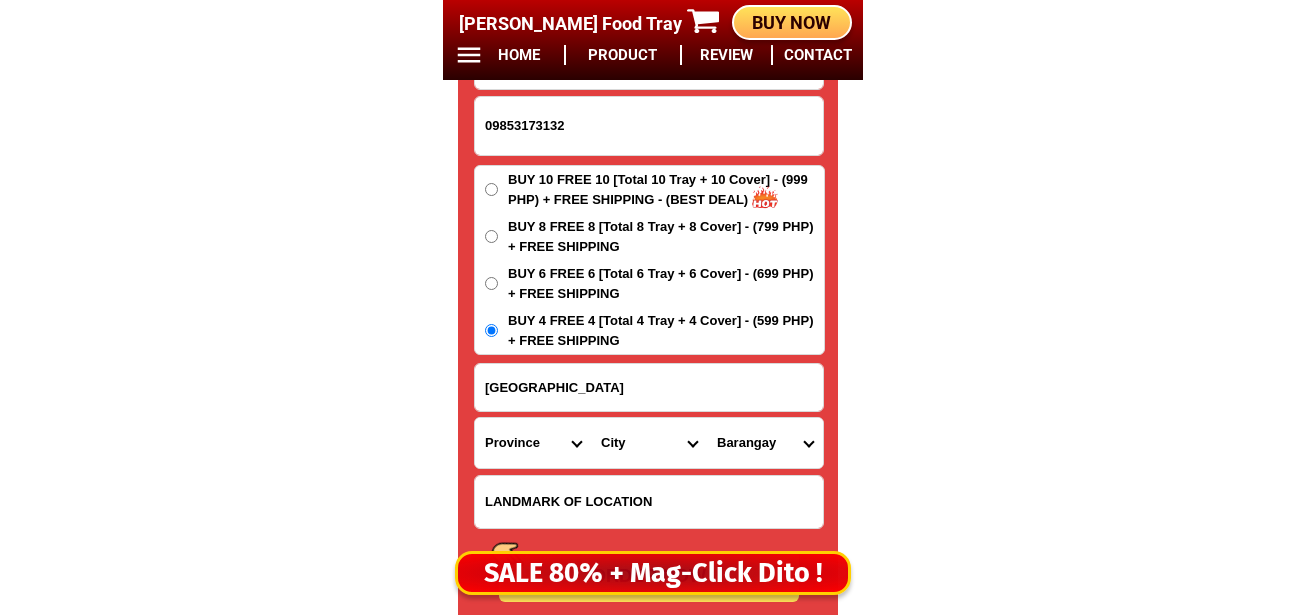 type on "Manila" 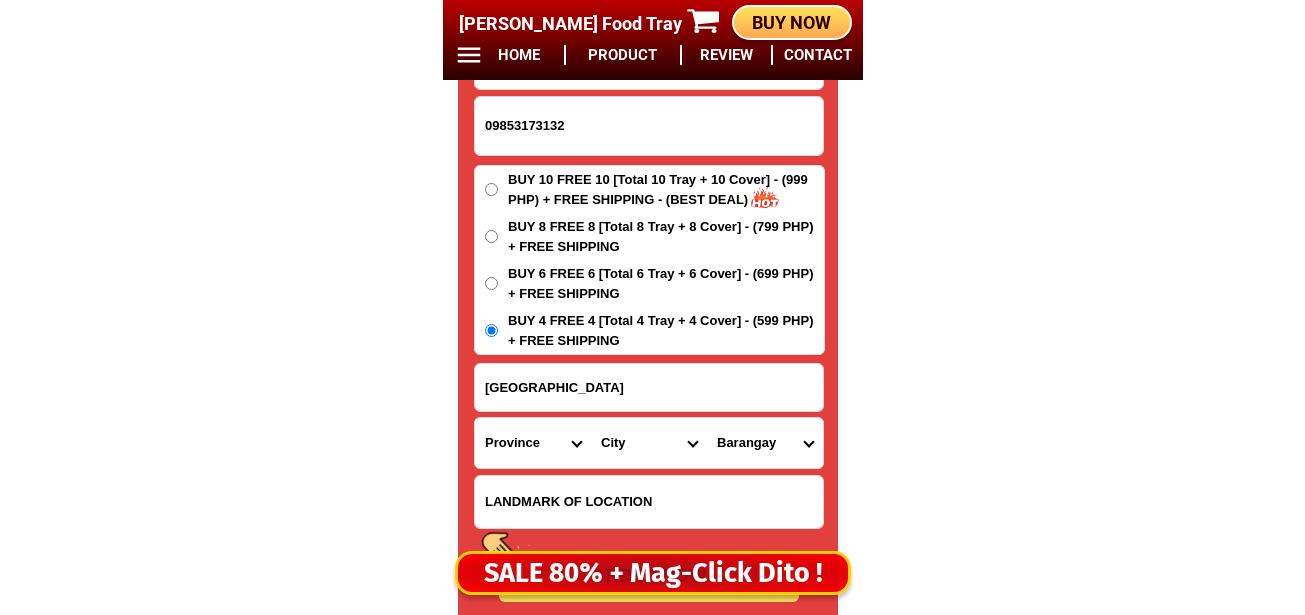 drag, startPoint x: 524, startPoint y: 443, endPoint x: 525, endPoint y: 424, distance: 19.026299 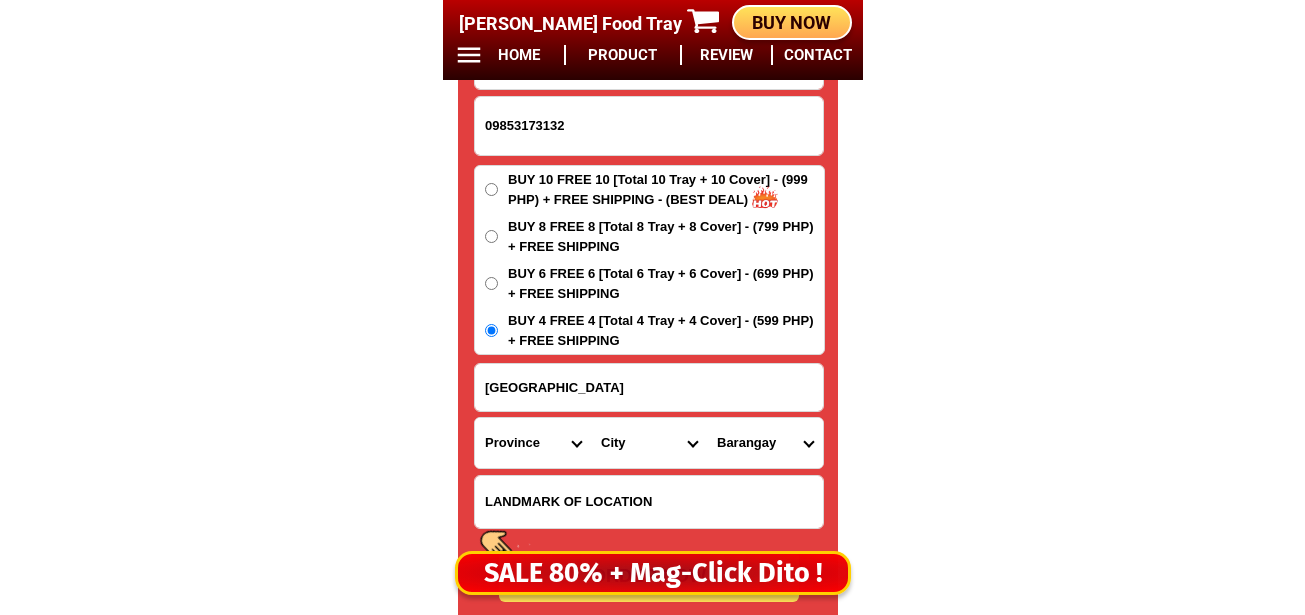 click on "Province [GEOGRAPHIC_DATA] [GEOGRAPHIC_DATA] [GEOGRAPHIC_DATA] [GEOGRAPHIC_DATA] [GEOGRAPHIC_DATA] [GEOGRAPHIC_DATA][PERSON_NAME][GEOGRAPHIC_DATA][GEOGRAPHIC_DATA] [GEOGRAPHIC_DATA] [GEOGRAPHIC_DATA] [GEOGRAPHIC_DATA] [GEOGRAPHIC_DATA] [GEOGRAPHIC_DATA] [GEOGRAPHIC_DATA] [GEOGRAPHIC_DATA] [GEOGRAPHIC_DATA]-[GEOGRAPHIC_DATA] [GEOGRAPHIC_DATA] [PERSON_NAME][GEOGRAPHIC_DATA] [GEOGRAPHIC_DATA] [GEOGRAPHIC_DATA] [GEOGRAPHIC_DATA] [GEOGRAPHIC_DATA] [GEOGRAPHIC_DATA] [GEOGRAPHIC_DATA]-occidental [GEOGRAPHIC_DATA] [GEOGRAPHIC_DATA] Eastern-[GEOGRAPHIC_DATA][PERSON_NAME][GEOGRAPHIC_DATA] [GEOGRAPHIC_DATA] [GEOGRAPHIC_DATA]-norte [GEOGRAPHIC_DATA]-[GEOGRAPHIC_DATA][PERSON_NAME][GEOGRAPHIC_DATA] [GEOGRAPHIC_DATA] [GEOGRAPHIC_DATA] [GEOGRAPHIC_DATA][PERSON_NAME] [PERSON_NAME][GEOGRAPHIC_DATA][PERSON_NAME] [GEOGRAPHIC_DATA] [GEOGRAPHIC_DATA] [GEOGRAPHIC_DATA] Metro-[GEOGRAPHIC_DATA] [GEOGRAPHIC_DATA]-[GEOGRAPHIC_DATA]-[GEOGRAPHIC_DATA]-province [GEOGRAPHIC_DATA]-[GEOGRAPHIC_DATA]-oriental [GEOGRAPHIC_DATA] [GEOGRAPHIC_DATA] [GEOGRAPHIC_DATA]-[GEOGRAPHIC_DATA]-[GEOGRAPHIC_DATA] [GEOGRAPHIC_DATA] [GEOGRAPHIC_DATA] [GEOGRAPHIC_DATA] [GEOGRAPHIC_DATA] [GEOGRAPHIC_DATA][PERSON_NAME][GEOGRAPHIC_DATA] [GEOGRAPHIC_DATA] [GEOGRAPHIC_DATA] [GEOGRAPHIC_DATA] [GEOGRAPHIC_DATA] [GEOGRAPHIC_DATA]-[GEOGRAPHIC_DATA]-[PERSON_NAME][GEOGRAPHIC_DATA]-[GEOGRAPHIC_DATA] [GEOGRAPHIC_DATA] [GEOGRAPHIC_DATA]-[GEOGRAPHIC_DATA]-[GEOGRAPHIC_DATA][PERSON_NAME][GEOGRAPHIC_DATA] [GEOGRAPHIC_DATA] [GEOGRAPHIC_DATA]" at bounding box center (533, 443) 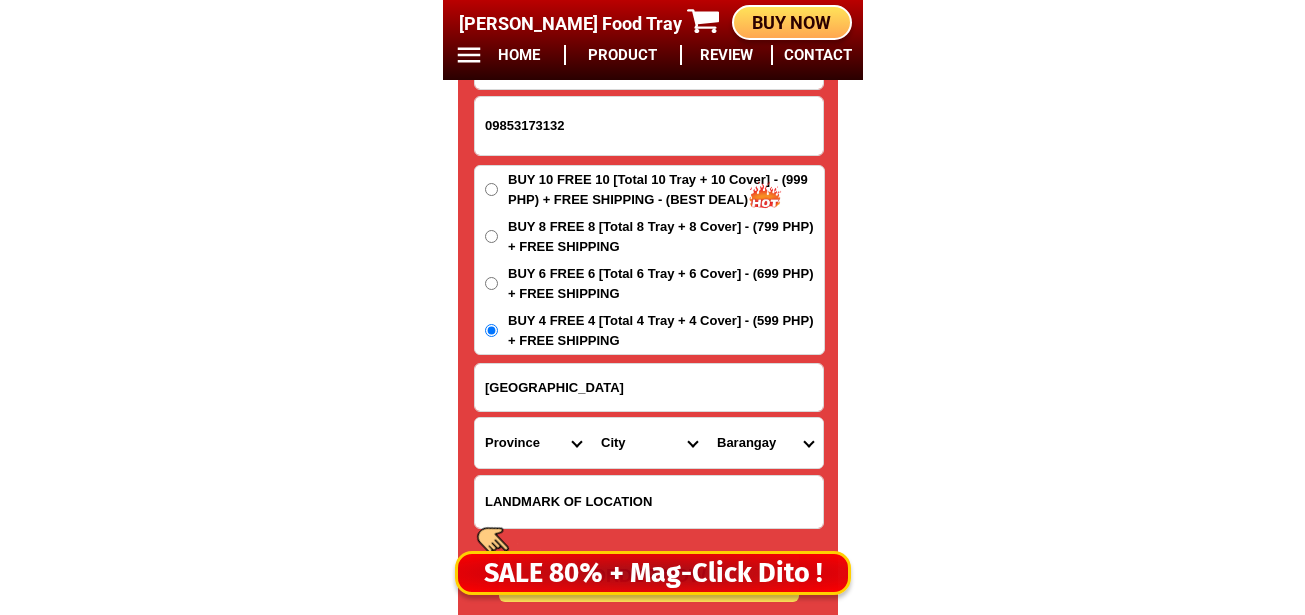 select on "63_219" 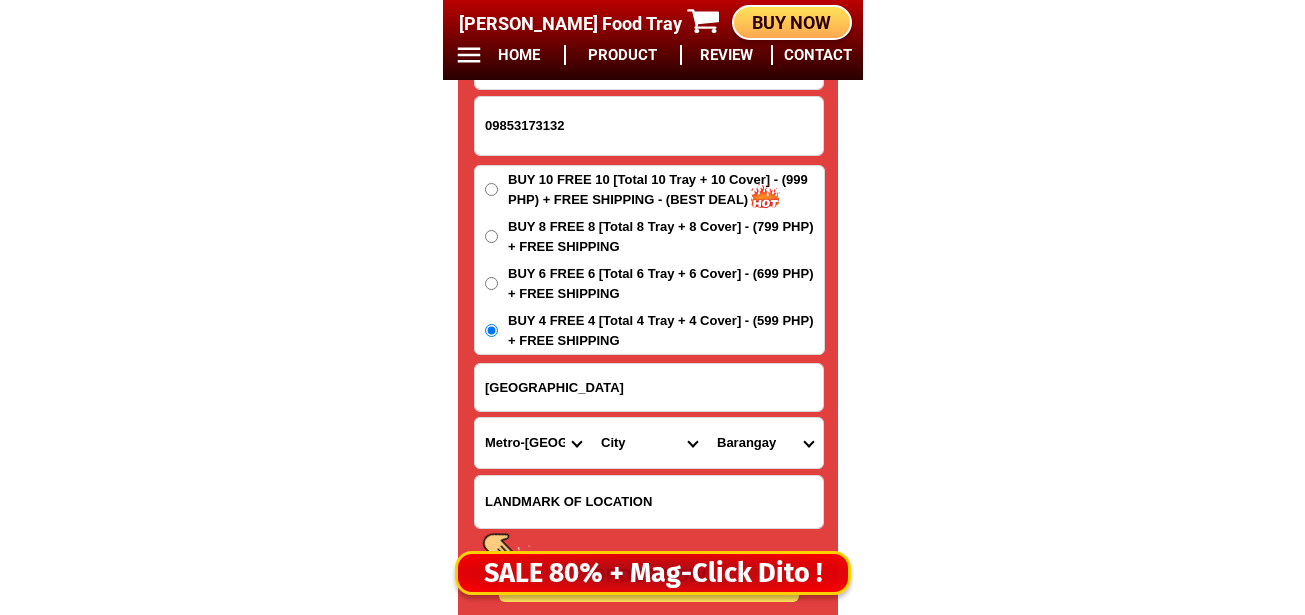 click on "Province [GEOGRAPHIC_DATA] [GEOGRAPHIC_DATA] [GEOGRAPHIC_DATA] [GEOGRAPHIC_DATA] [GEOGRAPHIC_DATA] [GEOGRAPHIC_DATA][PERSON_NAME][GEOGRAPHIC_DATA][GEOGRAPHIC_DATA] [GEOGRAPHIC_DATA] [GEOGRAPHIC_DATA] [GEOGRAPHIC_DATA] [GEOGRAPHIC_DATA] [GEOGRAPHIC_DATA] [GEOGRAPHIC_DATA] [GEOGRAPHIC_DATA] [GEOGRAPHIC_DATA]-[GEOGRAPHIC_DATA] [GEOGRAPHIC_DATA] [PERSON_NAME][GEOGRAPHIC_DATA] [GEOGRAPHIC_DATA] [GEOGRAPHIC_DATA] [GEOGRAPHIC_DATA] [GEOGRAPHIC_DATA] [GEOGRAPHIC_DATA] [GEOGRAPHIC_DATA]-occidental [GEOGRAPHIC_DATA] [GEOGRAPHIC_DATA] Eastern-[GEOGRAPHIC_DATA][PERSON_NAME][GEOGRAPHIC_DATA] [GEOGRAPHIC_DATA] [GEOGRAPHIC_DATA]-norte [GEOGRAPHIC_DATA]-[GEOGRAPHIC_DATA][PERSON_NAME][GEOGRAPHIC_DATA] [GEOGRAPHIC_DATA] [GEOGRAPHIC_DATA] [GEOGRAPHIC_DATA][PERSON_NAME] [PERSON_NAME][GEOGRAPHIC_DATA][PERSON_NAME] [GEOGRAPHIC_DATA] [GEOGRAPHIC_DATA] [GEOGRAPHIC_DATA] Metro-[GEOGRAPHIC_DATA] [GEOGRAPHIC_DATA]-[GEOGRAPHIC_DATA]-[GEOGRAPHIC_DATA]-province [GEOGRAPHIC_DATA]-[GEOGRAPHIC_DATA]-oriental [GEOGRAPHIC_DATA] [GEOGRAPHIC_DATA] [GEOGRAPHIC_DATA]-[GEOGRAPHIC_DATA]-[GEOGRAPHIC_DATA] [GEOGRAPHIC_DATA] [GEOGRAPHIC_DATA] [GEOGRAPHIC_DATA] [GEOGRAPHIC_DATA] [GEOGRAPHIC_DATA][PERSON_NAME][GEOGRAPHIC_DATA] [GEOGRAPHIC_DATA] [GEOGRAPHIC_DATA] [GEOGRAPHIC_DATA] [GEOGRAPHIC_DATA] [GEOGRAPHIC_DATA]-[GEOGRAPHIC_DATA]-[PERSON_NAME][GEOGRAPHIC_DATA]-[GEOGRAPHIC_DATA] [GEOGRAPHIC_DATA] [GEOGRAPHIC_DATA]-[GEOGRAPHIC_DATA]-[GEOGRAPHIC_DATA][PERSON_NAME][GEOGRAPHIC_DATA] [GEOGRAPHIC_DATA] [GEOGRAPHIC_DATA]" at bounding box center [533, 443] 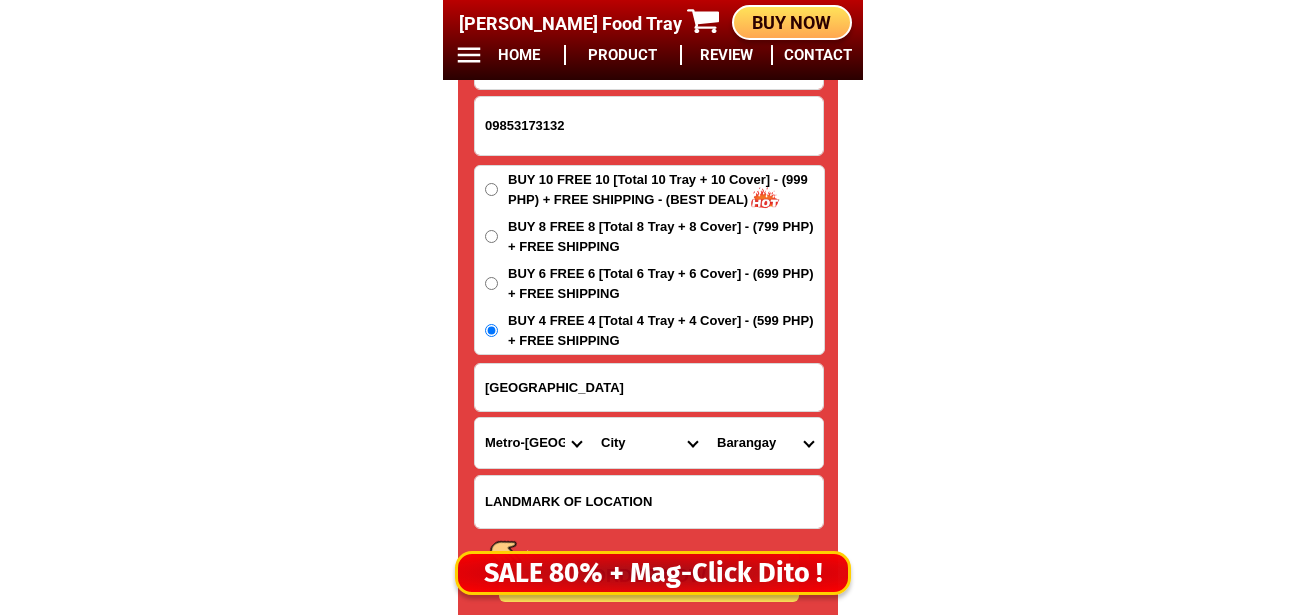 scroll, scrollTop: 16978, scrollLeft: 0, axis: vertical 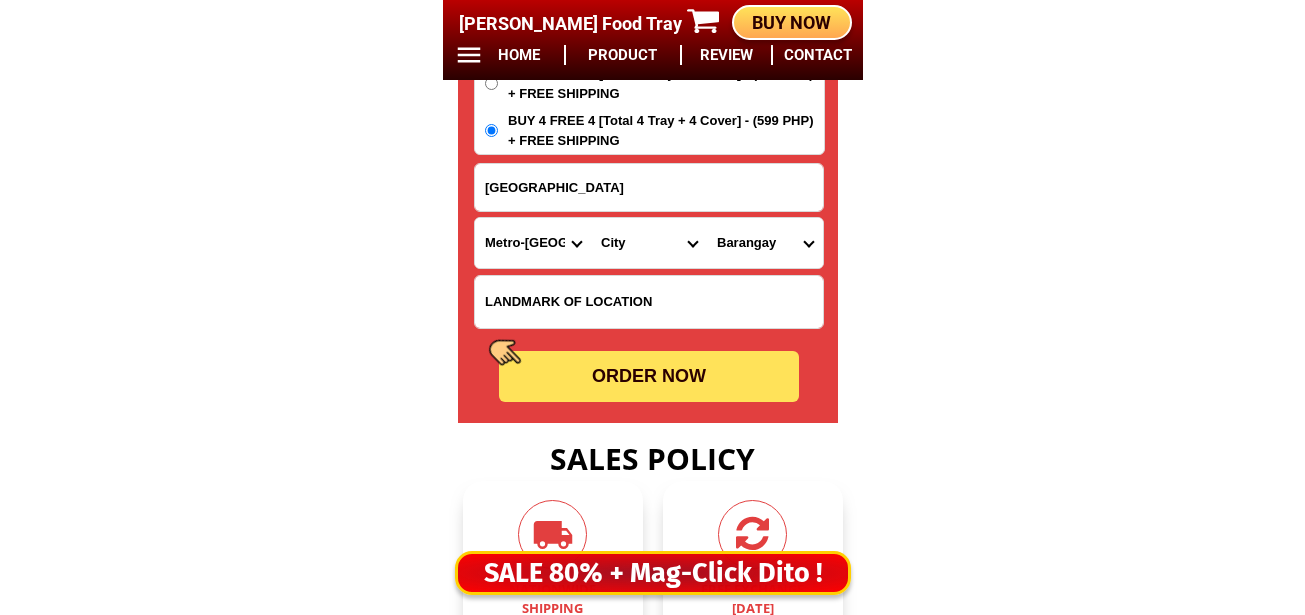 click on "ORDER NOW" at bounding box center [649, 376] 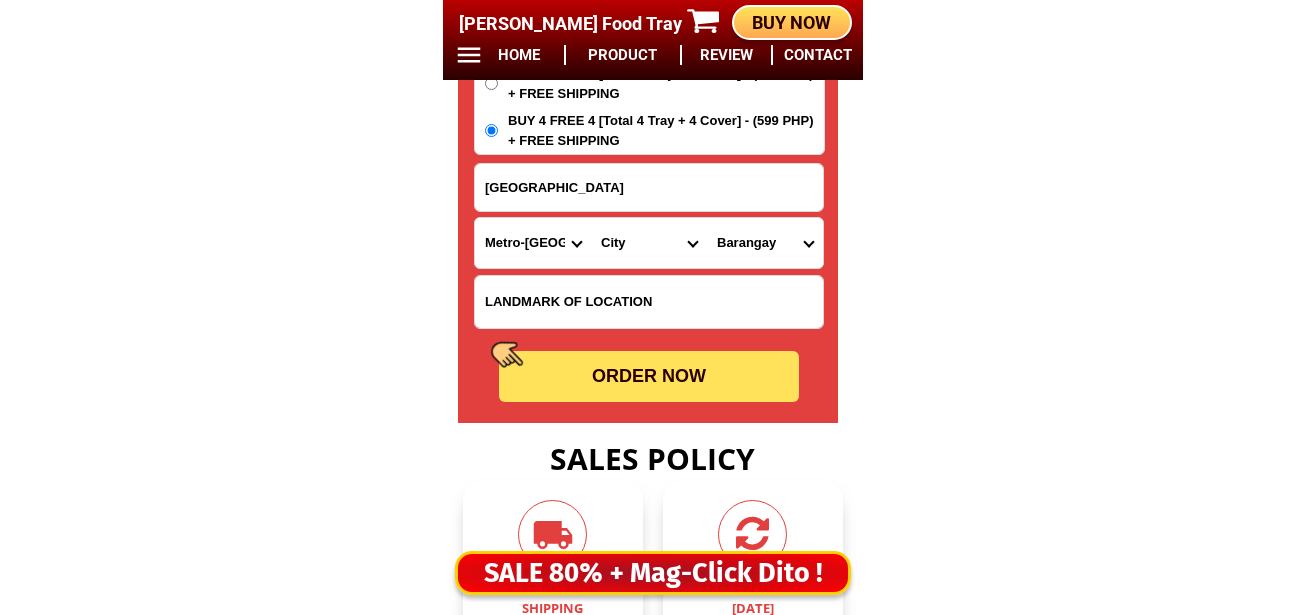 radio on "true" 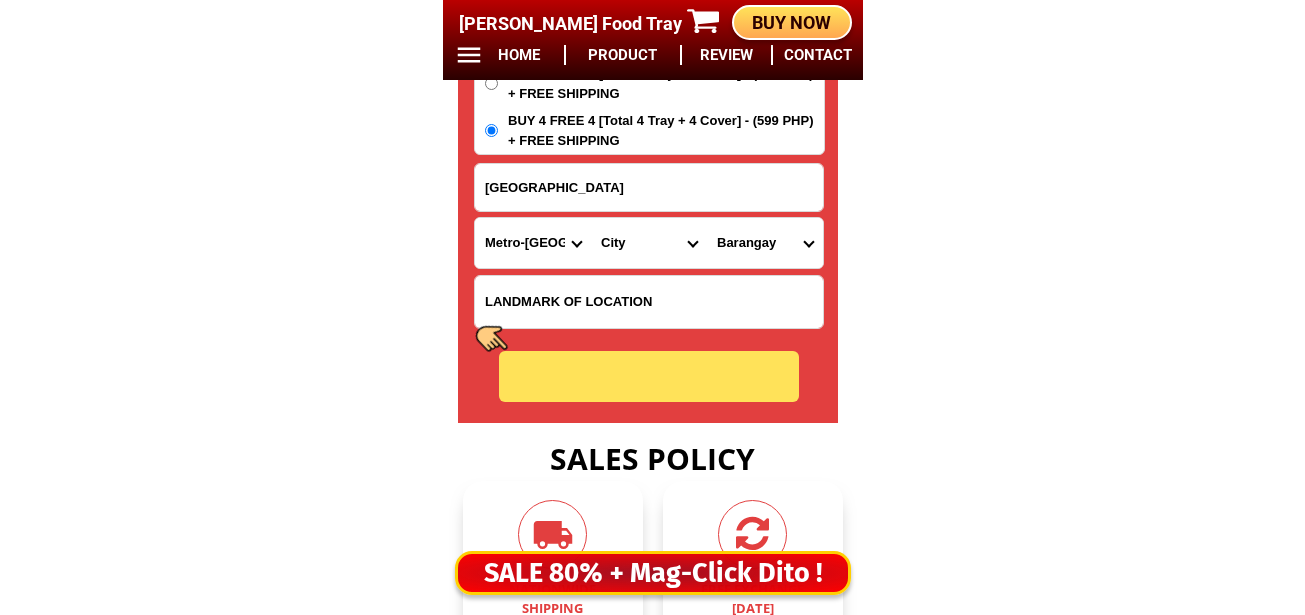 radio on "true" 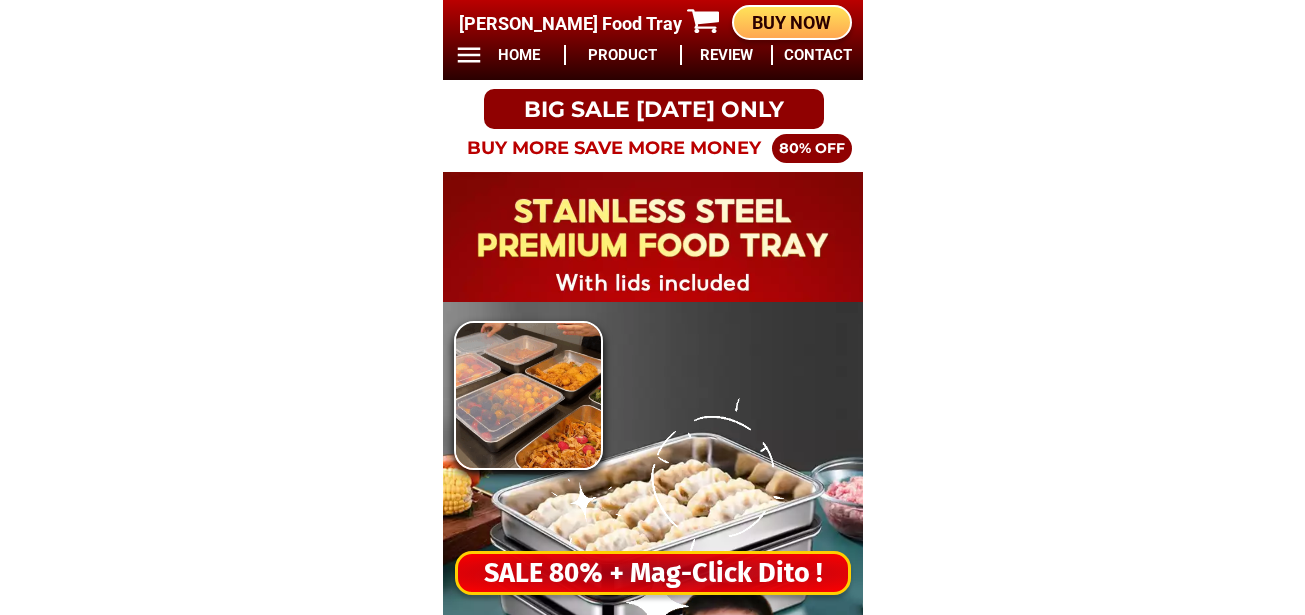 scroll, scrollTop: 0, scrollLeft: 0, axis: both 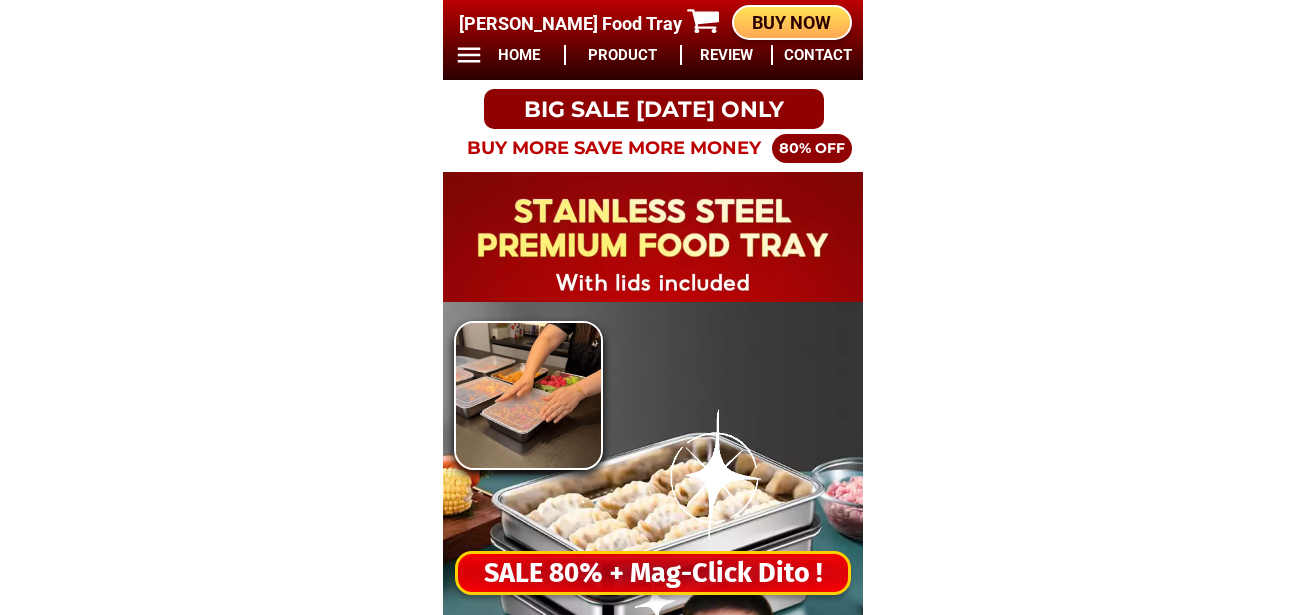 click on "SALE 80% + Mag-Click Dito !" at bounding box center [653, 573] 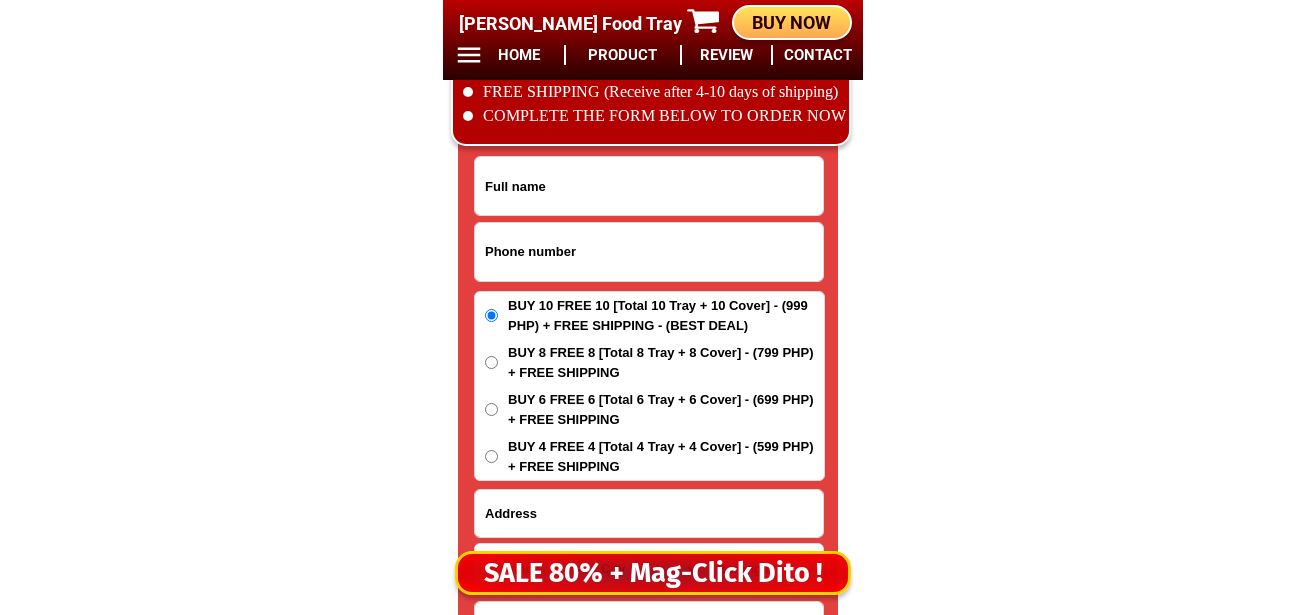 scroll, scrollTop: 16678, scrollLeft: 0, axis: vertical 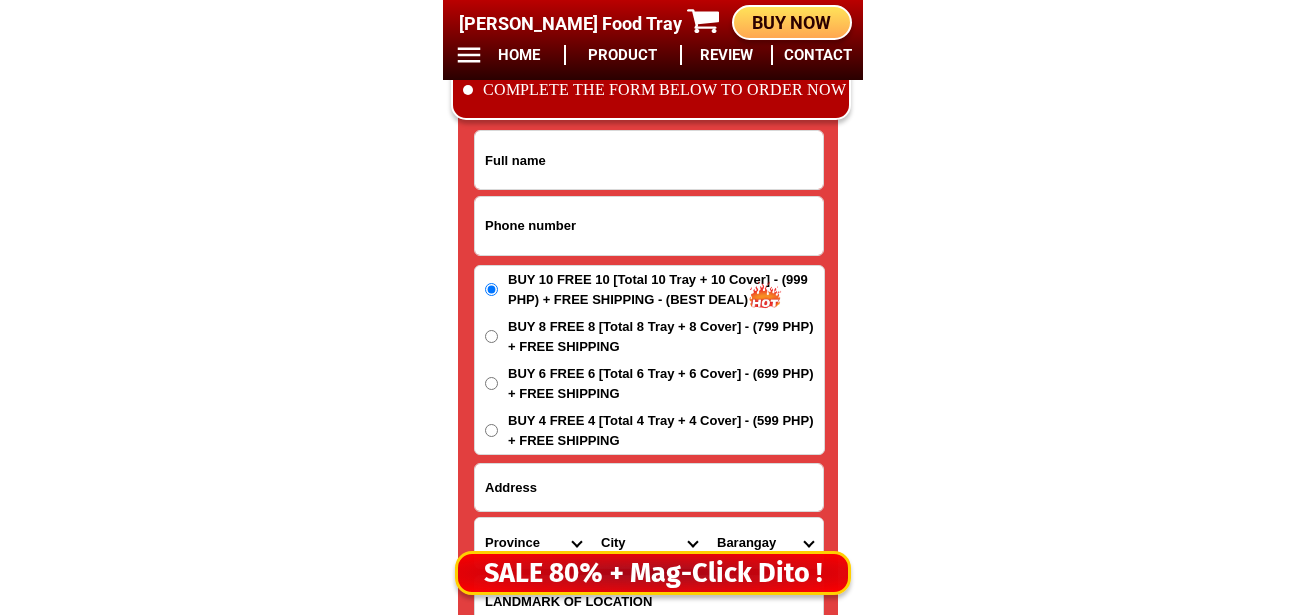 click at bounding box center [649, 226] 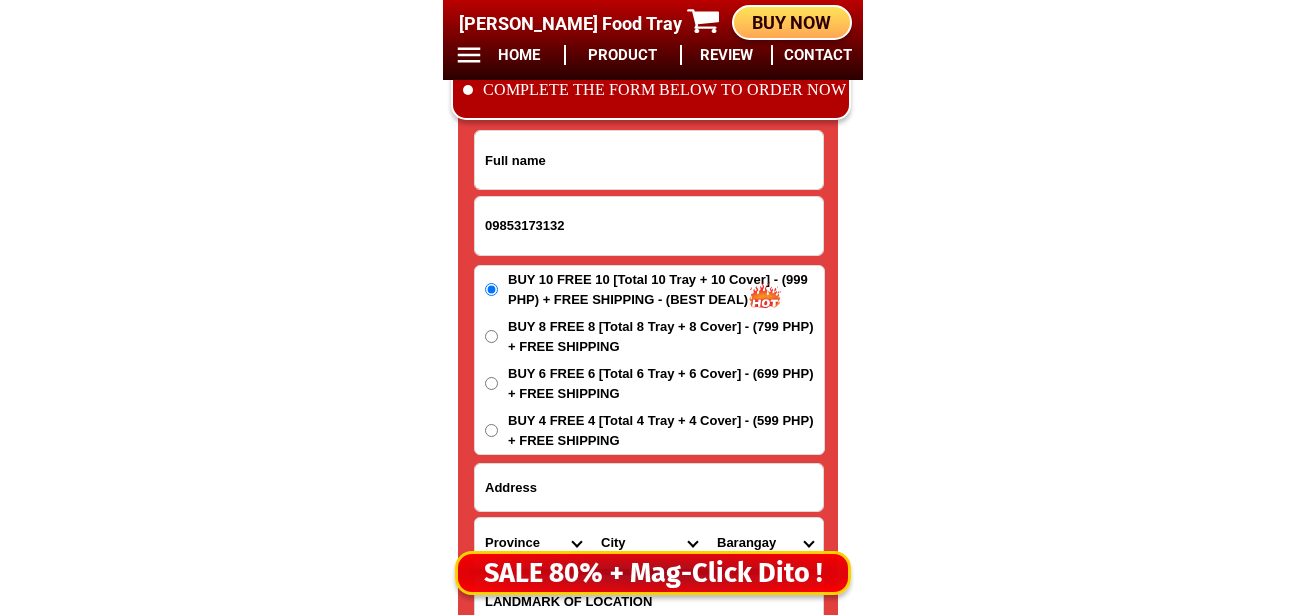 type on "09853173132" 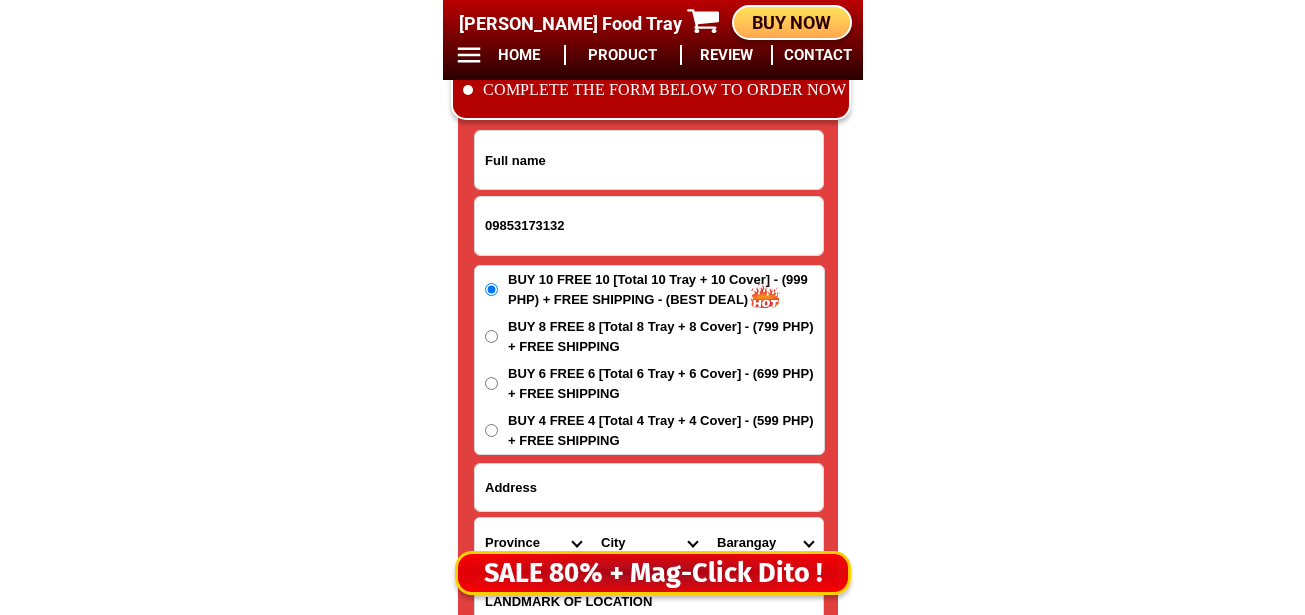 click at bounding box center (649, 160) 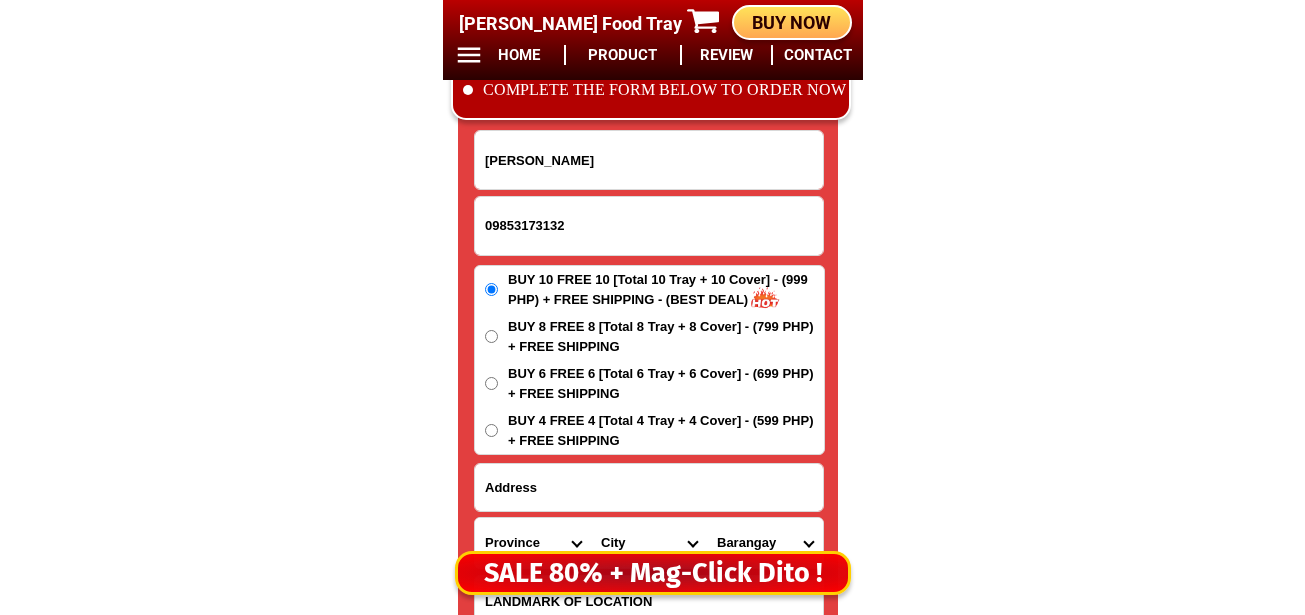 type on "[PERSON_NAME]" 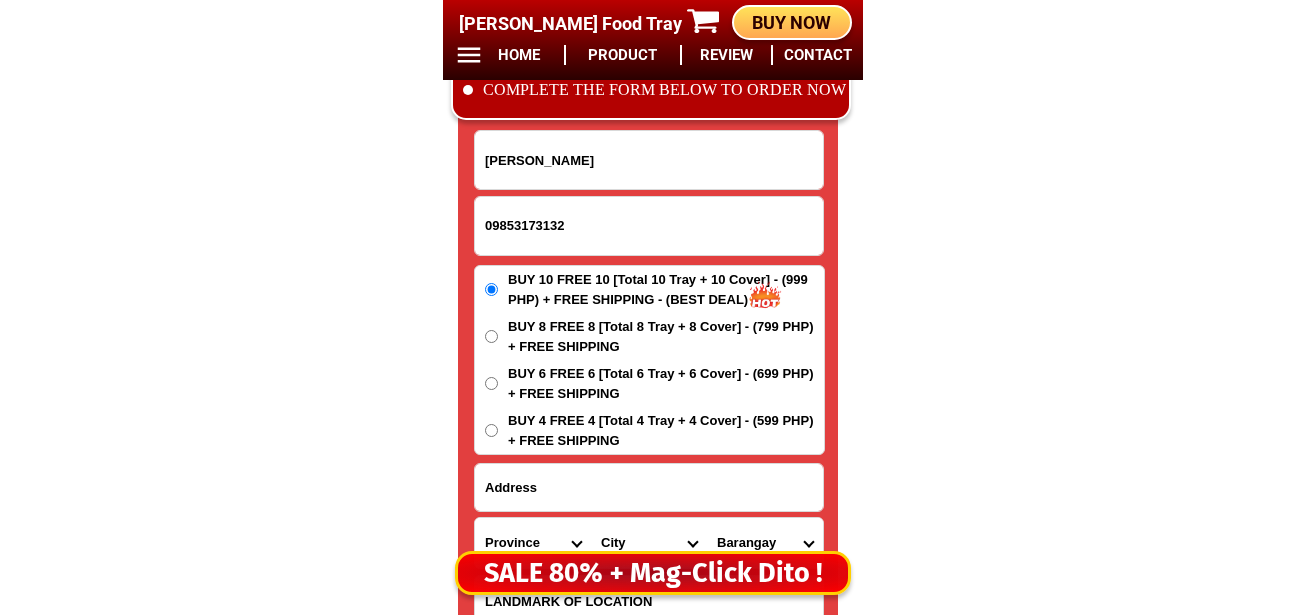 click on "BUY 4 FREE 4 [Total 4 Tray + 4 Cover] - (599 PHP) + FREE SHIPPING" at bounding box center [666, 430] 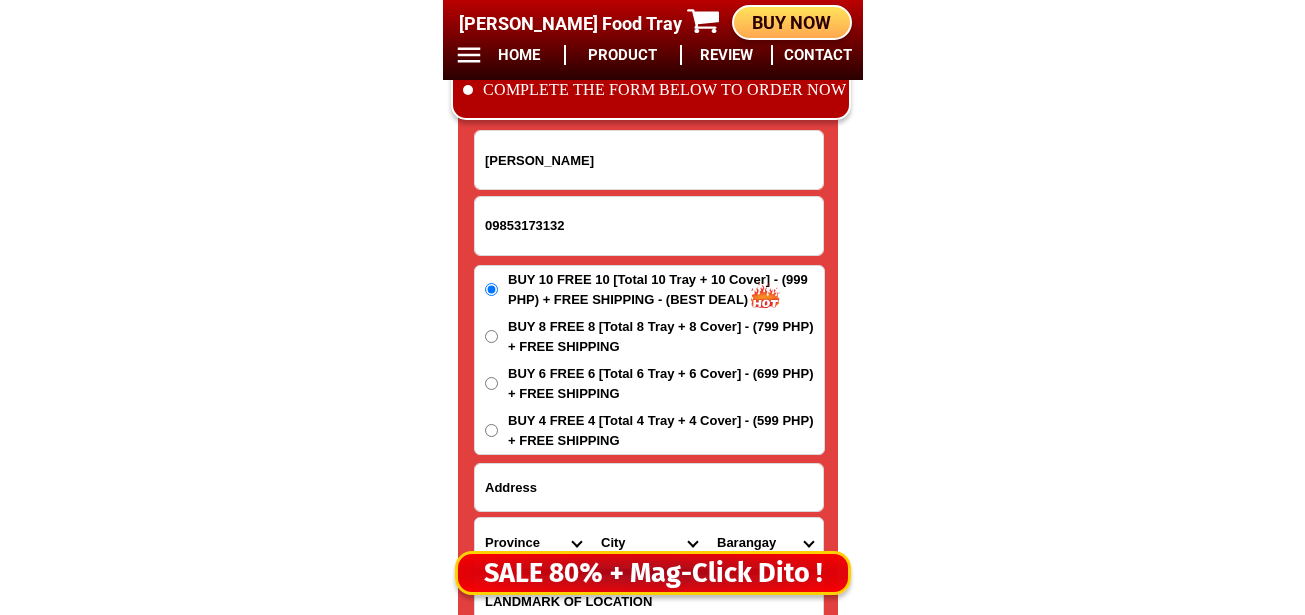 click on "BUY 4 FREE 4 [Total 4 Tray + 4 Cover] - (599 PHP) + FREE SHIPPING" at bounding box center [491, 430] 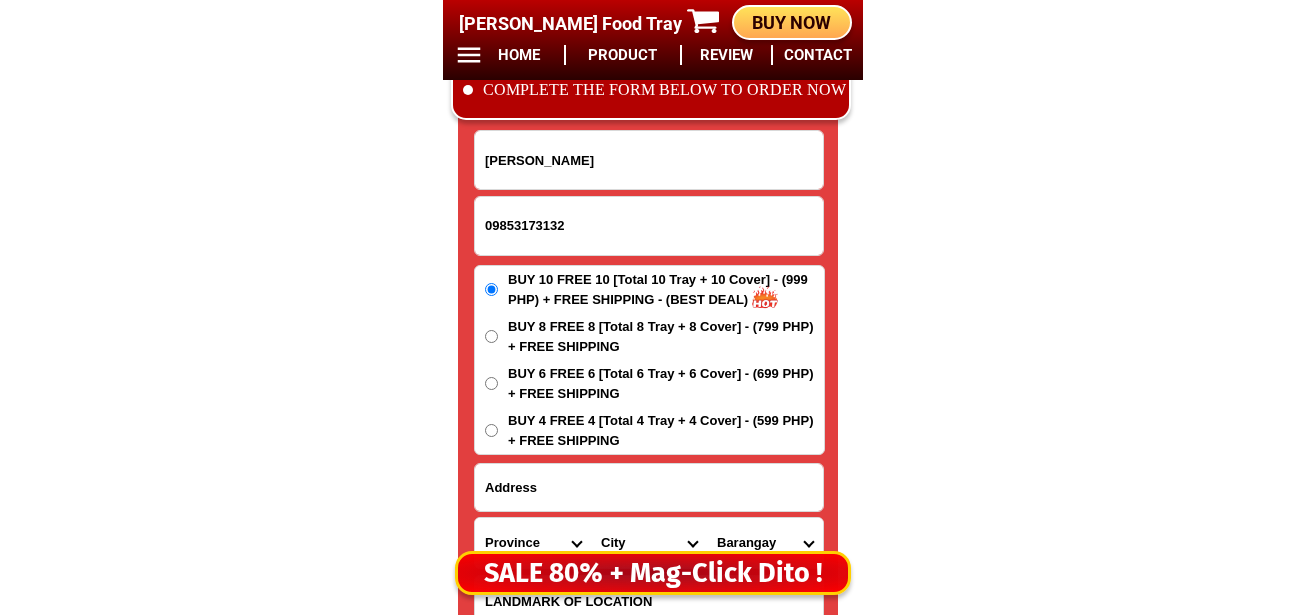 radio on "true" 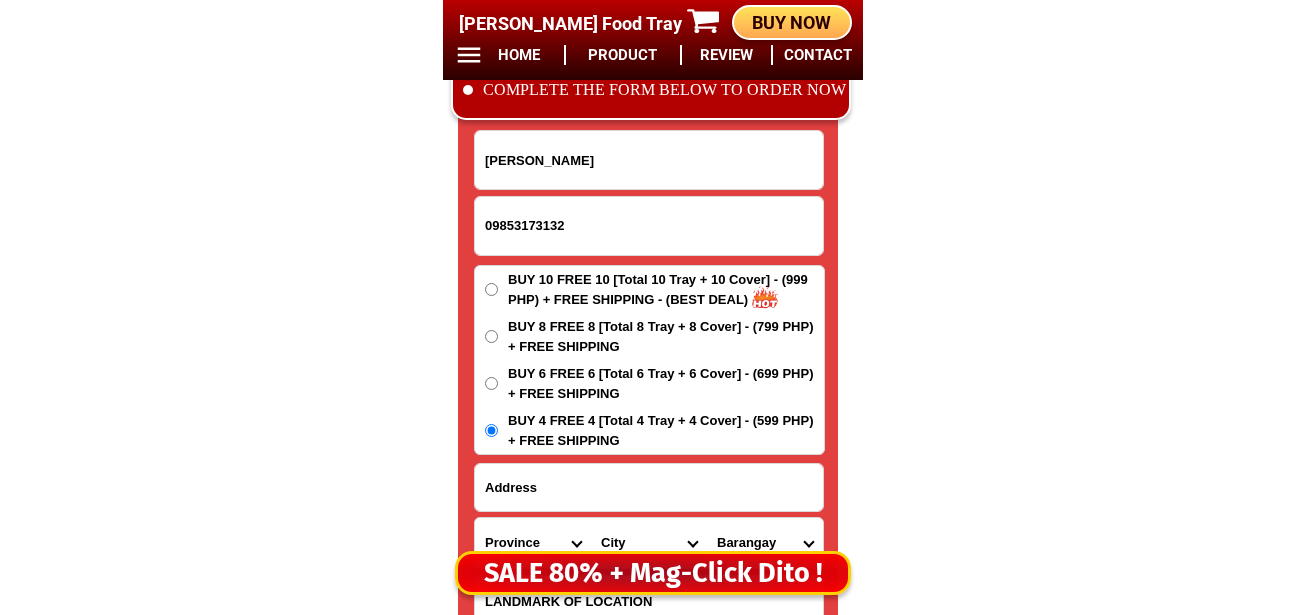 click at bounding box center [649, 487] 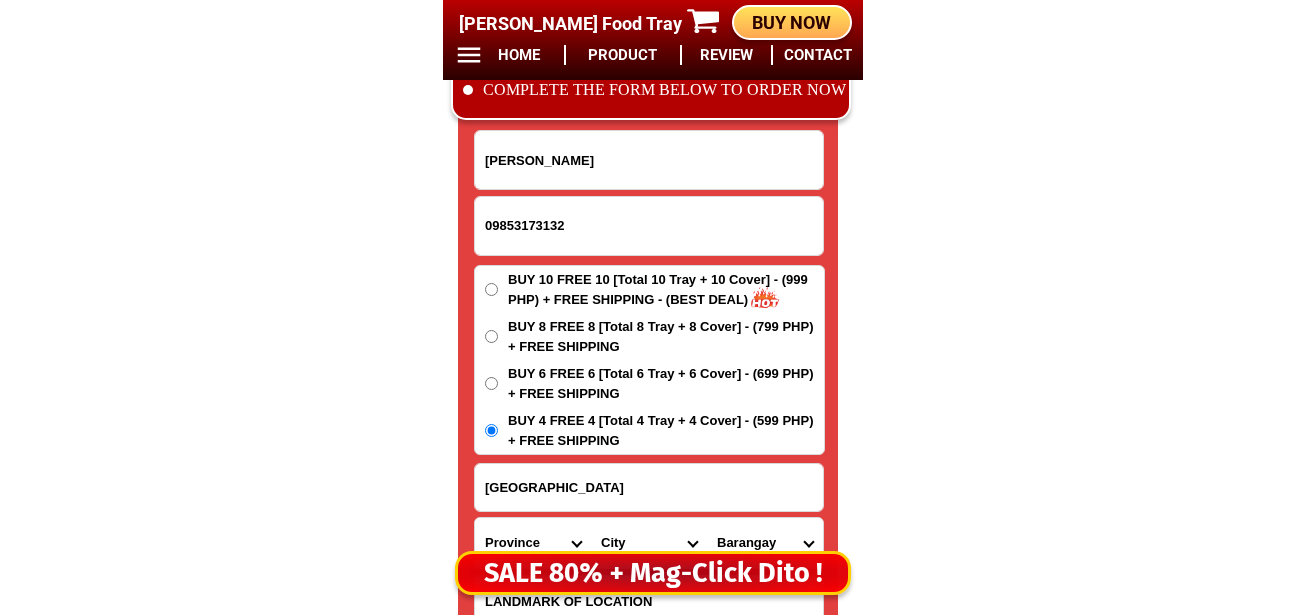 type on "Manila" 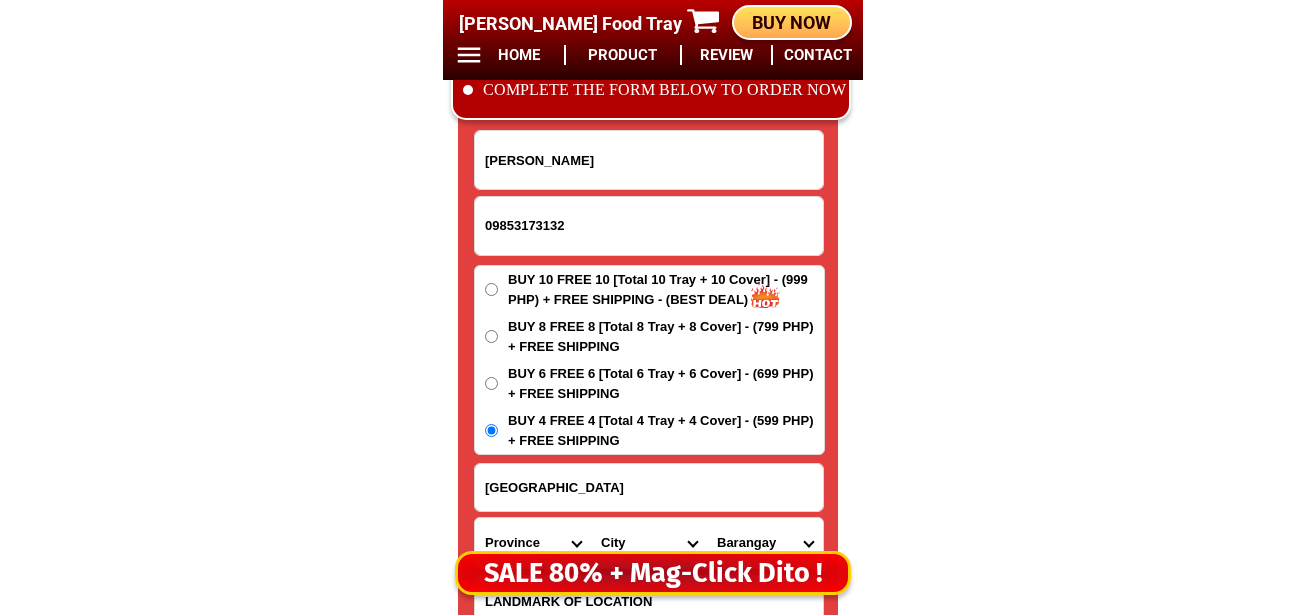 click on "BIG SALE TODAY ONLY BUY MORE SAVE MORE MONEY 80% OFF BUY 10 + FREE SHIPPING FREE 10 Marvin Augustin Food Tray CONTACT REVIEW PRODUCT HOME BUY NOW Product Information Type Made in Send from Food Tray Japan Metro Manila Details Material :  304 Stainless Steel Tray and PVC Flexible Lid
Product Size :  25.5 x 20 x 5,5 (cm)
Rolled Edge:  Prevent cut to hands
Healthy:  Anti-bacterial, anti-grease, non-stick, easy to clean
Usage:  Food preservation, food storage, baking trays, cooking trays, BBQ trays   FREE SHIPPING
BUY 10 GET 10   49 ONLY THIS WEEK 80% OFF FLASH SALE TODAY 00 Days 00 Hours 00 Minutes 00 Seconds Day Hour Minute Second BUY 10 GET 10 FREE SHIPPING + COD ₱999 Best Saving Buy 8 Get 8 ₱799 FREE SHIPPING + COD PHP 3,599 (80% off) Buy 6 Get 6 ₱699 FREE SHIPPING + COD Fhe Daong 09853173132 ORDER NOW Manila Province Abra Agusan-del-norte Agusan-del-sur Aklan Albay Antique Apayao Aurora Basilan Bataan Batanes Batangas Benguet Biliran Bohol Bukidnon Bulacan Cagayan Camiguin" at bounding box center [652, -6452] 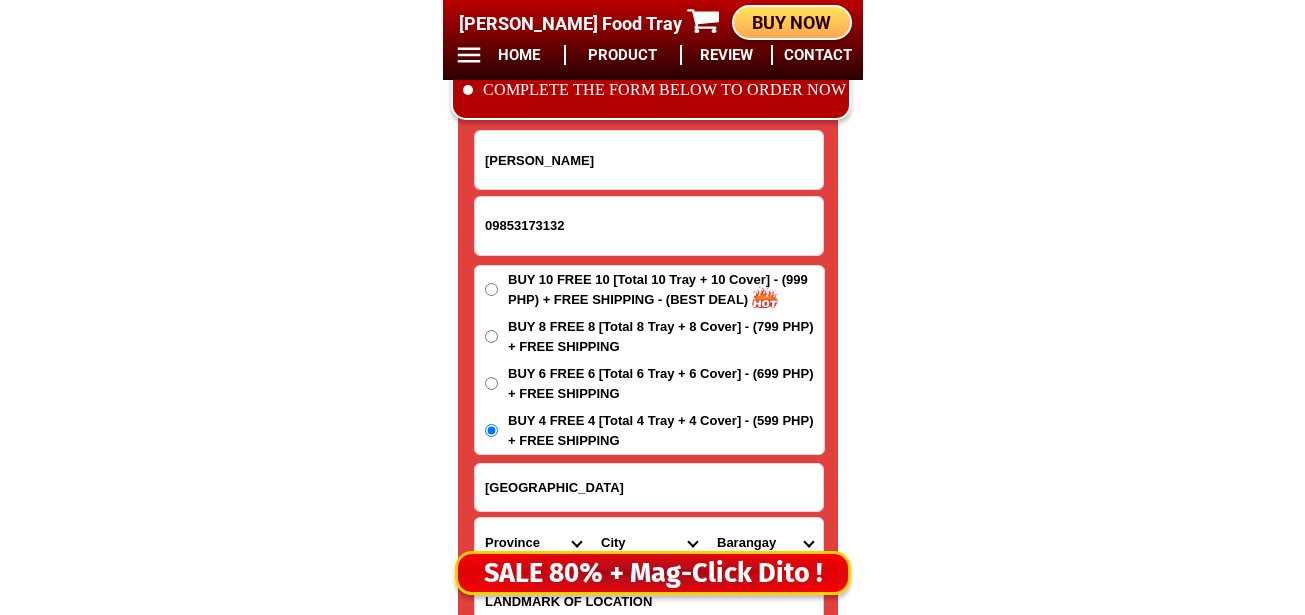 scroll, scrollTop: 16778, scrollLeft: 0, axis: vertical 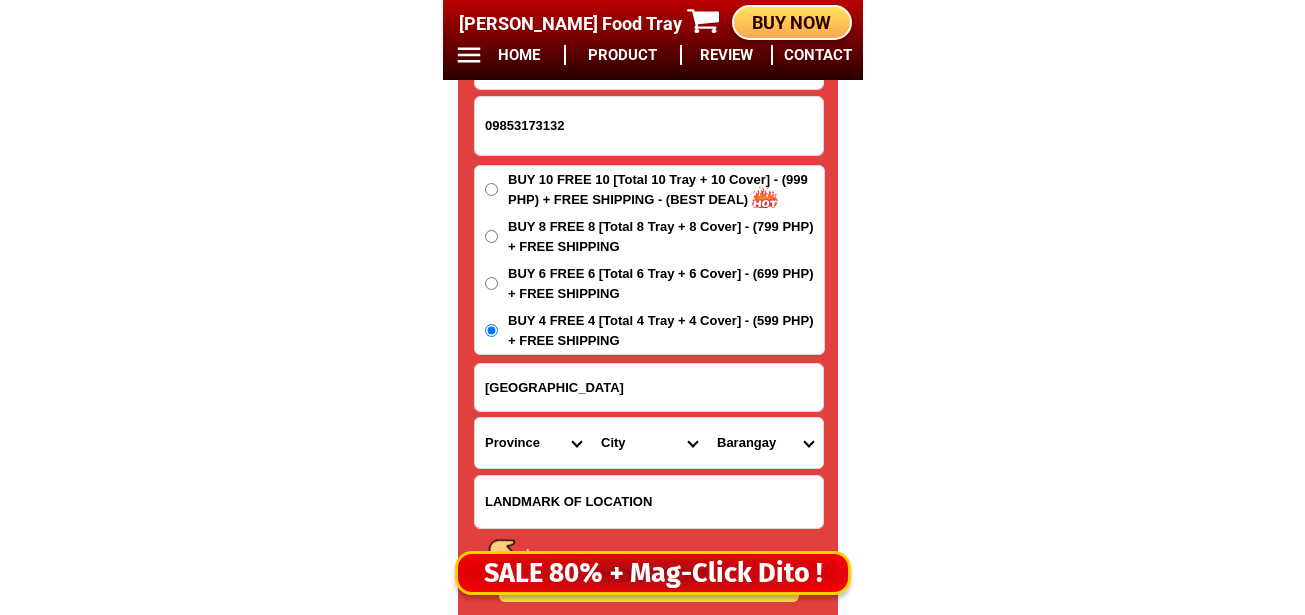 drag, startPoint x: 505, startPoint y: 447, endPoint x: 526, endPoint y: 457, distance: 23.259407 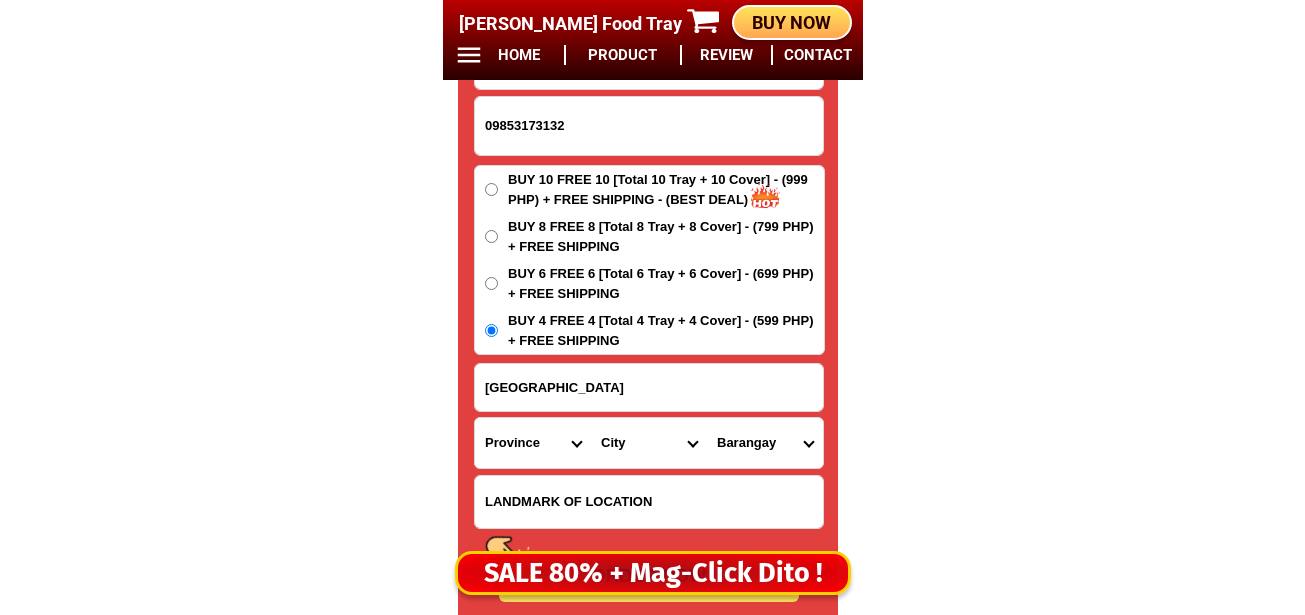 click on "Province [GEOGRAPHIC_DATA] [GEOGRAPHIC_DATA] [GEOGRAPHIC_DATA] [GEOGRAPHIC_DATA] [GEOGRAPHIC_DATA] [GEOGRAPHIC_DATA][PERSON_NAME][GEOGRAPHIC_DATA] [GEOGRAPHIC_DATA] [GEOGRAPHIC_DATA] [GEOGRAPHIC_DATA] [GEOGRAPHIC_DATA] [GEOGRAPHIC_DATA] [GEOGRAPHIC_DATA] [GEOGRAPHIC_DATA] [GEOGRAPHIC_DATA] [GEOGRAPHIC_DATA]-[GEOGRAPHIC_DATA] [GEOGRAPHIC_DATA] [GEOGRAPHIC_DATA] [GEOGRAPHIC_DATA] [GEOGRAPHIC_DATA] [GEOGRAPHIC_DATA] [GEOGRAPHIC_DATA]-de-oro [GEOGRAPHIC_DATA] [GEOGRAPHIC_DATA]-occidental [GEOGRAPHIC_DATA] [GEOGRAPHIC_DATA] Eastern-[GEOGRAPHIC_DATA] [GEOGRAPHIC_DATA] [GEOGRAPHIC_DATA] [GEOGRAPHIC_DATA]-norte [GEOGRAPHIC_DATA]-[GEOGRAPHIC_DATA] [GEOGRAPHIC_DATA] [GEOGRAPHIC_DATA] [GEOGRAPHIC_DATA] [GEOGRAPHIC_DATA] [GEOGRAPHIC_DATA] [GEOGRAPHIC_DATA] [GEOGRAPHIC_DATA] [GEOGRAPHIC_DATA] Metro-[GEOGRAPHIC_DATA] [GEOGRAPHIC_DATA]-[GEOGRAPHIC_DATA]-[GEOGRAPHIC_DATA]-province [GEOGRAPHIC_DATA]-[GEOGRAPHIC_DATA]-oriental [GEOGRAPHIC_DATA] [GEOGRAPHIC_DATA] [GEOGRAPHIC_DATA]-[GEOGRAPHIC_DATA]-[GEOGRAPHIC_DATA] [GEOGRAPHIC_DATA] [GEOGRAPHIC_DATA] [GEOGRAPHIC_DATA] [GEOGRAPHIC_DATA] [GEOGRAPHIC_DATA][PERSON_NAME][GEOGRAPHIC_DATA] [GEOGRAPHIC_DATA] [GEOGRAPHIC_DATA] [GEOGRAPHIC_DATA] [GEOGRAPHIC_DATA] [GEOGRAPHIC_DATA]-[GEOGRAPHIC_DATA]-[GEOGRAPHIC_DATA]-[GEOGRAPHIC_DATA] [GEOGRAPHIC_DATA] [GEOGRAPHIC_DATA]-[GEOGRAPHIC_DATA]-[GEOGRAPHIC_DATA] [GEOGRAPHIC_DATA] [GEOGRAPHIC_DATA] [GEOGRAPHIC_DATA]" at bounding box center (533, 443) 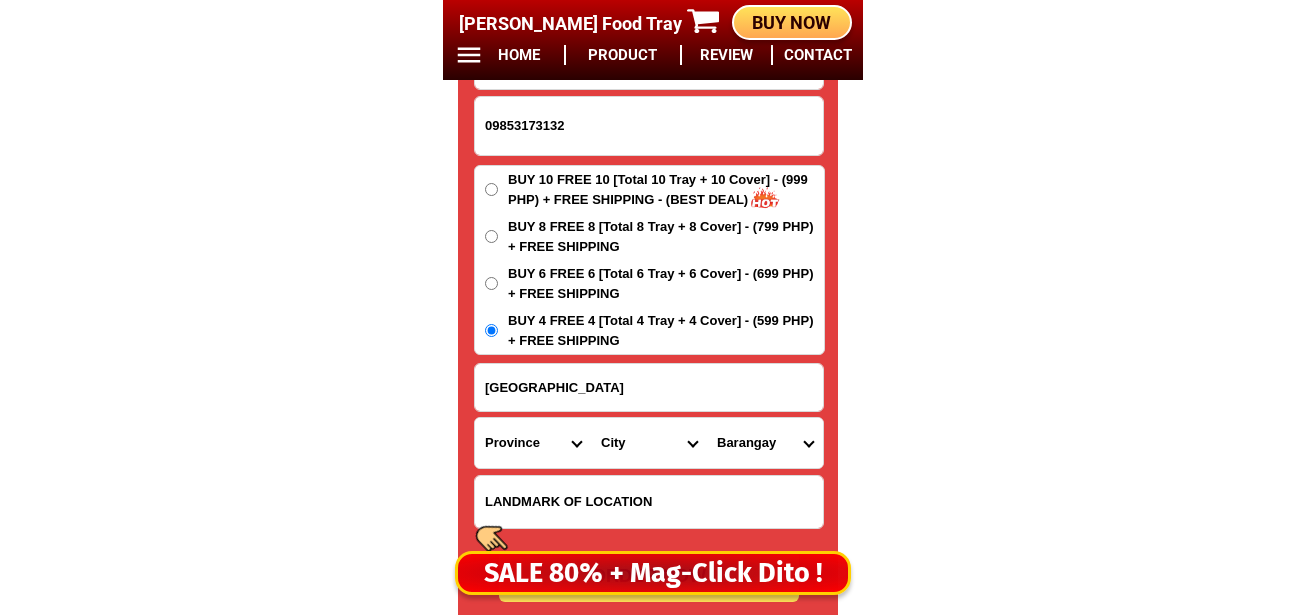 select on "63_219" 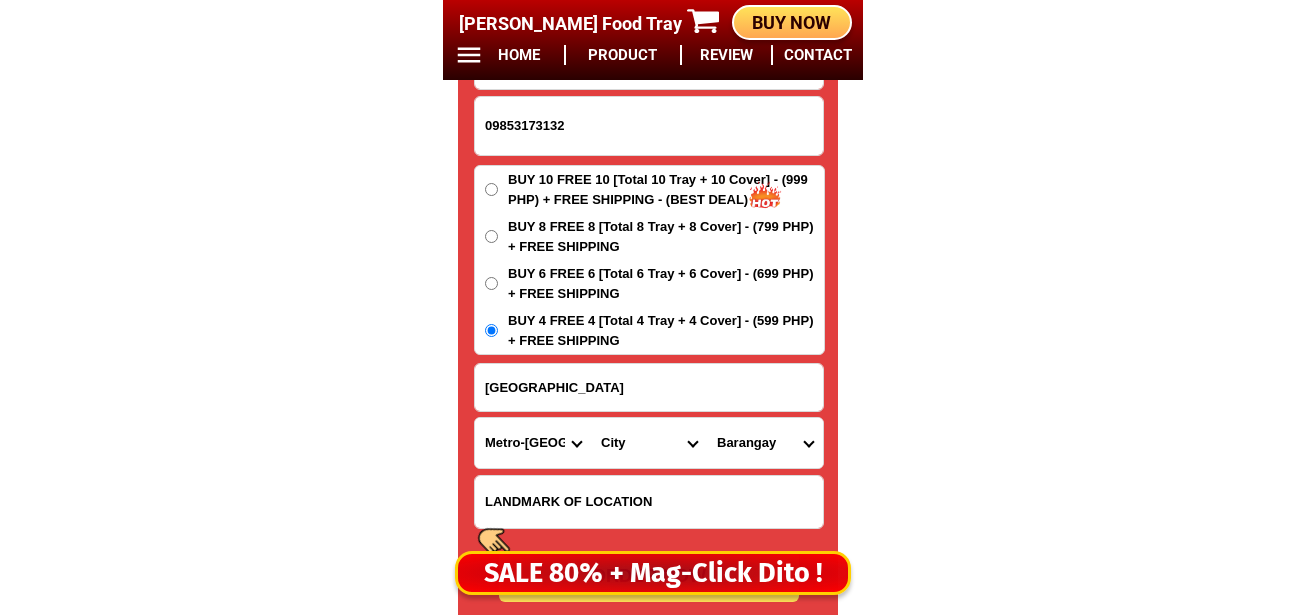 click on "Province [GEOGRAPHIC_DATA] [GEOGRAPHIC_DATA] [GEOGRAPHIC_DATA] [GEOGRAPHIC_DATA] [GEOGRAPHIC_DATA] [GEOGRAPHIC_DATA][PERSON_NAME][GEOGRAPHIC_DATA] [GEOGRAPHIC_DATA] [GEOGRAPHIC_DATA] [GEOGRAPHIC_DATA] [GEOGRAPHIC_DATA] [GEOGRAPHIC_DATA] [GEOGRAPHIC_DATA] [GEOGRAPHIC_DATA] [GEOGRAPHIC_DATA] [GEOGRAPHIC_DATA]-[GEOGRAPHIC_DATA] [GEOGRAPHIC_DATA] [GEOGRAPHIC_DATA] [GEOGRAPHIC_DATA] [GEOGRAPHIC_DATA] [GEOGRAPHIC_DATA] [GEOGRAPHIC_DATA]-de-oro [GEOGRAPHIC_DATA] [GEOGRAPHIC_DATA]-occidental [GEOGRAPHIC_DATA] [GEOGRAPHIC_DATA] Eastern-[GEOGRAPHIC_DATA] [GEOGRAPHIC_DATA] [GEOGRAPHIC_DATA] [GEOGRAPHIC_DATA]-norte [GEOGRAPHIC_DATA]-[GEOGRAPHIC_DATA] [GEOGRAPHIC_DATA] [GEOGRAPHIC_DATA] [GEOGRAPHIC_DATA] [GEOGRAPHIC_DATA] [GEOGRAPHIC_DATA] [GEOGRAPHIC_DATA] [GEOGRAPHIC_DATA] [GEOGRAPHIC_DATA] Metro-[GEOGRAPHIC_DATA] [GEOGRAPHIC_DATA]-[GEOGRAPHIC_DATA]-[GEOGRAPHIC_DATA]-province [GEOGRAPHIC_DATA]-[GEOGRAPHIC_DATA]-oriental [GEOGRAPHIC_DATA] [GEOGRAPHIC_DATA] [GEOGRAPHIC_DATA]-[GEOGRAPHIC_DATA]-[GEOGRAPHIC_DATA] [GEOGRAPHIC_DATA] [GEOGRAPHIC_DATA] [GEOGRAPHIC_DATA] [GEOGRAPHIC_DATA] [GEOGRAPHIC_DATA][PERSON_NAME][GEOGRAPHIC_DATA] [GEOGRAPHIC_DATA] [GEOGRAPHIC_DATA] [GEOGRAPHIC_DATA] [GEOGRAPHIC_DATA] [GEOGRAPHIC_DATA]-[GEOGRAPHIC_DATA]-[GEOGRAPHIC_DATA]-[GEOGRAPHIC_DATA] [GEOGRAPHIC_DATA] [GEOGRAPHIC_DATA]-[GEOGRAPHIC_DATA]-[GEOGRAPHIC_DATA] [GEOGRAPHIC_DATA] [GEOGRAPHIC_DATA] [GEOGRAPHIC_DATA]" at bounding box center (533, 443) 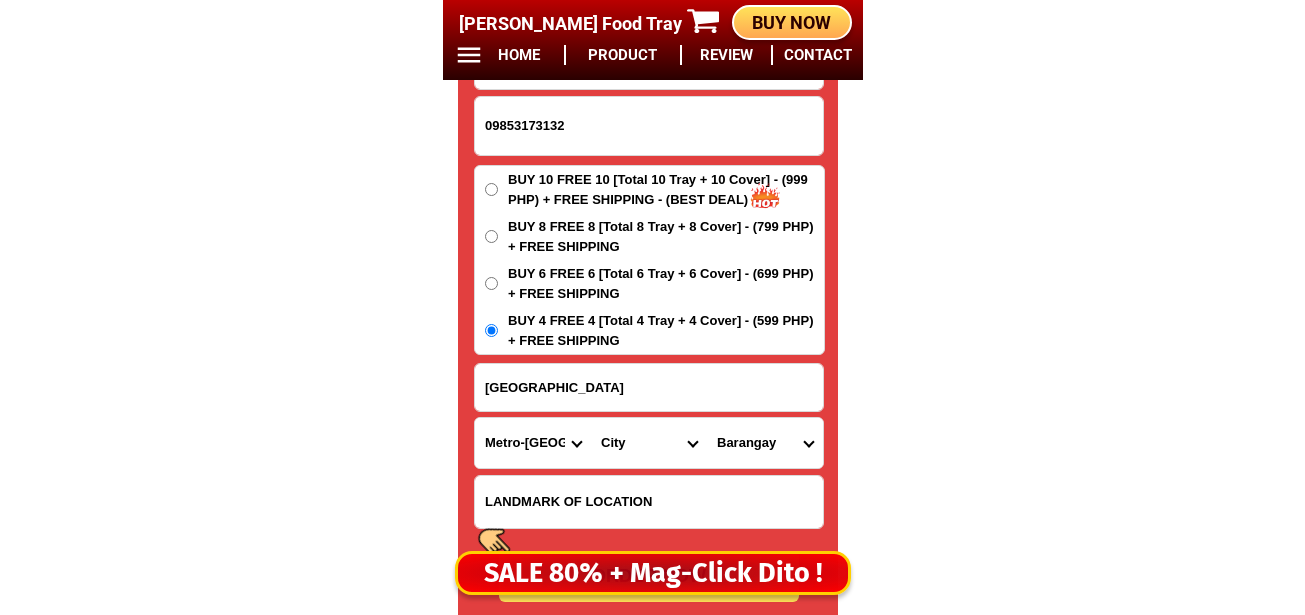 scroll, scrollTop: 16978, scrollLeft: 0, axis: vertical 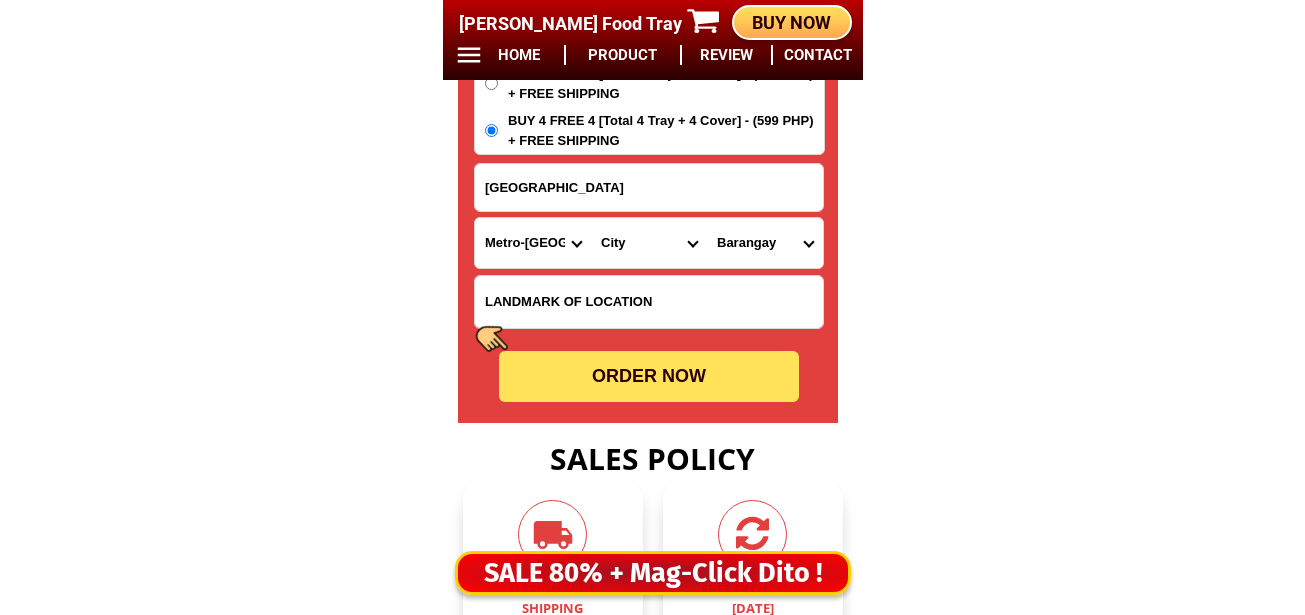 click on "ORDER NOW" at bounding box center [649, 376] 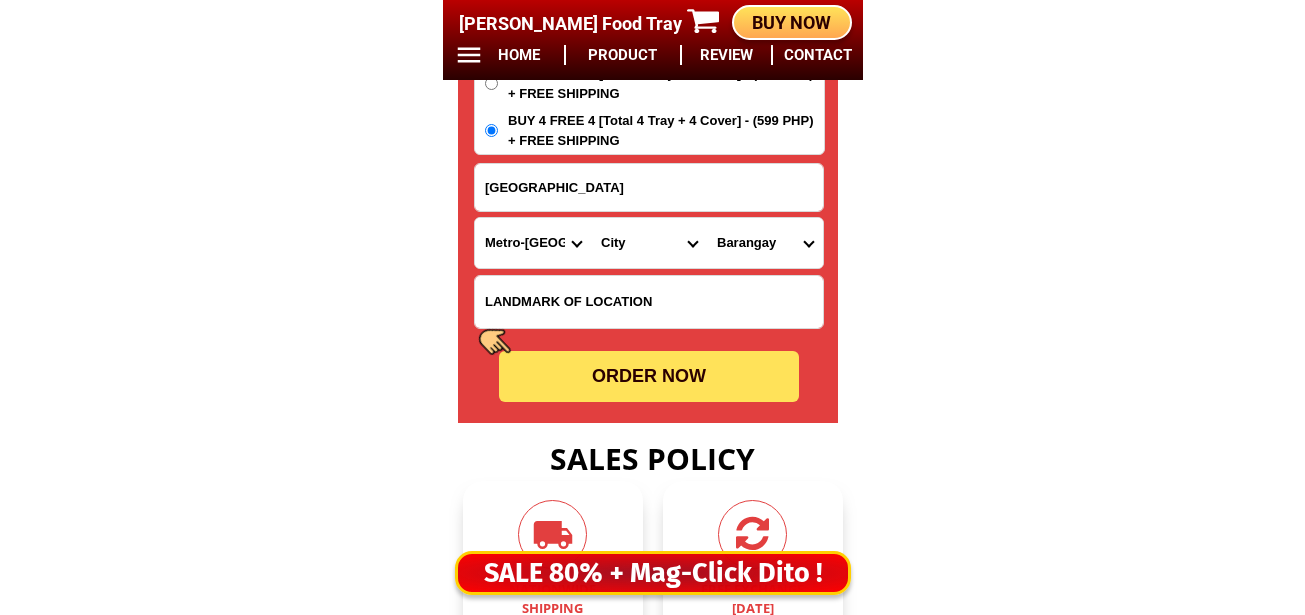 radio on "true" 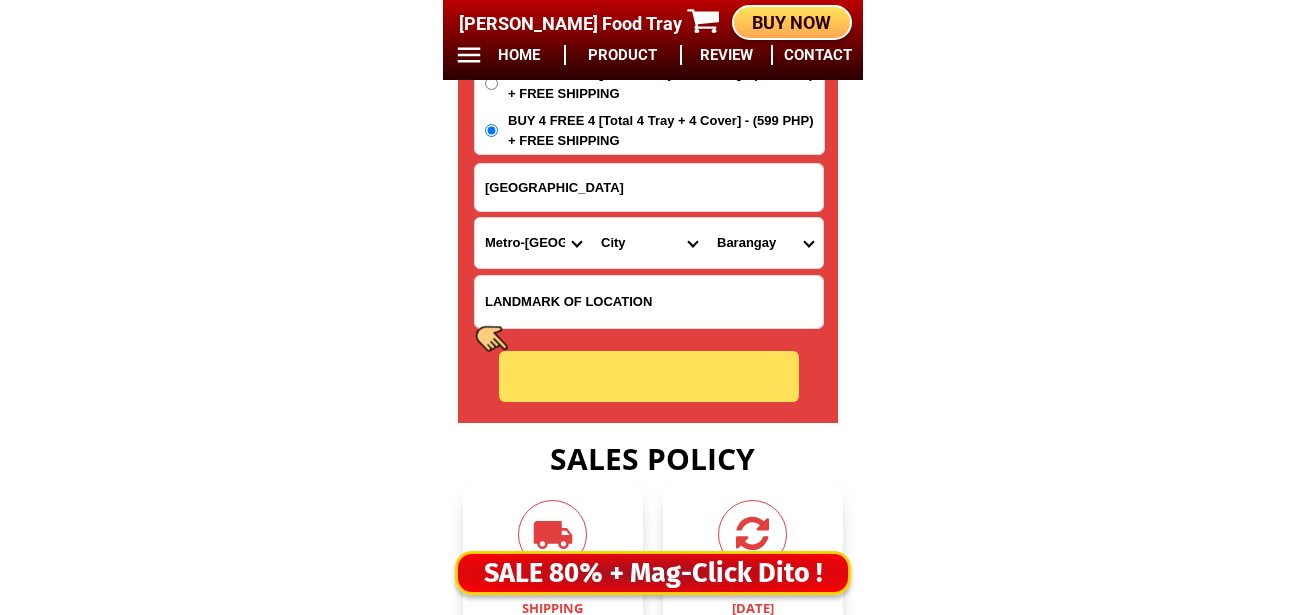 radio on "true" 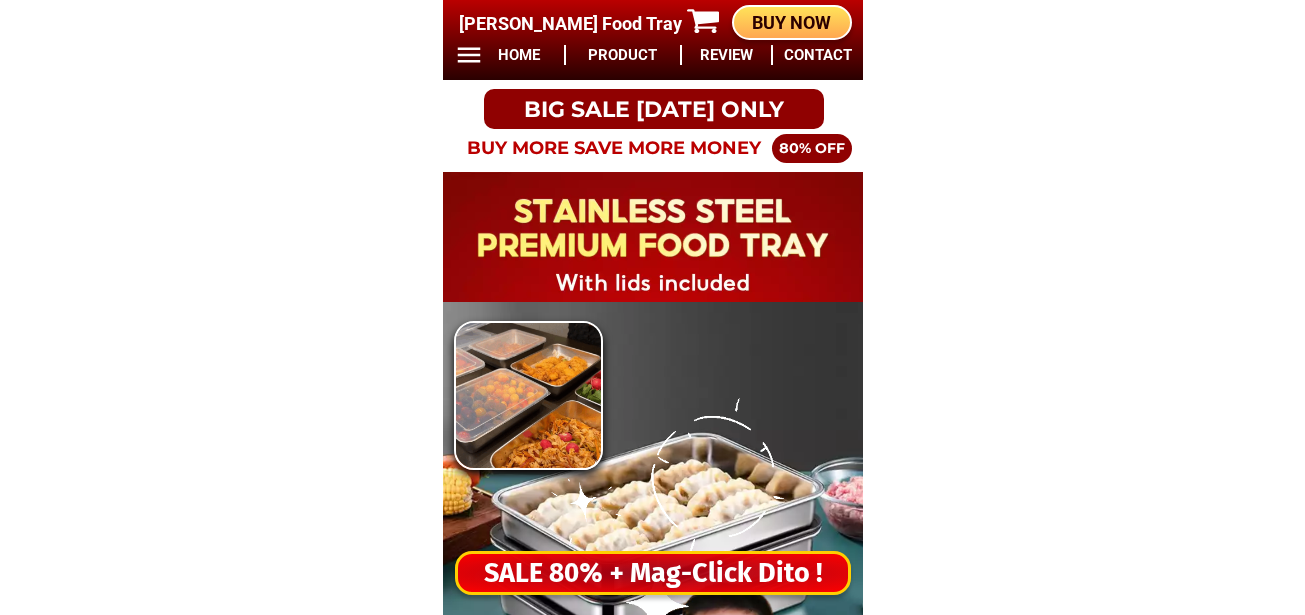 scroll, scrollTop: 0, scrollLeft: 0, axis: both 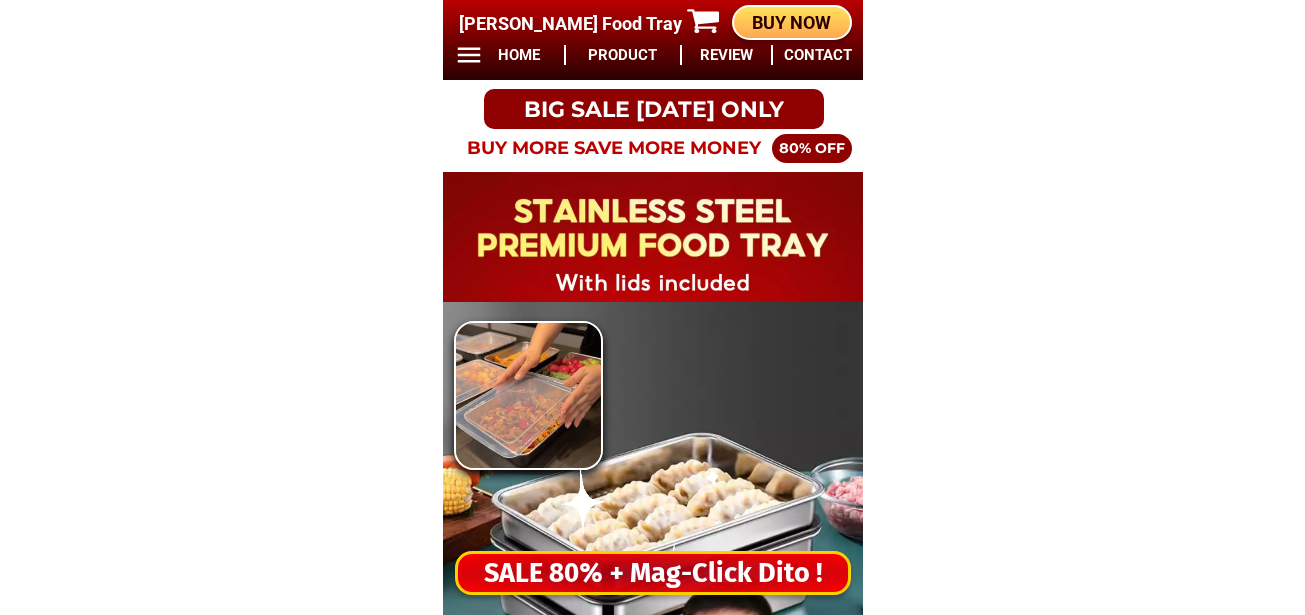 click on "SALE 80% + Mag-Click Dito !" at bounding box center (653, 573) 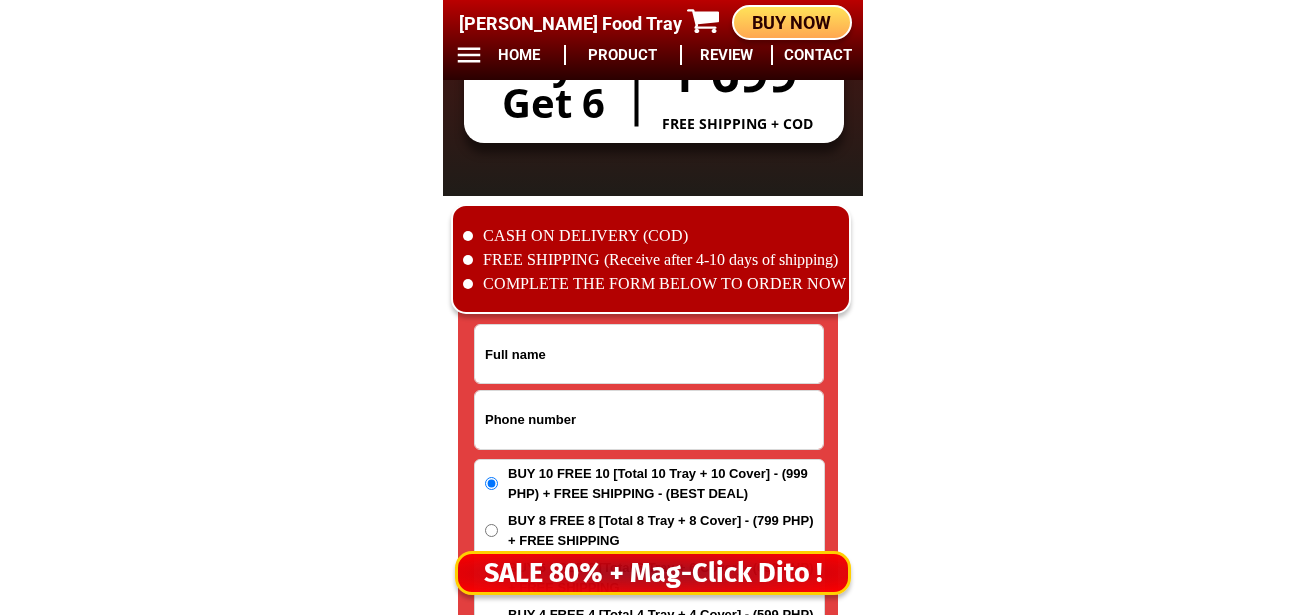 scroll, scrollTop: 16678, scrollLeft: 0, axis: vertical 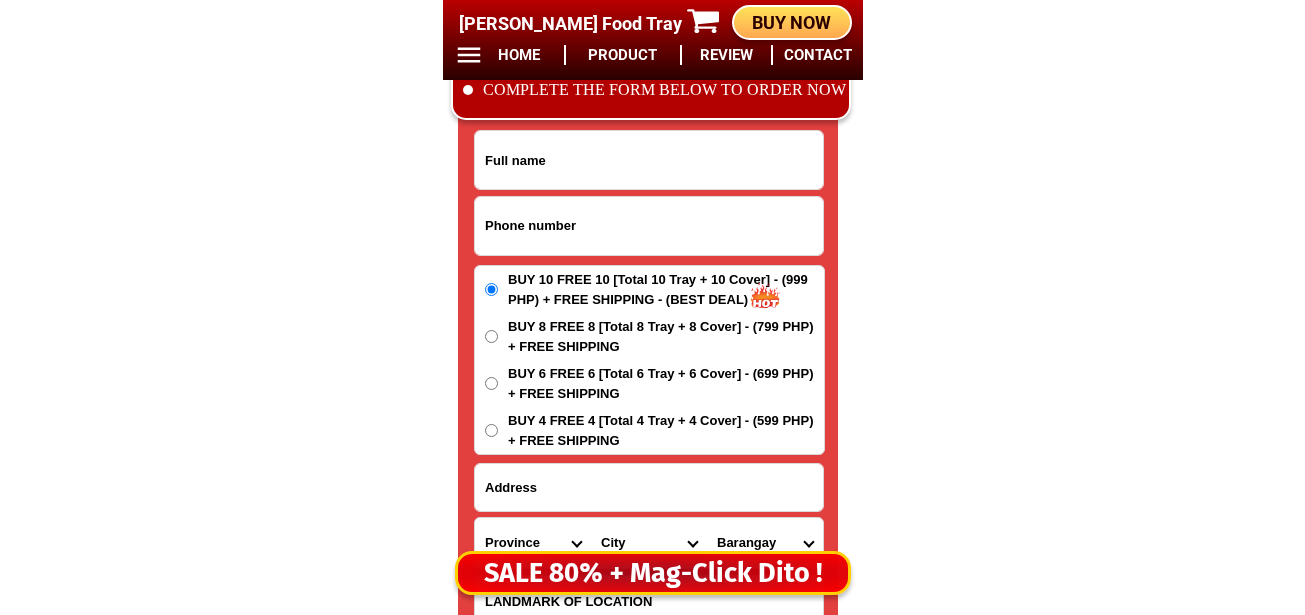 click at bounding box center (649, 226) 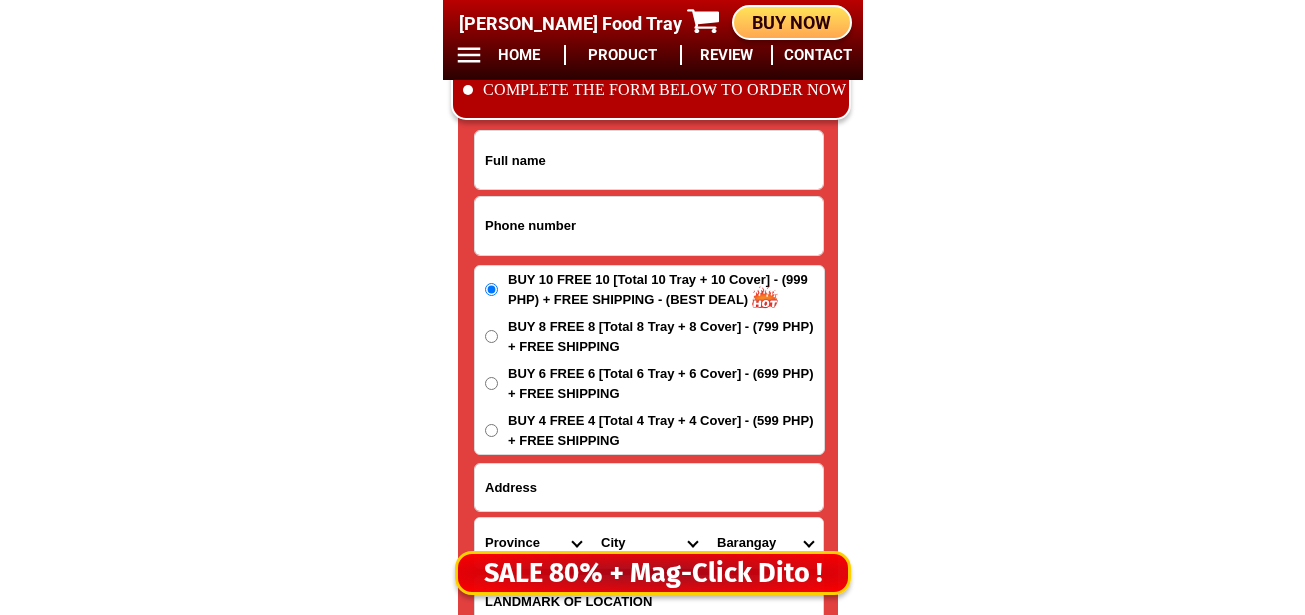 paste on "09853173132" 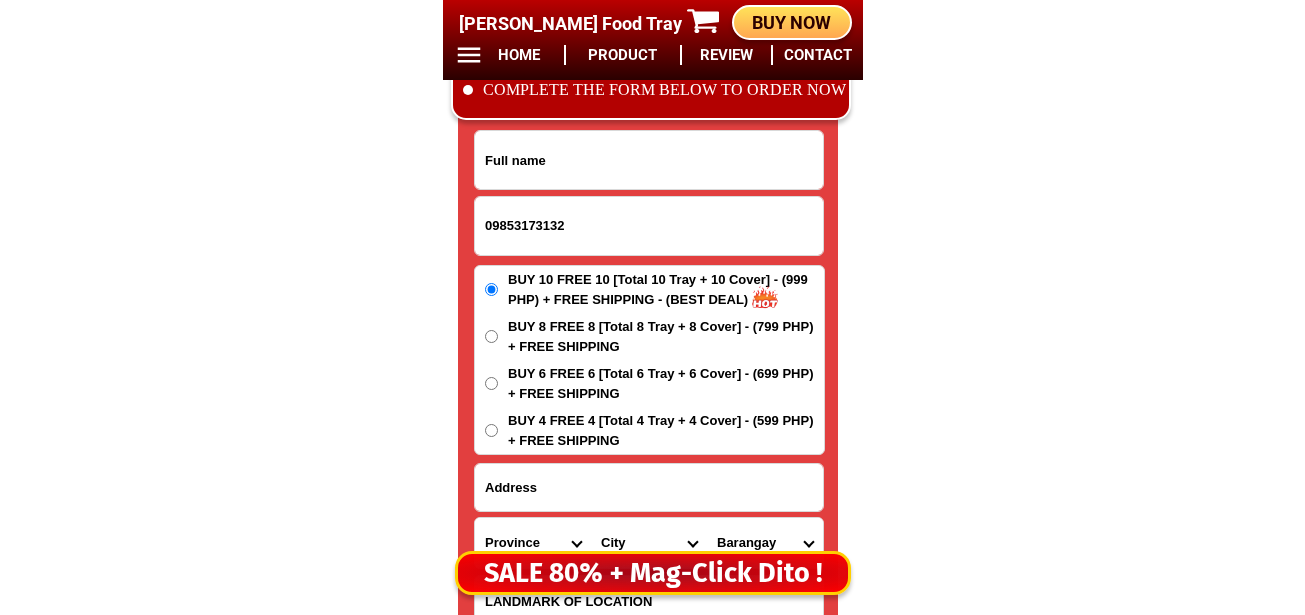 type on "09853173132" 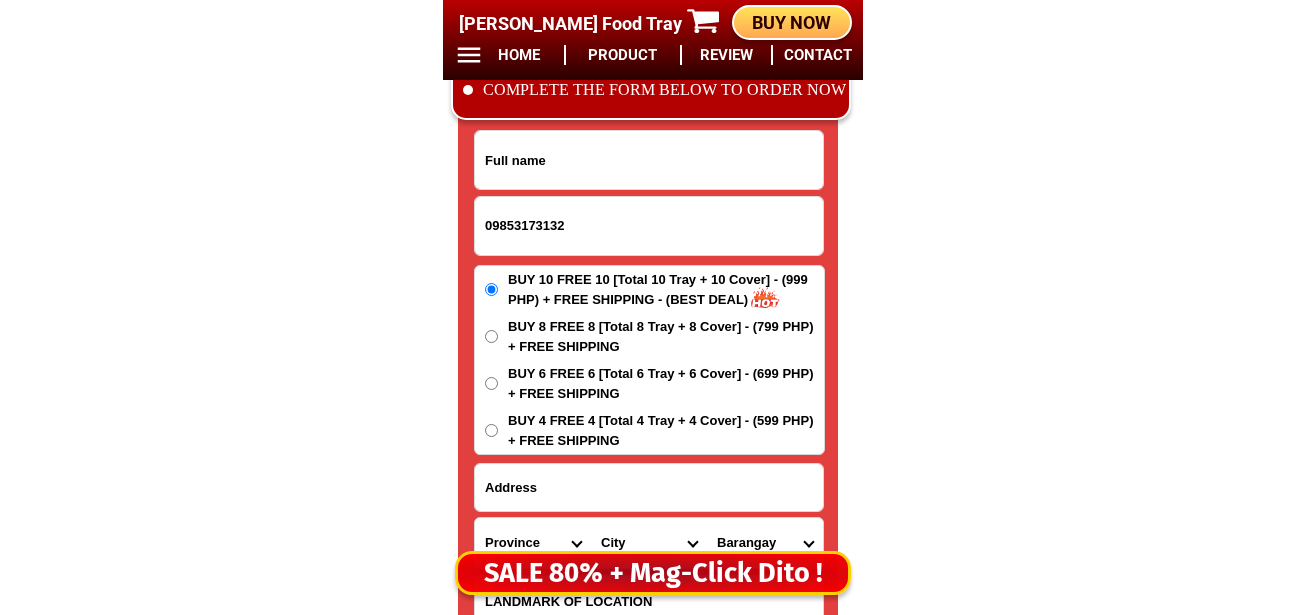 click at bounding box center (649, 160) 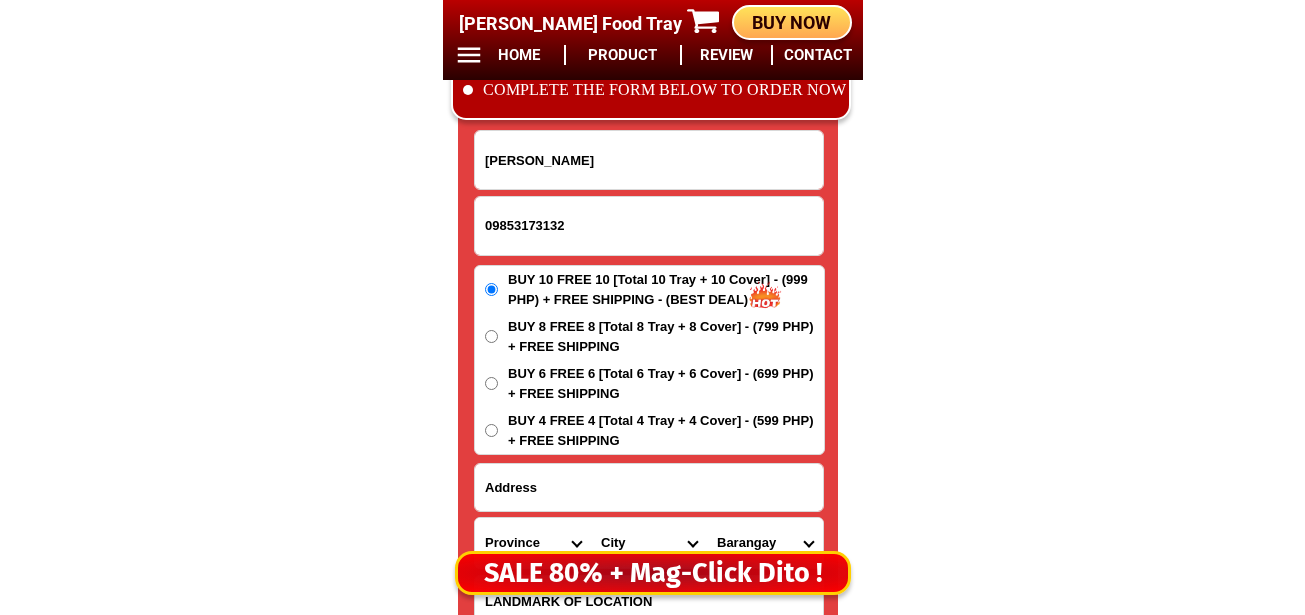 type on "Fhe Daong" 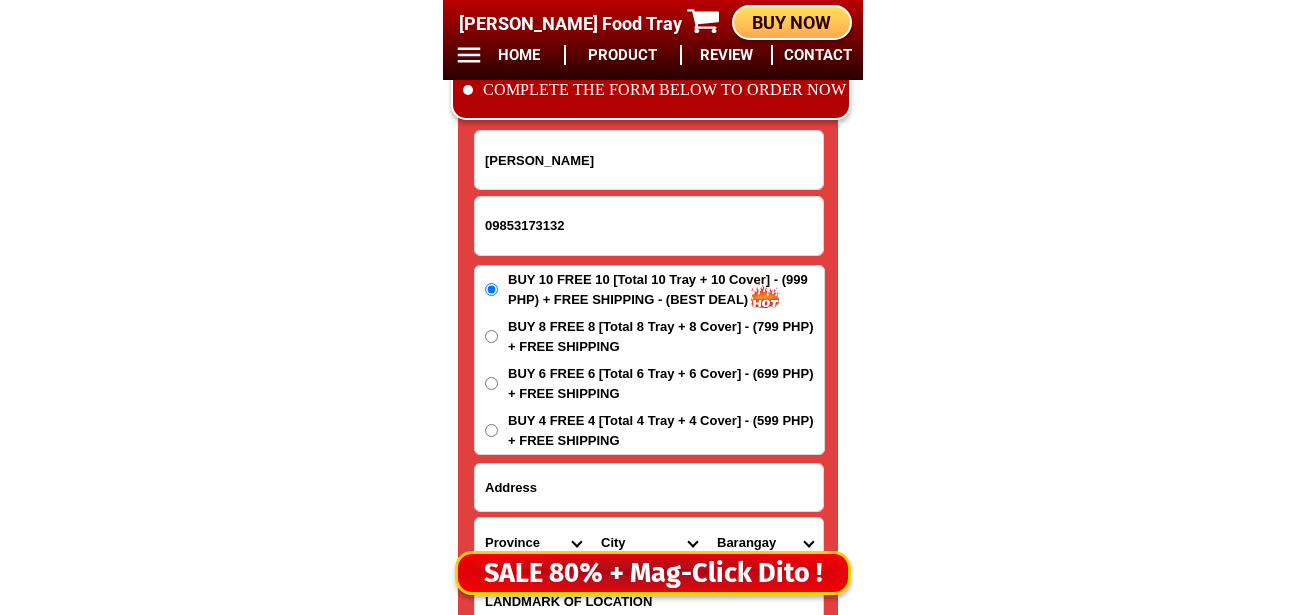 click on "BIG SALE TODAY ONLY BUY MORE SAVE MORE MONEY 80% OFF BUY 10 + FREE SHIPPING FREE 10 Marvin Augustin Food Tray CONTACT REVIEW PRODUCT HOME BUY NOW Product Information Type Made in Send from Food Tray Japan Metro Manila Details Material :  304 Stainless Steel Tray and PVC Flexible Lid
Product Size :  25.5 x 20 x 5,5 (cm)
Rolled Edge:  Prevent cut to hands
Healthy:  Anti-bacterial, anti-grease, non-stick, easy to clean
Usage:  Food preservation, food storage, baking trays, cooking trays, BBQ trays   FREE SHIPPING
BUY 10 GET 10   49 ONLY THIS WEEK 80% OFF FLASH SALE TODAY 00 Days 00 Hours 00 Minutes 00 Seconds Day Hour Minute Second BUY 10 GET 10 FREE SHIPPING + COD ₱999 Best Saving Buy 8 Get 8 ₱799 FREE SHIPPING + COD PHP 3,599 (80% off) Buy 6 Get 6 ₱699 FREE SHIPPING + COD Fhe Daong 09853173132 ORDER NOW Province Abra Agusan-del-norte Agusan-del-sur Aklan Albay Antique Apayao Aurora Basilan Bataan Batanes Batangas Benguet Biliran Bohol Bukidnon Bulacan Cagayan Camarines-norte" at bounding box center (652, -6452) 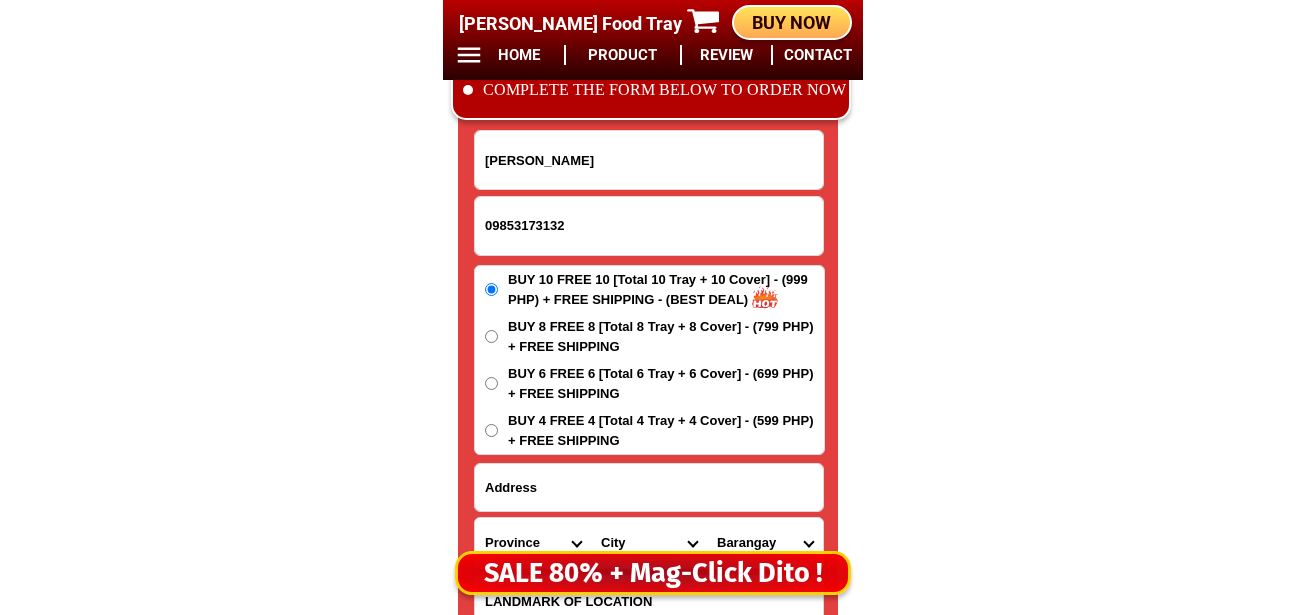 click on "BUY 4 FREE 4 [Total 4 Tray + 4 Cover] - (599 PHP) + FREE SHIPPING" at bounding box center (666, 430) 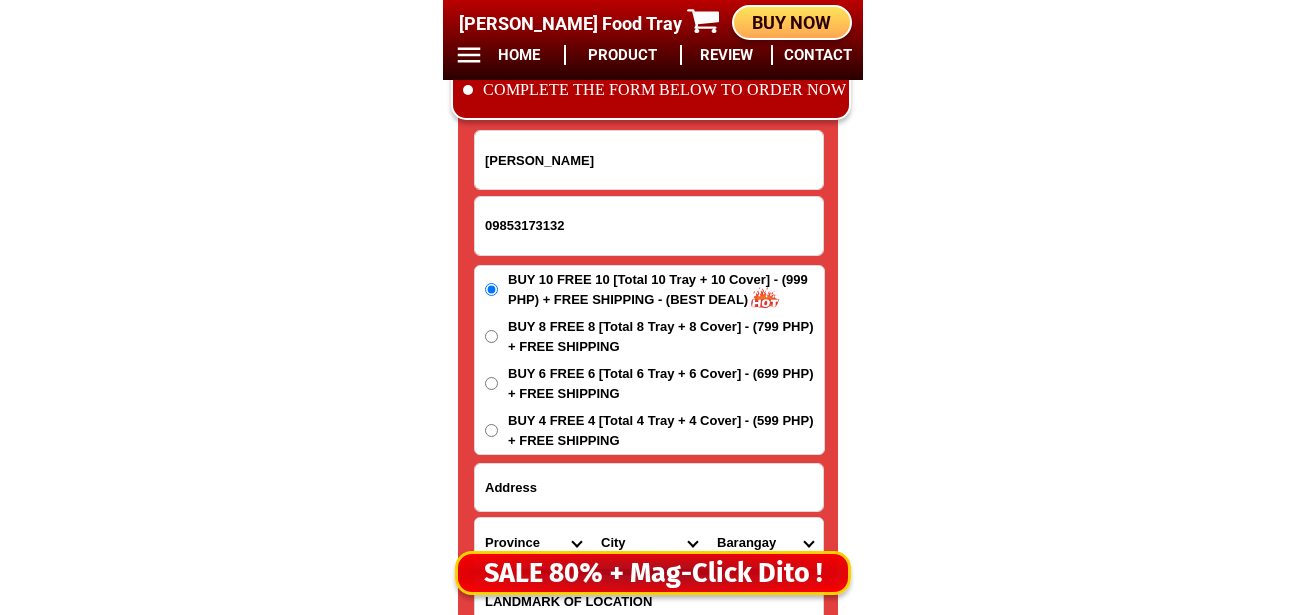 radio on "true" 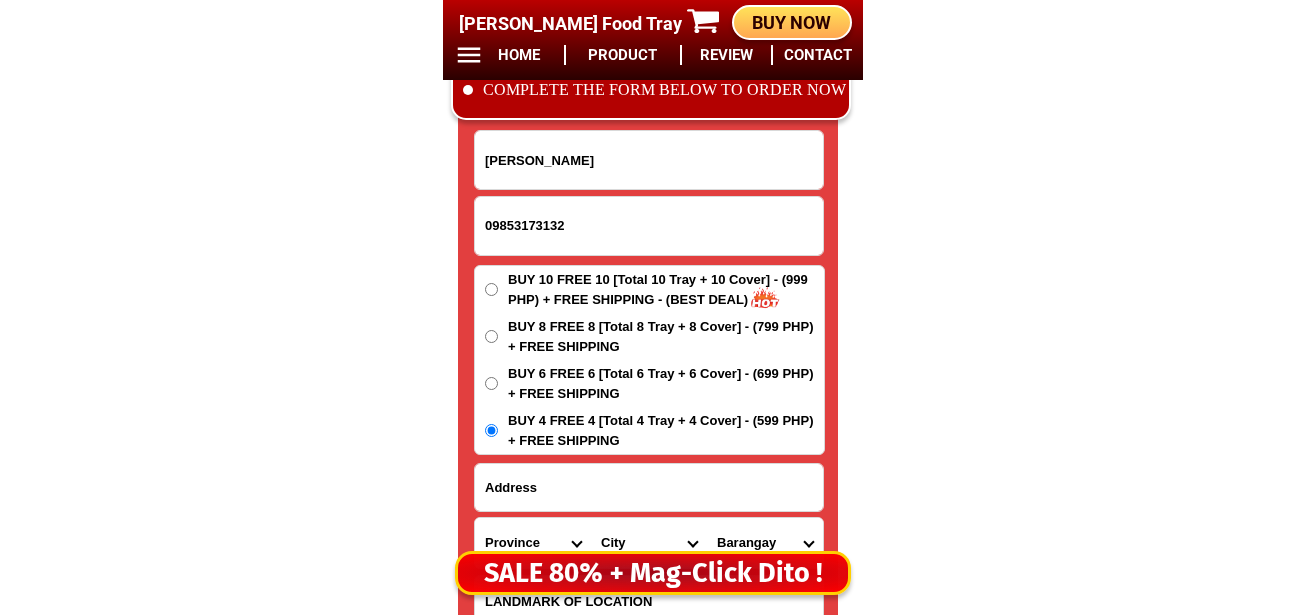 scroll, scrollTop: 16778, scrollLeft: 0, axis: vertical 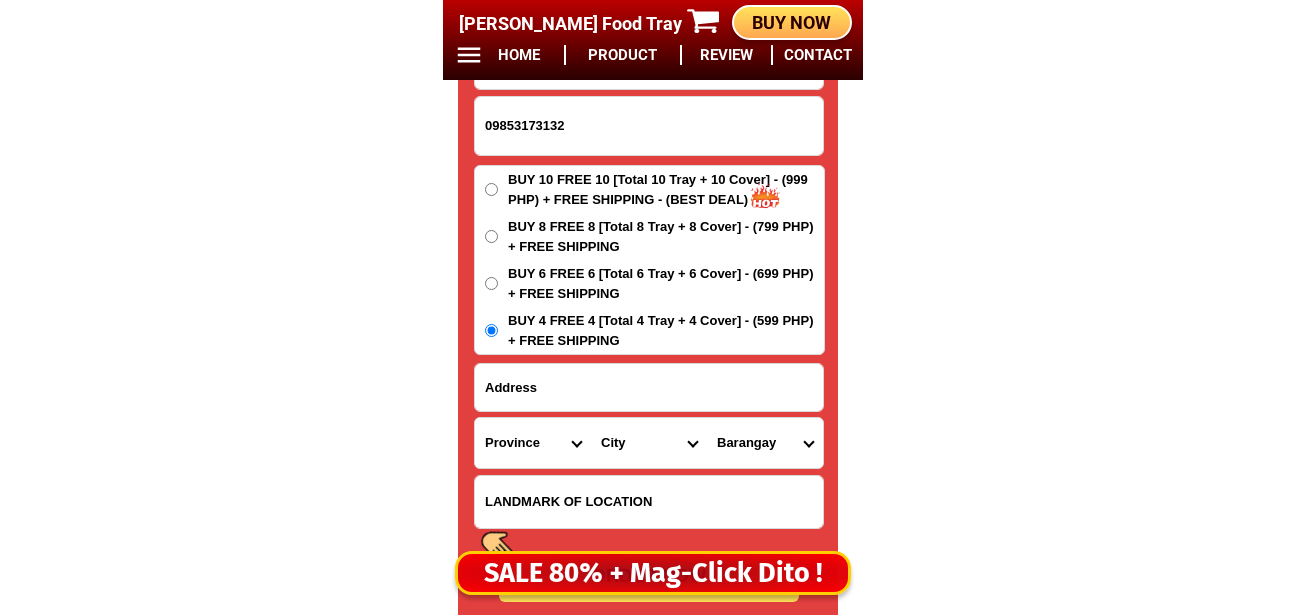 click at bounding box center (649, 387) 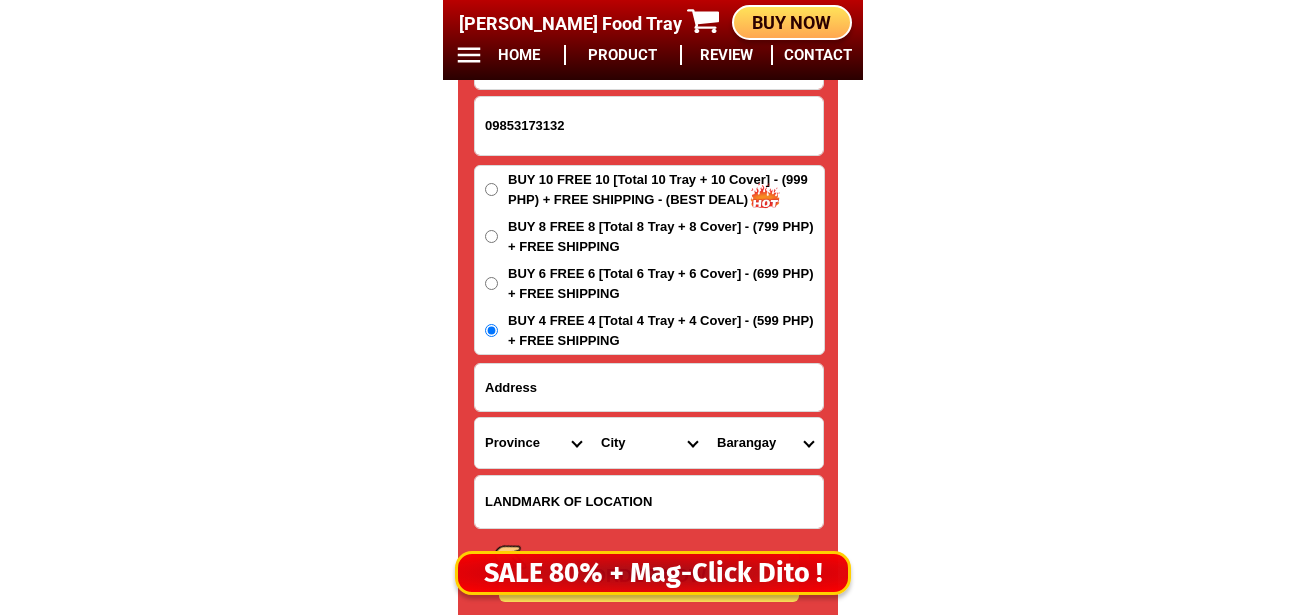 type on "Manila" 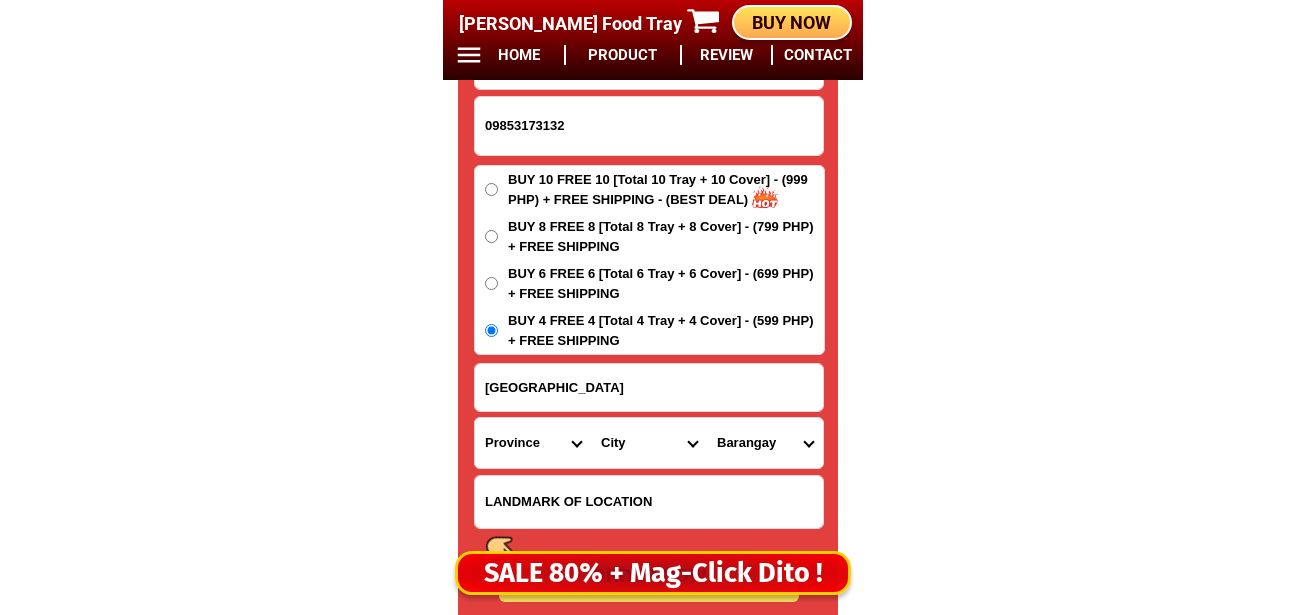 drag, startPoint x: 518, startPoint y: 439, endPoint x: 531, endPoint y: 422, distance: 21.400934 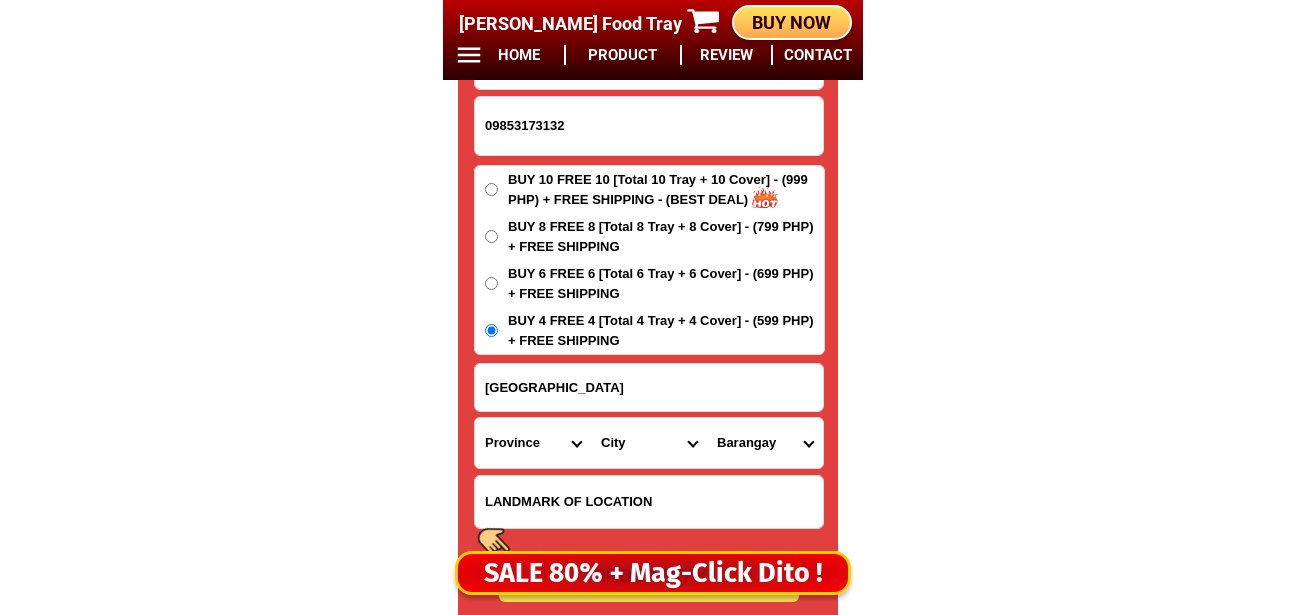 click on "Province Abra Agusan-del-norte Agusan-del-sur Aklan Albay Antique Apayao Aurora Basilan Bataan Batanes Batangas Benguet Biliran Bohol Bukidnon Bulacan Cagayan Camarines-norte Camarines-sur Camiguin Capiz Catanduanes Cavite Cebu Cotabato Davao-de-oro Davao-del-norte Davao-del-sur Davao-occidental Davao-oriental Dinagat-islands Eastern-samar Guimaras Ifugao Ilocos-norte Ilocos-sur Iloilo Isabela Kalinga La-union Laguna Lanao-del-norte Lanao-del-sur Leyte Maguindanao Marinduque Masbate Metro-manila Misamis-occidental Misamis-oriental Mountain-province Negros-occidental Negros-oriental Northern-samar Nueva-ecija Nueva-vizcaya Occidental-mindoro Oriental-mindoro Palawan Pampanga Pangasinan Quezon Quirino Rizal Romblon Sarangani Siquijor Sorsogon South-cotabato Southern-leyte Sultan-kudarat Sulu Surigao-del-norte Surigao-del-sur Tarlac Tawi-tawi Western-samar Zambales Zamboanga-del-norte Zamboanga-del-sur Zamboanga-sibugay" at bounding box center [533, 443] 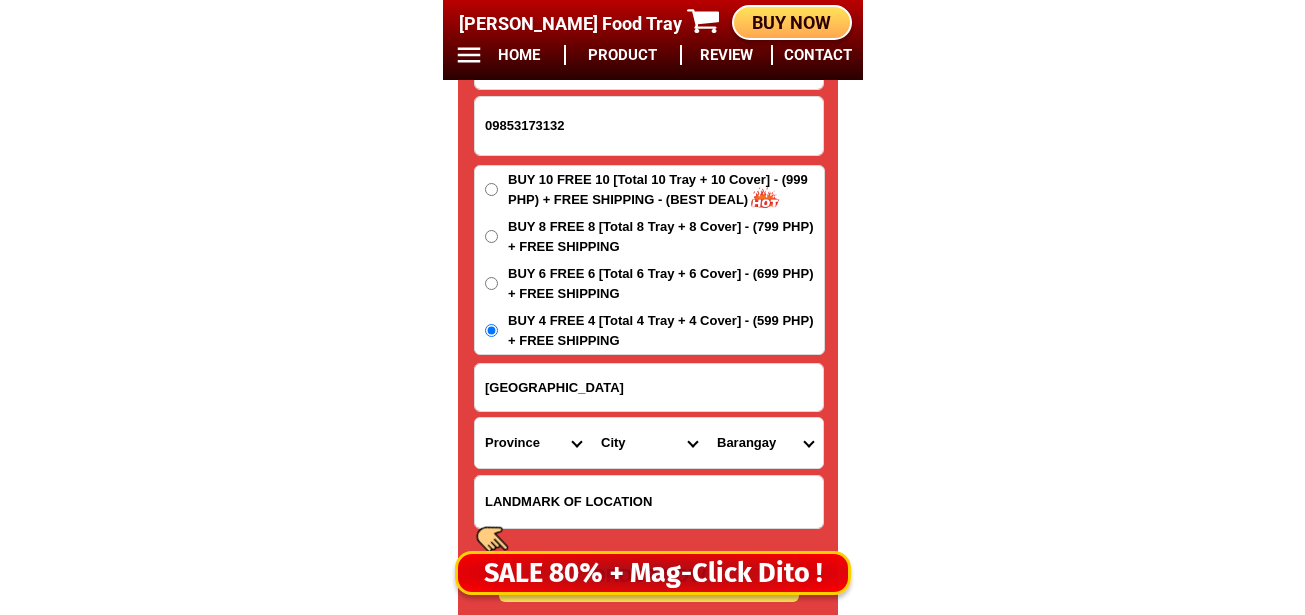 select on "63_219" 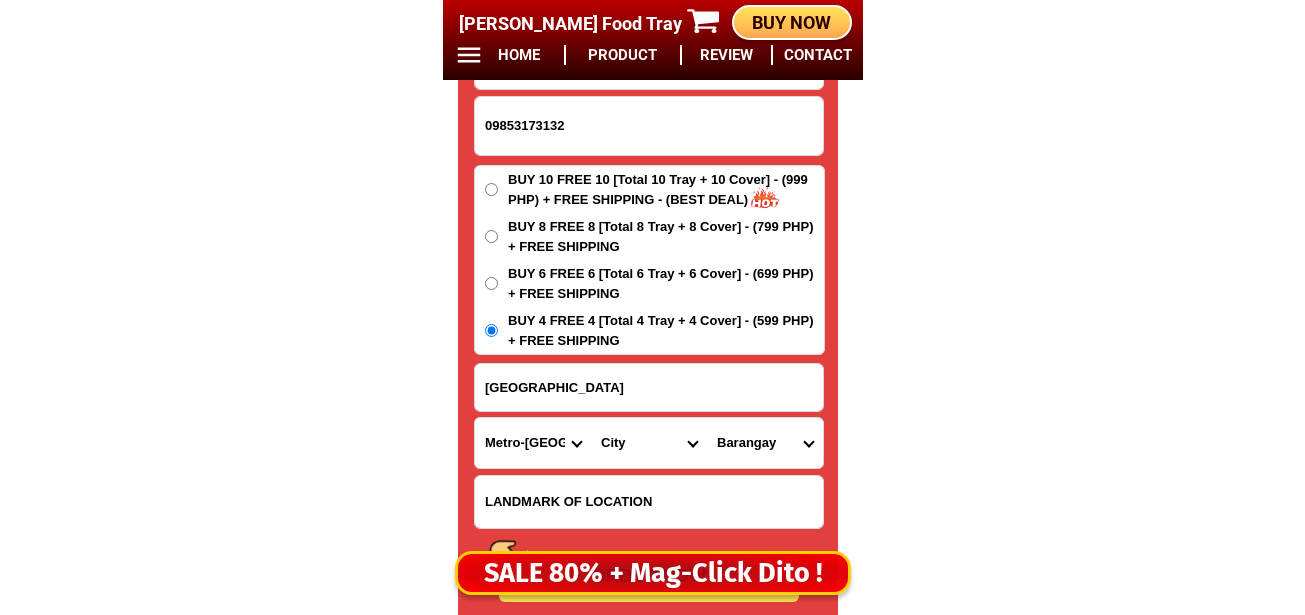click on "Province Abra Agusan-del-norte Agusan-del-sur Aklan Albay Antique Apayao Aurora Basilan Bataan Batanes Batangas Benguet Biliran Bohol Bukidnon Bulacan Cagayan Camarines-norte Camarines-sur Camiguin Capiz Catanduanes Cavite Cebu Cotabato Davao-de-oro Davao-del-norte Davao-del-sur Davao-occidental Davao-oriental Dinagat-islands Eastern-samar Guimaras Ifugao Ilocos-norte Ilocos-sur Iloilo Isabela Kalinga La-union Laguna Lanao-del-norte Lanao-del-sur Leyte Maguindanao Marinduque Masbate Metro-manila Misamis-occidental Misamis-oriental Mountain-province Negros-occidental Negros-oriental Northern-samar Nueva-ecija Nueva-vizcaya Occidental-mindoro Oriental-mindoro Palawan Pampanga Pangasinan Quezon Quirino Rizal Romblon Sarangani Siquijor Sorsogon South-cotabato Southern-leyte Sultan-kudarat Sulu Surigao-del-norte Surigao-del-sur Tarlac Tawi-tawi Western-samar Zambales Zamboanga-del-norte Zamboanga-del-sur Zamboanga-sibugay" at bounding box center (533, 443) 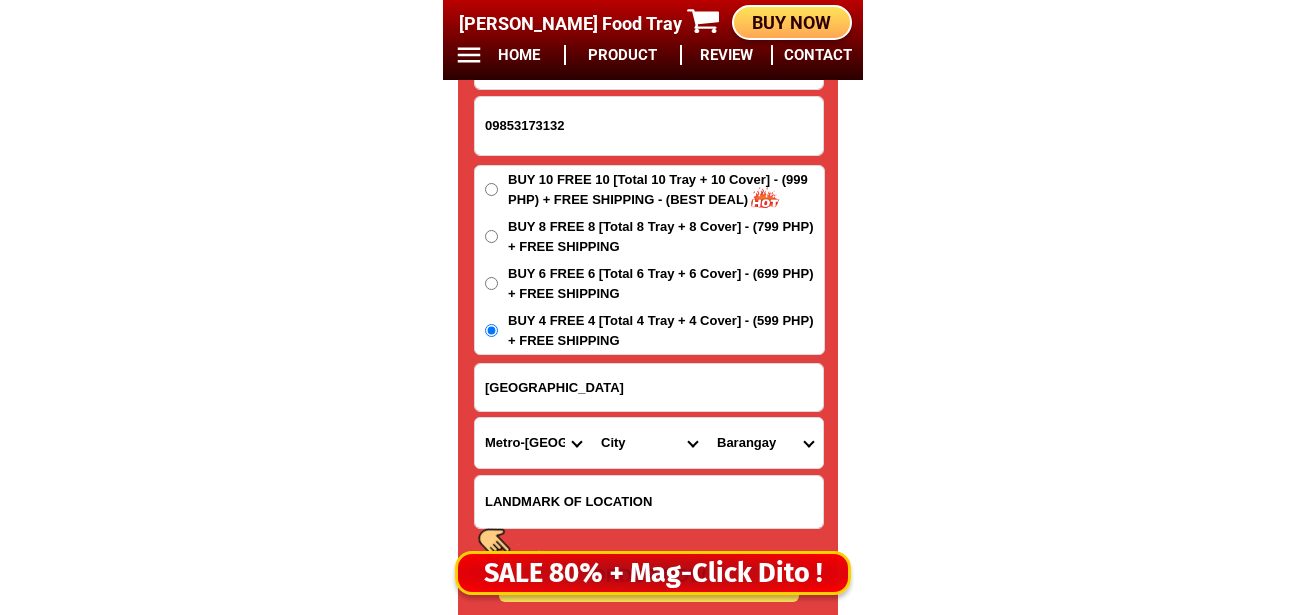 scroll, scrollTop: 16878, scrollLeft: 0, axis: vertical 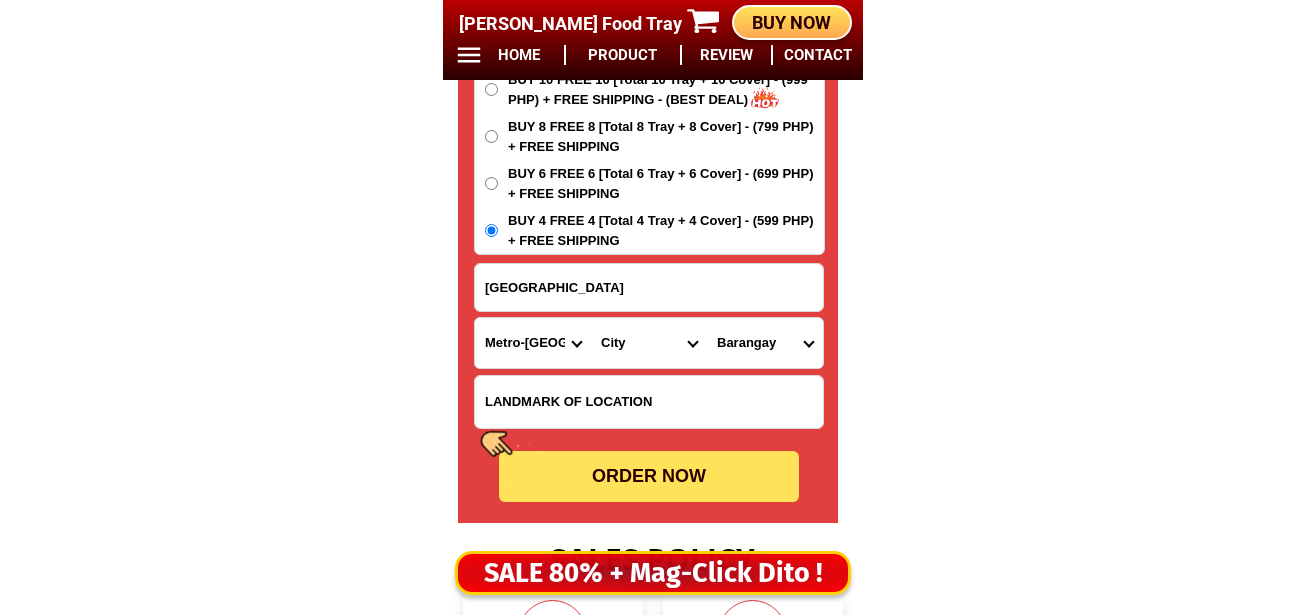 click on "ORDER NOW" at bounding box center (649, 476) 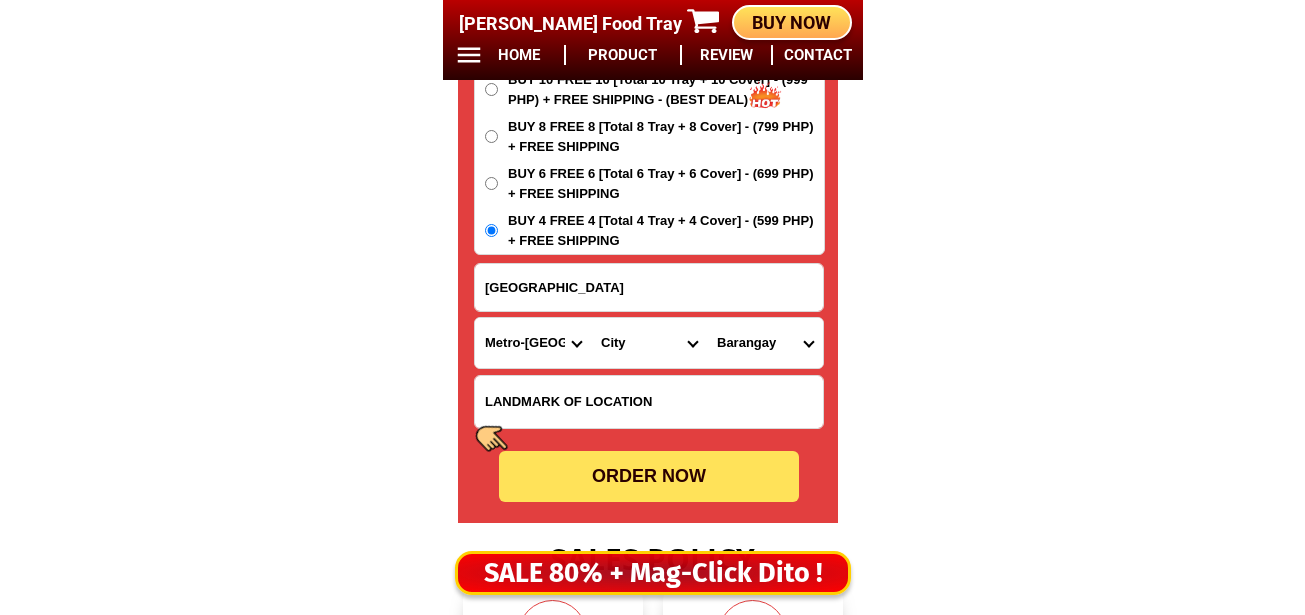 radio on "true" 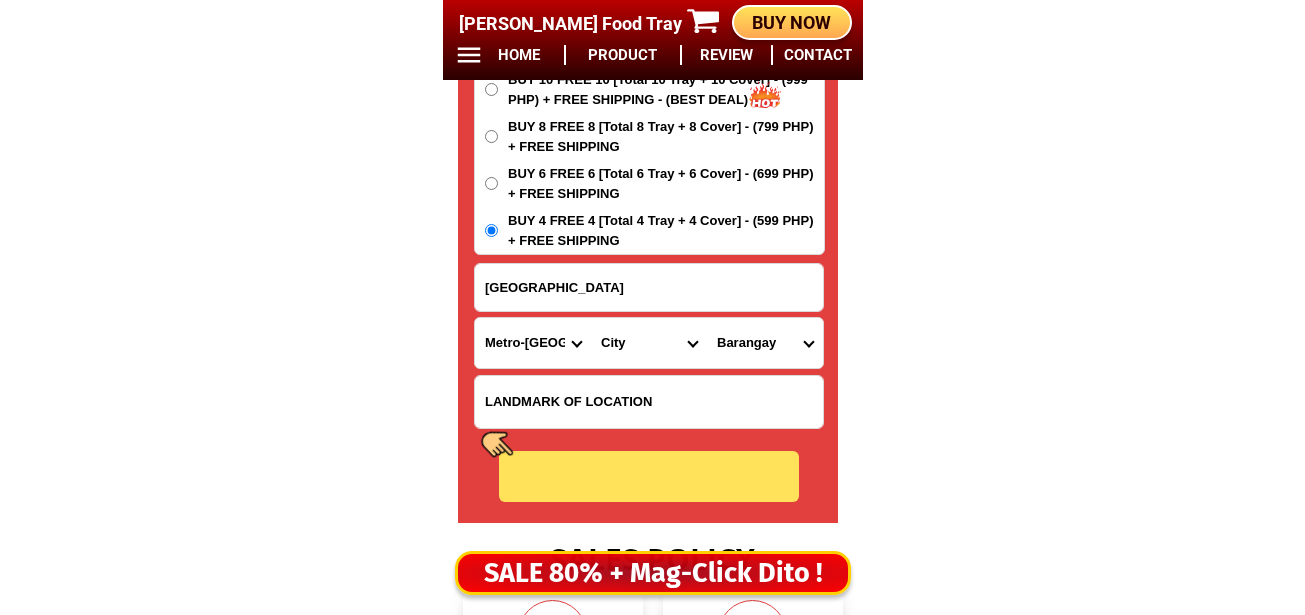 radio on "true" 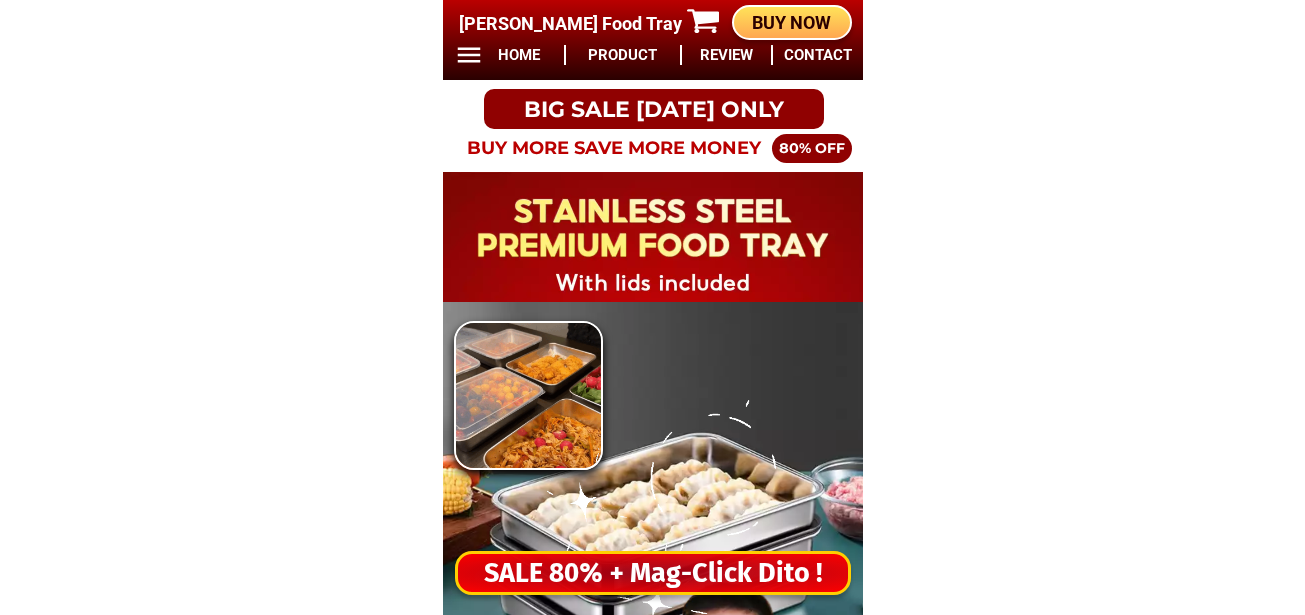 scroll, scrollTop: 0, scrollLeft: 0, axis: both 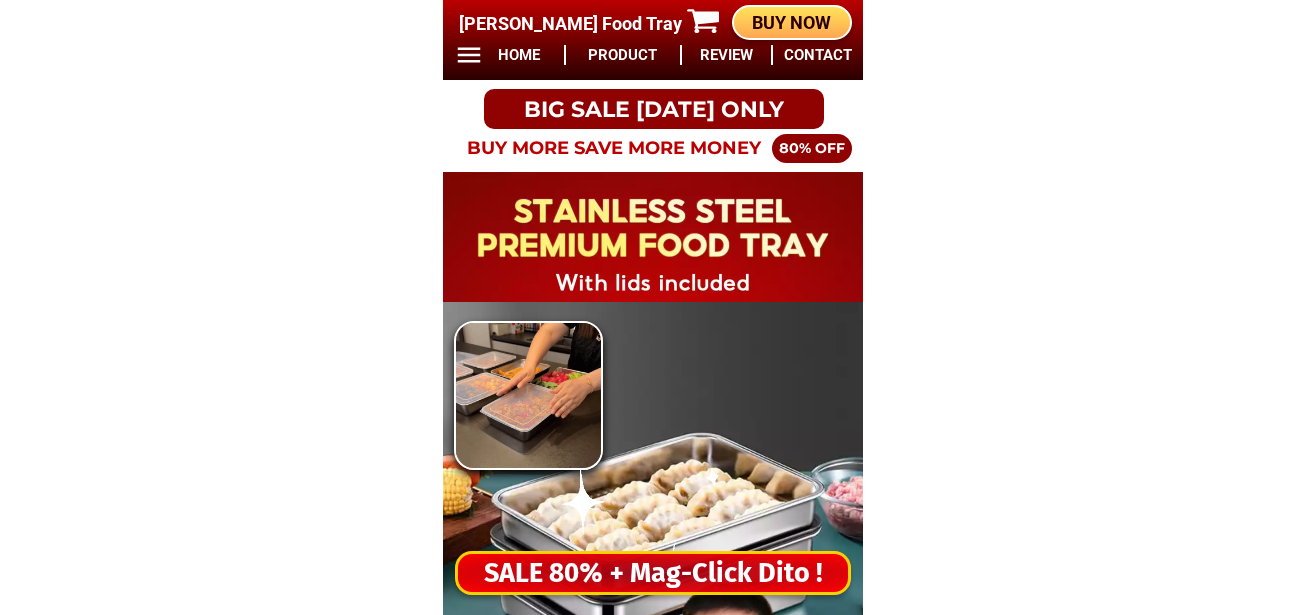 click on "SALE 80% + Mag-Click Dito !" at bounding box center (653, 573) 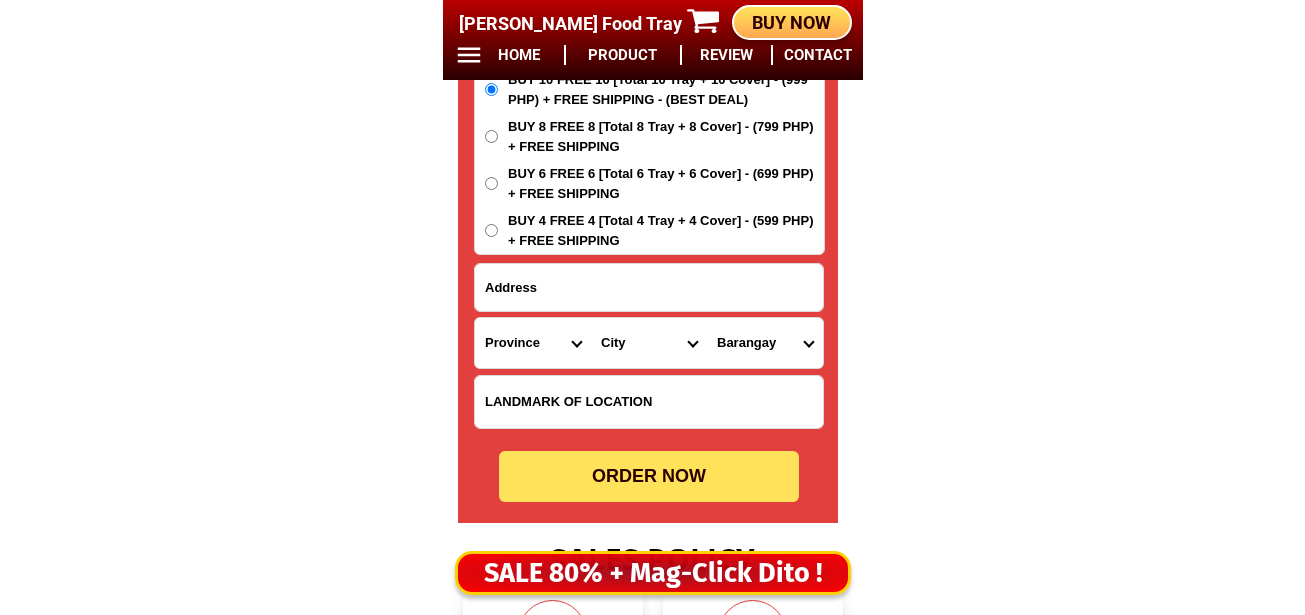 scroll, scrollTop: 16678, scrollLeft: 0, axis: vertical 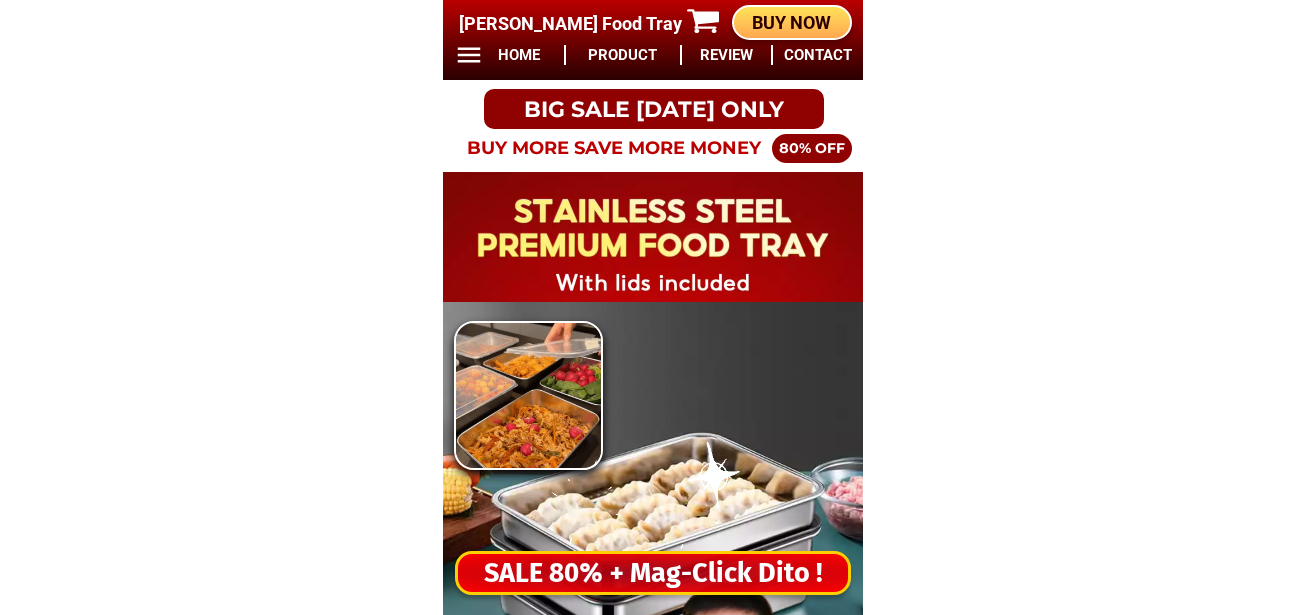 click on "SALE 80% + Mag-Click Dito !" at bounding box center (653, 573) 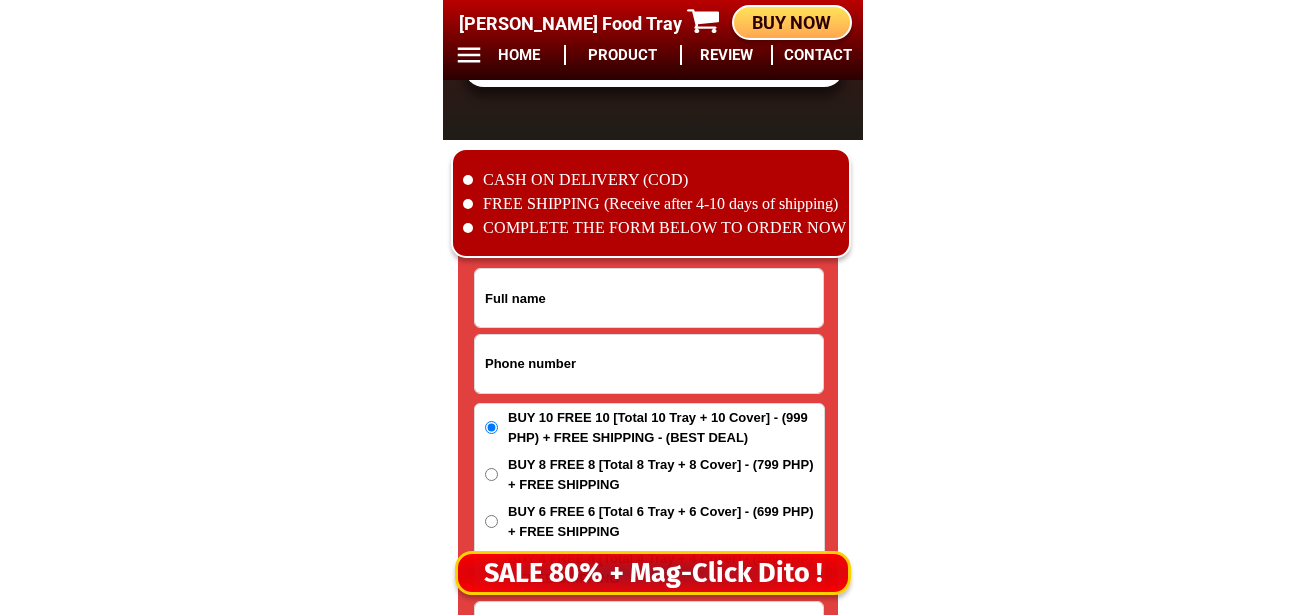 scroll, scrollTop: 16678, scrollLeft: 0, axis: vertical 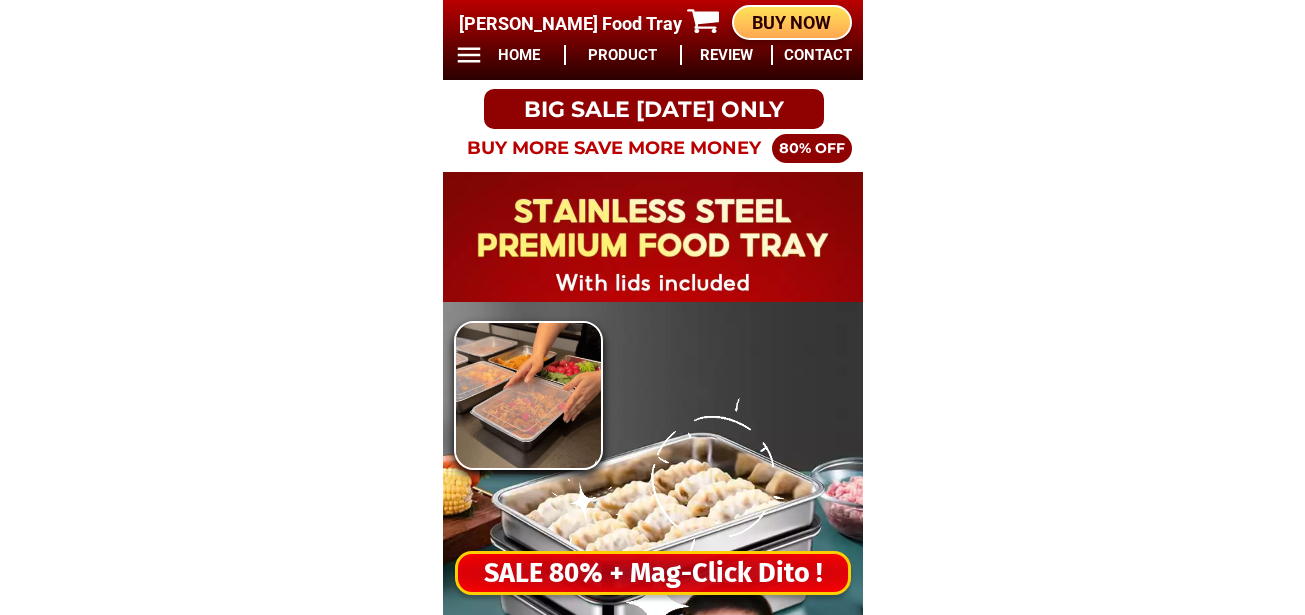 click on "SALE 80% + Mag-Click Dito !" at bounding box center (653, 573) 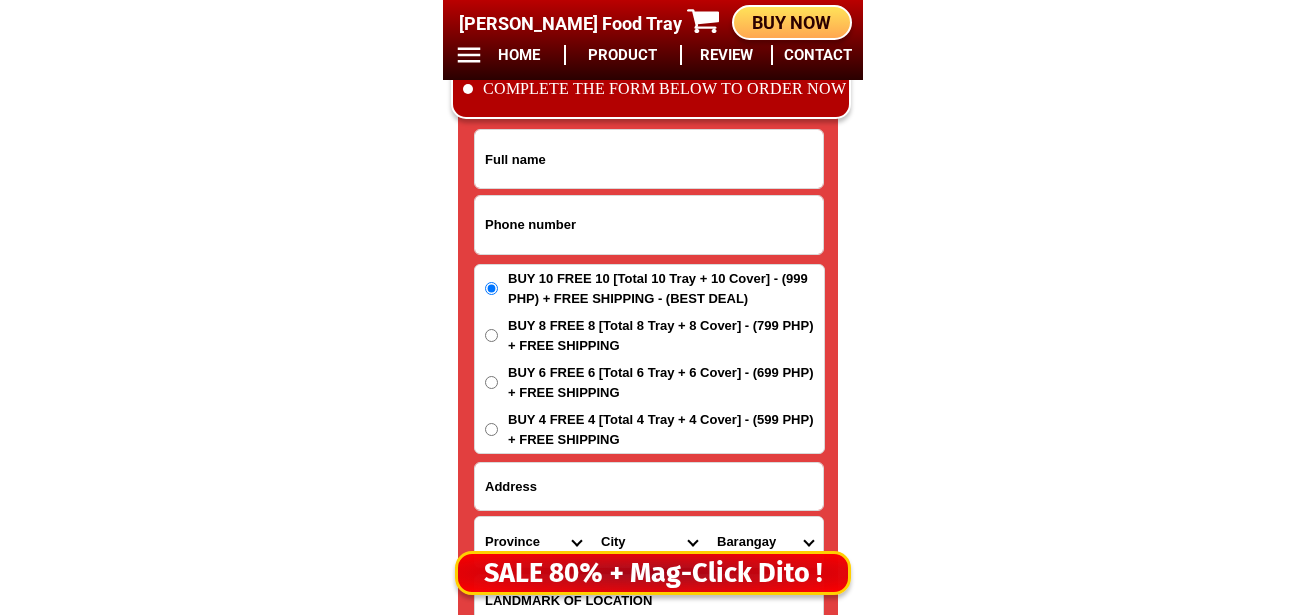scroll, scrollTop: 16678, scrollLeft: 0, axis: vertical 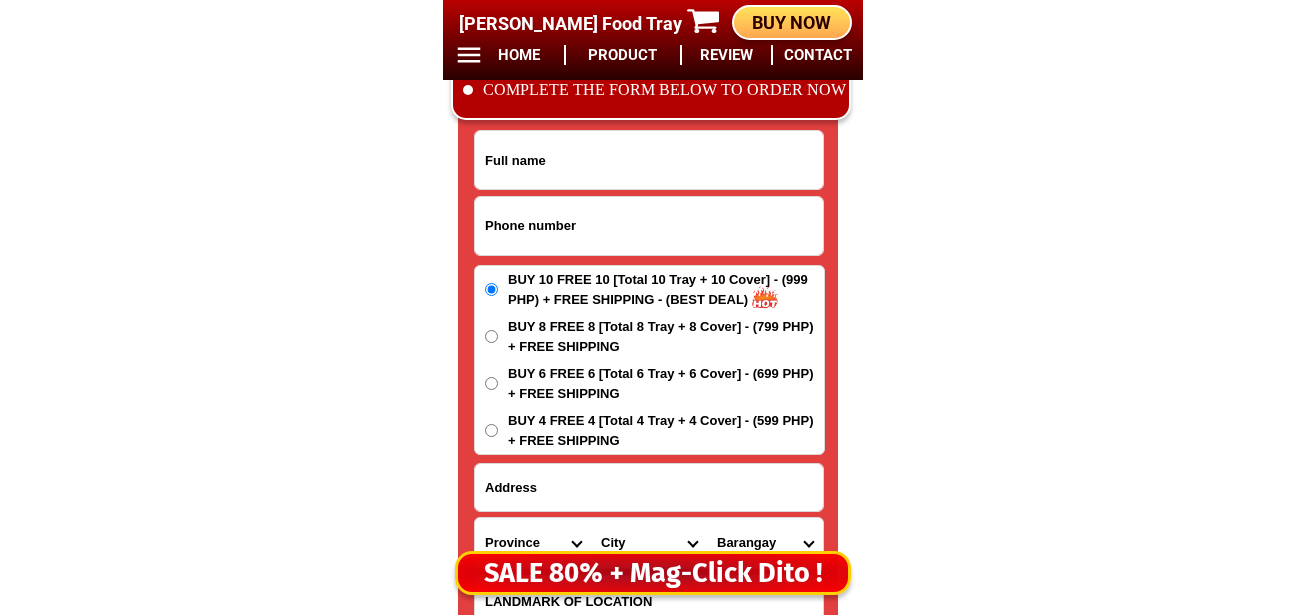 drag, startPoint x: 625, startPoint y: 206, endPoint x: 675, endPoint y: 224, distance: 53.14132 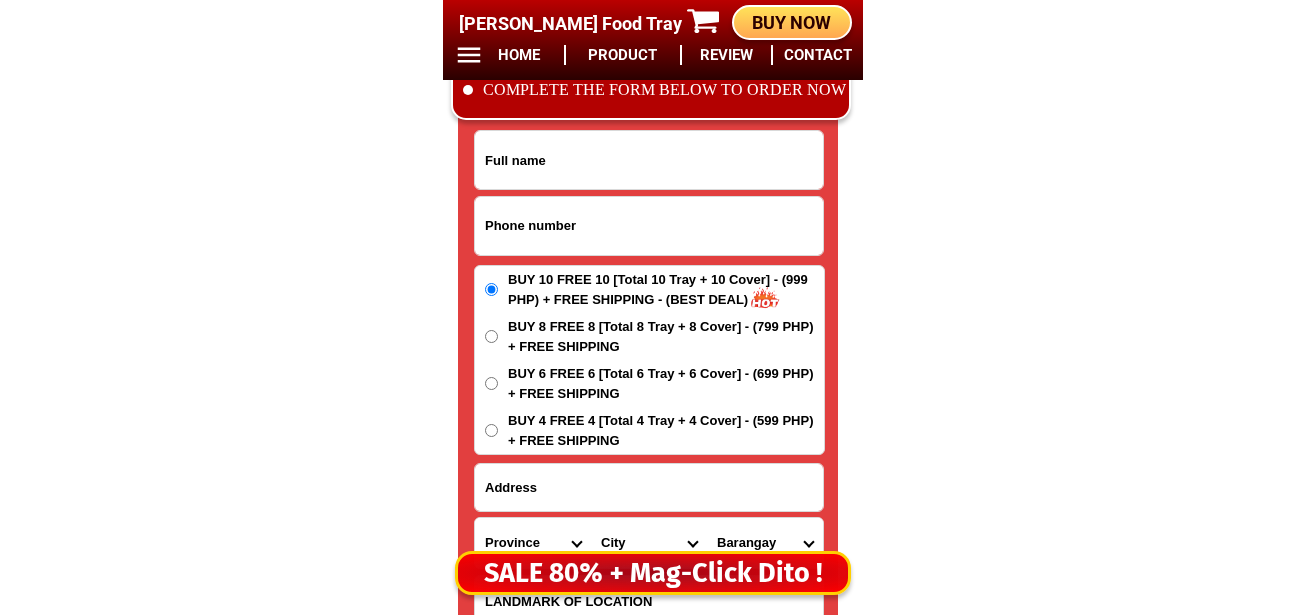 click at bounding box center [649, 226] 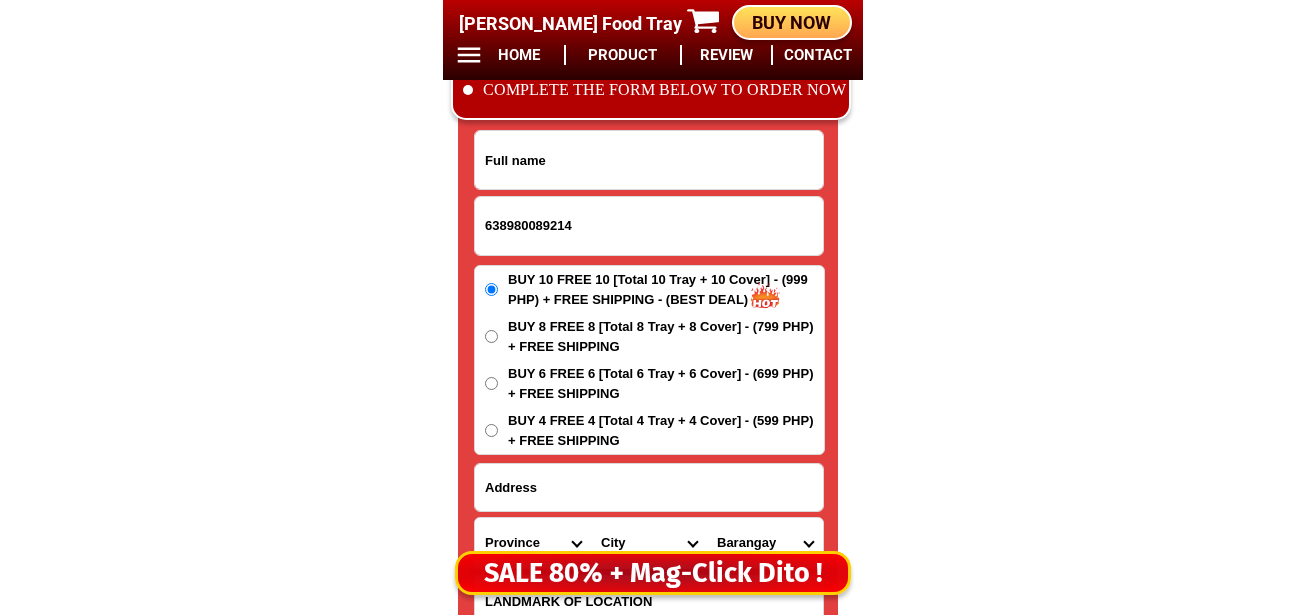 type on "638980089214" 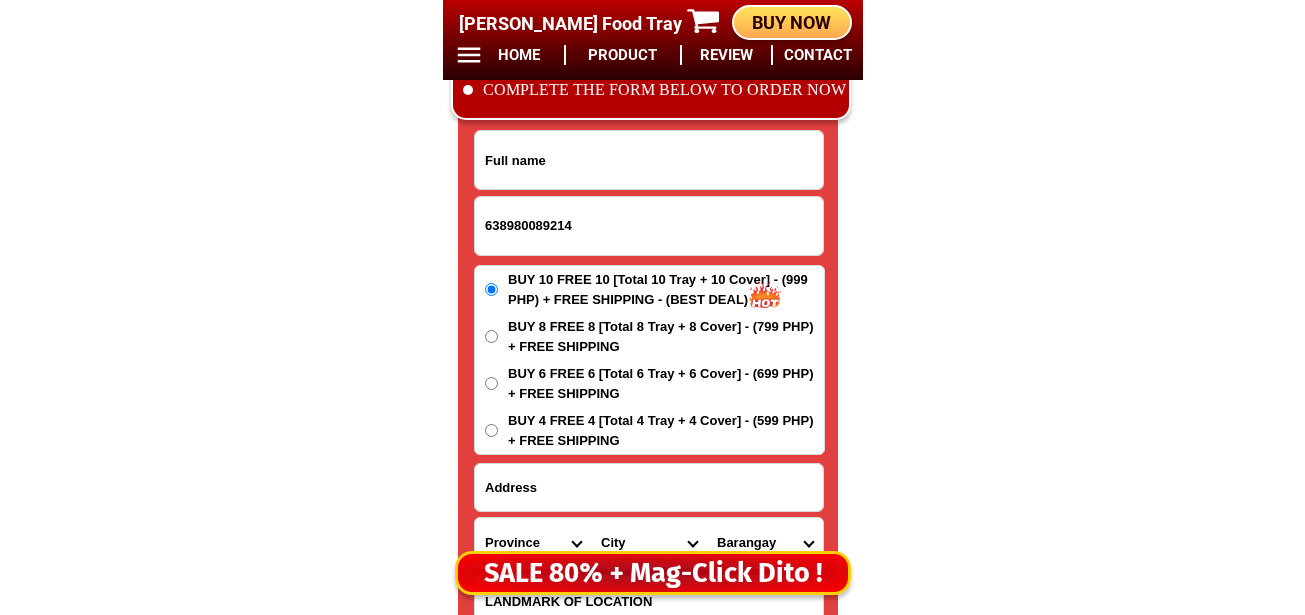 click at bounding box center (649, 160) 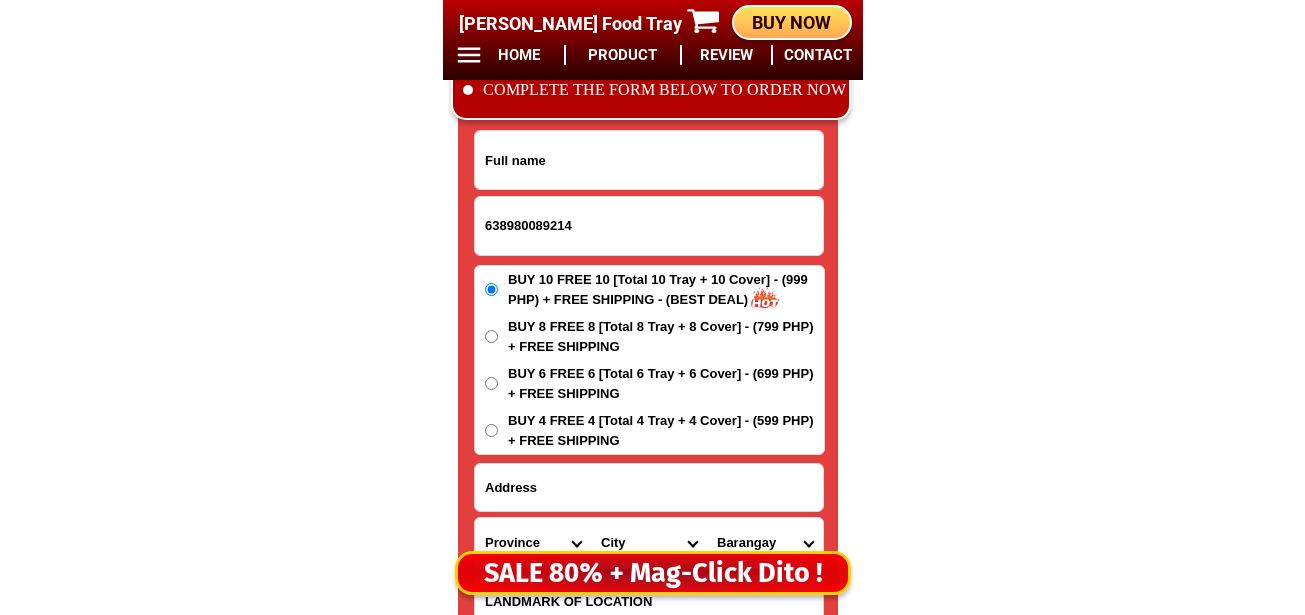 paste on "[PERSON_NAME] [PERSON_NAME]" 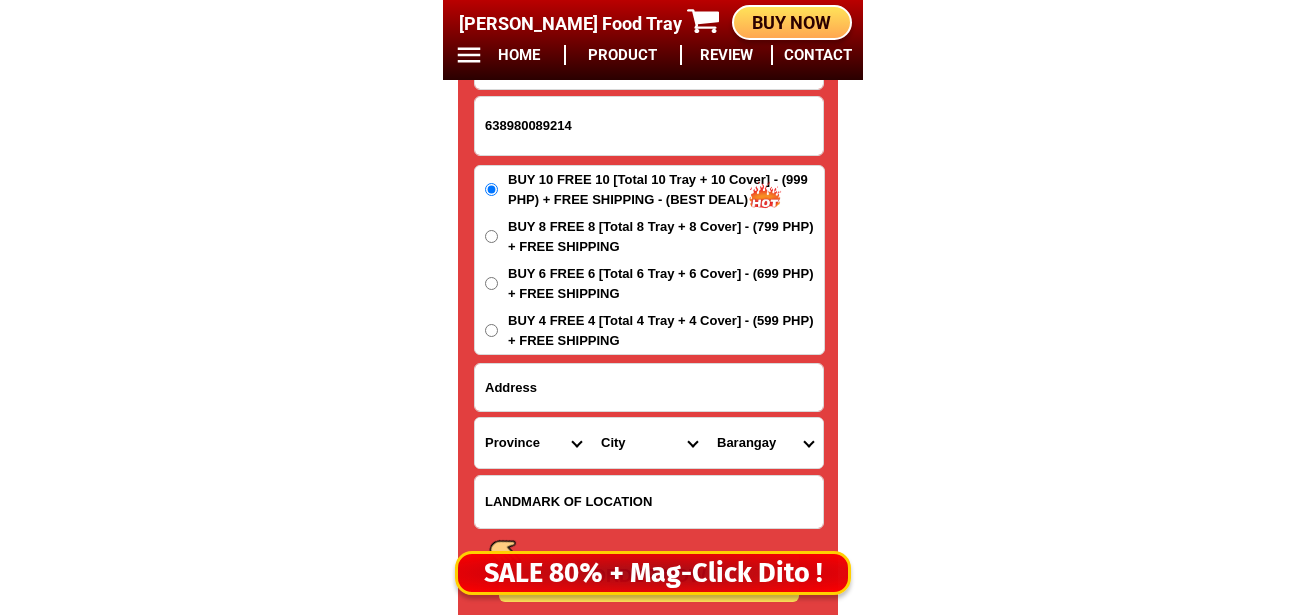scroll, scrollTop: 16878, scrollLeft: 0, axis: vertical 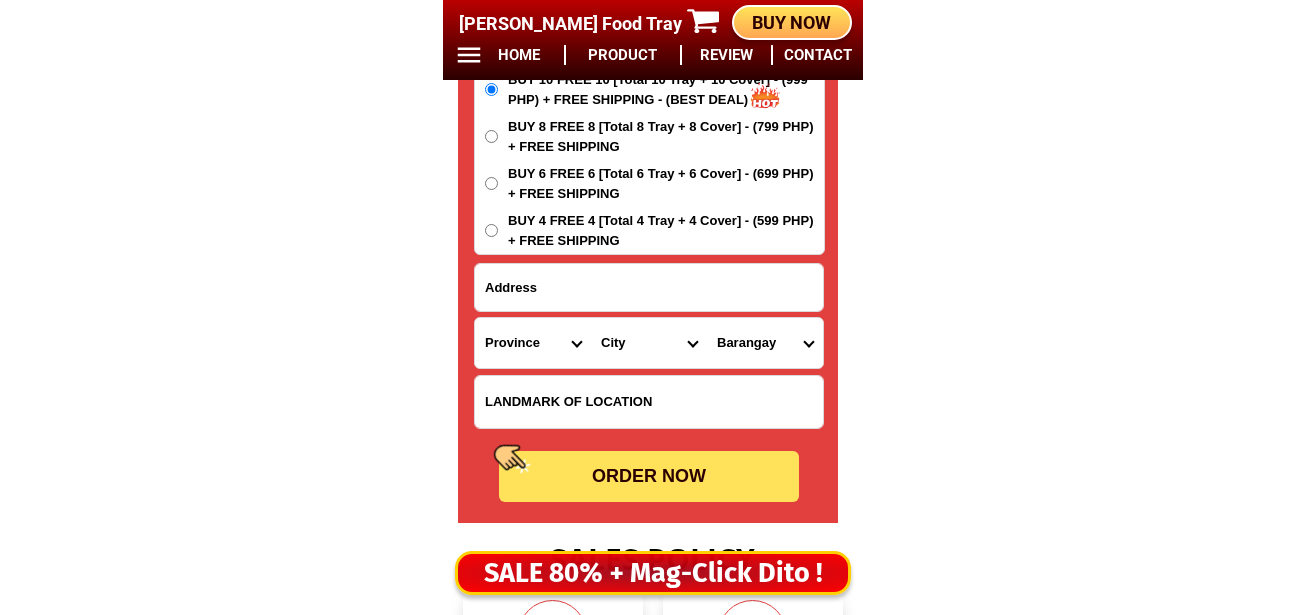 type on "Jeff Rey mallari" 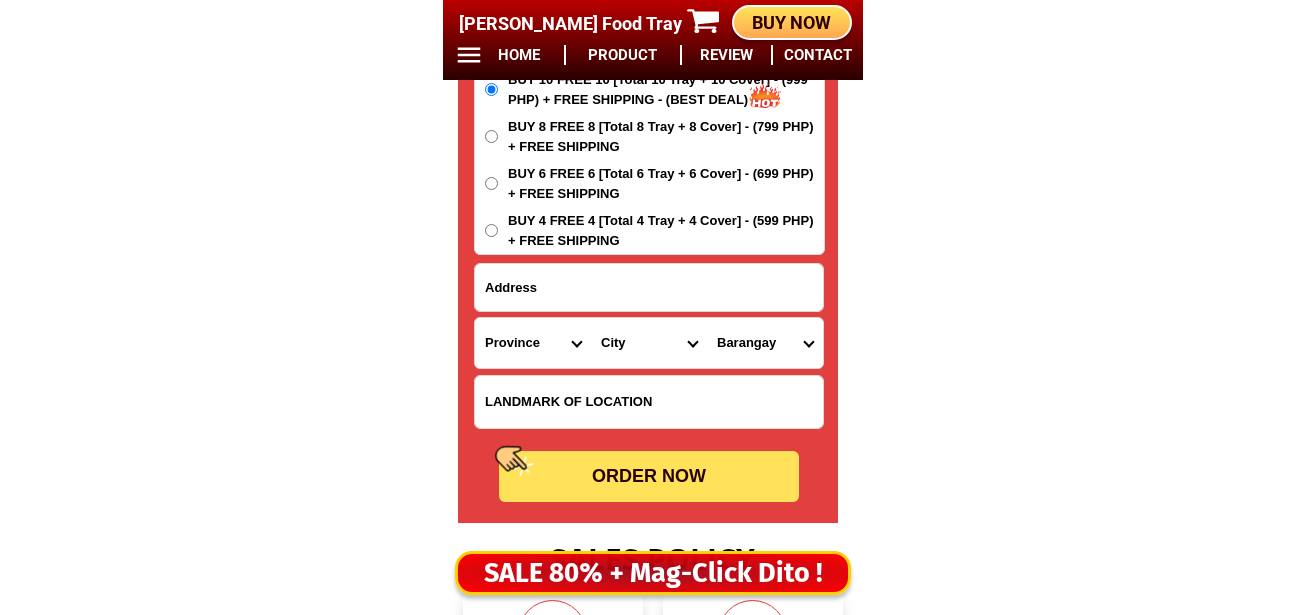 click on "BUY 4 FREE 4 [Total 4 Tray + 4 Cover] - (599 PHP) + FREE SHIPPING" at bounding box center (666, 230) 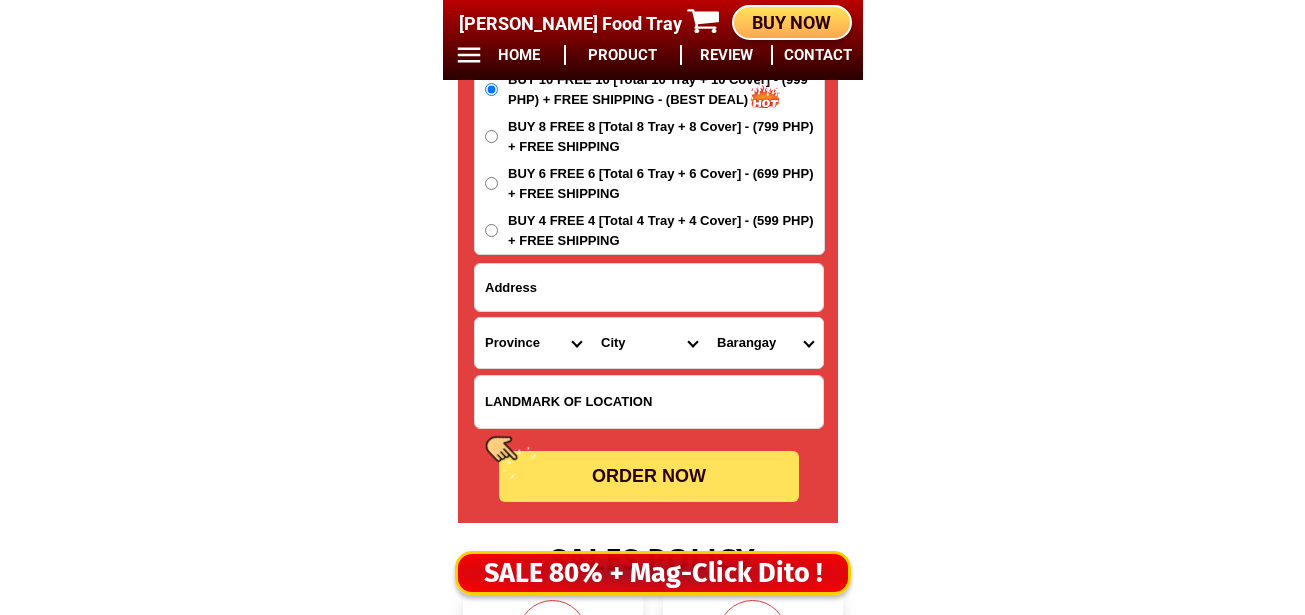 click on "BUY 4 FREE 4 [Total 4 Tray + 4 Cover] - (599 PHP) + FREE SHIPPING" at bounding box center [491, 230] 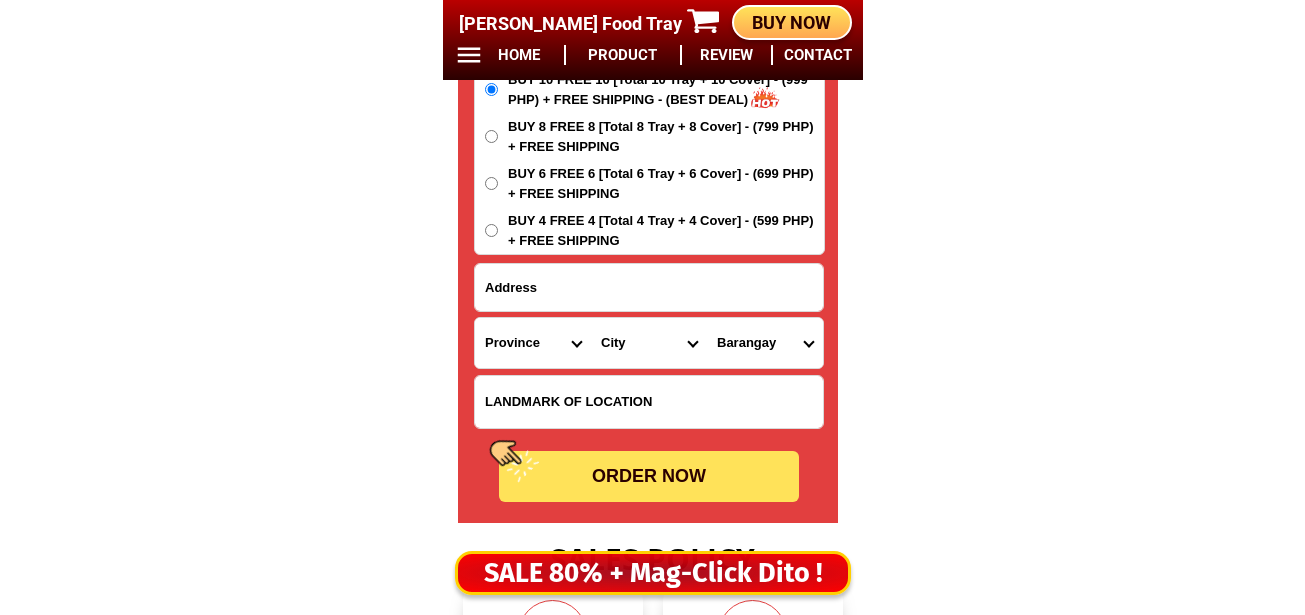 radio on "true" 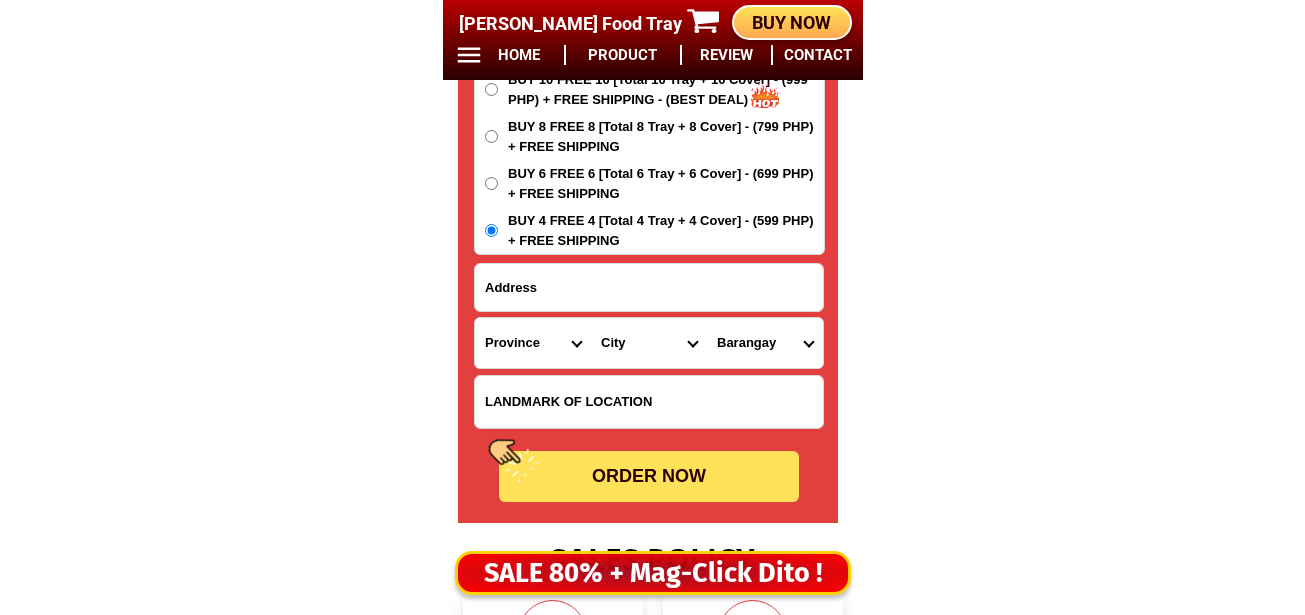 drag, startPoint x: 611, startPoint y: 306, endPoint x: 624, endPoint y: 283, distance: 26.41969 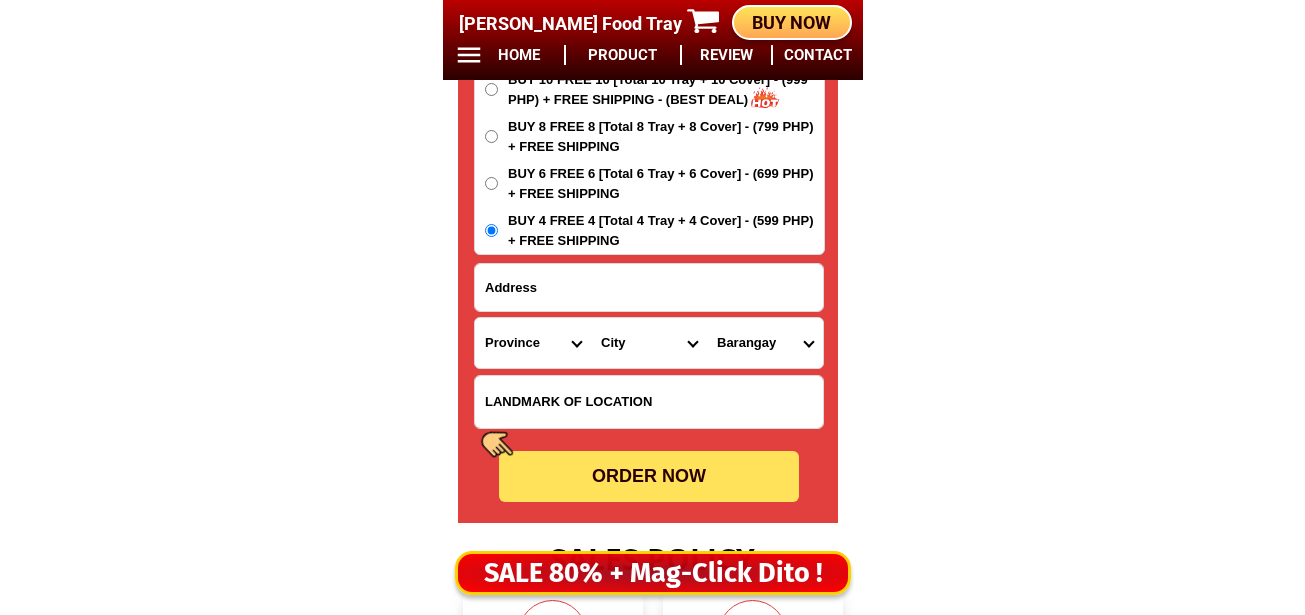 click at bounding box center [649, 287] 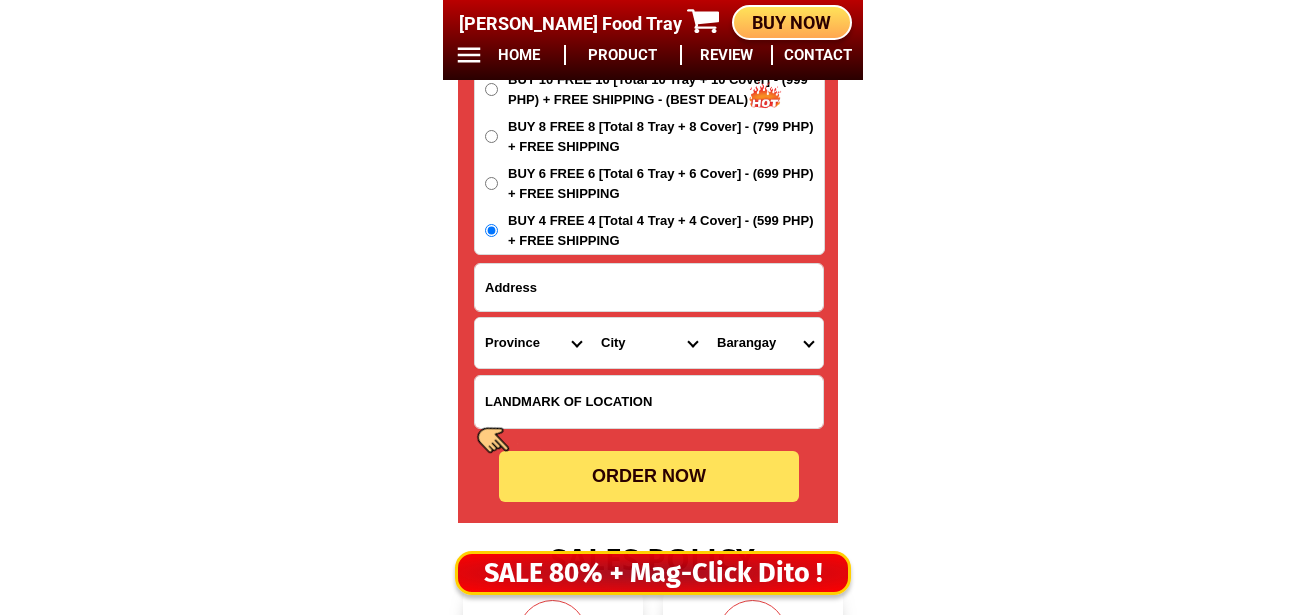 paste on "Quezon City" 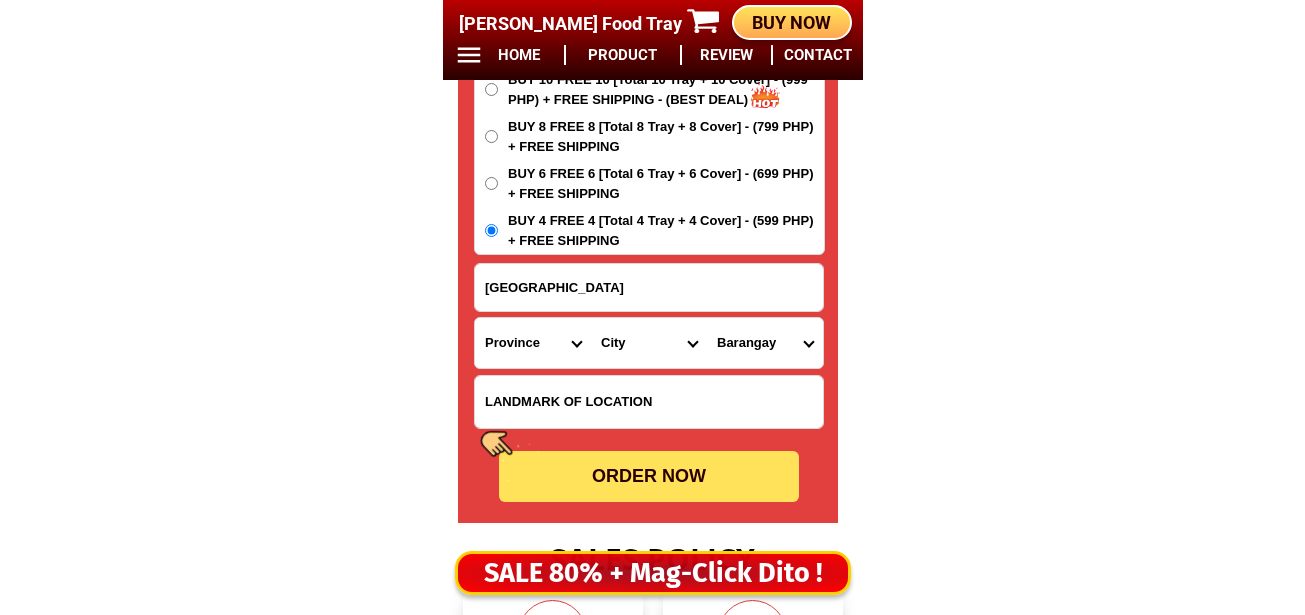 type on "Quezon City" 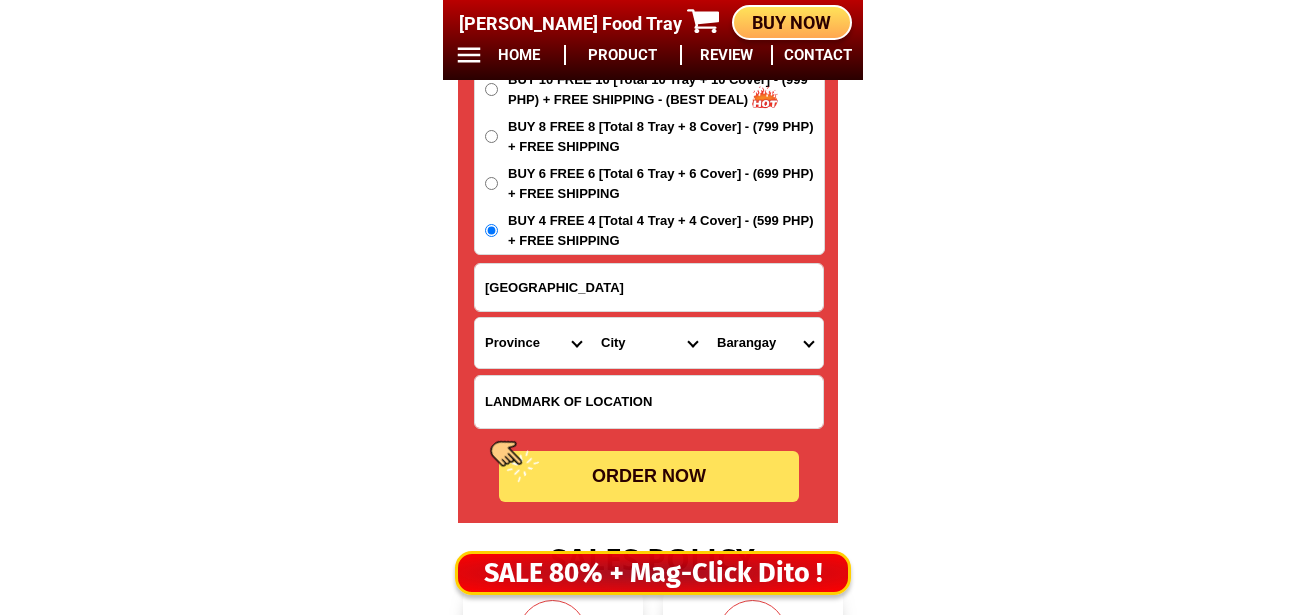 click on "Province [GEOGRAPHIC_DATA] [GEOGRAPHIC_DATA] [GEOGRAPHIC_DATA] [GEOGRAPHIC_DATA] [GEOGRAPHIC_DATA] [GEOGRAPHIC_DATA][PERSON_NAME][GEOGRAPHIC_DATA][GEOGRAPHIC_DATA] [GEOGRAPHIC_DATA] [GEOGRAPHIC_DATA] [GEOGRAPHIC_DATA] [GEOGRAPHIC_DATA] [GEOGRAPHIC_DATA] [GEOGRAPHIC_DATA] [GEOGRAPHIC_DATA] [GEOGRAPHIC_DATA]-[GEOGRAPHIC_DATA] [GEOGRAPHIC_DATA] [PERSON_NAME][GEOGRAPHIC_DATA] [GEOGRAPHIC_DATA] [GEOGRAPHIC_DATA] [GEOGRAPHIC_DATA] [GEOGRAPHIC_DATA] [GEOGRAPHIC_DATA] [GEOGRAPHIC_DATA]-occidental [GEOGRAPHIC_DATA] [GEOGRAPHIC_DATA] Eastern-[GEOGRAPHIC_DATA][PERSON_NAME][GEOGRAPHIC_DATA] [GEOGRAPHIC_DATA] [GEOGRAPHIC_DATA]-norte [GEOGRAPHIC_DATA]-[GEOGRAPHIC_DATA][PERSON_NAME][GEOGRAPHIC_DATA] [GEOGRAPHIC_DATA] [GEOGRAPHIC_DATA] [GEOGRAPHIC_DATA][PERSON_NAME] [PERSON_NAME][GEOGRAPHIC_DATA][PERSON_NAME] [GEOGRAPHIC_DATA] [GEOGRAPHIC_DATA] [GEOGRAPHIC_DATA] Metro-[GEOGRAPHIC_DATA] [GEOGRAPHIC_DATA]-[GEOGRAPHIC_DATA]-[GEOGRAPHIC_DATA]-province [GEOGRAPHIC_DATA]-[GEOGRAPHIC_DATA]-oriental [GEOGRAPHIC_DATA] [GEOGRAPHIC_DATA] [GEOGRAPHIC_DATA]-[GEOGRAPHIC_DATA]-[GEOGRAPHIC_DATA] [GEOGRAPHIC_DATA] [GEOGRAPHIC_DATA] [GEOGRAPHIC_DATA] [GEOGRAPHIC_DATA] [GEOGRAPHIC_DATA][PERSON_NAME][GEOGRAPHIC_DATA] [GEOGRAPHIC_DATA] [GEOGRAPHIC_DATA] [GEOGRAPHIC_DATA] [GEOGRAPHIC_DATA] [GEOGRAPHIC_DATA]-[GEOGRAPHIC_DATA]-[PERSON_NAME][GEOGRAPHIC_DATA]-[GEOGRAPHIC_DATA] [GEOGRAPHIC_DATA] [GEOGRAPHIC_DATA]-[GEOGRAPHIC_DATA]-[GEOGRAPHIC_DATA][PERSON_NAME][GEOGRAPHIC_DATA] [GEOGRAPHIC_DATA] [GEOGRAPHIC_DATA]" at bounding box center [533, 343] 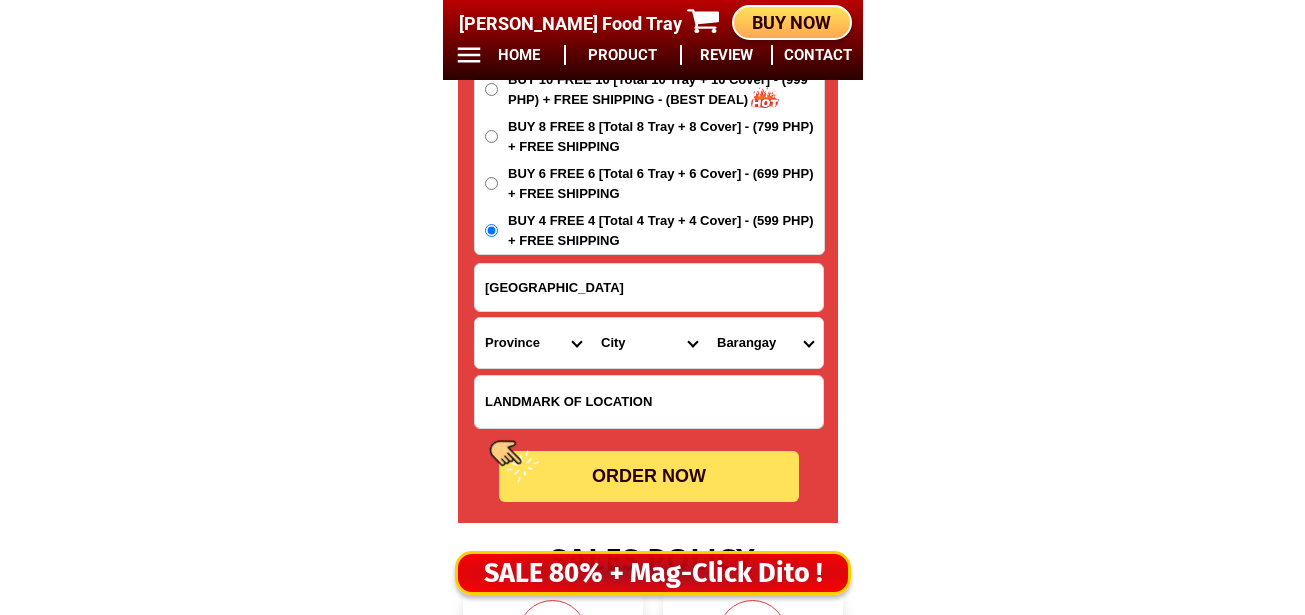 select on "63_397" 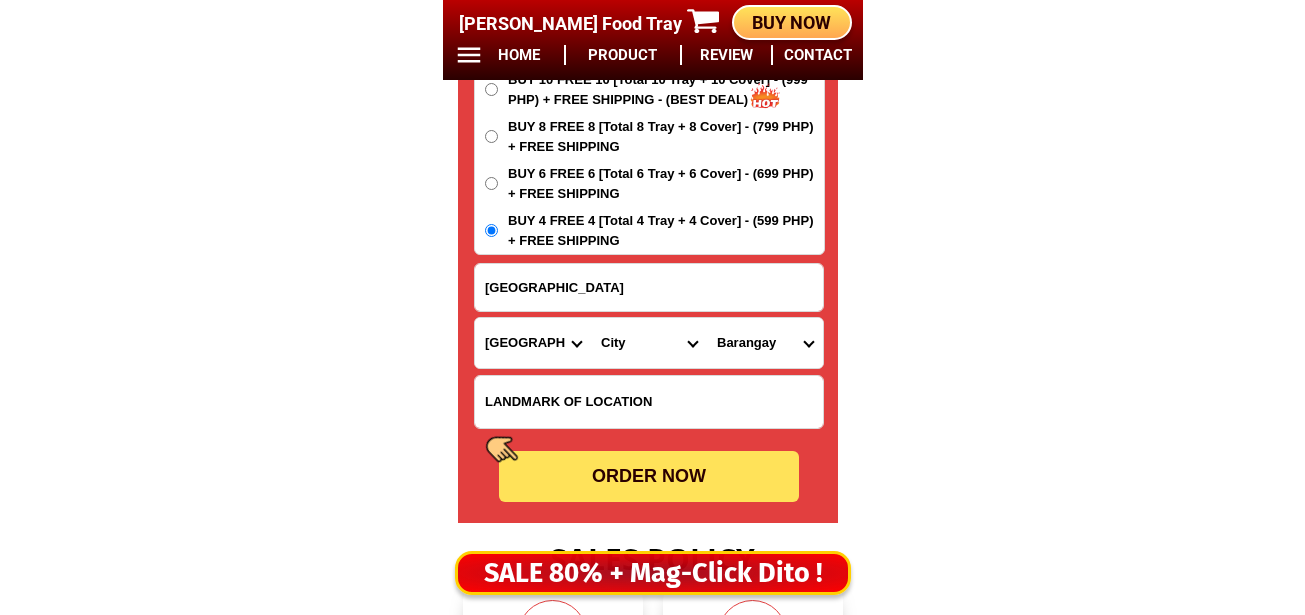 click on "Province [GEOGRAPHIC_DATA] [GEOGRAPHIC_DATA] [GEOGRAPHIC_DATA] [GEOGRAPHIC_DATA] [GEOGRAPHIC_DATA] [GEOGRAPHIC_DATA][PERSON_NAME][GEOGRAPHIC_DATA][GEOGRAPHIC_DATA] [GEOGRAPHIC_DATA] [GEOGRAPHIC_DATA] [GEOGRAPHIC_DATA] [GEOGRAPHIC_DATA] [GEOGRAPHIC_DATA] [GEOGRAPHIC_DATA] [GEOGRAPHIC_DATA] [GEOGRAPHIC_DATA]-[GEOGRAPHIC_DATA] [GEOGRAPHIC_DATA] [PERSON_NAME][GEOGRAPHIC_DATA] [GEOGRAPHIC_DATA] [GEOGRAPHIC_DATA] [GEOGRAPHIC_DATA] [GEOGRAPHIC_DATA] [GEOGRAPHIC_DATA] [GEOGRAPHIC_DATA]-occidental [GEOGRAPHIC_DATA] [GEOGRAPHIC_DATA] Eastern-[GEOGRAPHIC_DATA][PERSON_NAME][GEOGRAPHIC_DATA] [GEOGRAPHIC_DATA] [GEOGRAPHIC_DATA]-norte [GEOGRAPHIC_DATA]-[GEOGRAPHIC_DATA][PERSON_NAME][GEOGRAPHIC_DATA] [GEOGRAPHIC_DATA] [GEOGRAPHIC_DATA] [GEOGRAPHIC_DATA][PERSON_NAME] [PERSON_NAME][GEOGRAPHIC_DATA][PERSON_NAME] [GEOGRAPHIC_DATA] [GEOGRAPHIC_DATA] [GEOGRAPHIC_DATA] Metro-[GEOGRAPHIC_DATA] [GEOGRAPHIC_DATA]-[GEOGRAPHIC_DATA]-[GEOGRAPHIC_DATA]-province [GEOGRAPHIC_DATA]-[GEOGRAPHIC_DATA]-oriental [GEOGRAPHIC_DATA] [GEOGRAPHIC_DATA] [GEOGRAPHIC_DATA]-[GEOGRAPHIC_DATA]-[GEOGRAPHIC_DATA] [GEOGRAPHIC_DATA] [GEOGRAPHIC_DATA] [GEOGRAPHIC_DATA] [GEOGRAPHIC_DATA] [GEOGRAPHIC_DATA][PERSON_NAME][GEOGRAPHIC_DATA] [GEOGRAPHIC_DATA] [GEOGRAPHIC_DATA] [GEOGRAPHIC_DATA] [GEOGRAPHIC_DATA] [GEOGRAPHIC_DATA]-[GEOGRAPHIC_DATA]-[PERSON_NAME][GEOGRAPHIC_DATA]-[GEOGRAPHIC_DATA] [GEOGRAPHIC_DATA] [GEOGRAPHIC_DATA]-[GEOGRAPHIC_DATA]-[GEOGRAPHIC_DATA][PERSON_NAME][GEOGRAPHIC_DATA] [GEOGRAPHIC_DATA] [GEOGRAPHIC_DATA]" at bounding box center (533, 343) 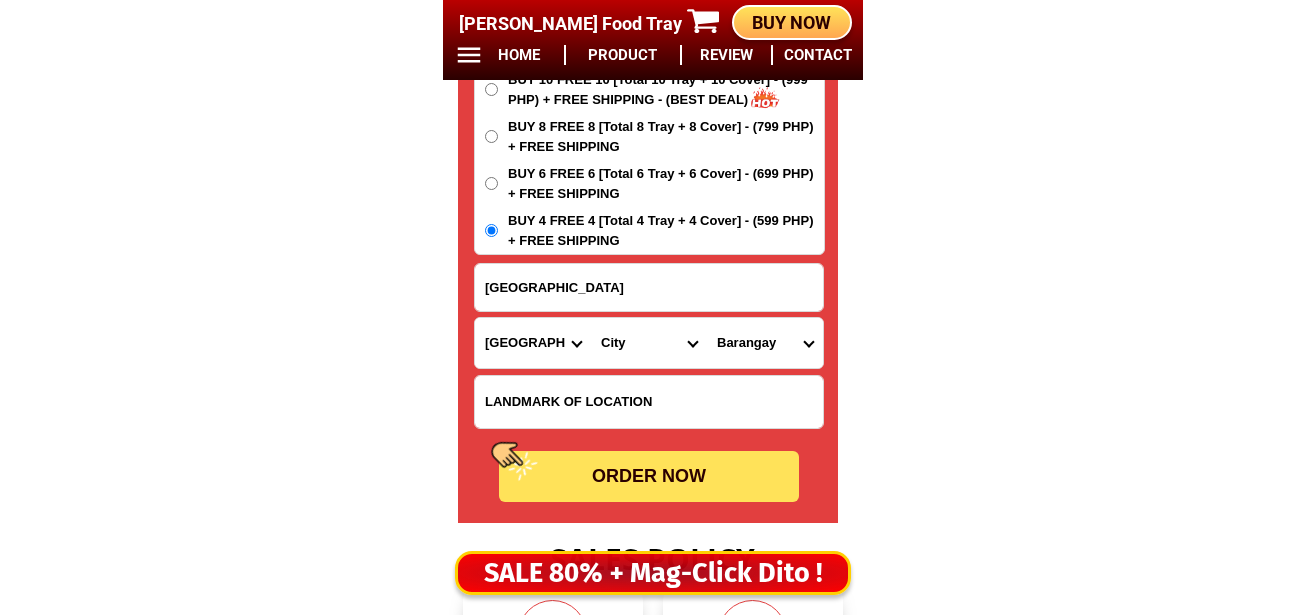 drag, startPoint x: 610, startPoint y: 339, endPoint x: 624, endPoint y: 322, distance: 22.022715 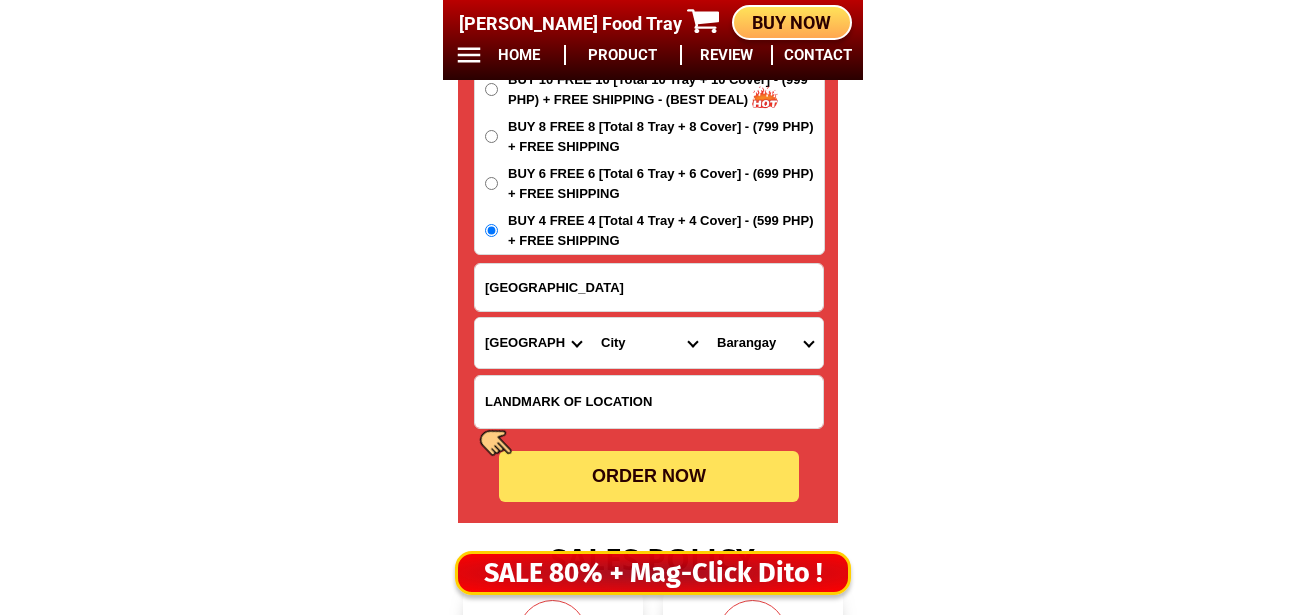 click on "City Agdangan Alabat Atimonan Burdeos Calauag Catanauan General-nakar Guinayangan Gumaca Jomalig Lopez Lucban Lucena-city Macalelon Mauban Mulanay Pagbilao Panukulan Patnanungan Perez Polillo Quezon-buenavista Quezon-candelaria Quezon-dolores Quezon-general-luna Quezon-infanta Quezon-padre-burgos Quezon-pitogo Quezon-plaridel Quezon-quezon Quezon-sampaloc Quezon-san-andres Quezon-san-antonio Quezon-san-francisco Quezon-san-narciso Real Sariaya Tagkawayan Tayabas-city Tiaong Unisan" at bounding box center (649, 343) 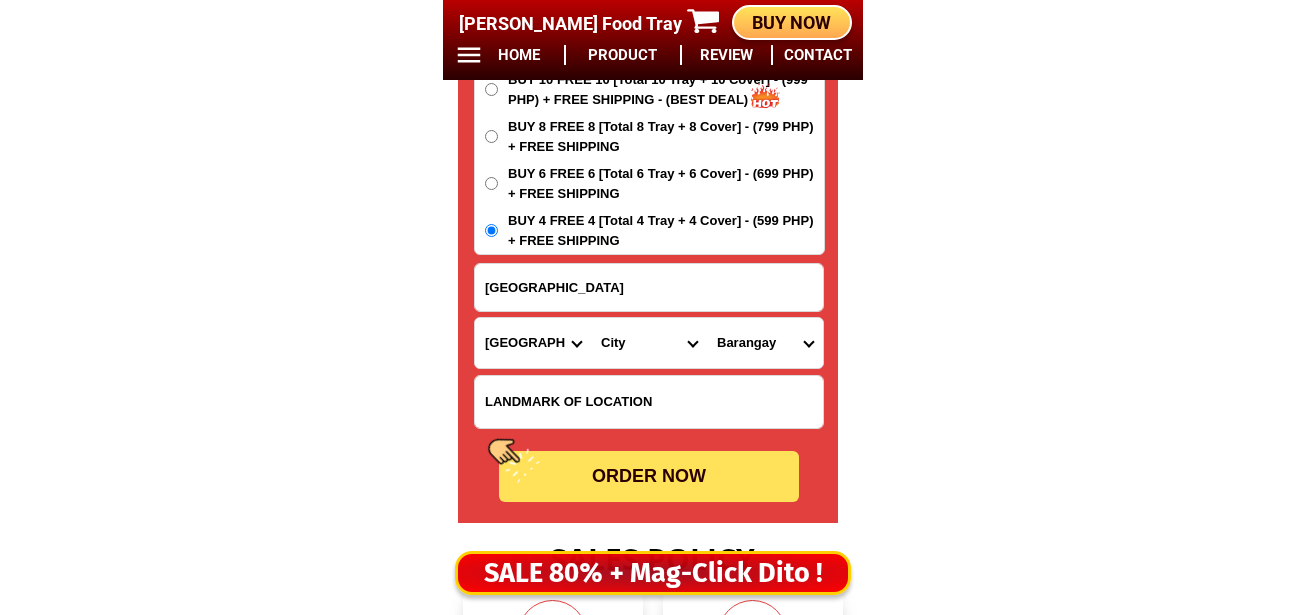select on "63_3972587" 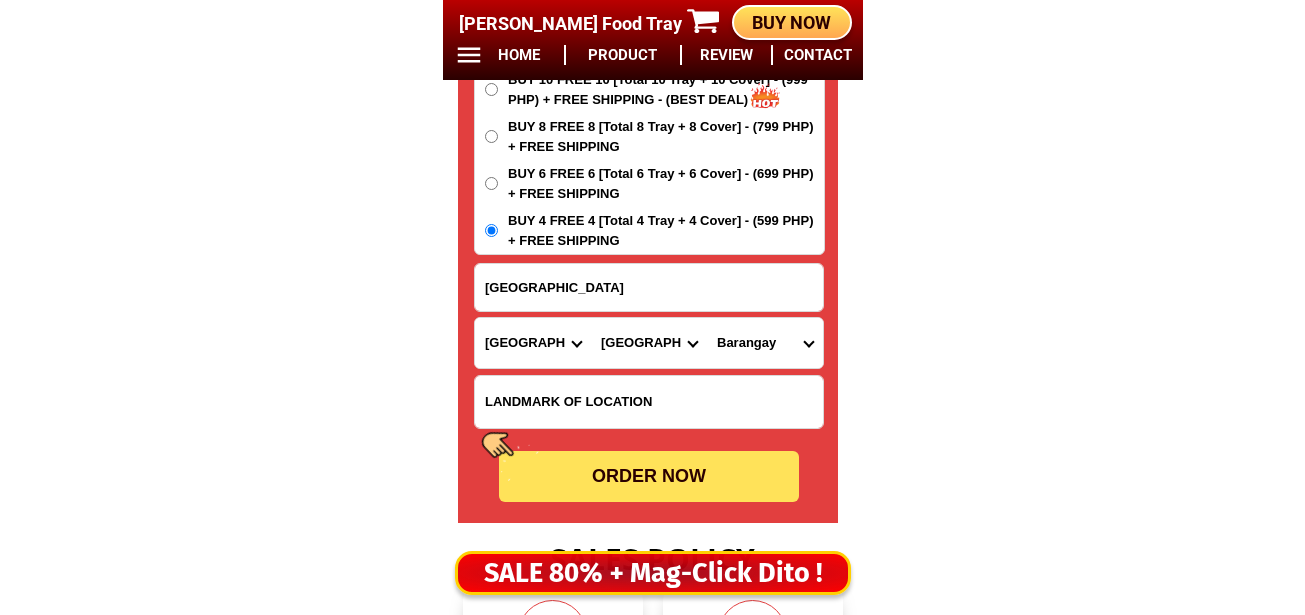 click on "Province Abra Agusan-del-norte Agusan-del-sur Aklan Albay Antique Apayao Aurora Basilan Bataan Batanes Batangas Benguet Biliran Bohol Bukidnon Bulacan Cagayan Camarines-norte Camarines-sur Camiguin Capiz Catanduanes Cavite Cebu Cotabato Davao-de-oro Davao-del-norte Davao-del-sur Davao-occidental Davao-oriental Dinagat-islands Eastern-samar Guimaras Ifugao Ilocos-norte Ilocos-sur Iloilo Isabela Kalinga La-union Laguna Lanao-del-norte Lanao-del-sur Leyte Maguindanao Marinduque Masbate Metro-manila Misamis-occidental Misamis-oriental Mountain-province Negros-occidental Negros-oriental Northern-samar Nueva-ecija Nueva-vizcaya Occidental-mindoro Oriental-mindoro Palawan Pampanga Pangasinan Quezon Quirino Rizal Romblon Sarangani Siquijor Sorsogon South-cotabato Southern-leyte Sultan-kudarat Sulu Surigao-del-norte Surigao-del-sur Tarlac Tawi-tawi Western-samar Zambales Zamboanga-del-norte Zamboanga-del-sur Zamboanga-sibugay" at bounding box center [533, 343] 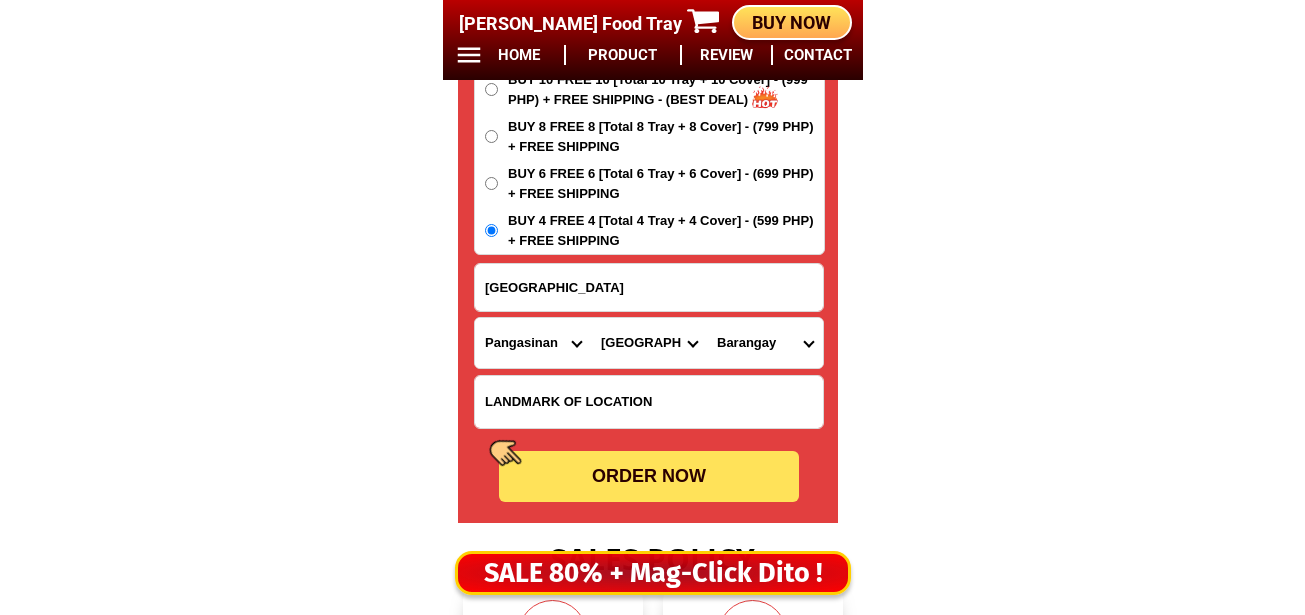 click on "Province Abra Agusan-del-norte Agusan-del-sur Aklan Albay Antique Apayao Aurora Basilan Bataan Batanes Batangas Benguet Biliran Bohol Bukidnon Bulacan Cagayan Camarines-norte Camarines-sur Camiguin Capiz Catanduanes Cavite Cebu Cotabato Davao-de-oro Davao-del-norte Davao-del-sur Davao-occidental Davao-oriental Dinagat-islands Eastern-samar Guimaras Ifugao Ilocos-norte Ilocos-sur Iloilo Isabela Kalinga La-union Laguna Lanao-del-norte Lanao-del-sur Leyte Maguindanao Marinduque Masbate Metro-manila Misamis-occidental Misamis-oriental Mountain-province Negros-occidental Negros-oriental Northern-samar Nueva-ecija Nueva-vizcaya Occidental-mindoro Oriental-mindoro Palawan Pampanga Pangasinan Quezon Quirino Rizal Romblon Sarangani Siquijor Sorsogon South-cotabato Southern-leyte Sultan-kudarat Sulu Surigao-del-norte Surigao-del-sur Tarlac Tawi-tawi Western-samar Zambales Zamboanga-del-norte Zamboanga-del-sur Zamboanga-sibugay" at bounding box center [533, 343] 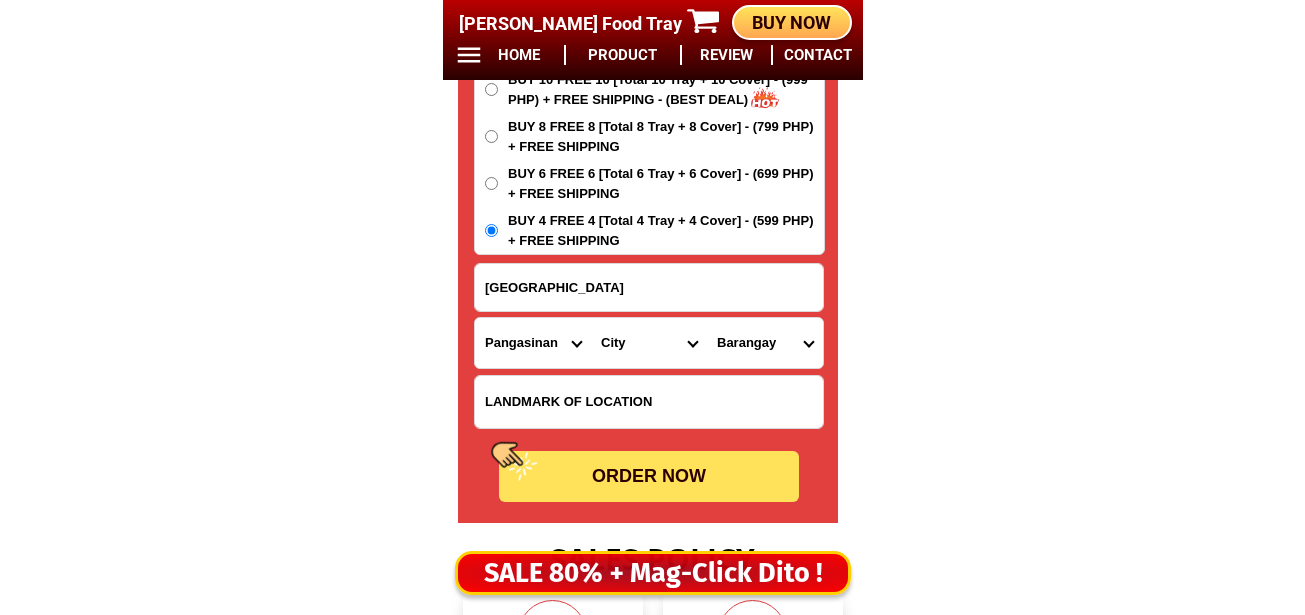 drag, startPoint x: 530, startPoint y: 353, endPoint x: 533, endPoint y: 338, distance: 15.297058 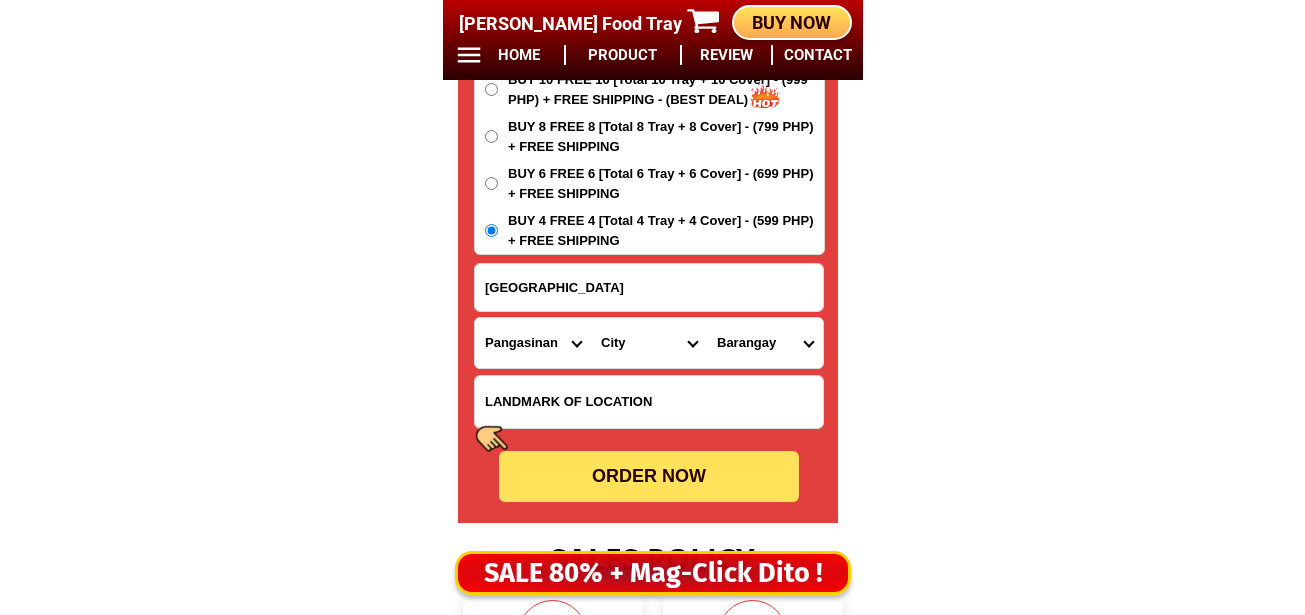 click on "Province Abra Agusan-del-norte Agusan-del-sur Aklan Albay Antique Apayao Aurora Basilan Bataan Batanes Batangas Benguet Biliran Bohol Bukidnon Bulacan Cagayan Camarines-norte Camarines-sur Camiguin Capiz Catanduanes Cavite Cebu Cotabato Davao-de-oro Davao-del-norte Davao-del-sur Davao-occidental Davao-oriental Dinagat-islands Eastern-samar Guimaras Ifugao Ilocos-norte Ilocos-sur Iloilo Isabela Kalinga La-union Laguna Lanao-del-norte Lanao-del-sur Leyte Maguindanao Marinduque Masbate Metro-manila Misamis-occidental Misamis-oriental Mountain-province Negros-occidental Negros-oriental Northern-samar Nueva-ecija Nueva-vizcaya Occidental-mindoro Oriental-mindoro Palawan Pampanga Pangasinan Quezon Quirino Rizal Romblon Sarangani Siquijor Sorsogon South-cotabato Southern-leyte Sultan-kudarat Sulu Surigao-del-norte Surigao-del-sur Tarlac Tawi-tawi Western-samar Zambales Zamboanga-del-norte Zamboanga-del-sur Zamboanga-sibugay" at bounding box center (533, 343) 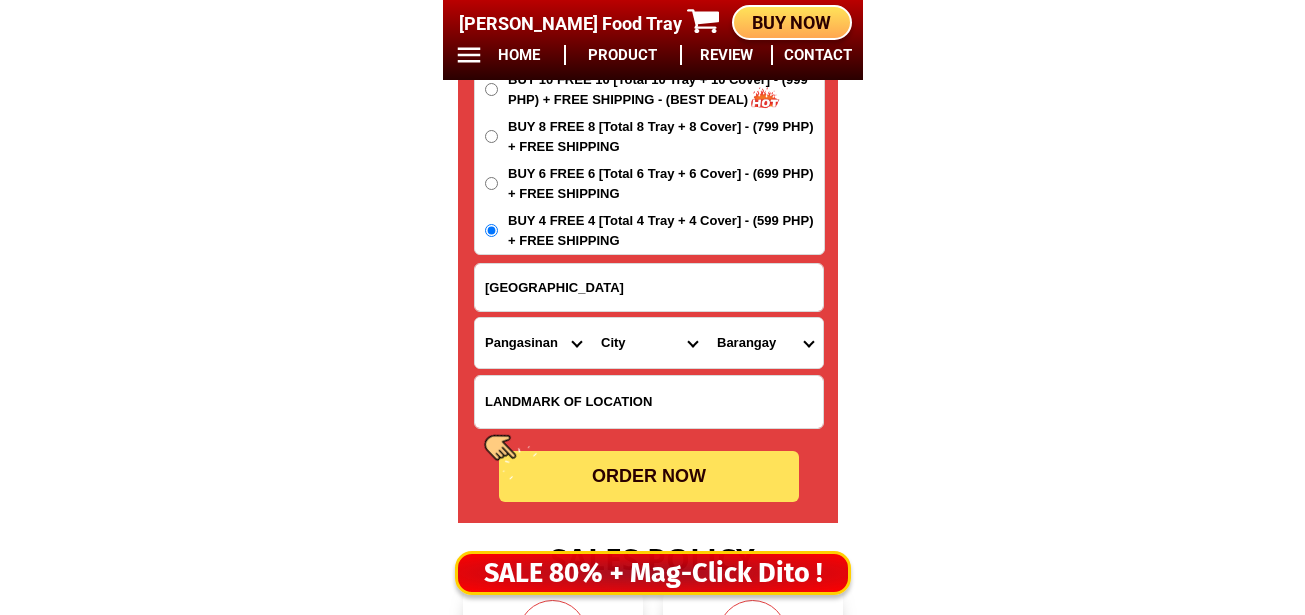 select on "63_397" 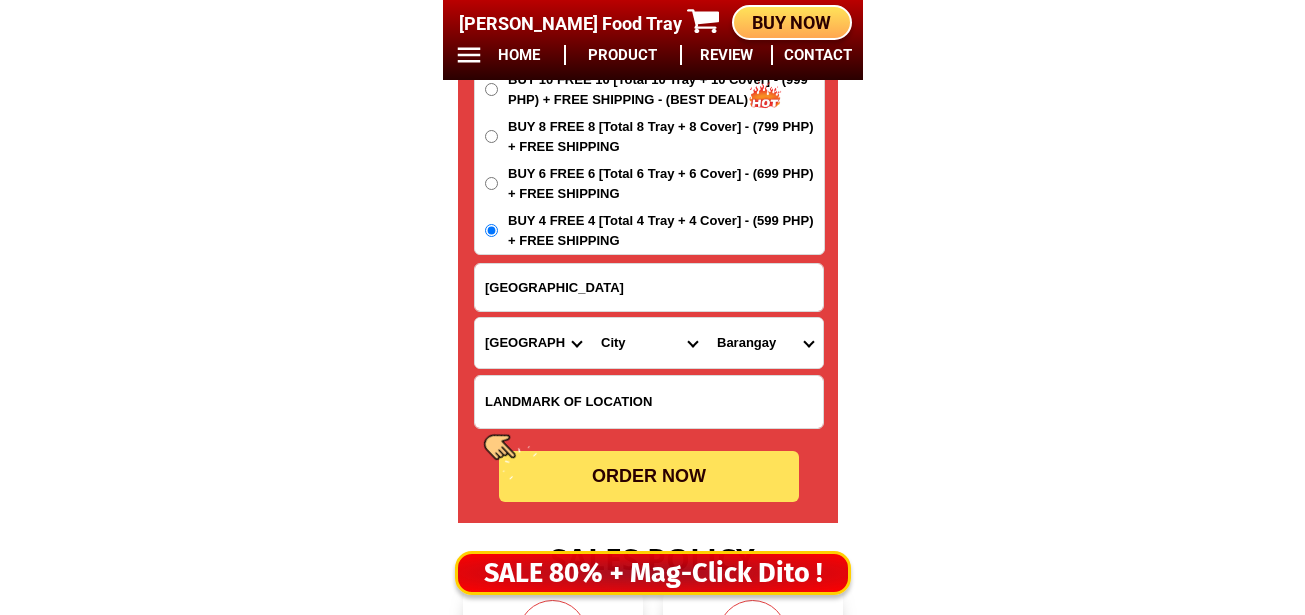 click on "Province Abra Agusan-del-norte Agusan-del-sur Aklan Albay Antique Apayao Aurora Basilan Bataan Batanes Batangas Benguet Biliran Bohol Bukidnon Bulacan Cagayan Camarines-norte Camarines-sur Camiguin Capiz Catanduanes Cavite Cebu Cotabato Davao-de-oro Davao-del-norte Davao-del-sur Davao-occidental Davao-oriental Dinagat-islands Eastern-samar Guimaras Ifugao Ilocos-norte Ilocos-sur Iloilo Isabela Kalinga La-union Laguna Lanao-del-norte Lanao-del-sur Leyte Maguindanao Marinduque Masbate Metro-manila Misamis-occidental Misamis-oriental Mountain-province Negros-occidental Negros-oriental Northern-samar Nueva-ecija Nueva-vizcaya Occidental-mindoro Oriental-mindoro Palawan Pampanga Pangasinan Quezon Quirino Rizal Romblon Sarangani Siquijor Sorsogon South-cotabato Southern-leyte Sultan-kudarat Sulu Surigao-del-norte Surigao-del-sur Tarlac Tawi-tawi Western-samar Zambales Zamboanga-del-norte Zamboanga-del-sur Zamboanga-sibugay" at bounding box center [533, 343] 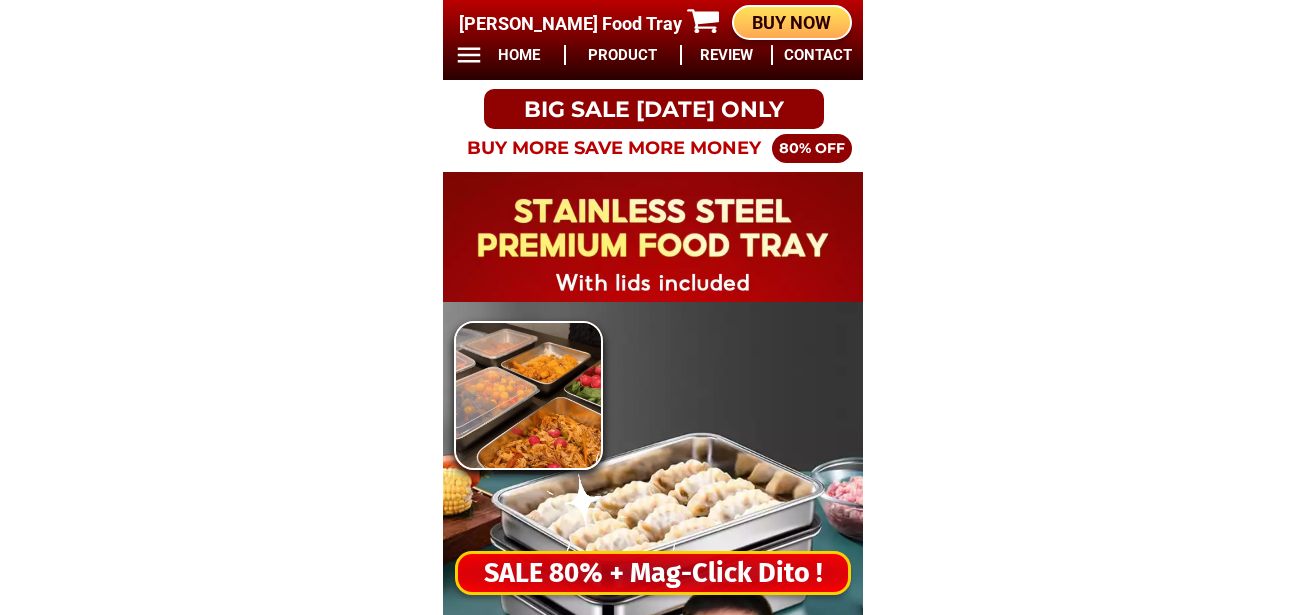 scroll, scrollTop: 0, scrollLeft: 0, axis: both 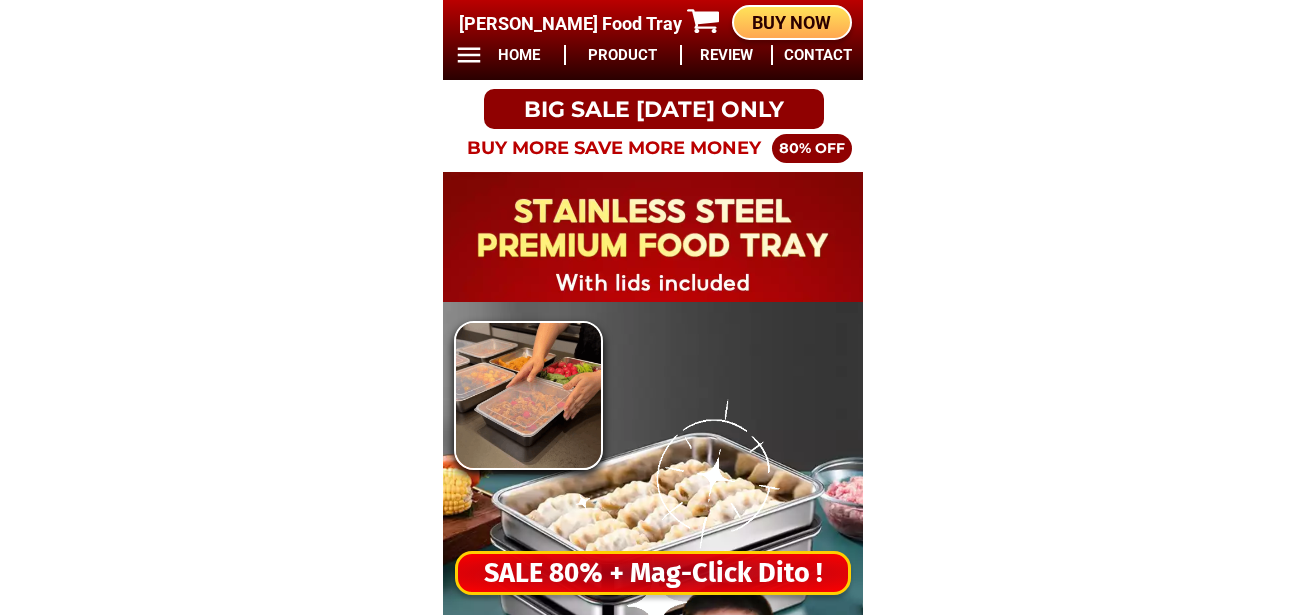 click on "SALE 80% + Mag-Click Dito !" at bounding box center (653, 573) 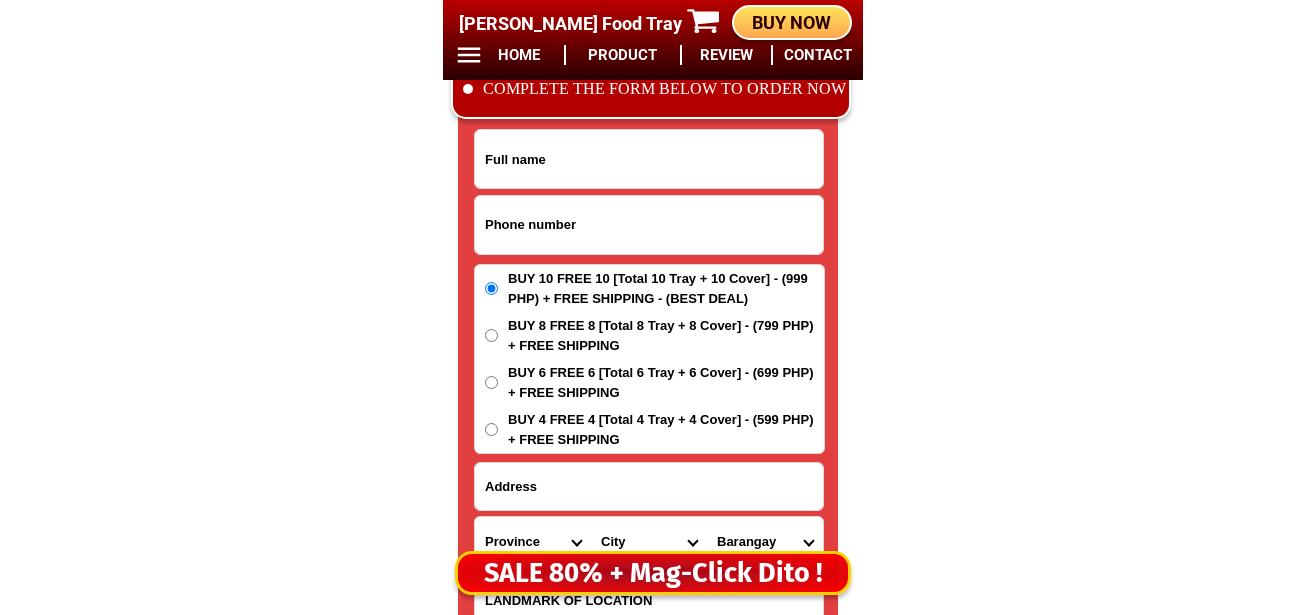 scroll, scrollTop: 16678, scrollLeft: 0, axis: vertical 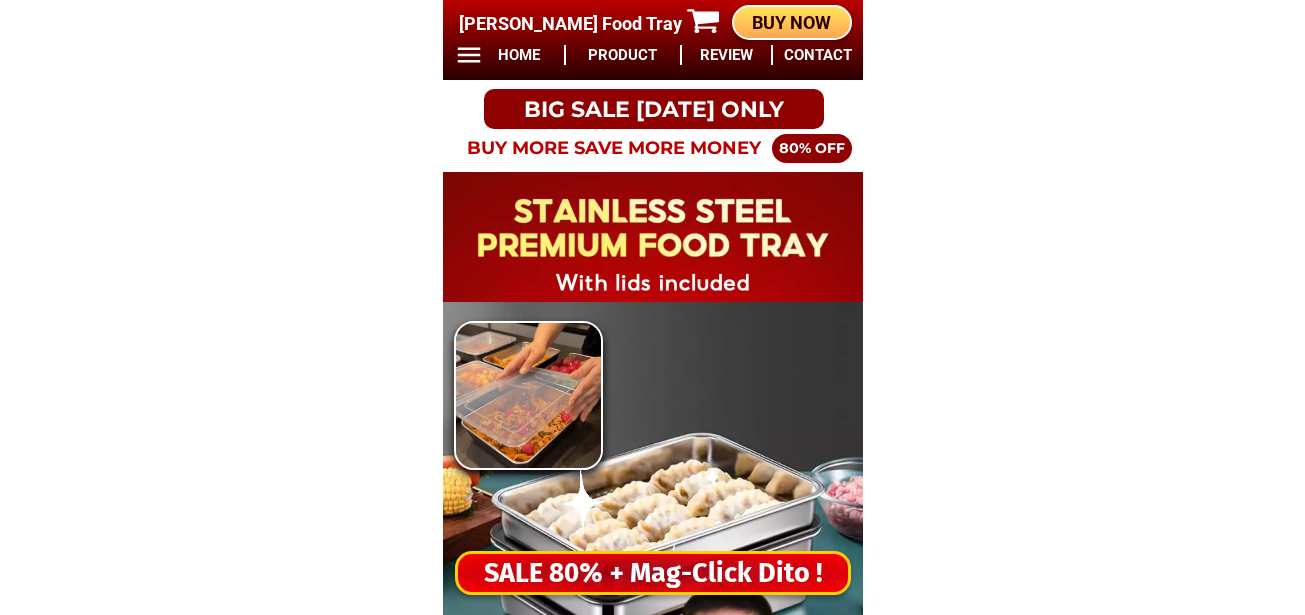 click on "SALE 80% + Mag-Click Dito !" at bounding box center [653, 573] 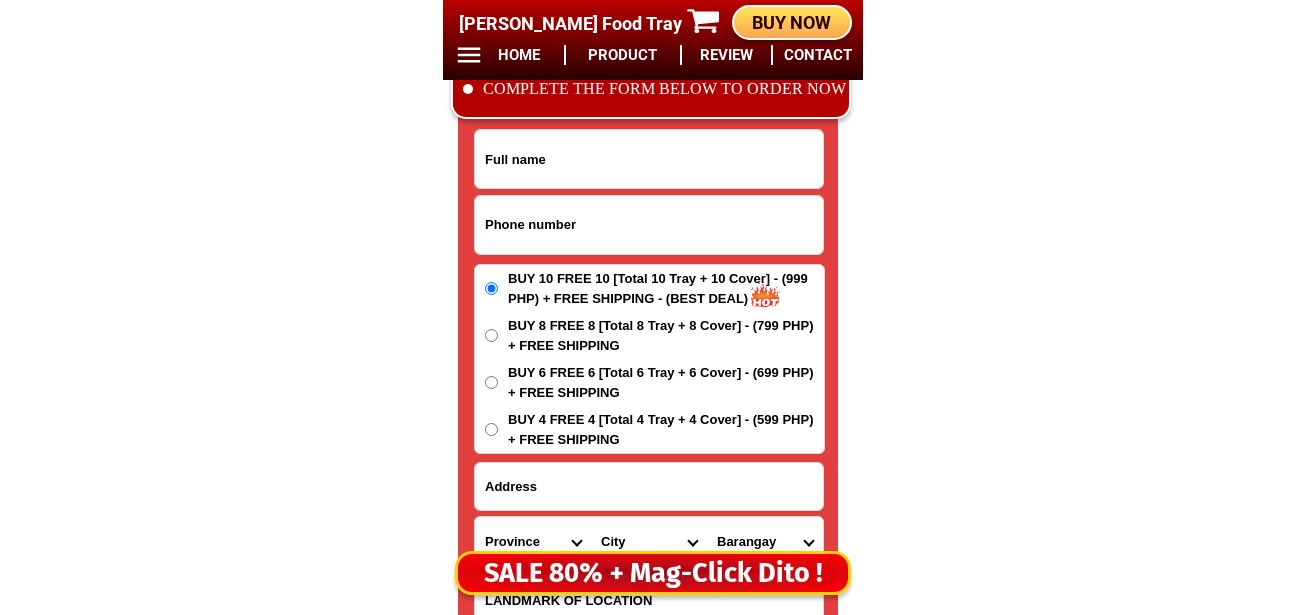 scroll, scrollTop: 16678, scrollLeft: 0, axis: vertical 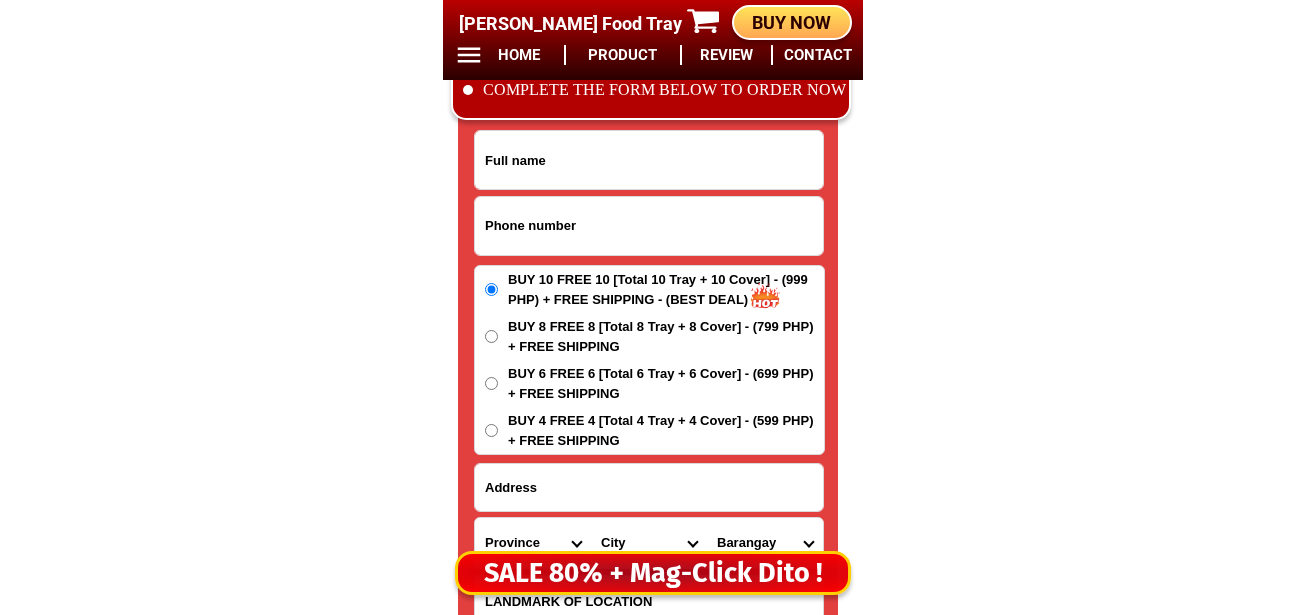 click at bounding box center [649, 226] 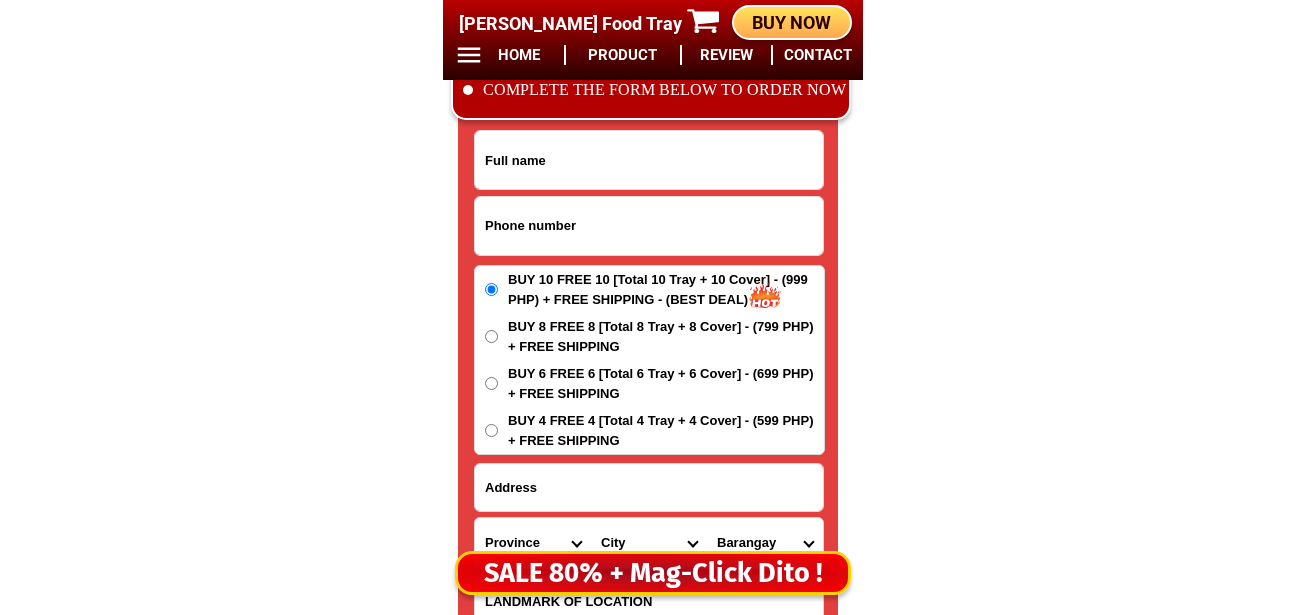paste on "638980089214" 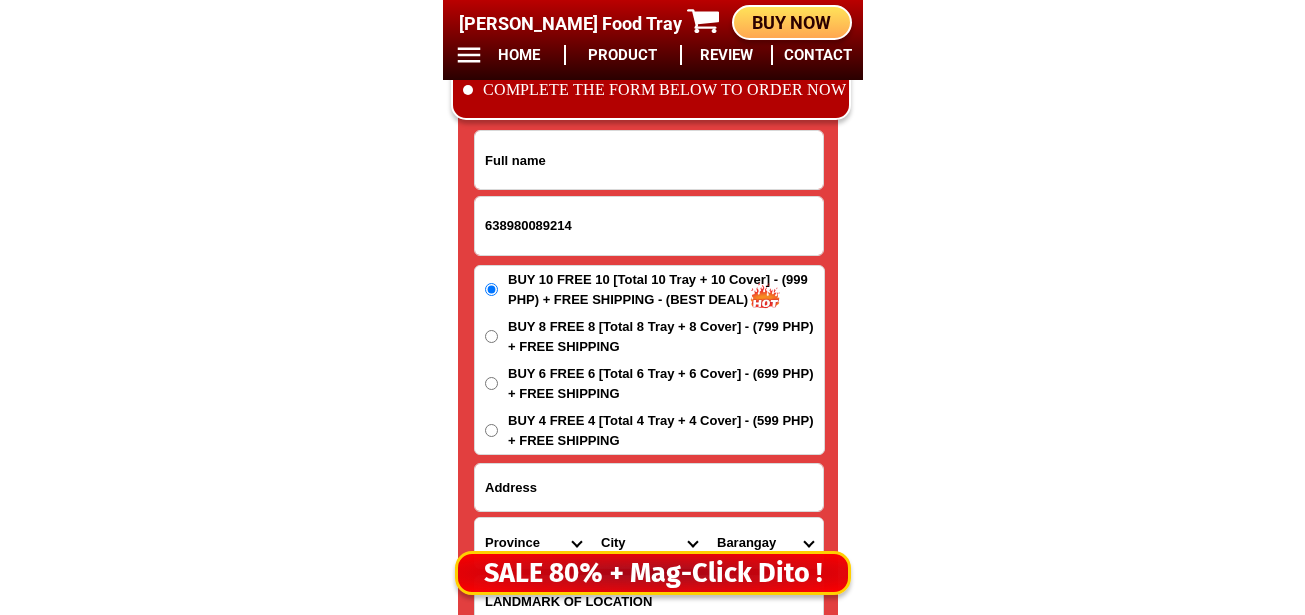 type on "638980089214" 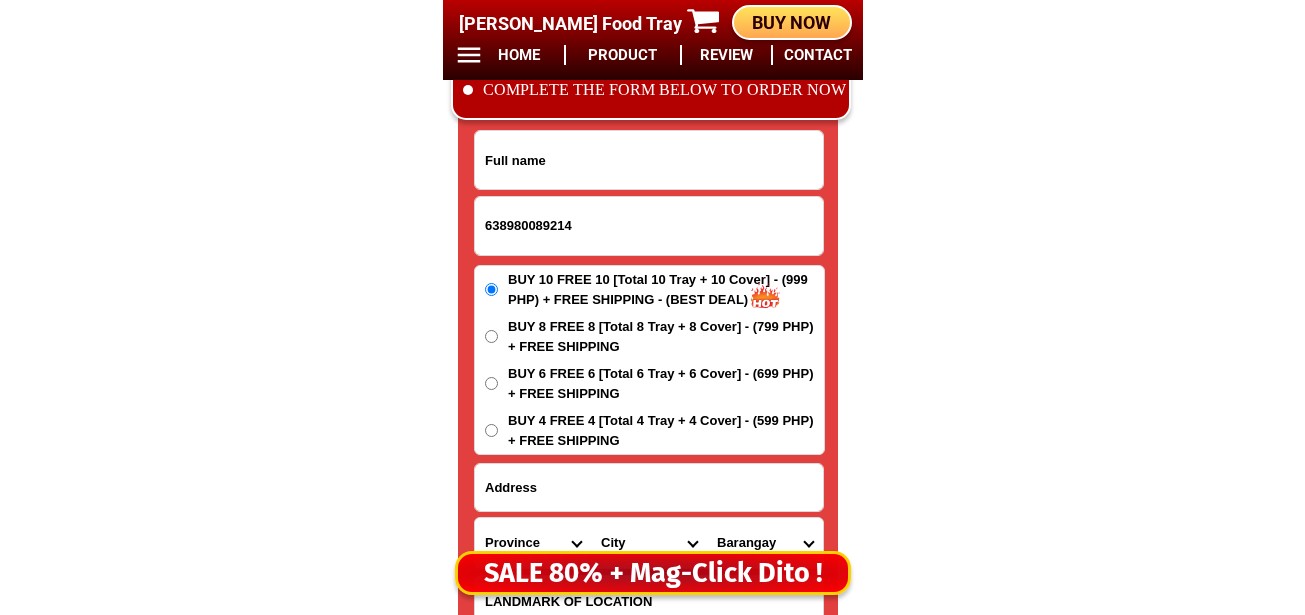 click at bounding box center (649, 160) 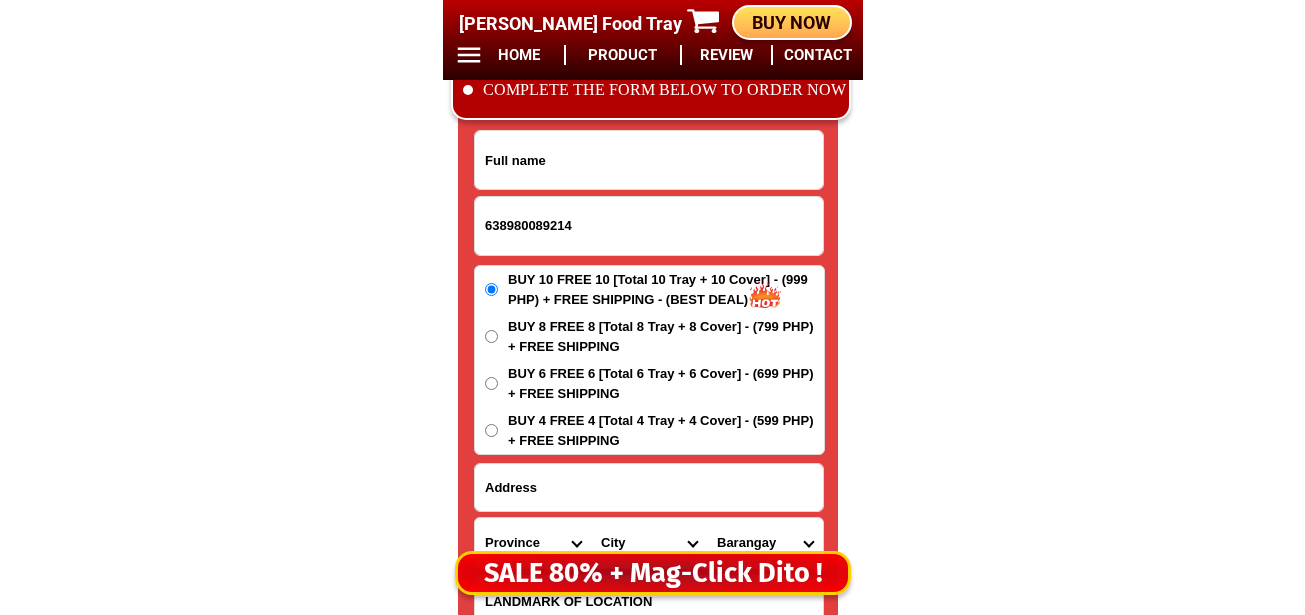 paste on "Jeff Rey mallari" 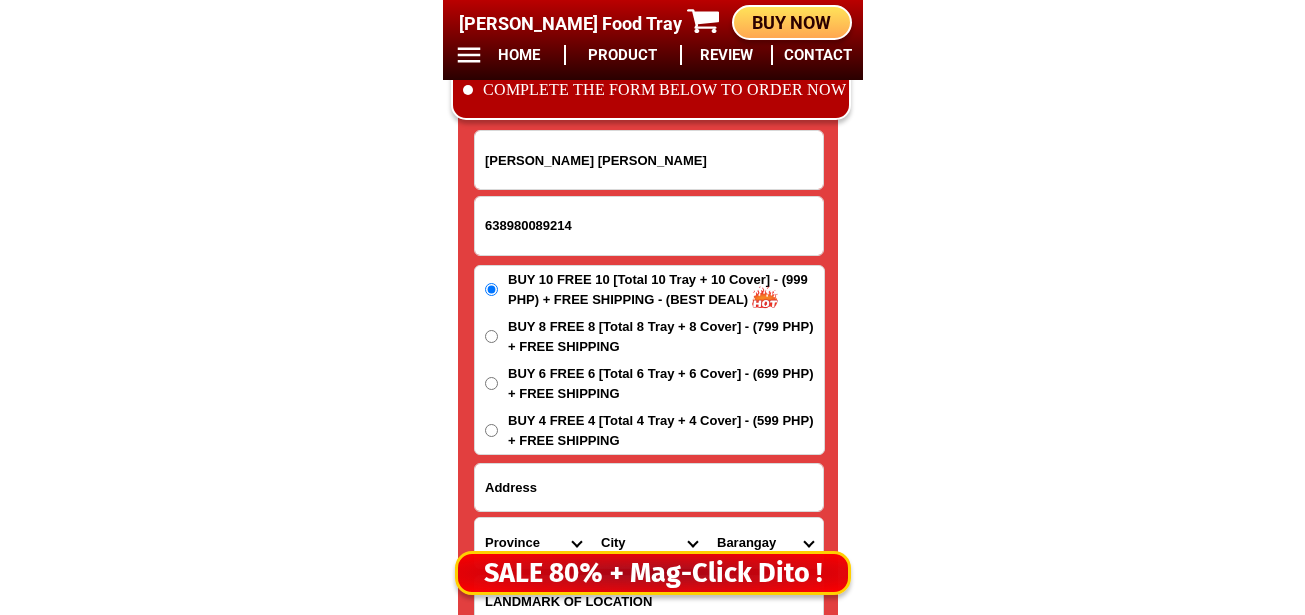 type on "Jeff Rey mallari" 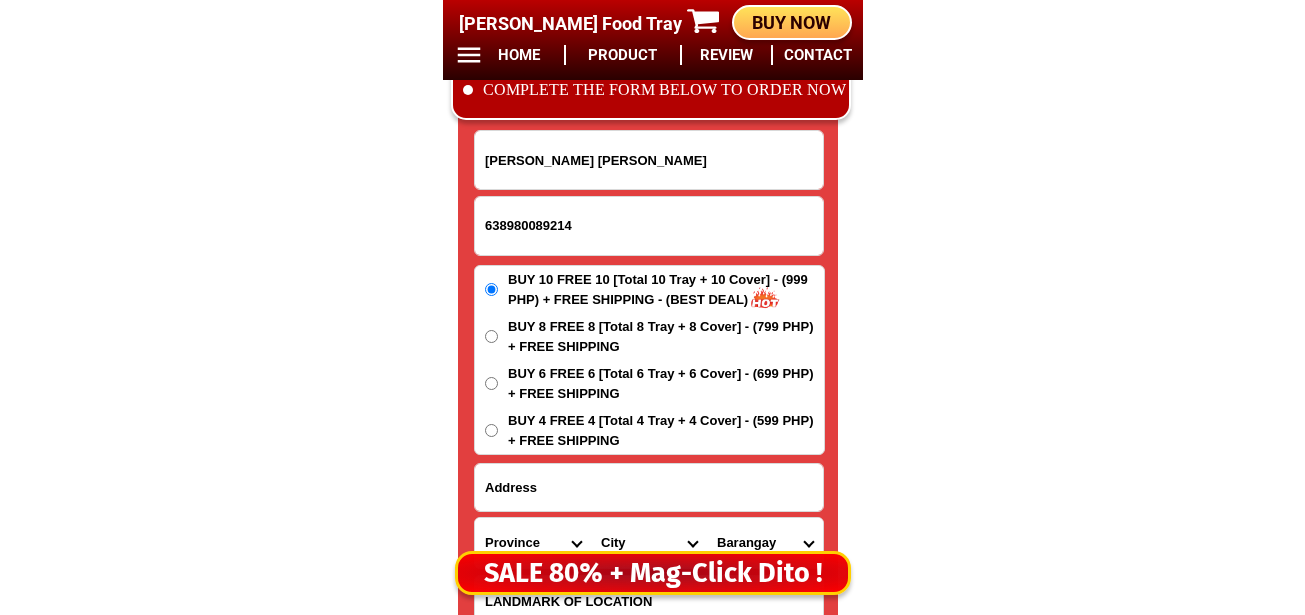 click on "BUY 4 FREE 4 [Total 4 Tray + 4 Cover] - (599 PHP) + FREE SHIPPING" at bounding box center (491, 430) 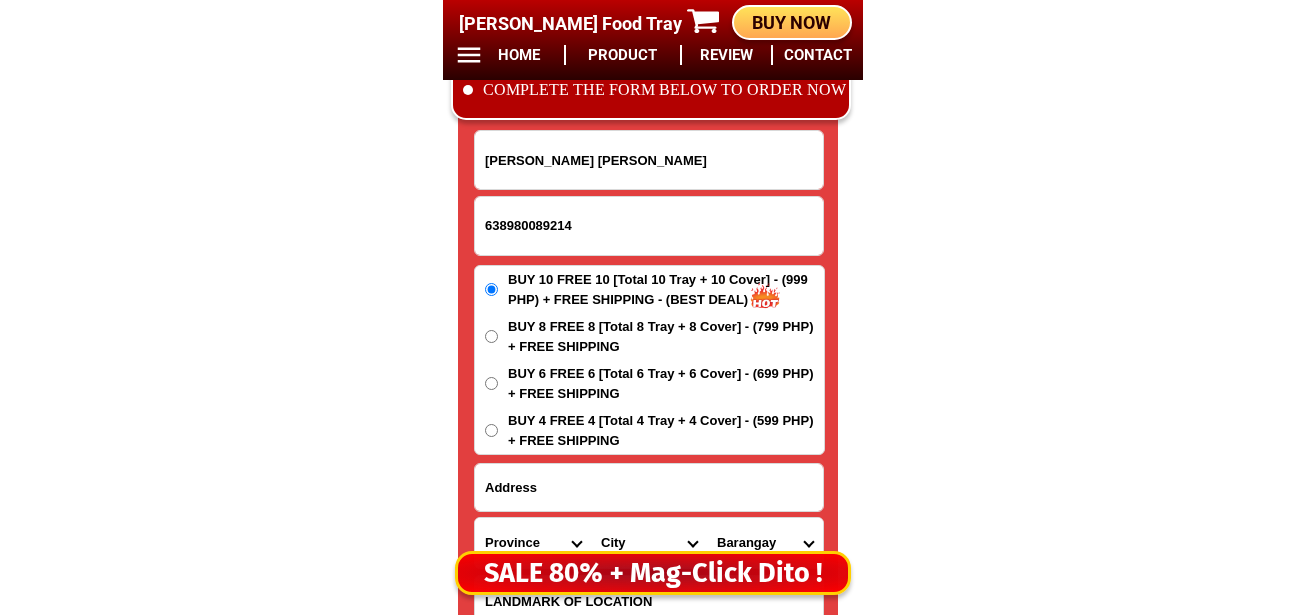 radio on "true" 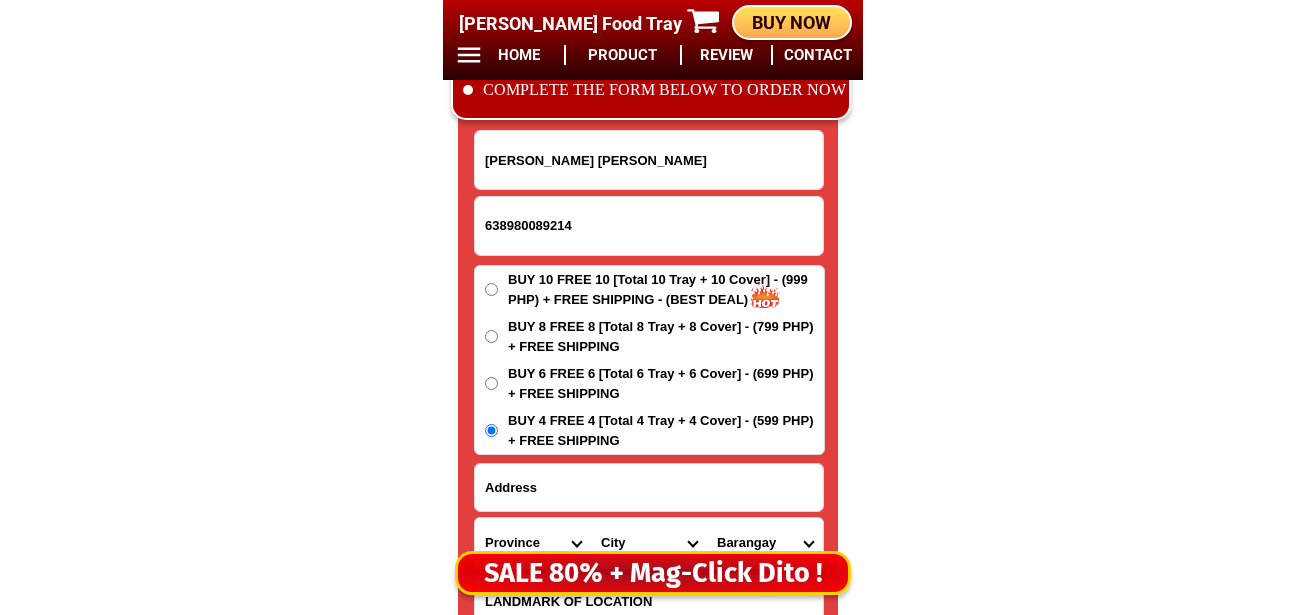 click at bounding box center [649, 487] 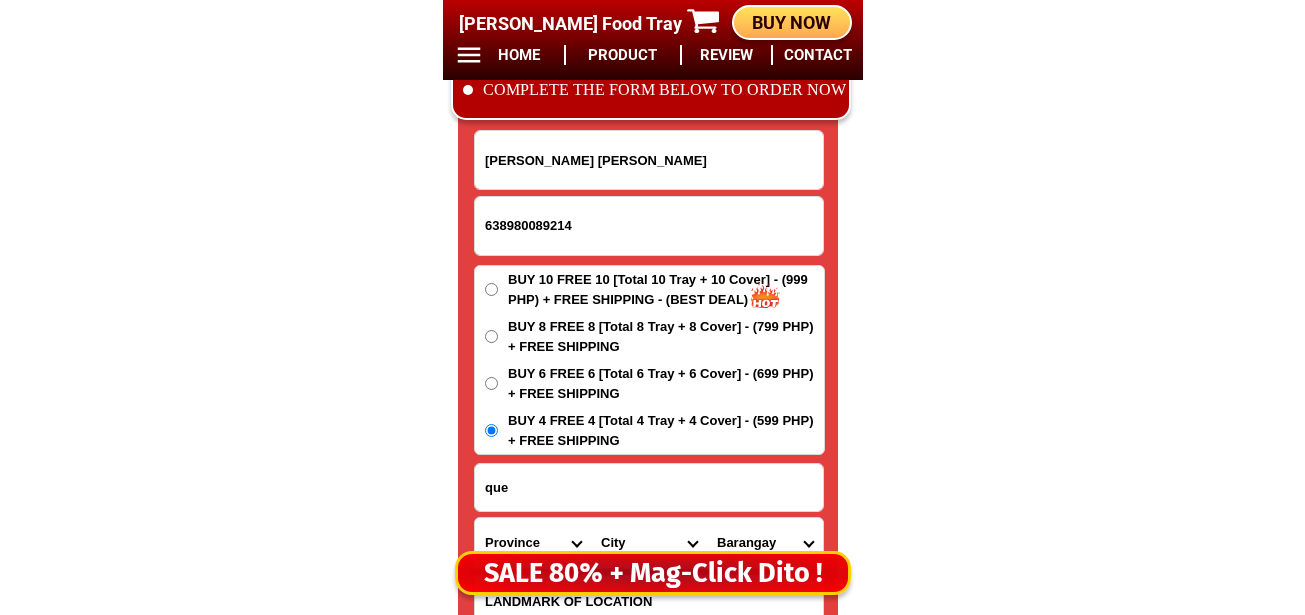 type on "quezon" 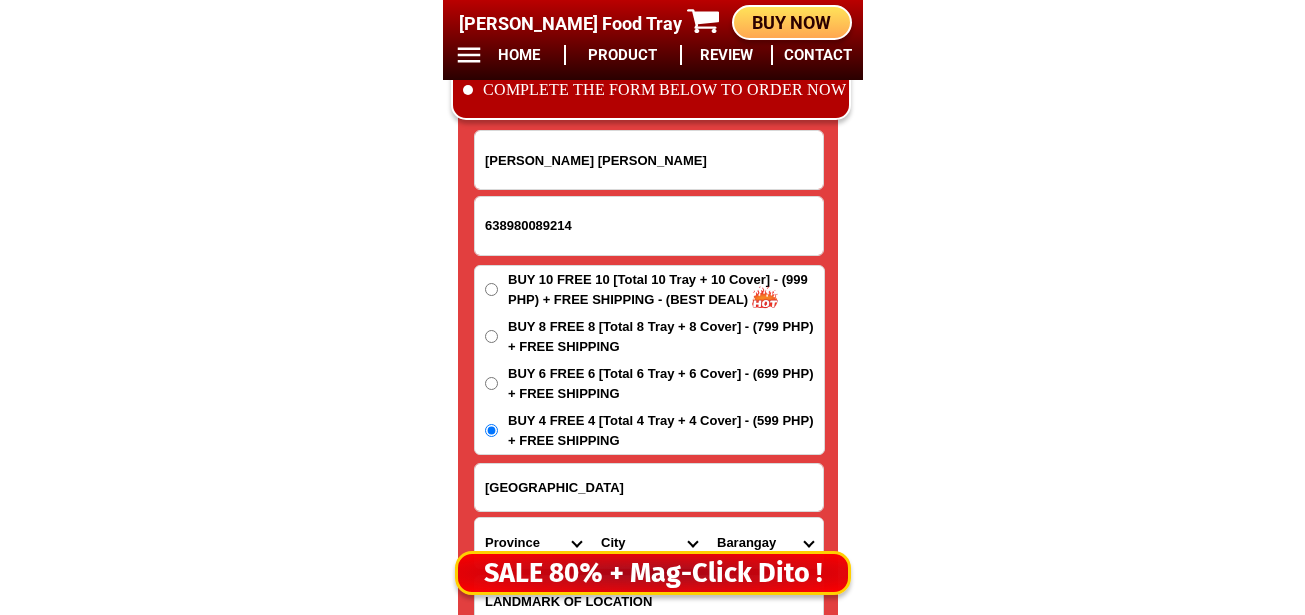 scroll, scrollTop: 16878, scrollLeft: 0, axis: vertical 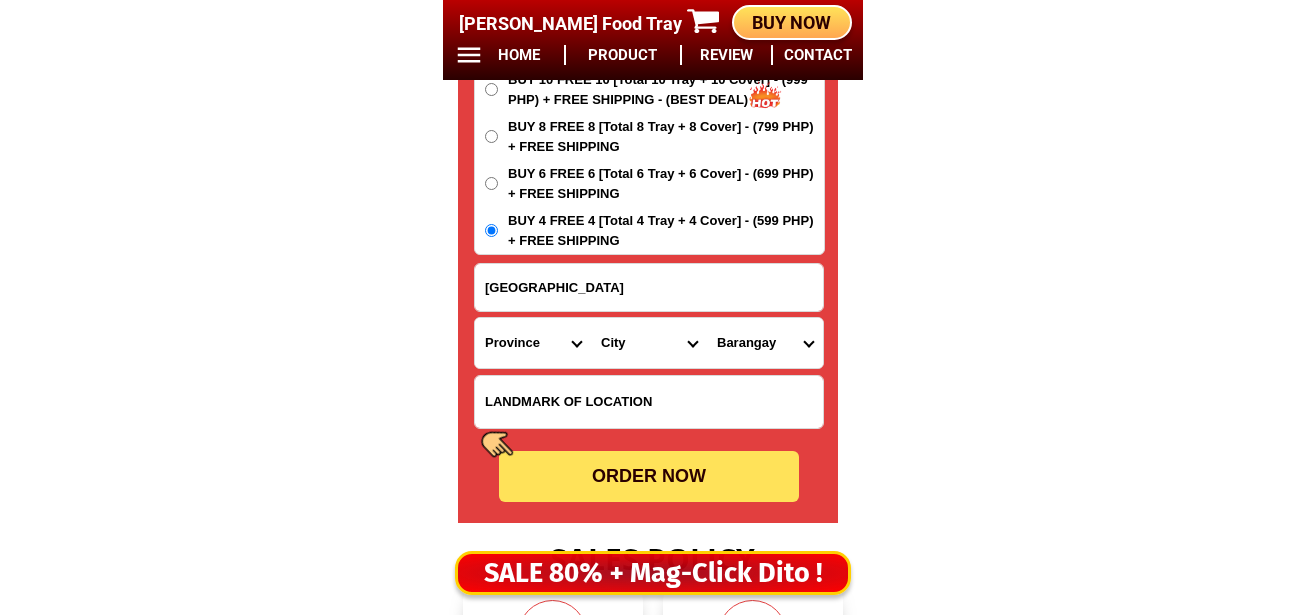 click on "Province [GEOGRAPHIC_DATA] [GEOGRAPHIC_DATA] [GEOGRAPHIC_DATA] [GEOGRAPHIC_DATA] [GEOGRAPHIC_DATA] [GEOGRAPHIC_DATA][PERSON_NAME][GEOGRAPHIC_DATA][GEOGRAPHIC_DATA] [GEOGRAPHIC_DATA] [GEOGRAPHIC_DATA] [GEOGRAPHIC_DATA] [GEOGRAPHIC_DATA] [GEOGRAPHIC_DATA] [GEOGRAPHIC_DATA] [GEOGRAPHIC_DATA] [GEOGRAPHIC_DATA]-[GEOGRAPHIC_DATA] [GEOGRAPHIC_DATA] [PERSON_NAME][GEOGRAPHIC_DATA] [GEOGRAPHIC_DATA] [GEOGRAPHIC_DATA] [GEOGRAPHIC_DATA] [GEOGRAPHIC_DATA] [GEOGRAPHIC_DATA] [GEOGRAPHIC_DATA]-occidental [GEOGRAPHIC_DATA] [GEOGRAPHIC_DATA] Eastern-[GEOGRAPHIC_DATA][PERSON_NAME][GEOGRAPHIC_DATA] [GEOGRAPHIC_DATA] [GEOGRAPHIC_DATA]-norte [GEOGRAPHIC_DATA]-[GEOGRAPHIC_DATA][PERSON_NAME][GEOGRAPHIC_DATA] [GEOGRAPHIC_DATA] [GEOGRAPHIC_DATA] [GEOGRAPHIC_DATA][PERSON_NAME] [PERSON_NAME][GEOGRAPHIC_DATA][PERSON_NAME] [GEOGRAPHIC_DATA] [GEOGRAPHIC_DATA] [GEOGRAPHIC_DATA] Metro-[GEOGRAPHIC_DATA] [GEOGRAPHIC_DATA]-[GEOGRAPHIC_DATA]-[GEOGRAPHIC_DATA]-province [GEOGRAPHIC_DATA]-[GEOGRAPHIC_DATA]-oriental [GEOGRAPHIC_DATA] [GEOGRAPHIC_DATA] [GEOGRAPHIC_DATA]-[GEOGRAPHIC_DATA]-[GEOGRAPHIC_DATA] [GEOGRAPHIC_DATA] [GEOGRAPHIC_DATA] [GEOGRAPHIC_DATA] [GEOGRAPHIC_DATA] [GEOGRAPHIC_DATA][PERSON_NAME][GEOGRAPHIC_DATA] [GEOGRAPHIC_DATA] [GEOGRAPHIC_DATA] [GEOGRAPHIC_DATA] [GEOGRAPHIC_DATA] [GEOGRAPHIC_DATA]-[GEOGRAPHIC_DATA]-[PERSON_NAME][GEOGRAPHIC_DATA]-[GEOGRAPHIC_DATA] [GEOGRAPHIC_DATA] [GEOGRAPHIC_DATA]-[GEOGRAPHIC_DATA]-[GEOGRAPHIC_DATA][PERSON_NAME][GEOGRAPHIC_DATA] [GEOGRAPHIC_DATA] [GEOGRAPHIC_DATA]" at bounding box center (533, 343) 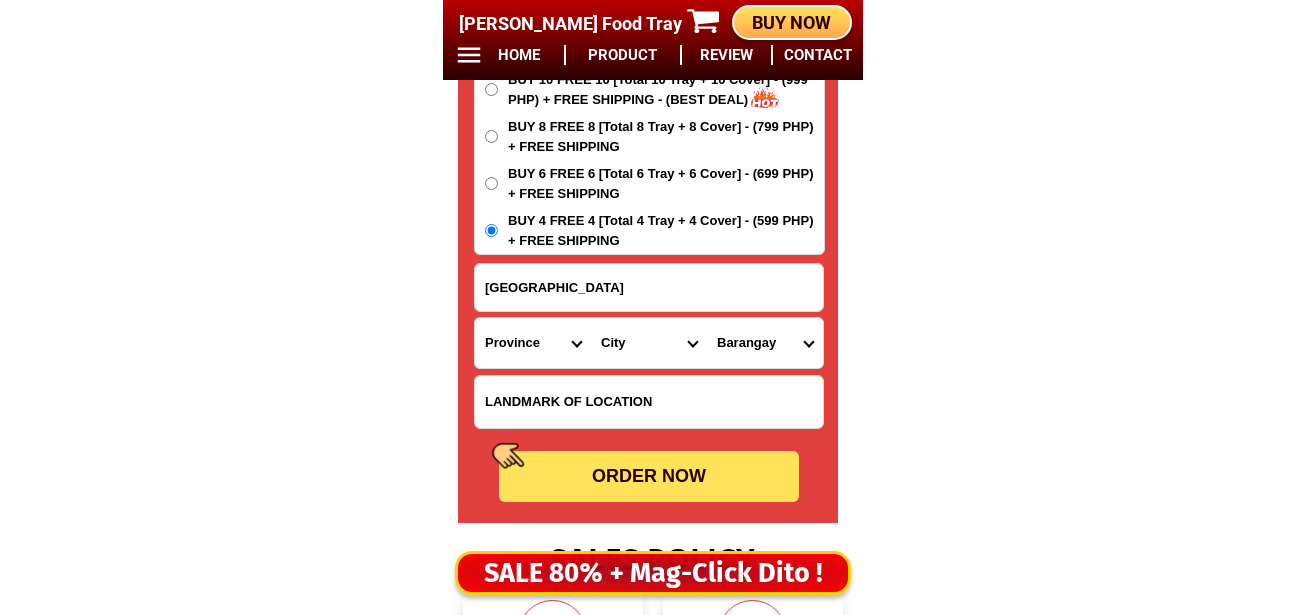 select on "63_397" 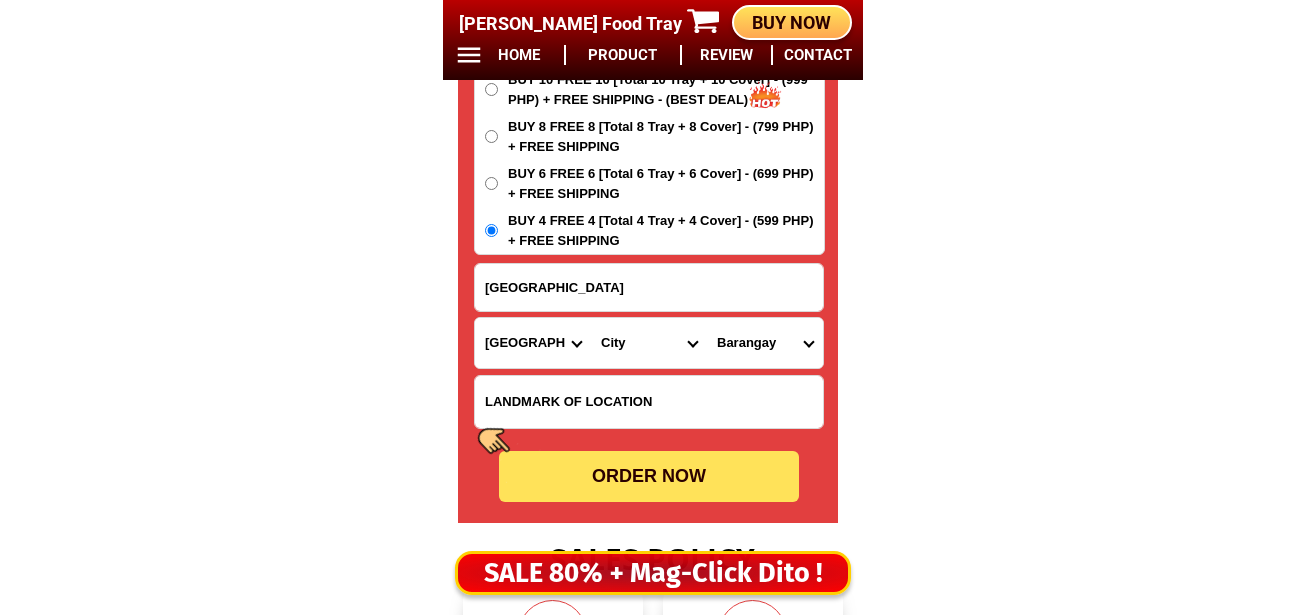 click on "Province [GEOGRAPHIC_DATA] [GEOGRAPHIC_DATA] [GEOGRAPHIC_DATA] [GEOGRAPHIC_DATA] [GEOGRAPHIC_DATA] [GEOGRAPHIC_DATA][PERSON_NAME][GEOGRAPHIC_DATA][GEOGRAPHIC_DATA] [GEOGRAPHIC_DATA] [GEOGRAPHIC_DATA] [GEOGRAPHIC_DATA] [GEOGRAPHIC_DATA] [GEOGRAPHIC_DATA] [GEOGRAPHIC_DATA] [GEOGRAPHIC_DATA] [GEOGRAPHIC_DATA]-[GEOGRAPHIC_DATA] [GEOGRAPHIC_DATA] [PERSON_NAME][GEOGRAPHIC_DATA] [GEOGRAPHIC_DATA] [GEOGRAPHIC_DATA] [GEOGRAPHIC_DATA] [GEOGRAPHIC_DATA] [GEOGRAPHIC_DATA] [GEOGRAPHIC_DATA]-occidental [GEOGRAPHIC_DATA] [GEOGRAPHIC_DATA] Eastern-[GEOGRAPHIC_DATA][PERSON_NAME][GEOGRAPHIC_DATA] [GEOGRAPHIC_DATA] [GEOGRAPHIC_DATA]-norte [GEOGRAPHIC_DATA]-[GEOGRAPHIC_DATA][PERSON_NAME][GEOGRAPHIC_DATA] [GEOGRAPHIC_DATA] [GEOGRAPHIC_DATA] [GEOGRAPHIC_DATA][PERSON_NAME] [PERSON_NAME][GEOGRAPHIC_DATA][PERSON_NAME] [GEOGRAPHIC_DATA] [GEOGRAPHIC_DATA] [GEOGRAPHIC_DATA] Metro-[GEOGRAPHIC_DATA] [GEOGRAPHIC_DATA]-[GEOGRAPHIC_DATA]-[GEOGRAPHIC_DATA]-province [GEOGRAPHIC_DATA]-[GEOGRAPHIC_DATA]-oriental [GEOGRAPHIC_DATA] [GEOGRAPHIC_DATA] [GEOGRAPHIC_DATA]-[GEOGRAPHIC_DATA]-[GEOGRAPHIC_DATA] [GEOGRAPHIC_DATA] [GEOGRAPHIC_DATA] [GEOGRAPHIC_DATA] [GEOGRAPHIC_DATA] [GEOGRAPHIC_DATA][PERSON_NAME][GEOGRAPHIC_DATA] [GEOGRAPHIC_DATA] [GEOGRAPHIC_DATA] [GEOGRAPHIC_DATA] [GEOGRAPHIC_DATA] [GEOGRAPHIC_DATA]-[GEOGRAPHIC_DATA]-[PERSON_NAME][GEOGRAPHIC_DATA]-[GEOGRAPHIC_DATA] [GEOGRAPHIC_DATA] [GEOGRAPHIC_DATA]-[GEOGRAPHIC_DATA]-[GEOGRAPHIC_DATA][PERSON_NAME][GEOGRAPHIC_DATA] [GEOGRAPHIC_DATA] [GEOGRAPHIC_DATA]" at bounding box center [533, 343] 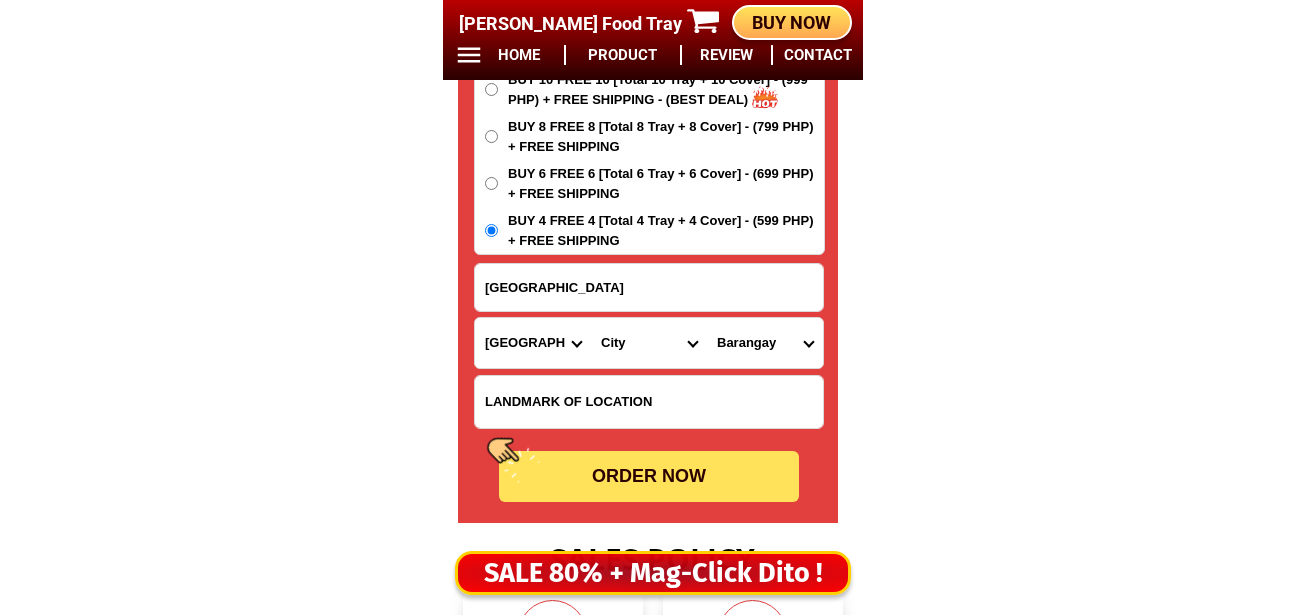 click on "ORDER NOW" at bounding box center [649, 476] 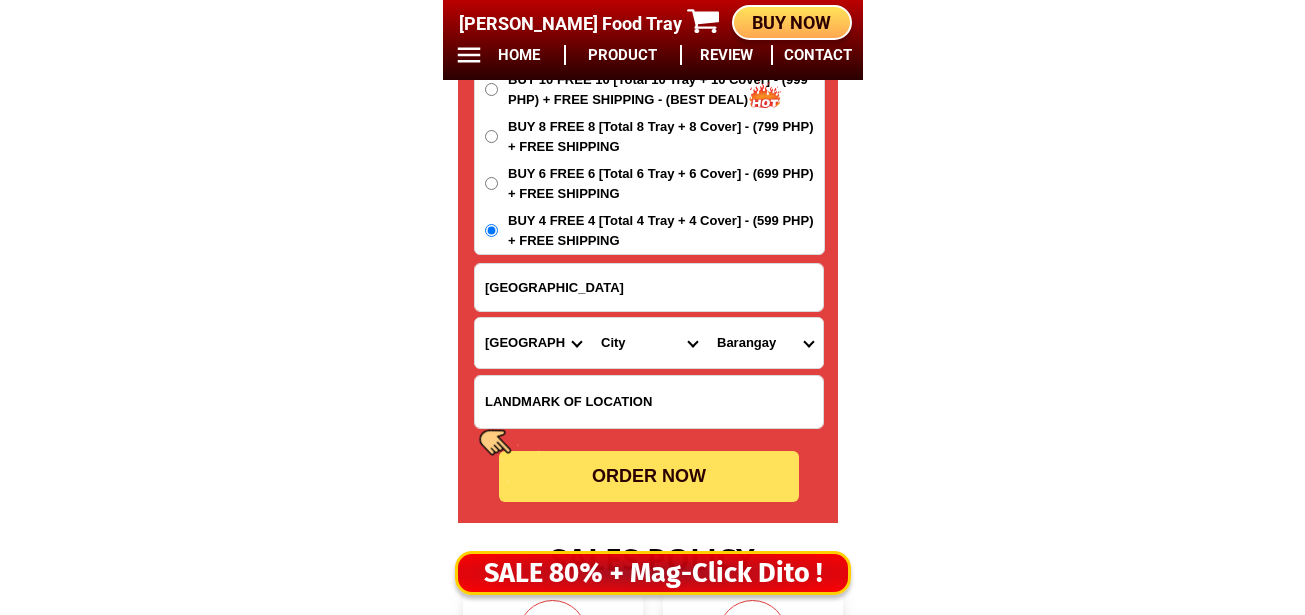 radio on "true" 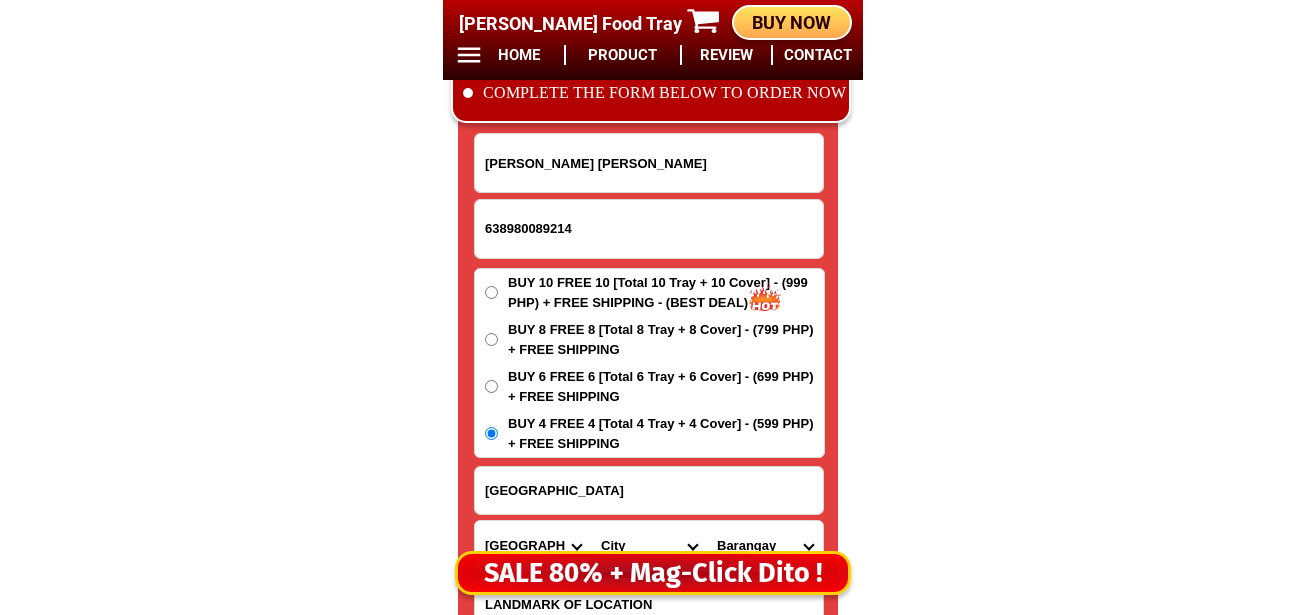 scroll, scrollTop: 16475, scrollLeft: 0, axis: vertical 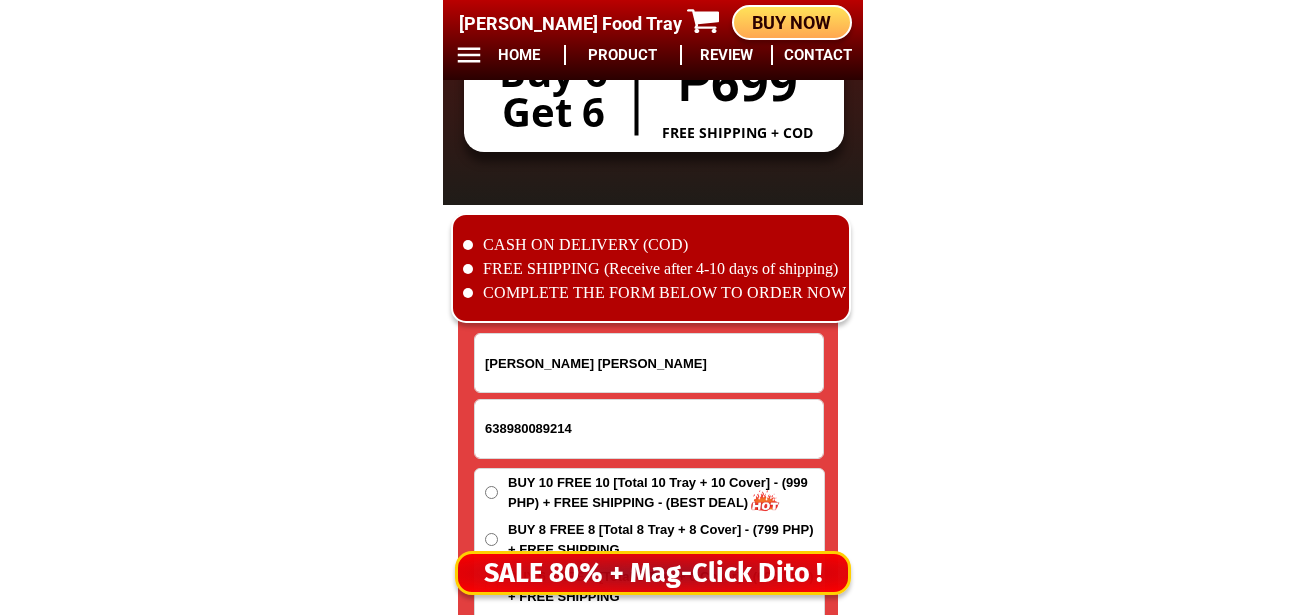 click on "638980089214" at bounding box center [649, 429] 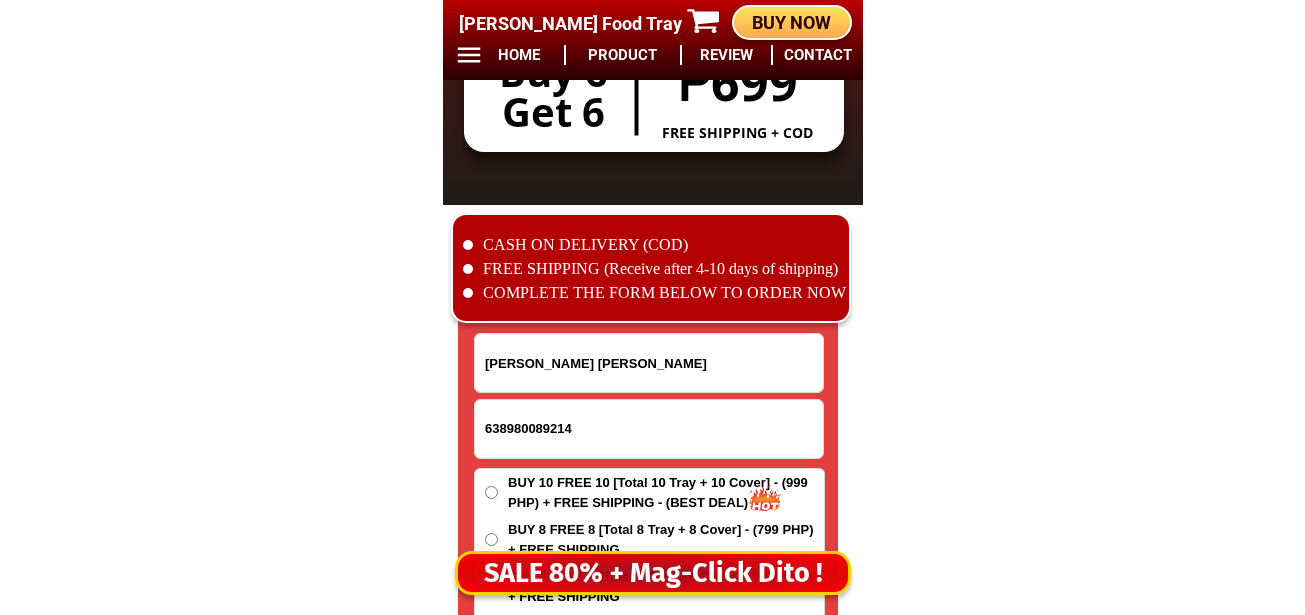 click on "638980089214" at bounding box center [649, 429] 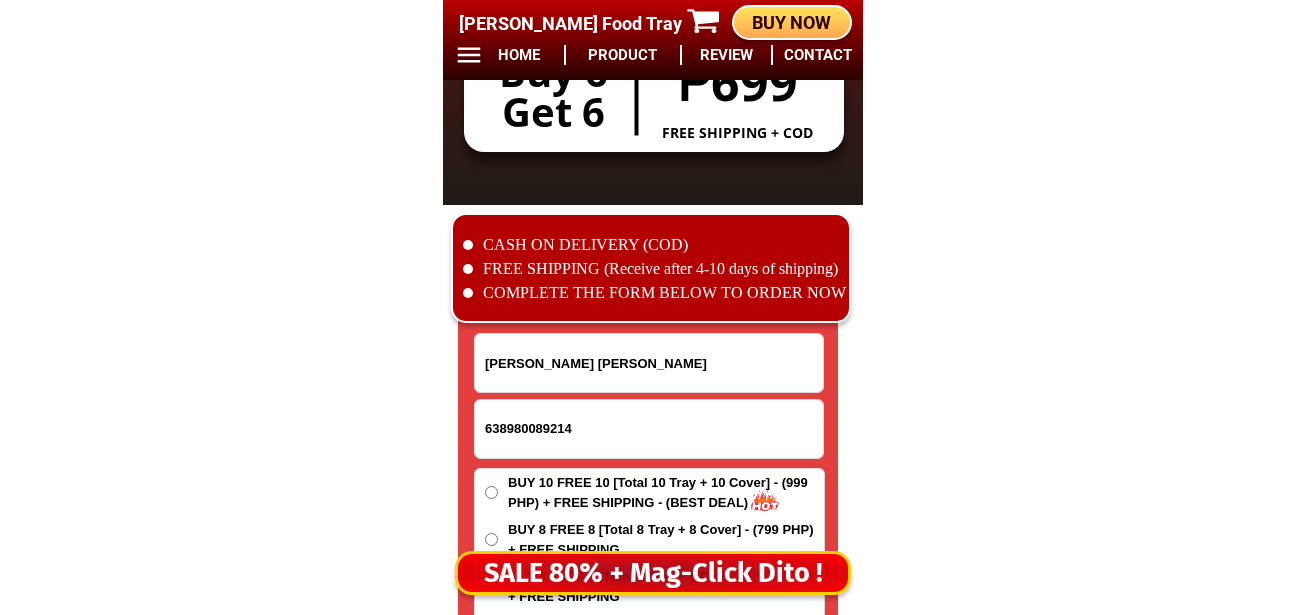 click on "638980089214" at bounding box center (649, 429) 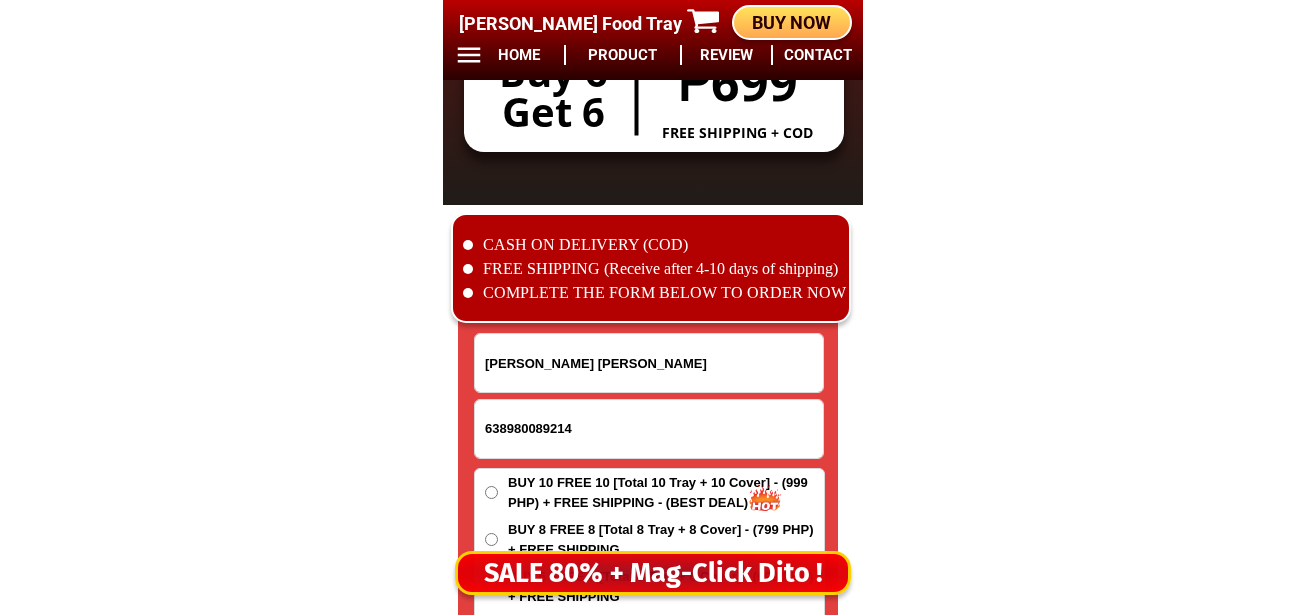 click on "638980089214" at bounding box center (649, 429) 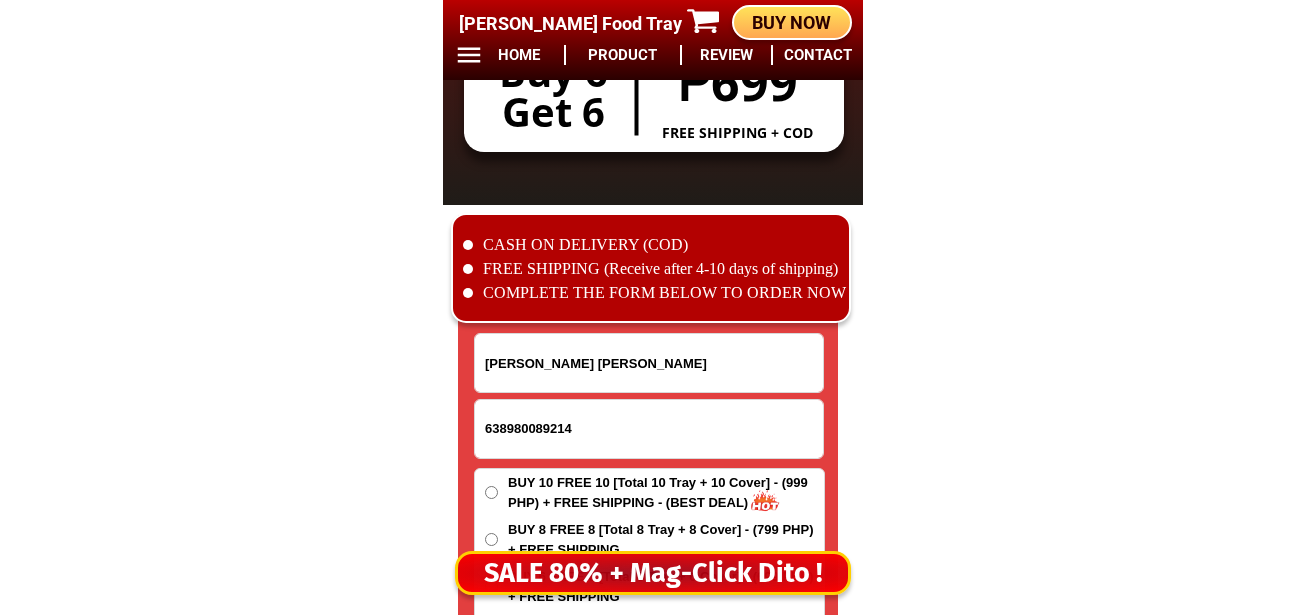 type on "63980089214" 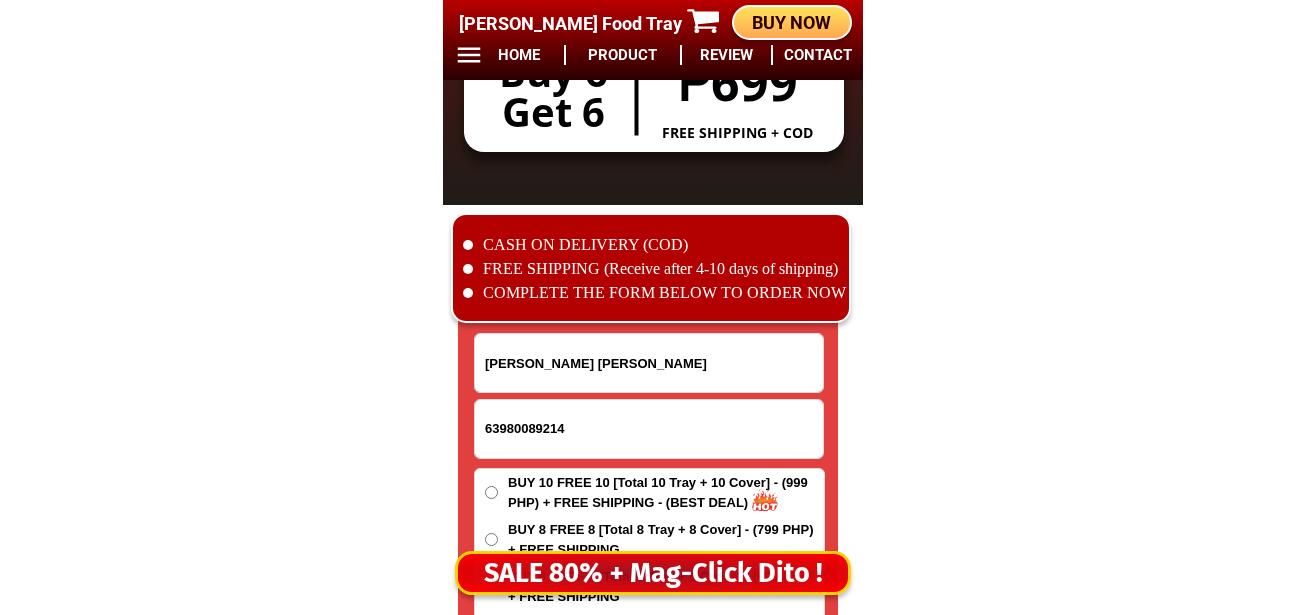 drag, startPoint x: 592, startPoint y: 427, endPoint x: 430, endPoint y: 425, distance: 162.01234 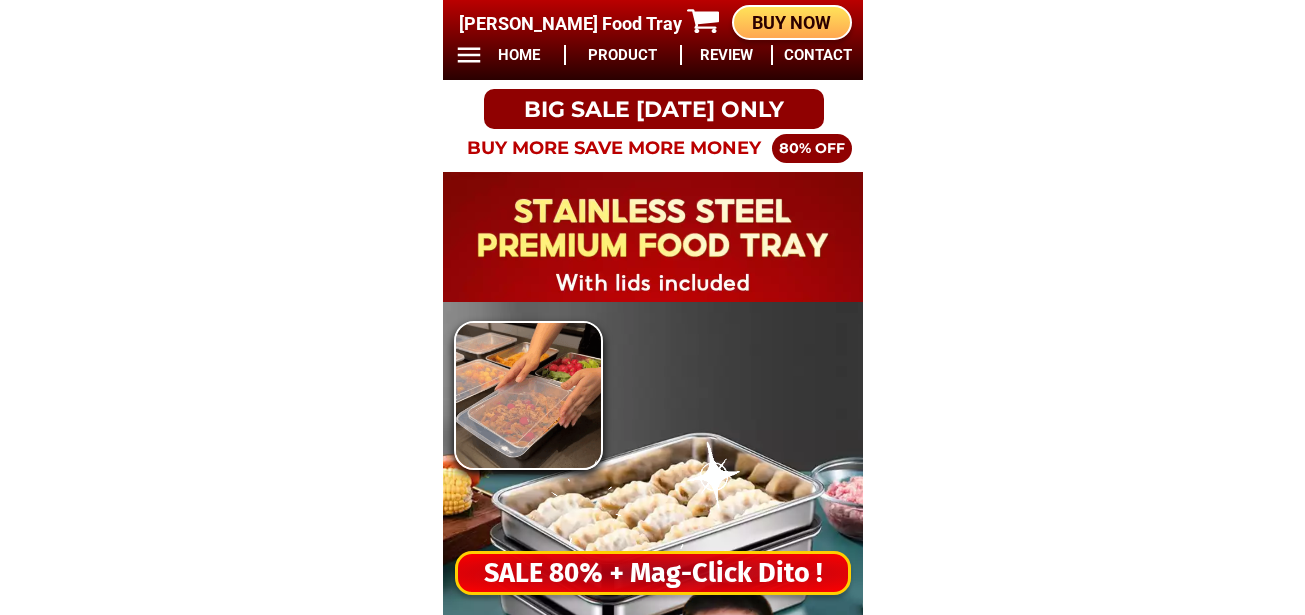 scroll, scrollTop: 0, scrollLeft: 0, axis: both 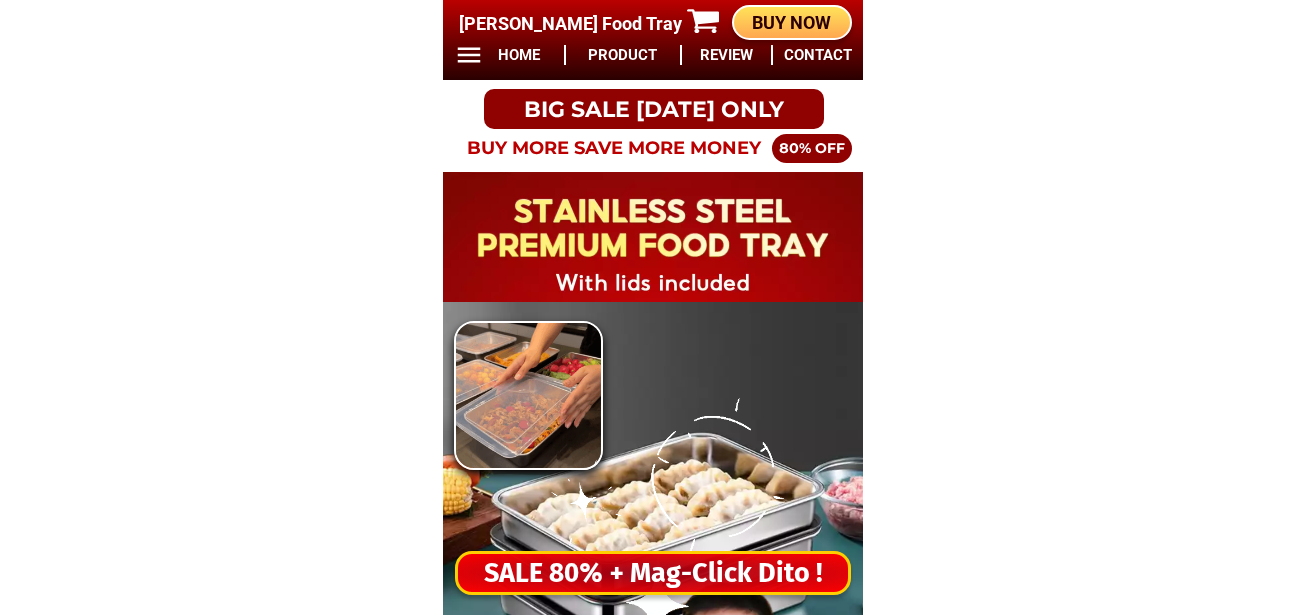 click on "SALE 80% + Mag-Click Dito !" at bounding box center [653, 573] 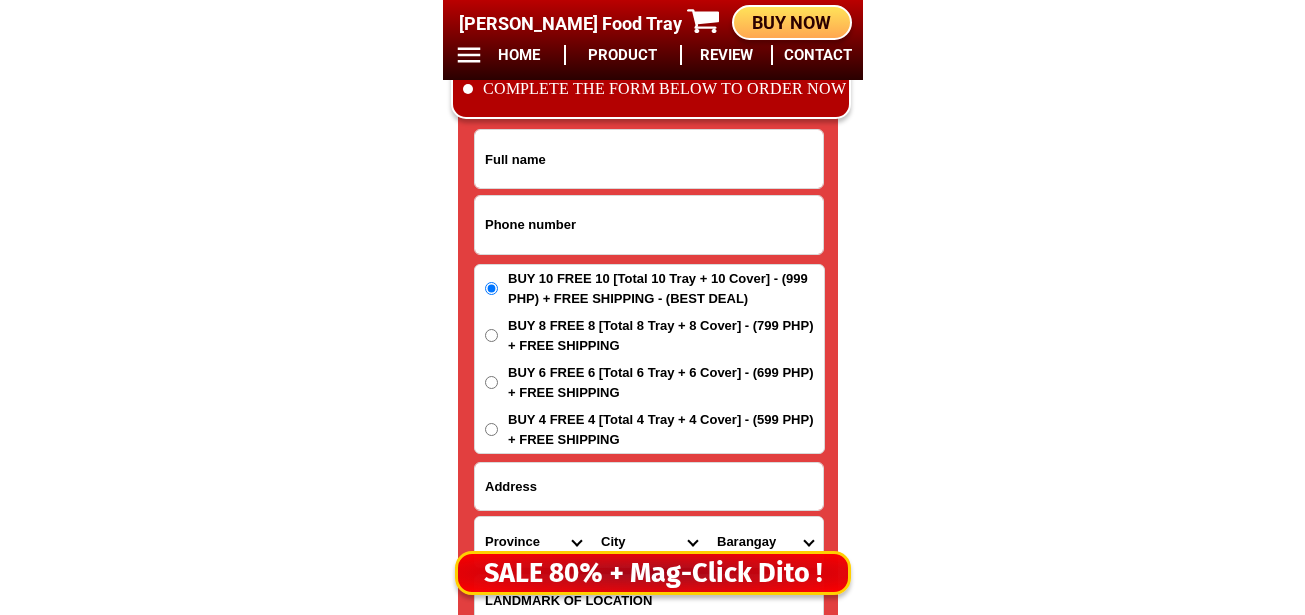 scroll, scrollTop: 16678, scrollLeft: 0, axis: vertical 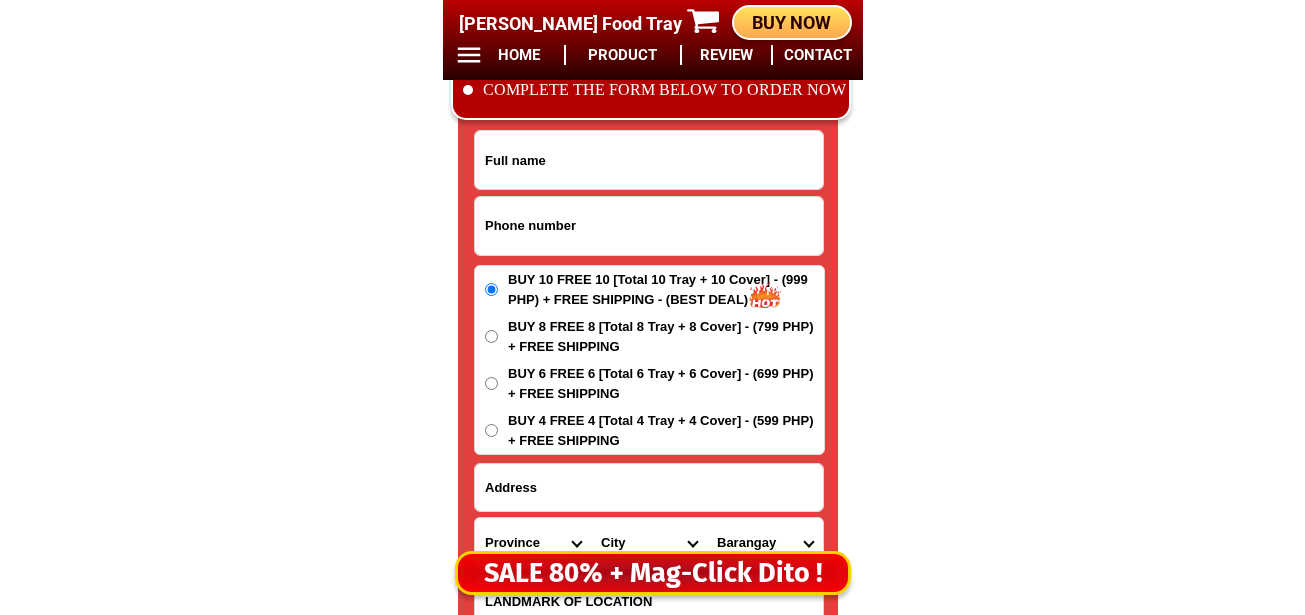 click at bounding box center (649, 226) 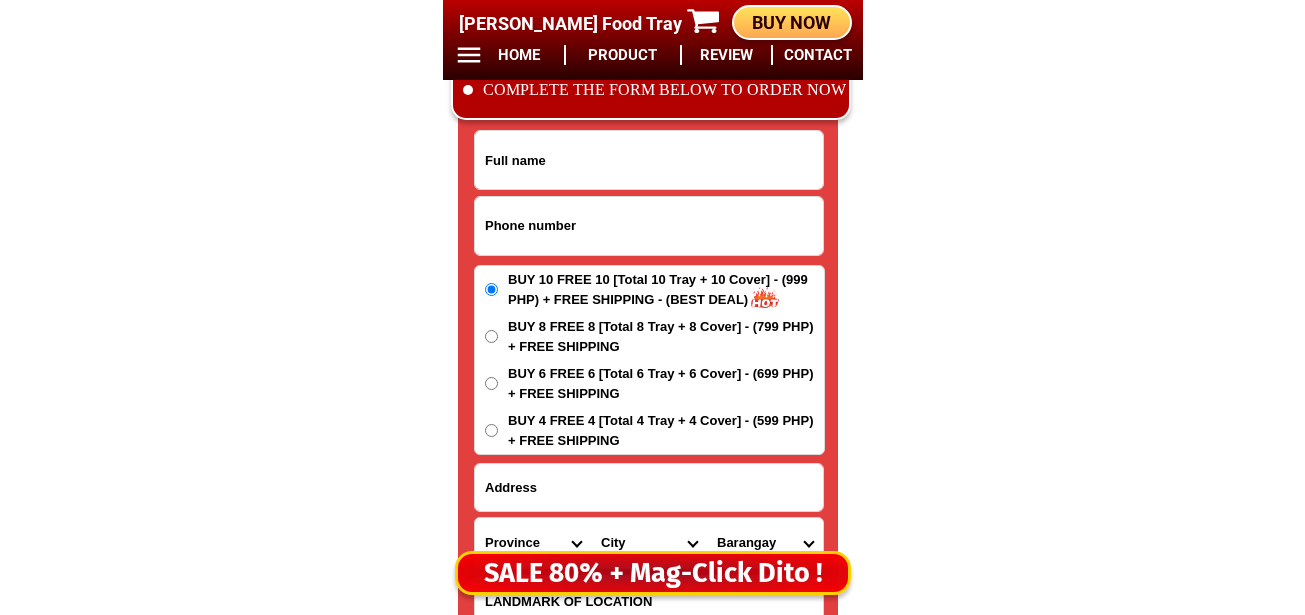 paste on "09544102682" 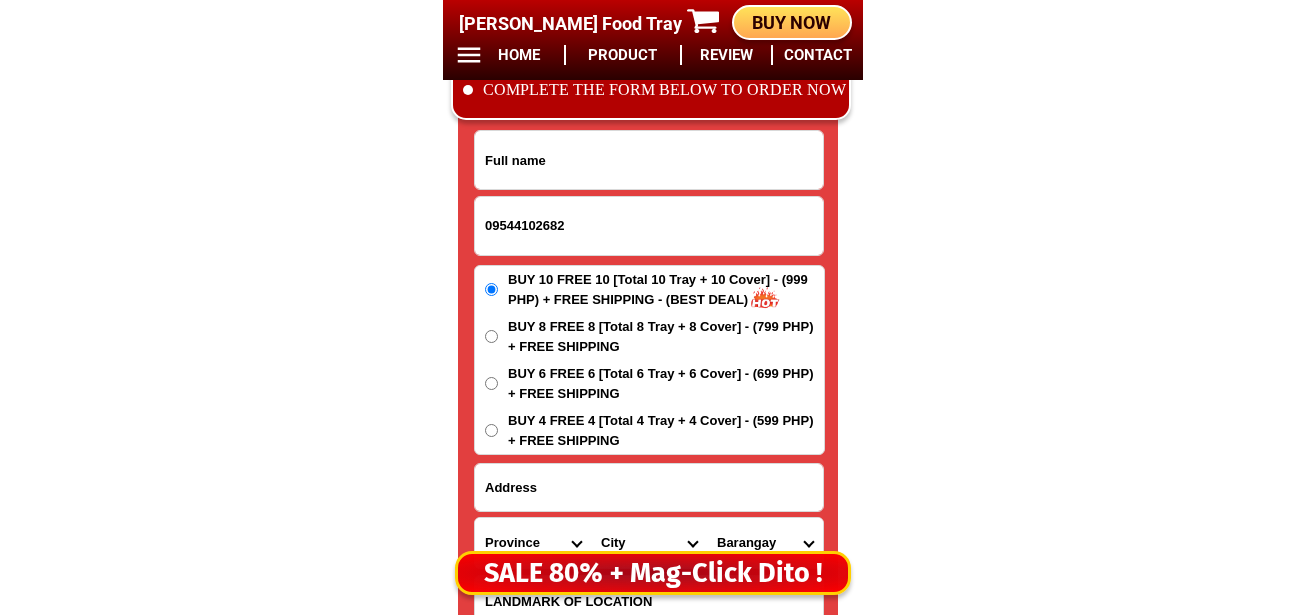 type on "09544102682" 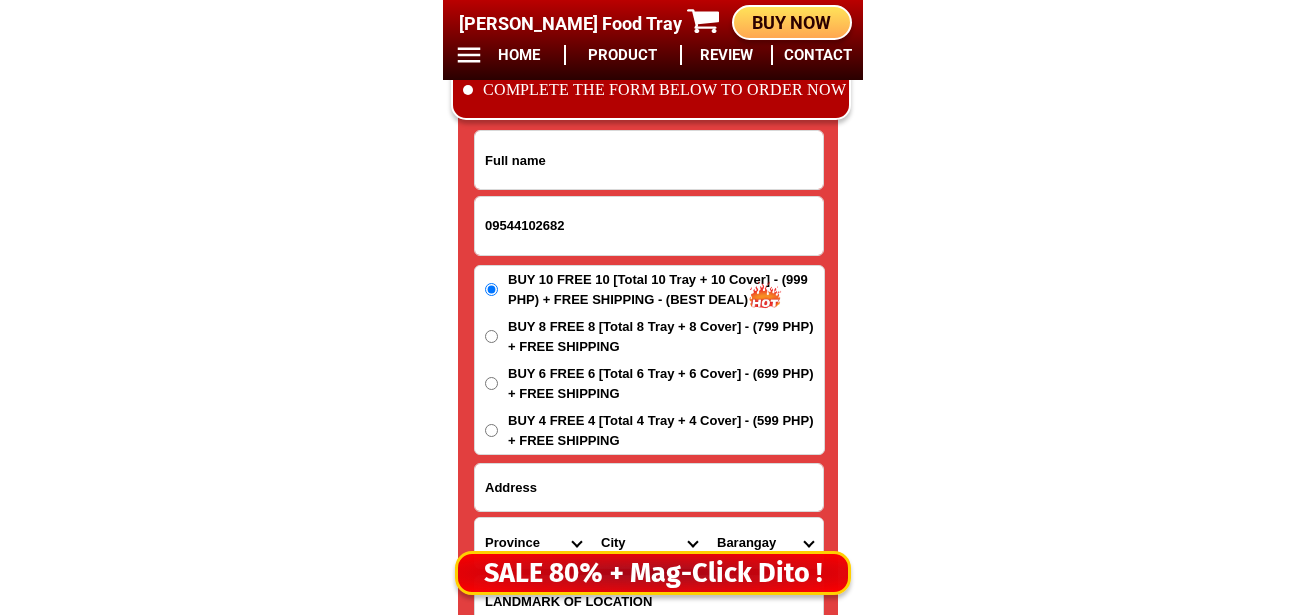 click at bounding box center (649, 160) 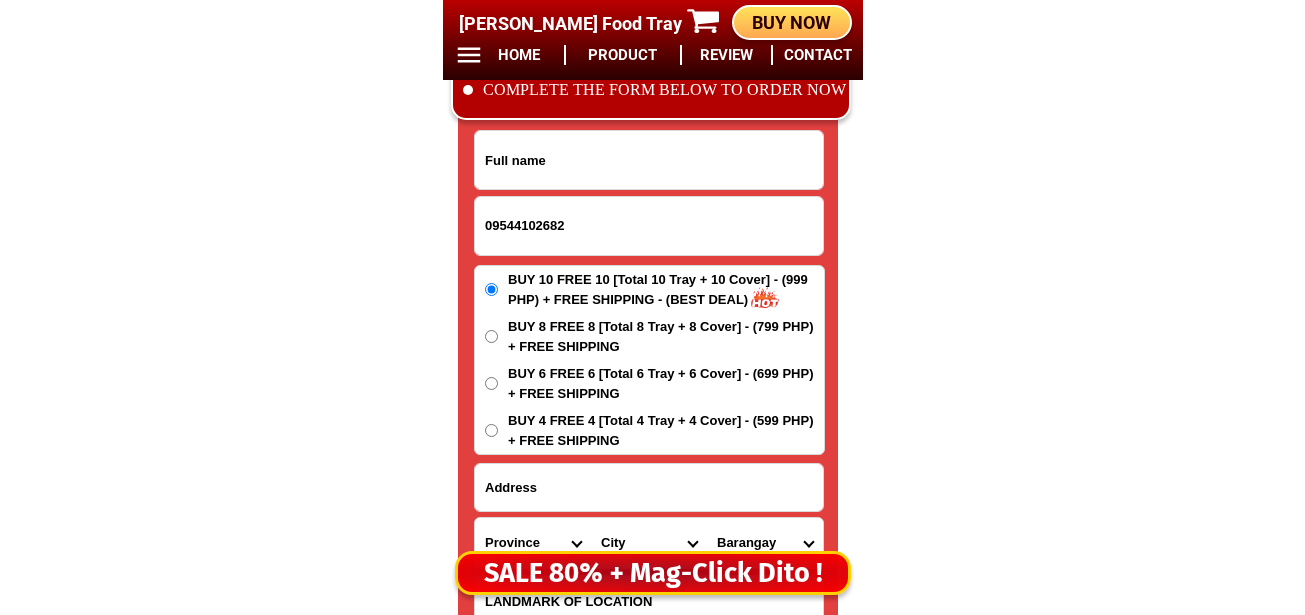 paste on "[PERSON_NAME]" 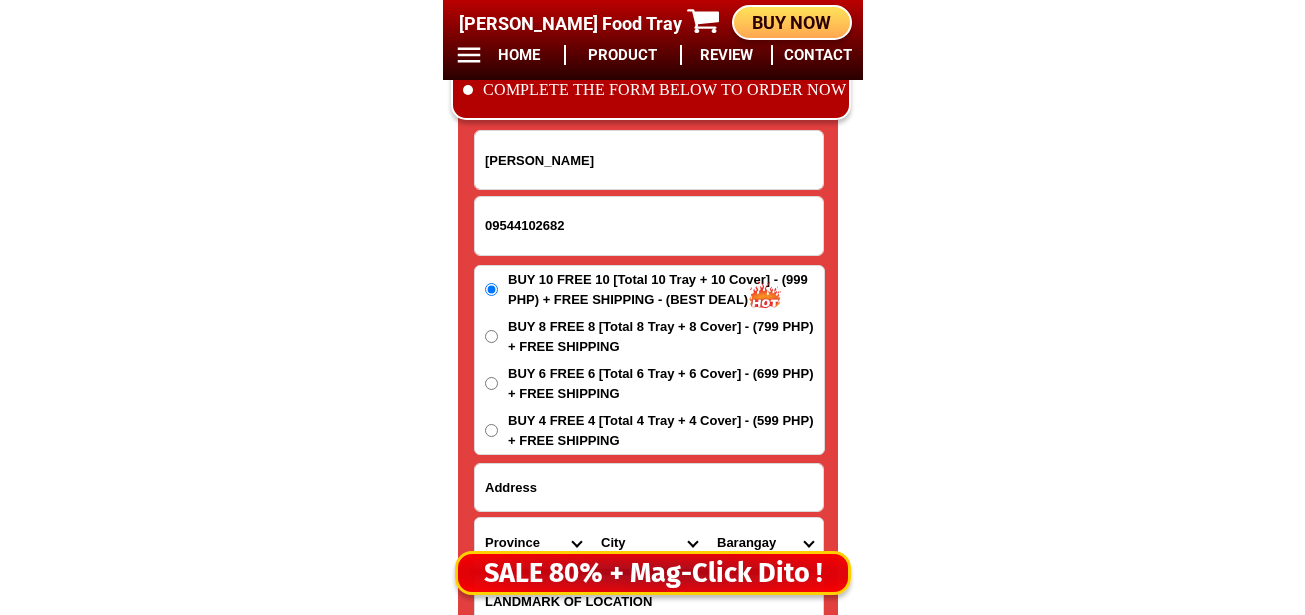 type on "[PERSON_NAME]" 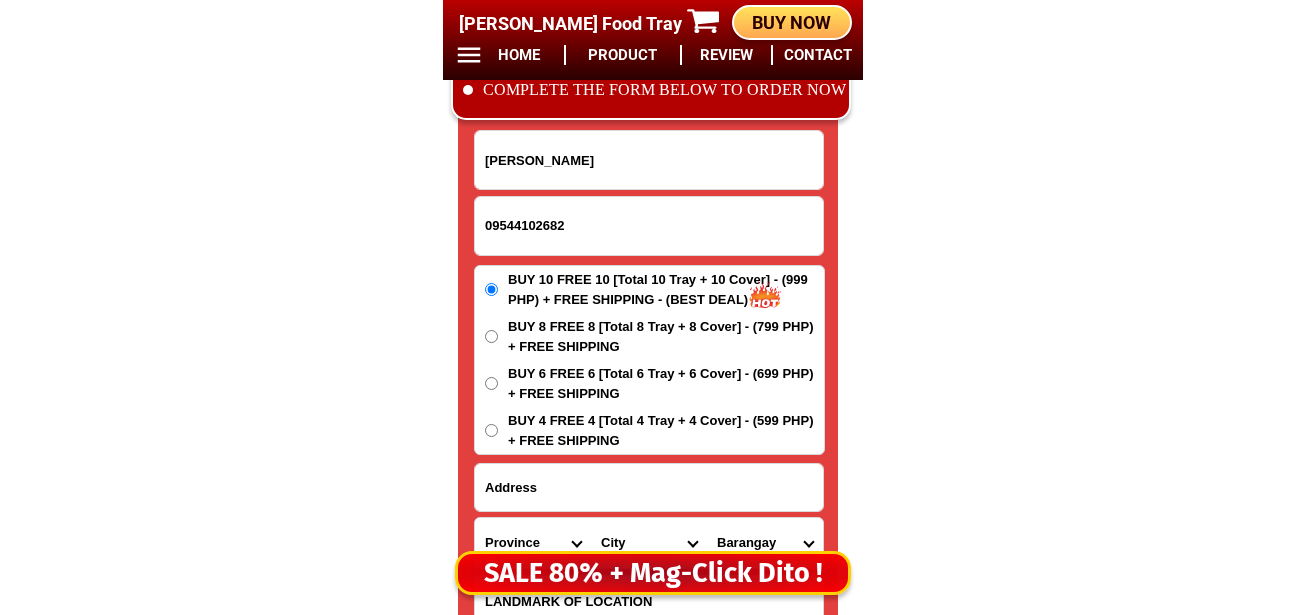 click at bounding box center [649, 487] 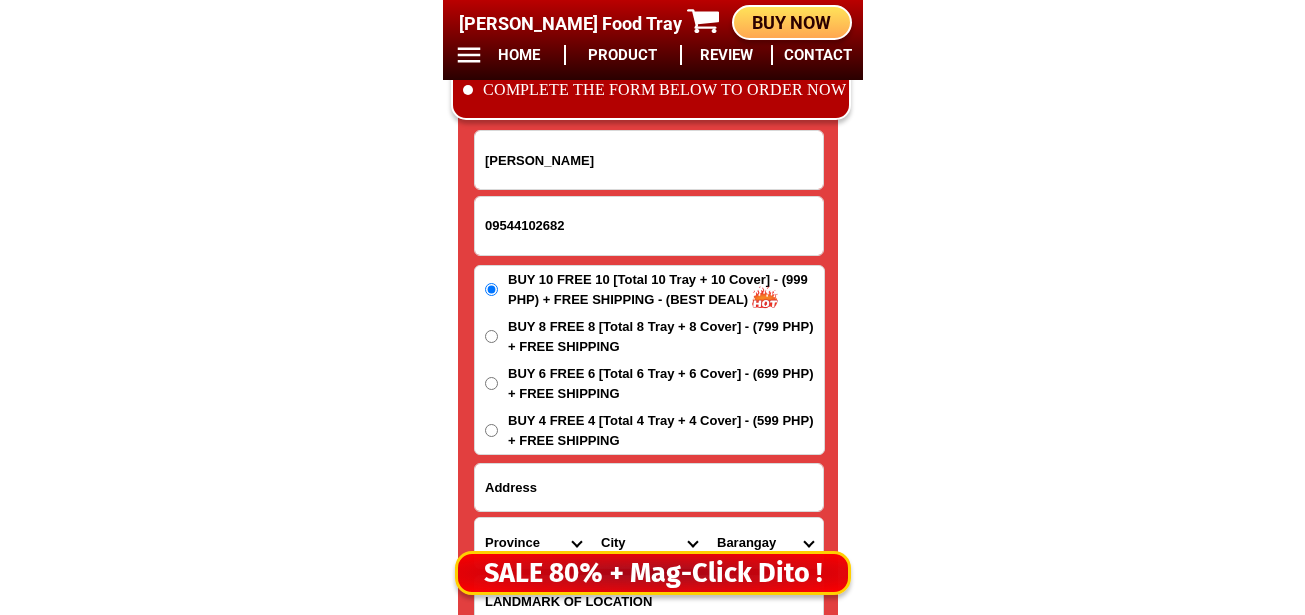 paste on "Near [GEOGRAPHIC_DATA] Elem. School" 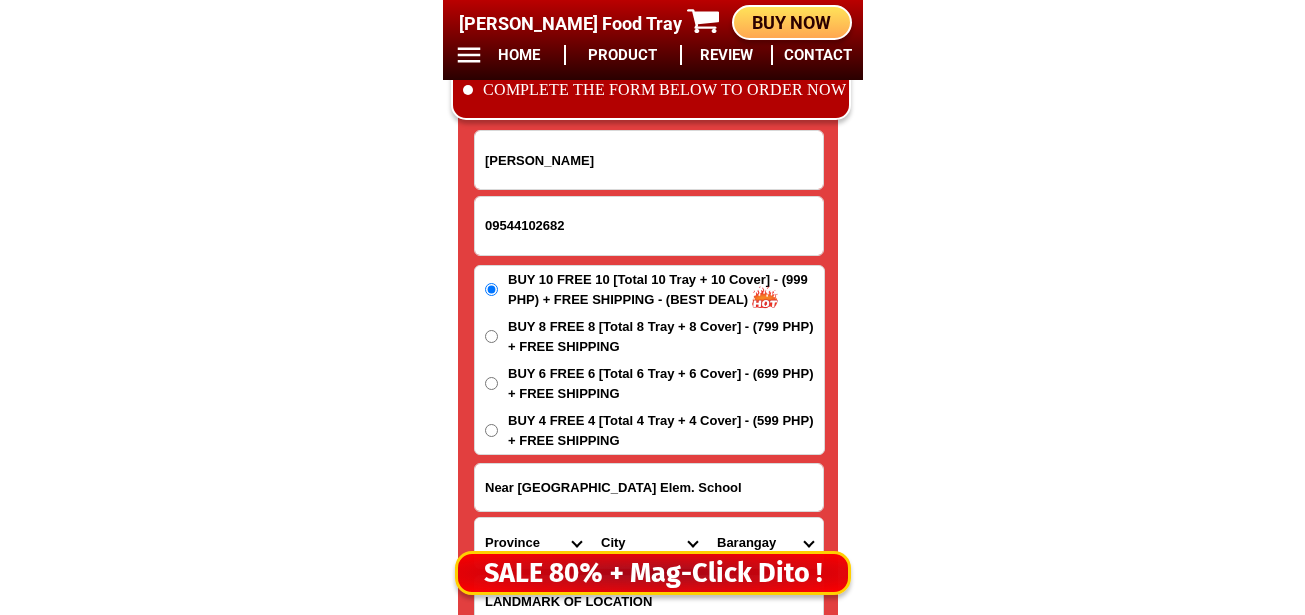 scroll, scrollTop: 16778, scrollLeft: 0, axis: vertical 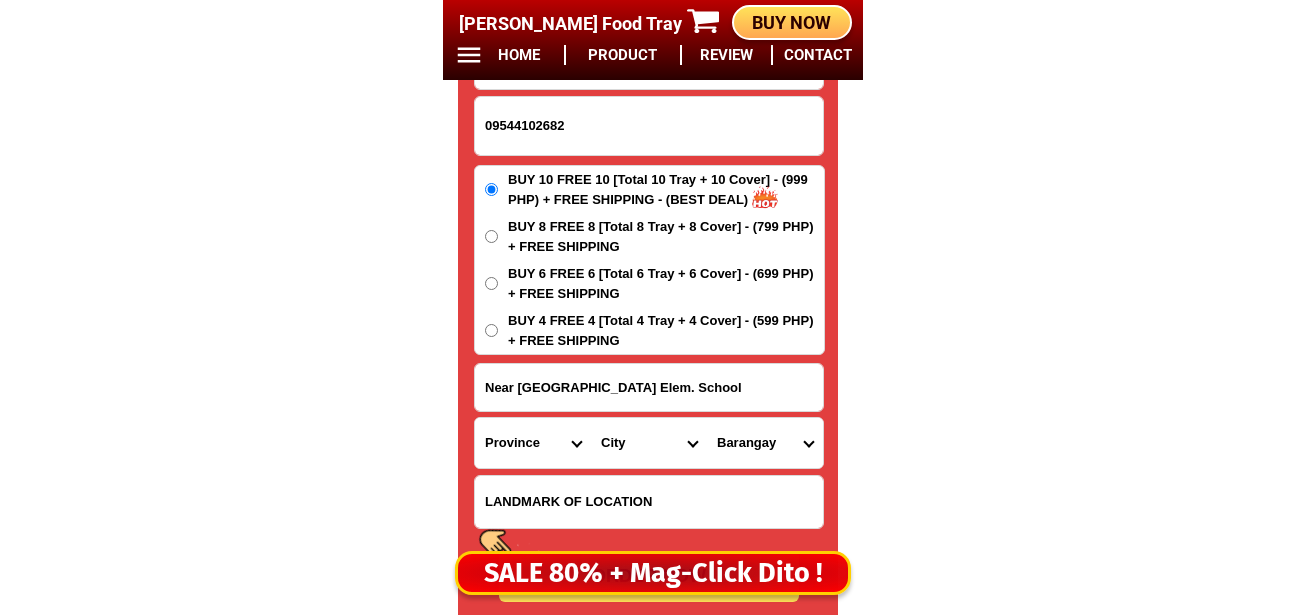 type on "Near [GEOGRAPHIC_DATA] Elem. School" 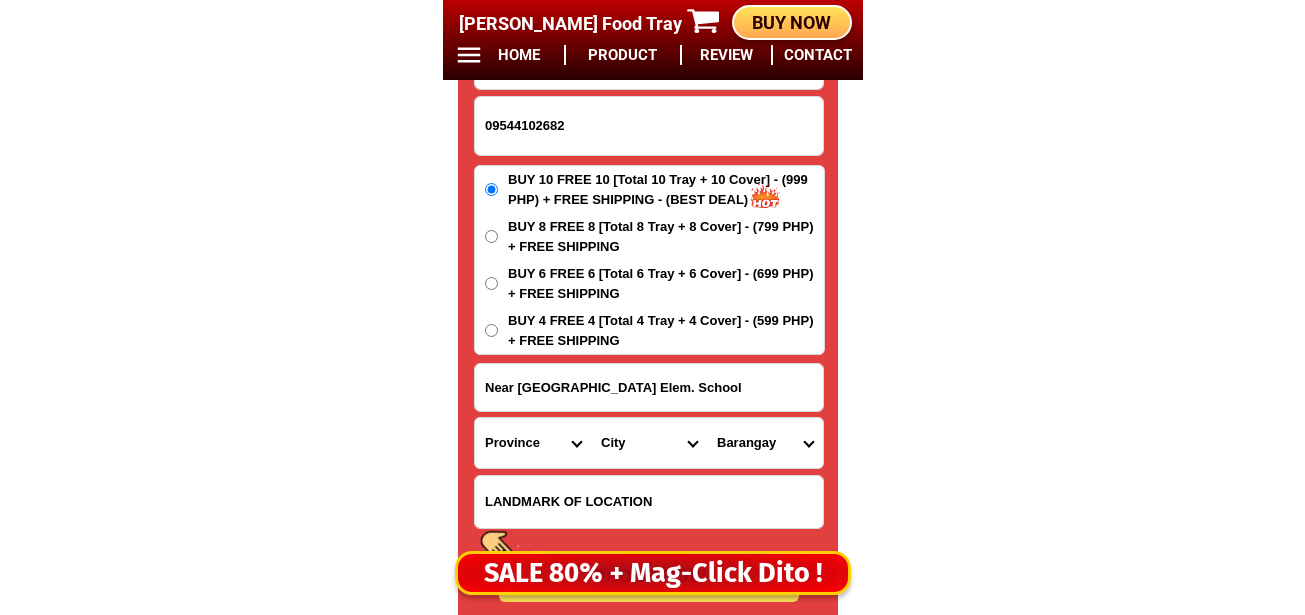 click on "Province [GEOGRAPHIC_DATA] [GEOGRAPHIC_DATA] [GEOGRAPHIC_DATA] [GEOGRAPHIC_DATA] [GEOGRAPHIC_DATA] [GEOGRAPHIC_DATA][PERSON_NAME][GEOGRAPHIC_DATA][GEOGRAPHIC_DATA] [GEOGRAPHIC_DATA] [GEOGRAPHIC_DATA] [GEOGRAPHIC_DATA] [GEOGRAPHIC_DATA] [GEOGRAPHIC_DATA] [GEOGRAPHIC_DATA] [GEOGRAPHIC_DATA] [GEOGRAPHIC_DATA]-[GEOGRAPHIC_DATA] [GEOGRAPHIC_DATA] [PERSON_NAME][GEOGRAPHIC_DATA] [GEOGRAPHIC_DATA] [GEOGRAPHIC_DATA] [GEOGRAPHIC_DATA] [GEOGRAPHIC_DATA] [GEOGRAPHIC_DATA] [GEOGRAPHIC_DATA]-occidental [GEOGRAPHIC_DATA] [GEOGRAPHIC_DATA] Eastern-[GEOGRAPHIC_DATA][PERSON_NAME][GEOGRAPHIC_DATA] [GEOGRAPHIC_DATA] [GEOGRAPHIC_DATA]-norte [GEOGRAPHIC_DATA]-[GEOGRAPHIC_DATA][PERSON_NAME][GEOGRAPHIC_DATA] [GEOGRAPHIC_DATA] [GEOGRAPHIC_DATA] [GEOGRAPHIC_DATA][PERSON_NAME] [PERSON_NAME][GEOGRAPHIC_DATA][PERSON_NAME] [GEOGRAPHIC_DATA] [GEOGRAPHIC_DATA] [GEOGRAPHIC_DATA] Metro-[GEOGRAPHIC_DATA] [GEOGRAPHIC_DATA]-[GEOGRAPHIC_DATA]-[GEOGRAPHIC_DATA]-province [GEOGRAPHIC_DATA]-[GEOGRAPHIC_DATA]-oriental [GEOGRAPHIC_DATA] [GEOGRAPHIC_DATA] [GEOGRAPHIC_DATA]-[GEOGRAPHIC_DATA]-[GEOGRAPHIC_DATA] [GEOGRAPHIC_DATA] [GEOGRAPHIC_DATA] [GEOGRAPHIC_DATA] [GEOGRAPHIC_DATA] [GEOGRAPHIC_DATA][PERSON_NAME][GEOGRAPHIC_DATA] [GEOGRAPHIC_DATA] [GEOGRAPHIC_DATA] [GEOGRAPHIC_DATA] [GEOGRAPHIC_DATA] [GEOGRAPHIC_DATA]-[GEOGRAPHIC_DATA]-[PERSON_NAME][GEOGRAPHIC_DATA]-[GEOGRAPHIC_DATA] [GEOGRAPHIC_DATA] [GEOGRAPHIC_DATA]-[GEOGRAPHIC_DATA]-[GEOGRAPHIC_DATA][PERSON_NAME][GEOGRAPHIC_DATA] [GEOGRAPHIC_DATA] [GEOGRAPHIC_DATA]" at bounding box center (533, 443) 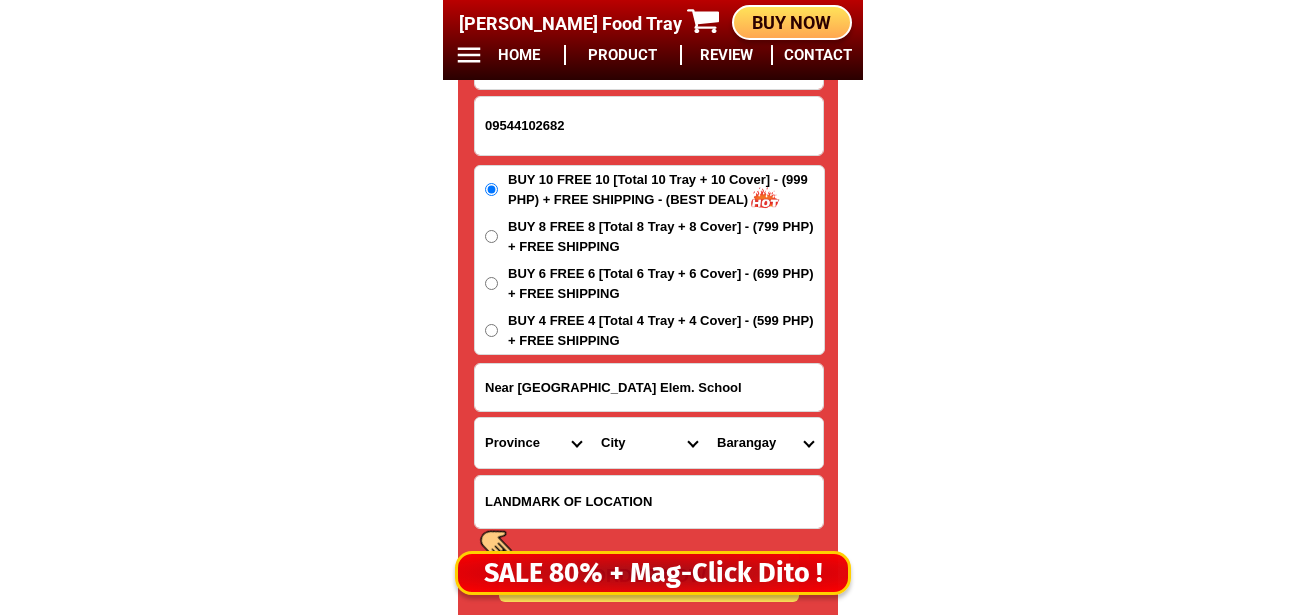 select on "63_32" 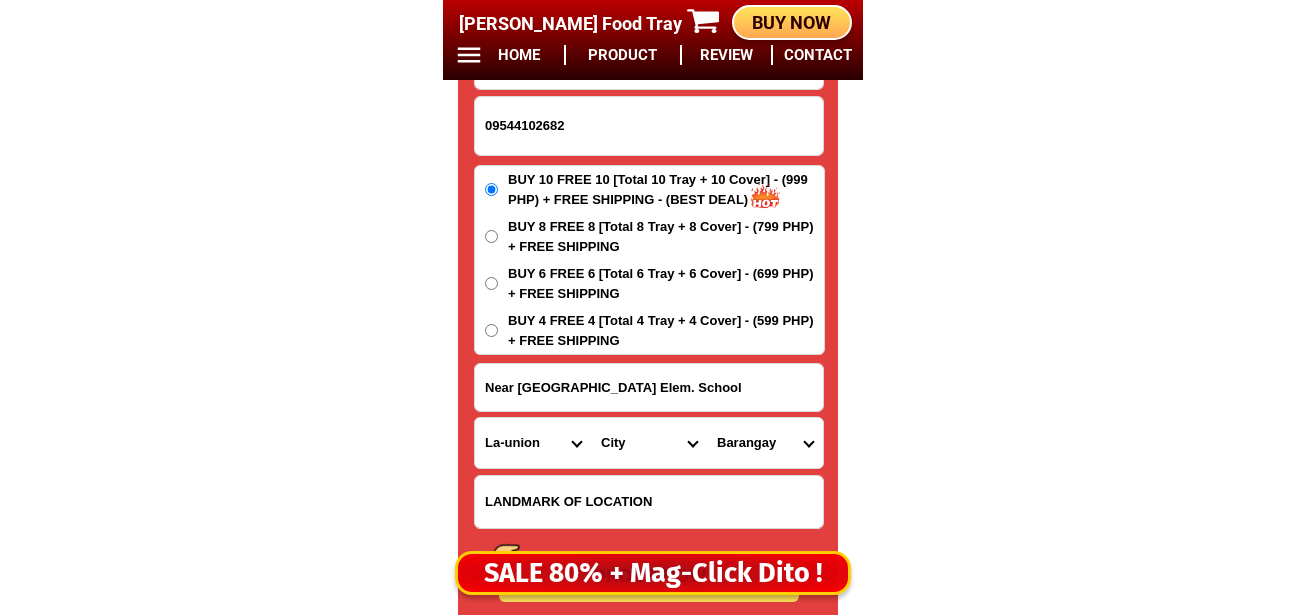 click on "Province [GEOGRAPHIC_DATA] [GEOGRAPHIC_DATA] [GEOGRAPHIC_DATA] [GEOGRAPHIC_DATA] [GEOGRAPHIC_DATA] [GEOGRAPHIC_DATA][PERSON_NAME][GEOGRAPHIC_DATA][GEOGRAPHIC_DATA] [GEOGRAPHIC_DATA] [GEOGRAPHIC_DATA] [GEOGRAPHIC_DATA] [GEOGRAPHIC_DATA] [GEOGRAPHIC_DATA] [GEOGRAPHIC_DATA] [GEOGRAPHIC_DATA] [GEOGRAPHIC_DATA]-[GEOGRAPHIC_DATA] [GEOGRAPHIC_DATA] [PERSON_NAME][GEOGRAPHIC_DATA] [GEOGRAPHIC_DATA] [GEOGRAPHIC_DATA] [GEOGRAPHIC_DATA] [GEOGRAPHIC_DATA] [GEOGRAPHIC_DATA] [GEOGRAPHIC_DATA]-occidental [GEOGRAPHIC_DATA] [GEOGRAPHIC_DATA] Eastern-[GEOGRAPHIC_DATA][PERSON_NAME][GEOGRAPHIC_DATA] [GEOGRAPHIC_DATA] [GEOGRAPHIC_DATA]-norte [GEOGRAPHIC_DATA]-[GEOGRAPHIC_DATA][PERSON_NAME][GEOGRAPHIC_DATA] [GEOGRAPHIC_DATA] [GEOGRAPHIC_DATA] [GEOGRAPHIC_DATA][PERSON_NAME] [PERSON_NAME][GEOGRAPHIC_DATA][PERSON_NAME] [GEOGRAPHIC_DATA] [GEOGRAPHIC_DATA] [GEOGRAPHIC_DATA] Metro-[GEOGRAPHIC_DATA] [GEOGRAPHIC_DATA]-[GEOGRAPHIC_DATA]-[GEOGRAPHIC_DATA]-province [GEOGRAPHIC_DATA]-[GEOGRAPHIC_DATA]-oriental [GEOGRAPHIC_DATA] [GEOGRAPHIC_DATA] [GEOGRAPHIC_DATA]-[GEOGRAPHIC_DATA]-[GEOGRAPHIC_DATA] [GEOGRAPHIC_DATA] [GEOGRAPHIC_DATA] [GEOGRAPHIC_DATA] [GEOGRAPHIC_DATA] [GEOGRAPHIC_DATA][PERSON_NAME][GEOGRAPHIC_DATA] [GEOGRAPHIC_DATA] [GEOGRAPHIC_DATA] [GEOGRAPHIC_DATA] [GEOGRAPHIC_DATA] [GEOGRAPHIC_DATA]-[GEOGRAPHIC_DATA]-[PERSON_NAME][GEOGRAPHIC_DATA]-[GEOGRAPHIC_DATA] [GEOGRAPHIC_DATA] [GEOGRAPHIC_DATA]-[GEOGRAPHIC_DATA]-[GEOGRAPHIC_DATA][PERSON_NAME][GEOGRAPHIC_DATA] [GEOGRAPHIC_DATA] [GEOGRAPHIC_DATA]" at bounding box center [533, 443] 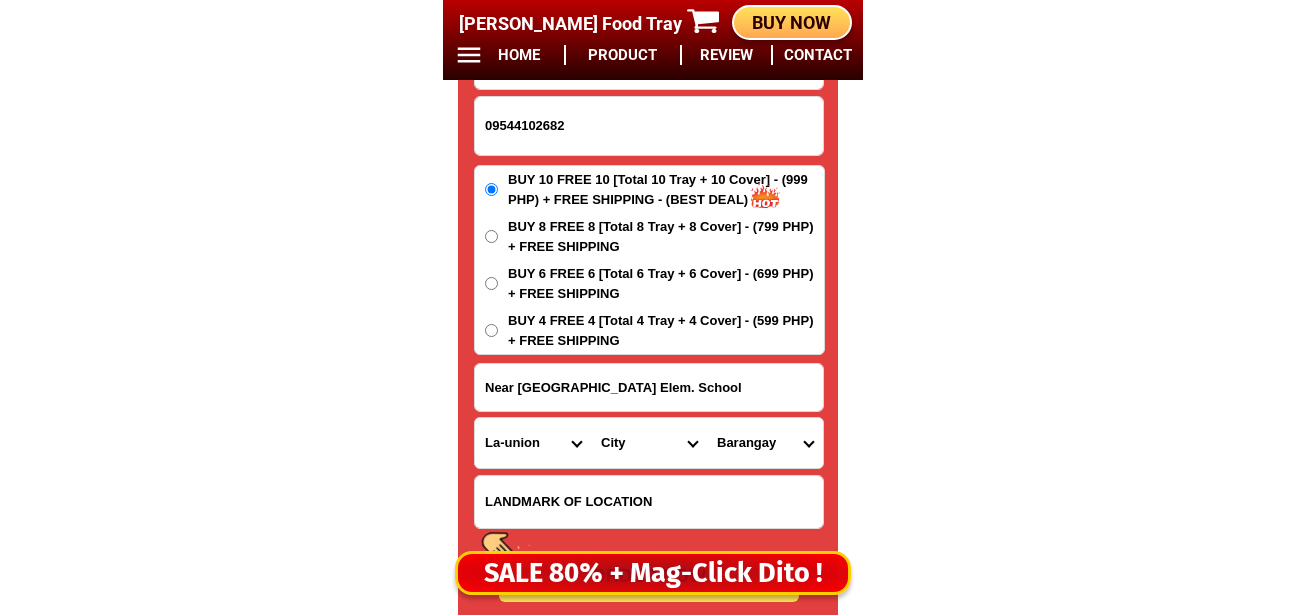 drag, startPoint x: 619, startPoint y: 433, endPoint x: 620, endPoint y: 420, distance: 13.038404 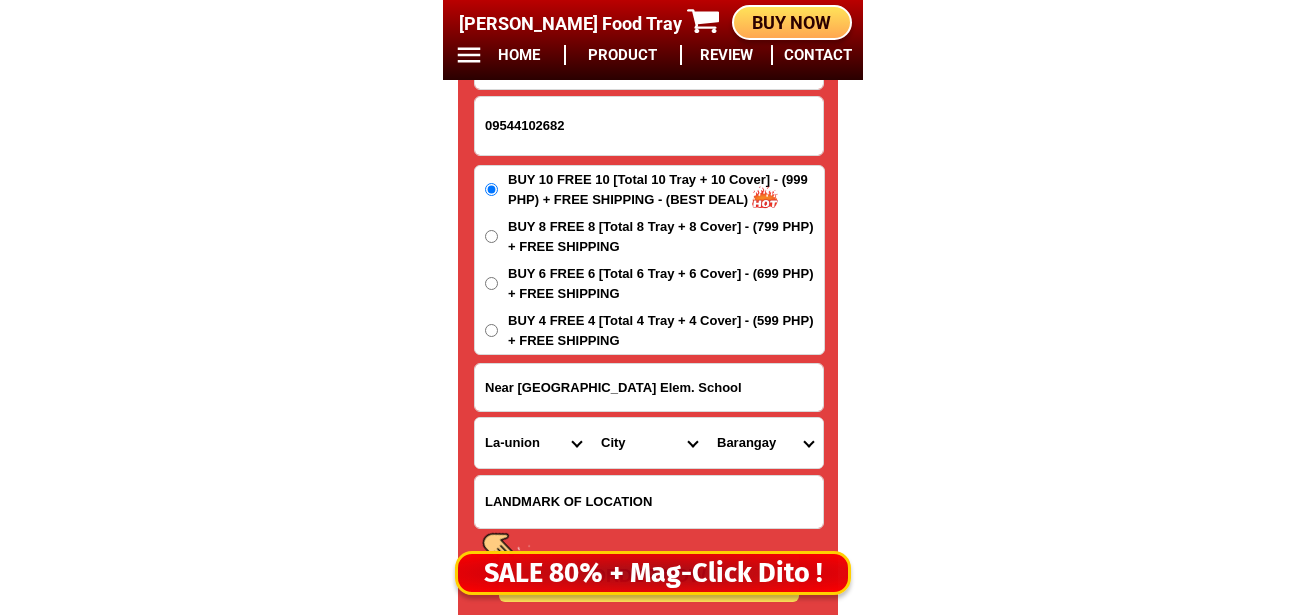 click on "City Agoo Aringay Bacnotan [PERSON_NAME] [GEOGRAPHIC_DATA] Caba La-union-[GEOGRAPHIC_DATA] La-union-luna La-union-naguilian La-union-[GEOGRAPHIC_DATA] La-union-san-[PERSON_NAME]-city [GEOGRAPHIC_DATA]-san-[PERSON_NAME][GEOGRAPHIC_DATA]-[PERSON_NAME] [GEOGRAPHIC_DATA][PERSON_NAME] [PERSON_NAME]" at bounding box center (649, 443) 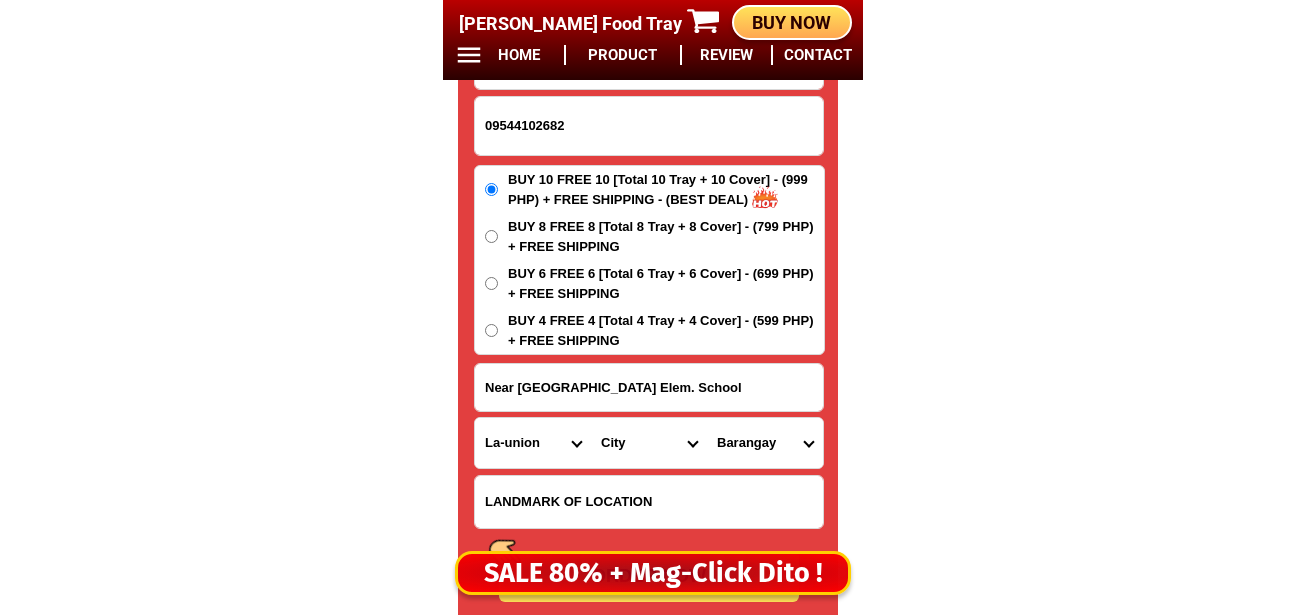 select on "63_32729" 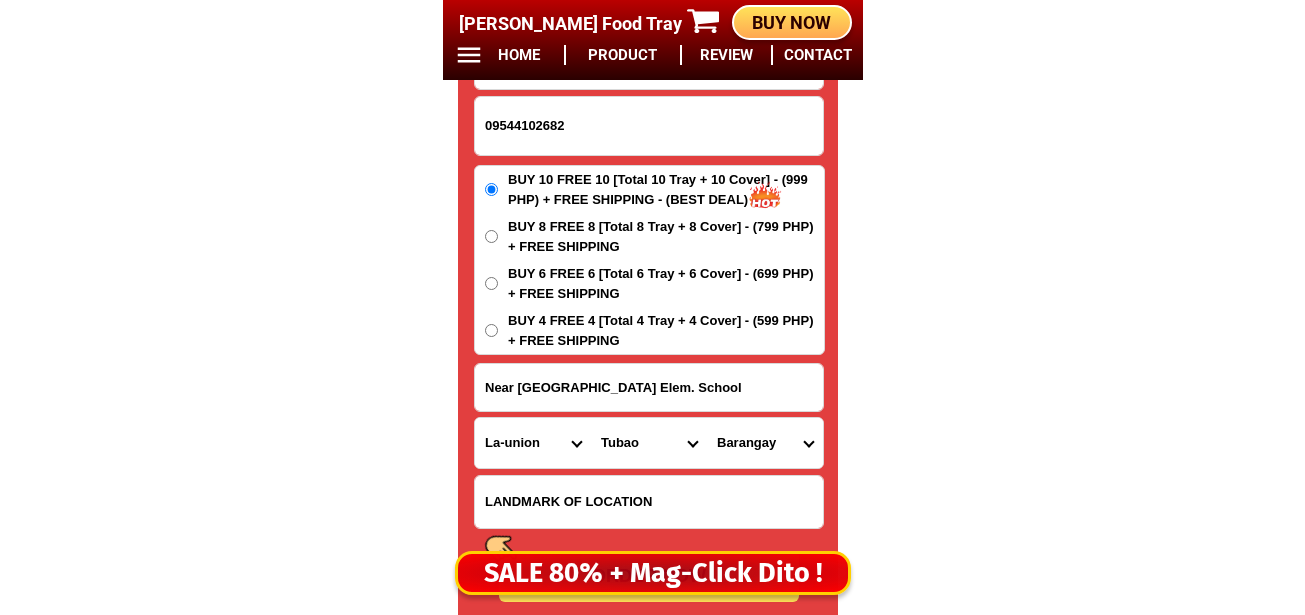 click on "City Agoo Aringay Bacnotan [PERSON_NAME] [GEOGRAPHIC_DATA] Caba La-union-[GEOGRAPHIC_DATA] La-union-luna La-union-naguilian La-union-[GEOGRAPHIC_DATA] La-union-san-[PERSON_NAME]-city [GEOGRAPHIC_DATA]-san-[PERSON_NAME][GEOGRAPHIC_DATA]-[PERSON_NAME] [GEOGRAPHIC_DATA][PERSON_NAME] [PERSON_NAME]" at bounding box center (649, 443) 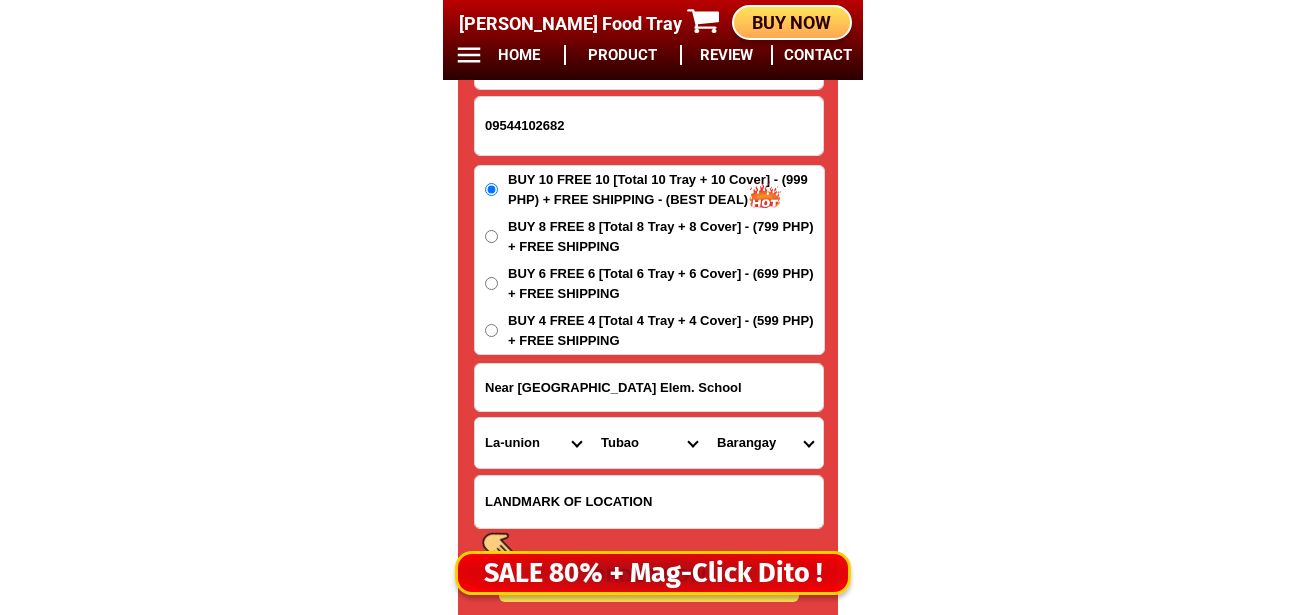 drag, startPoint x: 767, startPoint y: 450, endPoint x: 767, endPoint y: 423, distance: 27 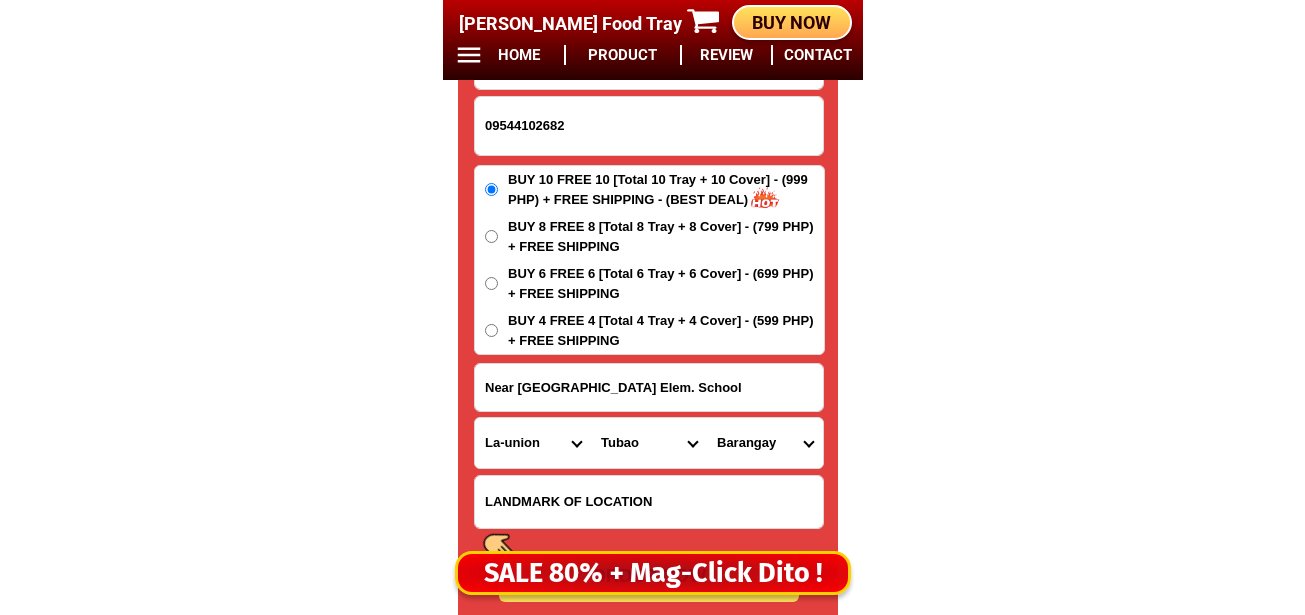 click on "Barangay Amallapay [PERSON_NAME][GEOGRAPHIC_DATA] [GEOGRAPHIC_DATA] sur [GEOGRAPHIC_DATA][PERSON_NAME][GEOGRAPHIC_DATA][PERSON_NAME][GEOGRAPHIC_DATA][MEDICAL_DATA][GEOGRAPHIC_DATA] [MEDICAL_DATA] [PERSON_NAME][GEOGRAPHIC_DATA] [GEOGRAPHIC_DATA] [PERSON_NAME][GEOGRAPHIC_DATA] [GEOGRAPHIC_DATA] [PERSON_NAME] [GEOGRAPHIC_DATA] [GEOGRAPHIC_DATA] [GEOGRAPHIC_DATA] [GEOGRAPHIC_DATA][PERSON_NAME]" at bounding box center [765, 443] 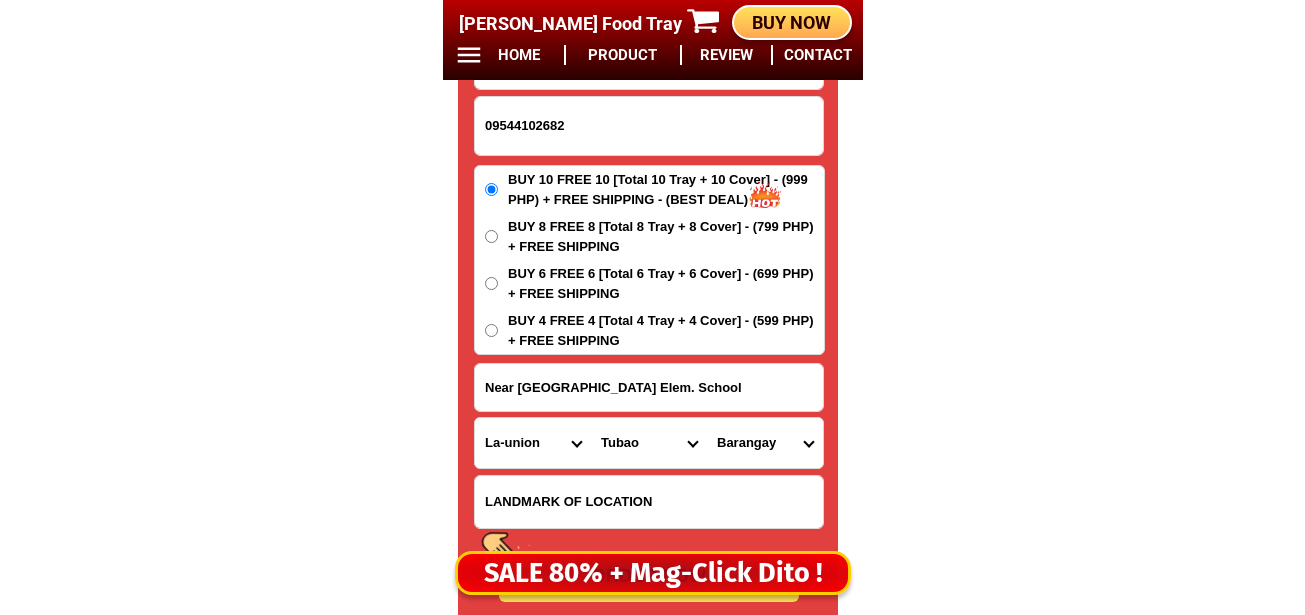 select on "63_3272931796" 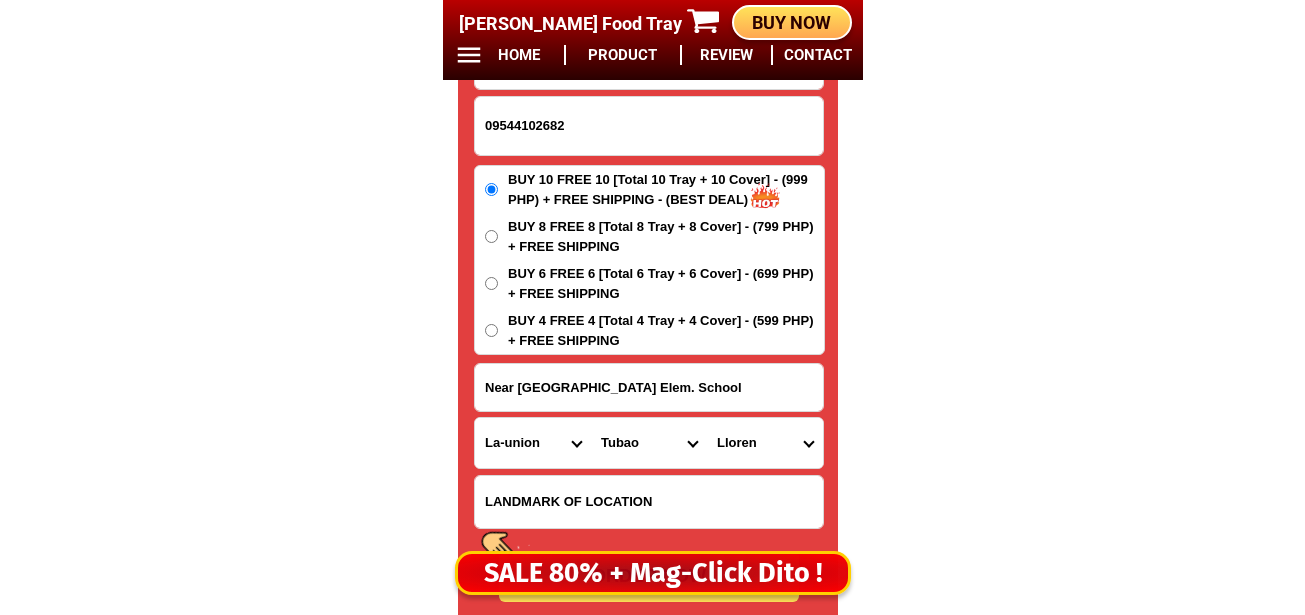 click on "Barangay Amallapay [PERSON_NAME][GEOGRAPHIC_DATA] [GEOGRAPHIC_DATA] sur [GEOGRAPHIC_DATA][PERSON_NAME][GEOGRAPHIC_DATA][PERSON_NAME][GEOGRAPHIC_DATA][MEDICAL_DATA][GEOGRAPHIC_DATA] [MEDICAL_DATA] [PERSON_NAME][GEOGRAPHIC_DATA] [GEOGRAPHIC_DATA] [PERSON_NAME][GEOGRAPHIC_DATA] [GEOGRAPHIC_DATA] [PERSON_NAME] [GEOGRAPHIC_DATA] [GEOGRAPHIC_DATA] [GEOGRAPHIC_DATA] [GEOGRAPHIC_DATA][PERSON_NAME]" at bounding box center (765, 443) 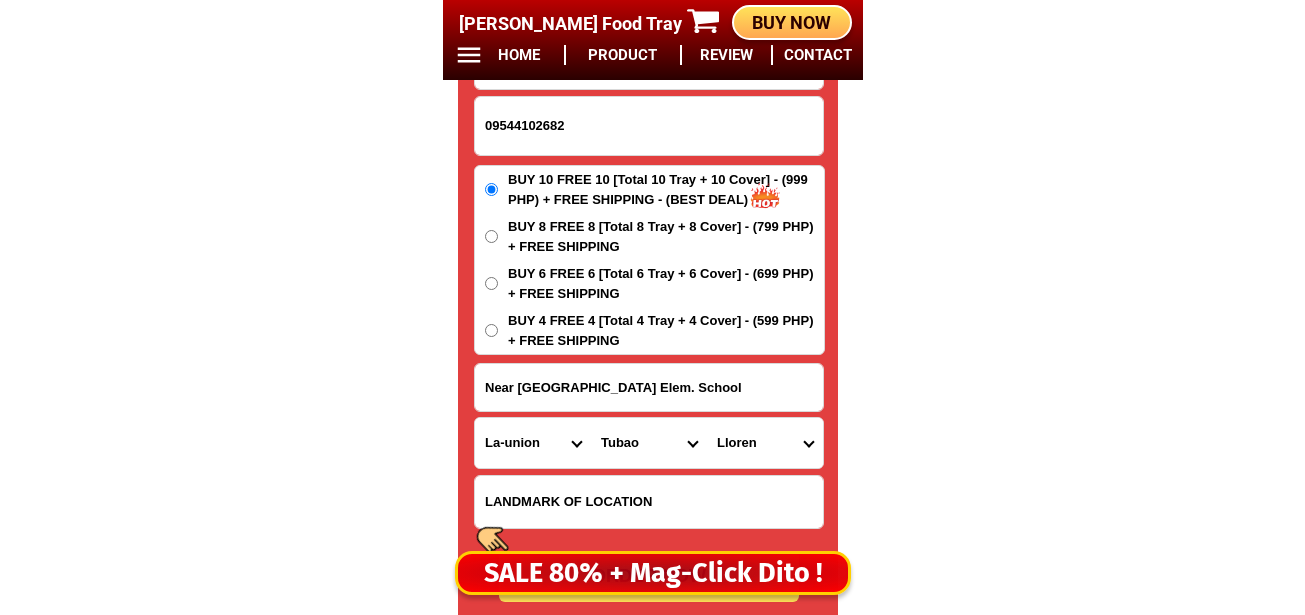 scroll, scrollTop: 16878, scrollLeft: 0, axis: vertical 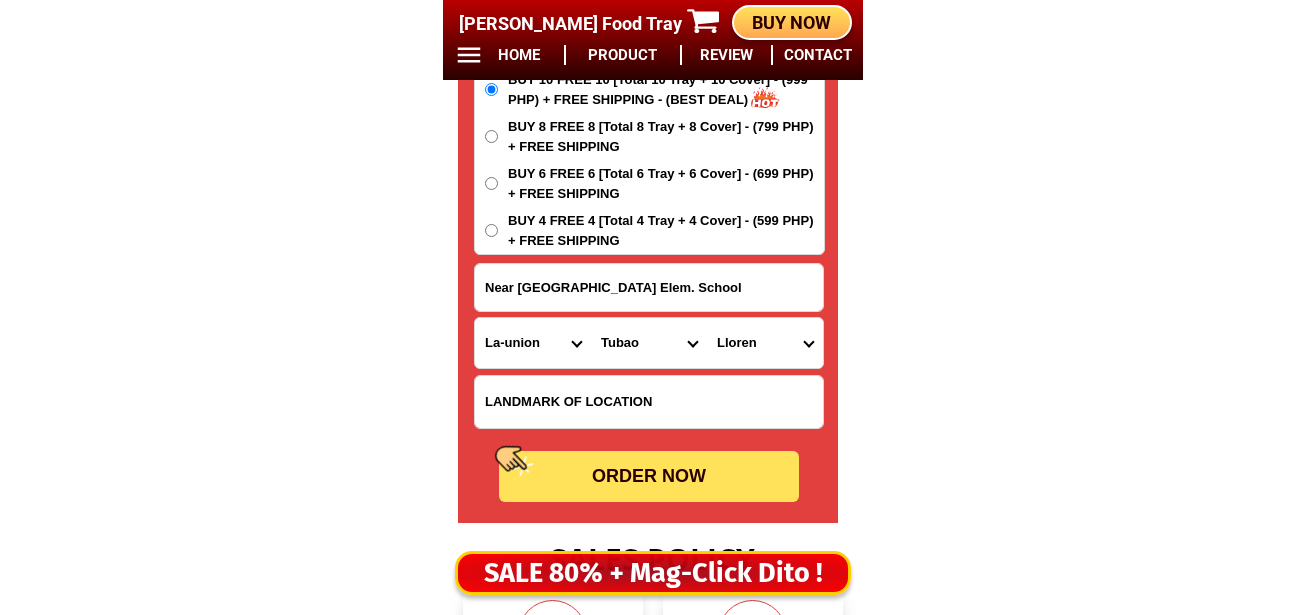 click on "ORDER NOW" at bounding box center (649, 476) 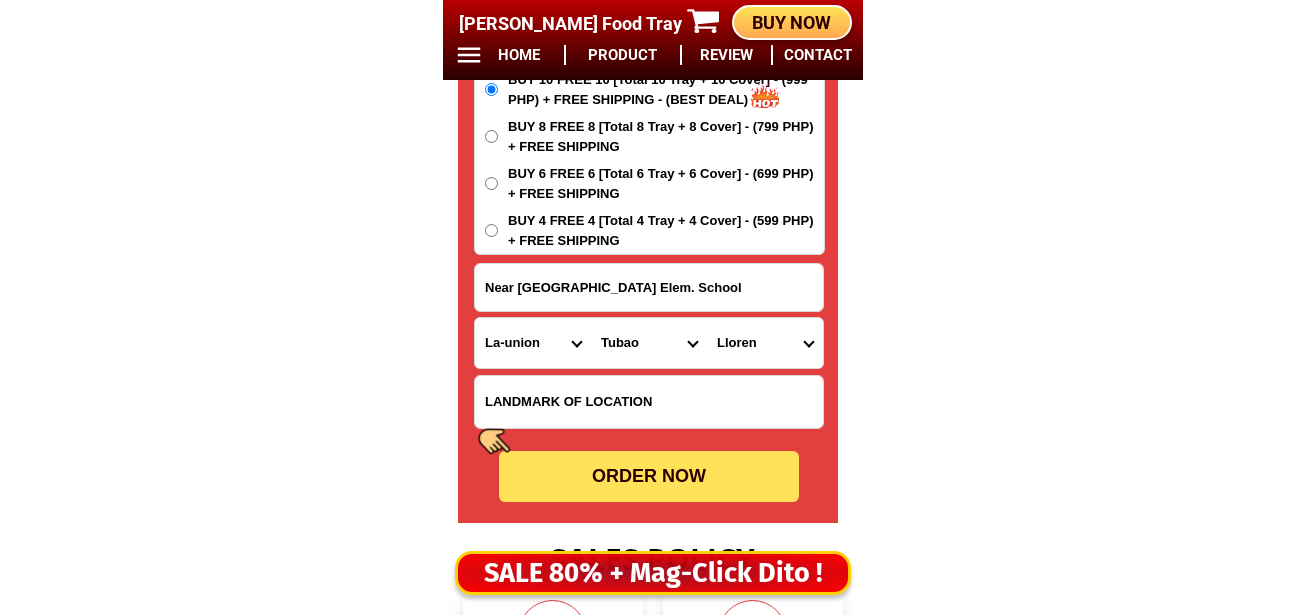 radio on "true" 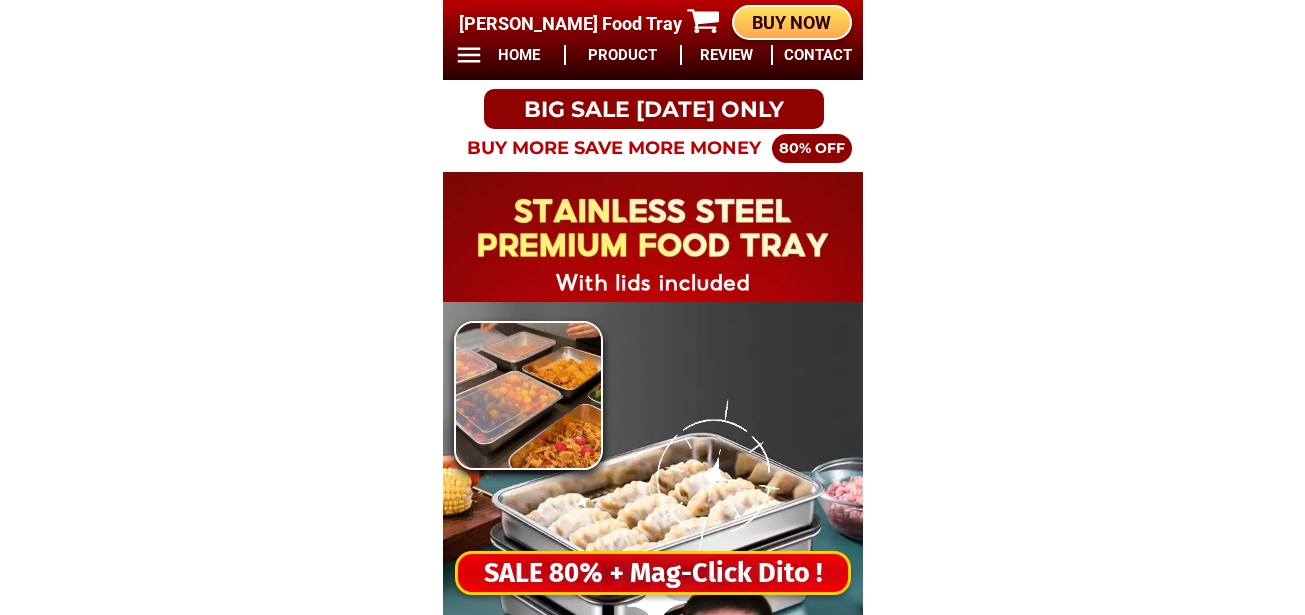 scroll, scrollTop: 0, scrollLeft: 0, axis: both 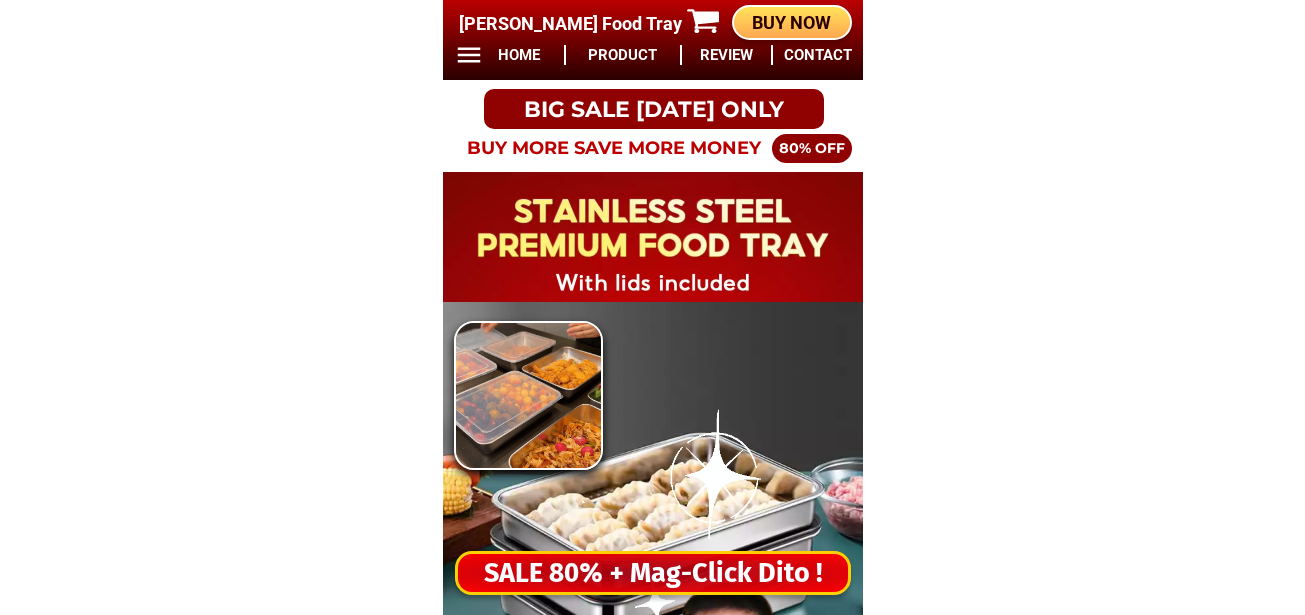 click on "SALE 80% + Mag-Click Dito !" at bounding box center [652, 573] 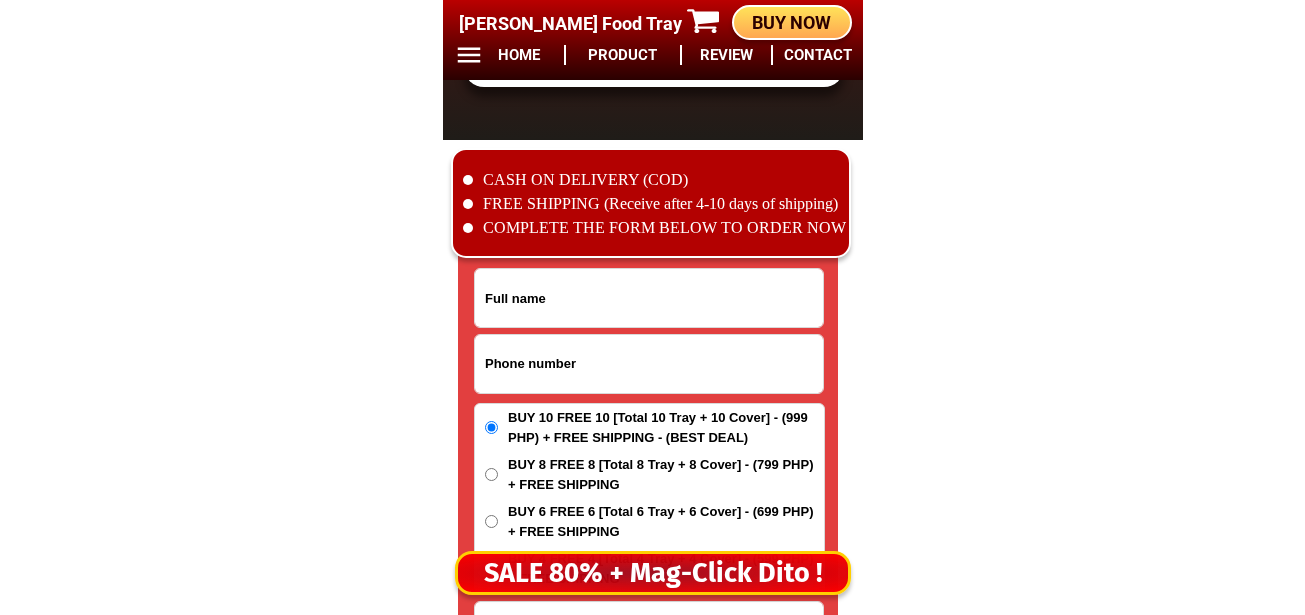 scroll, scrollTop: 16678, scrollLeft: 0, axis: vertical 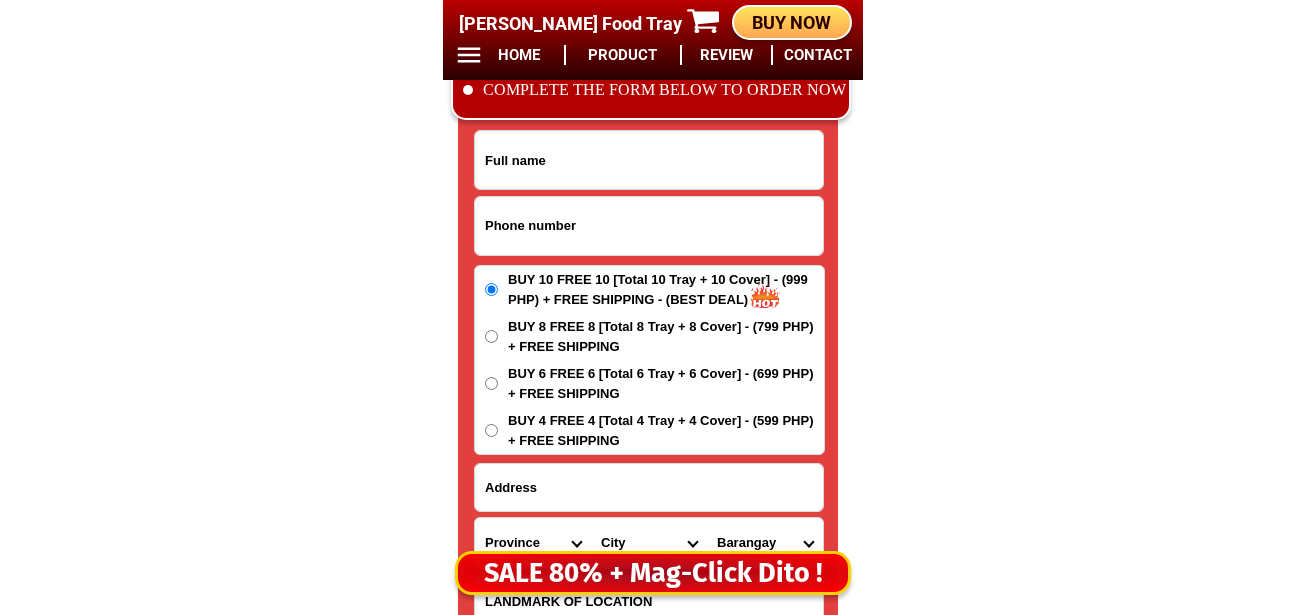 click at bounding box center (649, 226) 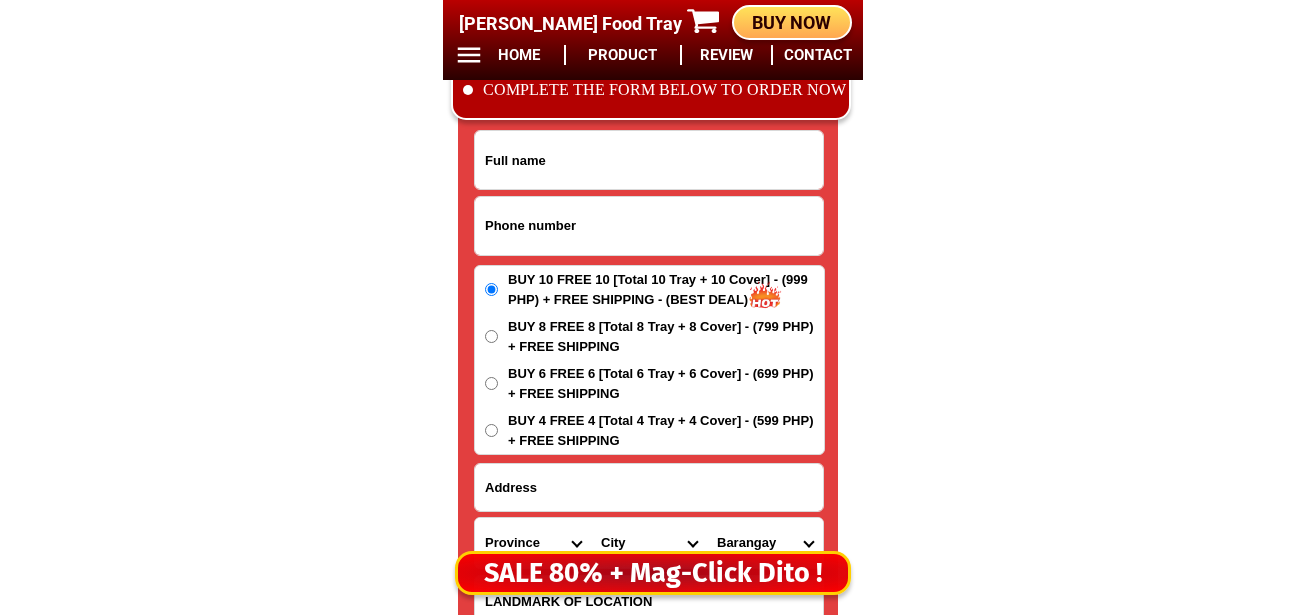 paste on "09266217630" 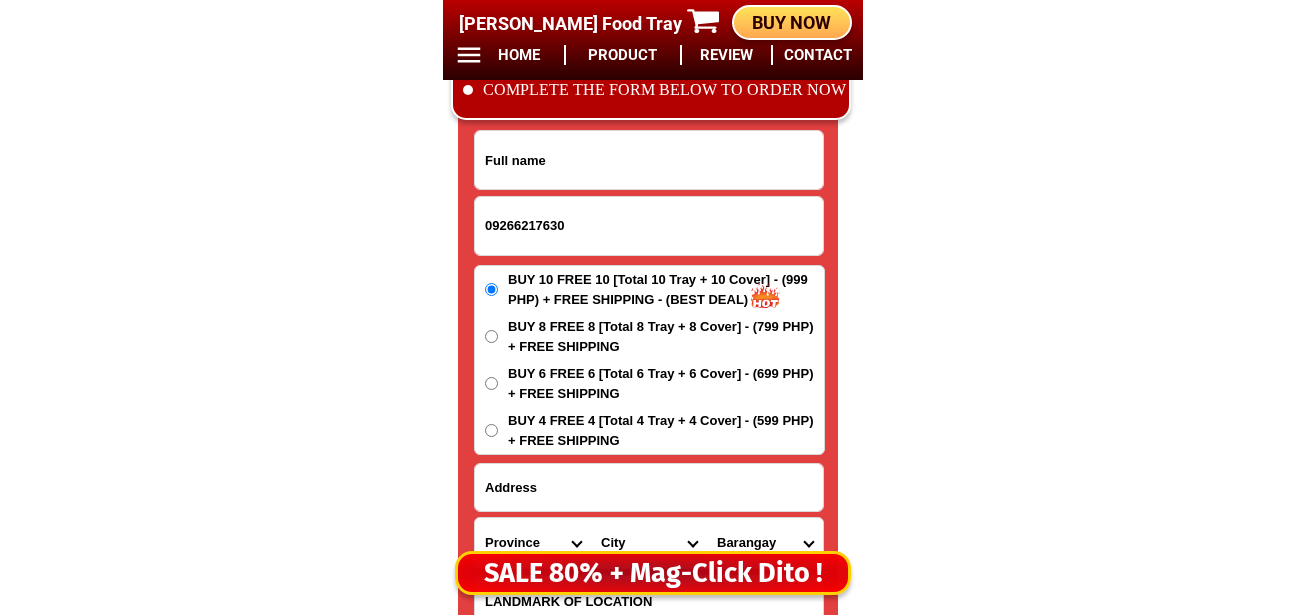 type on "09266217630" 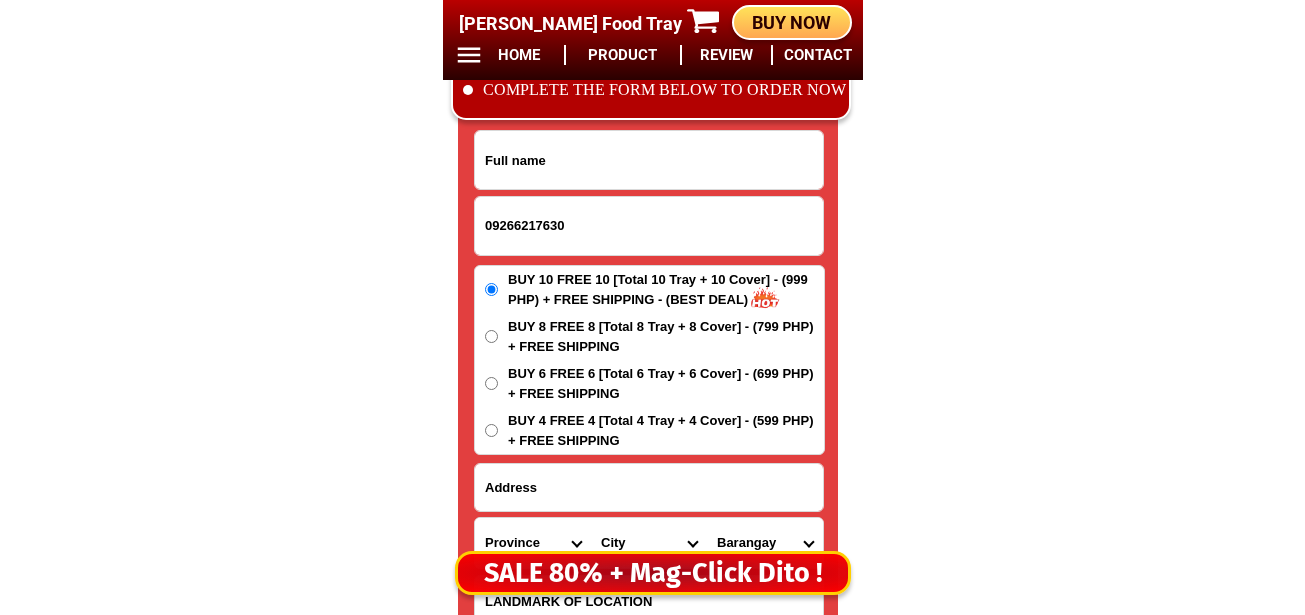 drag, startPoint x: 586, startPoint y: 161, endPoint x: 591, endPoint y: 174, distance: 13.928389 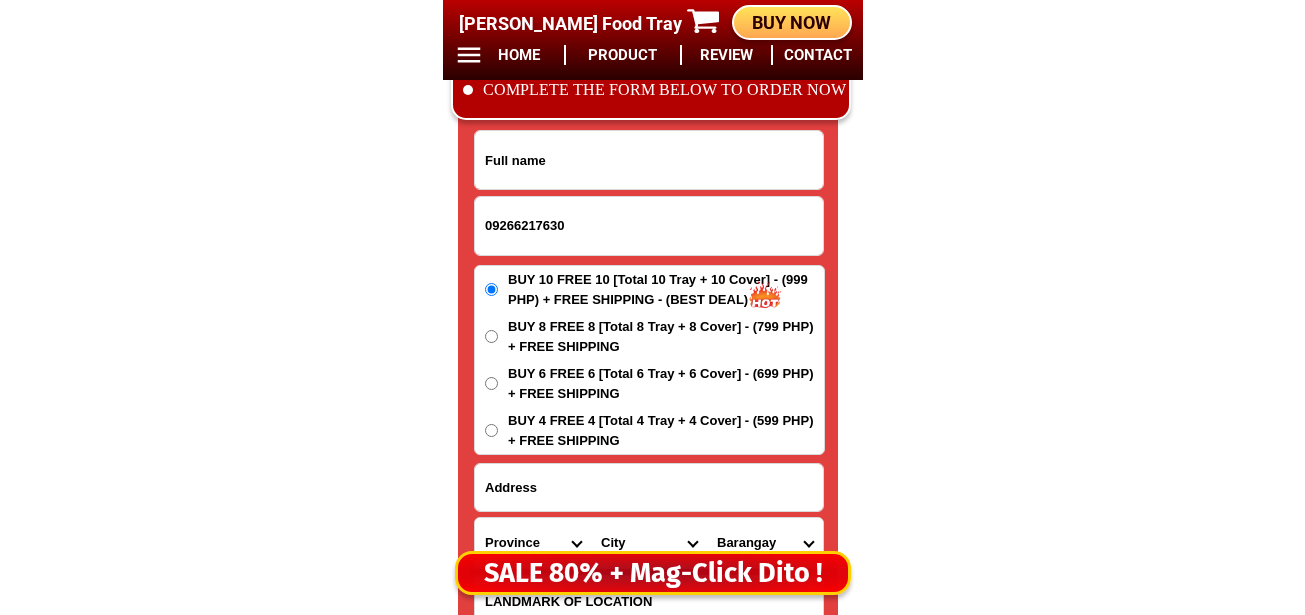click at bounding box center [649, 160] 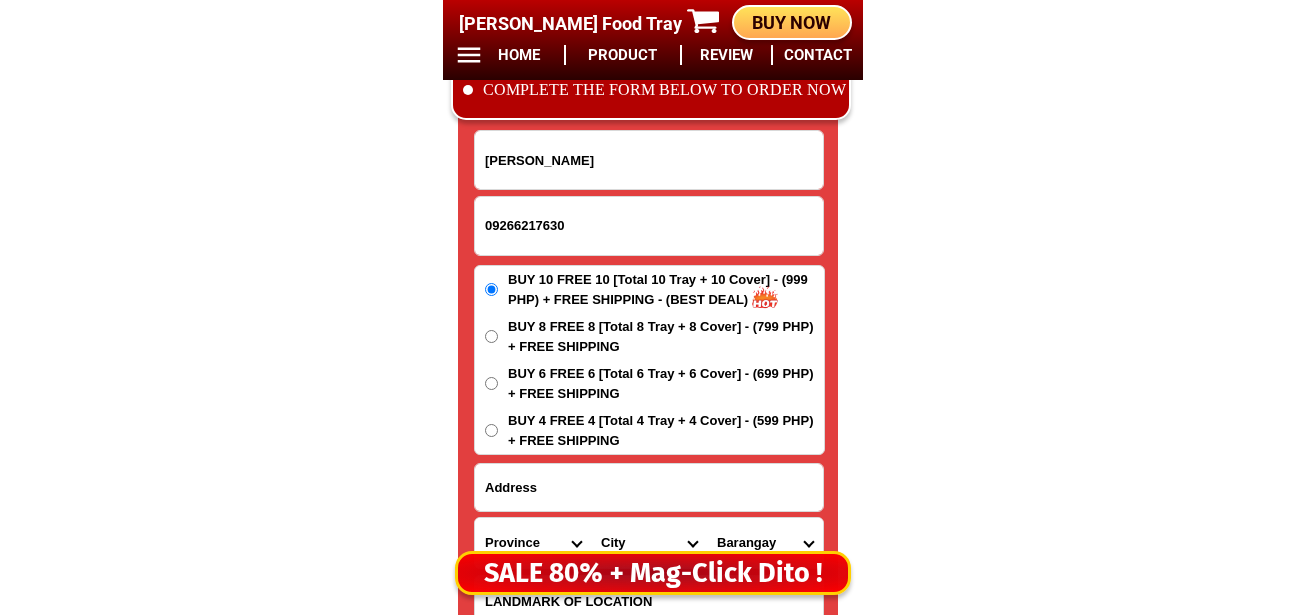 type on "Margie Madelar" 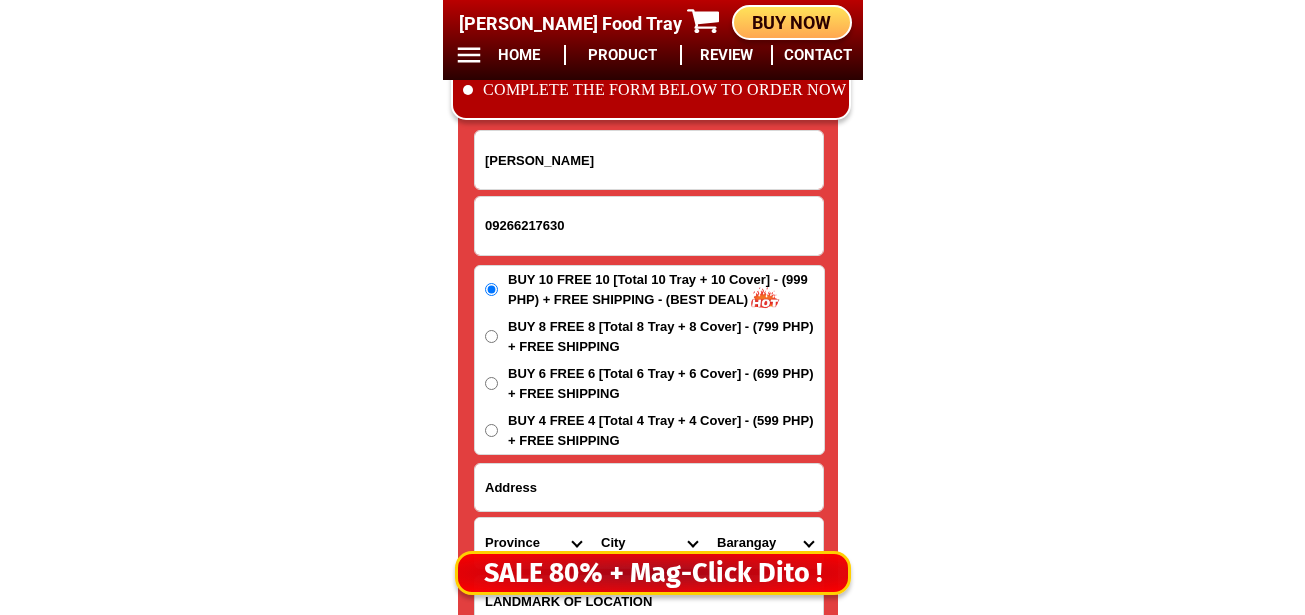 click on "BUY 4 FREE 4 [Total 4 Tray + 4 Cover] - (599 PHP) + FREE SHIPPING" at bounding box center (666, 430) 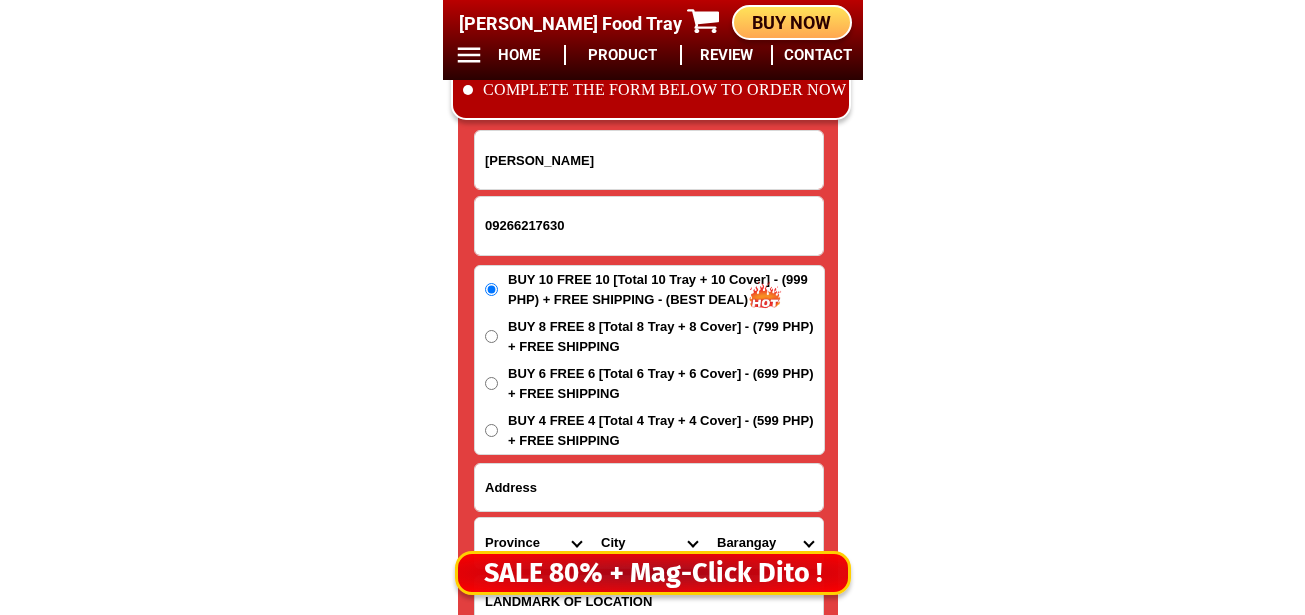 click on "BUY 4 FREE 4 [Total 4 Tray + 4 Cover] - (599 PHP) + FREE SHIPPING" at bounding box center (491, 430) 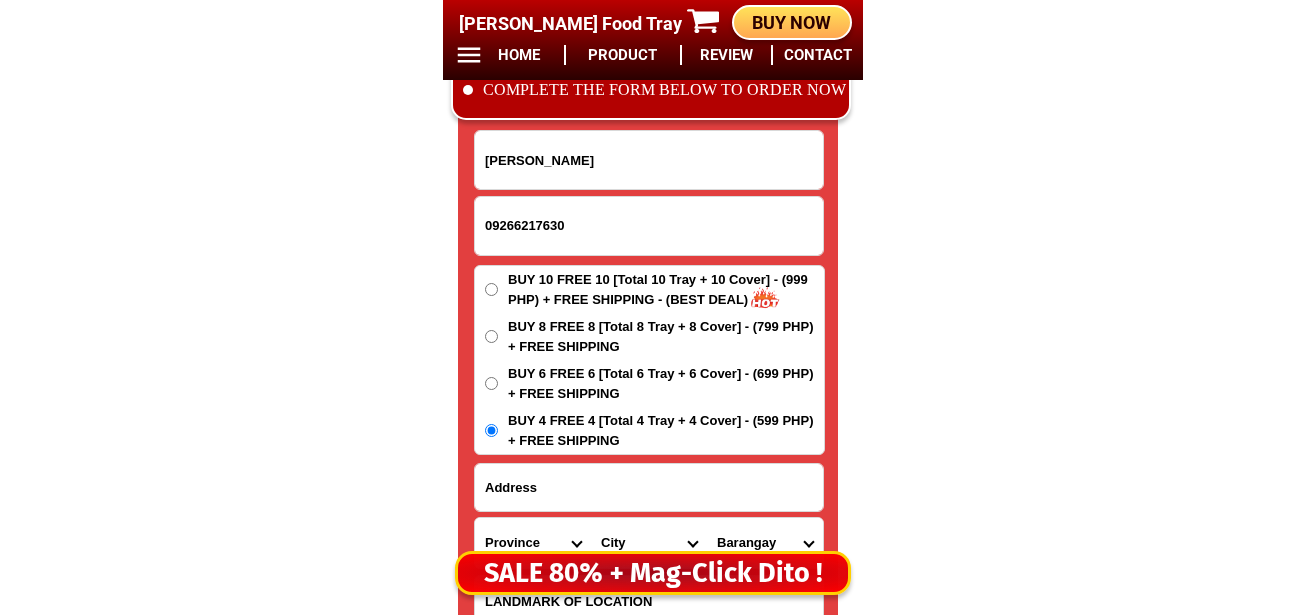 click at bounding box center (649, 487) 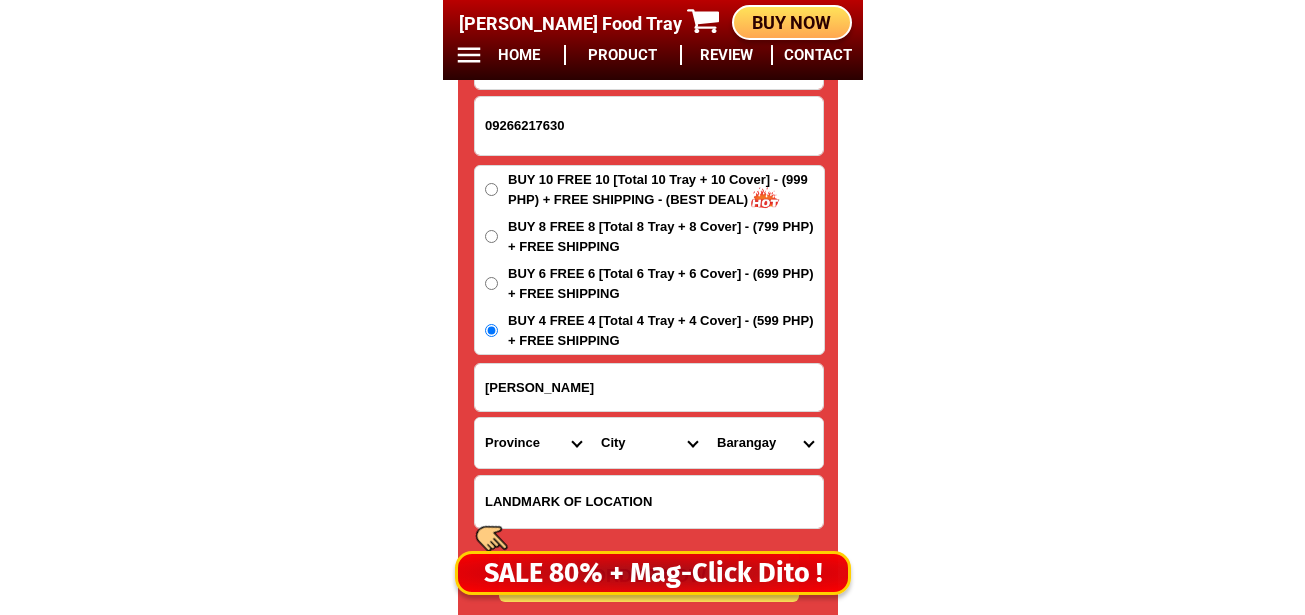 scroll, scrollTop: 16878, scrollLeft: 0, axis: vertical 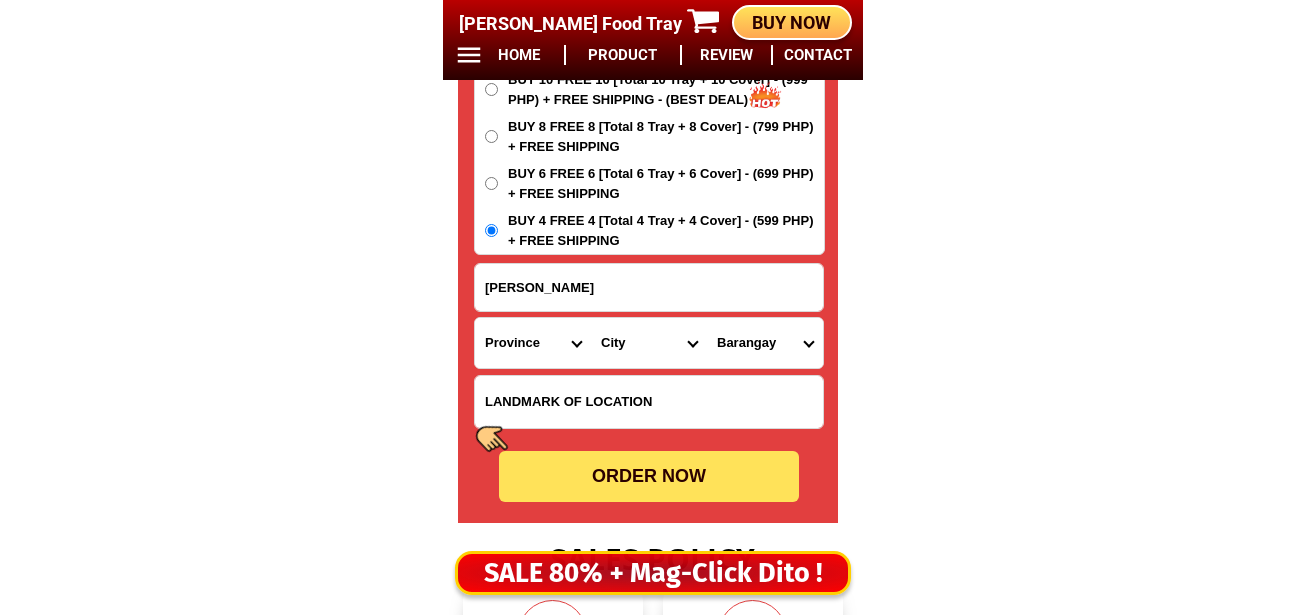 type on "Carmona" 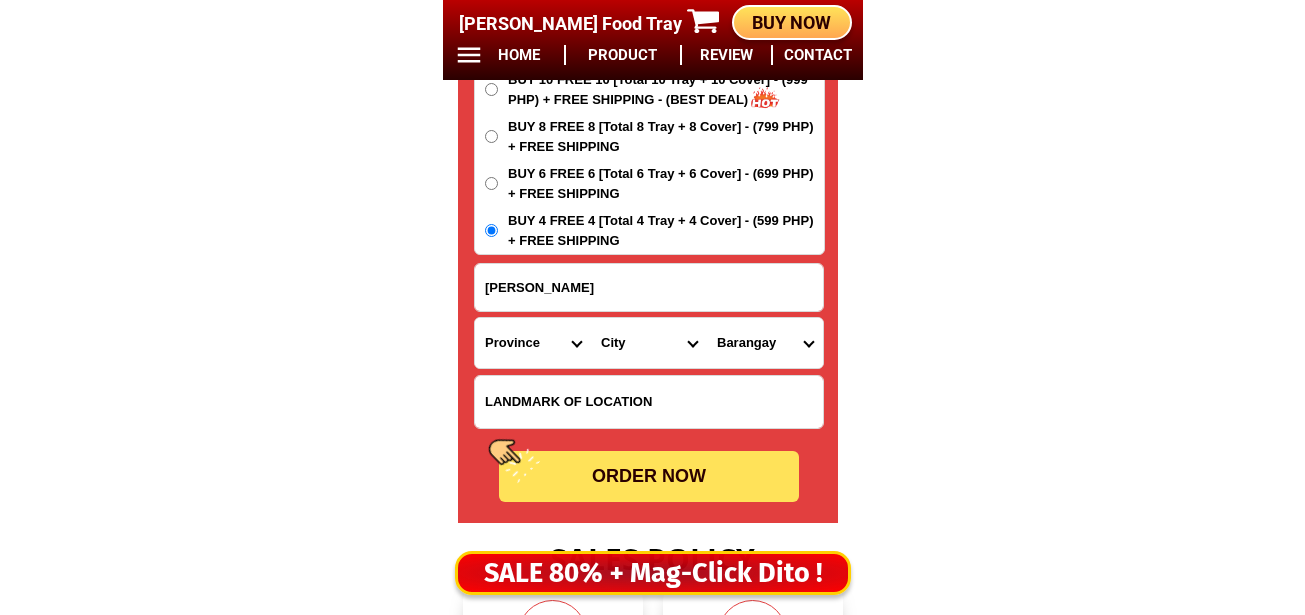 click on "ORDER NOW" at bounding box center [649, 476] 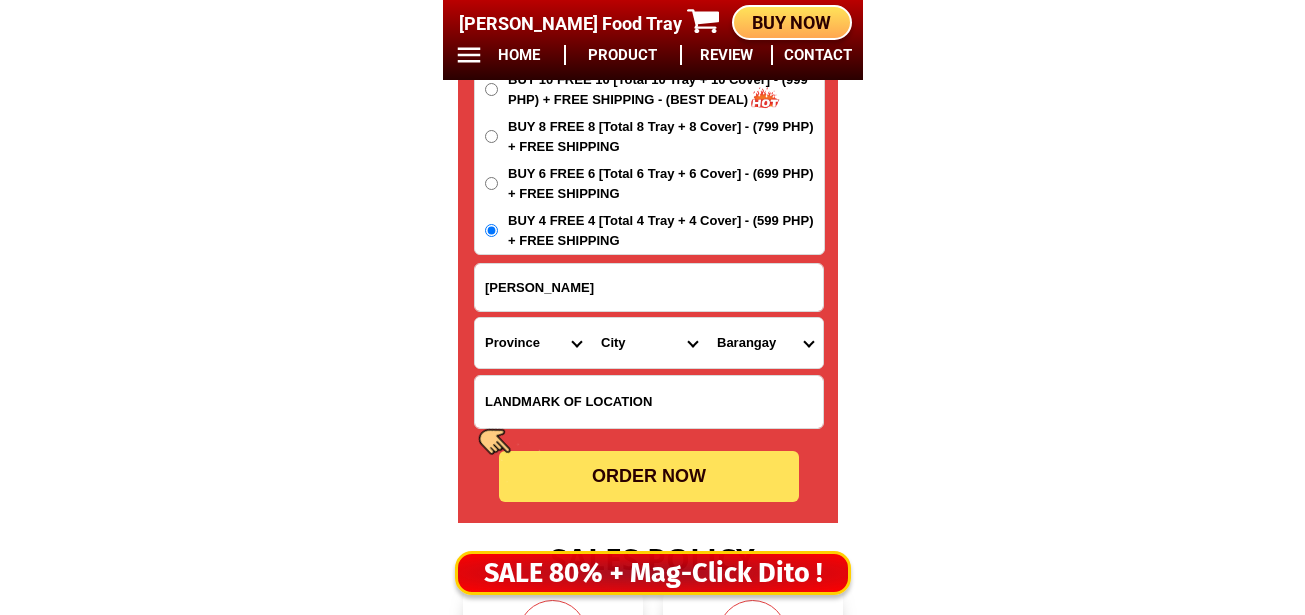 radio on "true" 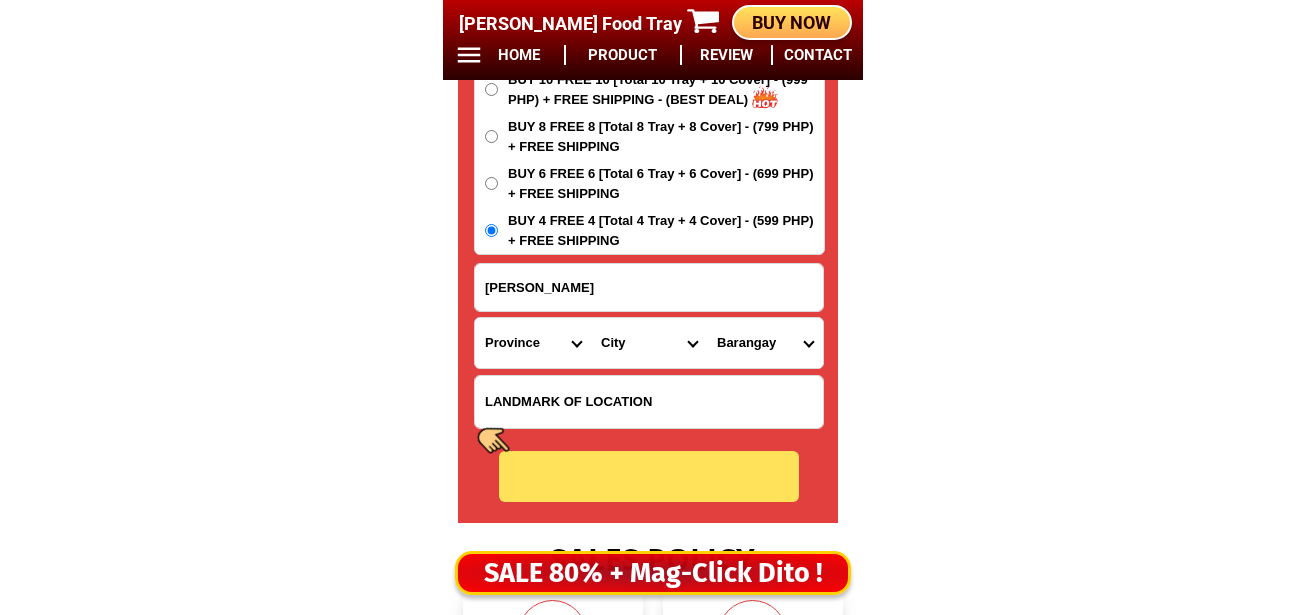 radio on "true" 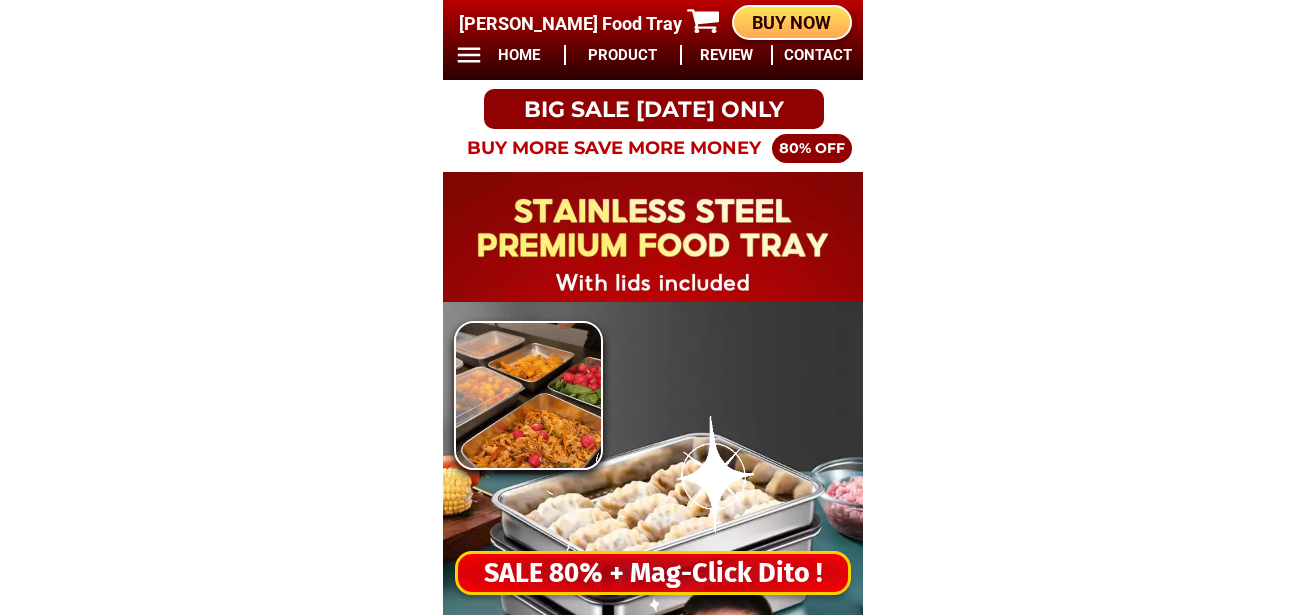 scroll, scrollTop: 0, scrollLeft: 0, axis: both 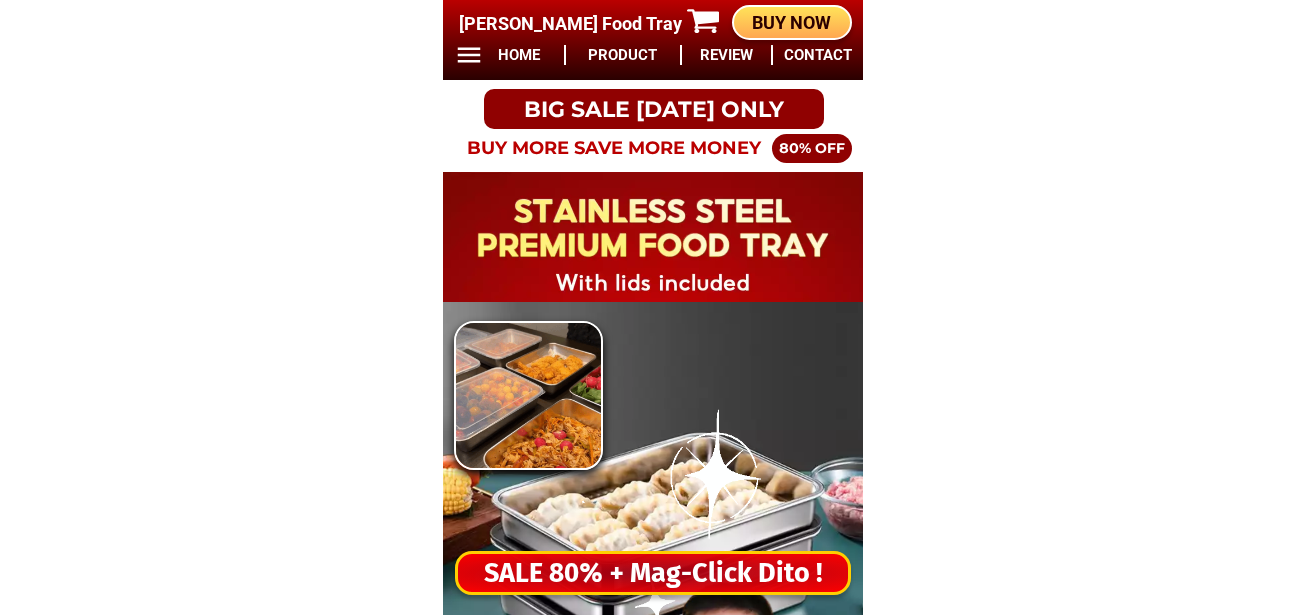 click on "SALE 80% + Mag-Click Dito !" at bounding box center (653, 573) 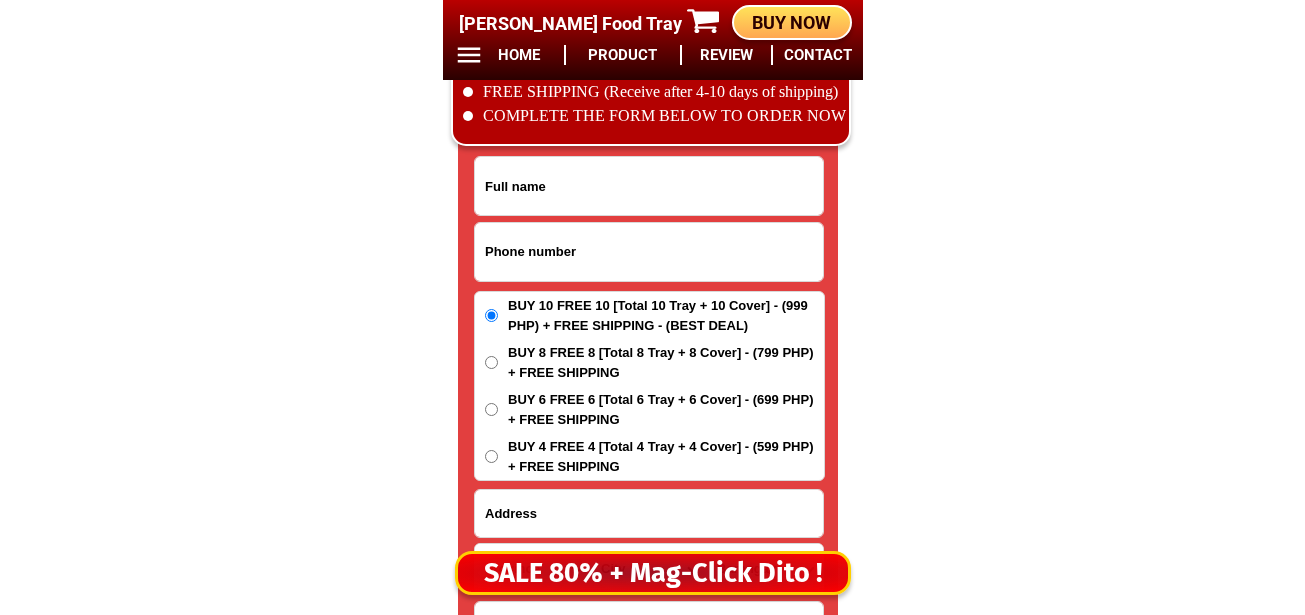 scroll, scrollTop: 16678, scrollLeft: 0, axis: vertical 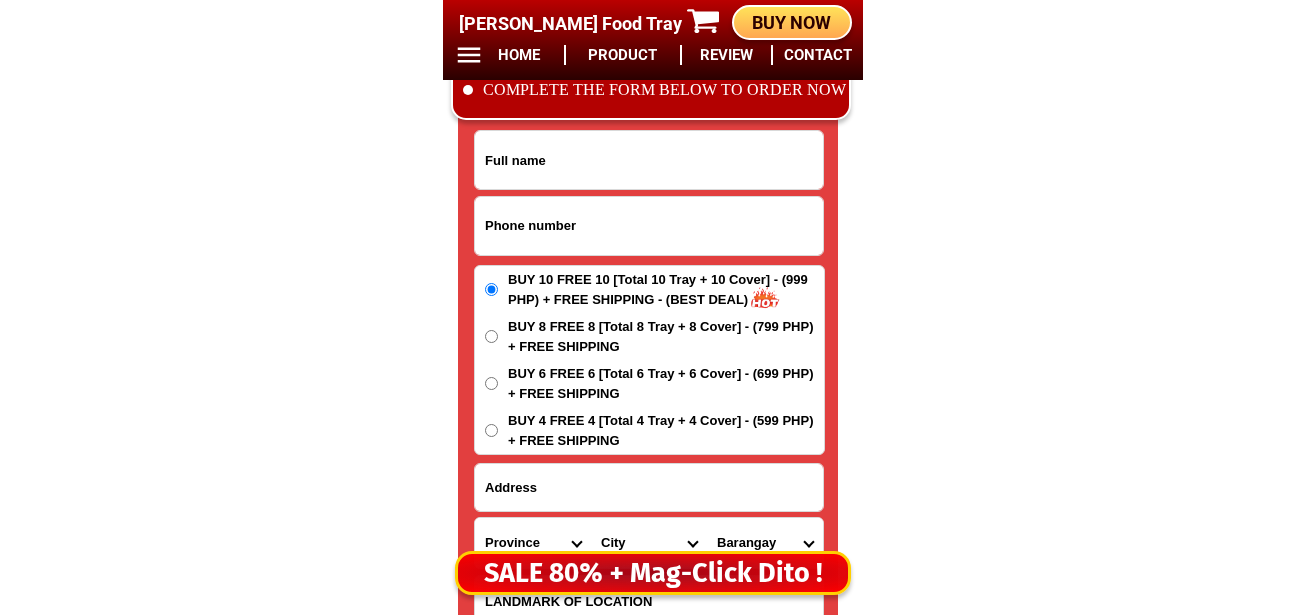 drag, startPoint x: 598, startPoint y: 226, endPoint x: 603, endPoint y: 248, distance: 22.561028 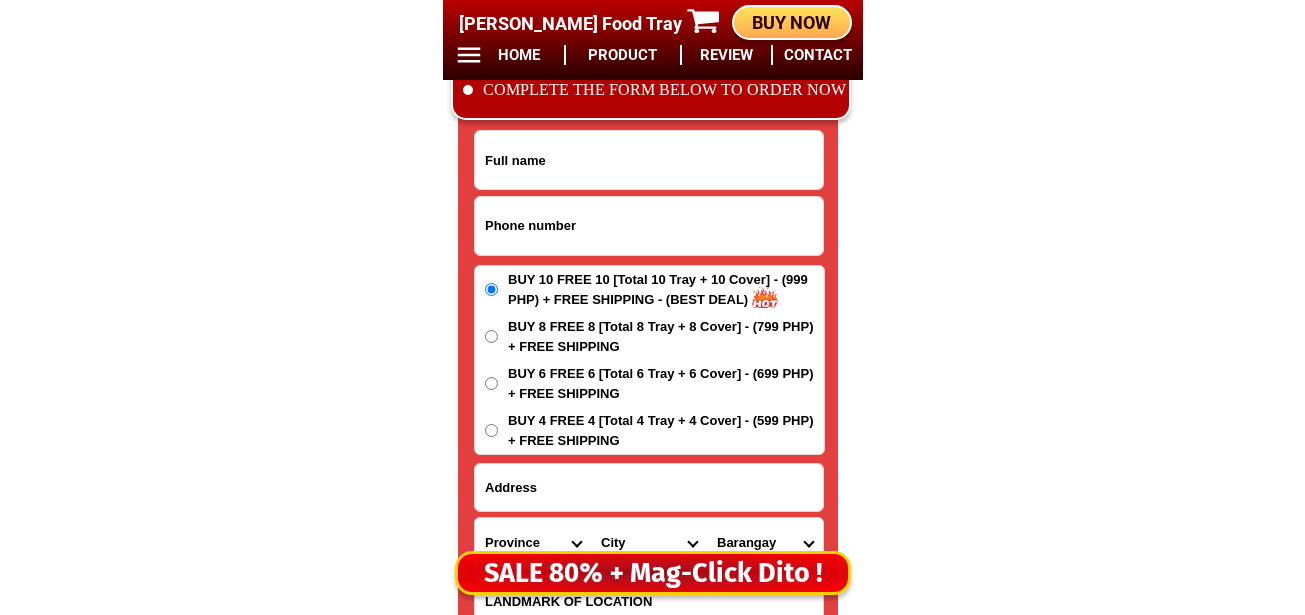click at bounding box center [649, 226] 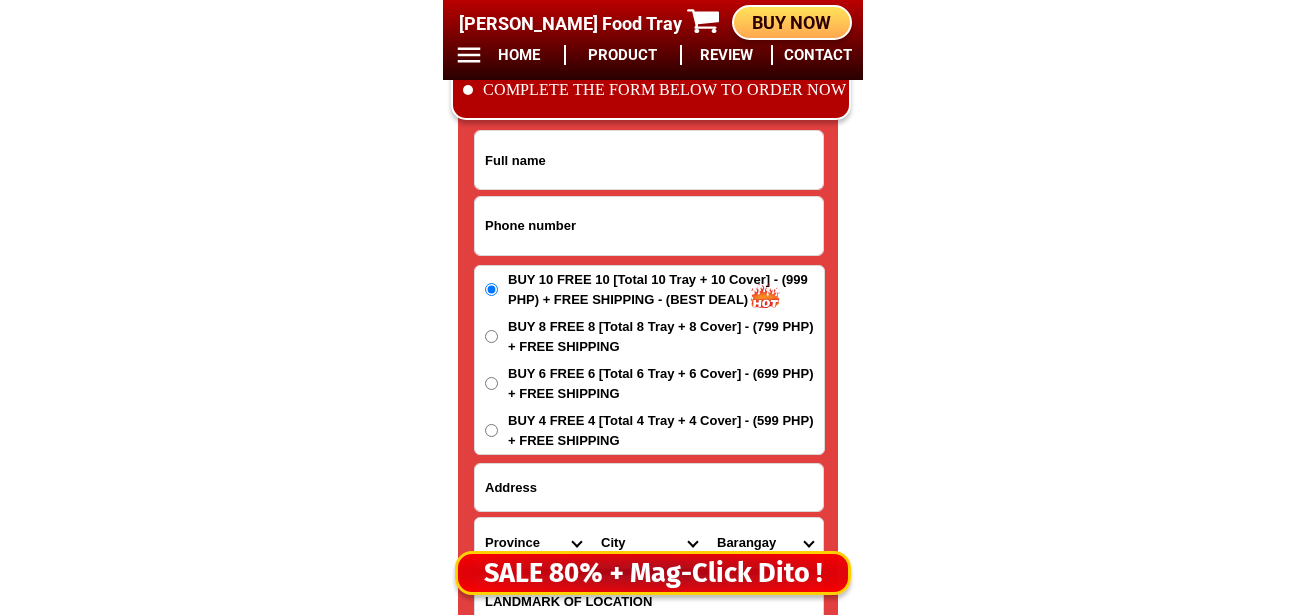paste on "09066294834" 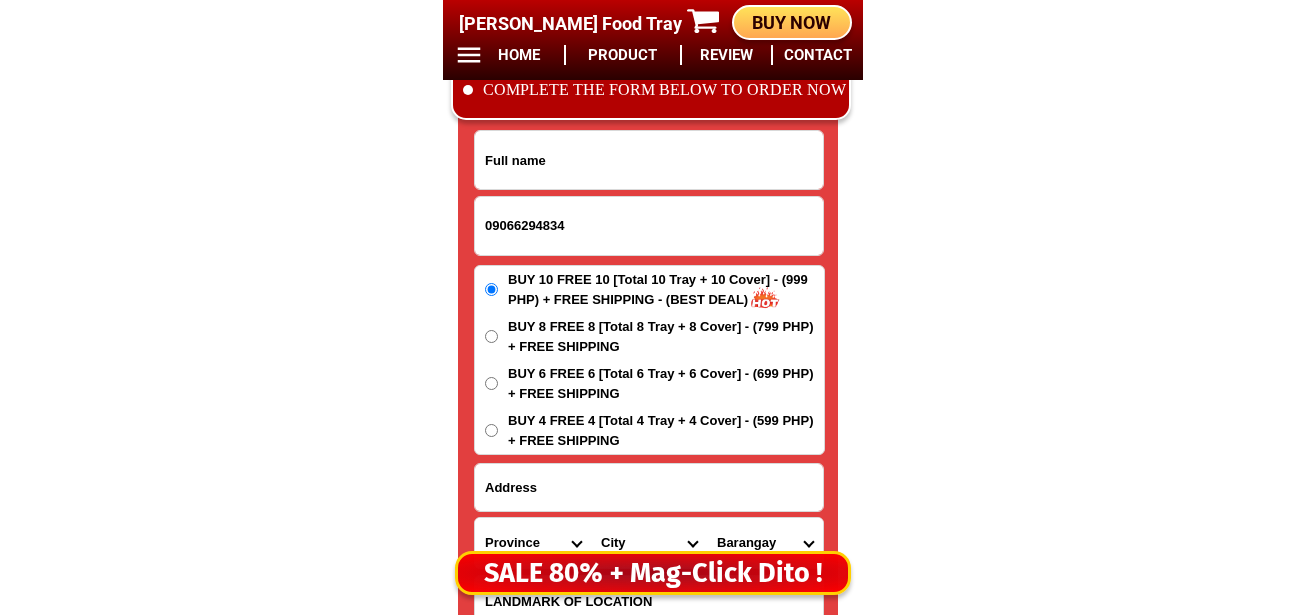 type on "09066294834" 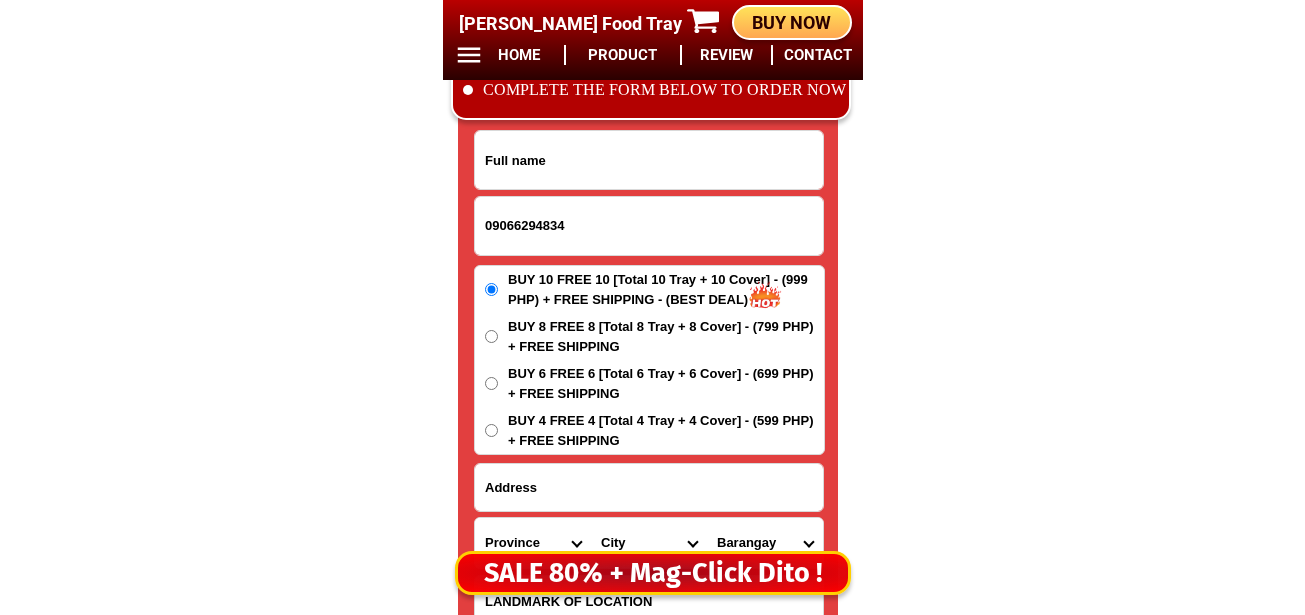 click at bounding box center (649, 160) 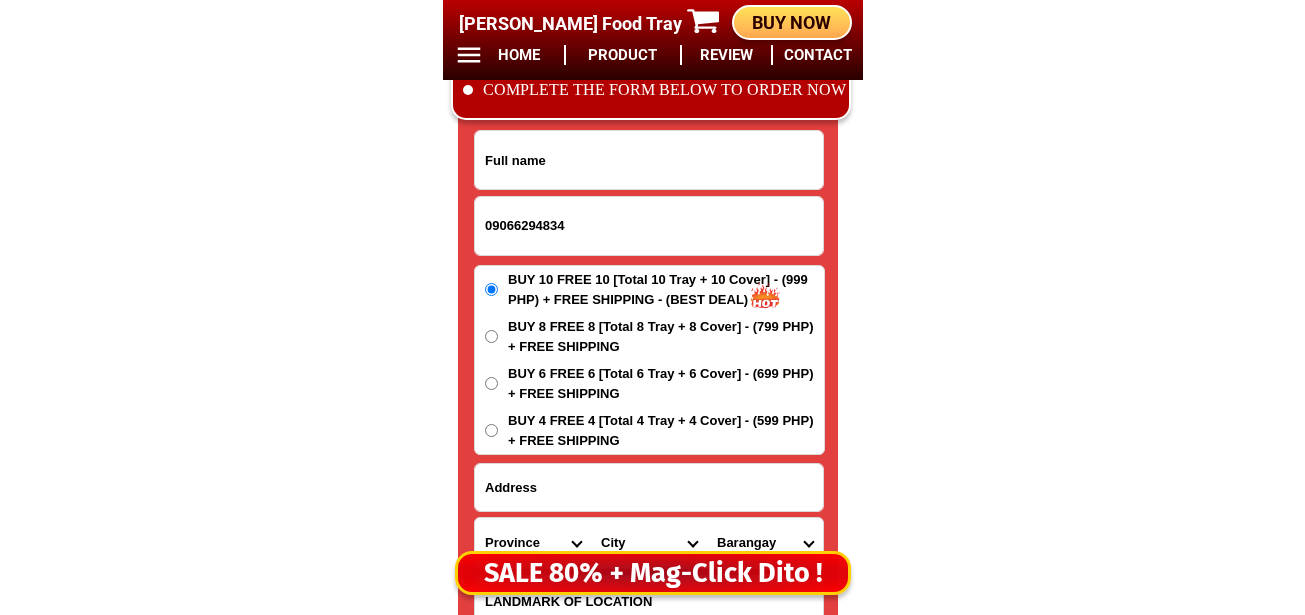 paste on "Esperanza Sy tamco" 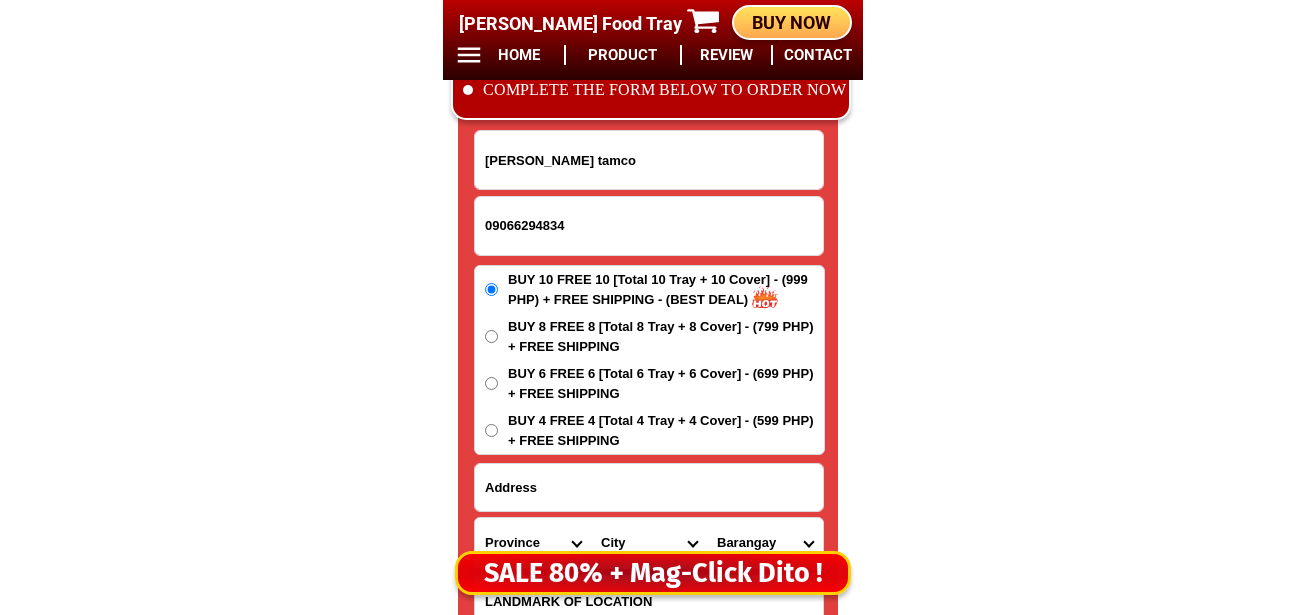 type on "Esperanza Sy tamco" 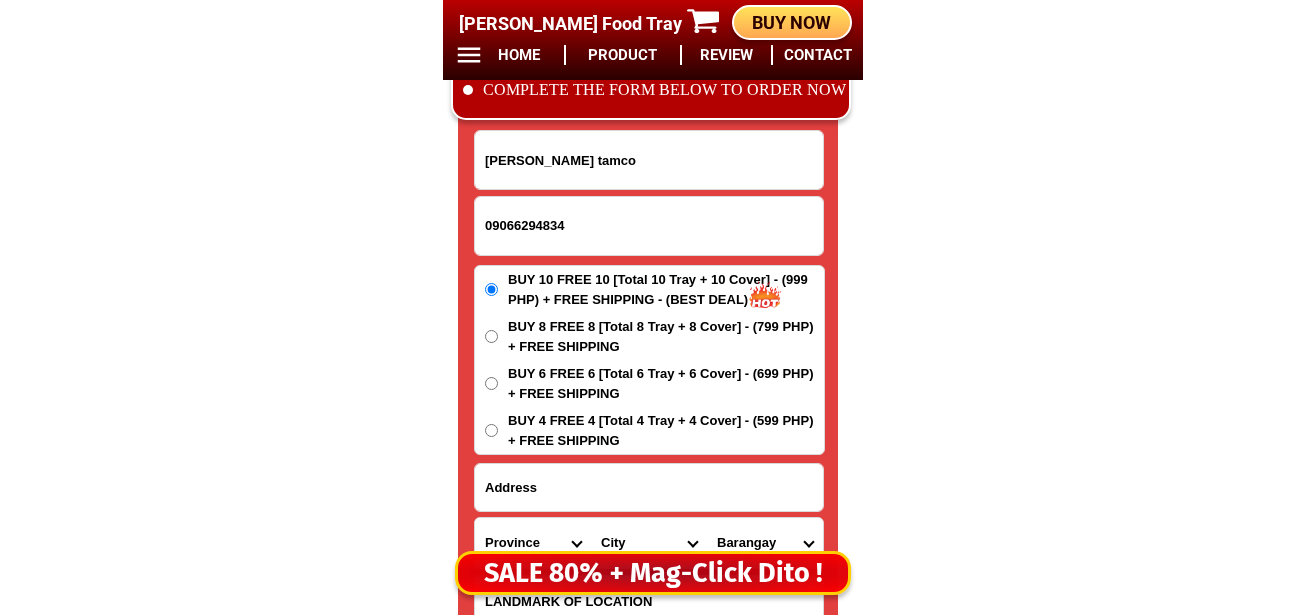 click at bounding box center (649, 487) 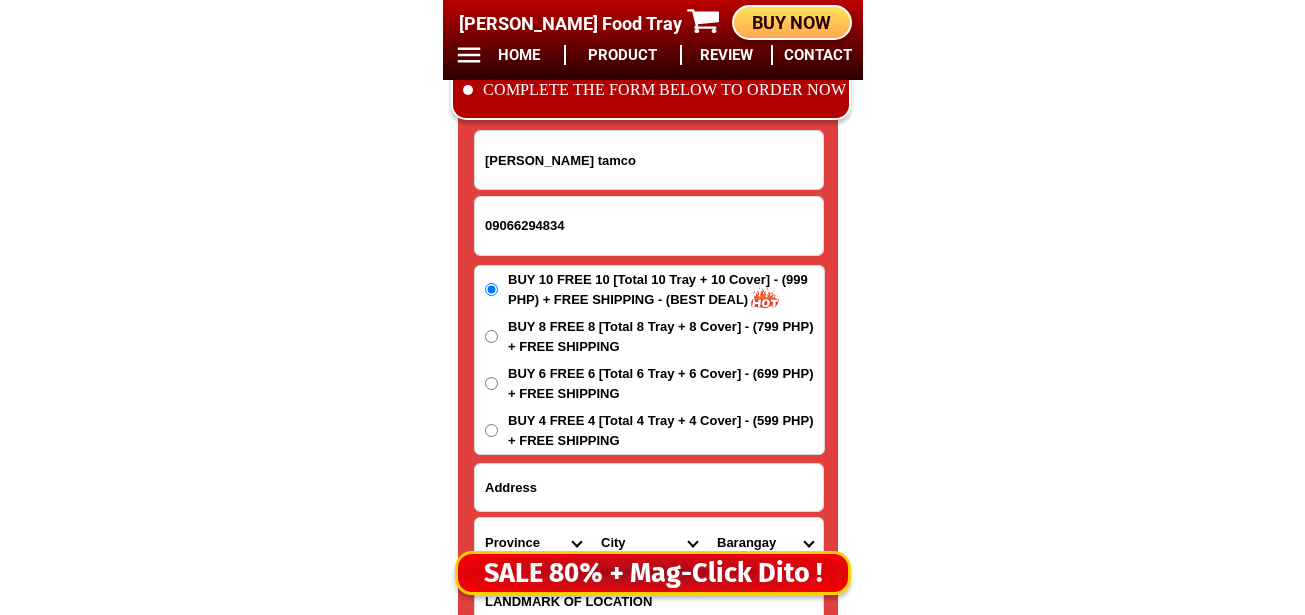 paste on "1066  zone  8 sts Monica Hagonoy  bulavan" 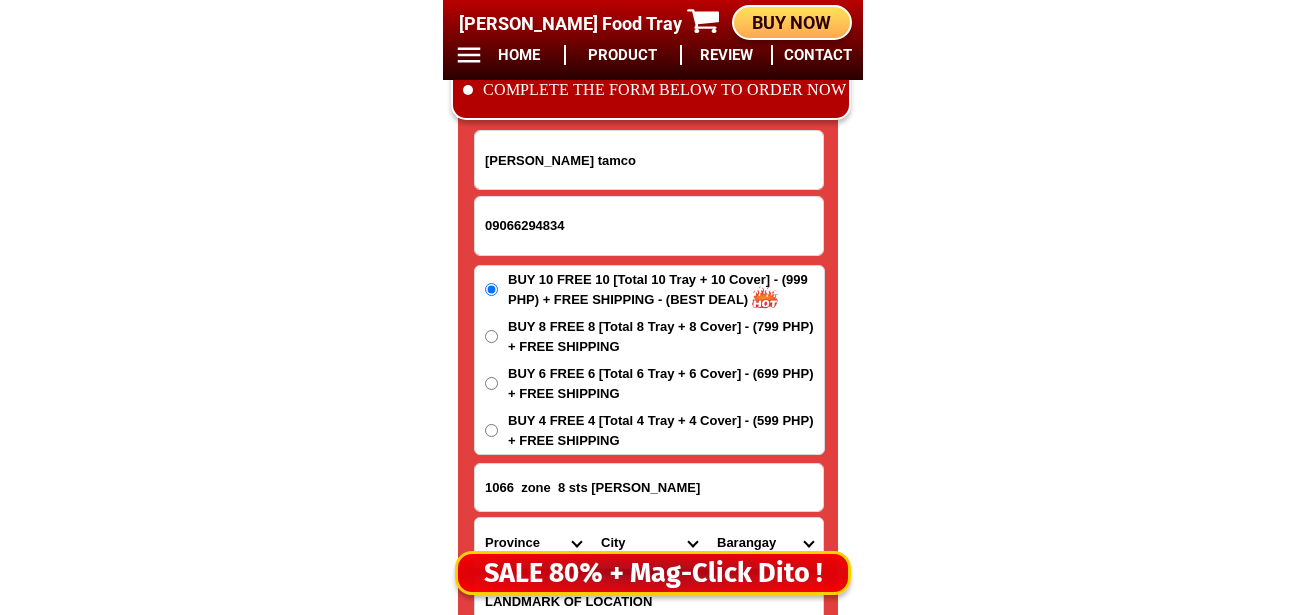 scroll, scrollTop: 16778, scrollLeft: 0, axis: vertical 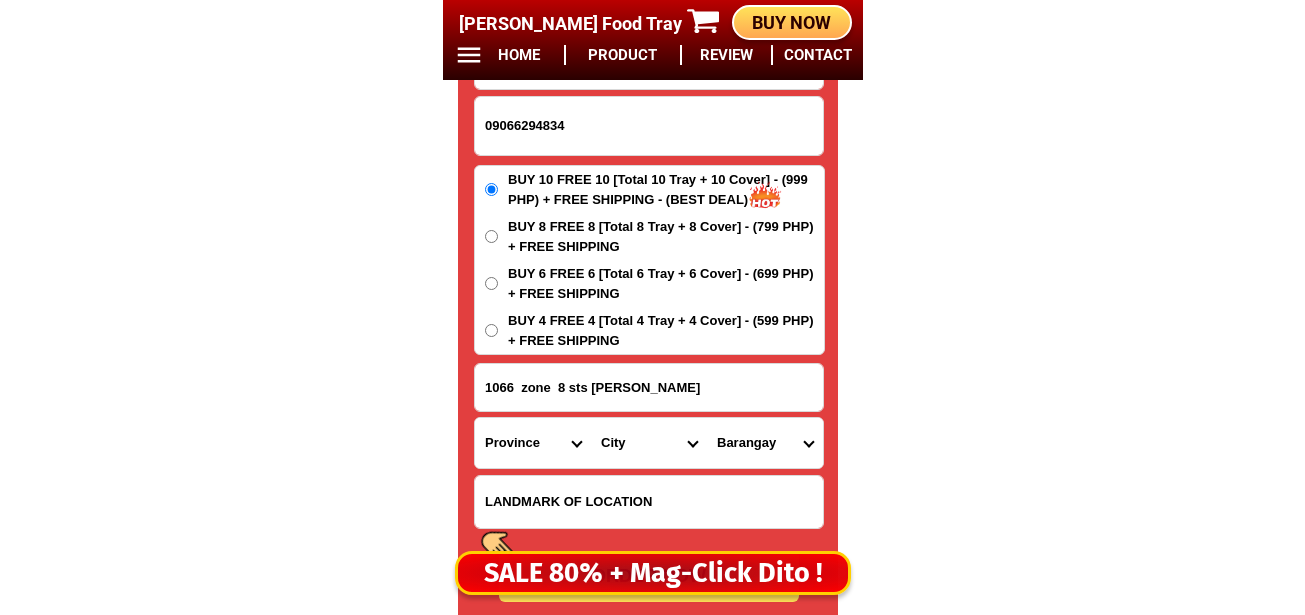 type on "1066  zone  8 sts Monica Hagonoy  bulavan" 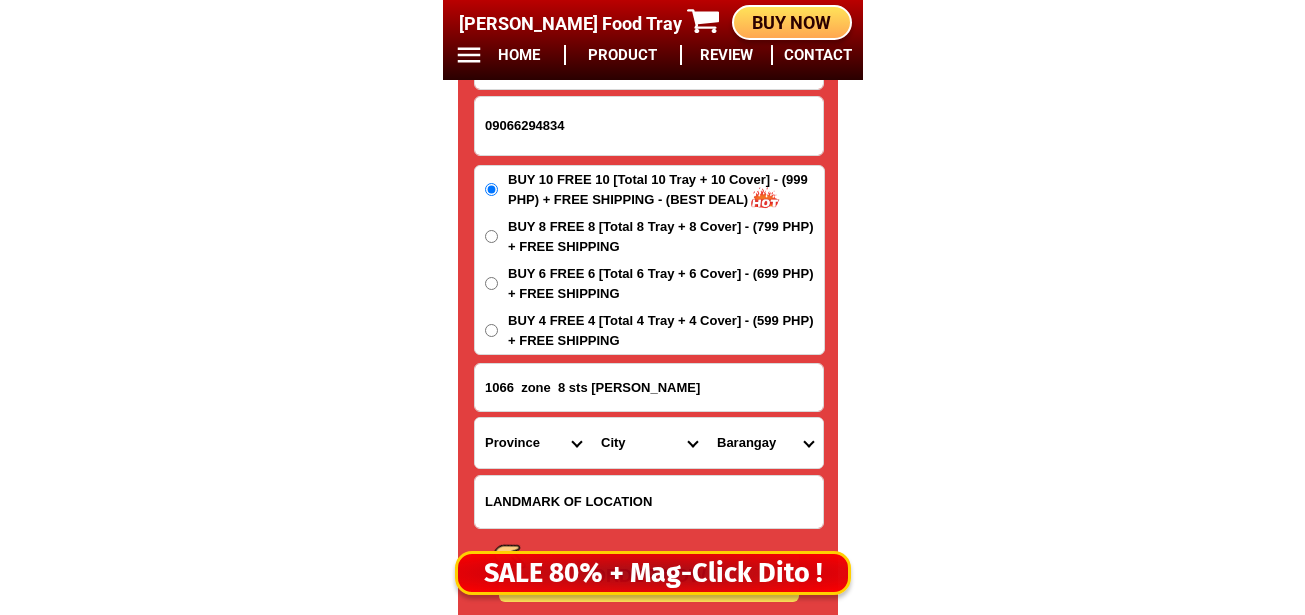 drag, startPoint x: 536, startPoint y: 442, endPoint x: 547, endPoint y: 432, distance: 14.866069 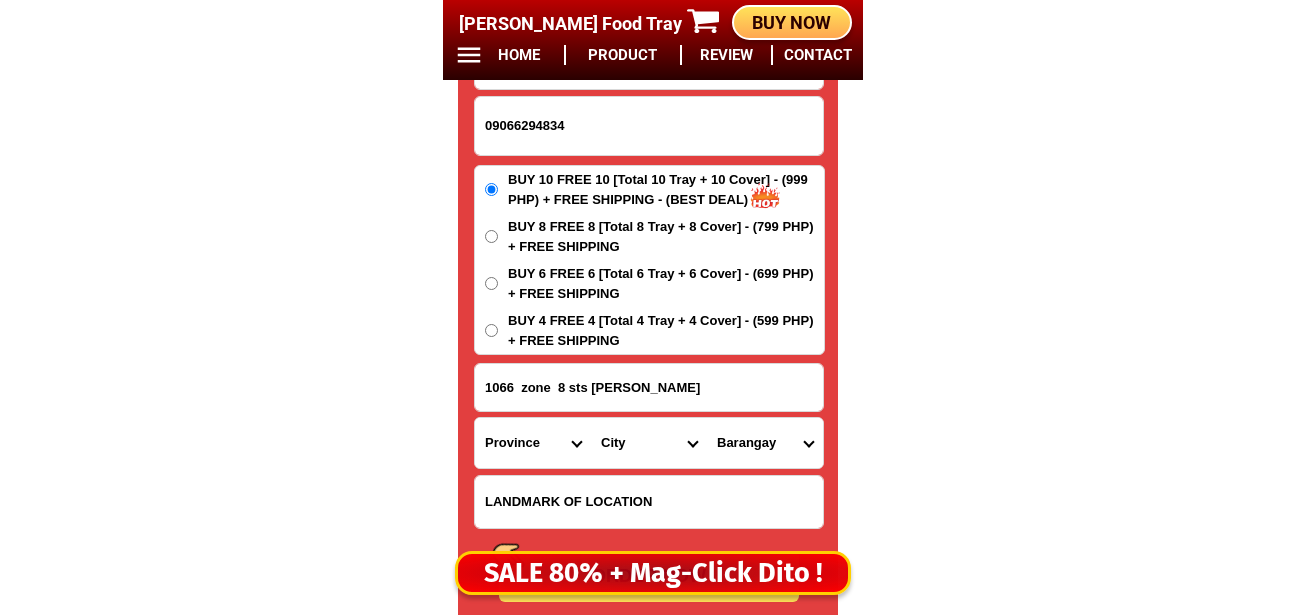 click on "Province Abra Agusan-del-norte Agusan-del-sur Aklan Albay Antique Apayao Aurora Basilan Bataan Batanes Batangas Benguet Biliran Bohol Bukidnon Bulacan Cagayan Camarines-norte Camarines-sur Camiguin Capiz Catanduanes Cavite Cebu Cotabato Davao-de-oro Davao-del-norte Davao-del-sur Davao-occidental Davao-oriental Dinagat-islands Eastern-samar Guimaras Ifugao Ilocos-norte Ilocos-sur Iloilo Isabela Kalinga La-union Laguna Lanao-del-norte Lanao-del-sur Leyte Maguindanao Marinduque Masbate Metro-manila Misamis-occidental Misamis-oriental Mountain-province Negros-occidental Negros-oriental Northern-samar Nueva-ecija Nueva-vizcaya Occidental-mindoro Oriental-mindoro Palawan Pampanga Pangasinan Quezon Quirino Rizal Romblon Sarangani Siquijor Sorsogon South-cotabato Southern-leyte Sultan-kudarat Sulu Surigao-del-norte Surigao-del-sur Tarlac Tawi-tawi Western-samar Zambales Zamboanga-del-norte Zamboanga-del-sur Zamboanga-sibugay" at bounding box center [533, 443] 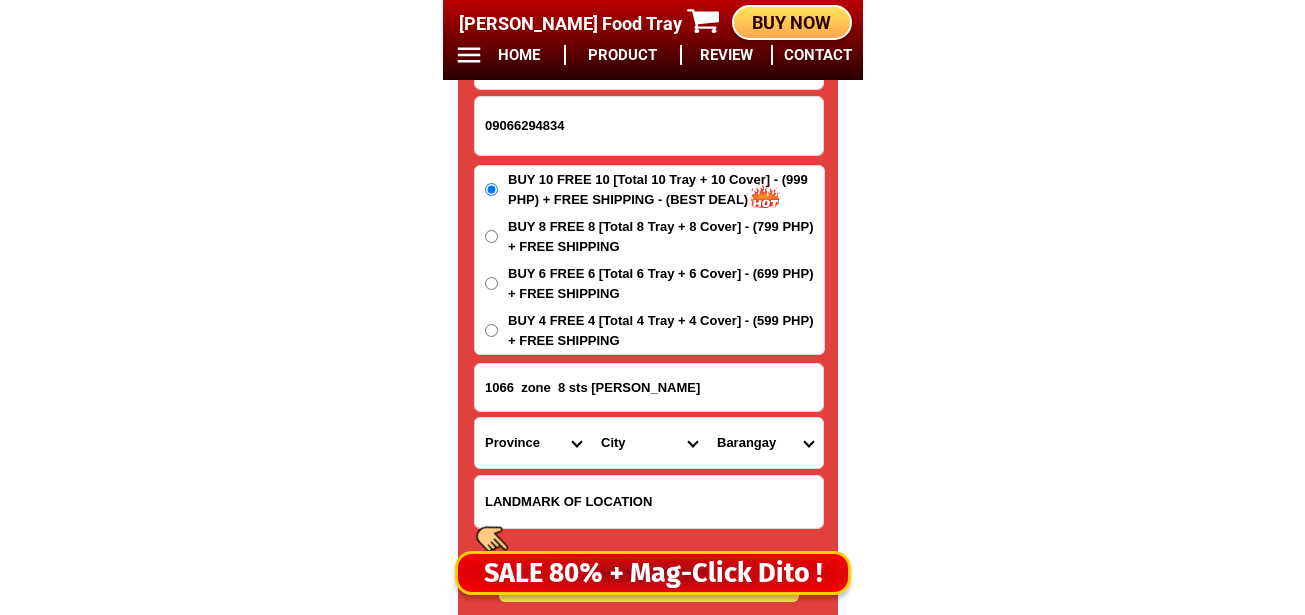 select on "63_761" 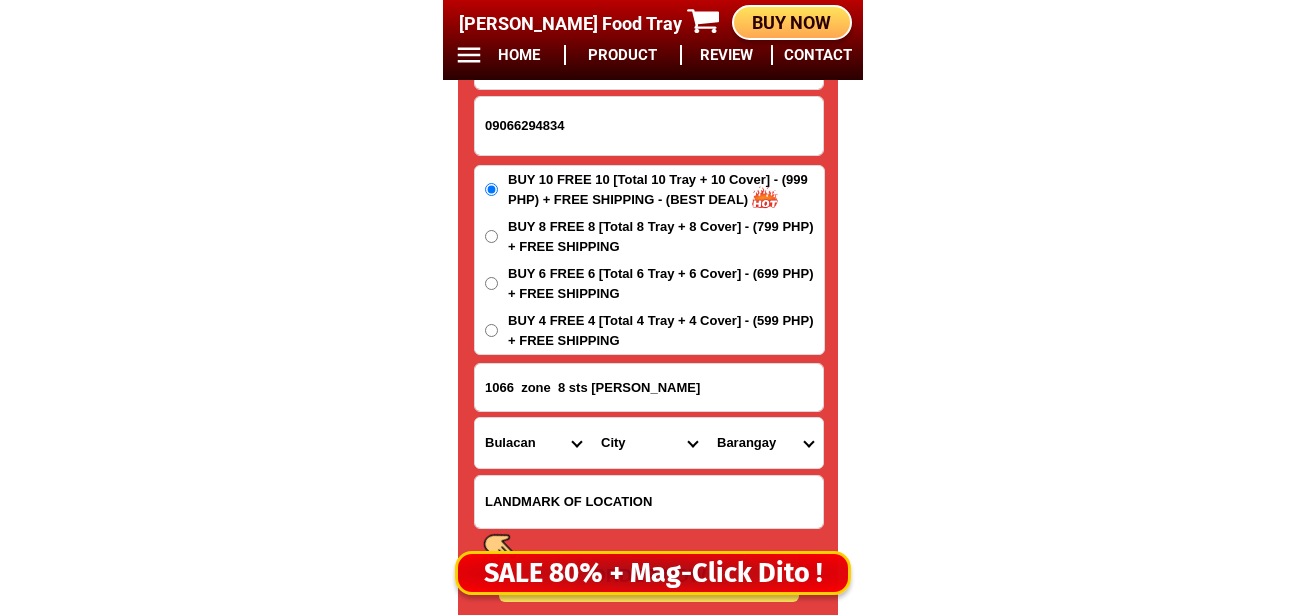 click on "Province Abra Agusan-del-norte Agusan-del-sur Aklan Albay Antique Apayao Aurora Basilan Bataan Batanes Batangas Benguet Biliran Bohol Bukidnon Bulacan Cagayan Camarines-norte Camarines-sur Camiguin Capiz Catanduanes Cavite Cebu Cotabato Davao-de-oro Davao-del-norte Davao-del-sur Davao-occidental Davao-oriental Dinagat-islands Eastern-samar Guimaras Ifugao Ilocos-norte Ilocos-sur Iloilo Isabela Kalinga La-union Laguna Lanao-del-norte Lanao-del-sur Leyte Maguindanao Marinduque Masbate Metro-manila Misamis-occidental Misamis-oriental Mountain-province Negros-occidental Negros-oriental Northern-samar Nueva-ecija Nueva-vizcaya Occidental-mindoro Oriental-mindoro Palawan Pampanga Pangasinan Quezon Quirino Rizal Romblon Sarangani Siquijor Sorsogon South-cotabato Southern-leyte Sultan-kudarat Sulu Surigao-del-norte Surigao-del-sur Tarlac Tawi-tawi Western-samar Zambales Zamboanga-del-norte Zamboanga-del-sur Zamboanga-sibugay" at bounding box center [533, 443] 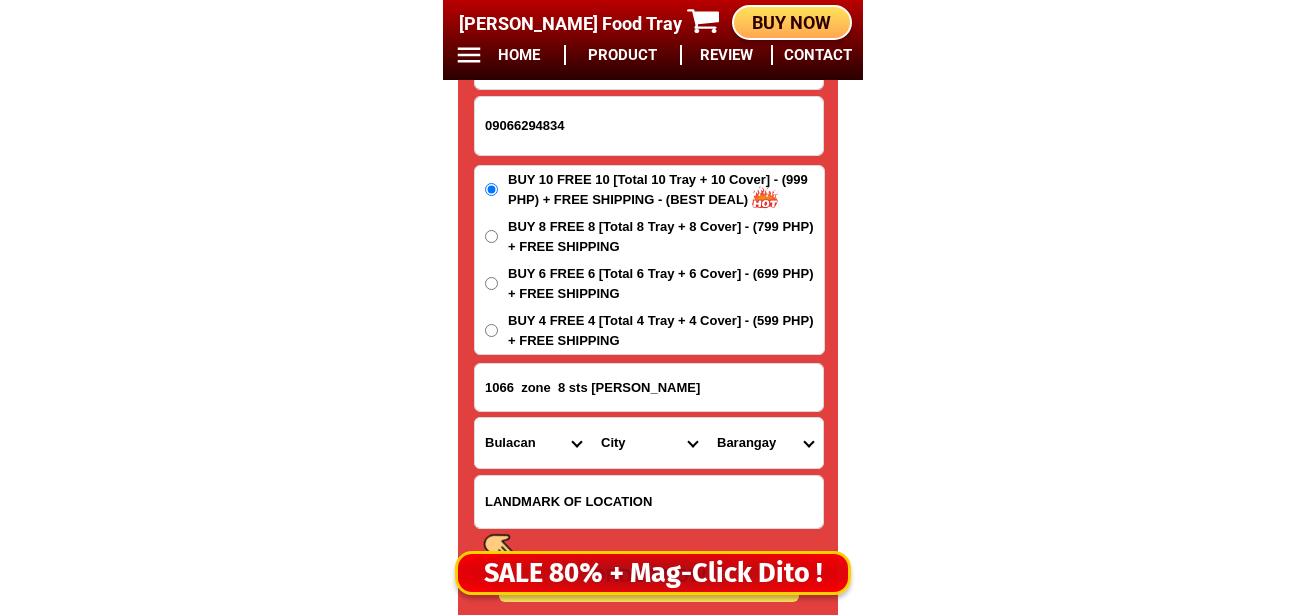 drag, startPoint x: 605, startPoint y: 447, endPoint x: 611, endPoint y: 430, distance: 18.027756 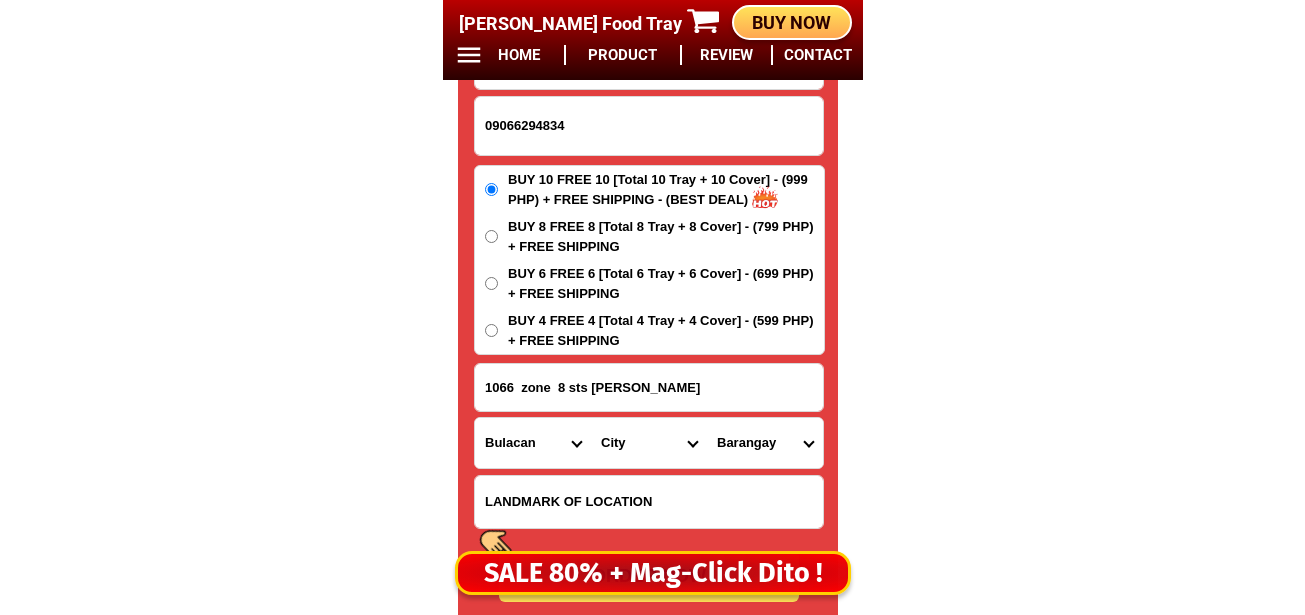 click on "City Angat Balagtas Baliuag Bocaue Bulacan Bulacan-hagonoy Bulacan-plaridel Bulacan-san-ildefonso Bulacan-san-miguel Bulacan-san-rafael Bulacan-santa-maria Bustos Calumpit Dona-remedios-trinidad Guiguinto Malolos-city Marilao Meycauayan-city Norzagaray Obando Pandi Paombong Pulilan San-jose-del-monte-city" at bounding box center [649, 443] 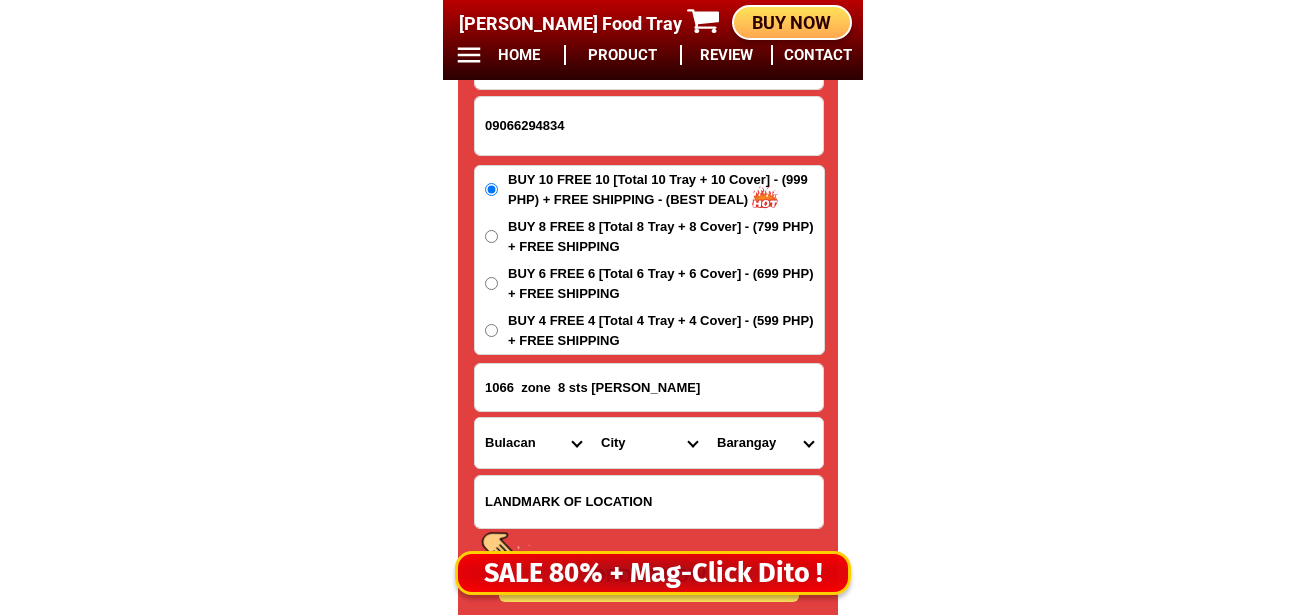 select on "63_761188" 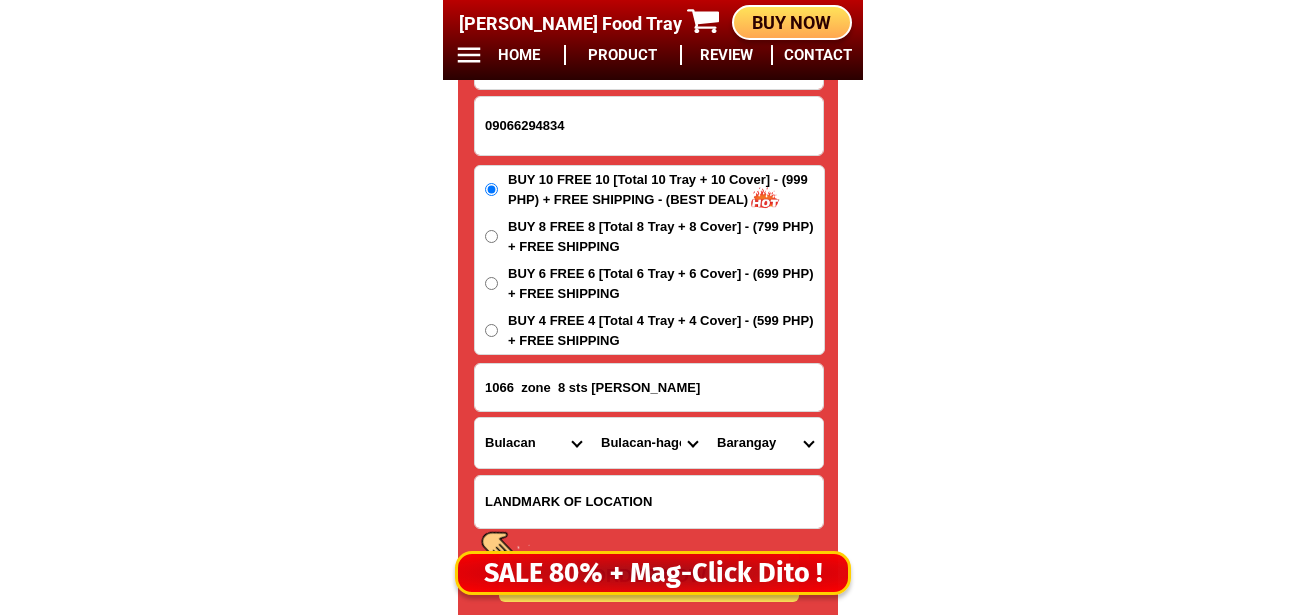 click on "City Angat Balagtas Baliuag Bocaue Bulacan Bulacan-hagonoy Bulacan-plaridel Bulacan-san-ildefonso Bulacan-san-miguel Bulacan-san-rafael Bulacan-santa-maria Bustos Calumpit Dona-remedios-trinidad Guiguinto Malolos-city Marilao Meycauayan-city Norzagaray Obando Pandi Paombong Pulilan San-jose-del-monte-city" at bounding box center [649, 443] 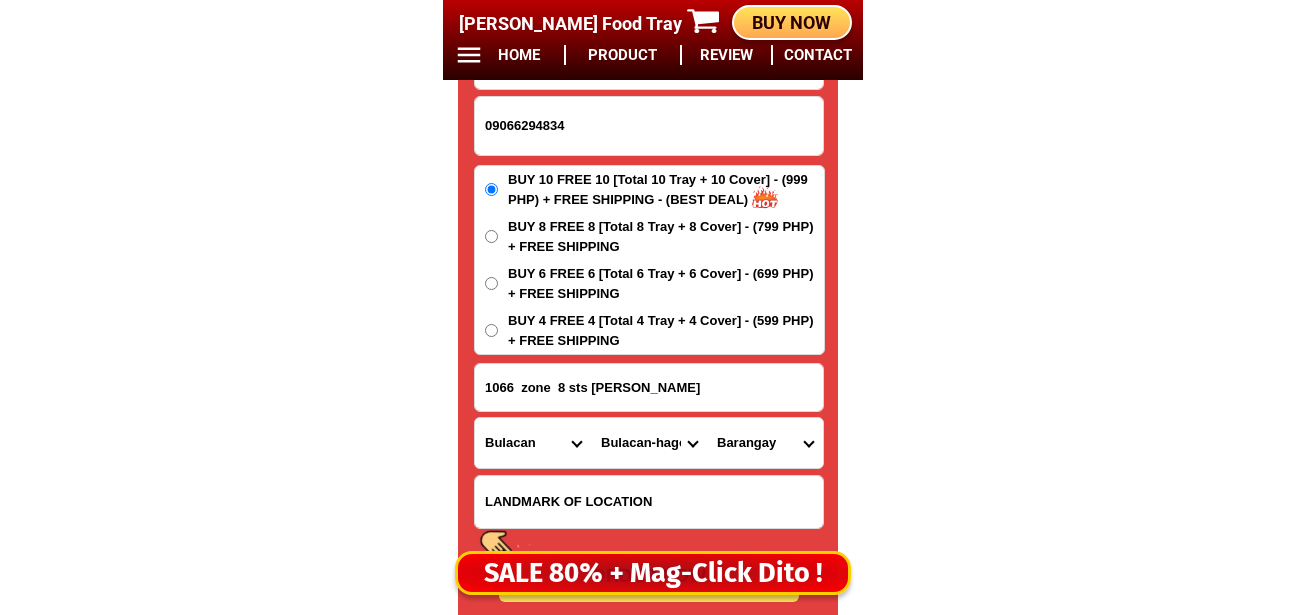 click on "Barangay Abulalas Carillo Iba Iba-ibayo Mercado Palapat Pugad Sagrada familia San agustin San isidro San jose San juan San miguel San nicolas San pablo San pascual San pedro San roque San sebastian Santa cruz Santa elena Santa monica Santo nino (pob.) Santo rosario Tampok Tibaguin" at bounding box center [765, 443] 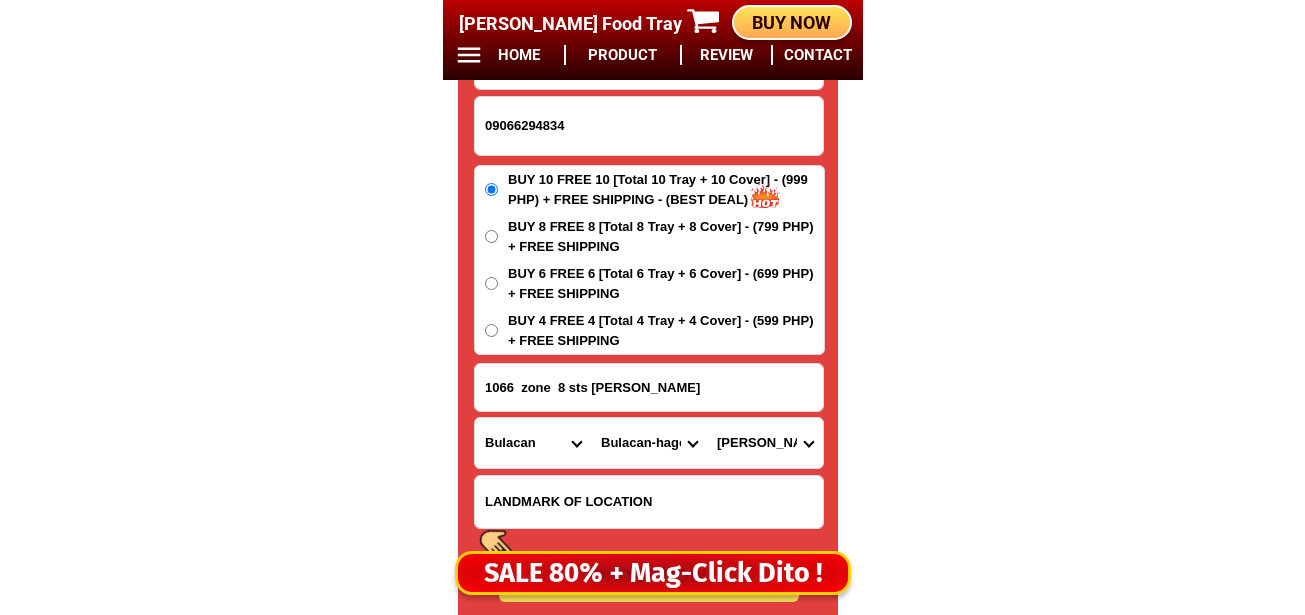 click on "City Angat Balagtas Baliuag Bocaue Bulacan Bulacan-hagonoy Bulacan-plaridel Bulacan-san-ildefonso Bulacan-san-miguel Bulacan-san-rafael Bulacan-santa-maria Bustos Calumpit Dona-remedios-trinidad Guiguinto Malolos-city Marilao Meycauayan-city Norzagaray Obando Pandi Paombong Pulilan San-jose-del-monte-city" at bounding box center [649, 443] 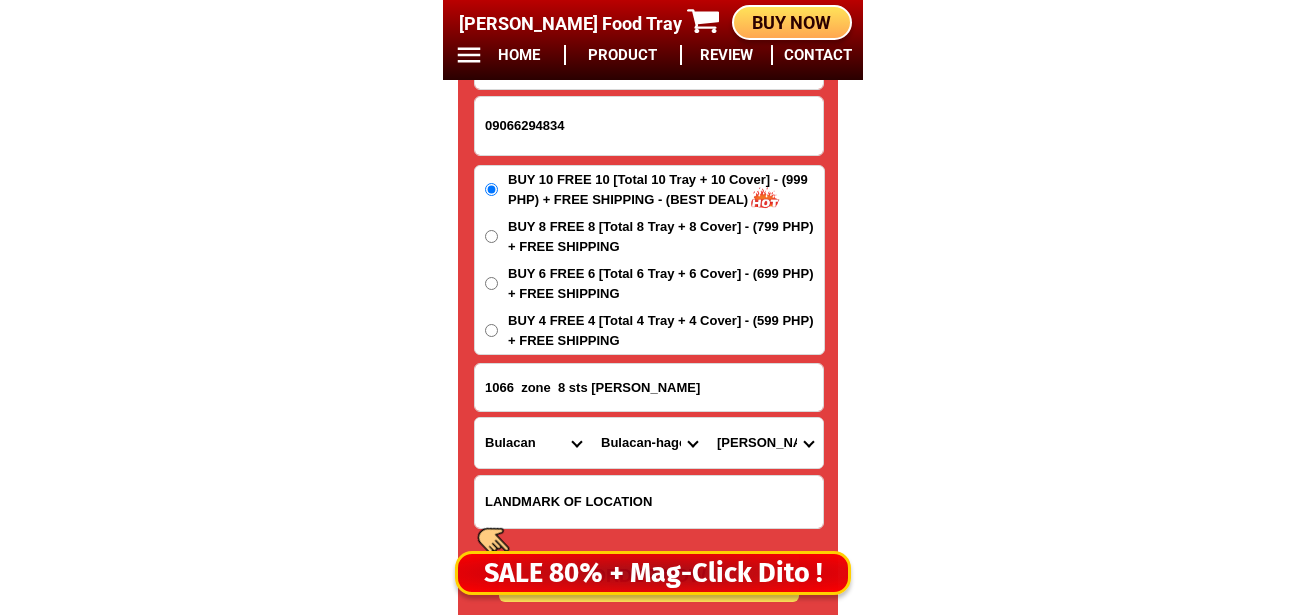 drag, startPoint x: 963, startPoint y: 415, endPoint x: 926, endPoint y: 408, distance: 37.65634 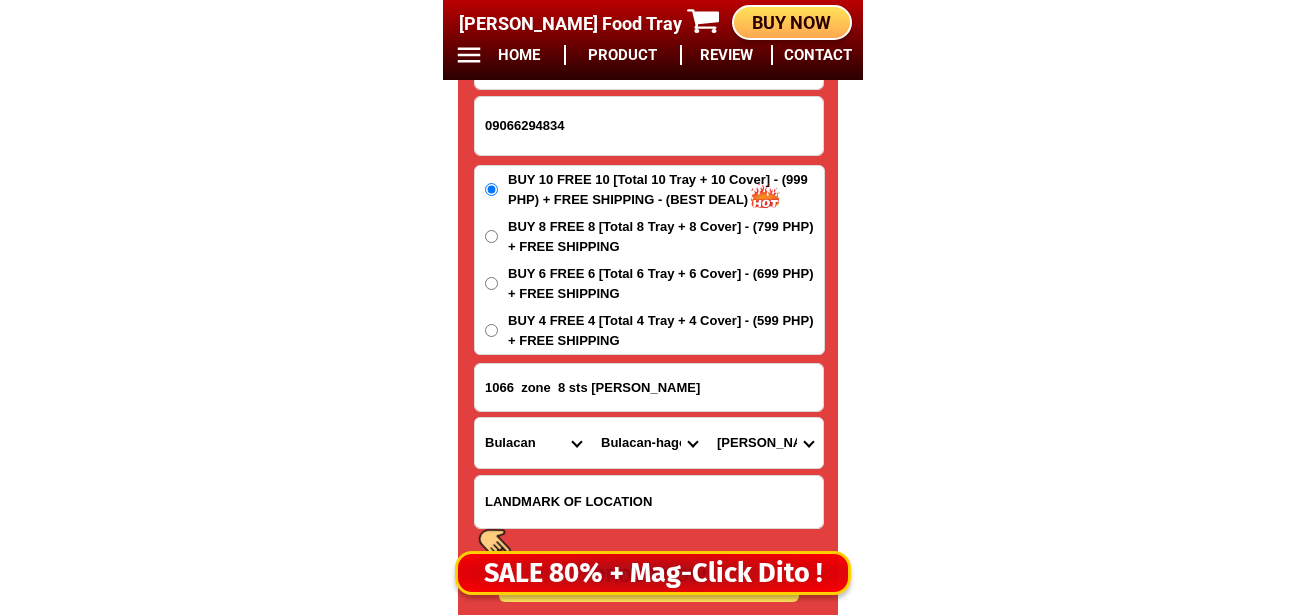 click on "BIG SALE TODAY ONLY BUY MORE SAVE MORE MONEY 80% OFF BUY 10 + FREE SHIPPING FREE 10 Marvin Augustin Food Tray CONTACT REVIEW PRODUCT HOME BUY NOW Product Information Type Made in Send from Food Tray Japan Metro Manila Details Material :  304 Stainless Steel Tray and PVC Flexible Lid
Product Size :  25.5 x 20 x 5,5 (cm)
Rolled Edge:  Prevent cut to hands
Healthy:  Anti-bacterial, anti-grease, non-stick, easy to clean
Usage:  Food preservation, food storage, baking trays, cooking trays, BBQ trays   FREE SHIPPING
BUY 10 GET 10   49 ONLY THIS WEEK 80% OFF FLASH SALE TODAY 00 Days 00 Hours 25 Minutes 34 Seconds Day Hour Minute Second BUY 10 GET 10 FREE SHIPPING + COD ₱999 Best Saving Buy 8 Get 8 ₱799 FREE SHIPPING + COD PHP 3,599 (80% off) Buy 6 Get 6 ₱699 FREE SHIPPING + COD Esperanza Sy tamco 09066294834 ORDER NOW 1066  zone  8 sts Monica Hagonoy  bulavan Province Abra Agusan-del-norte Agusan-del-sur Aklan Albay Antique Apayao Aurora Basilan Bataan Batanes Batangas Benguet Iba" at bounding box center [652, -6552] 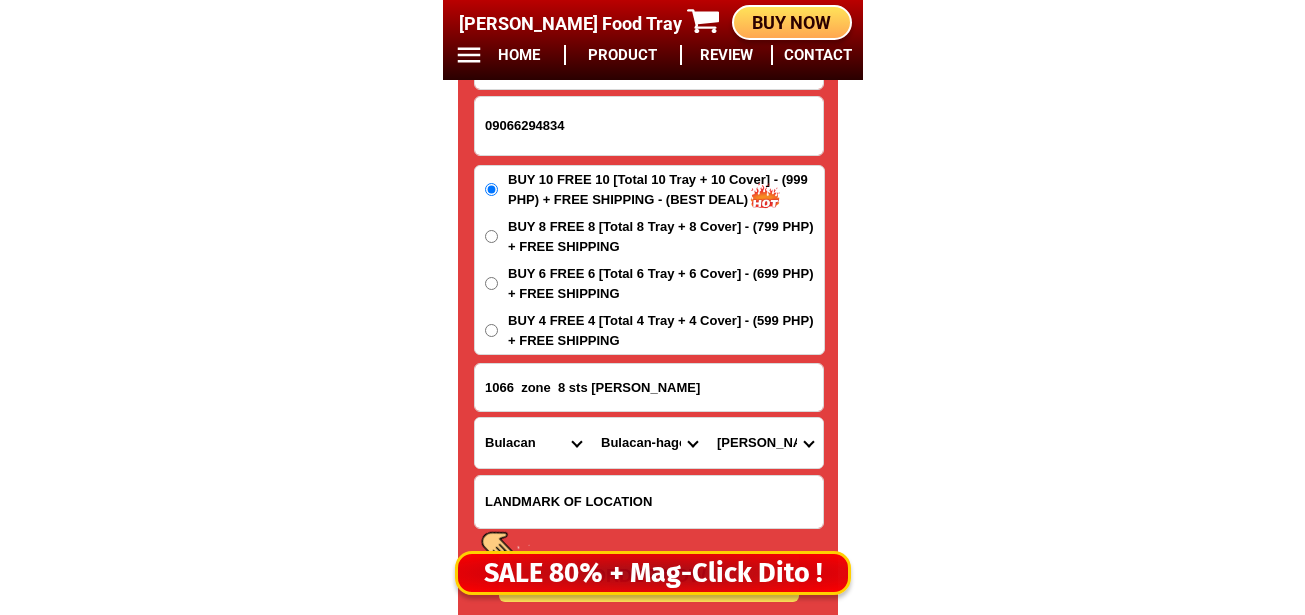 drag, startPoint x: 770, startPoint y: 391, endPoint x: 480, endPoint y: 396, distance: 290.0431 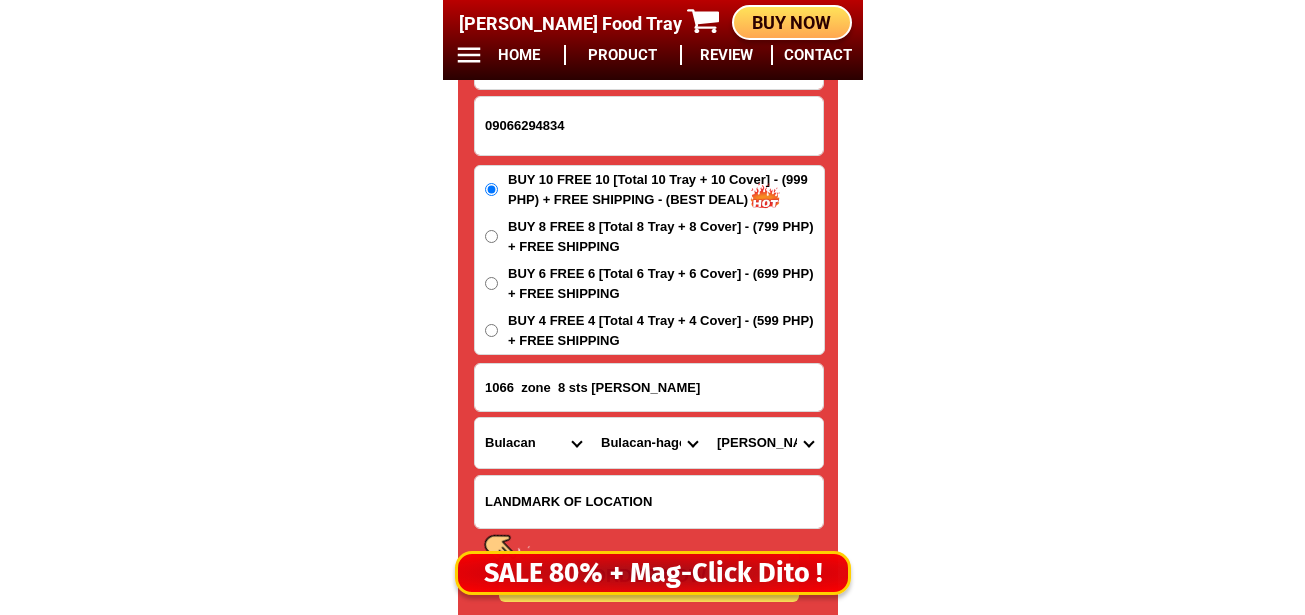 click on "1066  zone  8 sts Monica Hagonoy  bulavan" at bounding box center [649, 387] 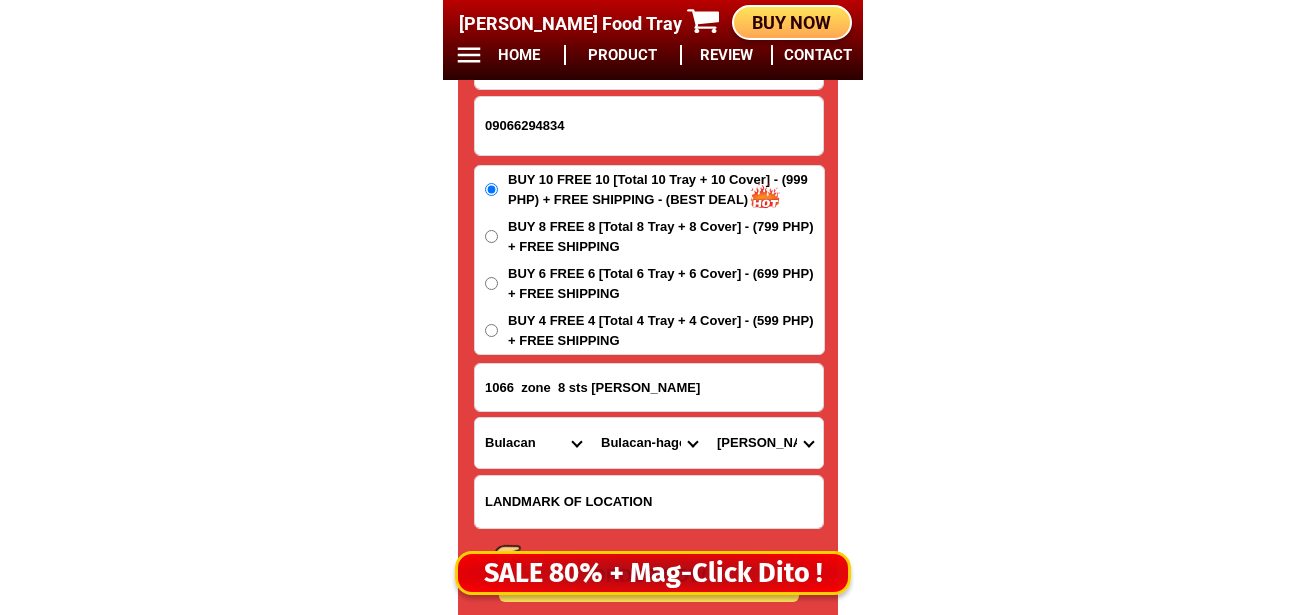 click on "Barangay Abulalas Carillo Iba Iba-ibayo Mercado Palapat Pugad Sagrada familia San agustin San isidro San jose San juan San miguel San nicolas San pablo San pascual San pedro San roque San sebastian Santa cruz Santa elena Santa monica Santo nino (pob.) Santo rosario Tampok Tibaguin" at bounding box center (765, 443) 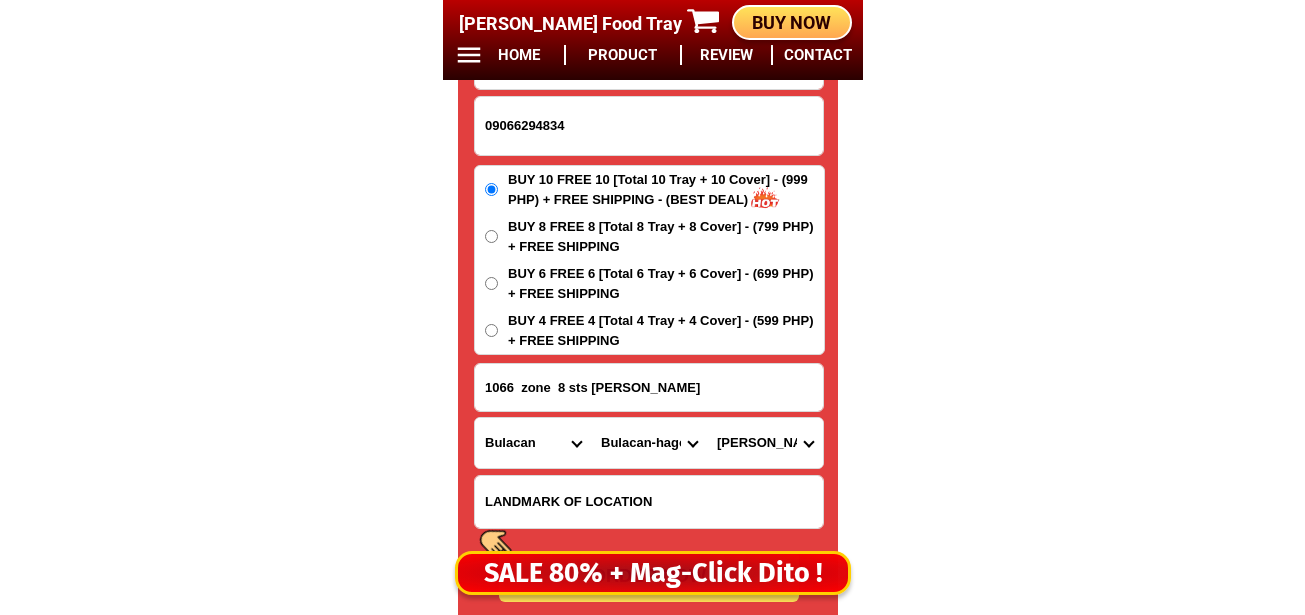 select on "63_7611883028" 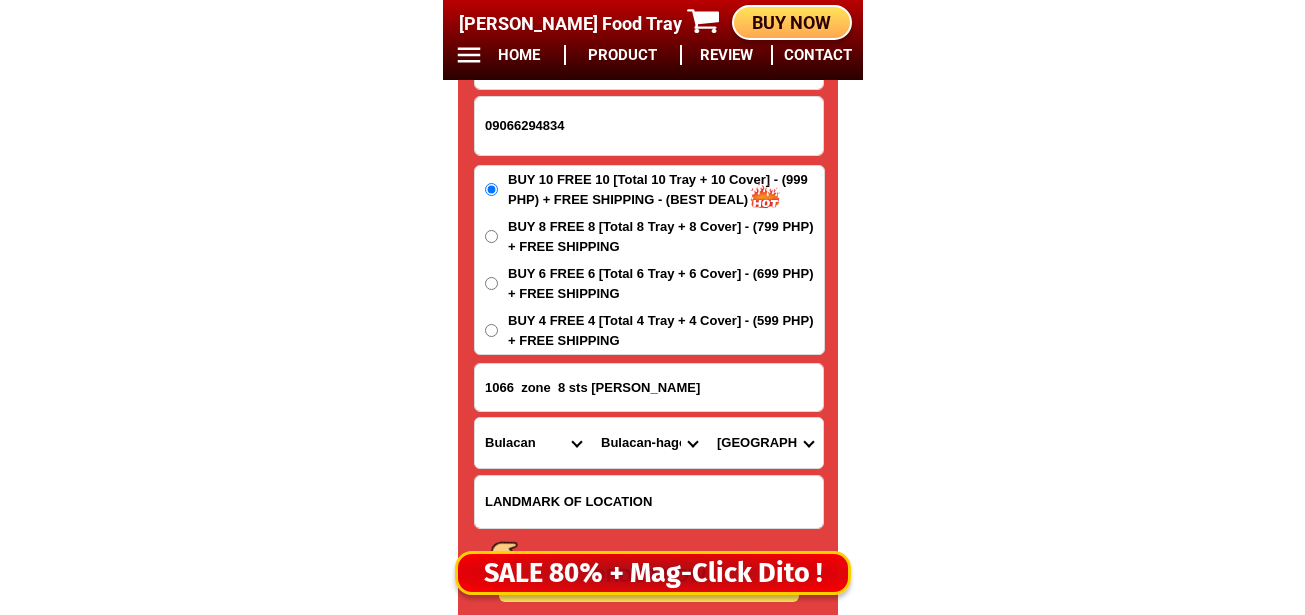 click on "Barangay Abulalas Carillo Iba Iba-ibayo Mercado Palapat Pugad Sagrada familia San agustin San isidro San jose San juan San miguel San nicolas San pablo San pascual San pedro San roque San sebastian Santa cruz Santa elena Santa monica Santo nino (pob.) Santo rosario Tampok Tibaguin" at bounding box center [765, 443] 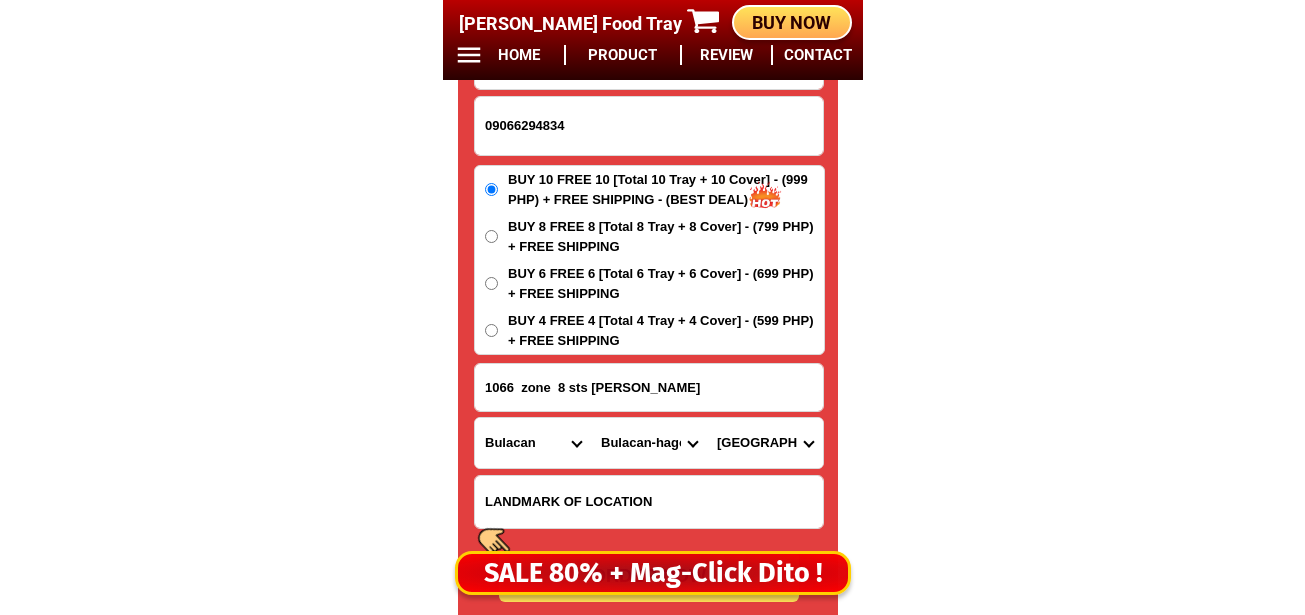 scroll, scrollTop: 16878, scrollLeft: 0, axis: vertical 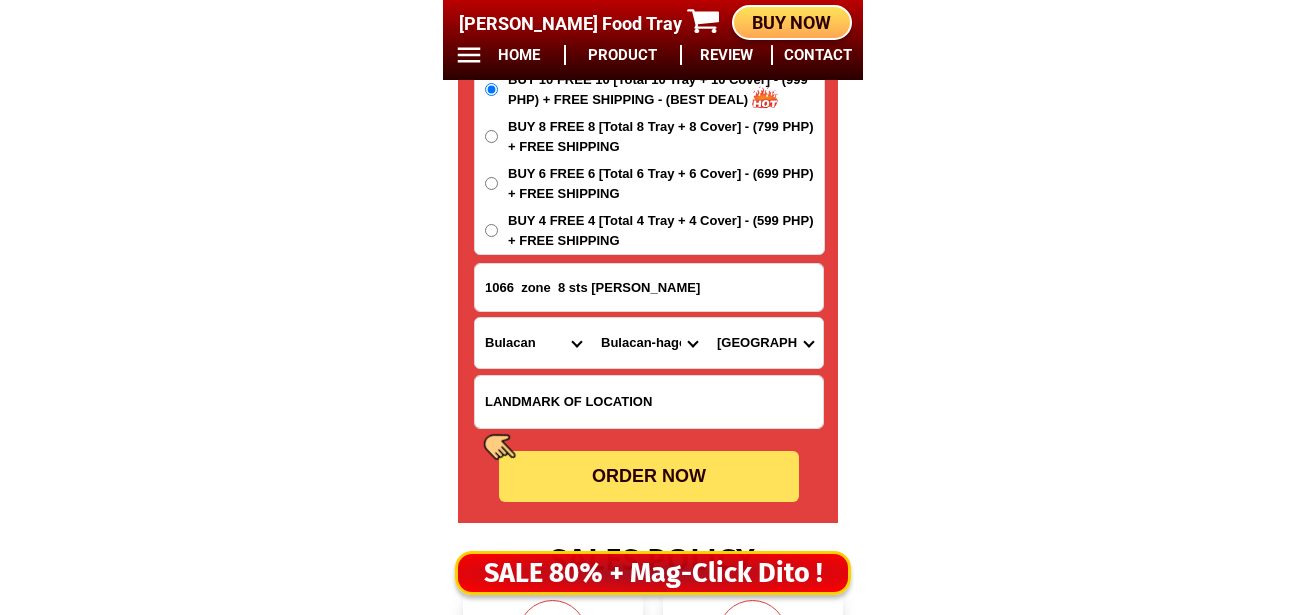 click on "ORDER NOW" at bounding box center [649, 476] 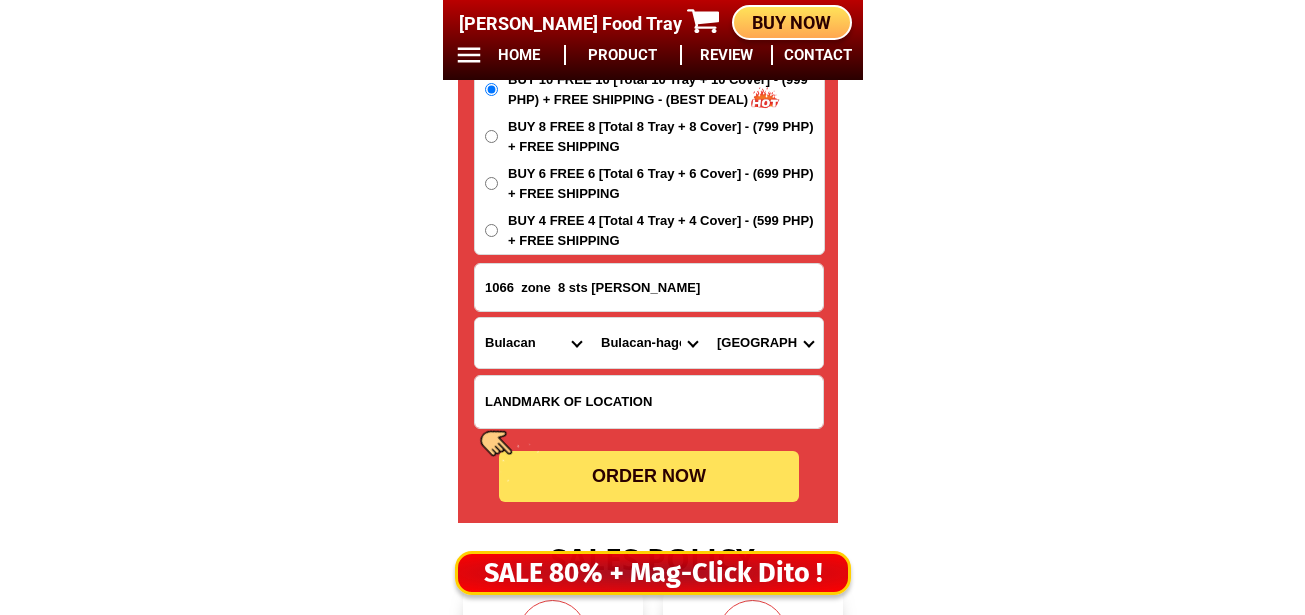 radio on "true" 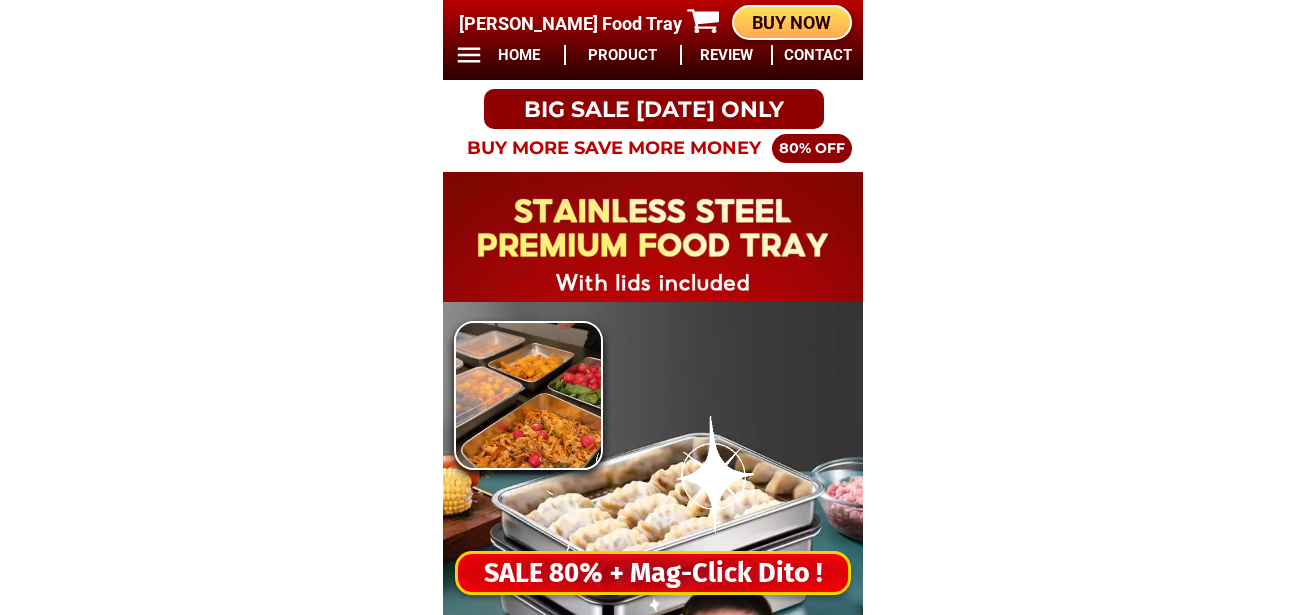 scroll, scrollTop: 0, scrollLeft: 0, axis: both 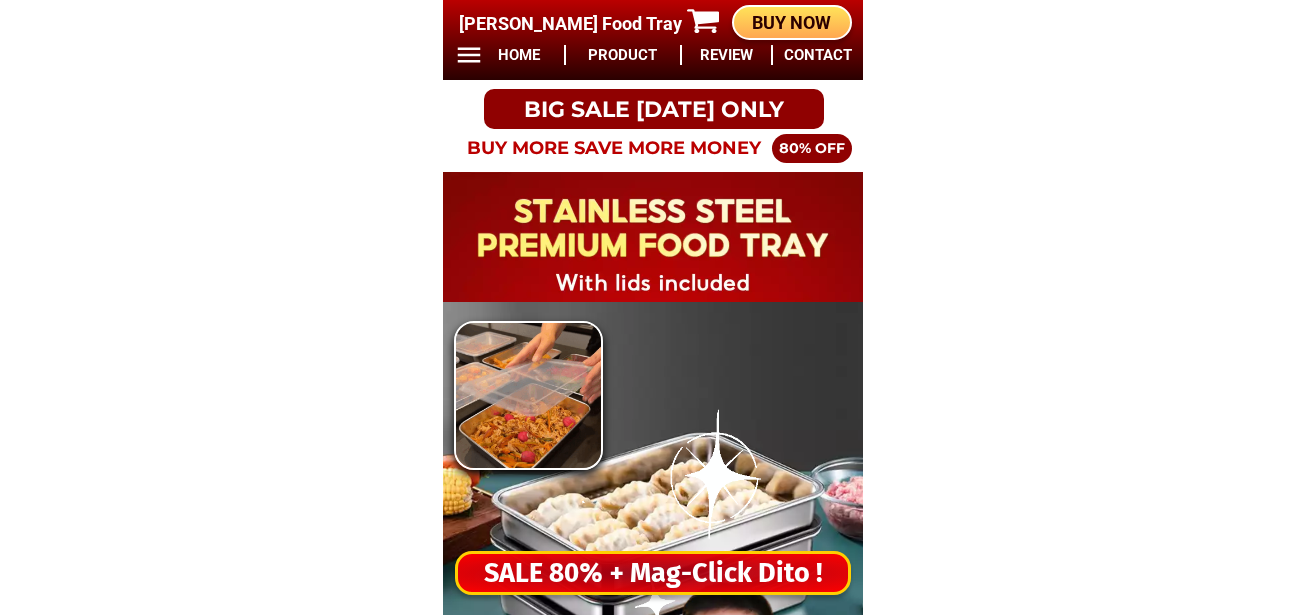 click on "SALE 80% + Mag-Click Dito !" at bounding box center (653, 573) 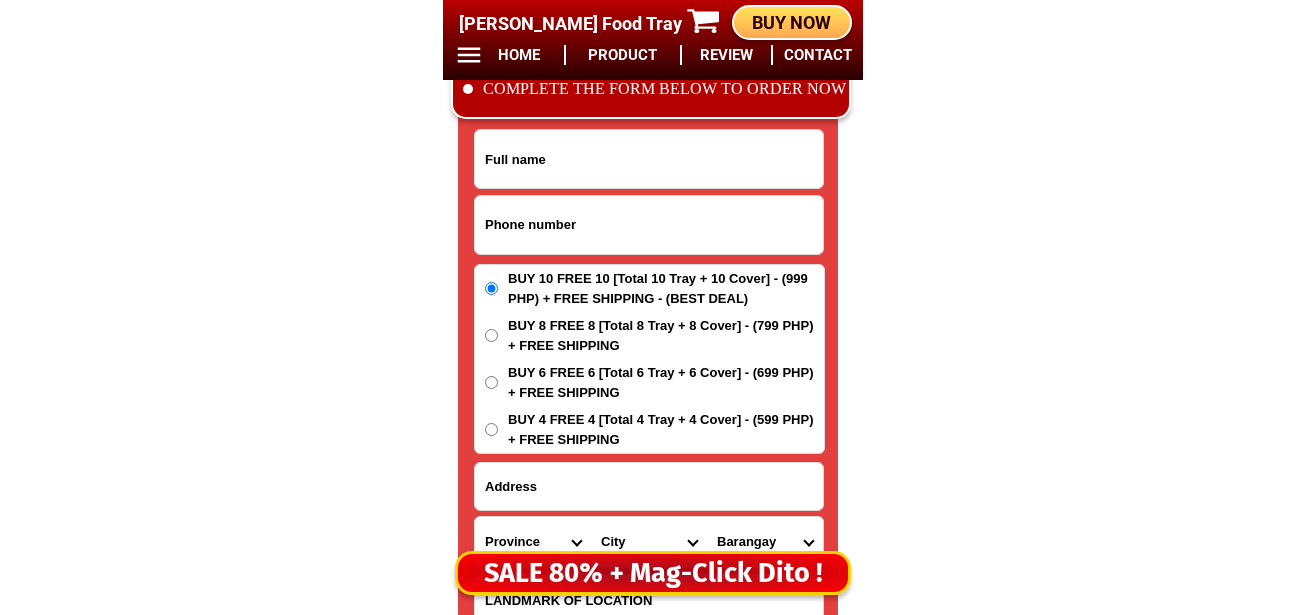 scroll, scrollTop: 16678, scrollLeft: 0, axis: vertical 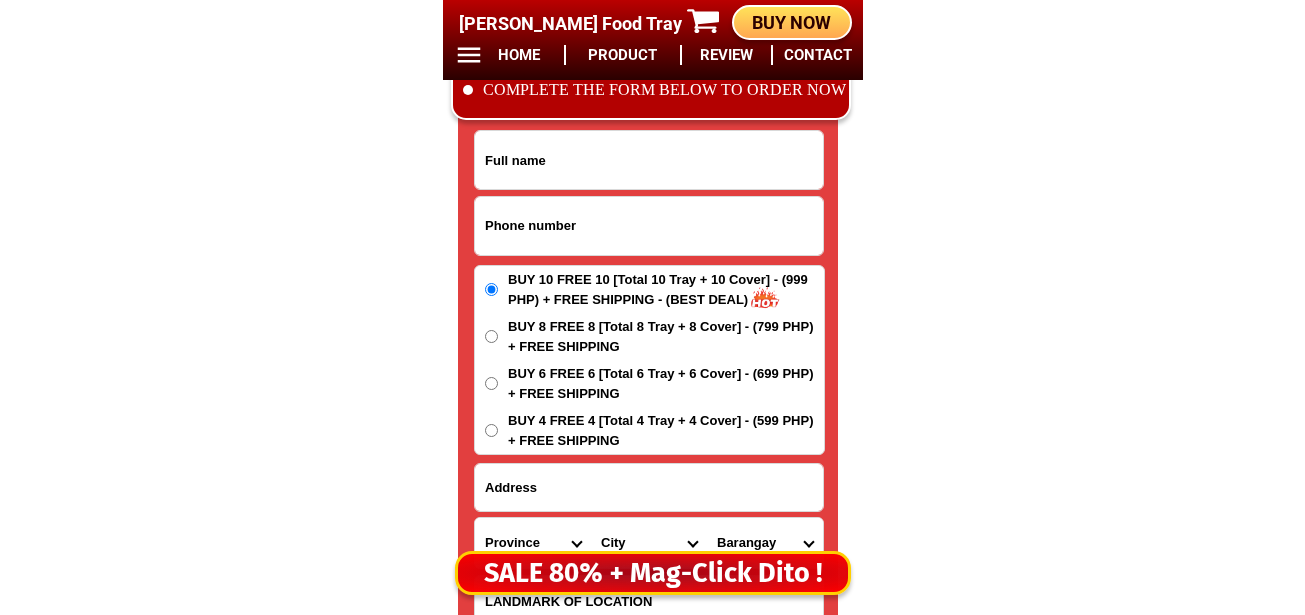 click at bounding box center (649, 226) 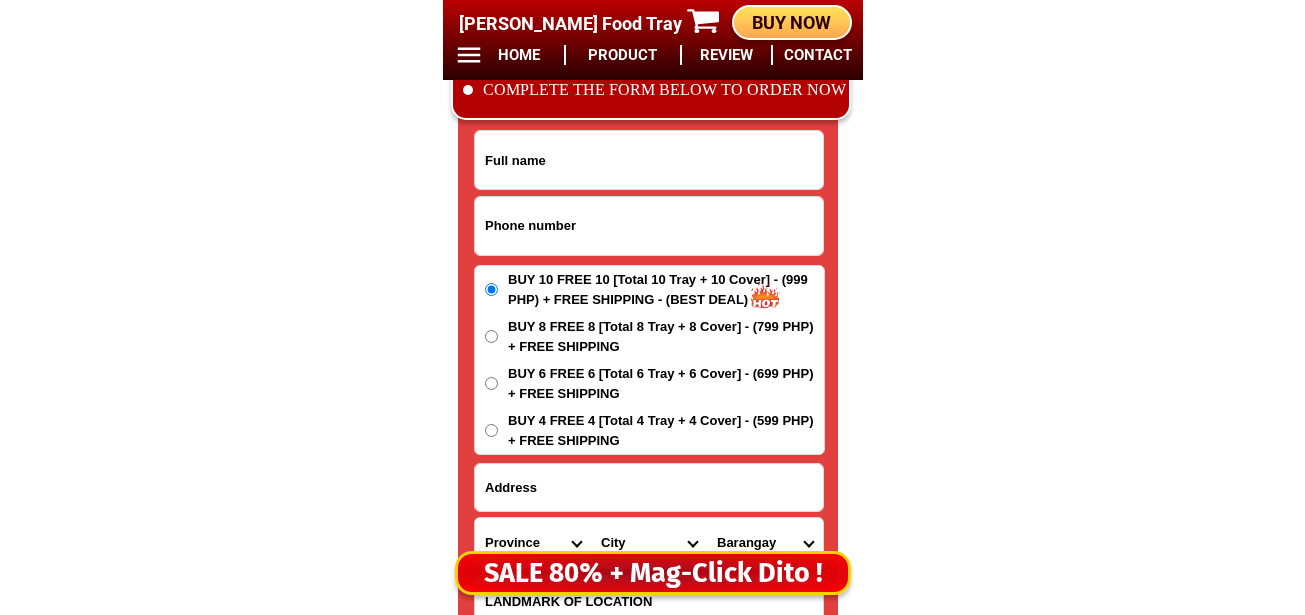 paste on "09957165245" 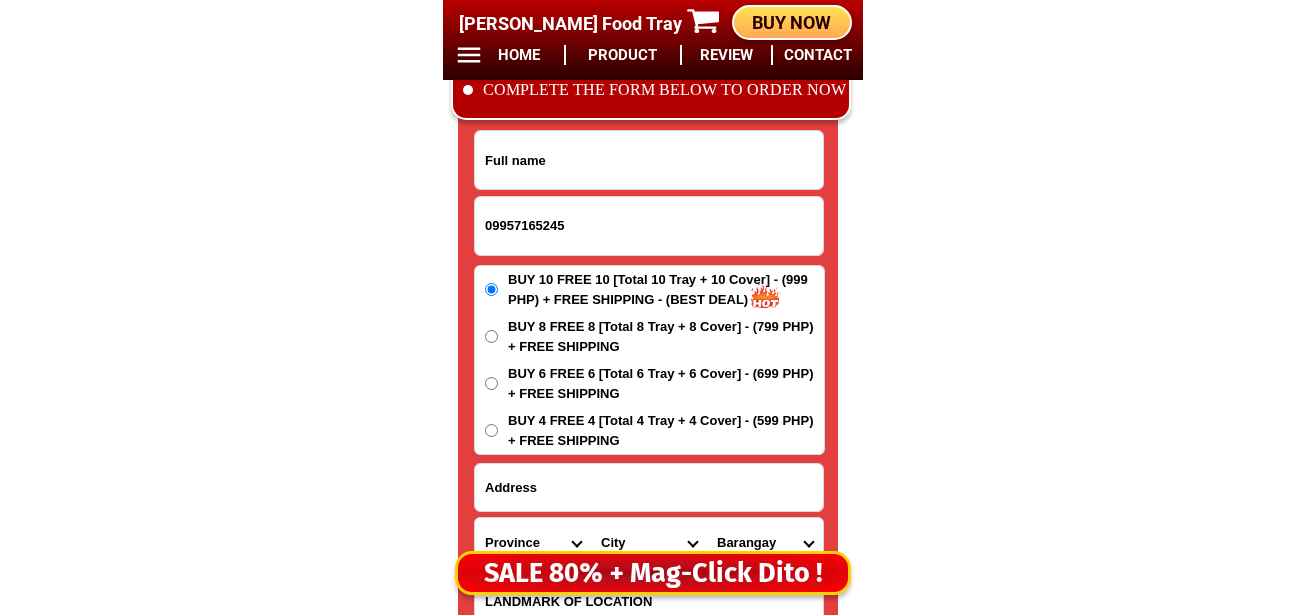type on "09957165245" 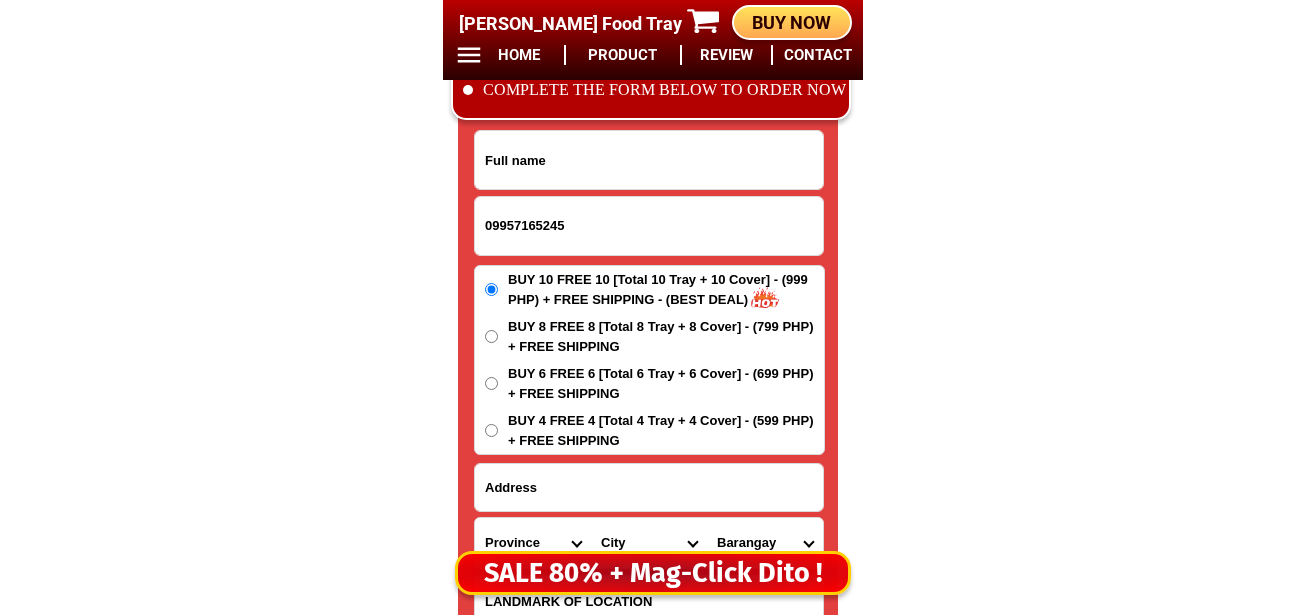 click at bounding box center (649, 160) 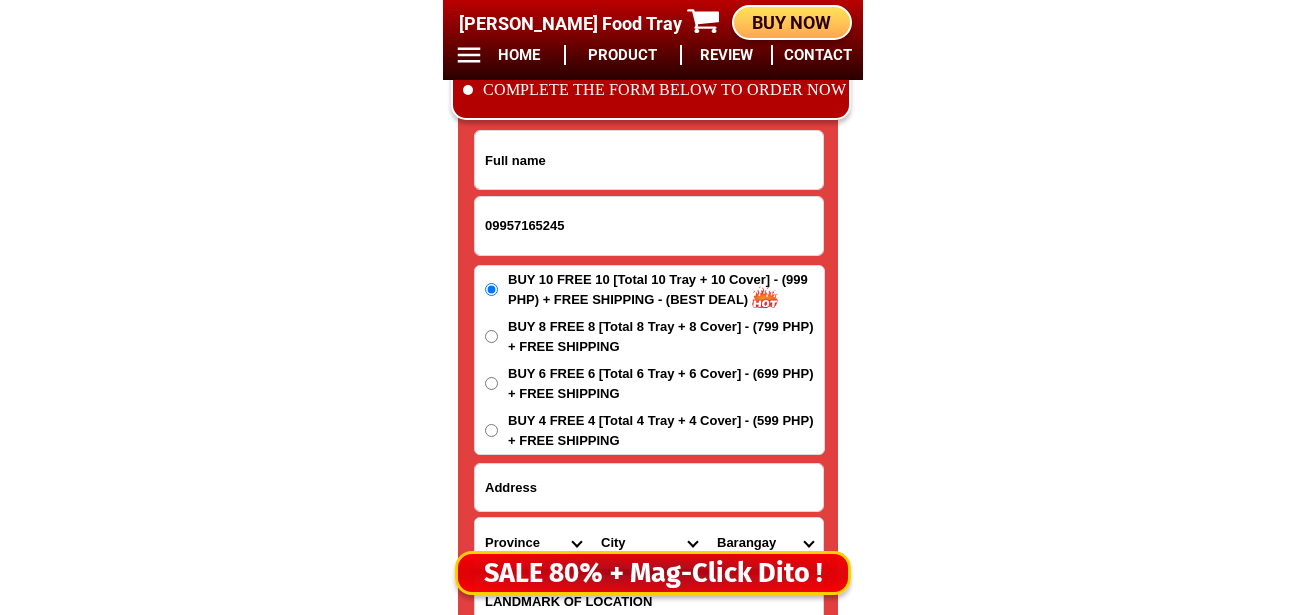 paste on "[PERSON_NAME]" 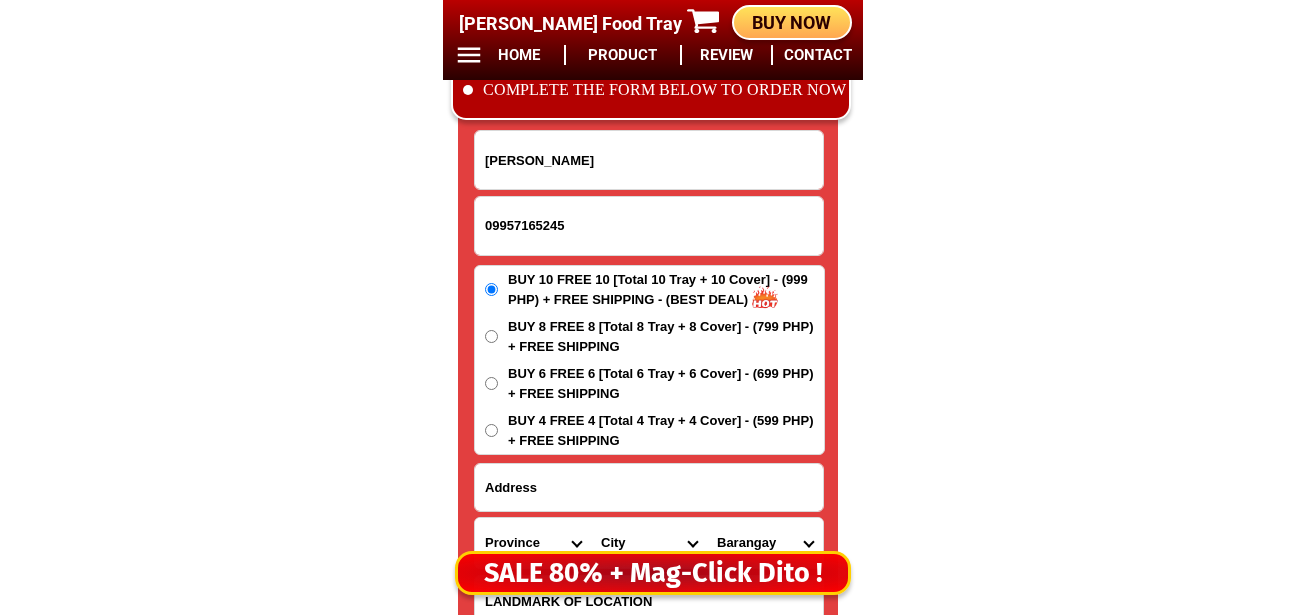 type on "[PERSON_NAME]" 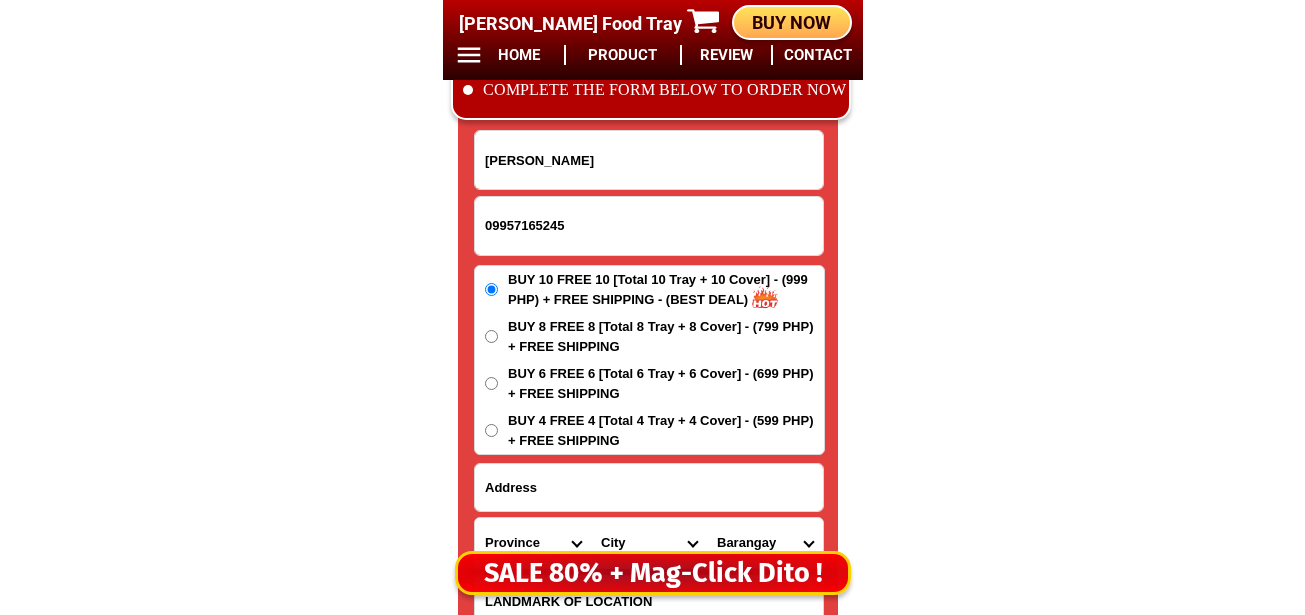 drag, startPoint x: 503, startPoint y: 437, endPoint x: 514, endPoint y: 436, distance: 11.045361 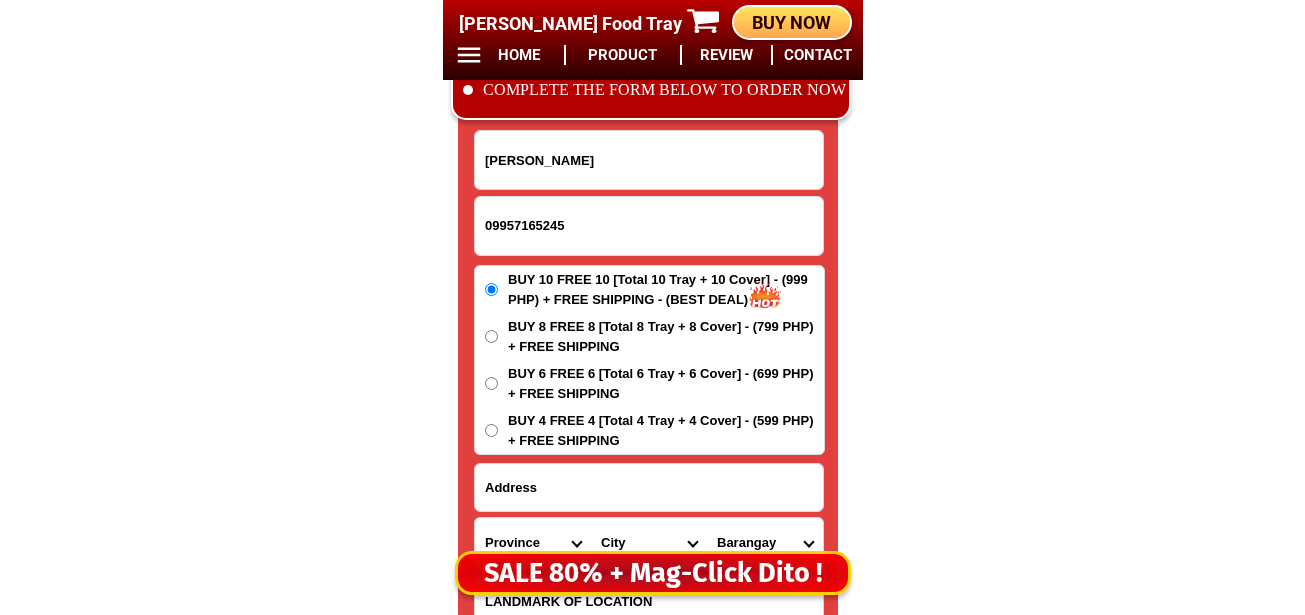 click on "BUY 4 FREE 4 [Total 4 Tray + 4 Cover] - (599 PHP) + FREE SHIPPING" at bounding box center (649, 430) 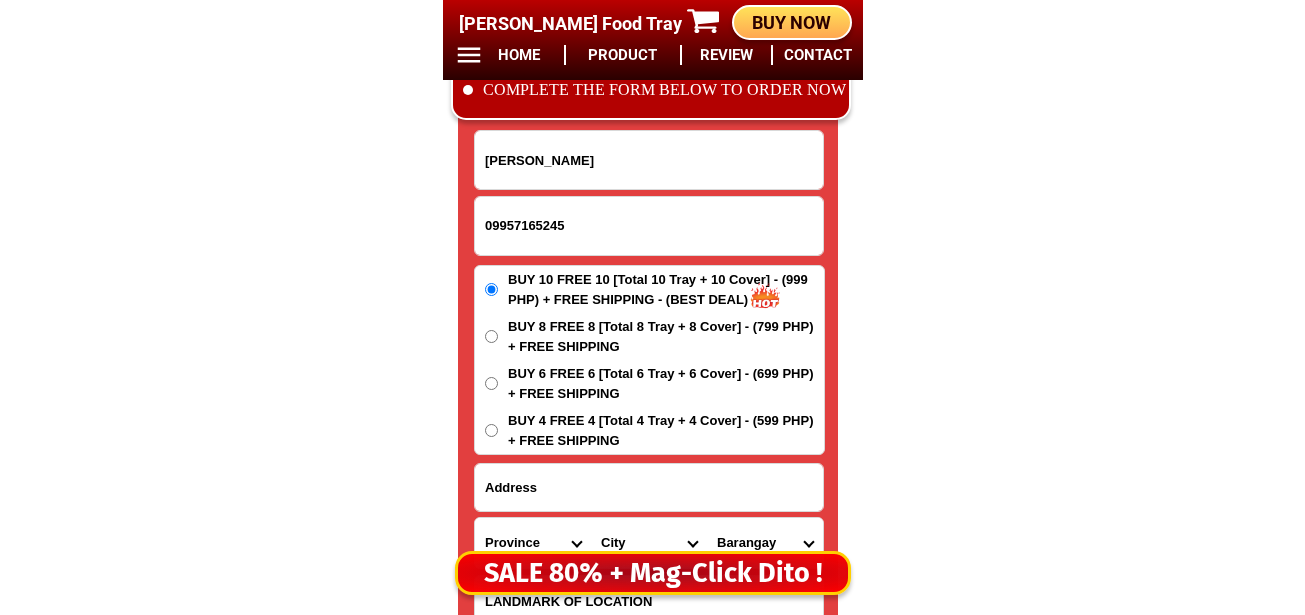 click on "BUY 4 FREE 4 [Total 4 Tray + 4 Cover] - (599 PHP) + FREE SHIPPING" at bounding box center (491, 430) 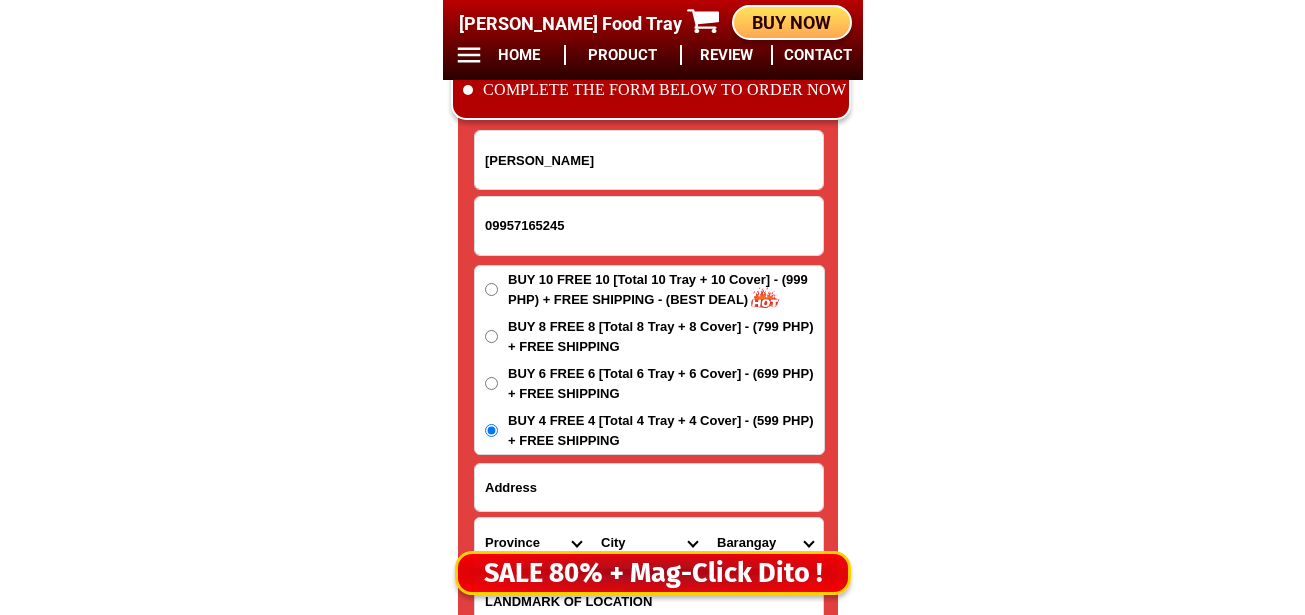 click at bounding box center [649, 487] 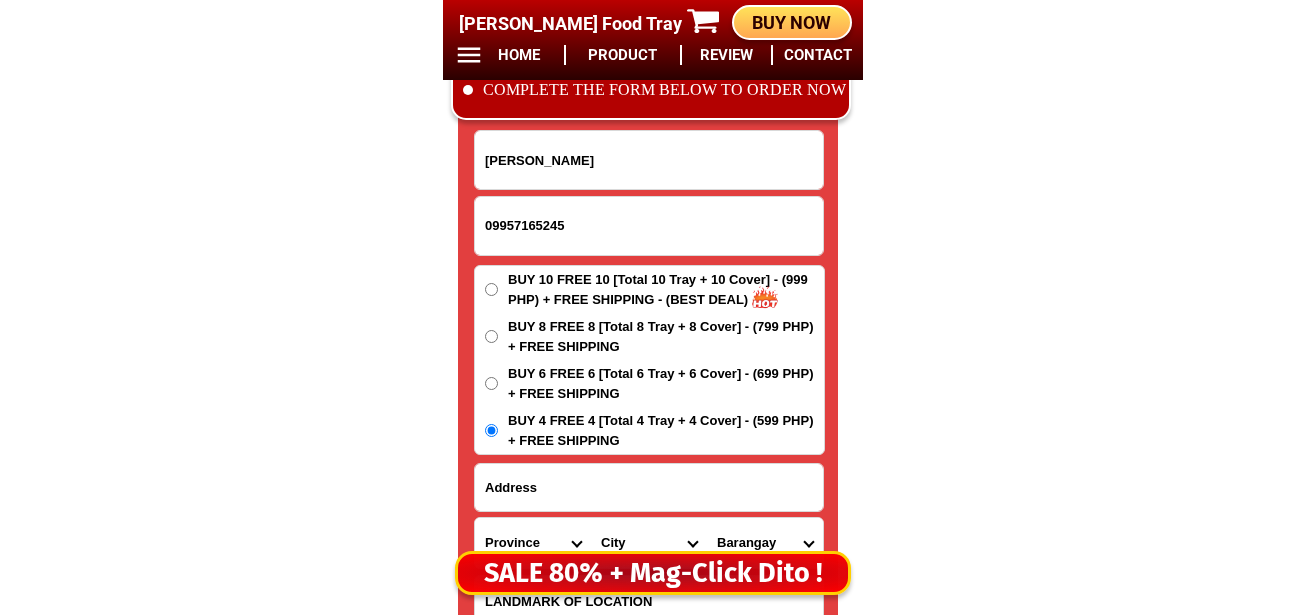 paste on "Butuan" 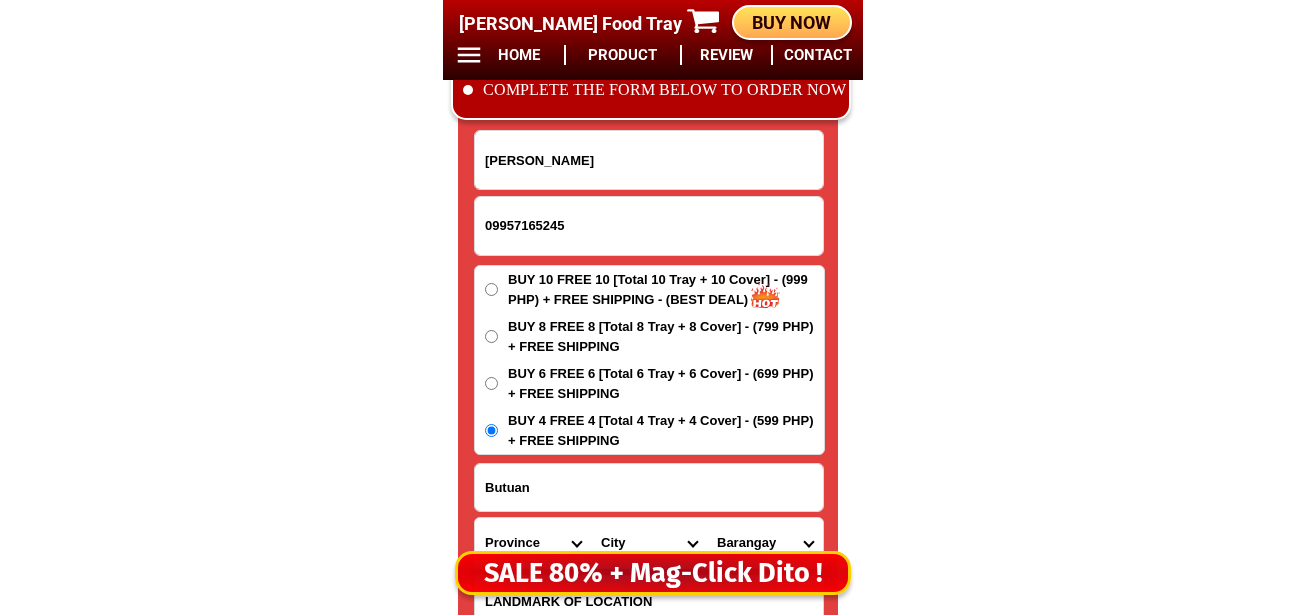 type on "Butuan" 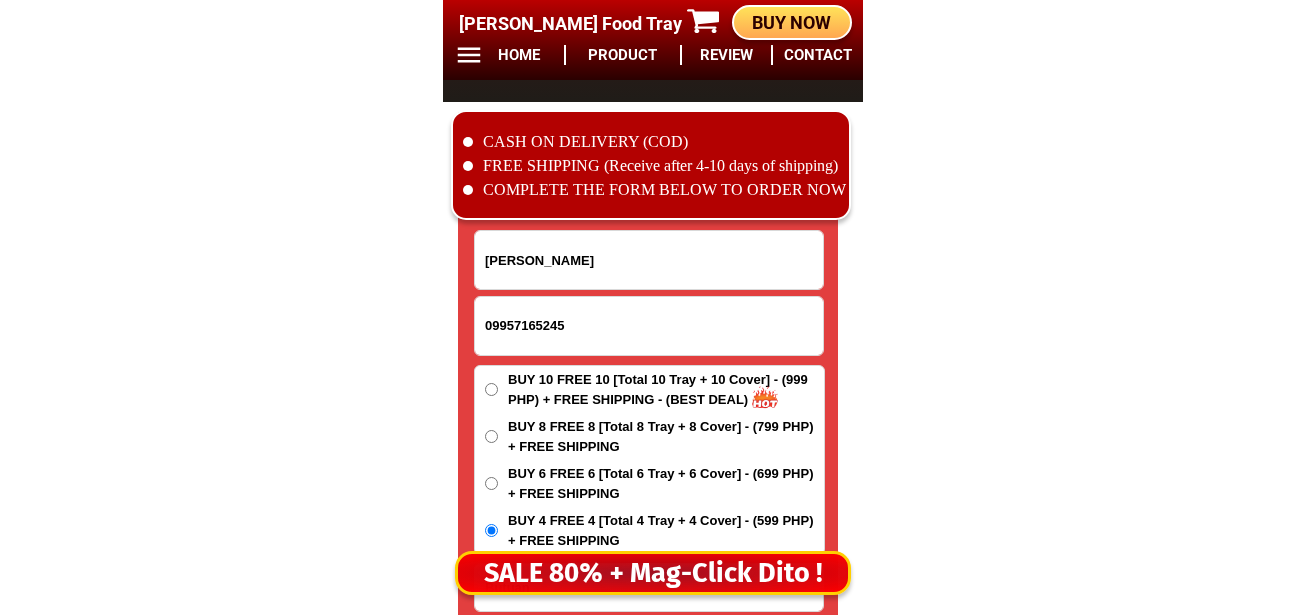 click on "BIG SALE TODAY ONLY BUY MORE SAVE MORE MONEY 80% OFF BUY 10 + FREE SHIPPING FREE 10 Marvin Augustin Food Tray CONTACT REVIEW PRODUCT HOME BUY NOW Product Information Type Made in Send from Food Tray Japan Metro Manila Details Material :  304 Stainless Steel Tray and PVC Flexible Lid
Product Size :  25.5 x 20 x 5,5 (cm)
Rolled Edge:  Prevent cut to hands
Healthy:  Anti-bacterial, anti-grease, non-stick, easy to clean
Usage:  Food preservation, food storage, baking trays, cooking trays, BBQ trays   FREE SHIPPING
BUY 10 GET 10   49 ONLY THIS WEEK 80% OFF FLASH SALE TODAY 00 Days 00 Hours 20 Minutes 52 Seconds Day Hour Minute Second BUY 10 GET 10 FREE SHIPPING + COD ₱999 Best Saving Buy 8 Get 8 ₱799 FREE SHIPPING + COD PHP 3,599 (80% off) Buy 6 Get 6 ₱699 FREE SHIPPING + COD Leonora D. Anino 09957165245 ORDER NOW Butuan Province Abra Agusan-del-norte Agusan-del-sur Aklan Albay Antique Apayao Aurora Basilan Bataan Batanes Batangas Benguet Biliran Bohol Bukidnon Bulacan Cagayan" at bounding box center (652, -6352) 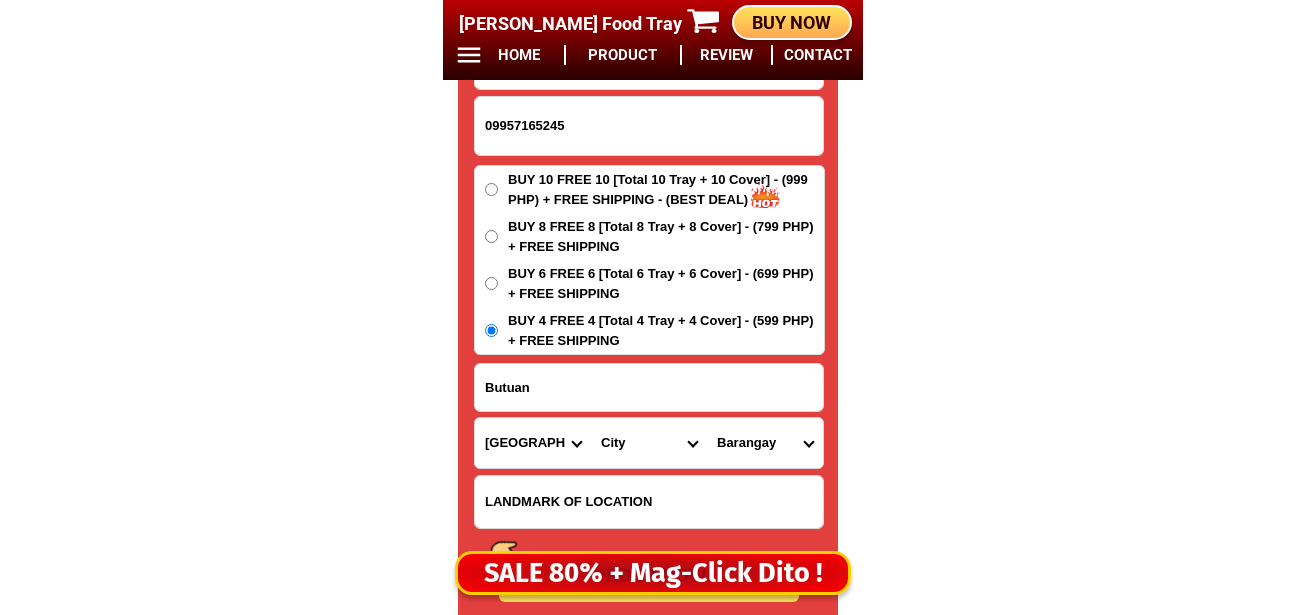 scroll, scrollTop: 16878, scrollLeft: 0, axis: vertical 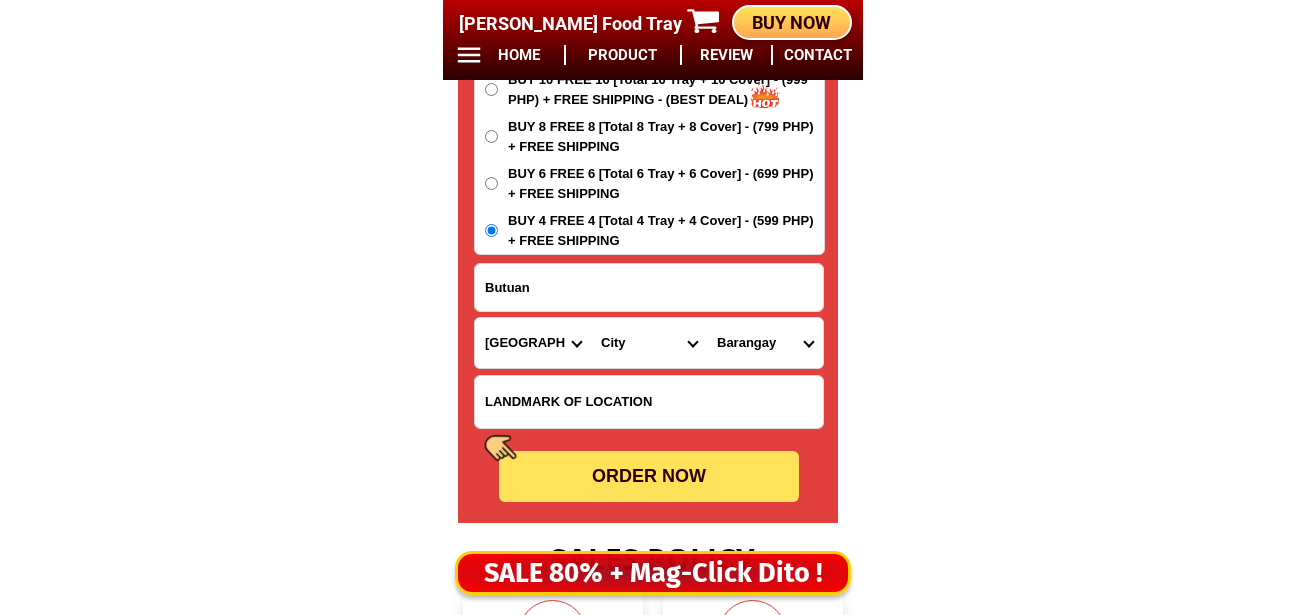 click on "Province [GEOGRAPHIC_DATA] [GEOGRAPHIC_DATA] [GEOGRAPHIC_DATA] [GEOGRAPHIC_DATA] [GEOGRAPHIC_DATA] [GEOGRAPHIC_DATA][PERSON_NAME][GEOGRAPHIC_DATA] [GEOGRAPHIC_DATA] [GEOGRAPHIC_DATA] [GEOGRAPHIC_DATA] [GEOGRAPHIC_DATA] [GEOGRAPHIC_DATA] [GEOGRAPHIC_DATA] [GEOGRAPHIC_DATA] [GEOGRAPHIC_DATA] [GEOGRAPHIC_DATA]-[GEOGRAPHIC_DATA] [GEOGRAPHIC_DATA] [GEOGRAPHIC_DATA] [GEOGRAPHIC_DATA] [GEOGRAPHIC_DATA] [GEOGRAPHIC_DATA] [GEOGRAPHIC_DATA]-de-oro [GEOGRAPHIC_DATA] [GEOGRAPHIC_DATA]-occidental [GEOGRAPHIC_DATA] [GEOGRAPHIC_DATA] Eastern-[GEOGRAPHIC_DATA] [GEOGRAPHIC_DATA] [GEOGRAPHIC_DATA] [GEOGRAPHIC_DATA]-norte [GEOGRAPHIC_DATA]-[GEOGRAPHIC_DATA] [GEOGRAPHIC_DATA] [GEOGRAPHIC_DATA] [GEOGRAPHIC_DATA] [GEOGRAPHIC_DATA] [GEOGRAPHIC_DATA] [GEOGRAPHIC_DATA] [GEOGRAPHIC_DATA] [GEOGRAPHIC_DATA] Metro-[GEOGRAPHIC_DATA] [GEOGRAPHIC_DATA]-[GEOGRAPHIC_DATA]-[GEOGRAPHIC_DATA]-province [GEOGRAPHIC_DATA]-[GEOGRAPHIC_DATA]-oriental [GEOGRAPHIC_DATA] [GEOGRAPHIC_DATA] [GEOGRAPHIC_DATA]-[GEOGRAPHIC_DATA]-[GEOGRAPHIC_DATA] [GEOGRAPHIC_DATA] [GEOGRAPHIC_DATA] [GEOGRAPHIC_DATA] [GEOGRAPHIC_DATA] [GEOGRAPHIC_DATA][PERSON_NAME][GEOGRAPHIC_DATA] [GEOGRAPHIC_DATA] [GEOGRAPHIC_DATA] [GEOGRAPHIC_DATA] [GEOGRAPHIC_DATA] [GEOGRAPHIC_DATA]-[GEOGRAPHIC_DATA]-[GEOGRAPHIC_DATA]-[GEOGRAPHIC_DATA] [GEOGRAPHIC_DATA] [GEOGRAPHIC_DATA]-[GEOGRAPHIC_DATA]-[GEOGRAPHIC_DATA] [GEOGRAPHIC_DATA] [GEOGRAPHIC_DATA] [GEOGRAPHIC_DATA]" at bounding box center (533, 343) 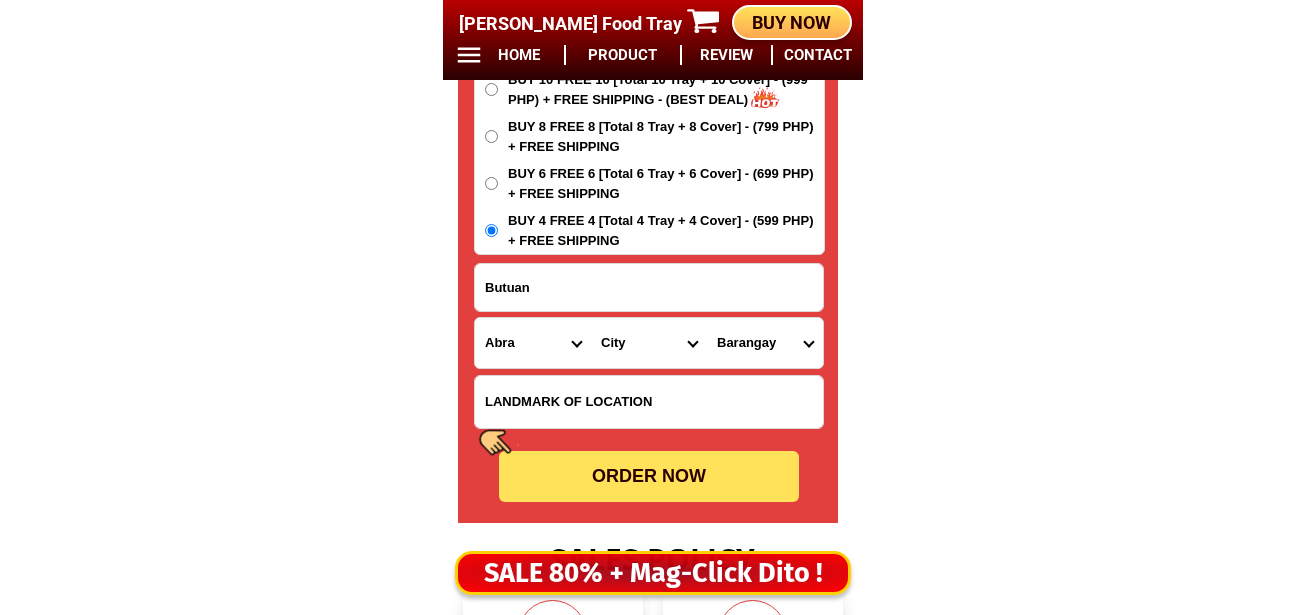 click on "Province [GEOGRAPHIC_DATA] [GEOGRAPHIC_DATA] [GEOGRAPHIC_DATA] [GEOGRAPHIC_DATA] [GEOGRAPHIC_DATA] [GEOGRAPHIC_DATA][PERSON_NAME][GEOGRAPHIC_DATA] [GEOGRAPHIC_DATA] [GEOGRAPHIC_DATA] [GEOGRAPHIC_DATA] [GEOGRAPHIC_DATA] [GEOGRAPHIC_DATA] [GEOGRAPHIC_DATA] [GEOGRAPHIC_DATA] [GEOGRAPHIC_DATA] [GEOGRAPHIC_DATA]-[GEOGRAPHIC_DATA] [GEOGRAPHIC_DATA] [GEOGRAPHIC_DATA] [GEOGRAPHIC_DATA] [GEOGRAPHIC_DATA] [GEOGRAPHIC_DATA] [GEOGRAPHIC_DATA]-de-oro [GEOGRAPHIC_DATA] [GEOGRAPHIC_DATA]-occidental [GEOGRAPHIC_DATA] [GEOGRAPHIC_DATA] Eastern-[GEOGRAPHIC_DATA] [GEOGRAPHIC_DATA] [GEOGRAPHIC_DATA] [GEOGRAPHIC_DATA]-norte [GEOGRAPHIC_DATA]-[GEOGRAPHIC_DATA] [GEOGRAPHIC_DATA] [GEOGRAPHIC_DATA] [GEOGRAPHIC_DATA] [GEOGRAPHIC_DATA] [GEOGRAPHIC_DATA] [GEOGRAPHIC_DATA] [GEOGRAPHIC_DATA] [GEOGRAPHIC_DATA] Metro-[GEOGRAPHIC_DATA] [GEOGRAPHIC_DATA]-[GEOGRAPHIC_DATA]-[GEOGRAPHIC_DATA]-province [GEOGRAPHIC_DATA]-[GEOGRAPHIC_DATA]-oriental [GEOGRAPHIC_DATA] [GEOGRAPHIC_DATA] [GEOGRAPHIC_DATA]-[GEOGRAPHIC_DATA]-[GEOGRAPHIC_DATA] [GEOGRAPHIC_DATA] [GEOGRAPHIC_DATA] [GEOGRAPHIC_DATA] [GEOGRAPHIC_DATA] [GEOGRAPHIC_DATA][PERSON_NAME][GEOGRAPHIC_DATA] [GEOGRAPHIC_DATA] [GEOGRAPHIC_DATA] [GEOGRAPHIC_DATA] [GEOGRAPHIC_DATA] [GEOGRAPHIC_DATA]-[GEOGRAPHIC_DATA]-[GEOGRAPHIC_DATA]-[GEOGRAPHIC_DATA] [GEOGRAPHIC_DATA] [GEOGRAPHIC_DATA]-[GEOGRAPHIC_DATA]-[GEOGRAPHIC_DATA] [GEOGRAPHIC_DATA] [GEOGRAPHIC_DATA] [GEOGRAPHIC_DATA]" at bounding box center [533, 343] 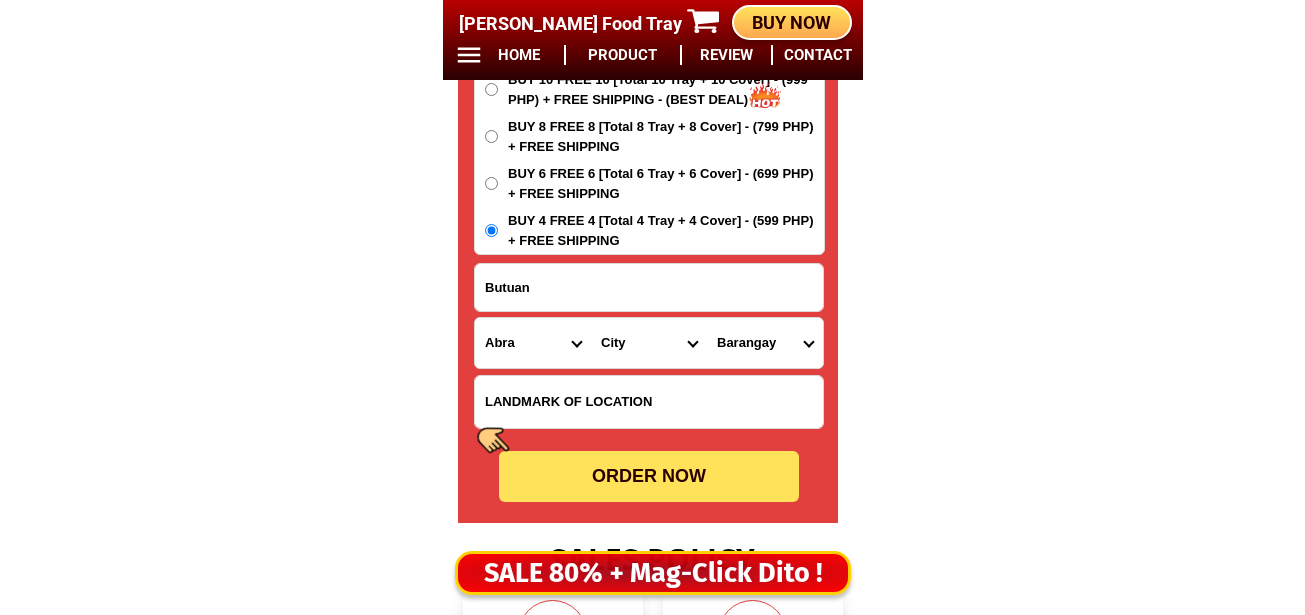 click on "City Abra-dolores Abra-la-paz Abra-pilar Abra-san-isidro Abra-san-juan Abra-san-quintin Bangued Boliney Bucay Bucloc Daguioman Danglas Lacub Lagangilan Lagayan Langiden Licuan-(baay) Luba Malibcong Manabo Penarrubia Pidigan Sallapadan Tayum Tineg Tubo Villaviciosa" at bounding box center (649, 343) 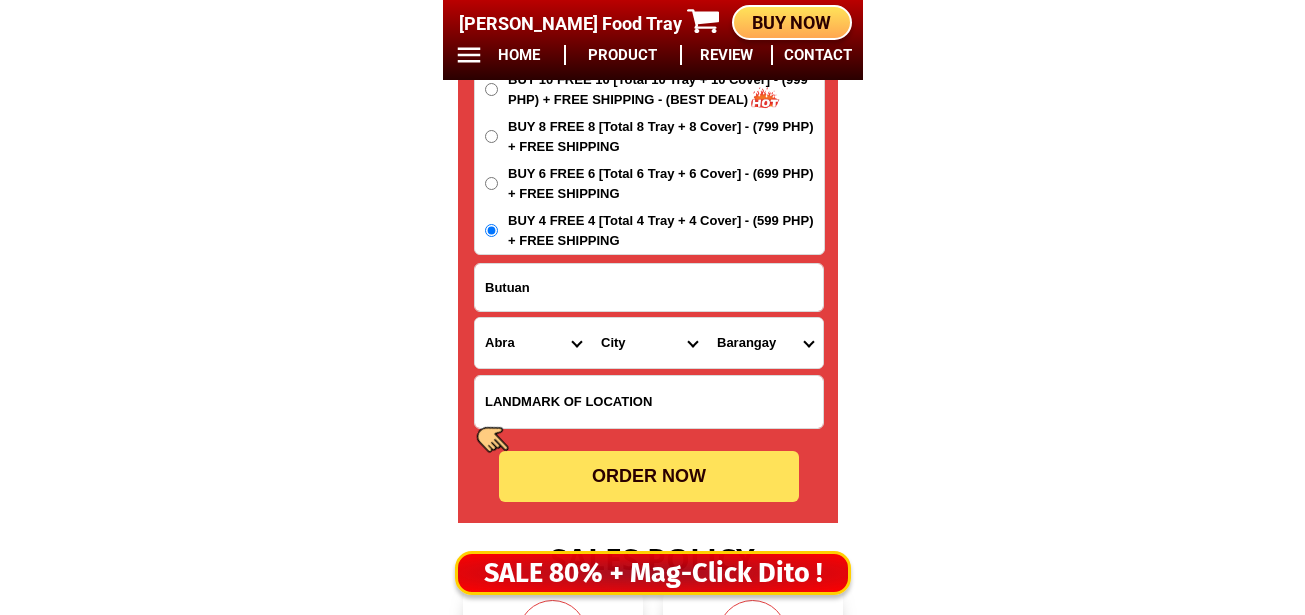 click on "Province [GEOGRAPHIC_DATA] [GEOGRAPHIC_DATA] [GEOGRAPHIC_DATA] [GEOGRAPHIC_DATA] [GEOGRAPHIC_DATA] [GEOGRAPHIC_DATA][PERSON_NAME][GEOGRAPHIC_DATA] [GEOGRAPHIC_DATA] [GEOGRAPHIC_DATA] [GEOGRAPHIC_DATA] [GEOGRAPHIC_DATA] [GEOGRAPHIC_DATA] [GEOGRAPHIC_DATA] [GEOGRAPHIC_DATA] [GEOGRAPHIC_DATA] [GEOGRAPHIC_DATA]-[GEOGRAPHIC_DATA] [GEOGRAPHIC_DATA] [GEOGRAPHIC_DATA] [GEOGRAPHIC_DATA] [GEOGRAPHIC_DATA] [GEOGRAPHIC_DATA] [GEOGRAPHIC_DATA]-de-oro [GEOGRAPHIC_DATA] [GEOGRAPHIC_DATA]-occidental [GEOGRAPHIC_DATA] [GEOGRAPHIC_DATA] Eastern-[GEOGRAPHIC_DATA] [GEOGRAPHIC_DATA] [GEOGRAPHIC_DATA] [GEOGRAPHIC_DATA]-norte [GEOGRAPHIC_DATA]-[GEOGRAPHIC_DATA] [GEOGRAPHIC_DATA] [GEOGRAPHIC_DATA] [GEOGRAPHIC_DATA] [GEOGRAPHIC_DATA] [GEOGRAPHIC_DATA] [GEOGRAPHIC_DATA] [GEOGRAPHIC_DATA] [GEOGRAPHIC_DATA] Metro-[GEOGRAPHIC_DATA] [GEOGRAPHIC_DATA]-[GEOGRAPHIC_DATA]-[GEOGRAPHIC_DATA]-province [GEOGRAPHIC_DATA]-[GEOGRAPHIC_DATA]-oriental [GEOGRAPHIC_DATA] [GEOGRAPHIC_DATA] [GEOGRAPHIC_DATA]-[GEOGRAPHIC_DATA]-[GEOGRAPHIC_DATA] [GEOGRAPHIC_DATA] [GEOGRAPHIC_DATA] [GEOGRAPHIC_DATA] [GEOGRAPHIC_DATA] [GEOGRAPHIC_DATA][PERSON_NAME][GEOGRAPHIC_DATA] [GEOGRAPHIC_DATA] [GEOGRAPHIC_DATA] [GEOGRAPHIC_DATA] [GEOGRAPHIC_DATA] [GEOGRAPHIC_DATA]-[GEOGRAPHIC_DATA]-[GEOGRAPHIC_DATA]-[GEOGRAPHIC_DATA] [GEOGRAPHIC_DATA] [GEOGRAPHIC_DATA]-[GEOGRAPHIC_DATA]-[GEOGRAPHIC_DATA] [GEOGRAPHIC_DATA] [GEOGRAPHIC_DATA] [GEOGRAPHIC_DATA]" at bounding box center (533, 343) 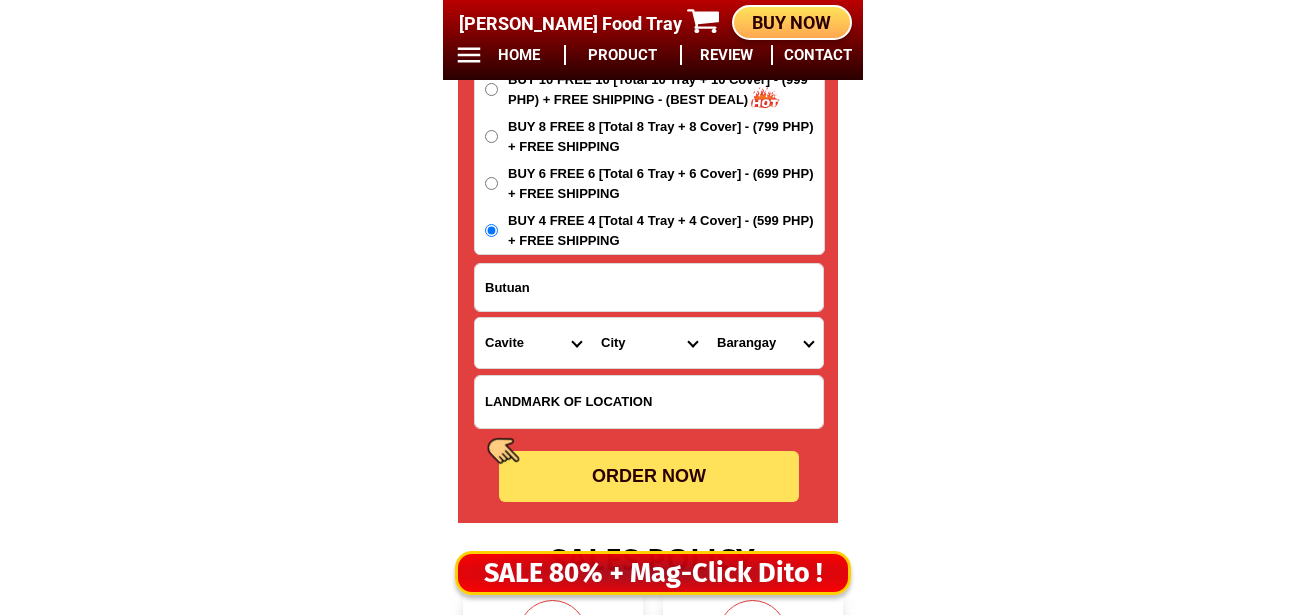 click on "Province [GEOGRAPHIC_DATA] [GEOGRAPHIC_DATA] [GEOGRAPHIC_DATA] [GEOGRAPHIC_DATA] [GEOGRAPHIC_DATA] [GEOGRAPHIC_DATA][PERSON_NAME][GEOGRAPHIC_DATA] [GEOGRAPHIC_DATA] [GEOGRAPHIC_DATA] [GEOGRAPHIC_DATA] [GEOGRAPHIC_DATA] [GEOGRAPHIC_DATA] [GEOGRAPHIC_DATA] [GEOGRAPHIC_DATA] [GEOGRAPHIC_DATA] [GEOGRAPHIC_DATA]-[GEOGRAPHIC_DATA] [GEOGRAPHIC_DATA] [GEOGRAPHIC_DATA] [GEOGRAPHIC_DATA] [GEOGRAPHIC_DATA] [GEOGRAPHIC_DATA] [GEOGRAPHIC_DATA]-de-oro [GEOGRAPHIC_DATA] [GEOGRAPHIC_DATA]-occidental [GEOGRAPHIC_DATA] [GEOGRAPHIC_DATA] Eastern-[GEOGRAPHIC_DATA] [GEOGRAPHIC_DATA] [GEOGRAPHIC_DATA] [GEOGRAPHIC_DATA]-norte [GEOGRAPHIC_DATA]-[GEOGRAPHIC_DATA] [GEOGRAPHIC_DATA] [GEOGRAPHIC_DATA] [GEOGRAPHIC_DATA] [GEOGRAPHIC_DATA] [GEOGRAPHIC_DATA] [GEOGRAPHIC_DATA] [GEOGRAPHIC_DATA] [GEOGRAPHIC_DATA] Metro-[GEOGRAPHIC_DATA] [GEOGRAPHIC_DATA]-[GEOGRAPHIC_DATA]-[GEOGRAPHIC_DATA]-province [GEOGRAPHIC_DATA]-[GEOGRAPHIC_DATA]-oriental [GEOGRAPHIC_DATA] [GEOGRAPHIC_DATA] [GEOGRAPHIC_DATA]-[GEOGRAPHIC_DATA]-[GEOGRAPHIC_DATA] [GEOGRAPHIC_DATA] [GEOGRAPHIC_DATA] [GEOGRAPHIC_DATA] [GEOGRAPHIC_DATA] [GEOGRAPHIC_DATA][PERSON_NAME][GEOGRAPHIC_DATA] [GEOGRAPHIC_DATA] [GEOGRAPHIC_DATA] [GEOGRAPHIC_DATA] [GEOGRAPHIC_DATA] [GEOGRAPHIC_DATA]-[GEOGRAPHIC_DATA]-[GEOGRAPHIC_DATA]-[GEOGRAPHIC_DATA] [GEOGRAPHIC_DATA] [GEOGRAPHIC_DATA]-[GEOGRAPHIC_DATA]-[GEOGRAPHIC_DATA] [GEOGRAPHIC_DATA] [GEOGRAPHIC_DATA] [GEOGRAPHIC_DATA]" at bounding box center (533, 343) 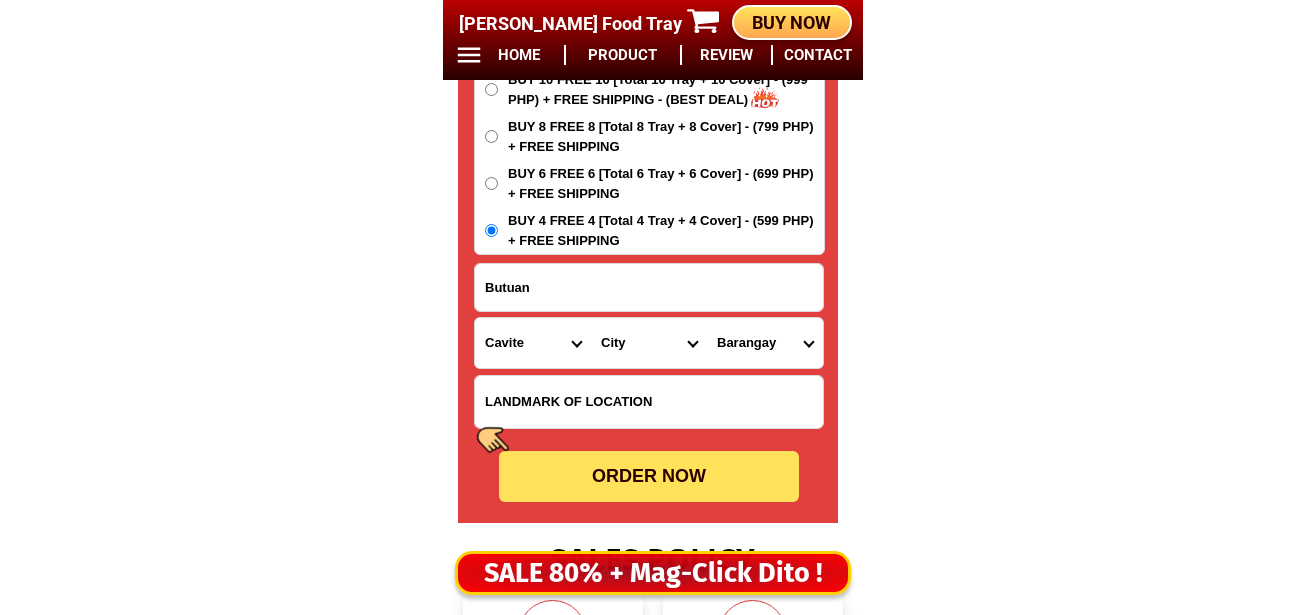 drag, startPoint x: 633, startPoint y: 345, endPoint x: 632, endPoint y: 326, distance: 19.026299 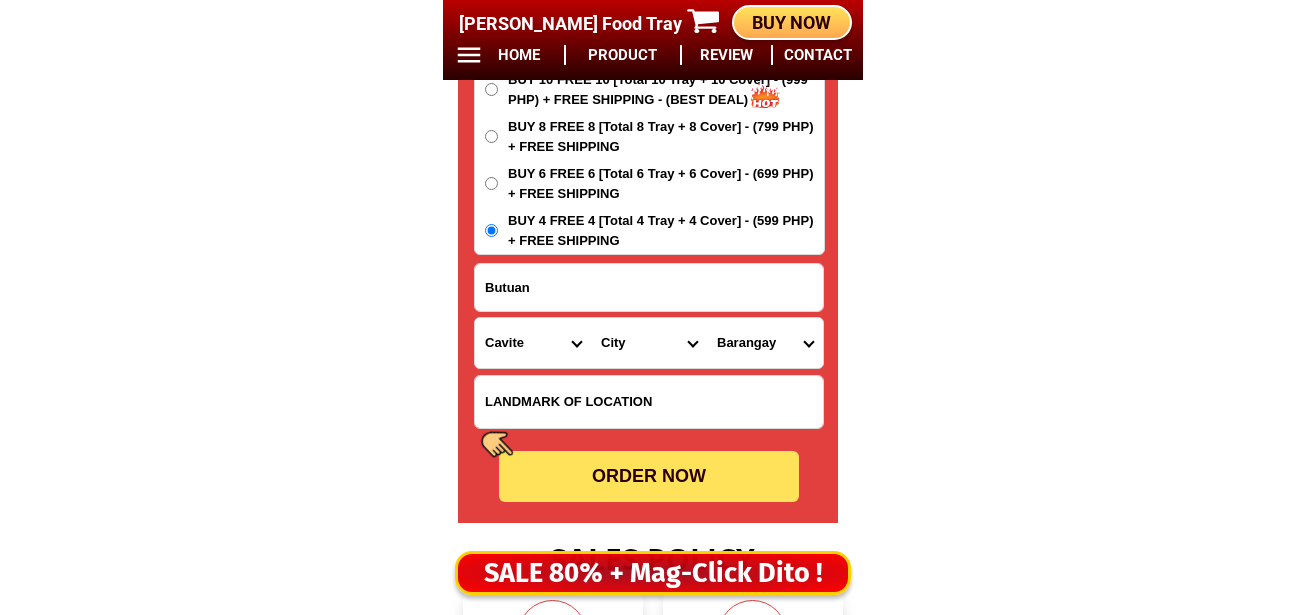 click on "City Alfonso Amadeo Bacoor Carmona Cavite-city Cavite-magallanes Cavite-rosario Dasmarinas-city Gen.-mariano-alvarez General-emilio-aguinaldo General-trias Imus Indang Kawit Maragondon Mendez Naic Noveleta Silang Tagaytay-city Tanza Ternate Trece-martires-city" at bounding box center [649, 343] 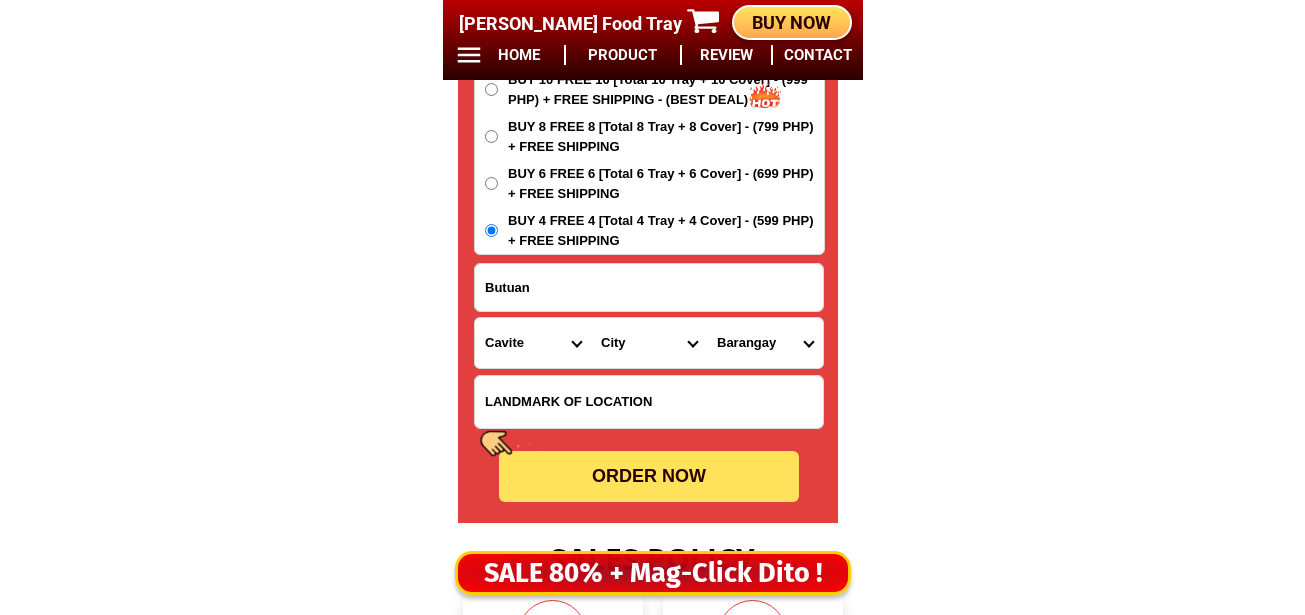 drag, startPoint x: 524, startPoint y: 342, endPoint x: 525, endPoint y: 322, distance: 20.024984 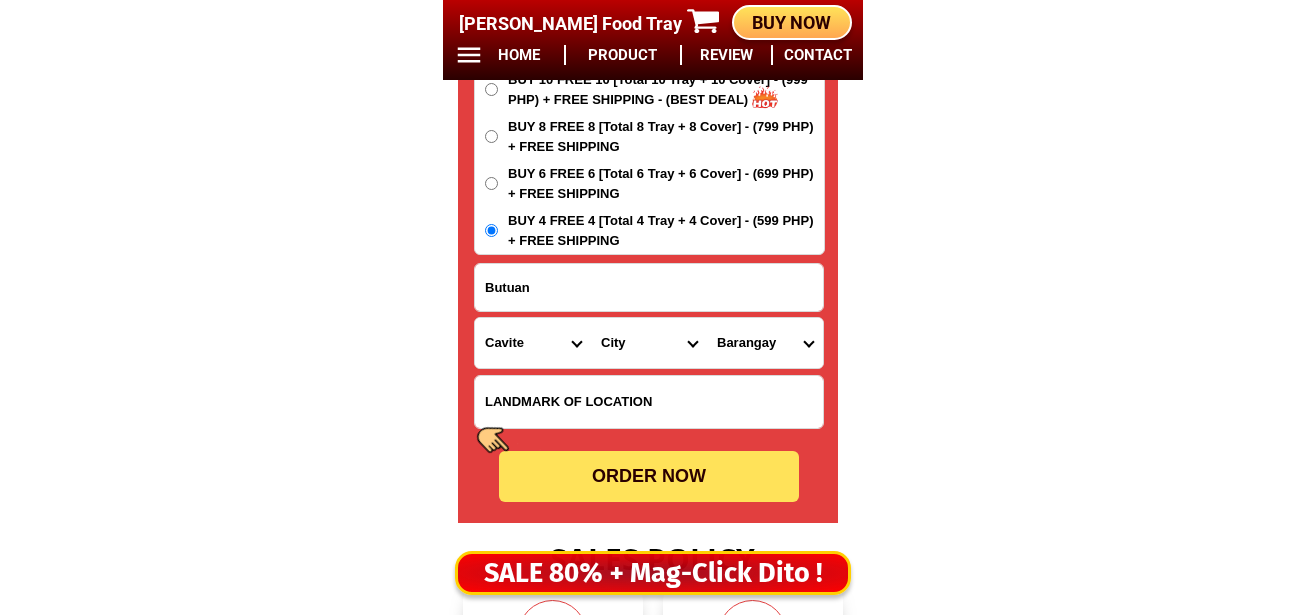 click on "Province [GEOGRAPHIC_DATA] [GEOGRAPHIC_DATA] [GEOGRAPHIC_DATA] [GEOGRAPHIC_DATA] [GEOGRAPHIC_DATA] [GEOGRAPHIC_DATA][PERSON_NAME][GEOGRAPHIC_DATA] [GEOGRAPHIC_DATA] [GEOGRAPHIC_DATA] [GEOGRAPHIC_DATA] [GEOGRAPHIC_DATA] [GEOGRAPHIC_DATA] [GEOGRAPHIC_DATA] [GEOGRAPHIC_DATA] [GEOGRAPHIC_DATA] [GEOGRAPHIC_DATA]-[GEOGRAPHIC_DATA] [GEOGRAPHIC_DATA] [GEOGRAPHIC_DATA] [GEOGRAPHIC_DATA] [GEOGRAPHIC_DATA] [GEOGRAPHIC_DATA] [GEOGRAPHIC_DATA]-de-oro [GEOGRAPHIC_DATA] [GEOGRAPHIC_DATA]-occidental [GEOGRAPHIC_DATA] [GEOGRAPHIC_DATA] Eastern-[GEOGRAPHIC_DATA] [GEOGRAPHIC_DATA] [GEOGRAPHIC_DATA] [GEOGRAPHIC_DATA]-norte [GEOGRAPHIC_DATA]-[GEOGRAPHIC_DATA] [GEOGRAPHIC_DATA] [GEOGRAPHIC_DATA] [GEOGRAPHIC_DATA] [GEOGRAPHIC_DATA] [GEOGRAPHIC_DATA] [GEOGRAPHIC_DATA] [GEOGRAPHIC_DATA] [GEOGRAPHIC_DATA] Metro-[GEOGRAPHIC_DATA] [GEOGRAPHIC_DATA]-[GEOGRAPHIC_DATA]-[GEOGRAPHIC_DATA]-province [GEOGRAPHIC_DATA]-[GEOGRAPHIC_DATA]-oriental [GEOGRAPHIC_DATA] [GEOGRAPHIC_DATA] [GEOGRAPHIC_DATA]-[GEOGRAPHIC_DATA]-[GEOGRAPHIC_DATA] [GEOGRAPHIC_DATA] [GEOGRAPHIC_DATA] [GEOGRAPHIC_DATA] [GEOGRAPHIC_DATA] [GEOGRAPHIC_DATA][PERSON_NAME][GEOGRAPHIC_DATA] [GEOGRAPHIC_DATA] [GEOGRAPHIC_DATA] [GEOGRAPHIC_DATA] [GEOGRAPHIC_DATA] [GEOGRAPHIC_DATA]-[GEOGRAPHIC_DATA]-[GEOGRAPHIC_DATA]-[GEOGRAPHIC_DATA] [GEOGRAPHIC_DATA] [GEOGRAPHIC_DATA]-[GEOGRAPHIC_DATA]-[GEOGRAPHIC_DATA] [GEOGRAPHIC_DATA] [GEOGRAPHIC_DATA] [GEOGRAPHIC_DATA]" at bounding box center (533, 343) 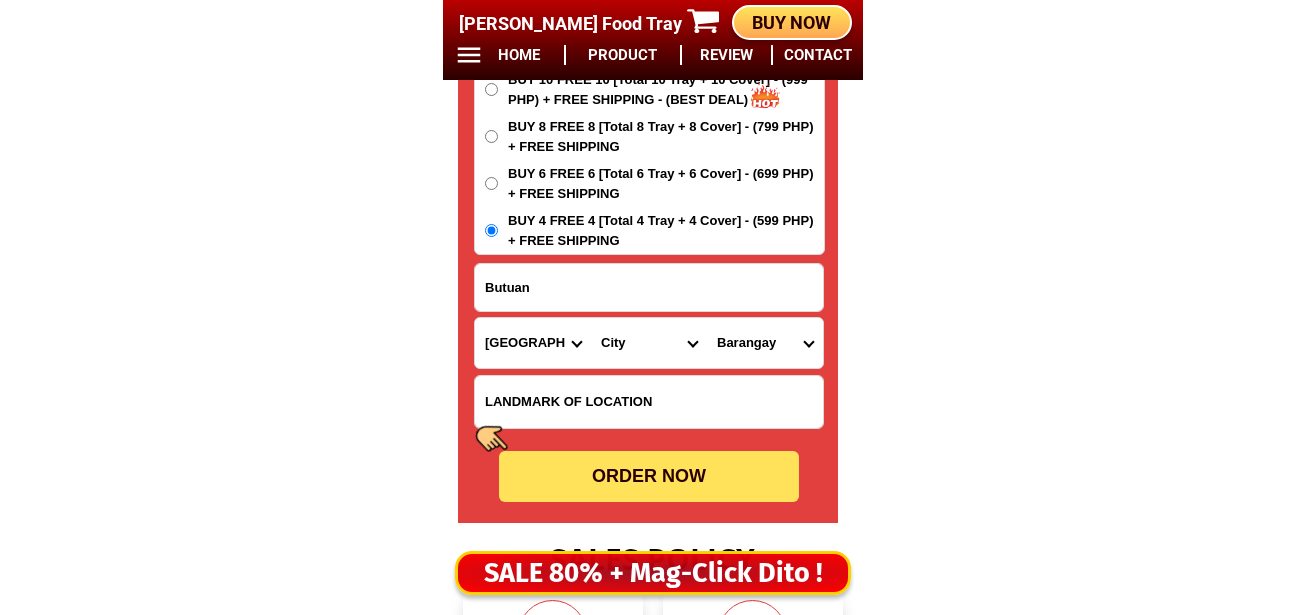 click on "Province [GEOGRAPHIC_DATA] [GEOGRAPHIC_DATA] [GEOGRAPHIC_DATA] [GEOGRAPHIC_DATA] [GEOGRAPHIC_DATA] [GEOGRAPHIC_DATA][PERSON_NAME][GEOGRAPHIC_DATA] [GEOGRAPHIC_DATA] [GEOGRAPHIC_DATA] [GEOGRAPHIC_DATA] [GEOGRAPHIC_DATA] [GEOGRAPHIC_DATA] [GEOGRAPHIC_DATA] [GEOGRAPHIC_DATA] [GEOGRAPHIC_DATA] [GEOGRAPHIC_DATA]-[GEOGRAPHIC_DATA] [GEOGRAPHIC_DATA] [GEOGRAPHIC_DATA] [GEOGRAPHIC_DATA] [GEOGRAPHIC_DATA] [GEOGRAPHIC_DATA] [GEOGRAPHIC_DATA]-de-oro [GEOGRAPHIC_DATA] [GEOGRAPHIC_DATA]-occidental [GEOGRAPHIC_DATA] [GEOGRAPHIC_DATA] Eastern-[GEOGRAPHIC_DATA] [GEOGRAPHIC_DATA] [GEOGRAPHIC_DATA] [GEOGRAPHIC_DATA]-norte [GEOGRAPHIC_DATA]-[GEOGRAPHIC_DATA] [GEOGRAPHIC_DATA] [GEOGRAPHIC_DATA] [GEOGRAPHIC_DATA] [GEOGRAPHIC_DATA] [GEOGRAPHIC_DATA] [GEOGRAPHIC_DATA] [GEOGRAPHIC_DATA] [GEOGRAPHIC_DATA] Metro-[GEOGRAPHIC_DATA] [GEOGRAPHIC_DATA]-[GEOGRAPHIC_DATA]-[GEOGRAPHIC_DATA]-province [GEOGRAPHIC_DATA]-[GEOGRAPHIC_DATA]-oriental [GEOGRAPHIC_DATA] [GEOGRAPHIC_DATA] [GEOGRAPHIC_DATA]-[GEOGRAPHIC_DATA]-[GEOGRAPHIC_DATA] [GEOGRAPHIC_DATA] [GEOGRAPHIC_DATA] [GEOGRAPHIC_DATA] [GEOGRAPHIC_DATA] [GEOGRAPHIC_DATA][PERSON_NAME][GEOGRAPHIC_DATA] [GEOGRAPHIC_DATA] [GEOGRAPHIC_DATA] [GEOGRAPHIC_DATA] [GEOGRAPHIC_DATA] [GEOGRAPHIC_DATA]-[GEOGRAPHIC_DATA]-[GEOGRAPHIC_DATA]-[GEOGRAPHIC_DATA] [GEOGRAPHIC_DATA] [GEOGRAPHIC_DATA]-[GEOGRAPHIC_DATA]-[GEOGRAPHIC_DATA] [GEOGRAPHIC_DATA] [GEOGRAPHIC_DATA] [GEOGRAPHIC_DATA]" at bounding box center (533, 343) 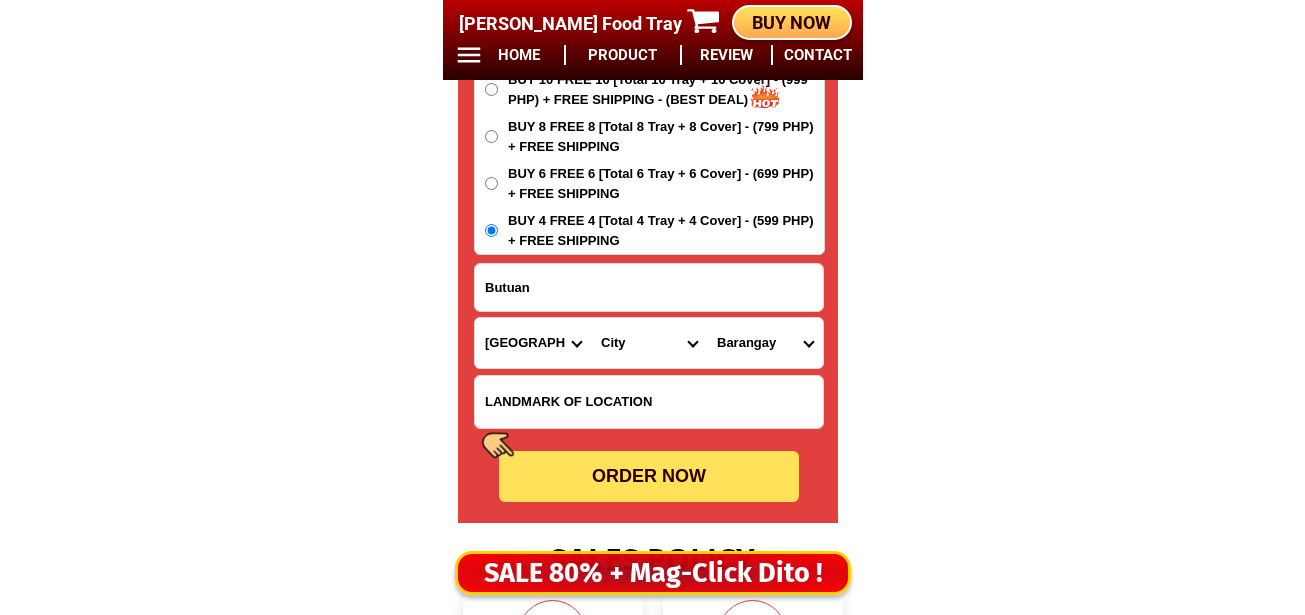 drag, startPoint x: 607, startPoint y: 344, endPoint x: 610, endPoint y: 326, distance: 18.248287 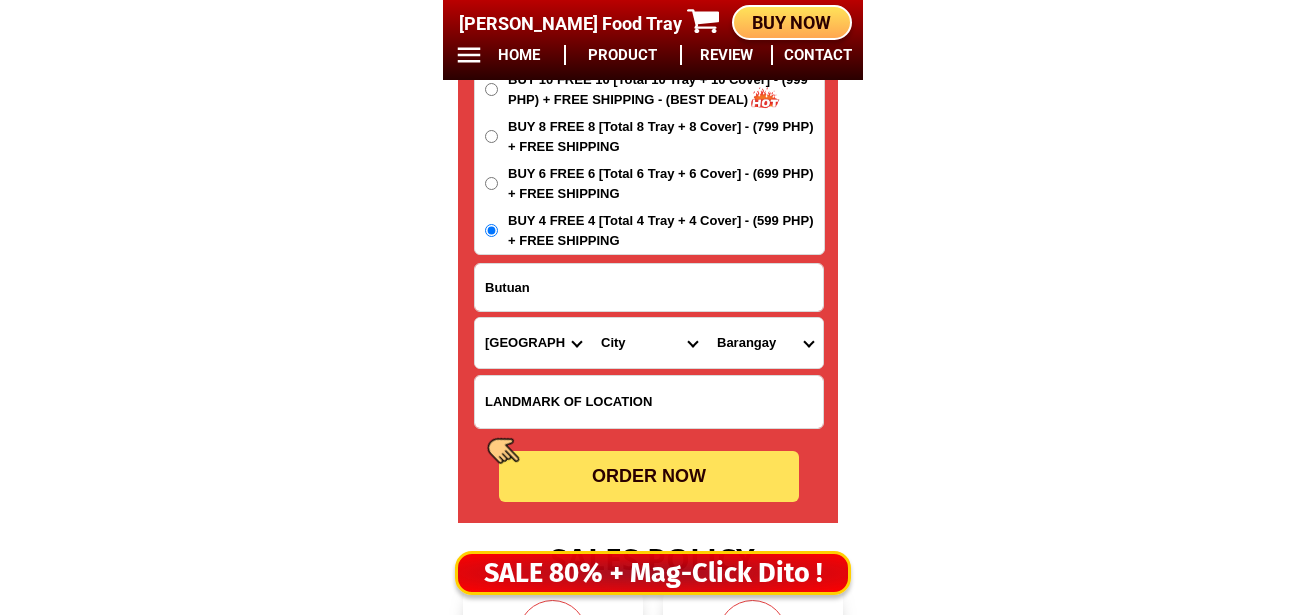 click on "City Alcoy Aloguinsan Argao Asturias Badian Balamban Bantayan Barili Bogo-city Boljoon Borbon Carcar-city Catmon Cebu-alcantara Cebu-alegria Cebu-carmen Cebu-city Cebu-compostela Cebu-liloan Cebu-naga-city Cebu-pilar Cebu-san-fernando Cebu-san-francisco Cebu-san-remigio Cebu-santa-fe Cebu-sogod Cebu-talisay-city Cebu-tuburan Cebu-tudela Consolacion CORDOVA Daanbantayan Dalaguete Danao-city Dumanjug Ginatilan Lapu-lapu-city Madridejos Malabuyoc Mandaue-city Medellin Minglanilla Moalboal Oslob Pinamungahan Poro Ronda Samboan Santander Sibonga Tabogon Tabuelan Toledo-city" at bounding box center (649, 343) 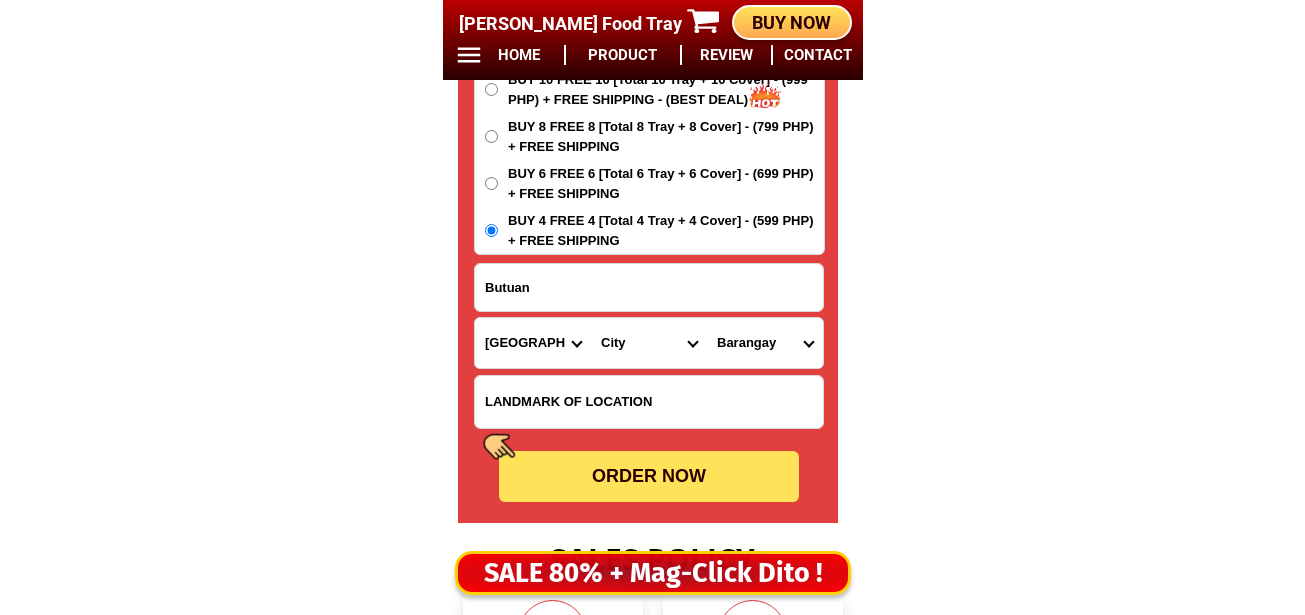 click on "Province [GEOGRAPHIC_DATA] [GEOGRAPHIC_DATA] [GEOGRAPHIC_DATA] [GEOGRAPHIC_DATA] [GEOGRAPHIC_DATA] [GEOGRAPHIC_DATA][PERSON_NAME][GEOGRAPHIC_DATA] [GEOGRAPHIC_DATA] [GEOGRAPHIC_DATA] [GEOGRAPHIC_DATA] [GEOGRAPHIC_DATA] [GEOGRAPHIC_DATA] [GEOGRAPHIC_DATA] [GEOGRAPHIC_DATA] [GEOGRAPHIC_DATA] [GEOGRAPHIC_DATA]-[GEOGRAPHIC_DATA] [GEOGRAPHIC_DATA] [GEOGRAPHIC_DATA] [GEOGRAPHIC_DATA] [GEOGRAPHIC_DATA] [GEOGRAPHIC_DATA] [GEOGRAPHIC_DATA]-de-oro [GEOGRAPHIC_DATA] [GEOGRAPHIC_DATA]-occidental [GEOGRAPHIC_DATA] [GEOGRAPHIC_DATA] Eastern-[GEOGRAPHIC_DATA] [GEOGRAPHIC_DATA] [GEOGRAPHIC_DATA] [GEOGRAPHIC_DATA]-norte [GEOGRAPHIC_DATA]-[GEOGRAPHIC_DATA] [GEOGRAPHIC_DATA] [GEOGRAPHIC_DATA] [GEOGRAPHIC_DATA] [GEOGRAPHIC_DATA] [GEOGRAPHIC_DATA] [GEOGRAPHIC_DATA] [GEOGRAPHIC_DATA] [GEOGRAPHIC_DATA] Metro-[GEOGRAPHIC_DATA] [GEOGRAPHIC_DATA]-[GEOGRAPHIC_DATA]-[GEOGRAPHIC_DATA]-province [GEOGRAPHIC_DATA]-[GEOGRAPHIC_DATA]-oriental [GEOGRAPHIC_DATA] [GEOGRAPHIC_DATA] [GEOGRAPHIC_DATA]-[GEOGRAPHIC_DATA]-[GEOGRAPHIC_DATA] [GEOGRAPHIC_DATA] [GEOGRAPHIC_DATA] [GEOGRAPHIC_DATA] [GEOGRAPHIC_DATA] [GEOGRAPHIC_DATA][PERSON_NAME][GEOGRAPHIC_DATA] [GEOGRAPHIC_DATA] [GEOGRAPHIC_DATA] [GEOGRAPHIC_DATA] [GEOGRAPHIC_DATA] [GEOGRAPHIC_DATA]-[GEOGRAPHIC_DATA]-[GEOGRAPHIC_DATA]-[GEOGRAPHIC_DATA] [GEOGRAPHIC_DATA] [GEOGRAPHIC_DATA]-[GEOGRAPHIC_DATA]-[GEOGRAPHIC_DATA] [GEOGRAPHIC_DATA] [GEOGRAPHIC_DATA] [GEOGRAPHIC_DATA]" at bounding box center [533, 343] 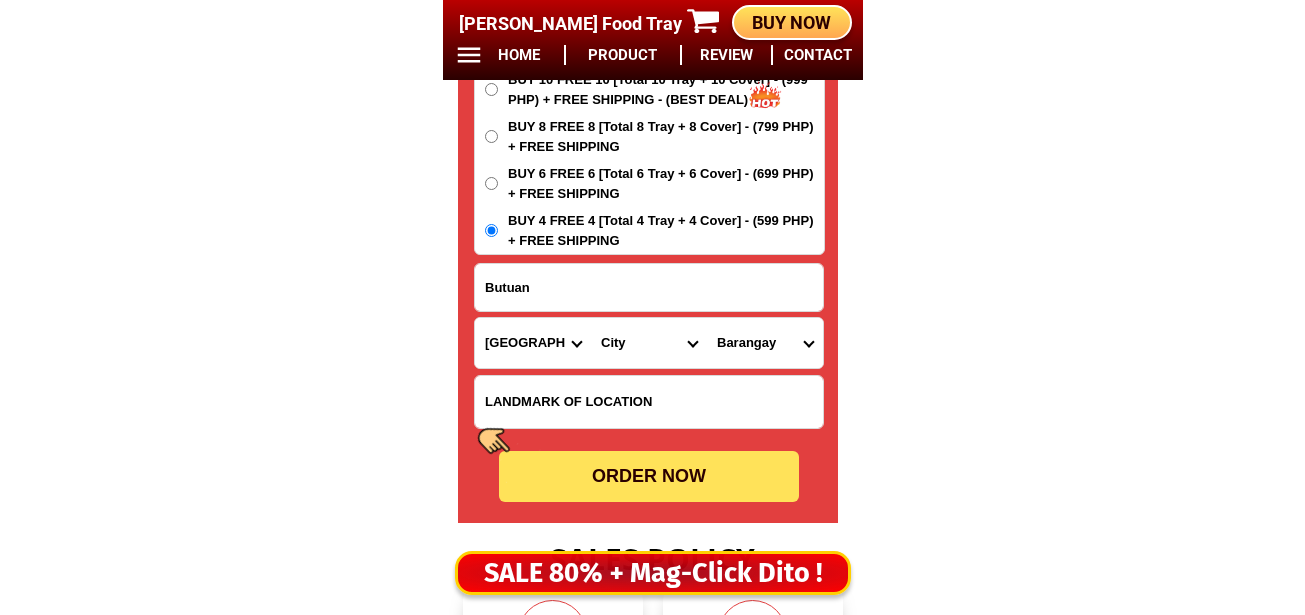 click on "BIG SALE TODAY ONLY BUY MORE SAVE MORE MONEY 80% OFF BUY 10 + FREE SHIPPING FREE 10 Marvin Augustin Food Tray CONTACT REVIEW PRODUCT HOME BUY NOW Product Information Type Made in Send from Food Tray Japan Metro Manila Details Material :  304 Stainless Steel Tray and PVC Flexible Lid
Product Size :  25.5 x 20 x 5,5 (cm)
Rolled Edge:  Prevent cut to hands
Healthy:  Anti-bacterial, anti-grease, non-stick, easy to clean
Usage:  Food preservation, food storage, baking trays, cooking trays, BBQ trays   FREE SHIPPING
BUY 10 GET 10   49 ONLY THIS WEEK 80% OFF FLASH SALE TODAY 00 Days 00 Hours 20 Minutes 24 Seconds Day Hour Minute Second BUY 10 GET 10 FREE SHIPPING + COD ₱999 Best Saving Buy 8 Get 8 ₱799 FREE SHIPPING + COD PHP 3,599 (80% off) Buy 6 Get 6 ₱699 FREE SHIPPING + COD Leonora D. Anino 09957165245 ORDER NOW Butuan Province Abra Agusan-del-norte Agusan-del-sur Aklan Albay Antique Apayao Aurora Basilan Bataan Batanes Batangas Benguet Biliran Bohol Bukidnon Bulacan Cagayan" at bounding box center [652, -6652] 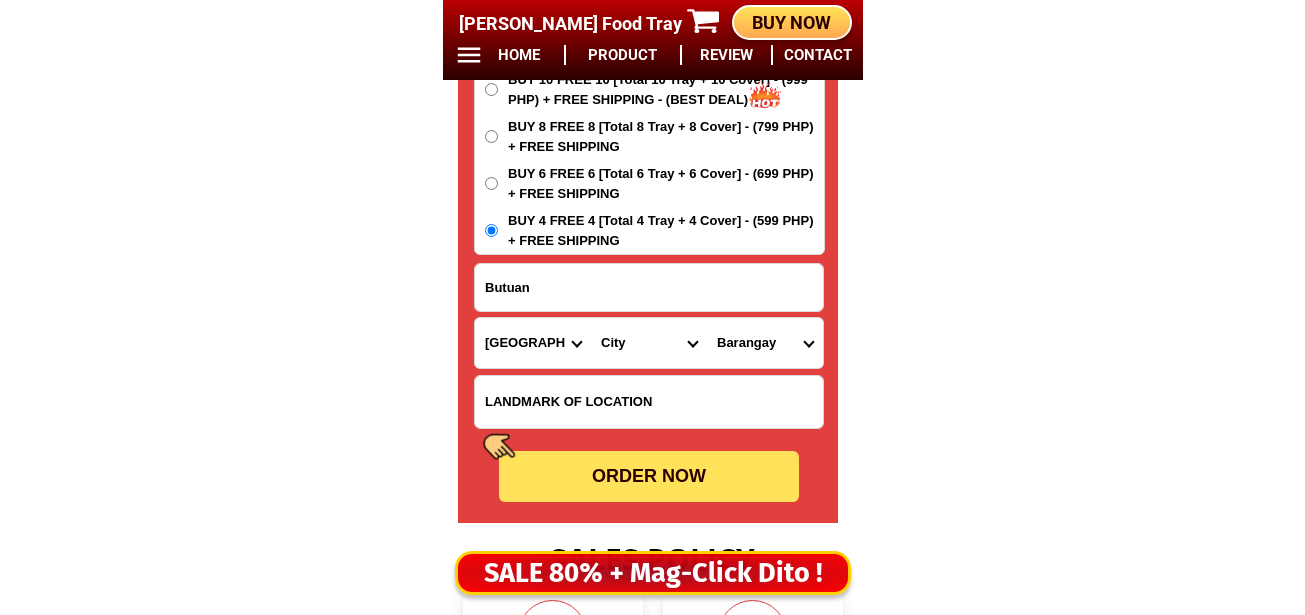 click on "Province [GEOGRAPHIC_DATA] [GEOGRAPHIC_DATA] [GEOGRAPHIC_DATA] [GEOGRAPHIC_DATA] [GEOGRAPHIC_DATA] [GEOGRAPHIC_DATA][PERSON_NAME][GEOGRAPHIC_DATA] [GEOGRAPHIC_DATA] [GEOGRAPHIC_DATA] [GEOGRAPHIC_DATA] [GEOGRAPHIC_DATA] [GEOGRAPHIC_DATA] [GEOGRAPHIC_DATA] [GEOGRAPHIC_DATA] [GEOGRAPHIC_DATA] [GEOGRAPHIC_DATA]-[GEOGRAPHIC_DATA] [GEOGRAPHIC_DATA] [GEOGRAPHIC_DATA] [GEOGRAPHIC_DATA] [GEOGRAPHIC_DATA] [GEOGRAPHIC_DATA] [GEOGRAPHIC_DATA]-de-oro [GEOGRAPHIC_DATA] [GEOGRAPHIC_DATA]-occidental [GEOGRAPHIC_DATA] [GEOGRAPHIC_DATA] Eastern-[GEOGRAPHIC_DATA] [GEOGRAPHIC_DATA] [GEOGRAPHIC_DATA] [GEOGRAPHIC_DATA]-norte [GEOGRAPHIC_DATA]-[GEOGRAPHIC_DATA] [GEOGRAPHIC_DATA] [GEOGRAPHIC_DATA] [GEOGRAPHIC_DATA] [GEOGRAPHIC_DATA] [GEOGRAPHIC_DATA] [GEOGRAPHIC_DATA] [GEOGRAPHIC_DATA] [GEOGRAPHIC_DATA] Metro-[GEOGRAPHIC_DATA] [GEOGRAPHIC_DATA]-[GEOGRAPHIC_DATA]-[GEOGRAPHIC_DATA]-province [GEOGRAPHIC_DATA]-[GEOGRAPHIC_DATA]-oriental [GEOGRAPHIC_DATA] [GEOGRAPHIC_DATA] [GEOGRAPHIC_DATA]-[GEOGRAPHIC_DATA]-[GEOGRAPHIC_DATA] [GEOGRAPHIC_DATA] [GEOGRAPHIC_DATA] [GEOGRAPHIC_DATA] [GEOGRAPHIC_DATA] [GEOGRAPHIC_DATA][PERSON_NAME][GEOGRAPHIC_DATA] [GEOGRAPHIC_DATA] [GEOGRAPHIC_DATA] [GEOGRAPHIC_DATA] [GEOGRAPHIC_DATA] [GEOGRAPHIC_DATA]-[GEOGRAPHIC_DATA]-[GEOGRAPHIC_DATA]-[GEOGRAPHIC_DATA] [GEOGRAPHIC_DATA] [GEOGRAPHIC_DATA]-[GEOGRAPHIC_DATA]-[GEOGRAPHIC_DATA] [GEOGRAPHIC_DATA] [GEOGRAPHIC_DATA] [GEOGRAPHIC_DATA]" at bounding box center [533, 343] 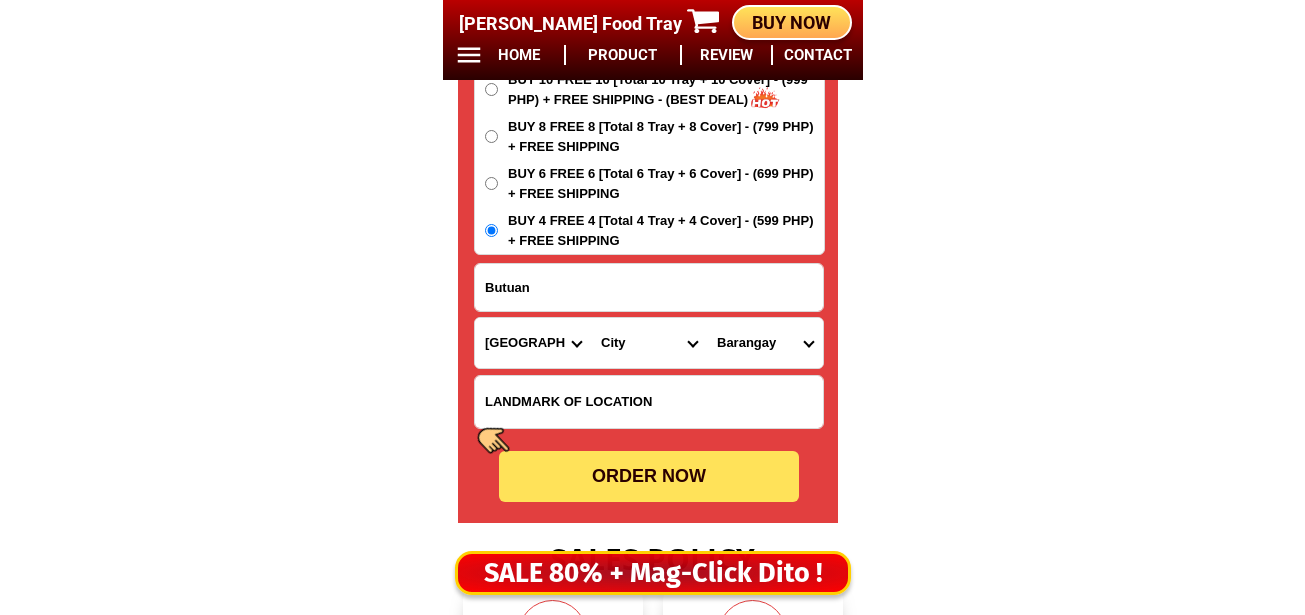 click on "BIG SALE TODAY ONLY BUY MORE SAVE MORE MONEY 80% OFF BUY 10 + FREE SHIPPING FREE 10 Marvin Augustin Food Tray CONTACT REVIEW PRODUCT HOME BUY NOW Product Information Type Made in Send from Food Tray Japan Metro Manila Details Material :  304 Stainless Steel Tray and PVC Flexible Lid
Product Size :  25.5 x 20 x 5,5 (cm)
Rolled Edge:  Prevent cut to hands
Healthy:  Anti-bacterial, anti-grease, non-stick, easy to clean
Usage:  Food preservation, food storage, baking trays, cooking trays, BBQ trays   FREE SHIPPING
BUY 10 GET 10   49 ONLY THIS WEEK 80% OFF FLASH SALE TODAY 00 Days 00 Hours 20 Minutes 17 Seconds Day Hour Minute Second BUY 10 GET 10 FREE SHIPPING + COD ₱999 Best Saving Buy 8 Get 8 ₱799 FREE SHIPPING + COD PHP 3,599 (80% off) Buy 6 Get 6 ₱699 FREE SHIPPING + COD Leonora D. Anino 09957165245 ORDER NOW Butuan Province Abra Agusan-del-norte Agusan-del-sur Aklan Albay Antique Apayao Aurora Basilan Bataan Batanes Batangas Benguet Biliran Bohol Bukidnon Bulacan Cagayan" at bounding box center (652, -6652) 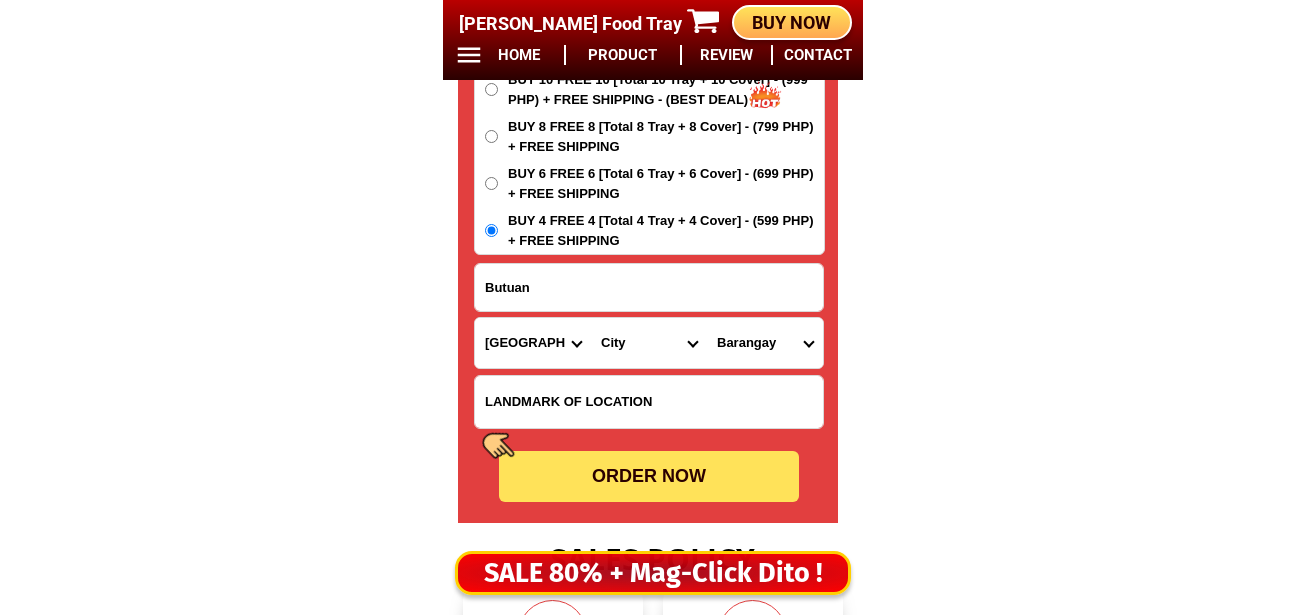 click on "Province [GEOGRAPHIC_DATA] [GEOGRAPHIC_DATA] [GEOGRAPHIC_DATA] [GEOGRAPHIC_DATA] [GEOGRAPHIC_DATA] [GEOGRAPHIC_DATA][PERSON_NAME][GEOGRAPHIC_DATA] [GEOGRAPHIC_DATA] [GEOGRAPHIC_DATA] [GEOGRAPHIC_DATA] [GEOGRAPHIC_DATA] [GEOGRAPHIC_DATA] [GEOGRAPHIC_DATA] [GEOGRAPHIC_DATA] [GEOGRAPHIC_DATA] [GEOGRAPHIC_DATA]-[GEOGRAPHIC_DATA] [GEOGRAPHIC_DATA] [GEOGRAPHIC_DATA] [GEOGRAPHIC_DATA] [GEOGRAPHIC_DATA] [GEOGRAPHIC_DATA] [GEOGRAPHIC_DATA]-de-oro [GEOGRAPHIC_DATA] [GEOGRAPHIC_DATA]-occidental [GEOGRAPHIC_DATA] [GEOGRAPHIC_DATA] Eastern-[GEOGRAPHIC_DATA] [GEOGRAPHIC_DATA] [GEOGRAPHIC_DATA] [GEOGRAPHIC_DATA]-norte [GEOGRAPHIC_DATA]-[GEOGRAPHIC_DATA] [GEOGRAPHIC_DATA] [GEOGRAPHIC_DATA] [GEOGRAPHIC_DATA] [GEOGRAPHIC_DATA] [GEOGRAPHIC_DATA] [GEOGRAPHIC_DATA] [GEOGRAPHIC_DATA] [GEOGRAPHIC_DATA] Metro-[GEOGRAPHIC_DATA] [GEOGRAPHIC_DATA]-[GEOGRAPHIC_DATA]-[GEOGRAPHIC_DATA]-province [GEOGRAPHIC_DATA]-[GEOGRAPHIC_DATA]-oriental [GEOGRAPHIC_DATA] [GEOGRAPHIC_DATA] [GEOGRAPHIC_DATA]-[GEOGRAPHIC_DATA]-[GEOGRAPHIC_DATA] [GEOGRAPHIC_DATA] [GEOGRAPHIC_DATA] [GEOGRAPHIC_DATA] [GEOGRAPHIC_DATA] [GEOGRAPHIC_DATA][PERSON_NAME][GEOGRAPHIC_DATA] [GEOGRAPHIC_DATA] [GEOGRAPHIC_DATA] [GEOGRAPHIC_DATA] [GEOGRAPHIC_DATA] [GEOGRAPHIC_DATA]-[GEOGRAPHIC_DATA]-[GEOGRAPHIC_DATA]-[GEOGRAPHIC_DATA] [GEOGRAPHIC_DATA] [GEOGRAPHIC_DATA]-[GEOGRAPHIC_DATA]-[GEOGRAPHIC_DATA] [GEOGRAPHIC_DATA] [GEOGRAPHIC_DATA] [GEOGRAPHIC_DATA]" at bounding box center (533, 343) 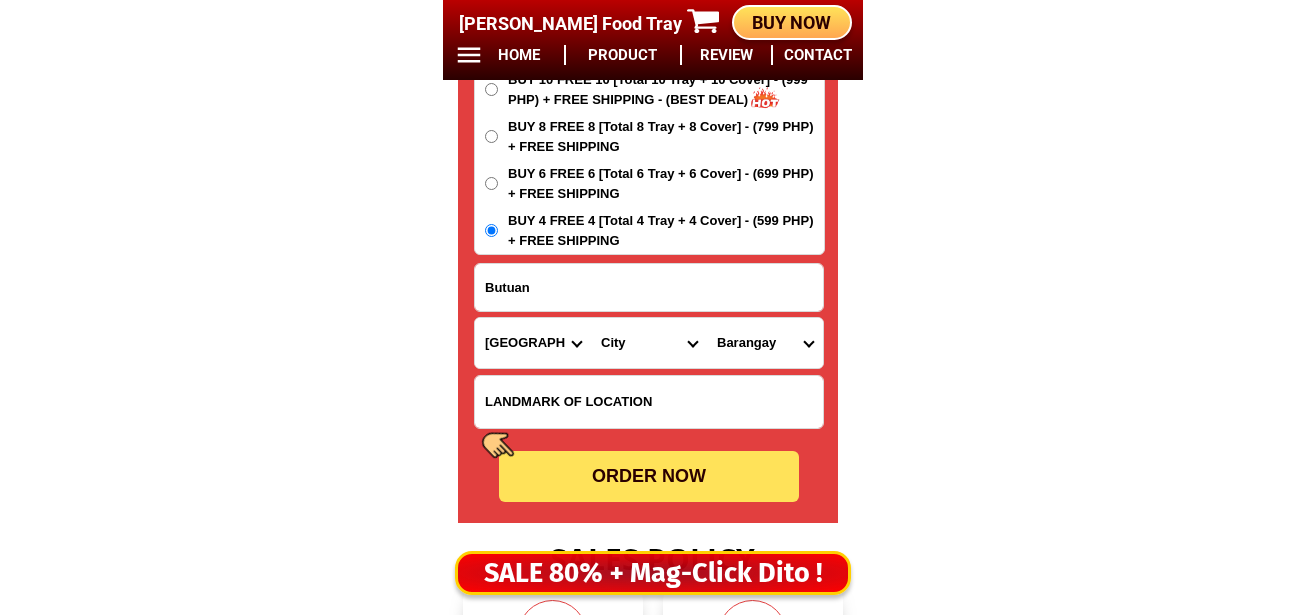 click on "Province [GEOGRAPHIC_DATA] [GEOGRAPHIC_DATA] [GEOGRAPHIC_DATA] [GEOGRAPHIC_DATA] [GEOGRAPHIC_DATA] [GEOGRAPHIC_DATA][PERSON_NAME][GEOGRAPHIC_DATA] [GEOGRAPHIC_DATA] [GEOGRAPHIC_DATA] [GEOGRAPHIC_DATA] [GEOGRAPHIC_DATA] [GEOGRAPHIC_DATA] [GEOGRAPHIC_DATA] [GEOGRAPHIC_DATA] [GEOGRAPHIC_DATA] [GEOGRAPHIC_DATA]-[GEOGRAPHIC_DATA] [GEOGRAPHIC_DATA] [GEOGRAPHIC_DATA] [GEOGRAPHIC_DATA] [GEOGRAPHIC_DATA] [GEOGRAPHIC_DATA] [GEOGRAPHIC_DATA]-de-oro [GEOGRAPHIC_DATA] [GEOGRAPHIC_DATA]-occidental [GEOGRAPHIC_DATA] [GEOGRAPHIC_DATA] Eastern-[GEOGRAPHIC_DATA] [GEOGRAPHIC_DATA] [GEOGRAPHIC_DATA] [GEOGRAPHIC_DATA]-norte [GEOGRAPHIC_DATA]-[GEOGRAPHIC_DATA] [GEOGRAPHIC_DATA] [GEOGRAPHIC_DATA] [GEOGRAPHIC_DATA] [GEOGRAPHIC_DATA] [GEOGRAPHIC_DATA] [GEOGRAPHIC_DATA] [GEOGRAPHIC_DATA] [GEOGRAPHIC_DATA] Metro-[GEOGRAPHIC_DATA] [GEOGRAPHIC_DATA]-[GEOGRAPHIC_DATA]-[GEOGRAPHIC_DATA]-province [GEOGRAPHIC_DATA]-[GEOGRAPHIC_DATA]-oriental [GEOGRAPHIC_DATA] [GEOGRAPHIC_DATA] [GEOGRAPHIC_DATA]-[GEOGRAPHIC_DATA]-[GEOGRAPHIC_DATA] [GEOGRAPHIC_DATA] [GEOGRAPHIC_DATA] [GEOGRAPHIC_DATA] [GEOGRAPHIC_DATA] [GEOGRAPHIC_DATA][PERSON_NAME][GEOGRAPHIC_DATA] [GEOGRAPHIC_DATA] [GEOGRAPHIC_DATA] [GEOGRAPHIC_DATA] [GEOGRAPHIC_DATA] [GEOGRAPHIC_DATA]-[GEOGRAPHIC_DATA]-[GEOGRAPHIC_DATA]-[GEOGRAPHIC_DATA] [GEOGRAPHIC_DATA] [GEOGRAPHIC_DATA]-[GEOGRAPHIC_DATA]-[GEOGRAPHIC_DATA] [GEOGRAPHIC_DATA] [GEOGRAPHIC_DATA] [GEOGRAPHIC_DATA]" at bounding box center (533, 343) 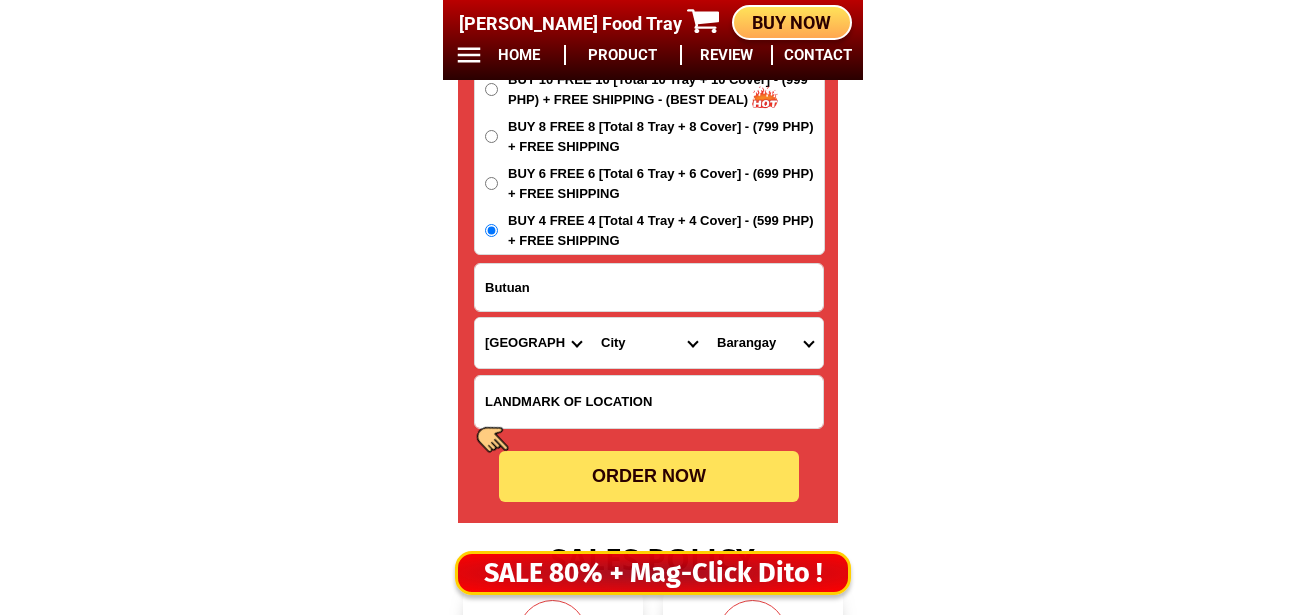 drag, startPoint x: 511, startPoint y: 345, endPoint x: 514, endPoint y: 329, distance: 16.27882 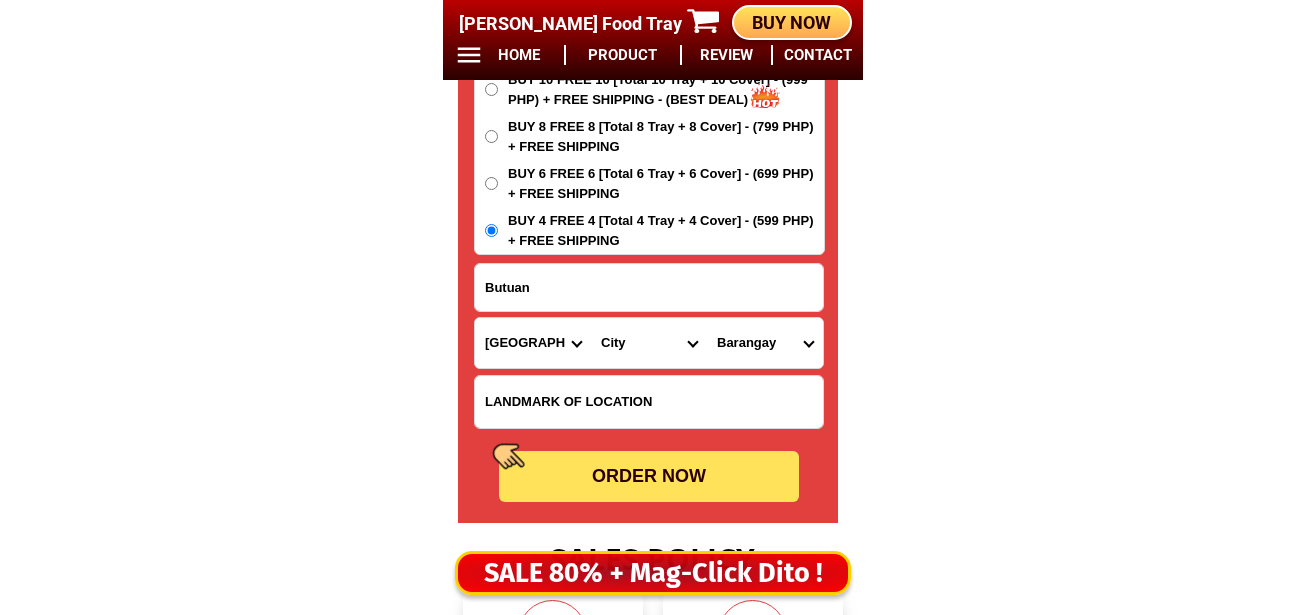 click on "Province [GEOGRAPHIC_DATA] [GEOGRAPHIC_DATA] [GEOGRAPHIC_DATA] [GEOGRAPHIC_DATA] [GEOGRAPHIC_DATA] [GEOGRAPHIC_DATA][PERSON_NAME][GEOGRAPHIC_DATA] [GEOGRAPHIC_DATA] [GEOGRAPHIC_DATA] [GEOGRAPHIC_DATA] [GEOGRAPHIC_DATA] [GEOGRAPHIC_DATA] [GEOGRAPHIC_DATA] [GEOGRAPHIC_DATA] [GEOGRAPHIC_DATA] [GEOGRAPHIC_DATA]-[GEOGRAPHIC_DATA] [GEOGRAPHIC_DATA] [GEOGRAPHIC_DATA] [GEOGRAPHIC_DATA] [GEOGRAPHIC_DATA] [GEOGRAPHIC_DATA] [GEOGRAPHIC_DATA]-de-oro [GEOGRAPHIC_DATA] [GEOGRAPHIC_DATA]-occidental [GEOGRAPHIC_DATA] [GEOGRAPHIC_DATA] Eastern-[GEOGRAPHIC_DATA] [GEOGRAPHIC_DATA] [GEOGRAPHIC_DATA] [GEOGRAPHIC_DATA]-norte [GEOGRAPHIC_DATA]-[GEOGRAPHIC_DATA] [GEOGRAPHIC_DATA] [GEOGRAPHIC_DATA] [GEOGRAPHIC_DATA] [GEOGRAPHIC_DATA] [GEOGRAPHIC_DATA] [GEOGRAPHIC_DATA] [GEOGRAPHIC_DATA] [GEOGRAPHIC_DATA] Metro-[GEOGRAPHIC_DATA] [GEOGRAPHIC_DATA]-[GEOGRAPHIC_DATA]-[GEOGRAPHIC_DATA]-province [GEOGRAPHIC_DATA]-[GEOGRAPHIC_DATA]-oriental [GEOGRAPHIC_DATA] [GEOGRAPHIC_DATA] [GEOGRAPHIC_DATA]-[GEOGRAPHIC_DATA]-[GEOGRAPHIC_DATA] [GEOGRAPHIC_DATA] [GEOGRAPHIC_DATA] [GEOGRAPHIC_DATA] [GEOGRAPHIC_DATA] [GEOGRAPHIC_DATA][PERSON_NAME][GEOGRAPHIC_DATA] [GEOGRAPHIC_DATA] [GEOGRAPHIC_DATA] [GEOGRAPHIC_DATA] [GEOGRAPHIC_DATA] [GEOGRAPHIC_DATA]-[GEOGRAPHIC_DATA]-[GEOGRAPHIC_DATA]-[GEOGRAPHIC_DATA] [GEOGRAPHIC_DATA] [GEOGRAPHIC_DATA]-[GEOGRAPHIC_DATA]-[GEOGRAPHIC_DATA] [GEOGRAPHIC_DATA] [GEOGRAPHIC_DATA] [GEOGRAPHIC_DATA]" at bounding box center [533, 343] 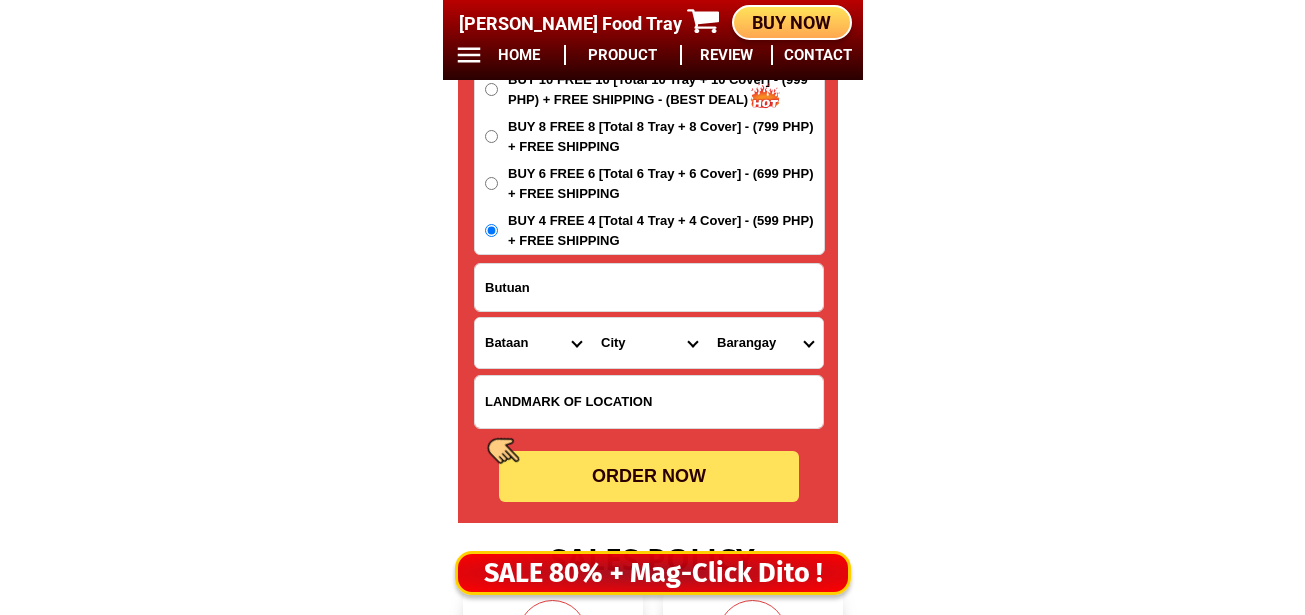 click on "Province [GEOGRAPHIC_DATA] [GEOGRAPHIC_DATA] [GEOGRAPHIC_DATA] [GEOGRAPHIC_DATA] [GEOGRAPHIC_DATA] [GEOGRAPHIC_DATA][PERSON_NAME][GEOGRAPHIC_DATA] [GEOGRAPHIC_DATA] [GEOGRAPHIC_DATA] [GEOGRAPHIC_DATA] [GEOGRAPHIC_DATA] [GEOGRAPHIC_DATA] [GEOGRAPHIC_DATA] [GEOGRAPHIC_DATA] [GEOGRAPHIC_DATA] [GEOGRAPHIC_DATA]-[GEOGRAPHIC_DATA] [GEOGRAPHIC_DATA] [GEOGRAPHIC_DATA] [GEOGRAPHIC_DATA] [GEOGRAPHIC_DATA] [GEOGRAPHIC_DATA] [GEOGRAPHIC_DATA]-de-oro [GEOGRAPHIC_DATA] [GEOGRAPHIC_DATA]-occidental [GEOGRAPHIC_DATA] [GEOGRAPHIC_DATA] Eastern-[GEOGRAPHIC_DATA] [GEOGRAPHIC_DATA] [GEOGRAPHIC_DATA] [GEOGRAPHIC_DATA]-norte [GEOGRAPHIC_DATA]-[GEOGRAPHIC_DATA] [GEOGRAPHIC_DATA] [GEOGRAPHIC_DATA] [GEOGRAPHIC_DATA] [GEOGRAPHIC_DATA] [GEOGRAPHIC_DATA] [GEOGRAPHIC_DATA] [GEOGRAPHIC_DATA] [GEOGRAPHIC_DATA] Metro-[GEOGRAPHIC_DATA] [GEOGRAPHIC_DATA]-[GEOGRAPHIC_DATA]-[GEOGRAPHIC_DATA]-province [GEOGRAPHIC_DATA]-[GEOGRAPHIC_DATA]-oriental [GEOGRAPHIC_DATA] [GEOGRAPHIC_DATA] [GEOGRAPHIC_DATA]-[GEOGRAPHIC_DATA]-[GEOGRAPHIC_DATA] [GEOGRAPHIC_DATA] [GEOGRAPHIC_DATA] [GEOGRAPHIC_DATA] [GEOGRAPHIC_DATA] [GEOGRAPHIC_DATA][PERSON_NAME][GEOGRAPHIC_DATA] [GEOGRAPHIC_DATA] [GEOGRAPHIC_DATA] [GEOGRAPHIC_DATA] [GEOGRAPHIC_DATA] [GEOGRAPHIC_DATA]-[GEOGRAPHIC_DATA]-[GEOGRAPHIC_DATA]-[GEOGRAPHIC_DATA] [GEOGRAPHIC_DATA] [GEOGRAPHIC_DATA]-[GEOGRAPHIC_DATA]-[GEOGRAPHIC_DATA] [GEOGRAPHIC_DATA] [GEOGRAPHIC_DATA] [GEOGRAPHIC_DATA]" at bounding box center [533, 343] 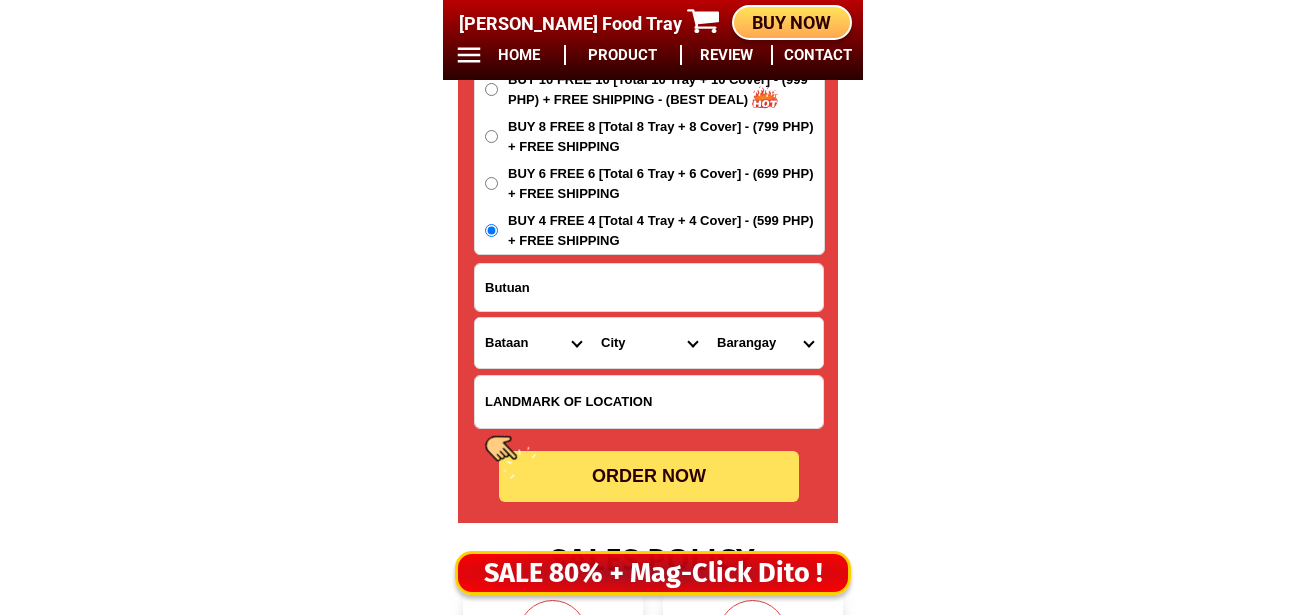 drag, startPoint x: 598, startPoint y: 353, endPoint x: 599, endPoint y: 343, distance: 10.049875 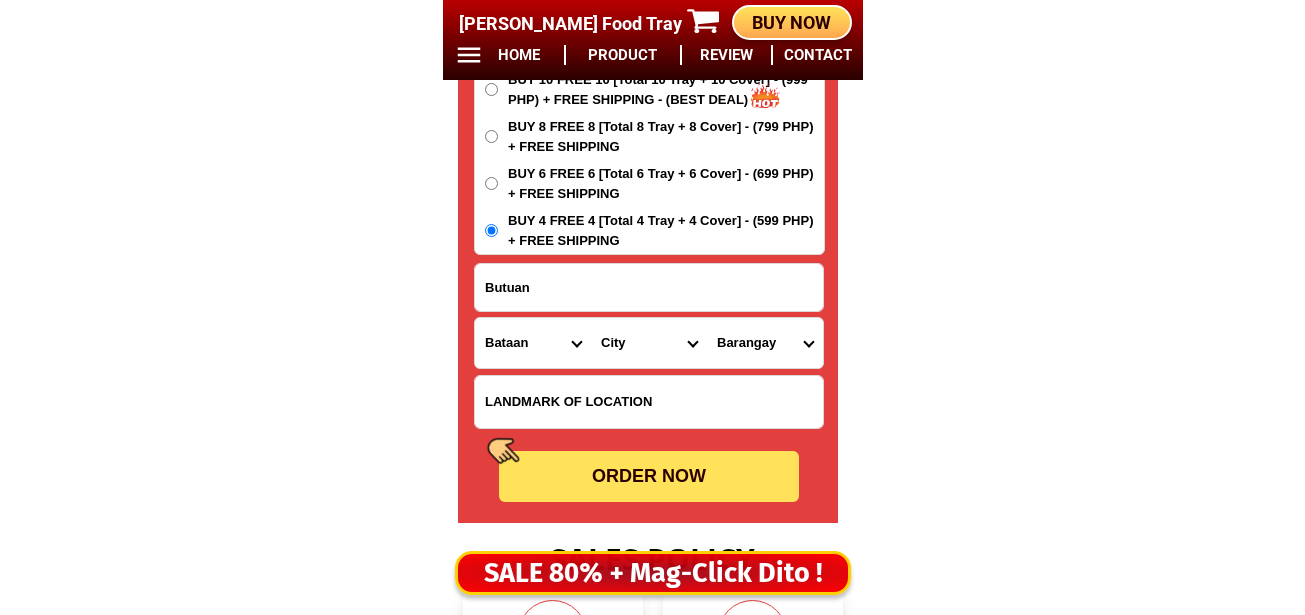 click on "City Abucay Bagac Balanga-city Bataan-morong Bataan-pilar Dinalupihan Hermosa Limay Mariveles Orani Orion Samal" at bounding box center [649, 343] 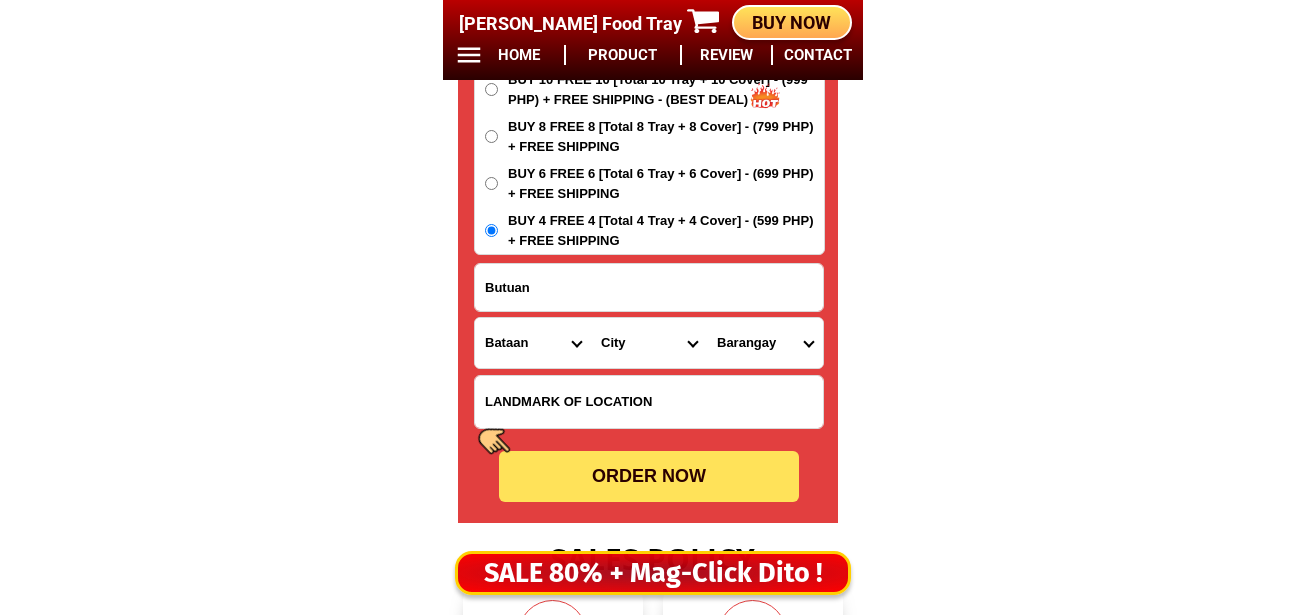 click on "BIG SALE TODAY ONLY BUY MORE SAVE MORE MONEY 80% OFF BUY 10 + FREE SHIPPING FREE 10 Marvin Augustin Food Tray CONTACT REVIEW PRODUCT HOME BUY NOW Product Information Type Made in Send from Food Tray Japan Metro Manila Details Material :  304 Stainless Steel Tray and PVC Flexible Lid
Product Size :  25.5 x 20 x 5,5 (cm)
Rolled Edge:  Prevent cut to hands
Healthy:  Anti-bacterial, anti-grease, non-stick, easy to clean
Usage:  Food preservation, food storage, baking trays, cooking trays, BBQ trays   FREE SHIPPING
BUY 10 GET 10   49 ONLY THIS WEEK 80% OFF FLASH SALE TODAY 00 Days 00 Hours 20 Minutes 08 Seconds Day Hour Minute Second BUY 10 GET 10 FREE SHIPPING + COD ₱999 Best Saving Buy 8 Get 8 ₱799 FREE SHIPPING + COD PHP 3,599 (80% off) Buy 6 Get 6 ₱699 FREE SHIPPING + COD Leonora D. Anino 09957165245 ORDER NOW Butuan Province Abra Agusan-del-norte Agusan-del-sur Aklan Albay Antique Apayao Aurora Basilan Bataan Batanes Batangas Benguet Biliran Bohol Bukidnon Bulacan Cagayan" at bounding box center [652, -6652] 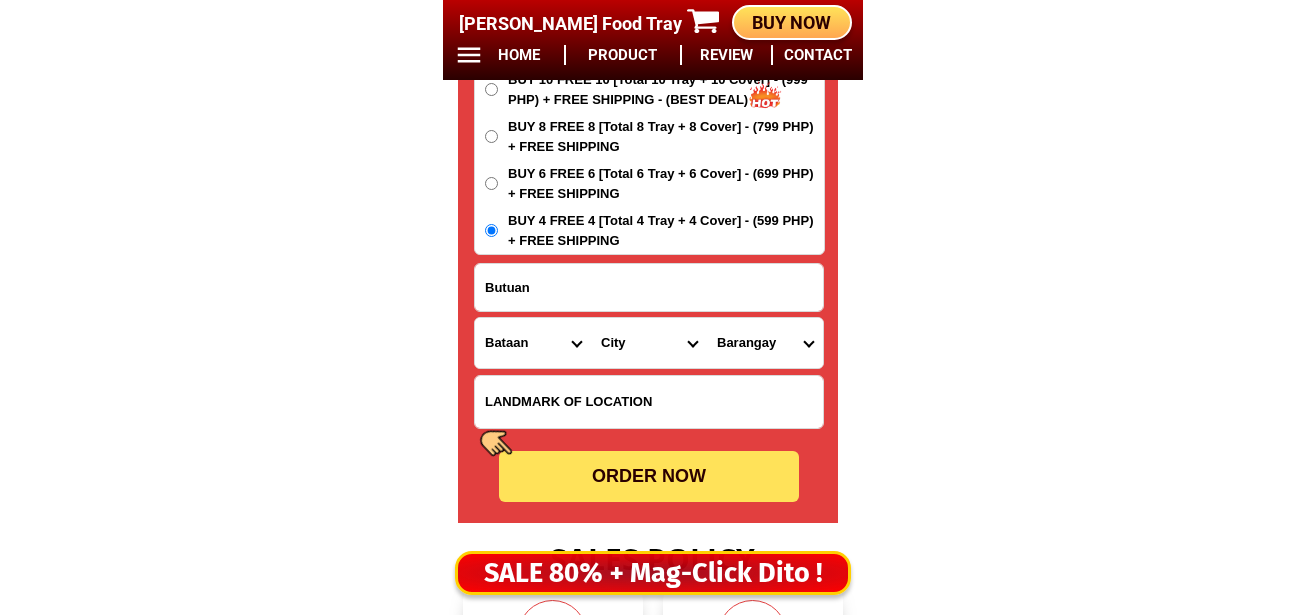 drag, startPoint x: 565, startPoint y: 292, endPoint x: 455, endPoint y: 288, distance: 110.0727 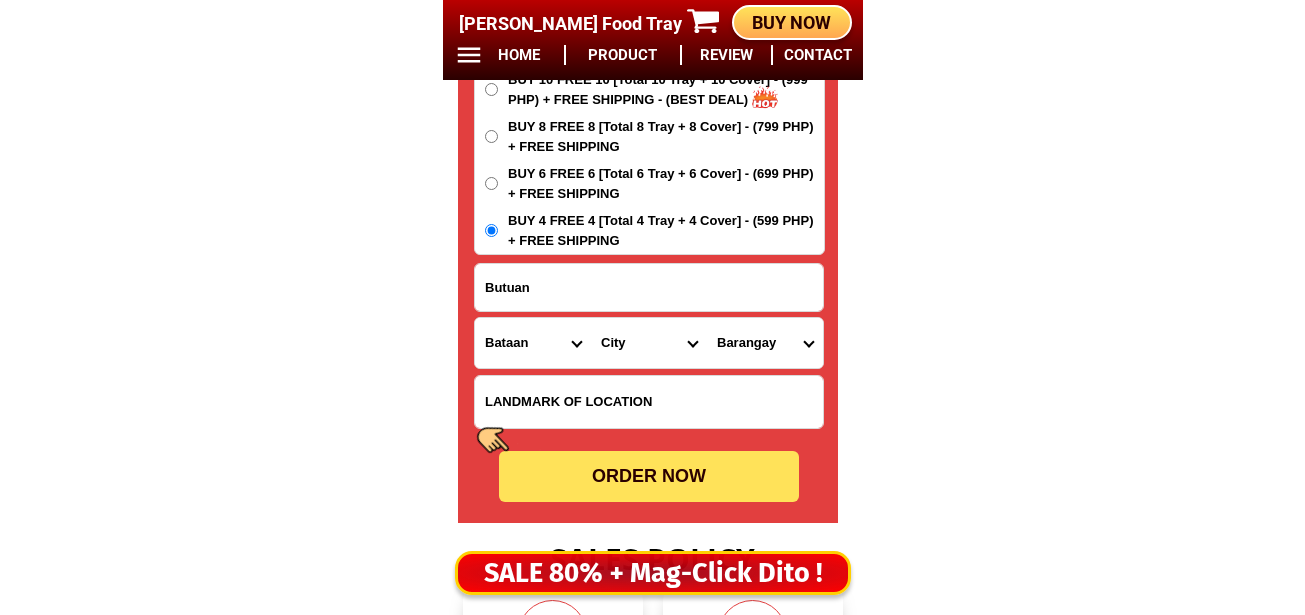 click on "Leonora D. Anino 09957165245 ORDER NOW Butuan Province Abra Agusan-del-norte Agusan-del-sur Aklan Albay Antique Apayao Aurora Basilan Bataan Batanes Batangas Benguet Biliran Bohol Bukidnon Bulacan Cagayan Camarines-norte Camarines-sur Camiguin Capiz Catanduanes Cavite Cebu Cotabato Davao-de-oro Davao-del-norte Davao-del-sur Davao-occidental Davao-oriental Dinagat-islands Eastern-samar Guimaras Ifugao Ilocos-norte Ilocos-sur Iloilo Isabela Kalinga La-union Laguna Lanao-del-norte Lanao-del-sur Leyte Maguindanao Marinduque Masbate Metro-manila Misamis-occidental Misamis-oriental Mountain-province Negros-occidental Negros-oriental Northern-samar Nueva-ecija Nueva-vizcaya Occidental-mindoro Oriental-mindoro Palawan Pampanga Pangasinan Quezon Quirino Rizal Romblon Sarangani Siquijor Sorsogon South-cotabato Southern-leyte Sultan-kudarat Sulu Surigao-del-norte Surigao-del-sur Tarlac Tawi-tawi Western-samar Zambales Zamboanga-del-norte Zamboanga-del-sur Zamboanga-sibugay City Abucay Bagac Balanga-city Bataan-morong" at bounding box center [653, 162] 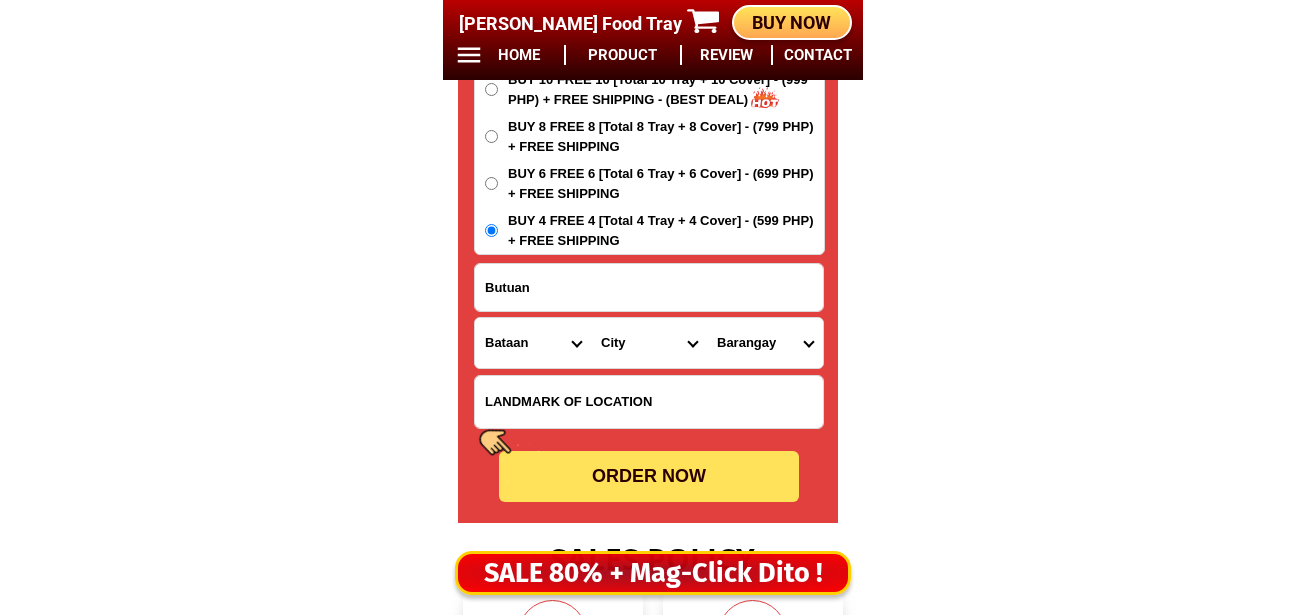 click on "Province [GEOGRAPHIC_DATA] [GEOGRAPHIC_DATA] [GEOGRAPHIC_DATA] [GEOGRAPHIC_DATA] [GEOGRAPHIC_DATA] [GEOGRAPHIC_DATA][PERSON_NAME][GEOGRAPHIC_DATA] [GEOGRAPHIC_DATA] [GEOGRAPHIC_DATA] [GEOGRAPHIC_DATA] [GEOGRAPHIC_DATA] [GEOGRAPHIC_DATA] [GEOGRAPHIC_DATA] [GEOGRAPHIC_DATA] [GEOGRAPHIC_DATA] [GEOGRAPHIC_DATA]-[GEOGRAPHIC_DATA] [GEOGRAPHIC_DATA] [GEOGRAPHIC_DATA] [GEOGRAPHIC_DATA] [GEOGRAPHIC_DATA] [GEOGRAPHIC_DATA] [GEOGRAPHIC_DATA]-de-oro [GEOGRAPHIC_DATA] [GEOGRAPHIC_DATA]-occidental [GEOGRAPHIC_DATA] [GEOGRAPHIC_DATA] Eastern-[GEOGRAPHIC_DATA] [GEOGRAPHIC_DATA] [GEOGRAPHIC_DATA] [GEOGRAPHIC_DATA]-norte [GEOGRAPHIC_DATA]-[GEOGRAPHIC_DATA] [GEOGRAPHIC_DATA] [GEOGRAPHIC_DATA] [GEOGRAPHIC_DATA] [GEOGRAPHIC_DATA] [GEOGRAPHIC_DATA] [GEOGRAPHIC_DATA] [GEOGRAPHIC_DATA] [GEOGRAPHIC_DATA] Metro-[GEOGRAPHIC_DATA] [GEOGRAPHIC_DATA]-[GEOGRAPHIC_DATA]-[GEOGRAPHIC_DATA]-province [GEOGRAPHIC_DATA]-[GEOGRAPHIC_DATA]-oriental [GEOGRAPHIC_DATA] [GEOGRAPHIC_DATA] [GEOGRAPHIC_DATA]-[GEOGRAPHIC_DATA]-[GEOGRAPHIC_DATA] [GEOGRAPHIC_DATA] [GEOGRAPHIC_DATA] [GEOGRAPHIC_DATA] [GEOGRAPHIC_DATA] [GEOGRAPHIC_DATA][PERSON_NAME][GEOGRAPHIC_DATA] [GEOGRAPHIC_DATA] [GEOGRAPHIC_DATA] [GEOGRAPHIC_DATA] [GEOGRAPHIC_DATA] [GEOGRAPHIC_DATA]-[GEOGRAPHIC_DATA]-[GEOGRAPHIC_DATA]-[GEOGRAPHIC_DATA] [GEOGRAPHIC_DATA] [GEOGRAPHIC_DATA]-[GEOGRAPHIC_DATA]-[GEOGRAPHIC_DATA] [GEOGRAPHIC_DATA] [GEOGRAPHIC_DATA] [GEOGRAPHIC_DATA]" at bounding box center (533, 343) 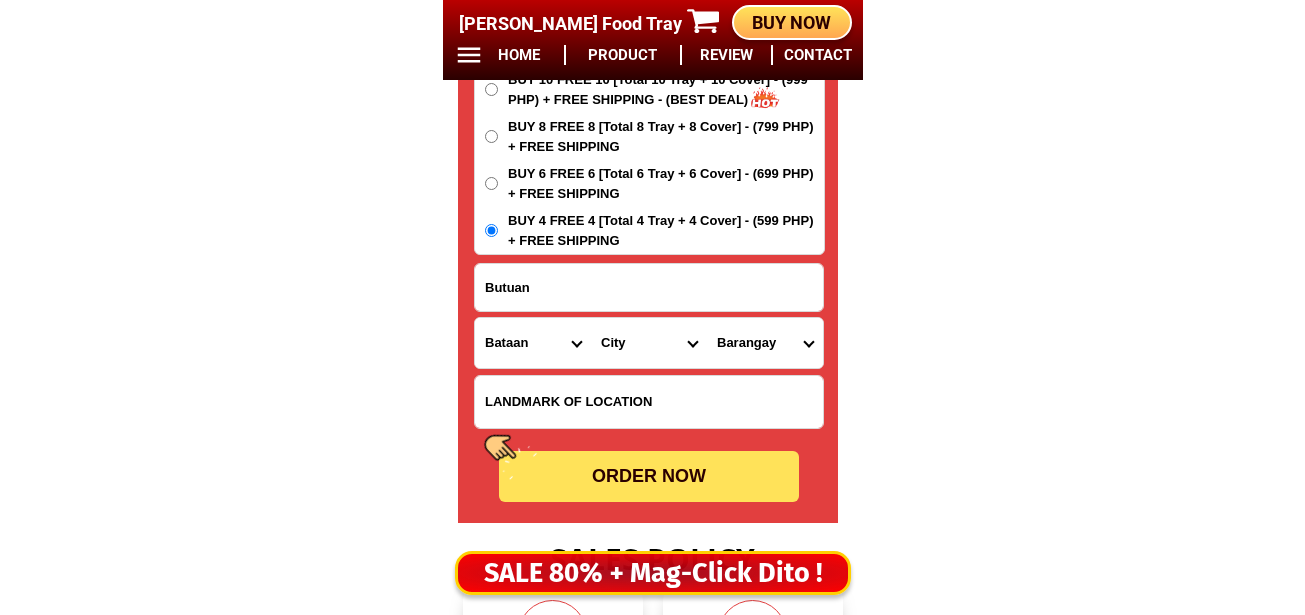 select on "63_513" 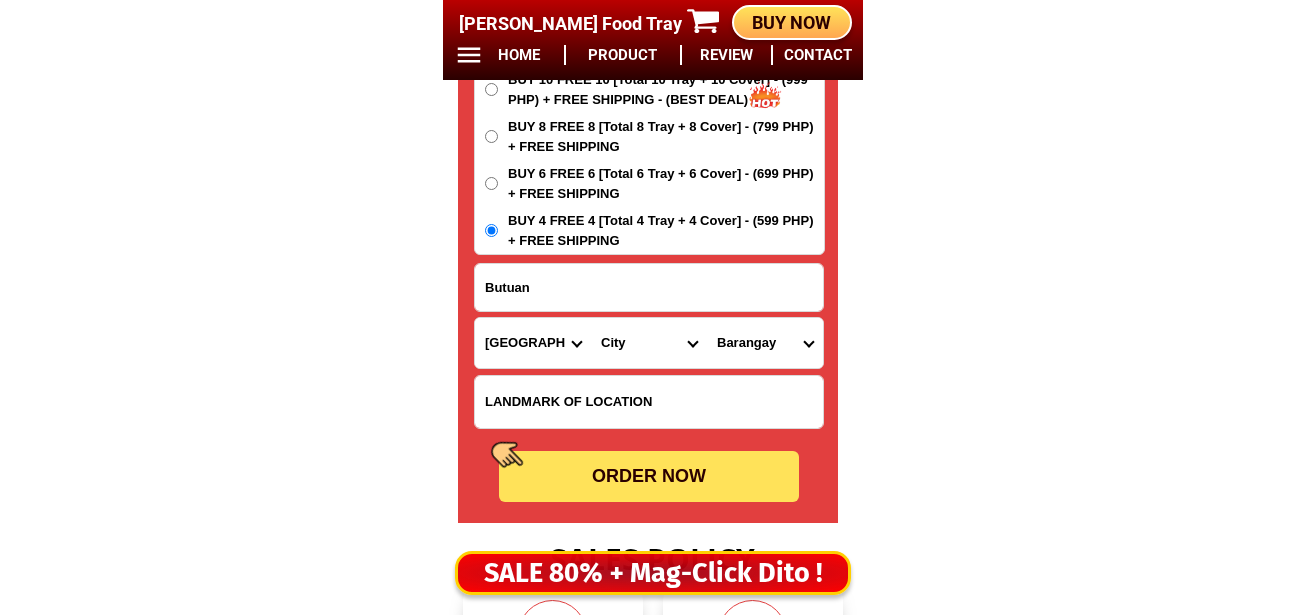 click on "Province [GEOGRAPHIC_DATA] [GEOGRAPHIC_DATA] [GEOGRAPHIC_DATA] [GEOGRAPHIC_DATA] [GEOGRAPHIC_DATA] [GEOGRAPHIC_DATA][PERSON_NAME][GEOGRAPHIC_DATA] [GEOGRAPHIC_DATA] [GEOGRAPHIC_DATA] [GEOGRAPHIC_DATA] [GEOGRAPHIC_DATA] [GEOGRAPHIC_DATA] [GEOGRAPHIC_DATA] [GEOGRAPHIC_DATA] [GEOGRAPHIC_DATA] [GEOGRAPHIC_DATA]-[GEOGRAPHIC_DATA] [GEOGRAPHIC_DATA] [GEOGRAPHIC_DATA] [GEOGRAPHIC_DATA] [GEOGRAPHIC_DATA] [GEOGRAPHIC_DATA] [GEOGRAPHIC_DATA]-de-oro [GEOGRAPHIC_DATA] [GEOGRAPHIC_DATA]-occidental [GEOGRAPHIC_DATA] [GEOGRAPHIC_DATA] Eastern-[GEOGRAPHIC_DATA] [GEOGRAPHIC_DATA] [GEOGRAPHIC_DATA] [GEOGRAPHIC_DATA]-norte [GEOGRAPHIC_DATA]-[GEOGRAPHIC_DATA] [GEOGRAPHIC_DATA] [GEOGRAPHIC_DATA] [GEOGRAPHIC_DATA] [GEOGRAPHIC_DATA] [GEOGRAPHIC_DATA] [GEOGRAPHIC_DATA] [GEOGRAPHIC_DATA] [GEOGRAPHIC_DATA] Metro-[GEOGRAPHIC_DATA] [GEOGRAPHIC_DATA]-[GEOGRAPHIC_DATA]-[GEOGRAPHIC_DATA]-province [GEOGRAPHIC_DATA]-[GEOGRAPHIC_DATA]-oriental [GEOGRAPHIC_DATA] [GEOGRAPHIC_DATA] [GEOGRAPHIC_DATA]-[GEOGRAPHIC_DATA]-[GEOGRAPHIC_DATA] [GEOGRAPHIC_DATA] [GEOGRAPHIC_DATA] [GEOGRAPHIC_DATA] [GEOGRAPHIC_DATA] [GEOGRAPHIC_DATA][PERSON_NAME][GEOGRAPHIC_DATA] [GEOGRAPHIC_DATA] [GEOGRAPHIC_DATA] [GEOGRAPHIC_DATA] [GEOGRAPHIC_DATA] [GEOGRAPHIC_DATA]-[GEOGRAPHIC_DATA]-[GEOGRAPHIC_DATA]-[GEOGRAPHIC_DATA] [GEOGRAPHIC_DATA] [GEOGRAPHIC_DATA]-[GEOGRAPHIC_DATA]-[GEOGRAPHIC_DATA] [GEOGRAPHIC_DATA] [GEOGRAPHIC_DATA] [GEOGRAPHIC_DATA]" at bounding box center [533, 343] 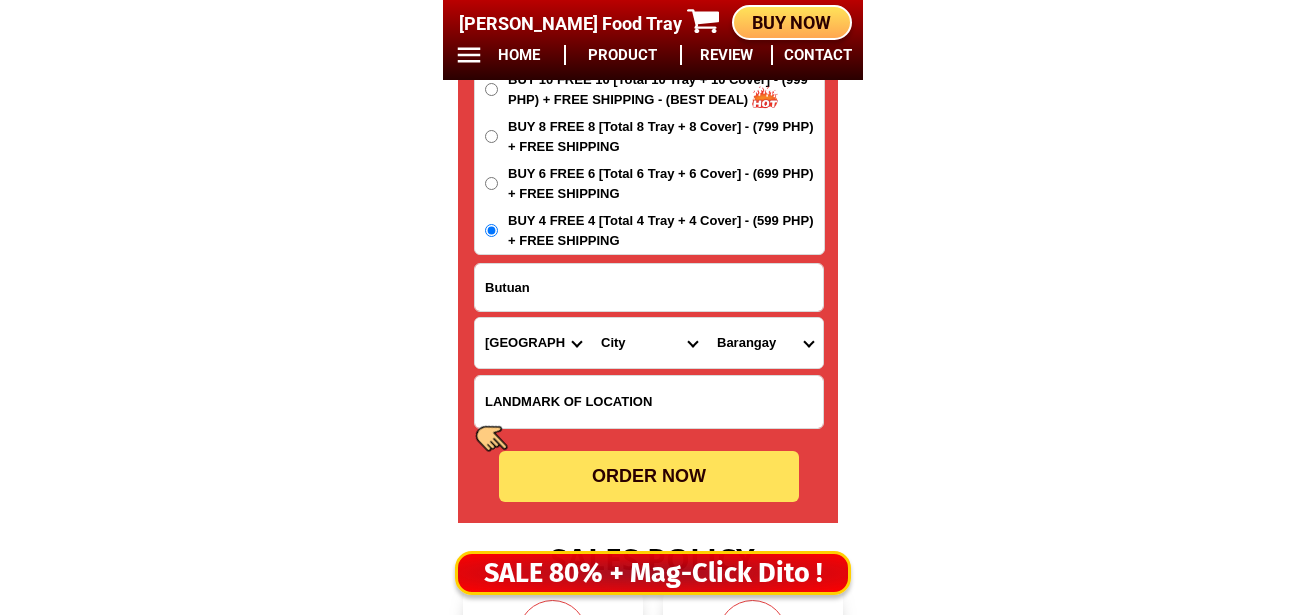 drag, startPoint x: 627, startPoint y: 343, endPoint x: 622, endPoint y: 330, distance: 13.928389 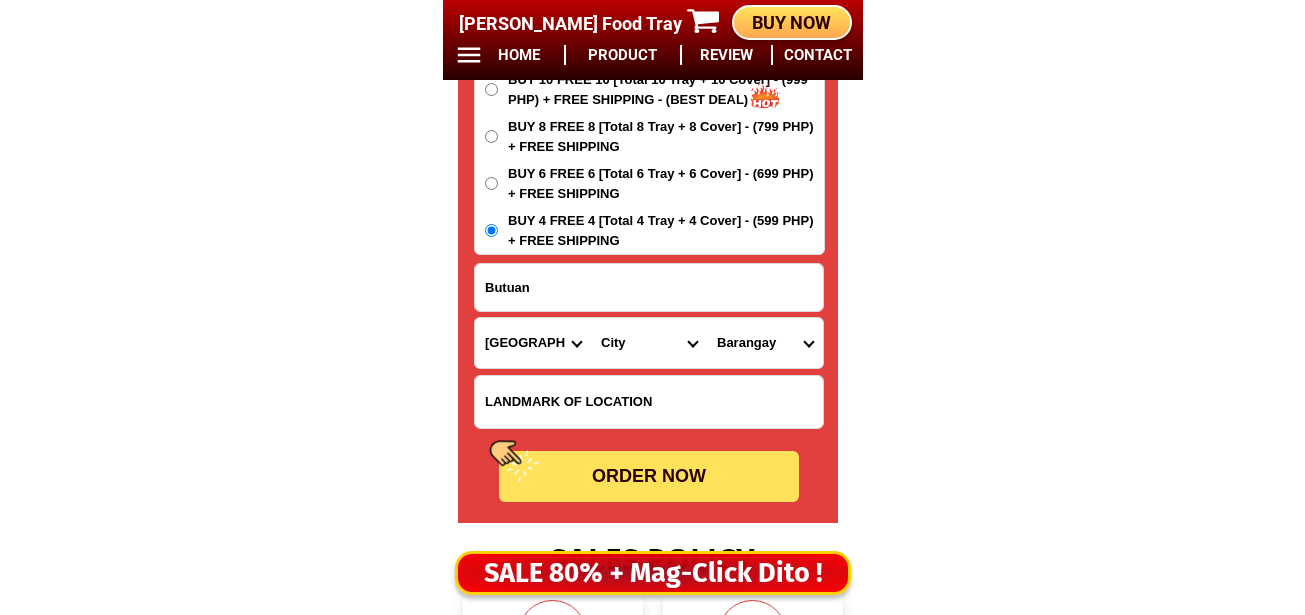 click on "City Agusan-del-norte-buenavista Agusan-del-norte-carmen Agusan-del-norte-magallanes Agusan-del-norte-santiago Butuan-city Cabadbaran-city Jabonga Kitcharao Las-nieves Nasipit Remedios-t.-romualdez Tubay" at bounding box center (649, 343) 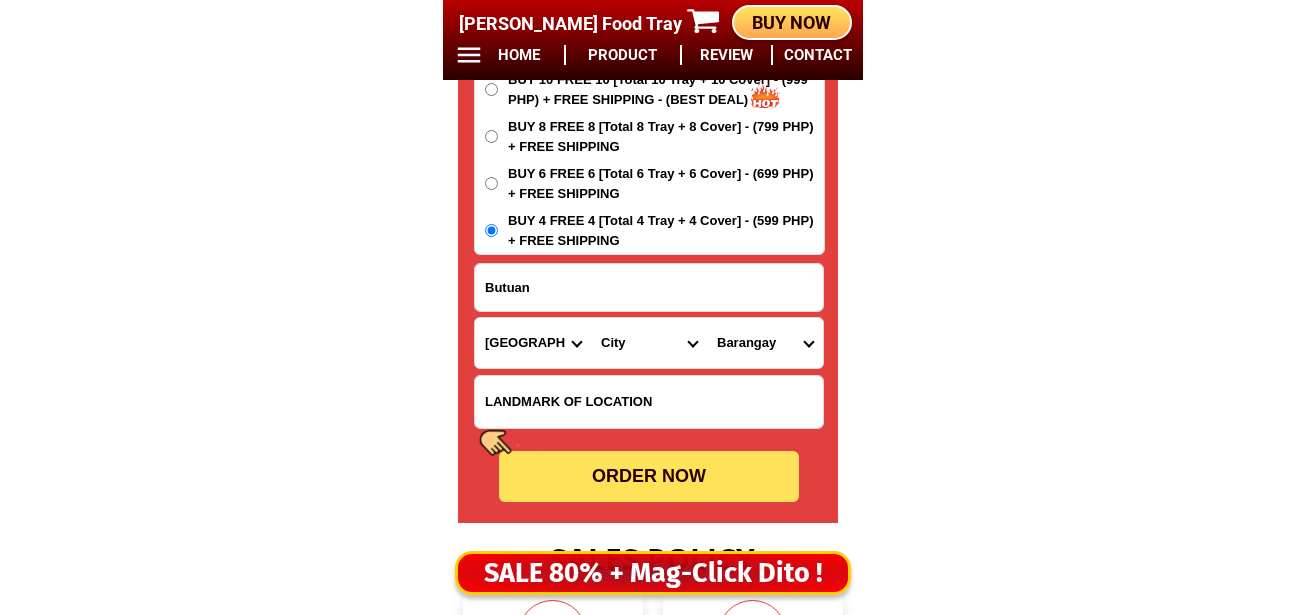 select on "63_5131995" 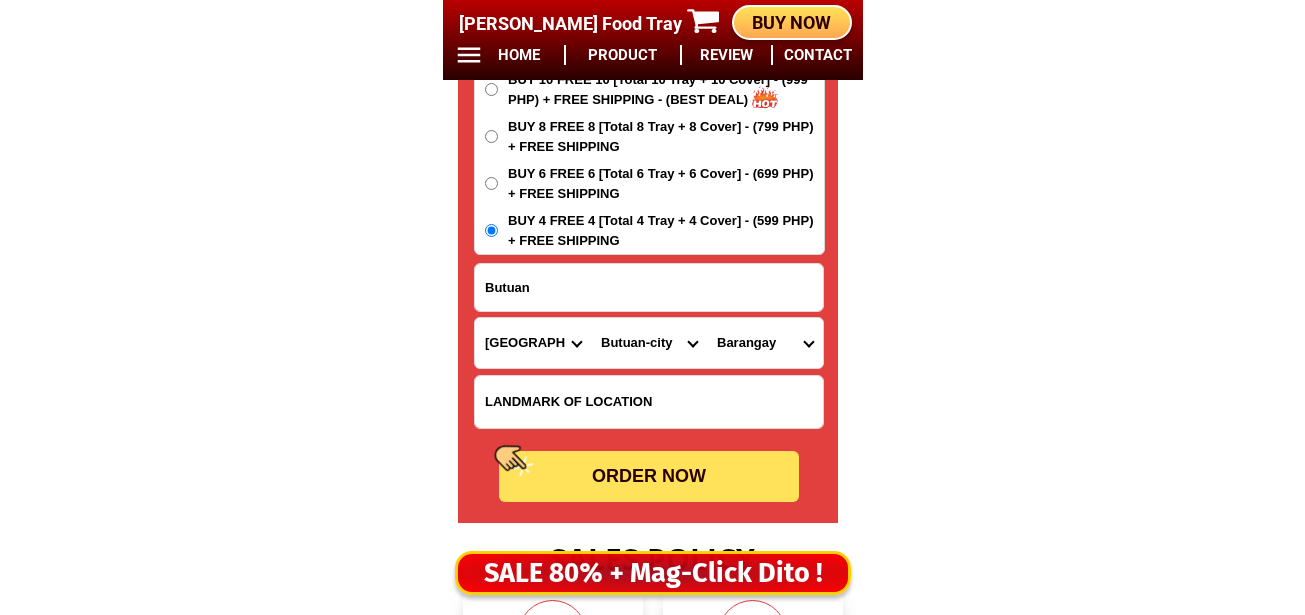 click on "City Agusan-del-norte-buenavista Agusan-del-norte-carmen Agusan-del-norte-magallanes Agusan-del-norte-santiago Butuan-city Cabadbaran-city Jabonga Kitcharao Las-nieves Nasipit Remedios-t.-romualdez Tubay" at bounding box center [649, 343] 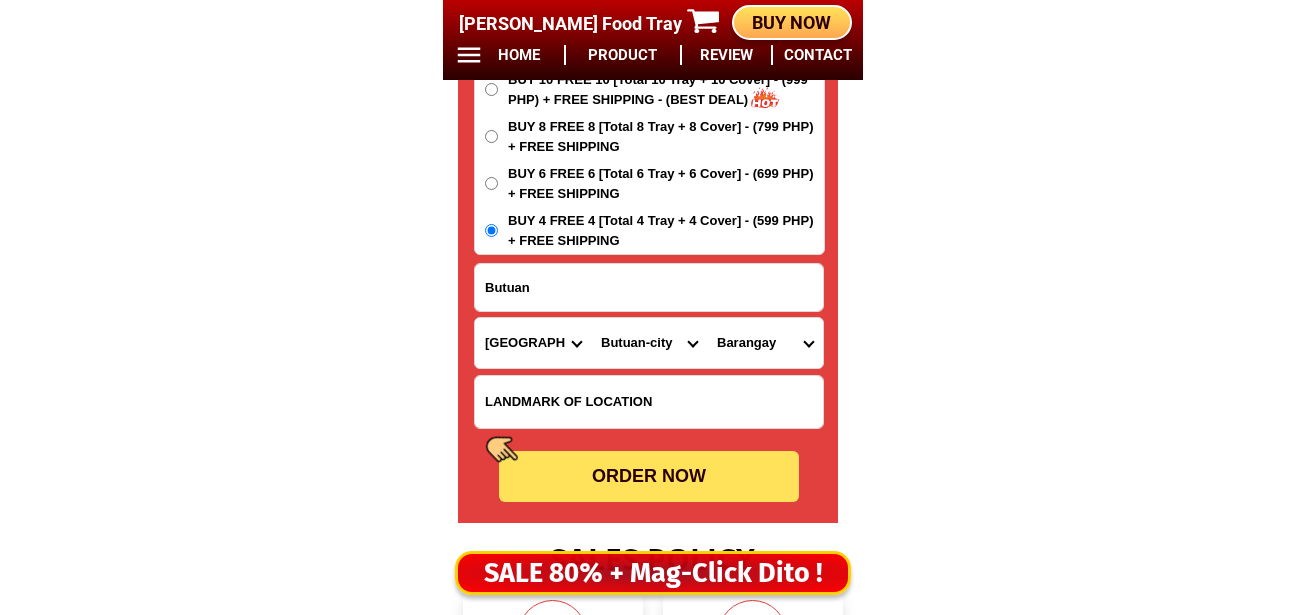 click on "ORDER NOW" at bounding box center (649, 476) 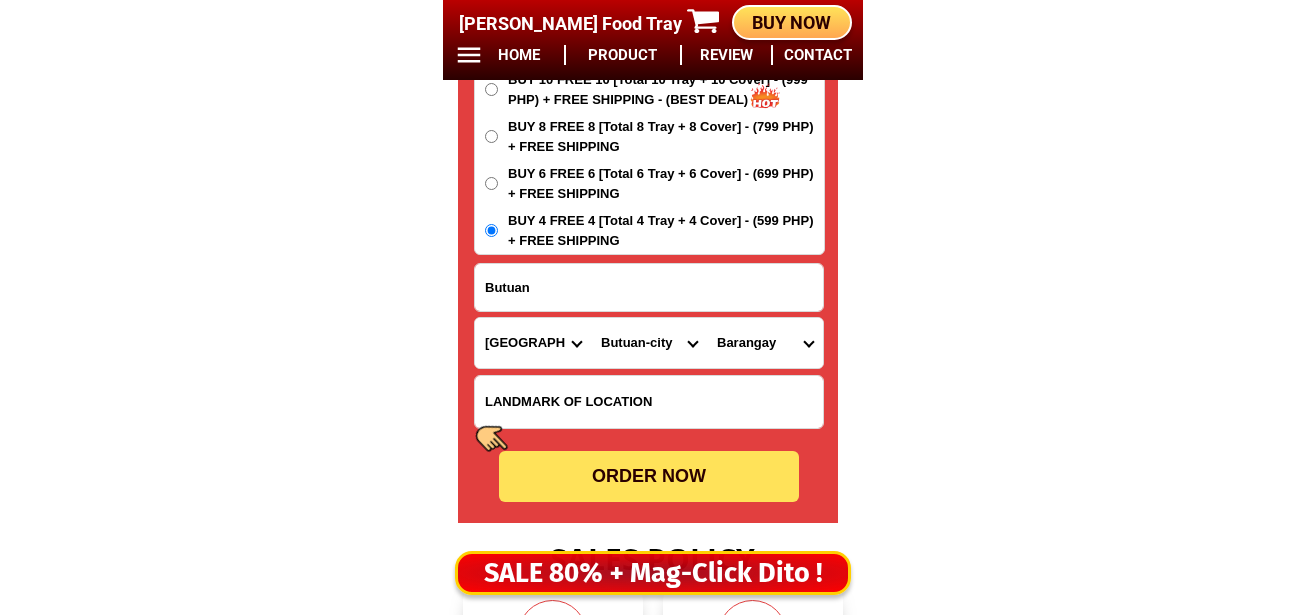 radio on "true" 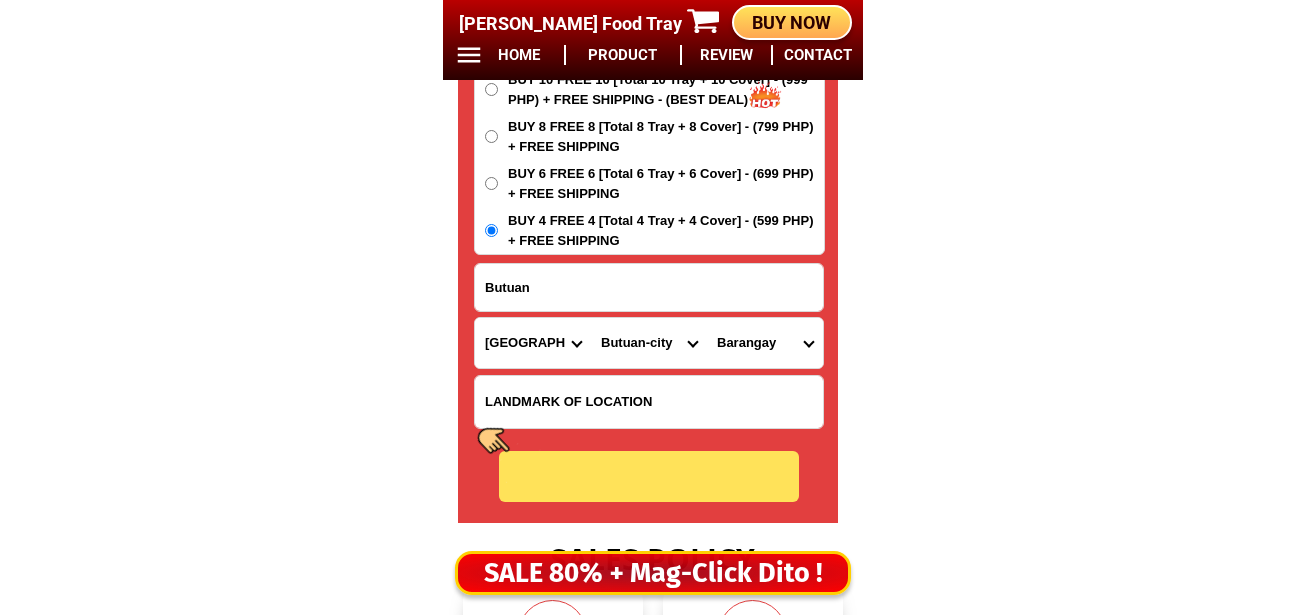 radio on "true" 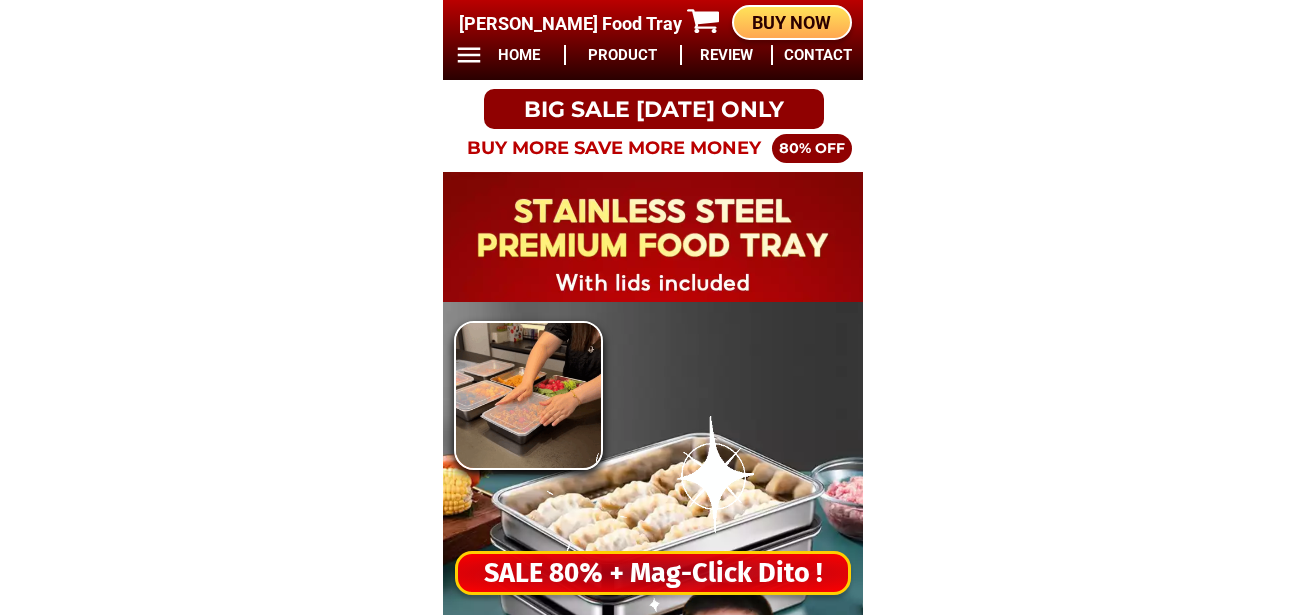 scroll, scrollTop: 0, scrollLeft: 0, axis: both 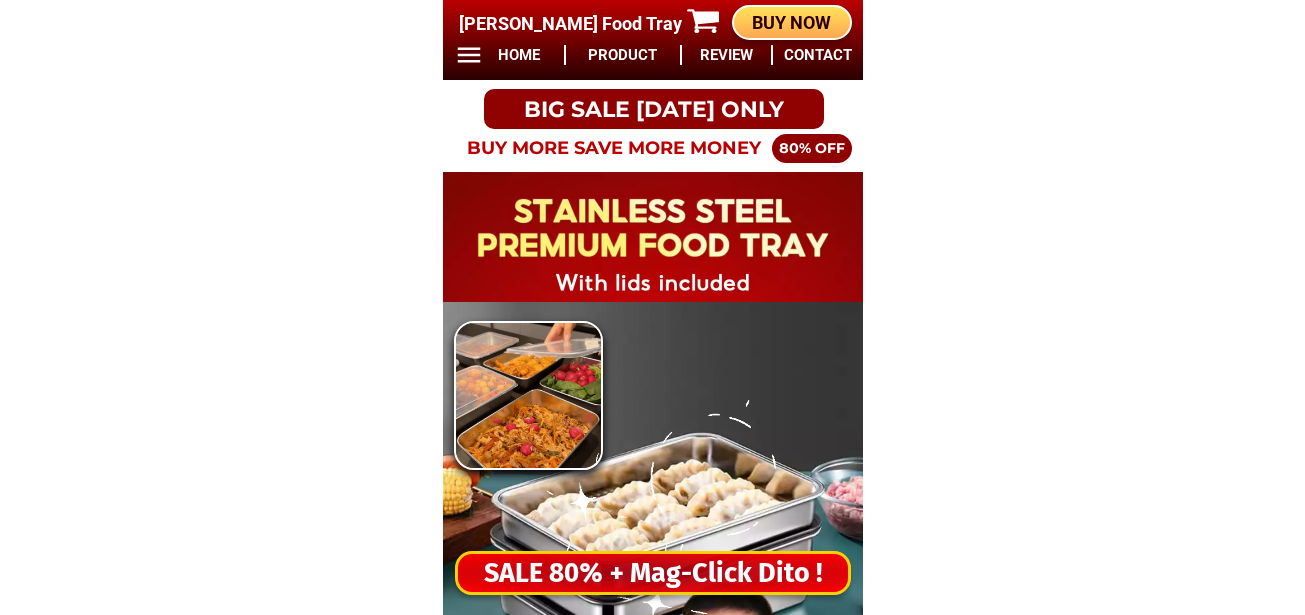 click on "SALE 80% + Mag-Click Dito !" at bounding box center (653, 573) 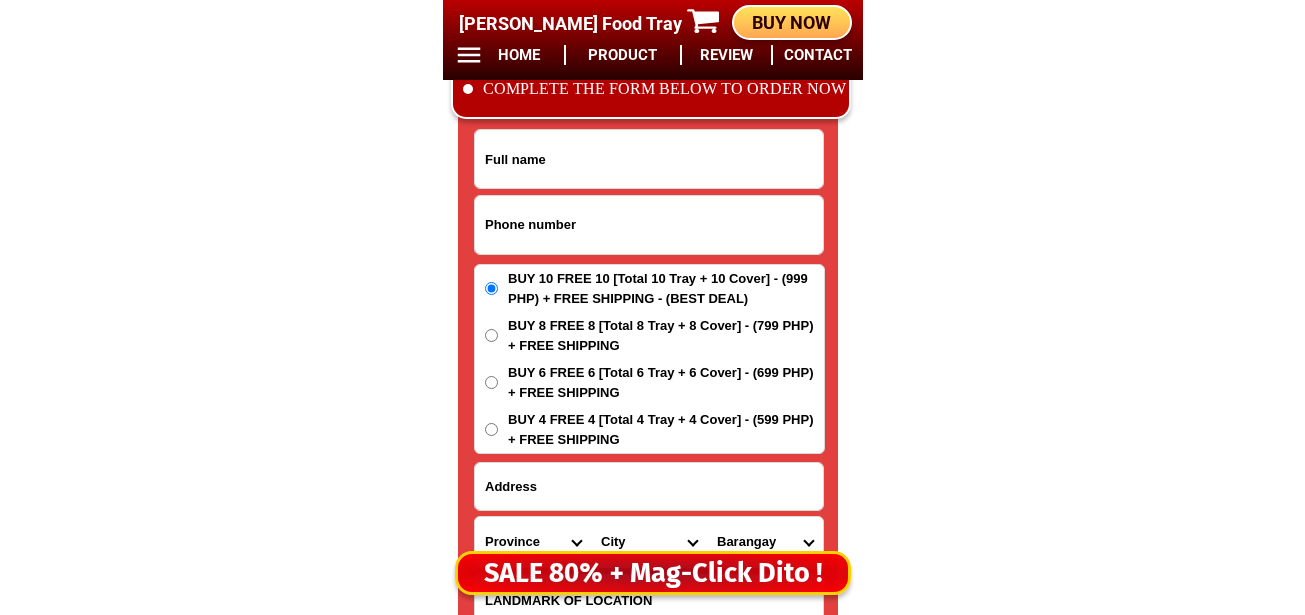 scroll, scrollTop: 16678, scrollLeft: 0, axis: vertical 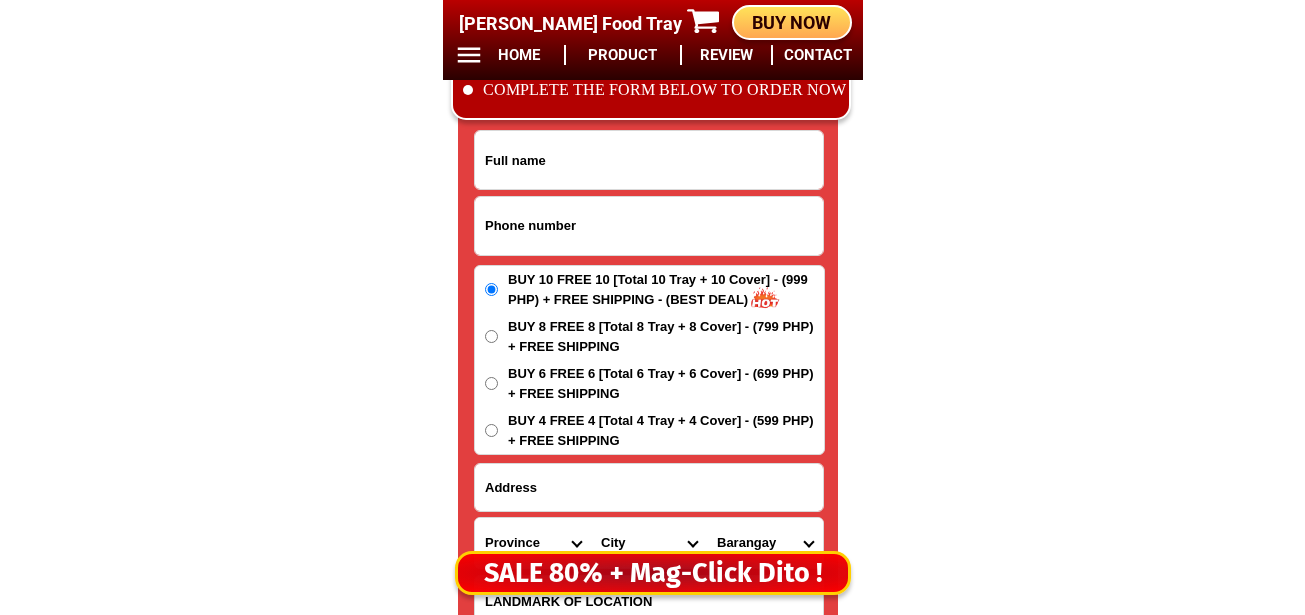 click at bounding box center [649, 226] 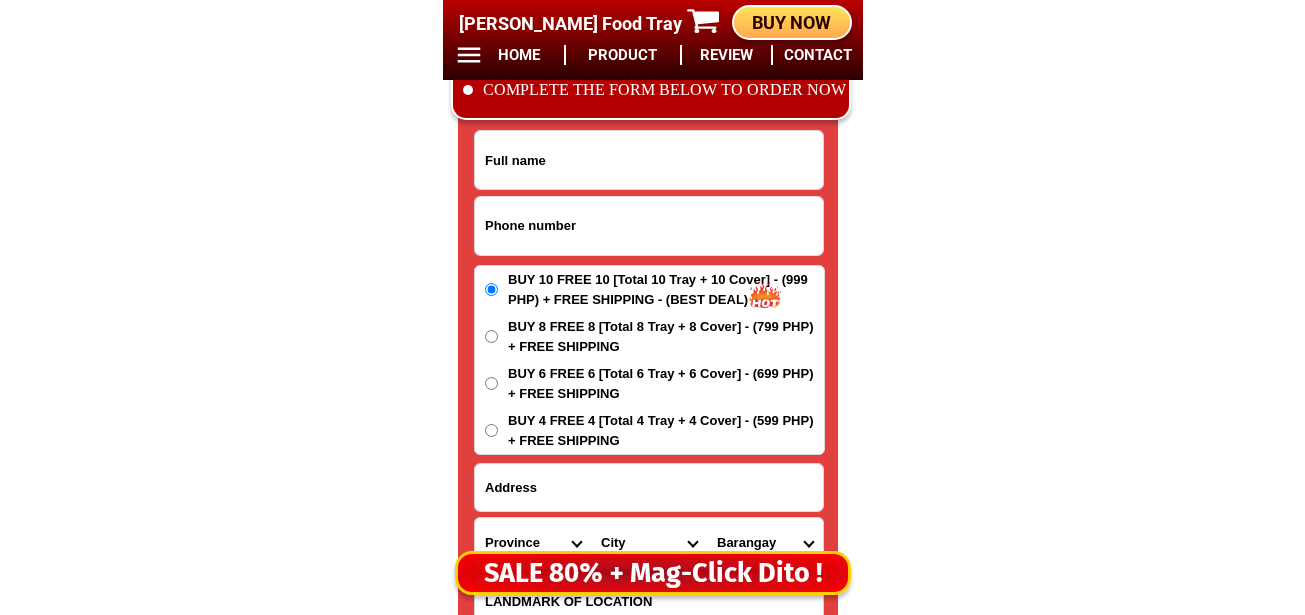 paste on "09153522301" 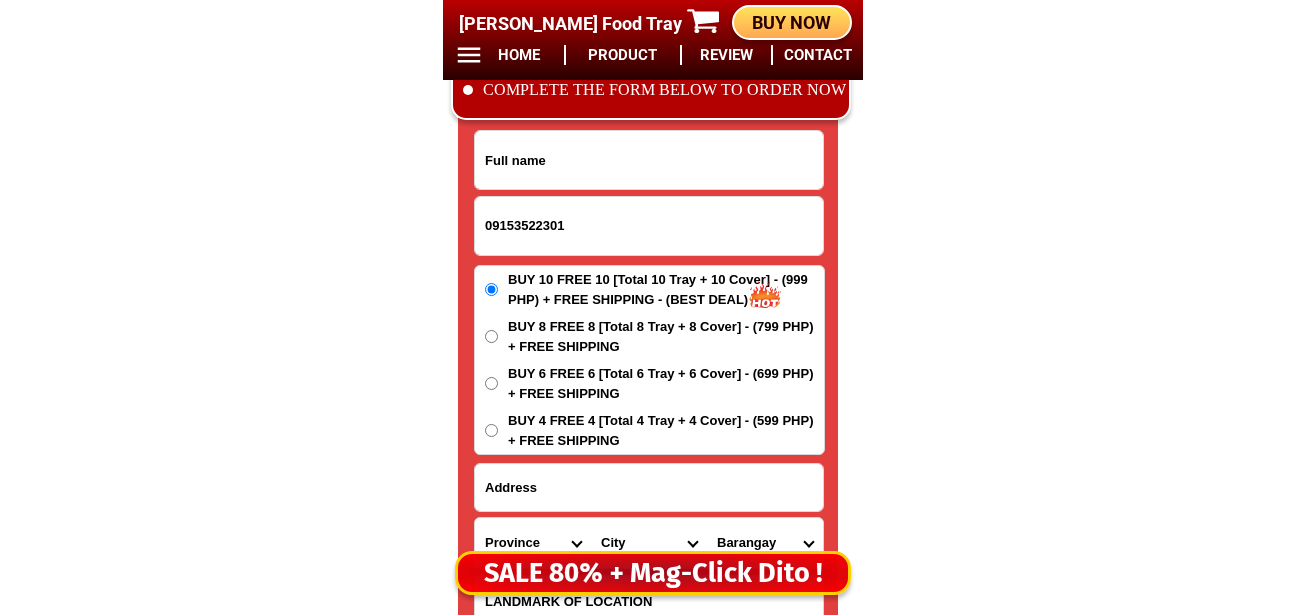 type on "09153522301" 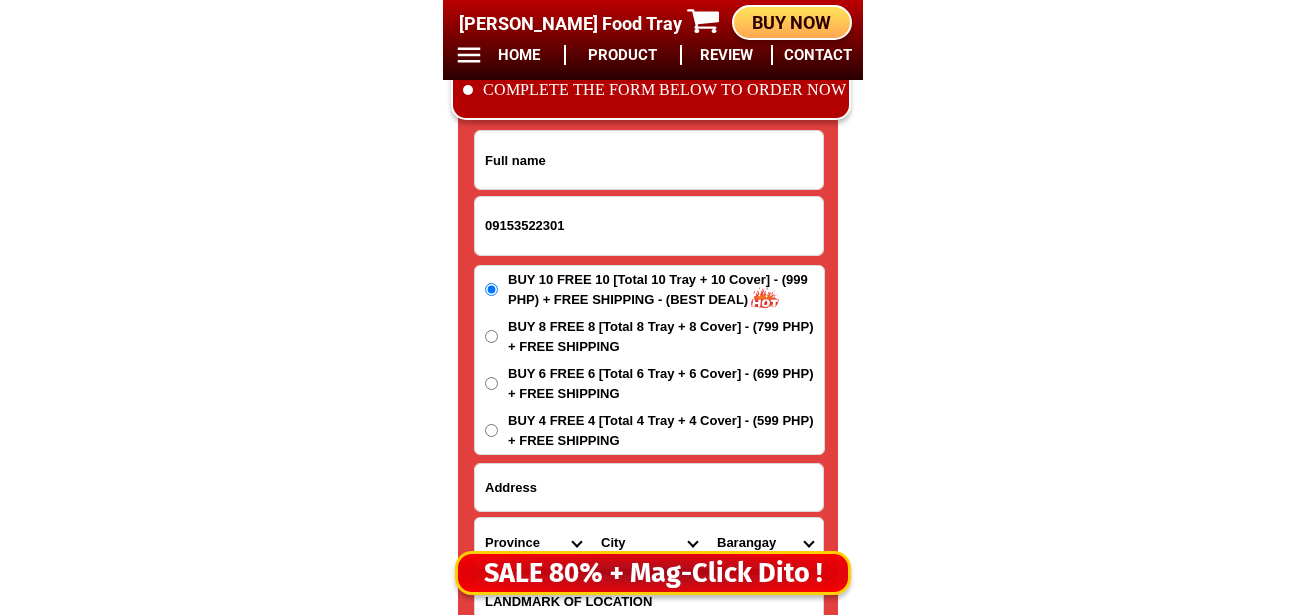 click at bounding box center (649, 160) 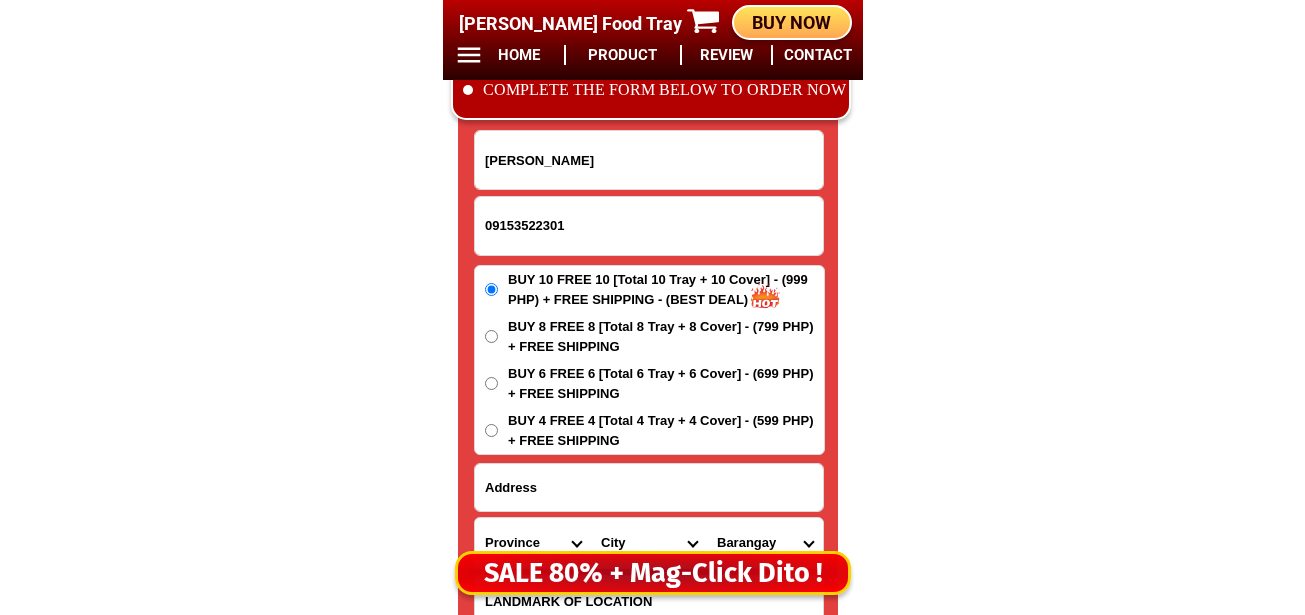 type on "[PERSON_NAME]" 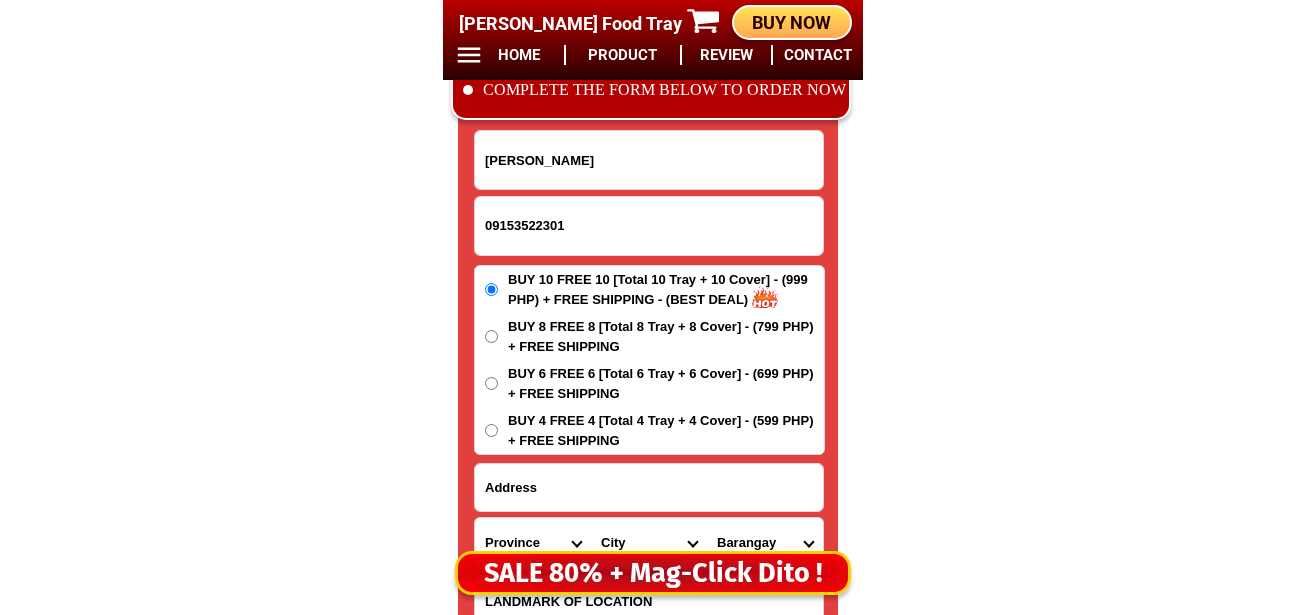 click at bounding box center (649, 487) 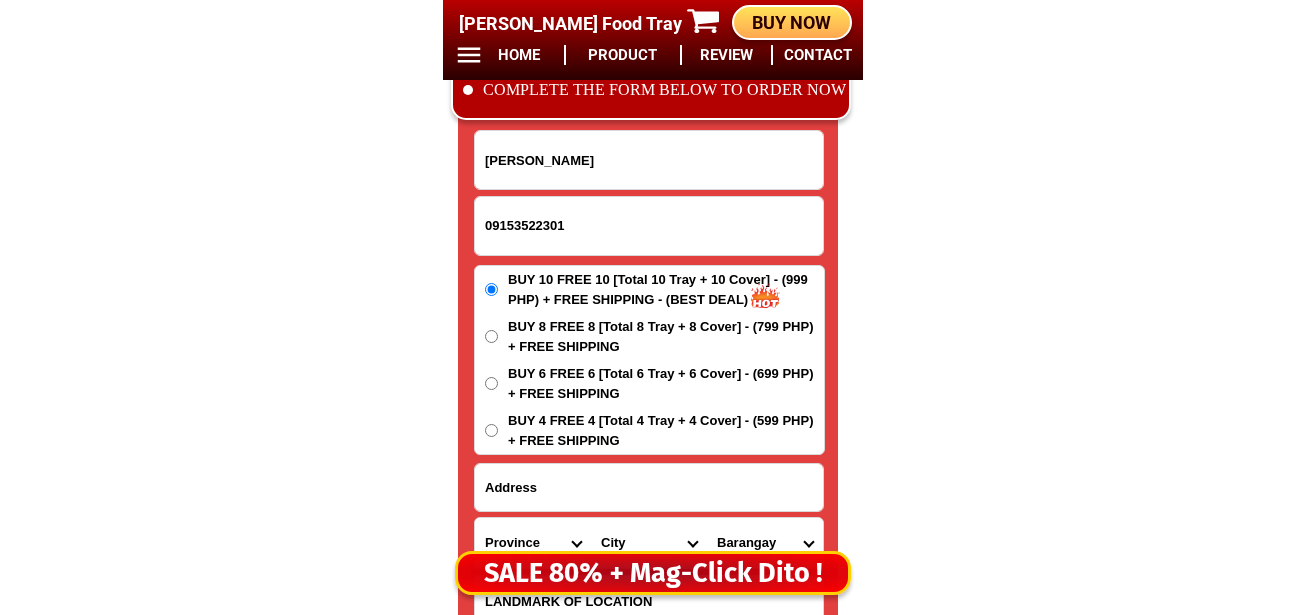 paste on "st. [PERSON_NAME][GEOGRAPHIC_DATA], [GEOGRAPHIC_DATA], [GEOGRAPHIC_DATA], [GEOGRAPHIC_DATA], [GEOGRAPHIC_DATA], [GEOGRAPHIC_DATA], [GEOGRAPHIC_DATA]" 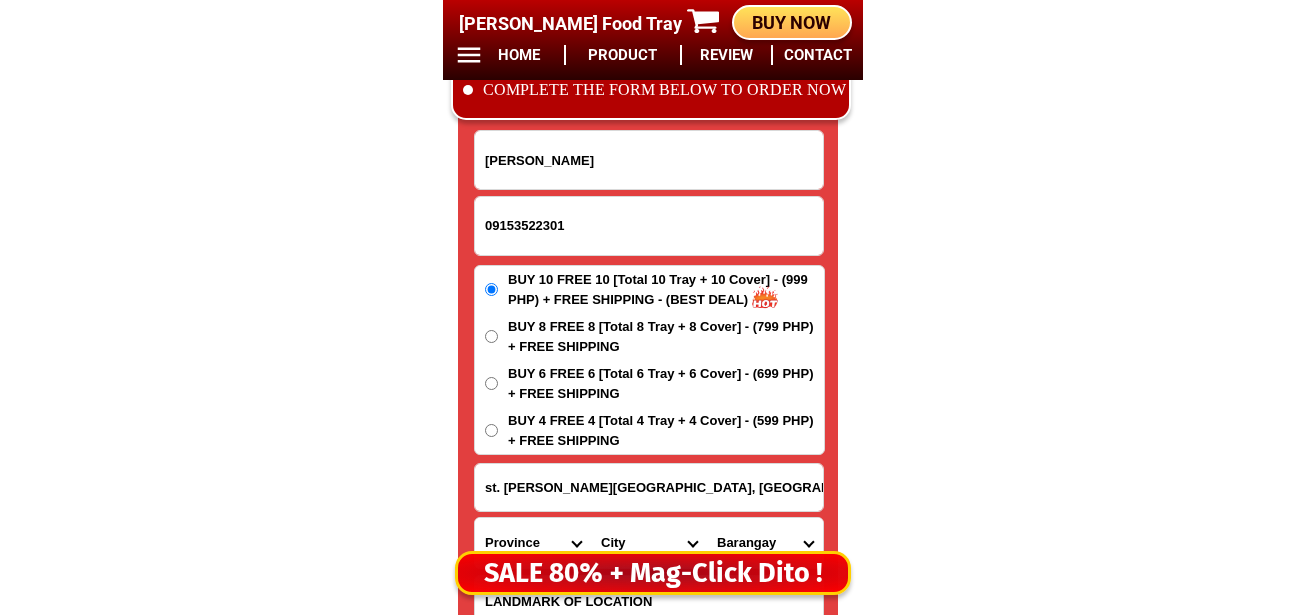 scroll, scrollTop: 0, scrollLeft: 139, axis: horizontal 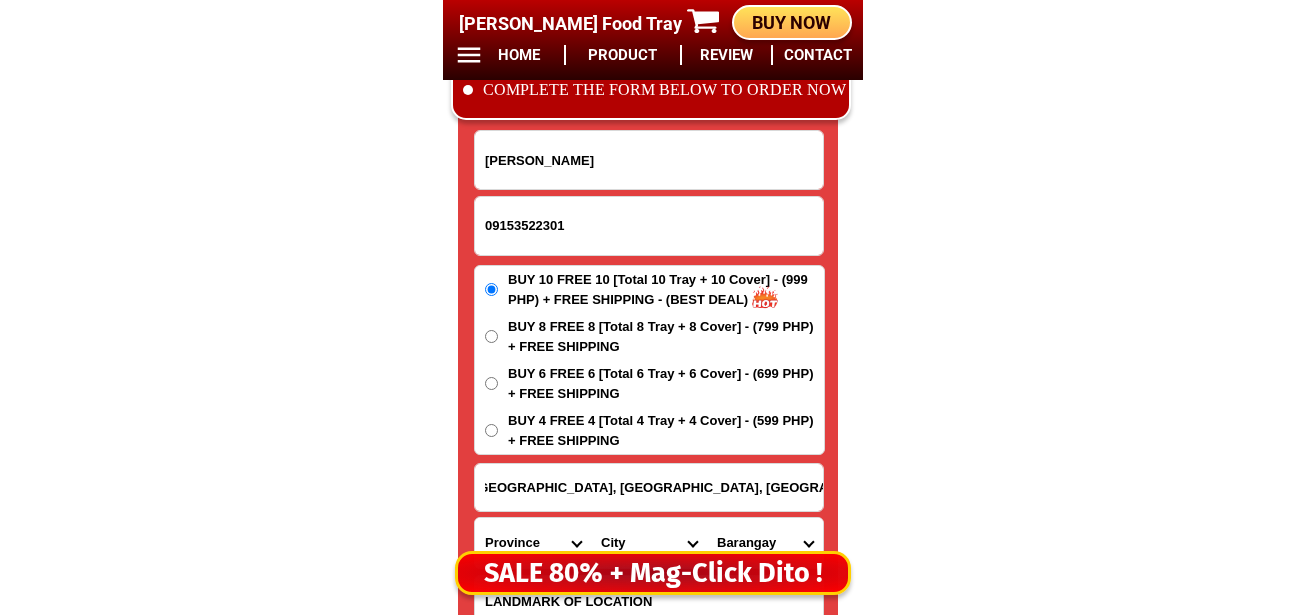 type on "st. [PERSON_NAME][GEOGRAPHIC_DATA], [GEOGRAPHIC_DATA], [GEOGRAPHIC_DATA], [GEOGRAPHIC_DATA], [GEOGRAPHIC_DATA], [GEOGRAPHIC_DATA], [GEOGRAPHIC_DATA]" 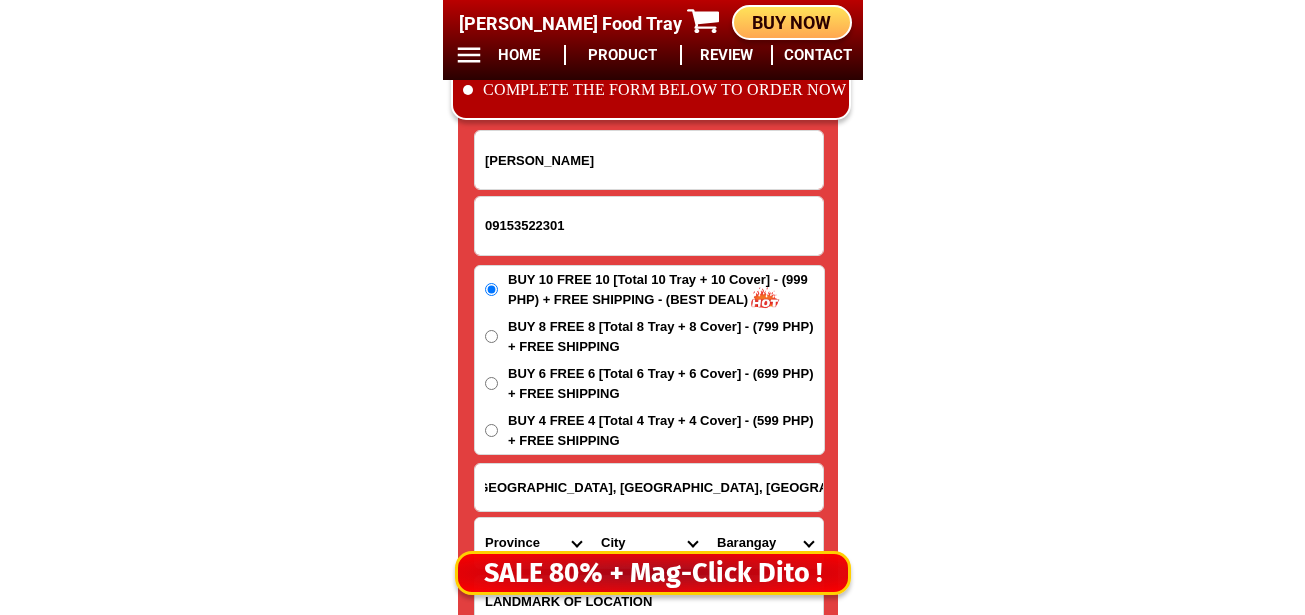 scroll, scrollTop: 0, scrollLeft: 0, axis: both 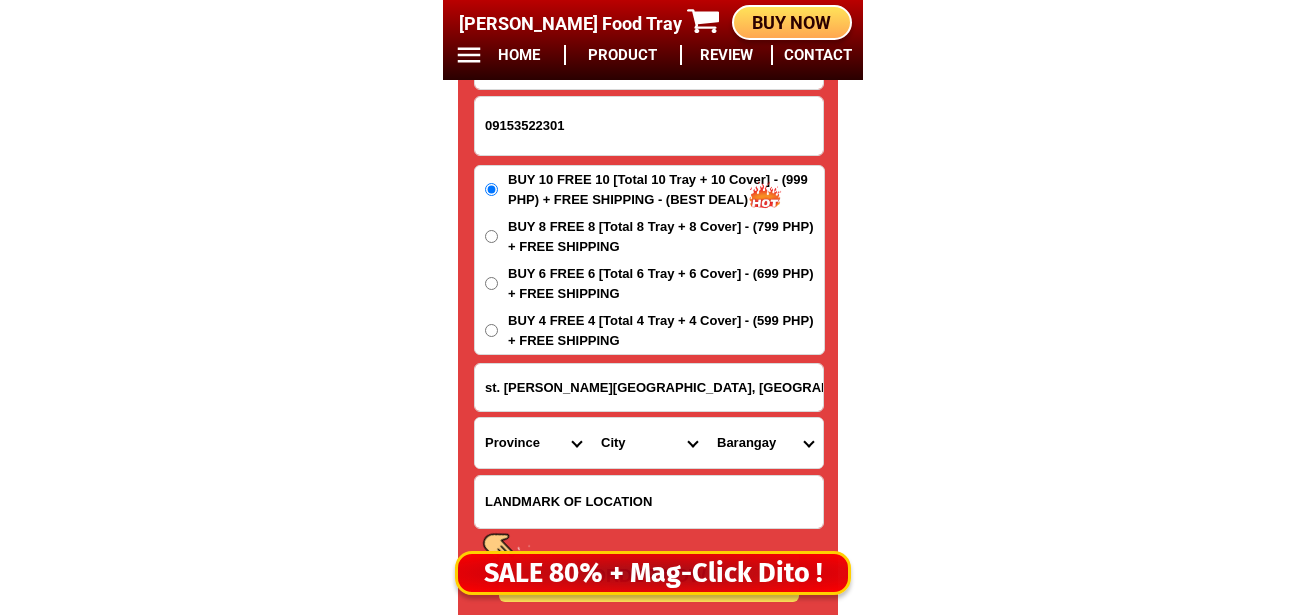 click at bounding box center (649, 502) 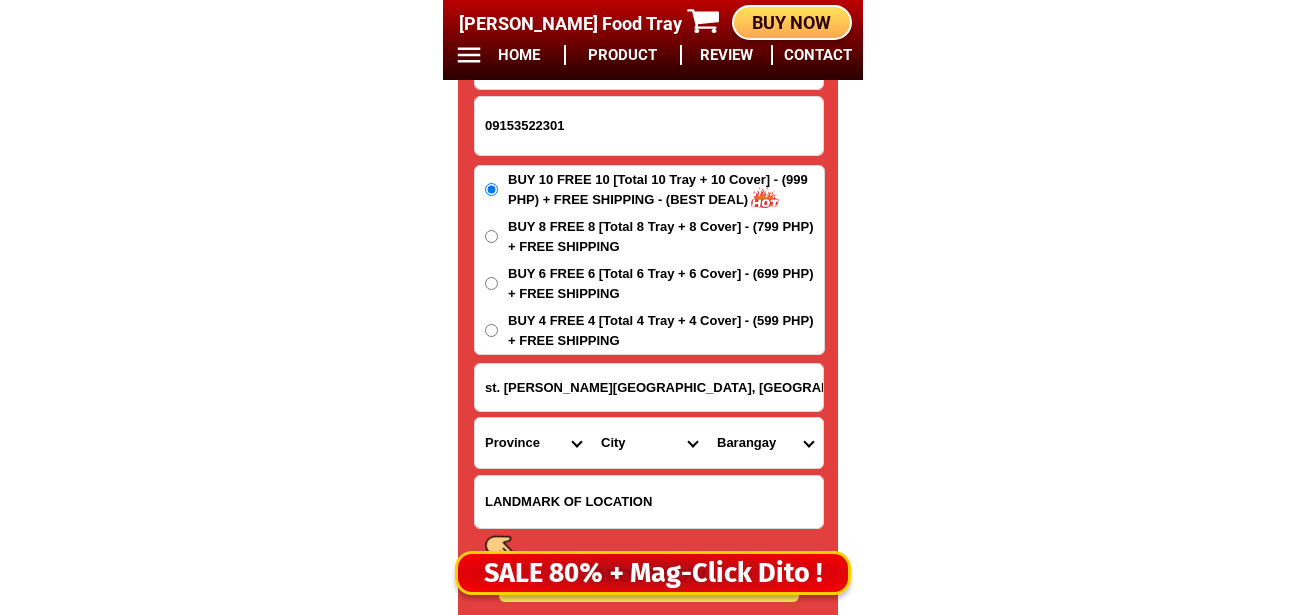 paste on "near [GEOGRAPHIC_DATA] & rasay st . w/ J & N store" 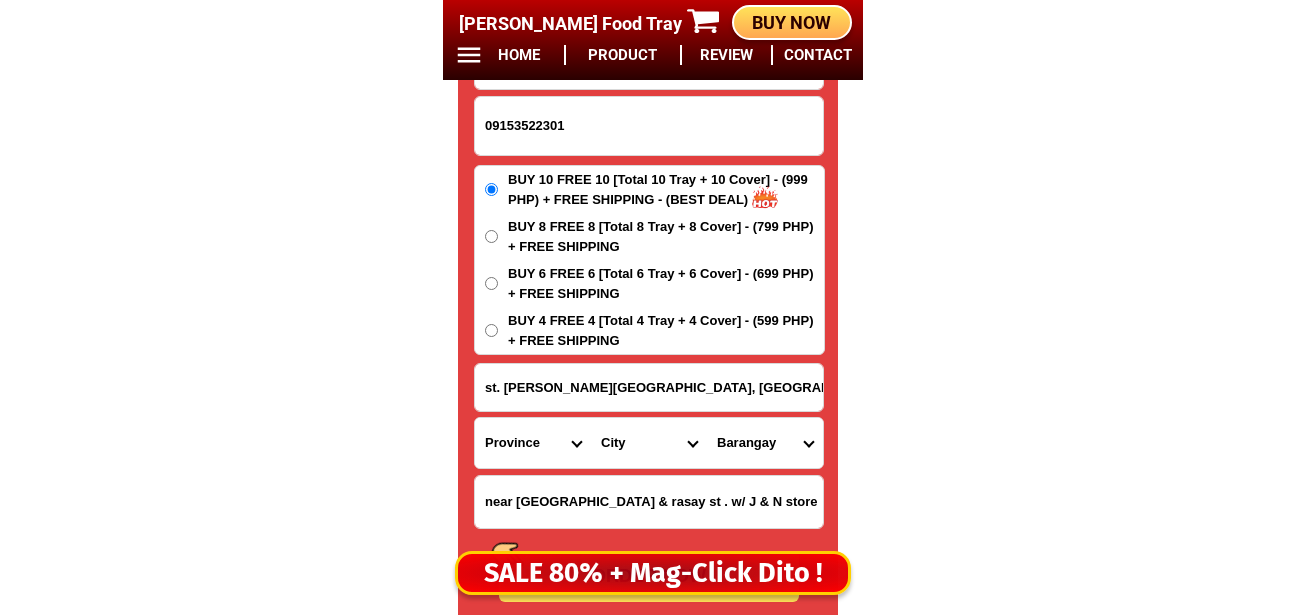 type on "near [GEOGRAPHIC_DATA] & rasay st . w/ J & N store" 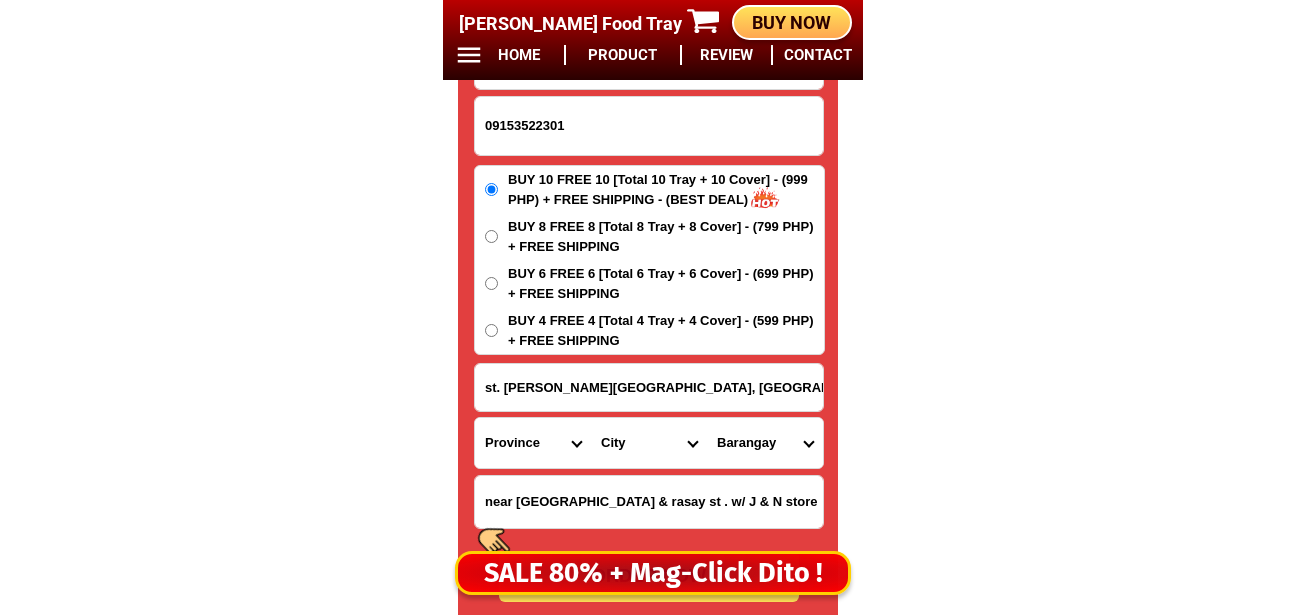 click on "st. [PERSON_NAME][GEOGRAPHIC_DATA], [GEOGRAPHIC_DATA], [GEOGRAPHIC_DATA], [GEOGRAPHIC_DATA], [GEOGRAPHIC_DATA], [GEOGRAPHIC_DATA], [GEOGRAPHIC_DATA]" at bounding box center [649, 387] 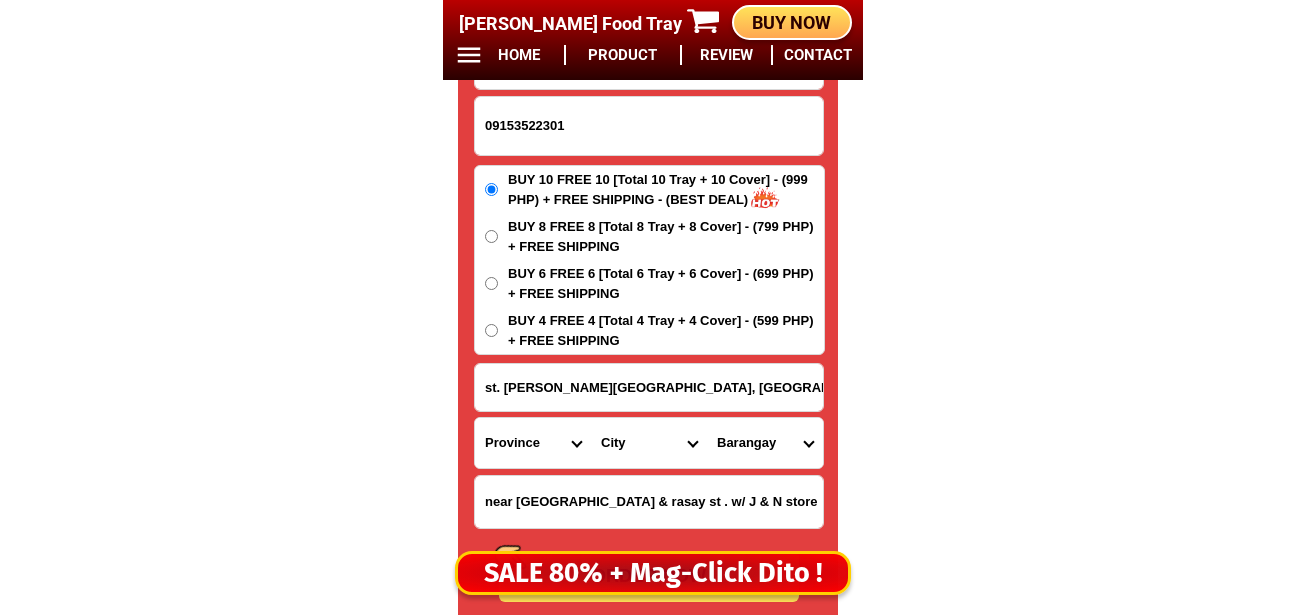 click on "Province [GEOGRAPHIC_DATA] [GEOGRAPHIC_DATA] [GEOGRAPHIC_DATA] [GEOGRAPHIC_DATA] [GEOGRAPHIC_DATA] [GEOGRAPHIC_DATA][PERSON_NAME][GEOGRAPHIC_DATA] [GEOGRAPHIC_DATA] [GEOGRAPHIC_DATA] [GEOGRAPHIC_DATA] [GEOGRAPHIC_DATA] [GEOGRAPHIC_DATA] [GEOGRAPHIC_DATA] [GEOGRAPHIC_DATA] [GEOGRAPHIC_DATA] [GEOGRAPHIC_DATA]-[GEOGRAPHIC_DATA] [GEOGRAPHIC_DATA] [GEOGRAPHIC_DATA] [GEOGRAPHIC_DATA] [GEOGRAPHIC_DATA] [GEOGRAPHIC_DATA] [GEOGRAPHIC_DATA]-de-oro [GEOGRAPHIC_DATA] [GEOGRAPHIC_DATA]-occidental [GEOGRAPHIC_DATA] [GEOGRAPHIC_DATA] Eastern-[GEOGRAPHIC_DATA] [GEOGRAPHIC_DATA] [GEOGRAPHIC_DATA] [GEOGRAPHIC_DATA]-norte [GEOGRAPHIC_DATA]-[GEOGRAPHIC_DATA] [GEOGRAPHIC_DATA] [GEOGRAPHIC_DATA] [GEOGRAPHIC_DATA] [GEOGRAPHIC_DATA] [GEOGRAPHIC_DATA] [GEOGRAPHIC_DATA] [GEOGRAPHIC_DATA] [GEOGRAPHIC_DATA] Metro-[GEOGRAPHIC_DATA] [GEOGRAPHIC_DATA]-[GEOGRAPHIC_DATA]-[GEOGRAPHIC_DATA]-province [GEOGRAPHIC_DATA]-[GEOGRAPHIC_DATA]-oriental [GEOGRAPHIC_DATA] [GEOGRAPHIC_DATA] [GEOGRAPHIC_DATA]-[GEOGRAPHIC_DATA]-[GEOGRAPHIC_DATA] [GEOGRAPHIC_DATA] [GEOGRAPHIC_DATA] [GEOGRAPHIC_DATA] [GEOGRAPHIC_DATA] [GEOGRAPHIC_DATA][PERSON_NAME][GEOGRAPHIC_DATA] [GEOGRAPHIC_DATA] [GEOGRAPHIC_DATA] [GEOGRAPHIC_DATA] [GEOGRAPHIC_DATA] [GEOGRAPHIC_DATA]-[GEOGRAPHIC_DATA]-[GEOGRAPHIC_DATA]-[GEOGRAPHIC_DATA] [GEOGRAPHIC_DATA] [GEOGRAPHIC_DATA]-[GEOGRAPHIC_DATA]-[GEOGRAPHIC_DATA] [GEOGRAPHIC_DATA] [GEOGRAPHIC_DATA] [GEOGRAPHIC_DATA]" at bounding box center [533, 443] 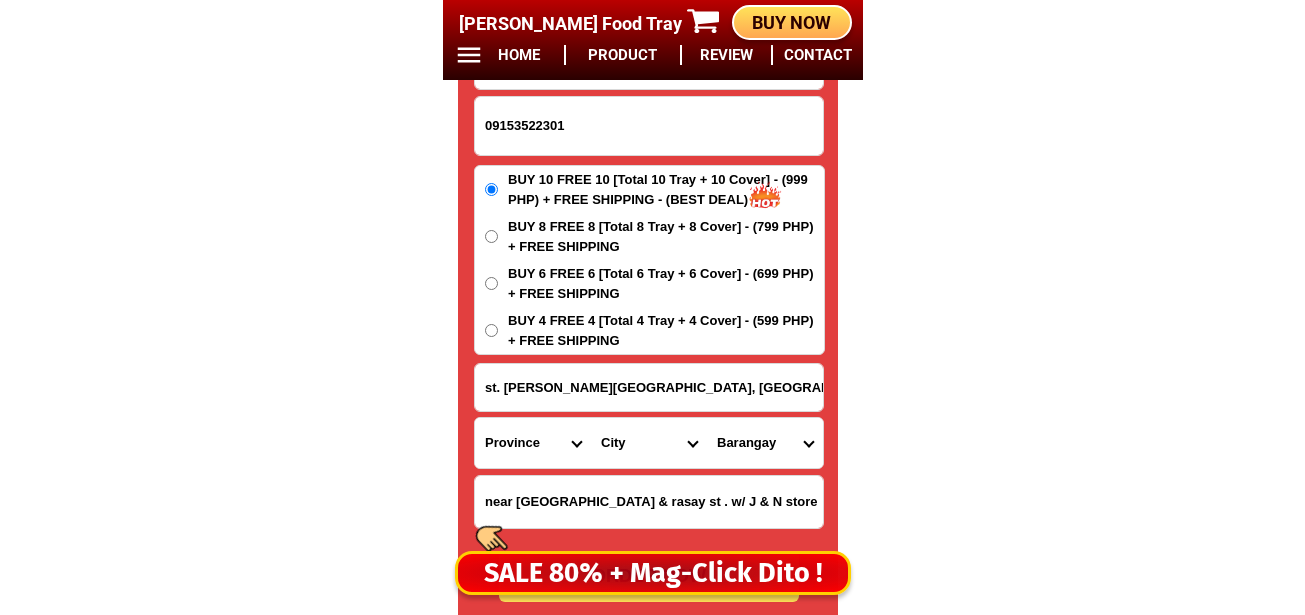 select on "63_738" 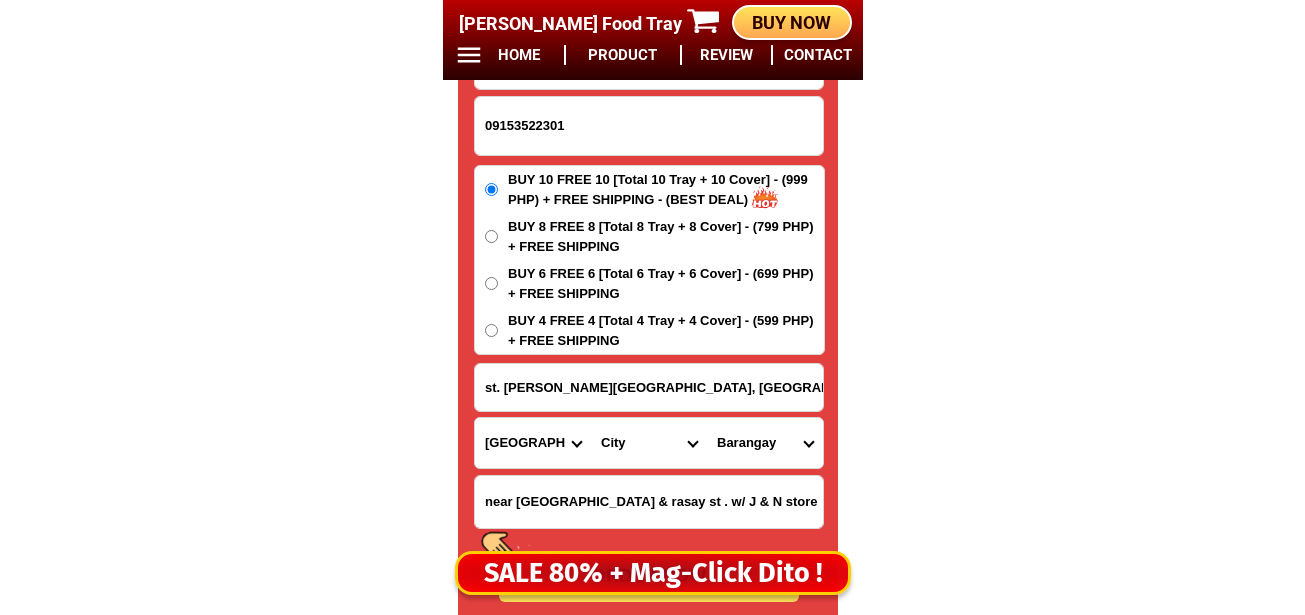 click on "Province [GEOGRAPHIC_DATA] [GEOGRAPHIC_DATA] [GEOGRAPHIC_DATA] [GEOGRAPHIC_DATA] [GEOGRAPHIC_DATA] [GEOGRAPHIC_DATA][PERSON_NAME][GEOGRAPHIC_DATA] [GEOGRAPHIC_DATA] [GEOGRAPHIC_DATA] [GEOGRAPHIC_DATA] [GEOGRAPHIC_DATA] [GEOGRAPHIC_DATA] [GEOGRAPHIC_DATA] [GEOGRAPHIC_DATA] [GEOGRAPHIC_DATA] [GEOGRAPHIC_DATA]-[GEOGRAPHIC_DATA] [GEOGRAPHIC_DATA] [GEOGRAPHIC_DATA] [GEOGRAPHIC_DATA] [GEOGRAPHIC_DATA] [GEOGRAPHIC_DATA] [GEOGRAPHIC_DATA]-de-oro [GEOGRAPHIC_DATA] [GEOGRAPHIC_DATA]-occidental [GEOGRAPHIC_DATA] [GEOGRAPHIC_DATA] Eastern-[GEOGRAPHIC_DATA] [GEOGRAPHIC_DATA] [GEOGRAPHIC_DATA] [GEOGRAPHIC_DATA]-norte [GEOGRAPHIC_DATA]-[GEOGRAPHIC_DATA] [GEOGRAPHIC_DATA] [GEOGRAPHIC_DATA] [GEOGRAPHIC_DATA] [GEOGRAPHIC_DATA] [GEOGRAPHIC_DATA] [GEOGRAPHIC_DATA] [GEOGRAPHIC_DATA] [GEOGRAPHIC_DATA] Metro-[GEOGRAPHIC_DATA] [GEOGRAPHIC_DATA]-[GEOGRAPHIC_DATA]-[GEOGRAPHIC_DATA]-province [GEOGRAPHIC_DATA]-[GEOGRAPHIC_DATA]-oriental [GEOGRAPHIC_DATA] [GEOGRAPHIC_DATA] [GEOGRAPHIC_DATA]-[GEOGRAPHIC_DATA]-[GEOGRAPHIC_DATA] [GEOGRAPHIC_DATA] [GEOGRAPHIC_DATA] [GEOGRAPHIC_DATA] [GEOGRAPHIC_DATA] [GEOGRAPHIC_DATA][PERSON_NAME][GEOGRAPHIC_DATA] [GEOGRAPHIC_DATA] [GEOGRAPHIC_DATA] [GEOGRAPHIC_DATA] [GEOGRAPHIC_DATA] [GEOGRAPHIC_DATA]-[GEOGRAPHIC_DATA]-[GEOGRAPHIC_DATA]-[GEOGRAPHIC_DATA] [GEOGRAPHIC_DATA] [GEOGRAPHIC_DATA]-[GEOGRAPHIC_DATA]-[GEOGRAPHIC_DATA] [GEOGRAPHIC_DATA] [GEOGRAPHIC_DATA] [GEOGRAPHIC_DATA]" at bounding box center [533, 443] 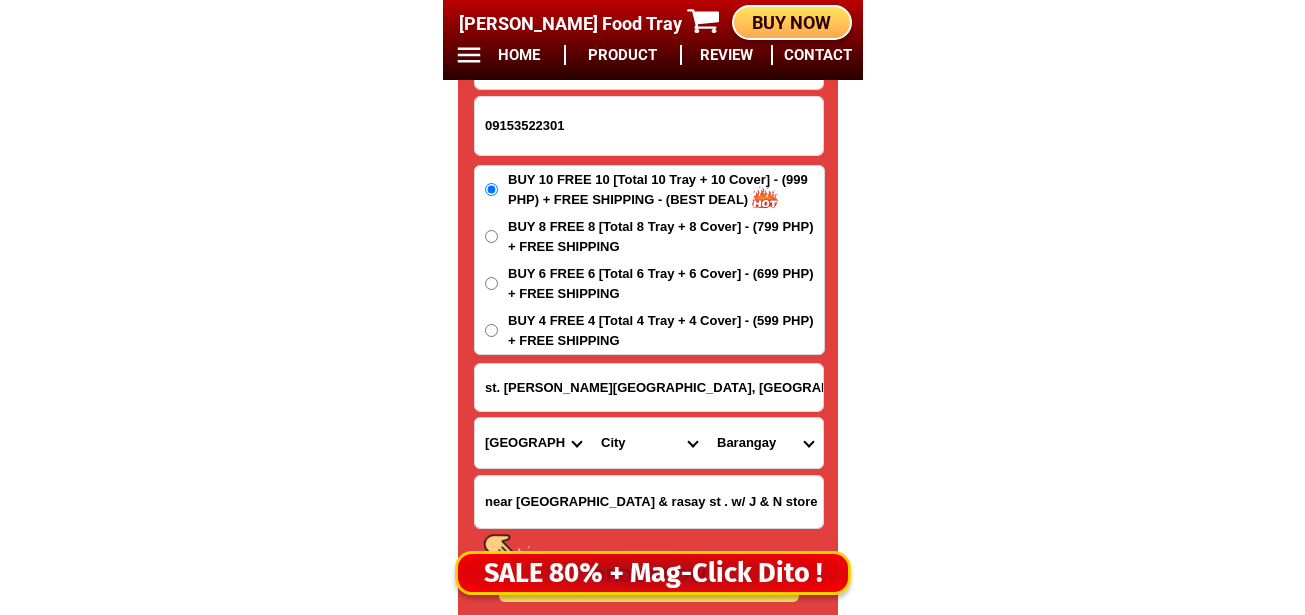 click on "City [GEOGRAPHIC_DATA] [GEOGRAPHIC_DATA]-city [GEOGRAPHIC_DATA] [GEOGRAPHIC_DATA] [GEOGRAPHIC_DATA][PERSON_NAME] [GEOGRAPHIC_DATA][PERSON_NAME]-city [GEOGRAPHIC_DATA][PERSON_NAME] [GEOGRAPHIC_DATA] [GEOGRAPHIC_DATA] [GEOGRAPHIC_DATA] [GEOGRAPHIC_DATA] [GEOGRAPHIC_DATA] [GEOGRAPHIC_DATA]" at bounding box center (649, 443) 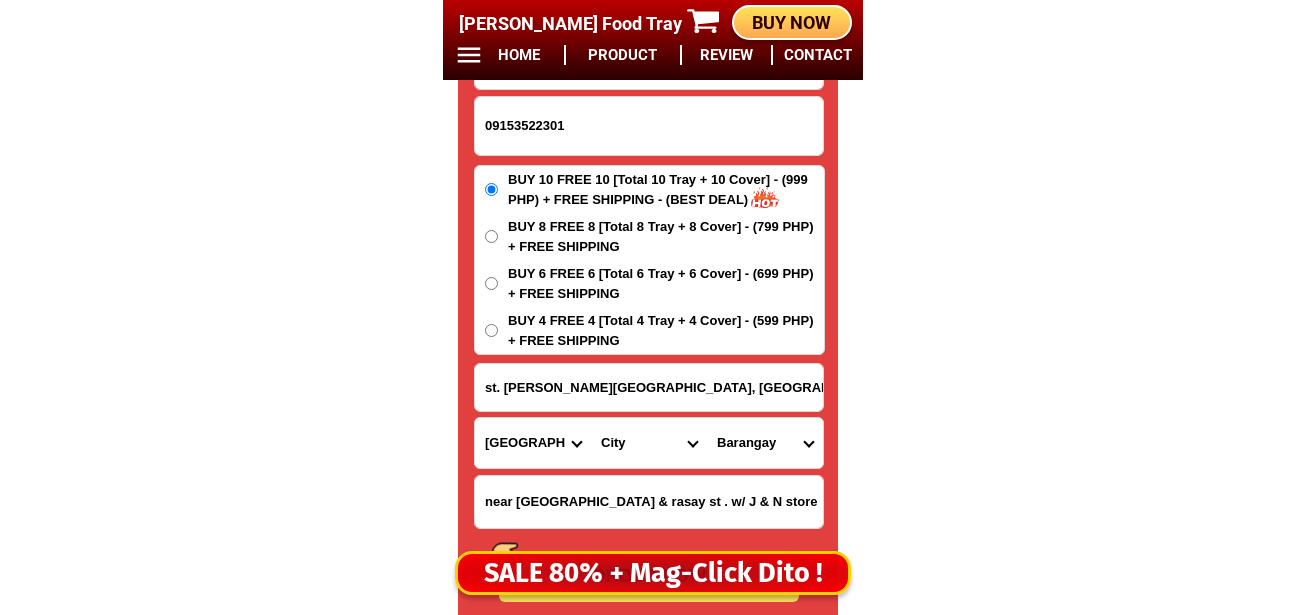 select on "63_7387159" 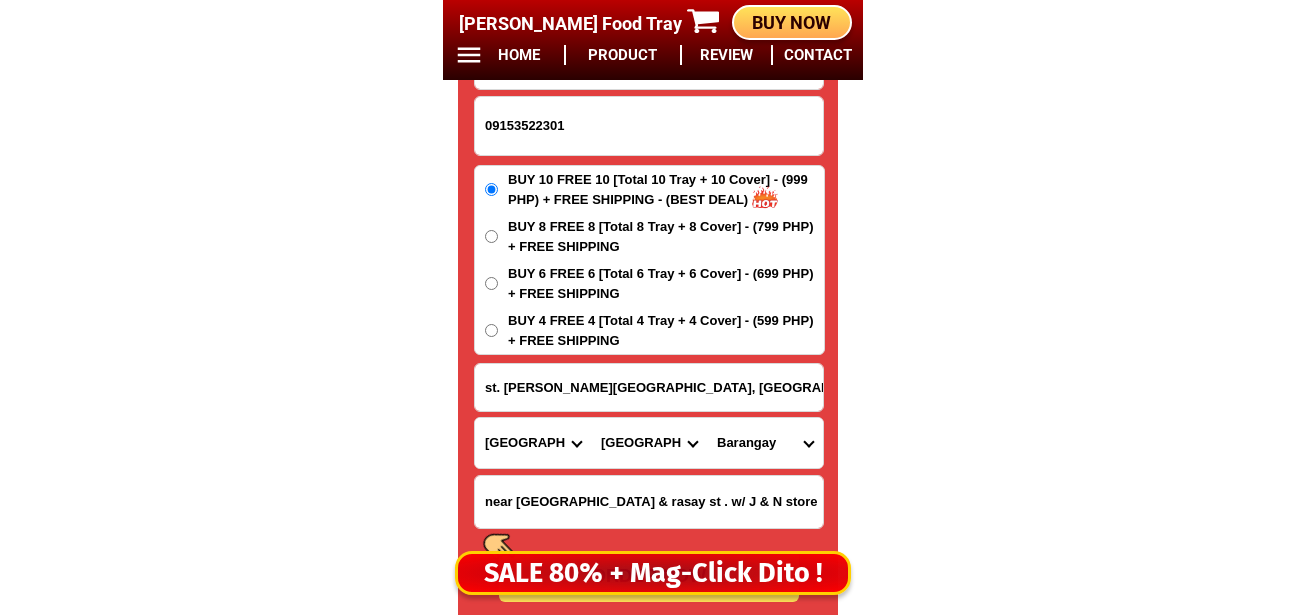 click on "City [GEOGRAPHIC_DATA] [GEOGRAPHIC_DATA]-city [GEOGRAPHIC_DATA] [GEOGRAPHIC_DATA] [GEOGRAPHIC_DATA][PERSON_NAME] [GEOGRAPHIC_DATA][PERSON_NAME]-city [GEOGRAPHIC_DATA][PERSON_NAME] [GEOGRAPHIC_DATA] [GEOGRAPHIC_DATA] [GEOGRAPHIC_DATA] [GEOGRAPHIC_DATA] [GEOGRAPHIC_DATA] [GEOGRAPHIC_DATA]" at bounding box center (649, 443) 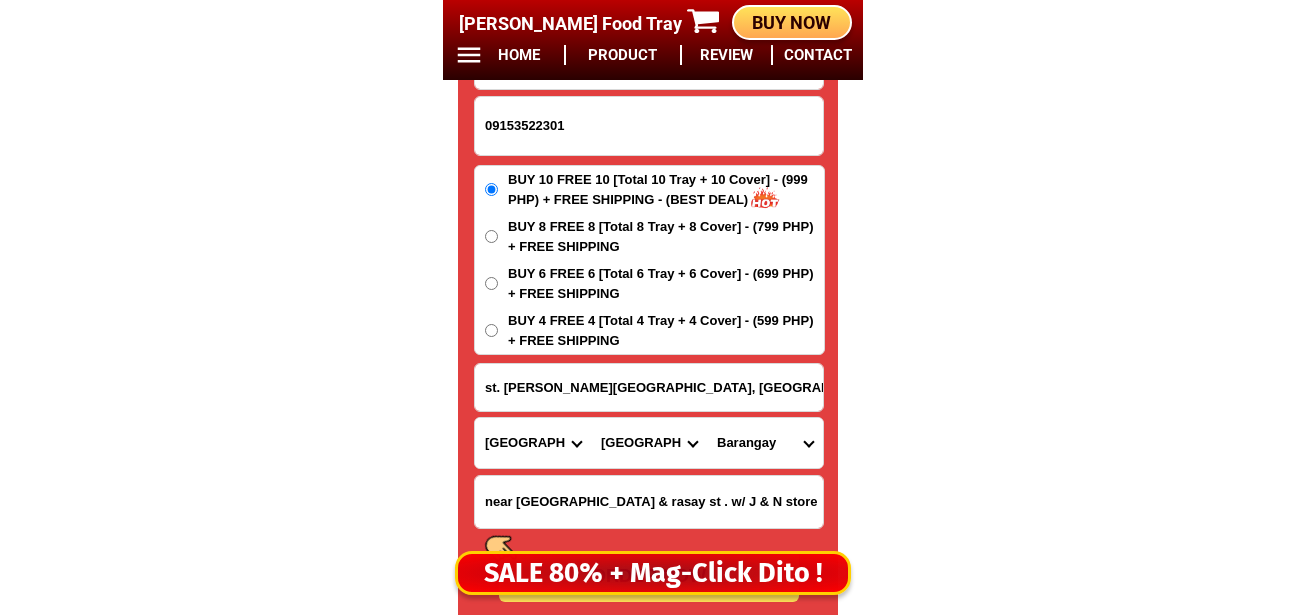 drag, startPoint x: 748, startPoint y: 451, endPoint x: 754, endPoint y: 424, distance: 27.658634 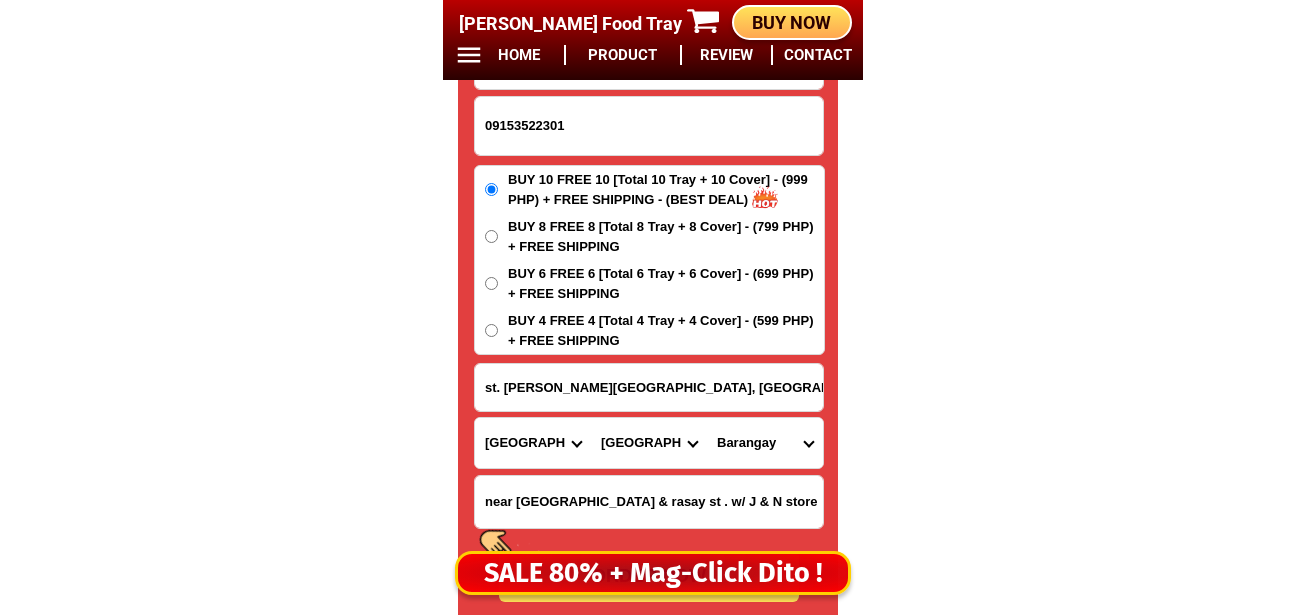 click on "[GEOGRAPHIC_DATA] [PERSON_NAME] (lasang) [PERSON_NAME] Angalan Atan-awe Baganihan Bago aplaya Bago gallera Bago [PERSON_NAME] Baguio (pob.) [GEOGRAPHIC_DATA] [GEOGRAPHIC_DATA] [GEOGRAPHIC_DATA] Barangay 1-a (pob.) Barangay 10-a (pob.) Barangay 11-b (pob.) Barangay 12-b (pob.) Barangay 13-b (pob.) Barangay 14-b (pob.) Barangay 15-b (pob.) Barangay 16-b (pob.) Barangay 17-b (pob.) Barangay 18-b (pob.) Barangay 19-b (pob.) Barangay 2-a (pob.) Barangay 20-b (pob.) Barangay 21-c (pob.) Barangay 22-c (pob.) Barangay 23-c (pob.) Barangay 24-c (pob.) Barangay 25-c (pob.) Barangay 26-c (pob.) Barangay 27-c (pob.) Barangay 28-c (pob.) Barangay 29-c (pob.) Barangay 3-a (pob.) Barangay 30-c (pob.) Barangay 31-d (pob.) Barangay 32-d (pob.) Barangay 33-d (pob.) Barangay 34-d (pob.) Barangay 35-d (pob.) Barangay 36-d (pob.) Barangay 37-d (pob.) Barangay 38-d (pob.) Barangay 39-d (pob.) Barangay 4-a (pob.) Barangay 40-d (pob.) Barangay 5-a (pob.) Barangay 6-a (pob.) Barangay 7-a (pob.) Barangay 8-a (pob.) Bato" at bounding box center [765, 443] 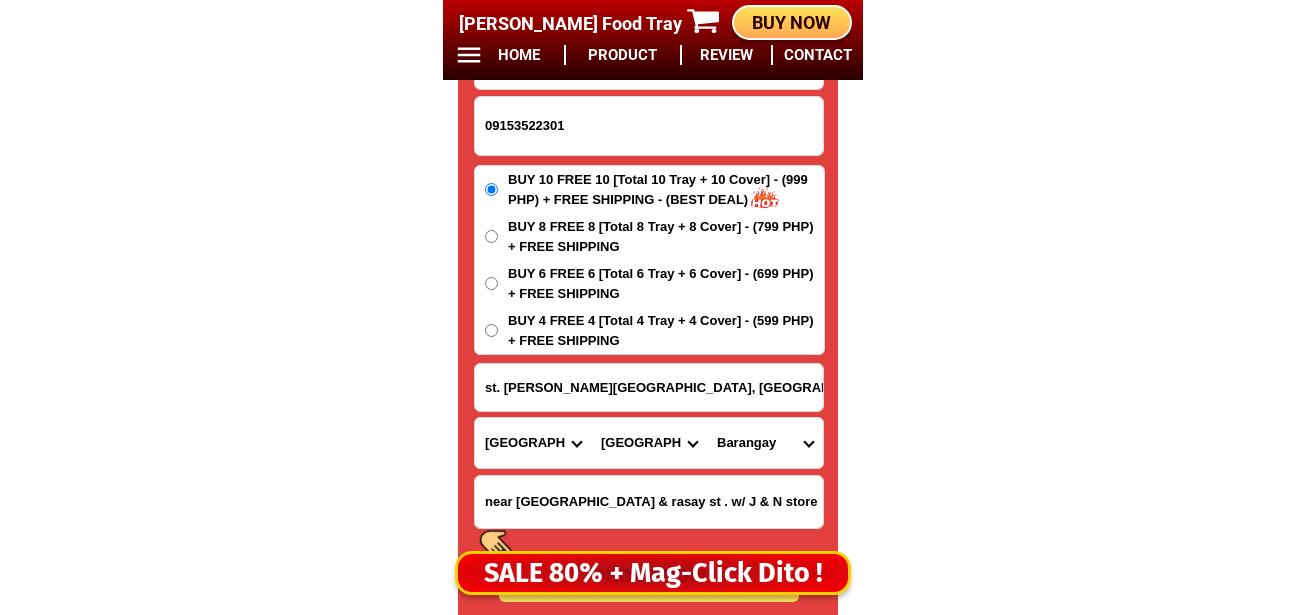 select on "63_73871595835" 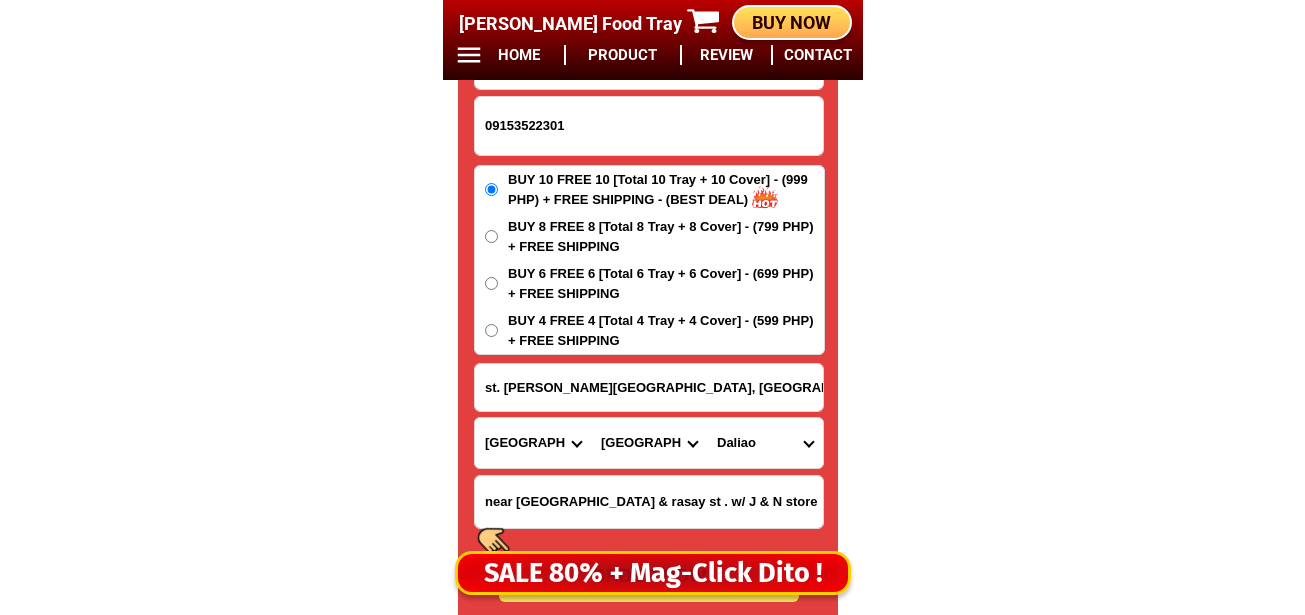 click on "[GEOGRAPHIC_DATA] [PERSON_NAME] (lasang) [PERSON_NAME] Angalan Atan-awe Baganihan Bago aplaya Bago gallera Bago [PERSON_NAME] Baguio (pob.) [GEOGRAPHIC_DATA] [GEOGRAPHIC_DATA] [GEOGRAPHIC_DATA] Barangay 1-a (pob.) Barangay 10-a (pob.) Barangay 11-b (pob.) Barangay 12-b (pob.) Barangay 13-b (pob.) Barangay 14-b (pob.) Barangay 15-b (pob.) Barangay 16-b (pob.) Barangay 17-b (pob.) Barangay 18-b (pob.) Barangay 19-b (pob.) Barangay 2-a (pob.) Barangay 20-b (pob.) Barangay 21-c (pob.) Barangay 22-c (pob.) Barangay 23-c (pob.) Barangay 24-c (pob.) Barangay 25-c (pob.) Barangay 26-c (pob.) Barangay 27-c (pob.) Barangay 28-c (pob.) Barangay 29-c (pob.) Barangay 3-a (pob.) Barangay 30-c (pob.) Barangay 31-d (pob.) Barangay 32-d (pob.) Barangay 33-d (pob.) Barangay 34-d (pob.) Barangay 35-d (pob.) Barangay 36-d (pob.) Barangay 37-d (pob.) Barangay 38-d (pob.) Barangay 39-d (pob.) Barangay 4-a (pob.) Barangay 40-d (pob.) Barangay 5-a (pob.) Barangay 6-a (pob.) Barangay 7-a (pob.) Barangay 8-a (pob.) Bato" at bounding box center [765, 443] 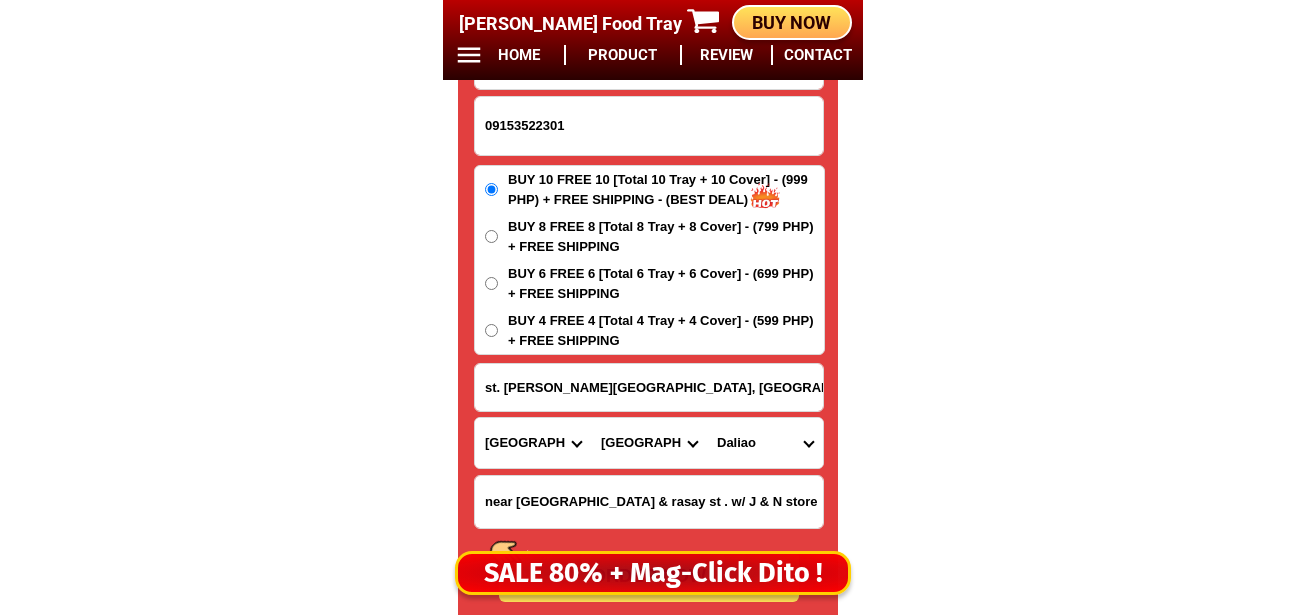 scroll, scrollTop: 16978, scrollLeft: 0, axis: vertical 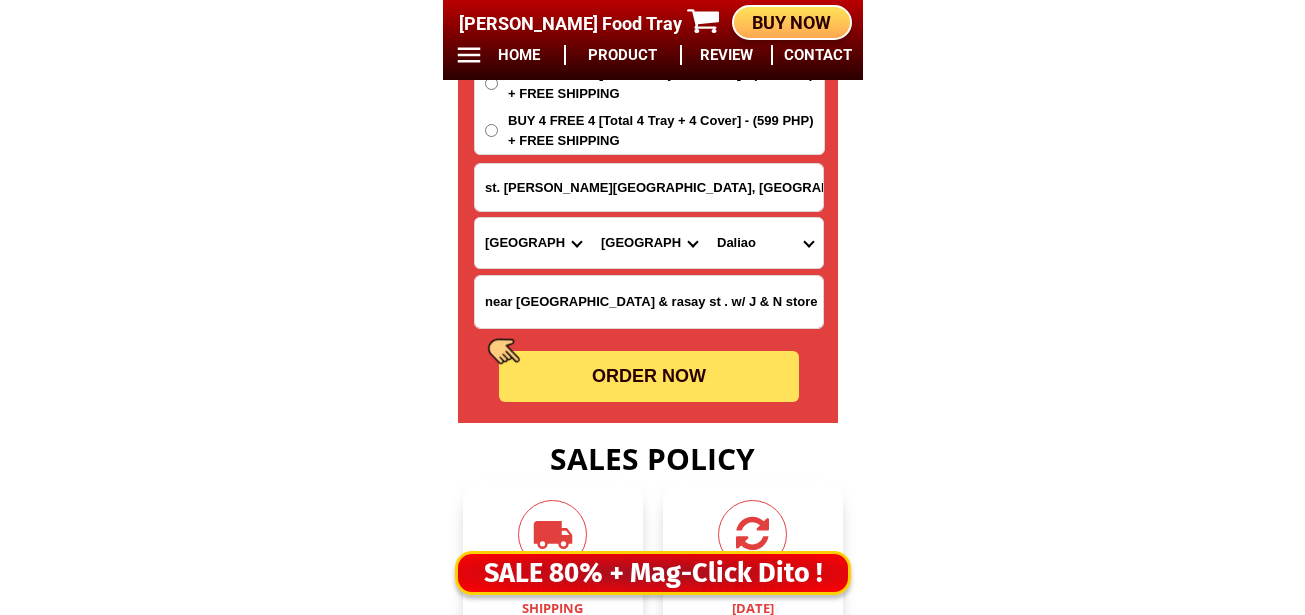 click on "ORDER NOW" at bounding box center (649, 376) 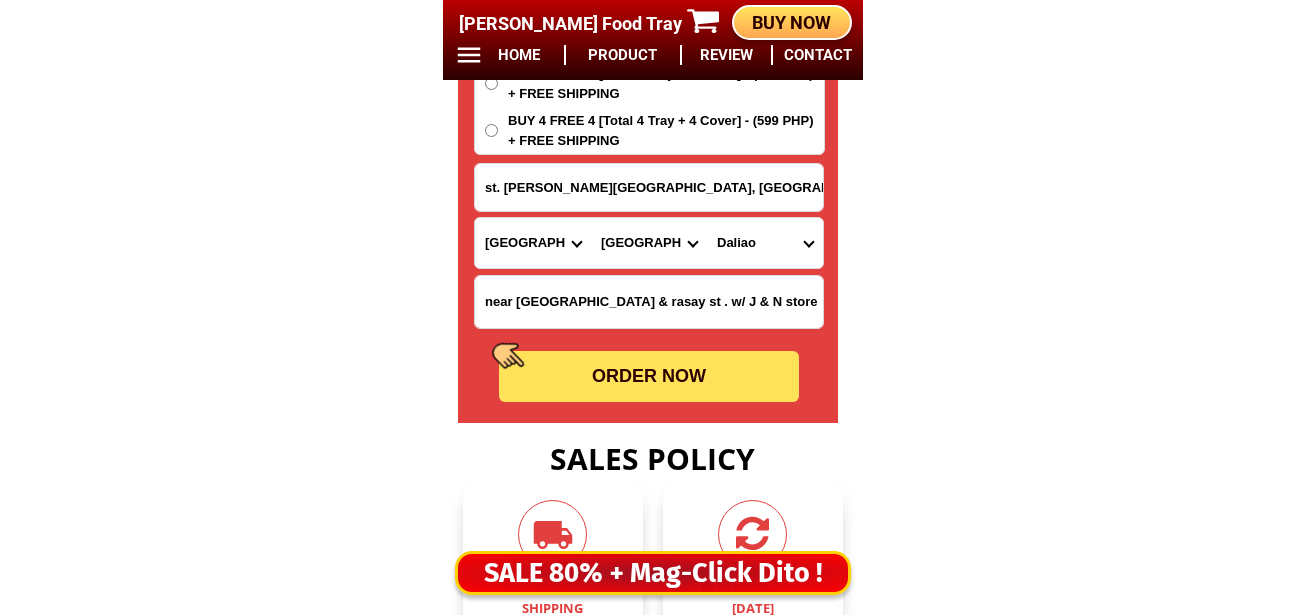 type on "st. [PERSON_NAME][GEOGRAPHIC_DATA], [GEOGRAPHIC_DATA], [GEOGRAPHIC_DATA], [GEOGRAPHIC_DATA], [GEOGRAPHIC_DATA], [GEOGRAPHIC_DATA], [GEOGRAPHIC_DATA]" 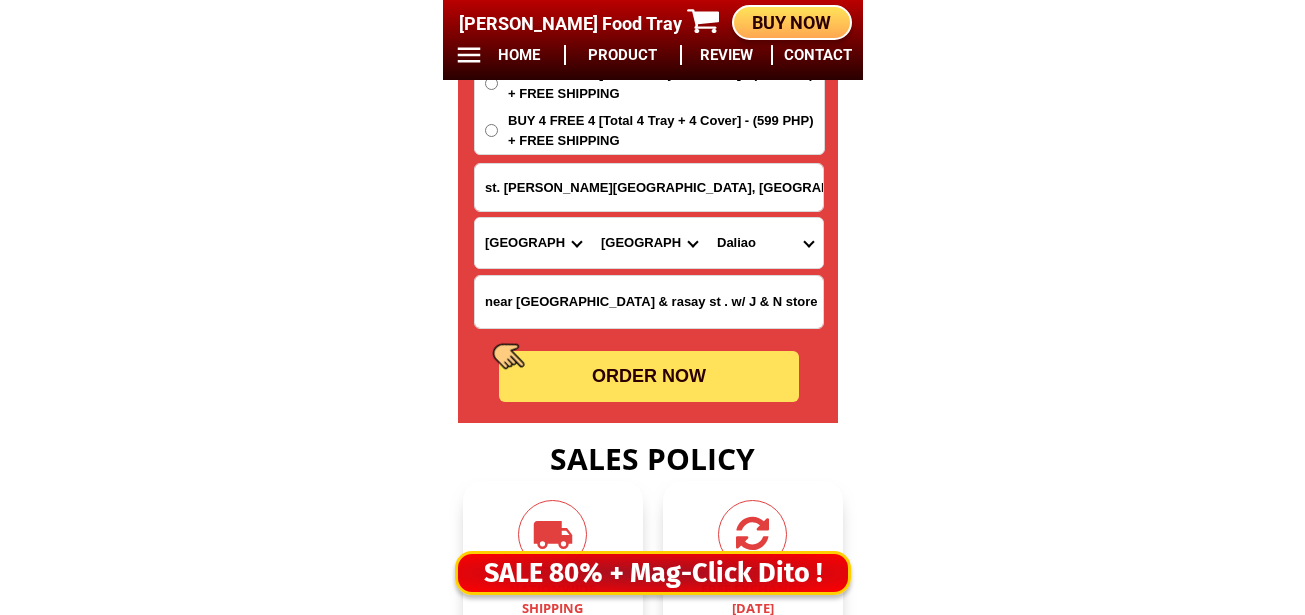 radio on "true" 